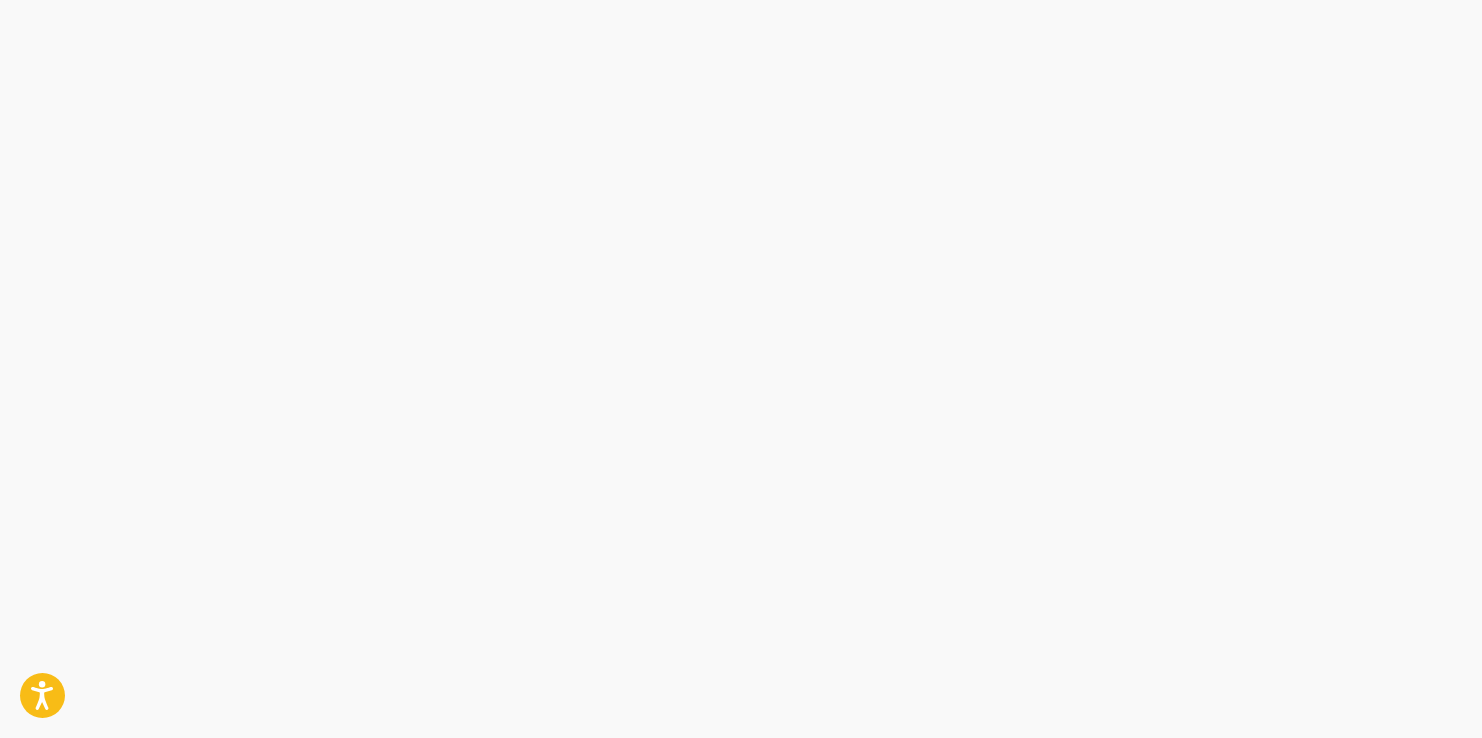 scroll, scrollTop: 0, scrollLeft: 0, axis: both 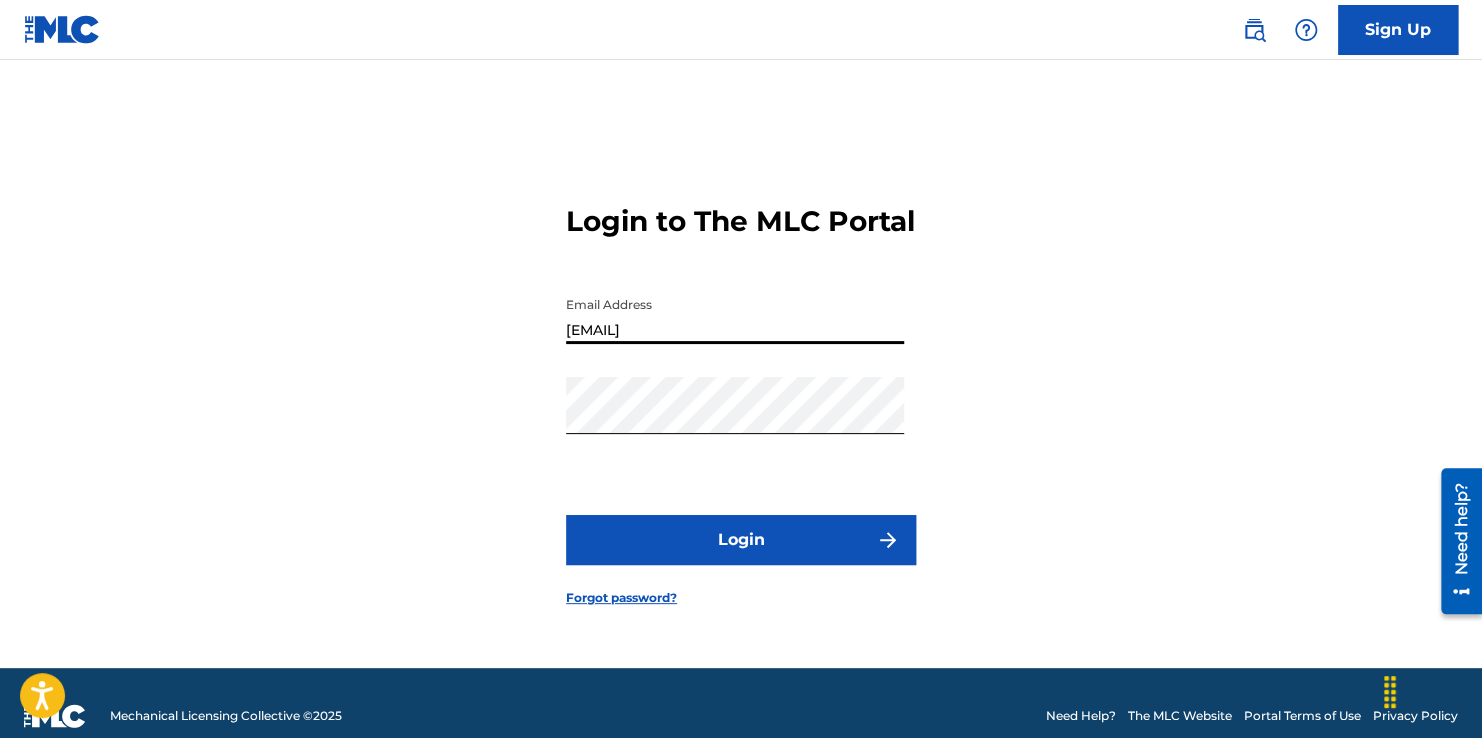 click on "[EMAIL]" at bounding box center [735, 315] 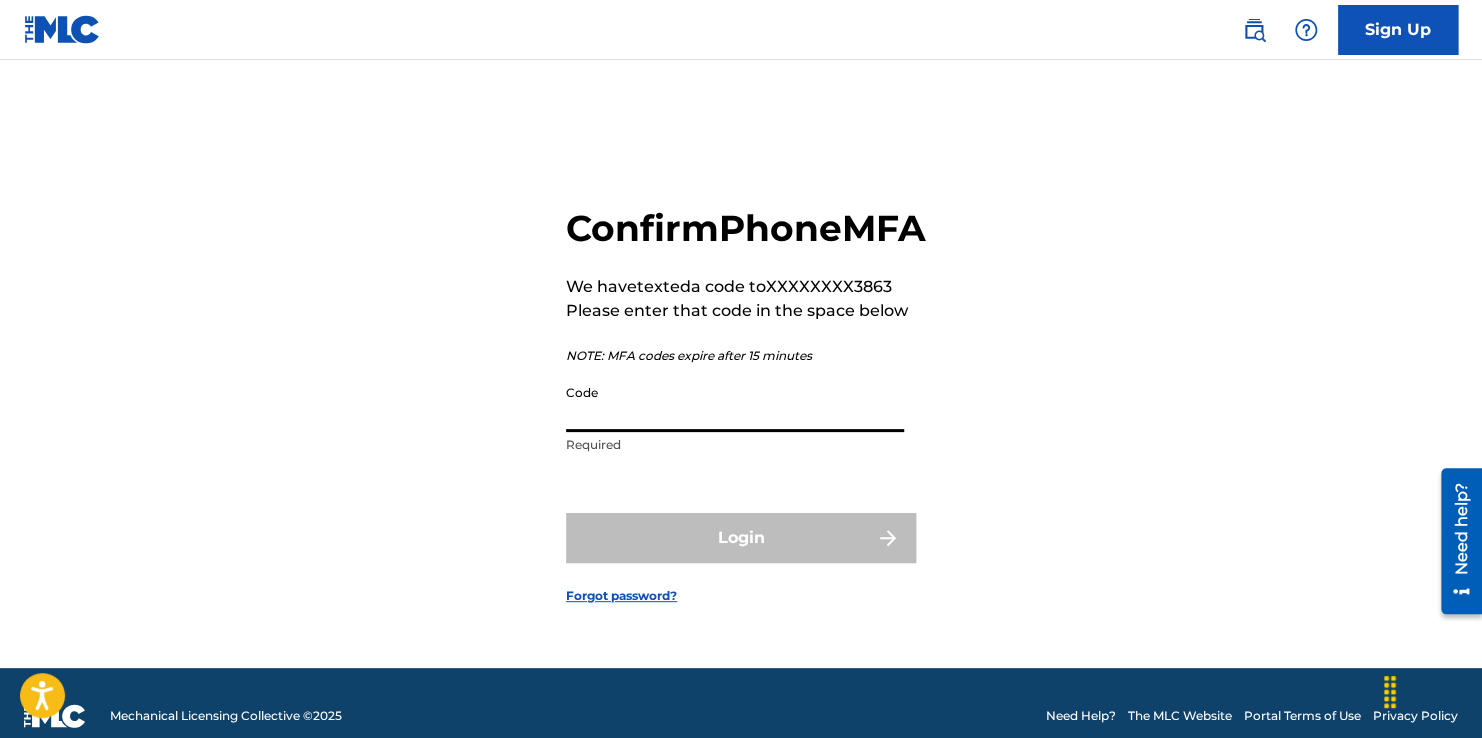 click on "Code" at bounding box center (735, 403) 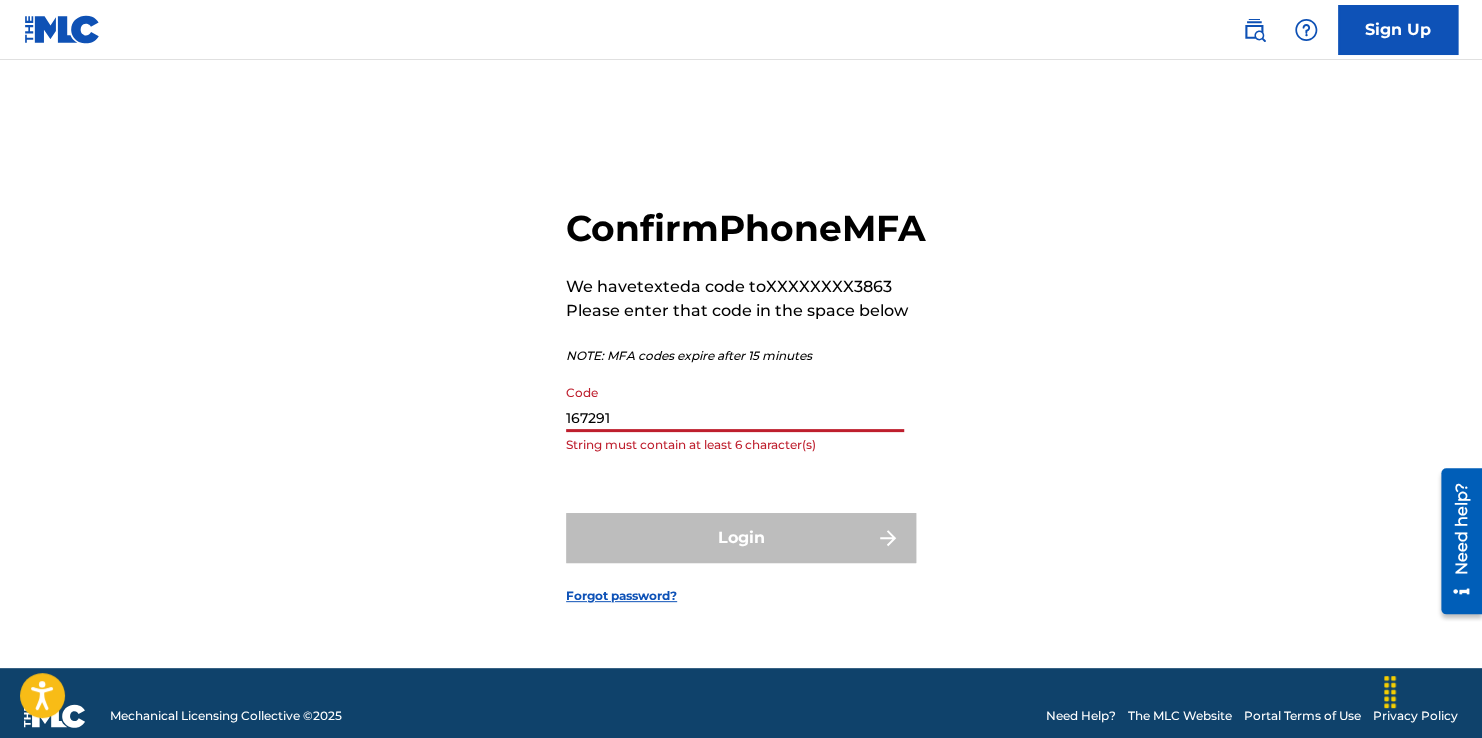 type on "167291" 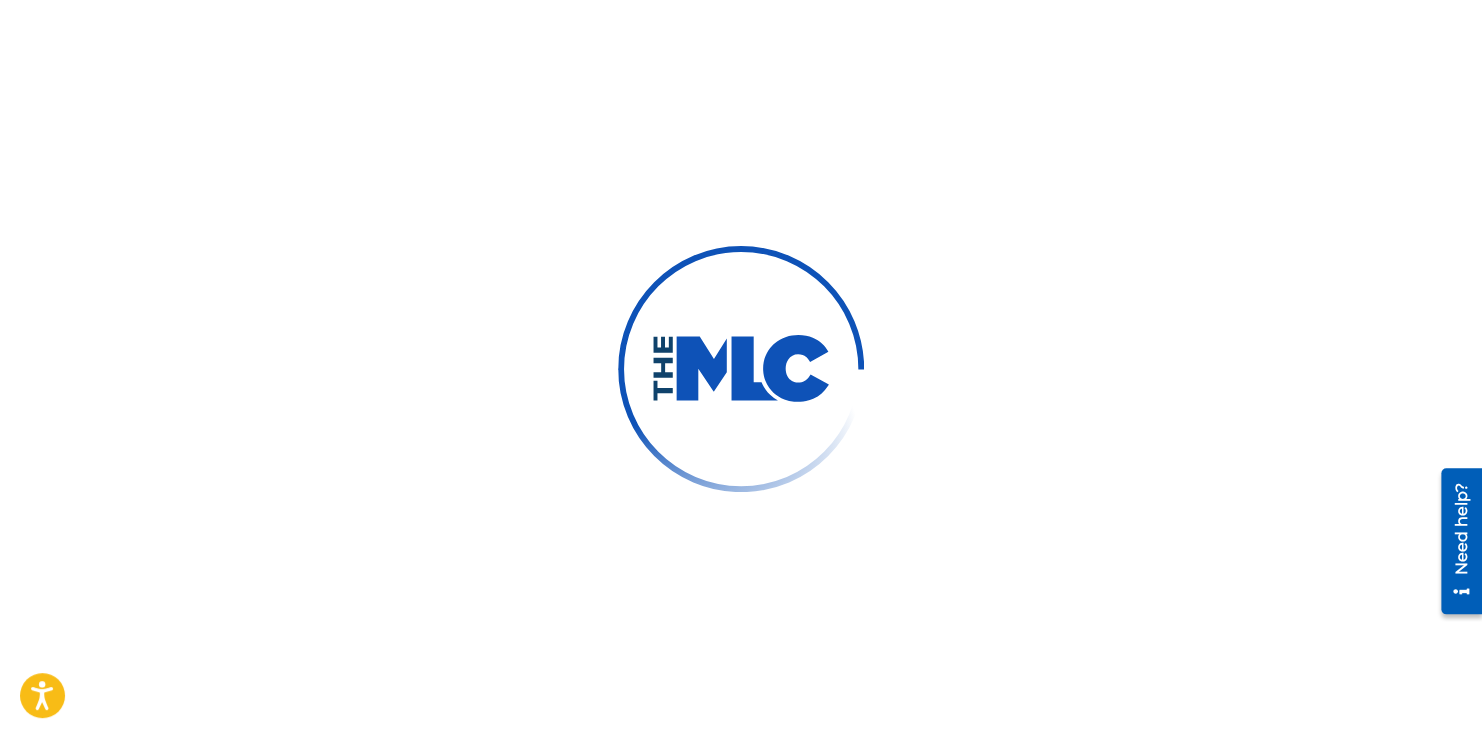 scroll, scrollTop: 0, scrollLeft: 0, axis: both 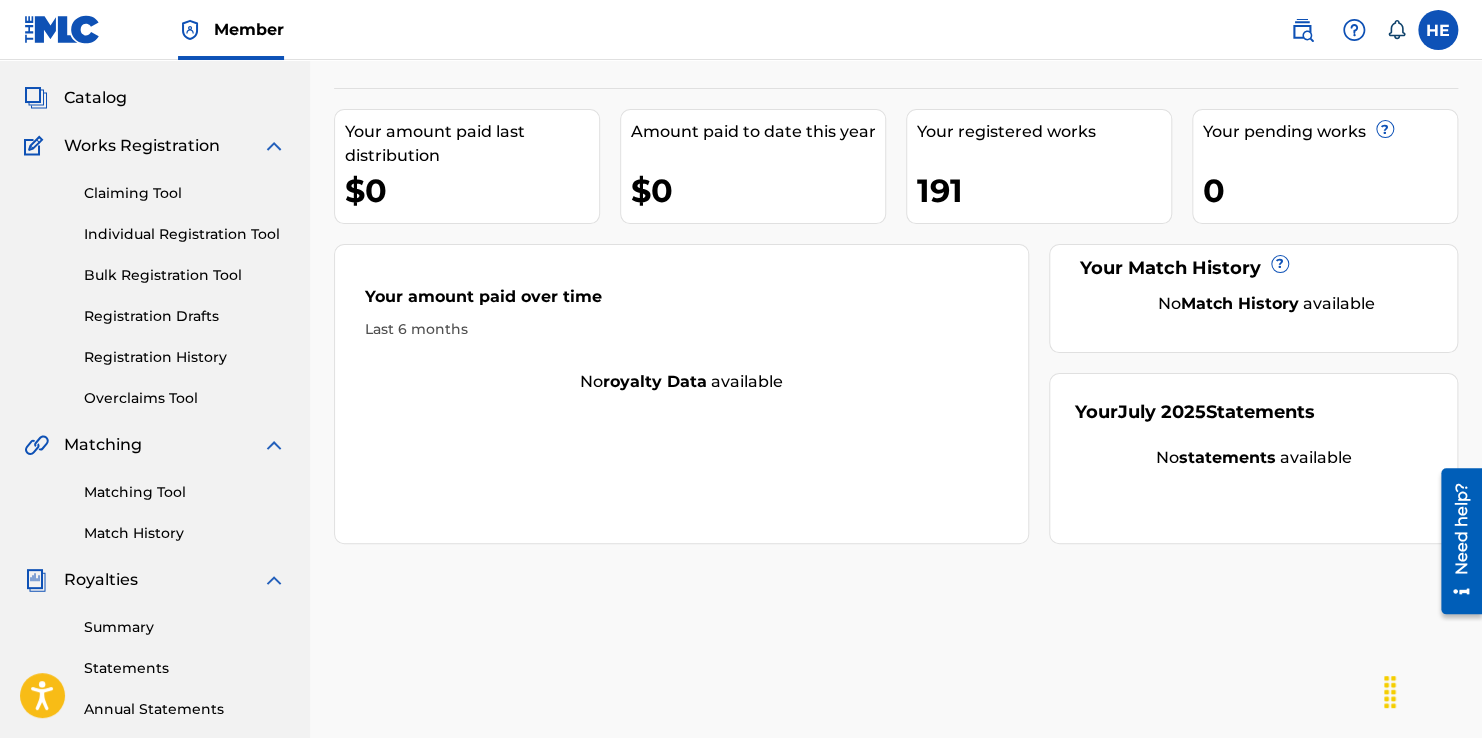 click on "Claiming Tool Individual Registration Tool Bulk Registration Tool Registration Drafts Registration History Overclaims Tool" at bounding box center (155, 283) 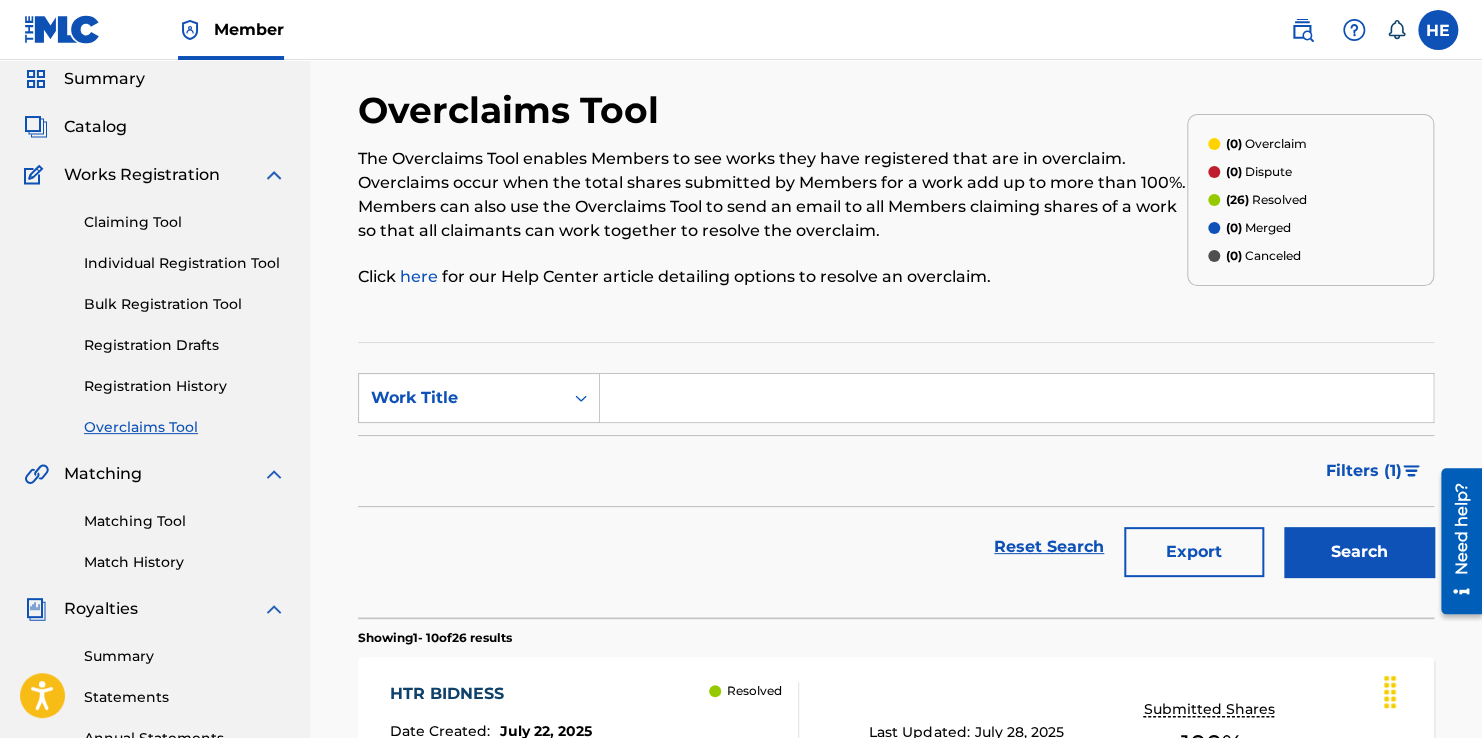 scroll, scrollTop: 0, scrollLeft: 0, axis: both 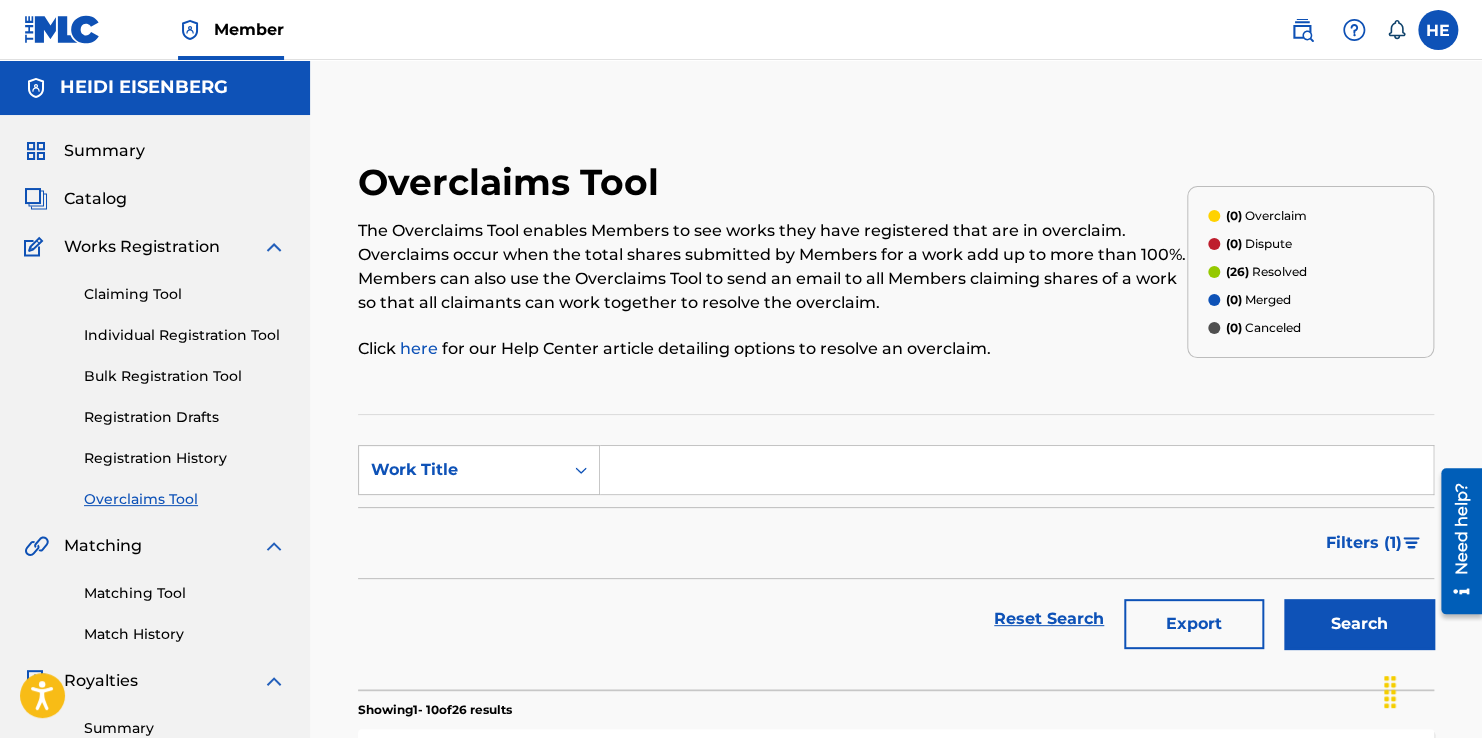 click on "Catalog" at bounding box center [95, 199] 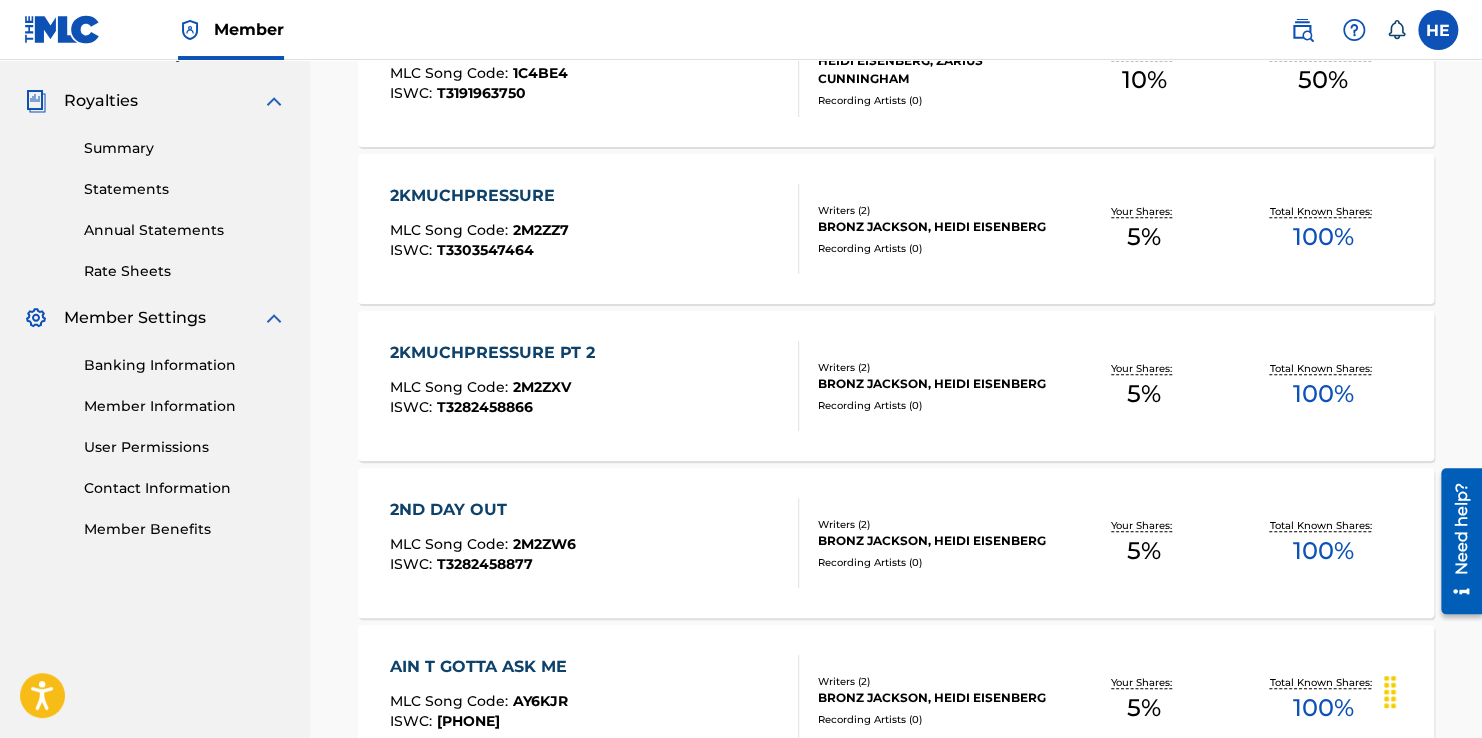 scroll, scrollTop: 600, scrollLeft: 0, axis: vertical 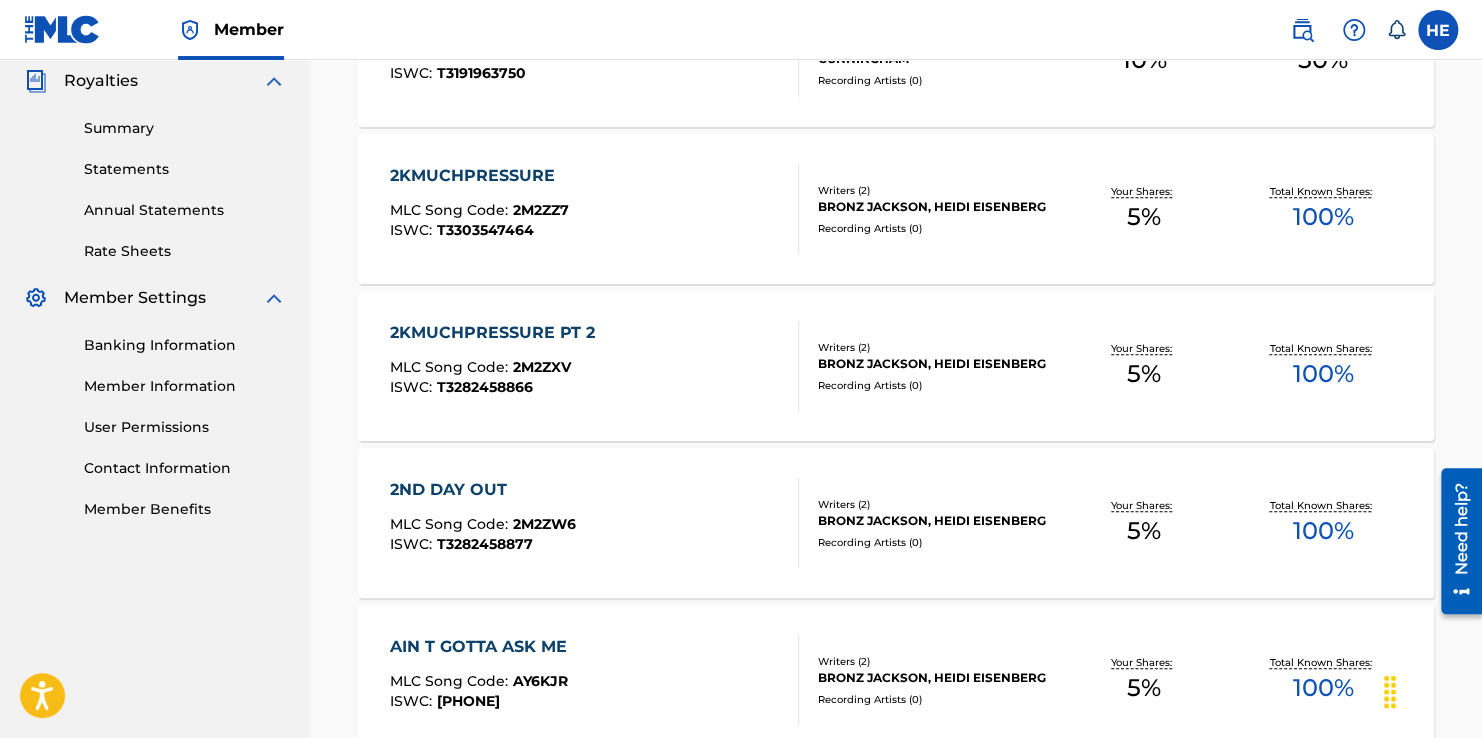click on "Member Information" at bounding box center (185, 386) 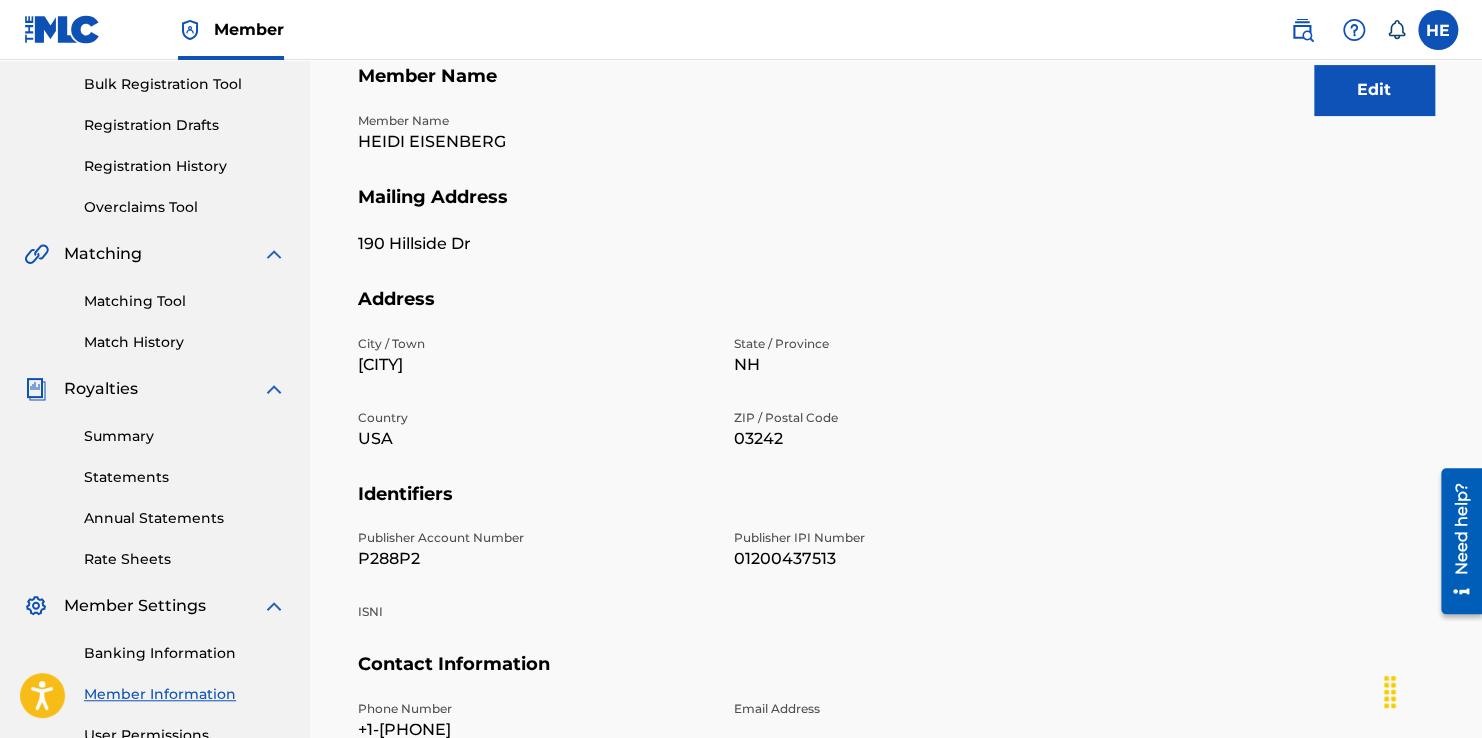 scroll, scrollTop: 501, scrollLeft: 0, axis: vertical 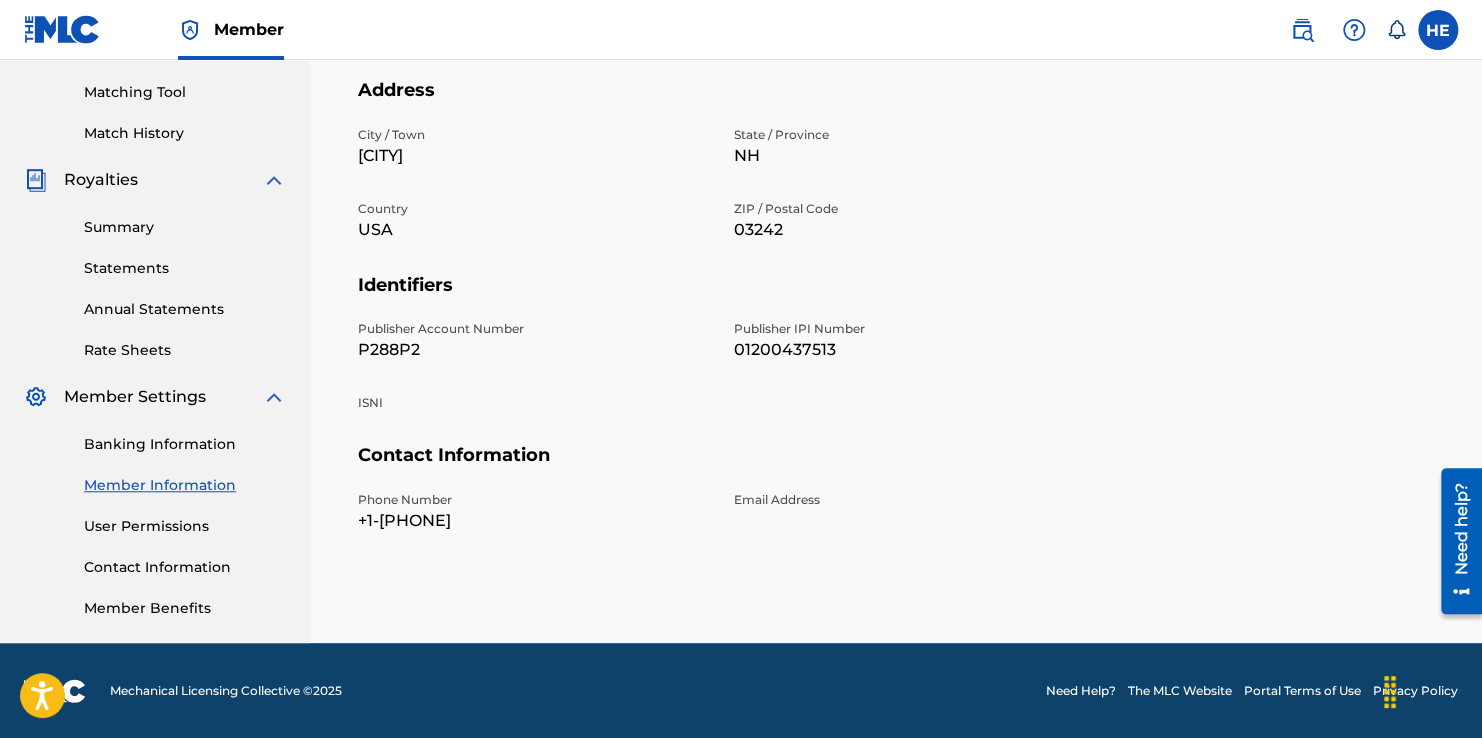 click on "Member Benefits" at bounding box center (185, 608) 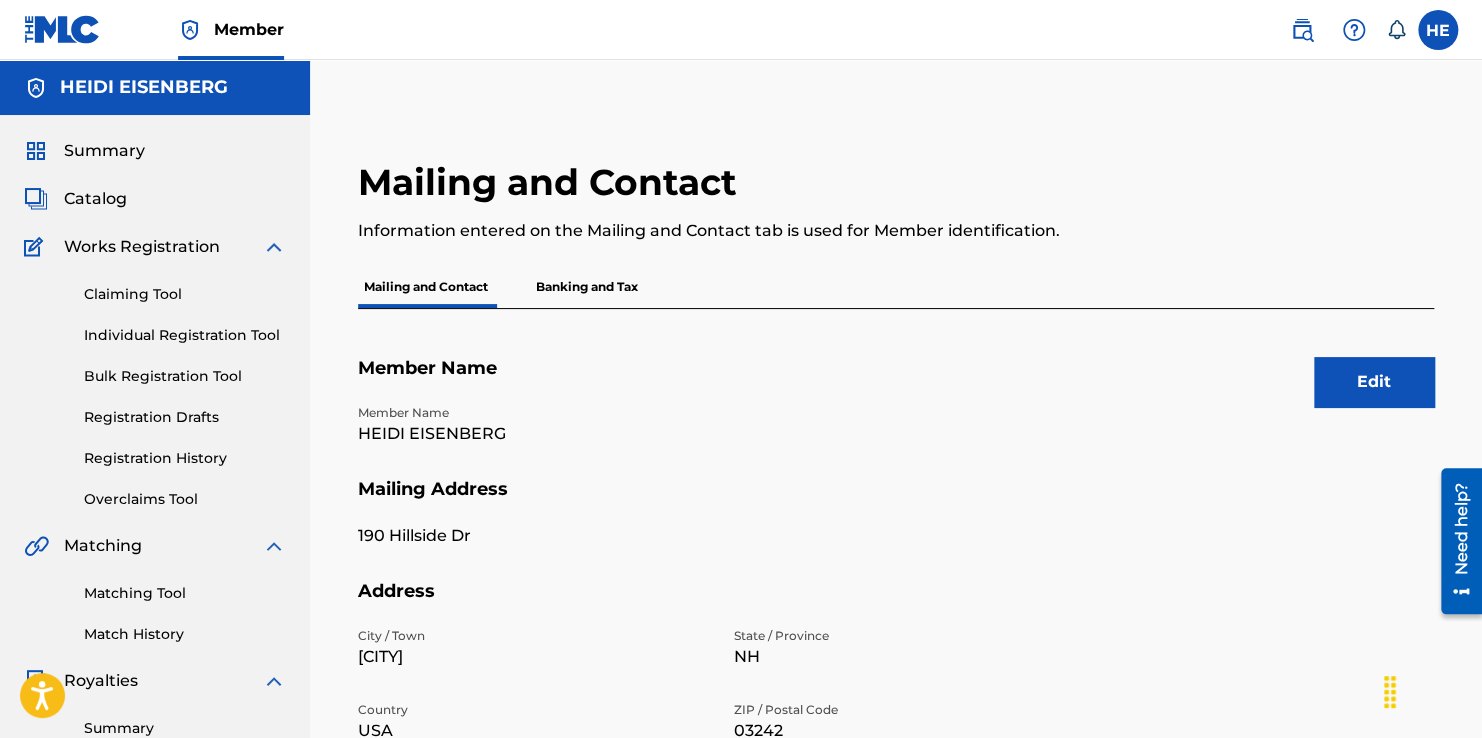 scroll, scrollTop: 0, scrollLeft: 0, axis: both 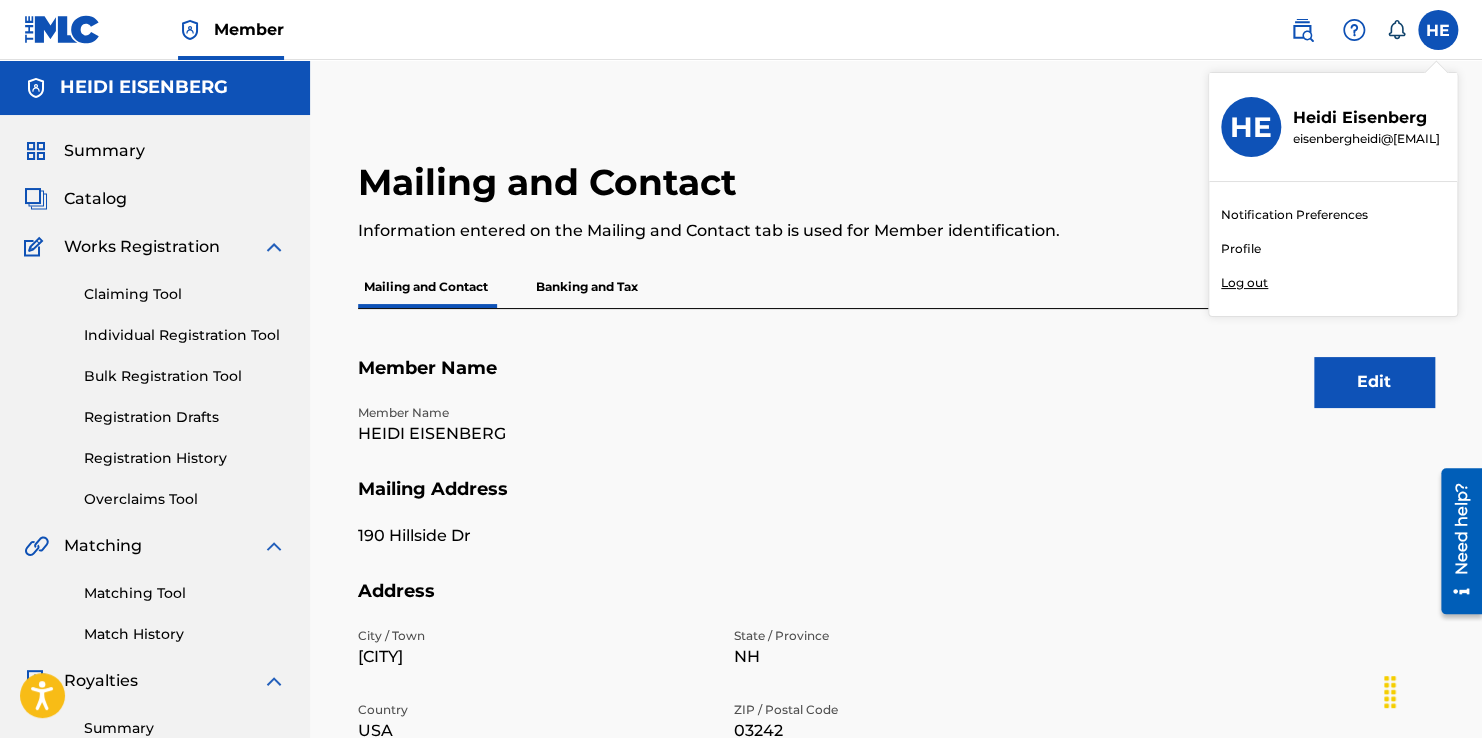 click on "Log out" at bounding box center [1244, 283] 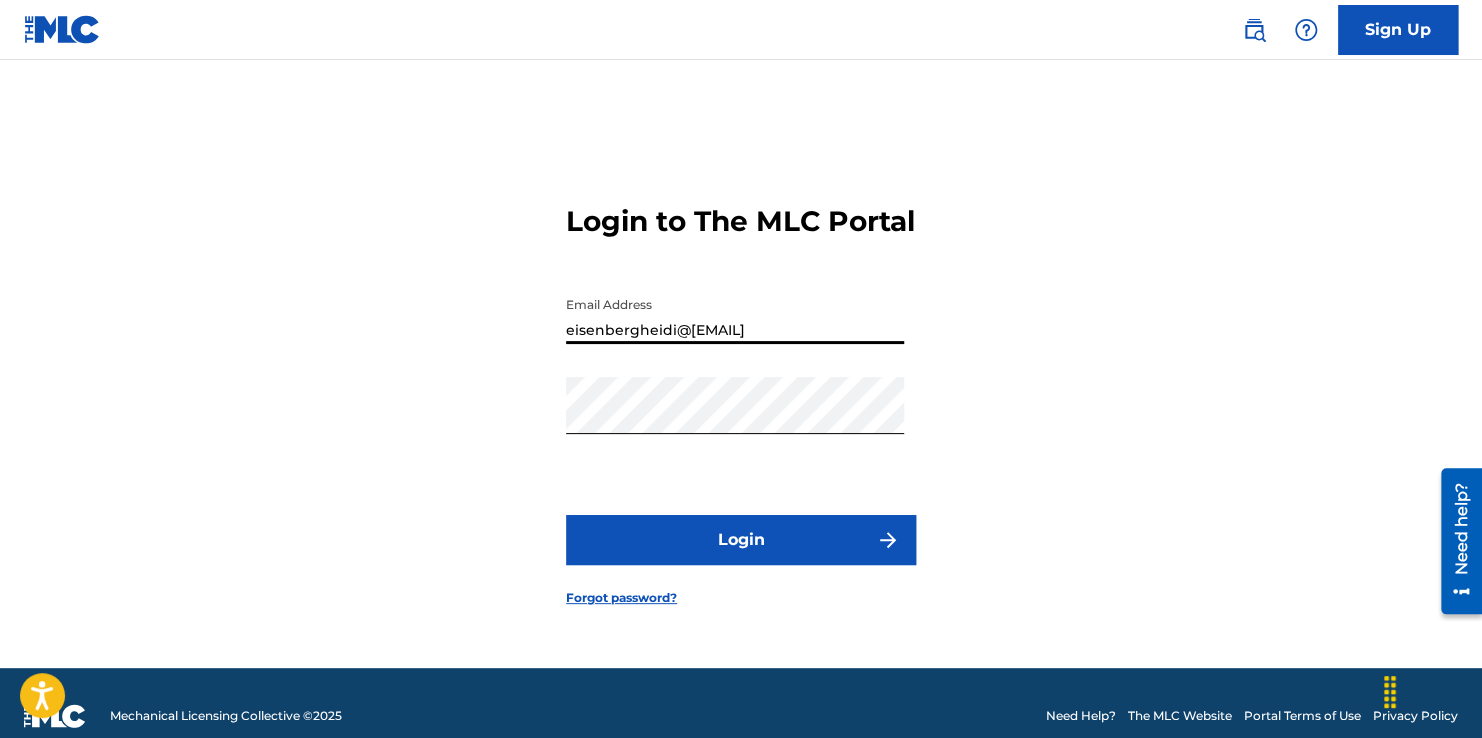 click on "eisenbergheidi@[EMAIL]" at bounding box center [735, 315] 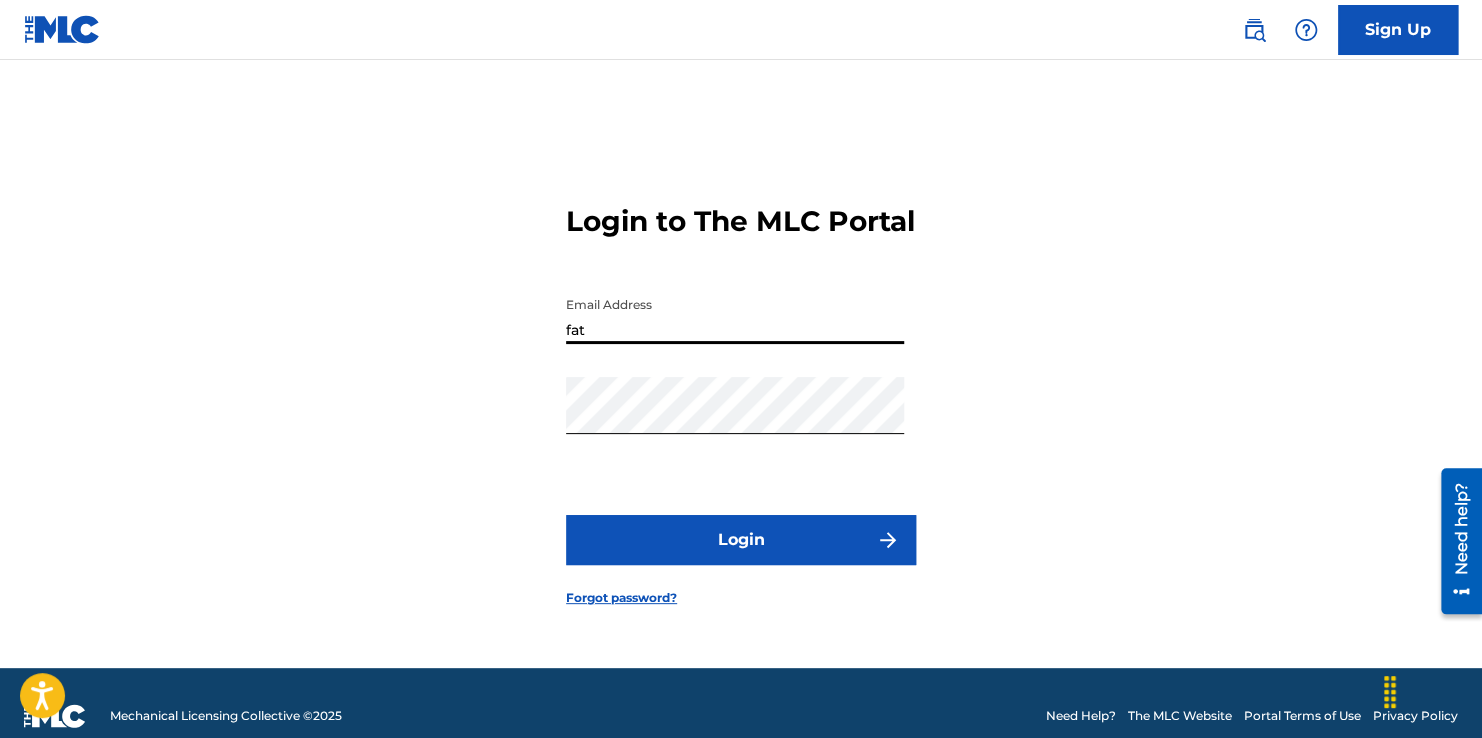 type on "fatjahk@[EMAIL]" 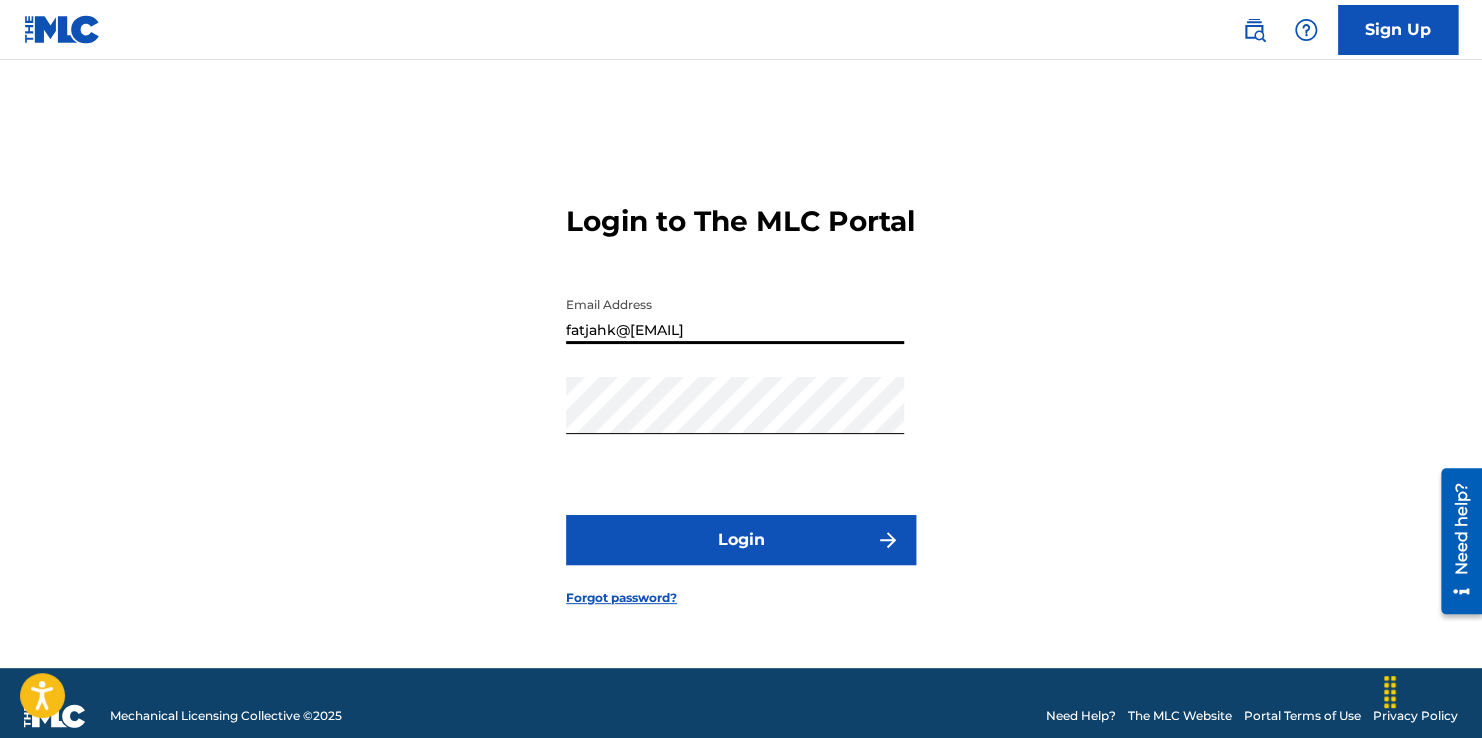 click on "Login" at bounding box center (741, 540) 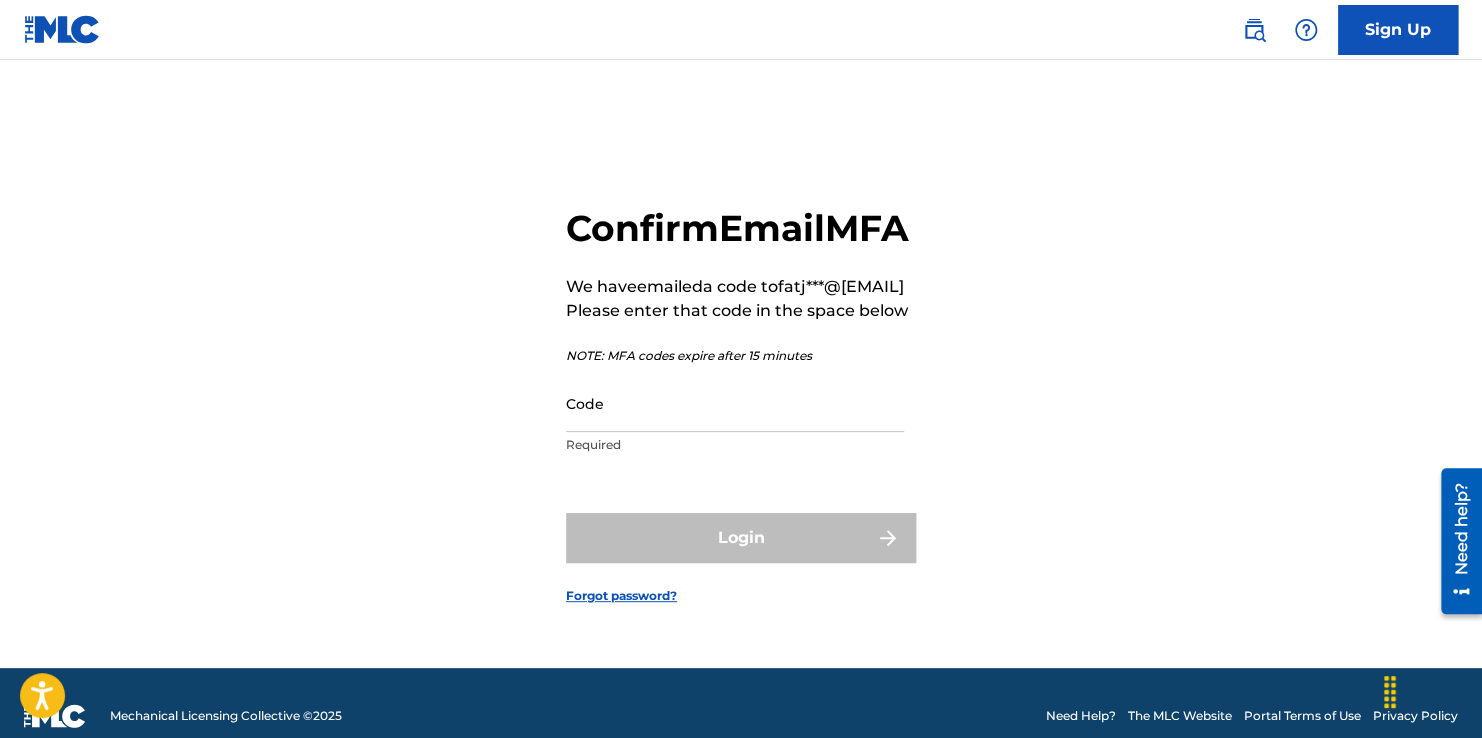 click on "Code" at bounding box center [735, 403] 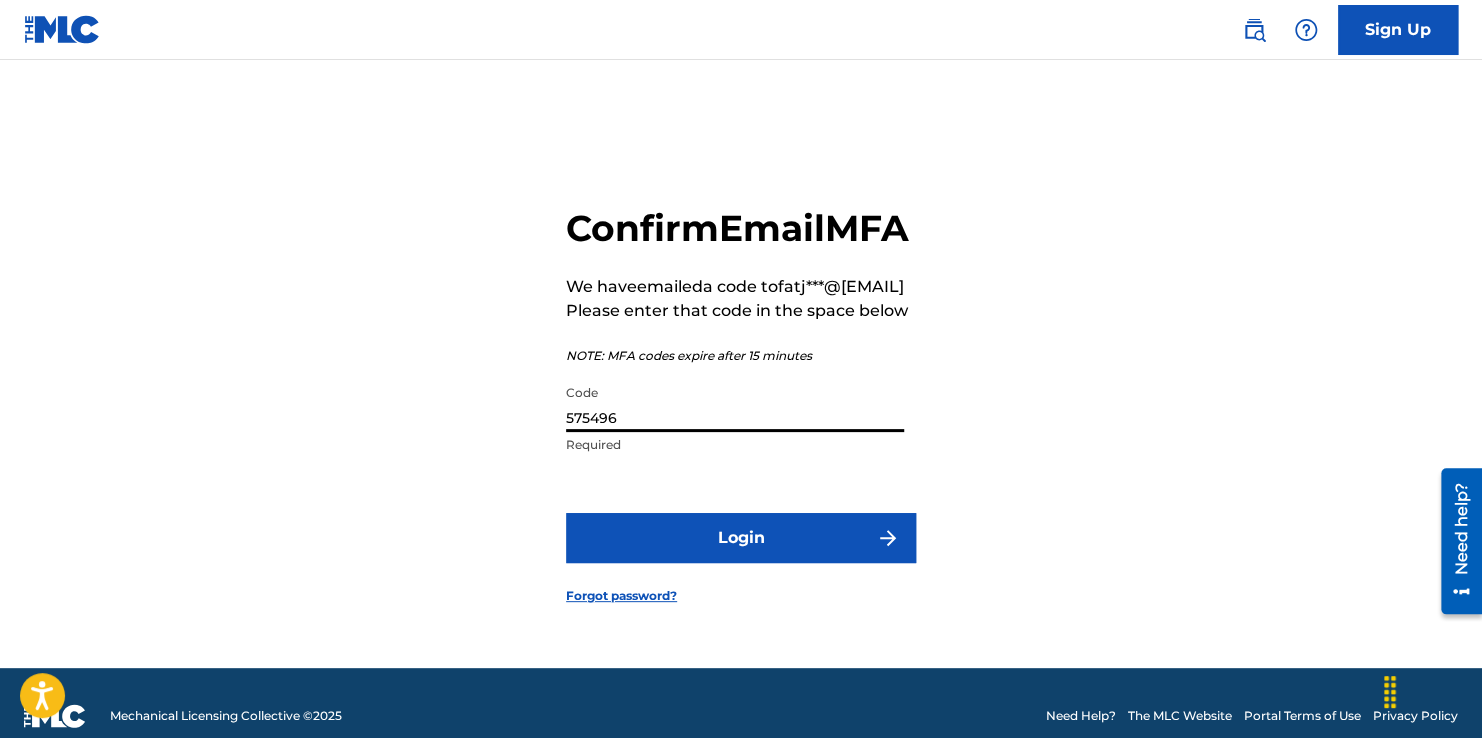 type on "575496" 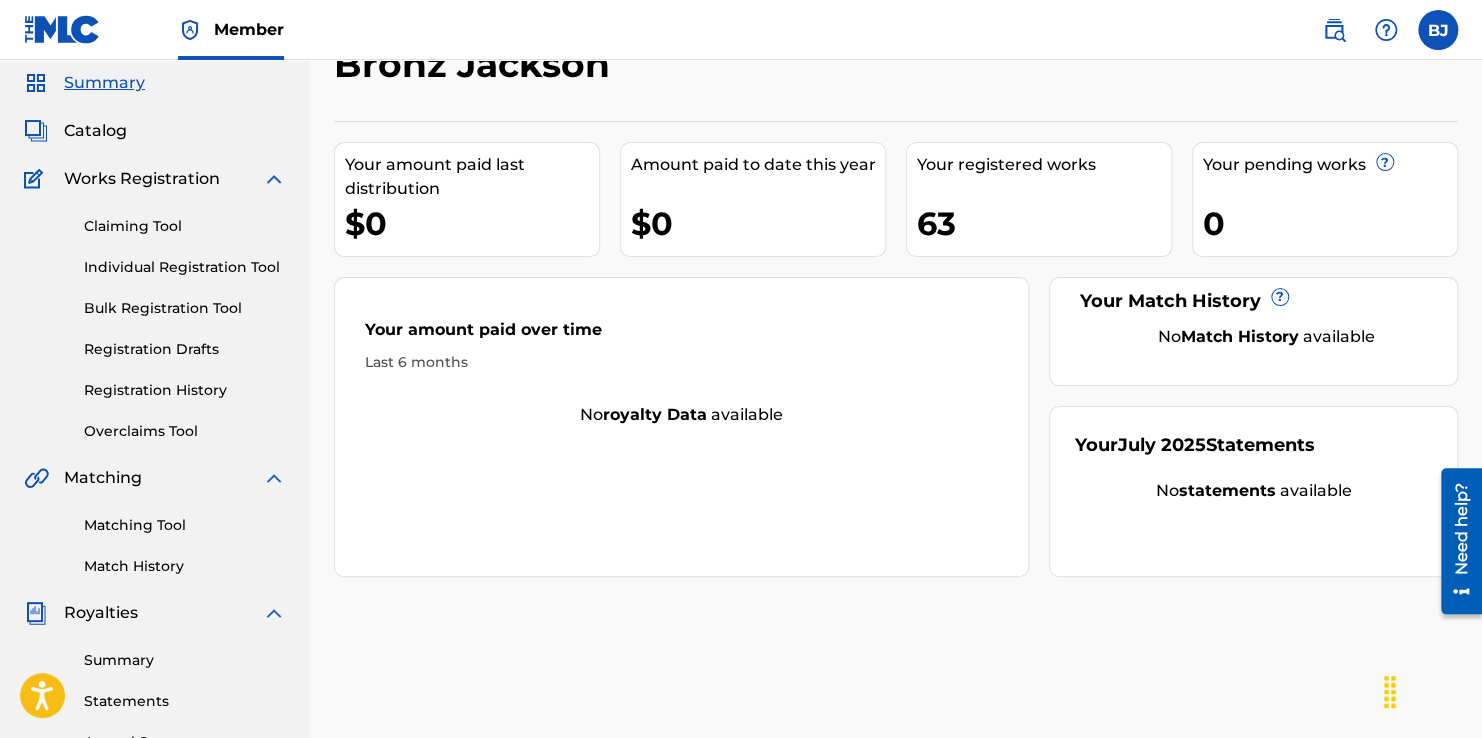 scroll, scrollTop: 0, scrollLeft: 0, axis: both 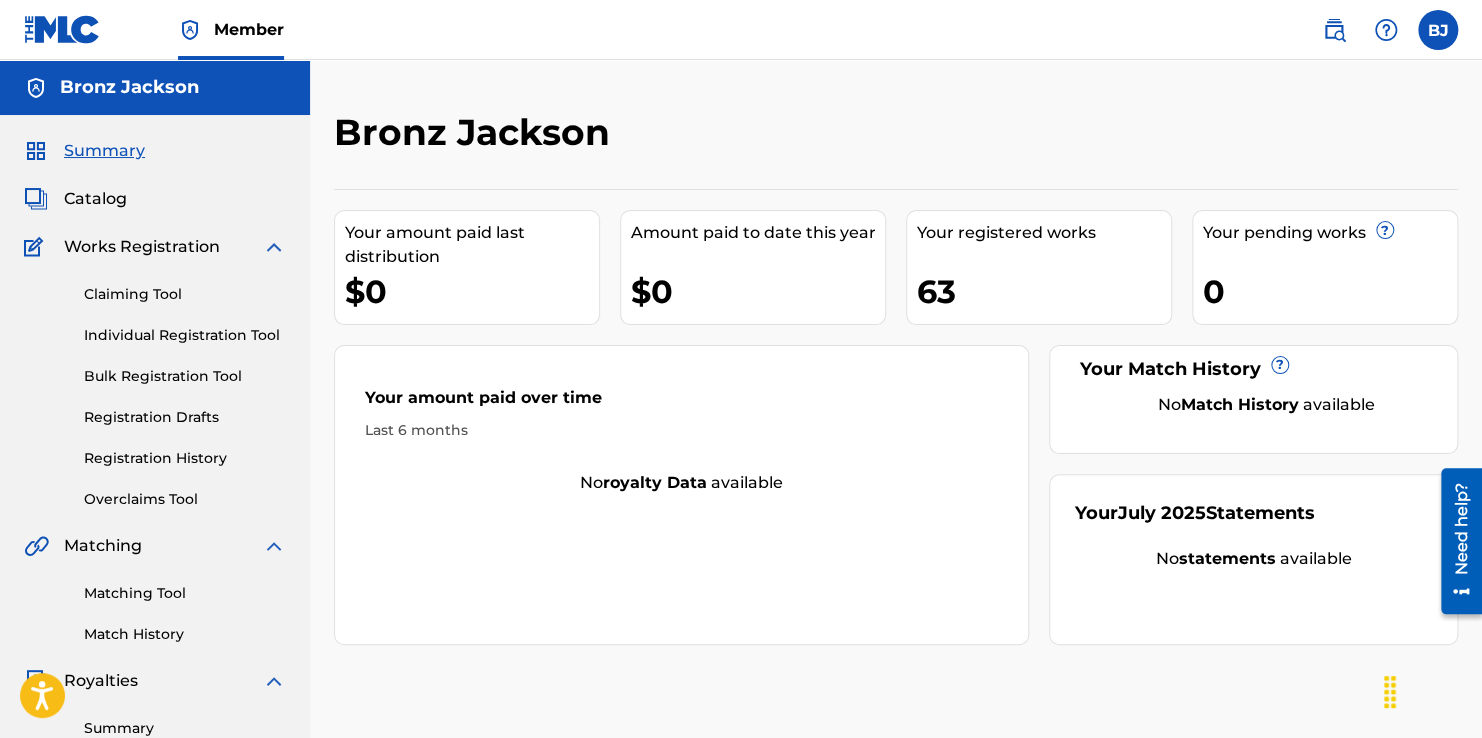drag, startPoint x: 195, startPoint y: 327, endPoint x: 730, endPoint y: 7, distance: 623.39795 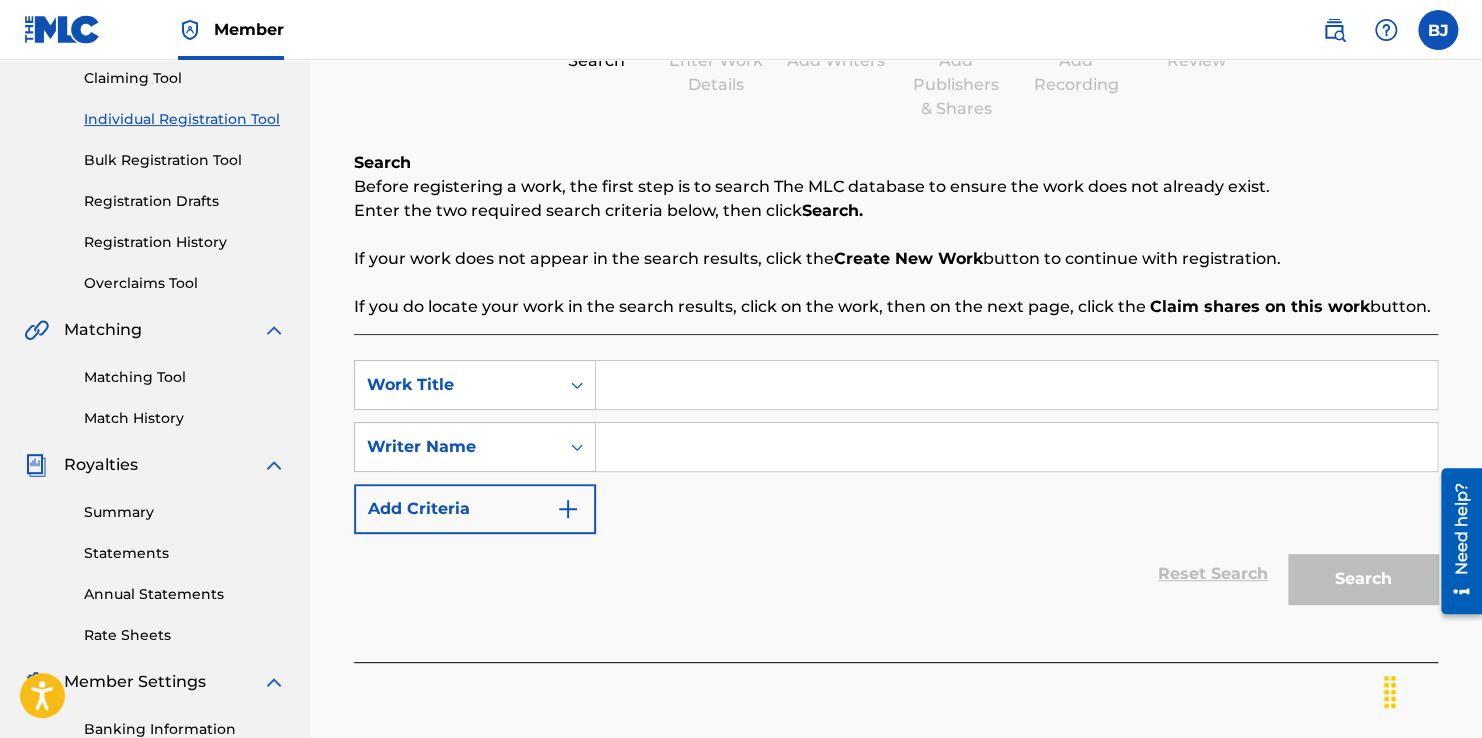 scroll, scrollTop: 100, scrollLeft: 0, axis: vertical 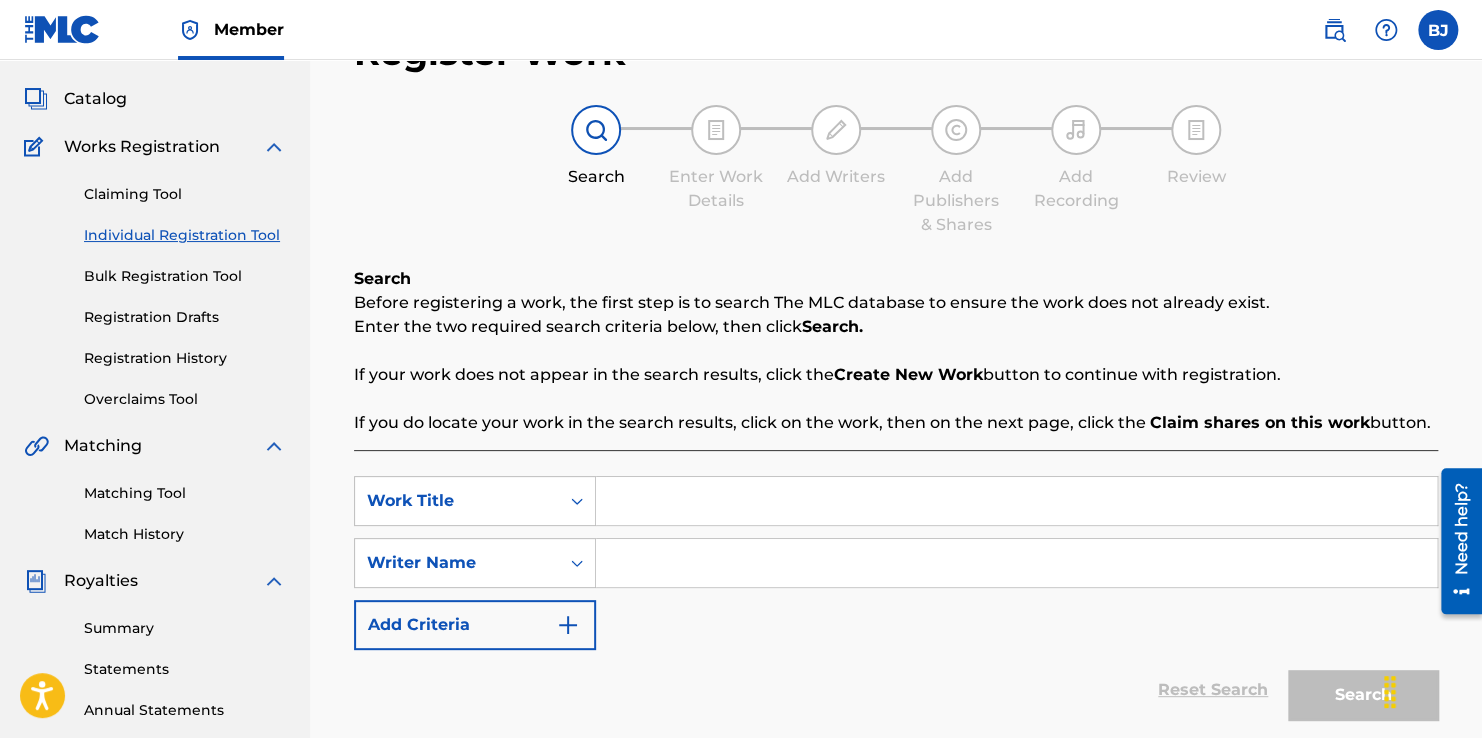 click at bounding box center (1016, 501) 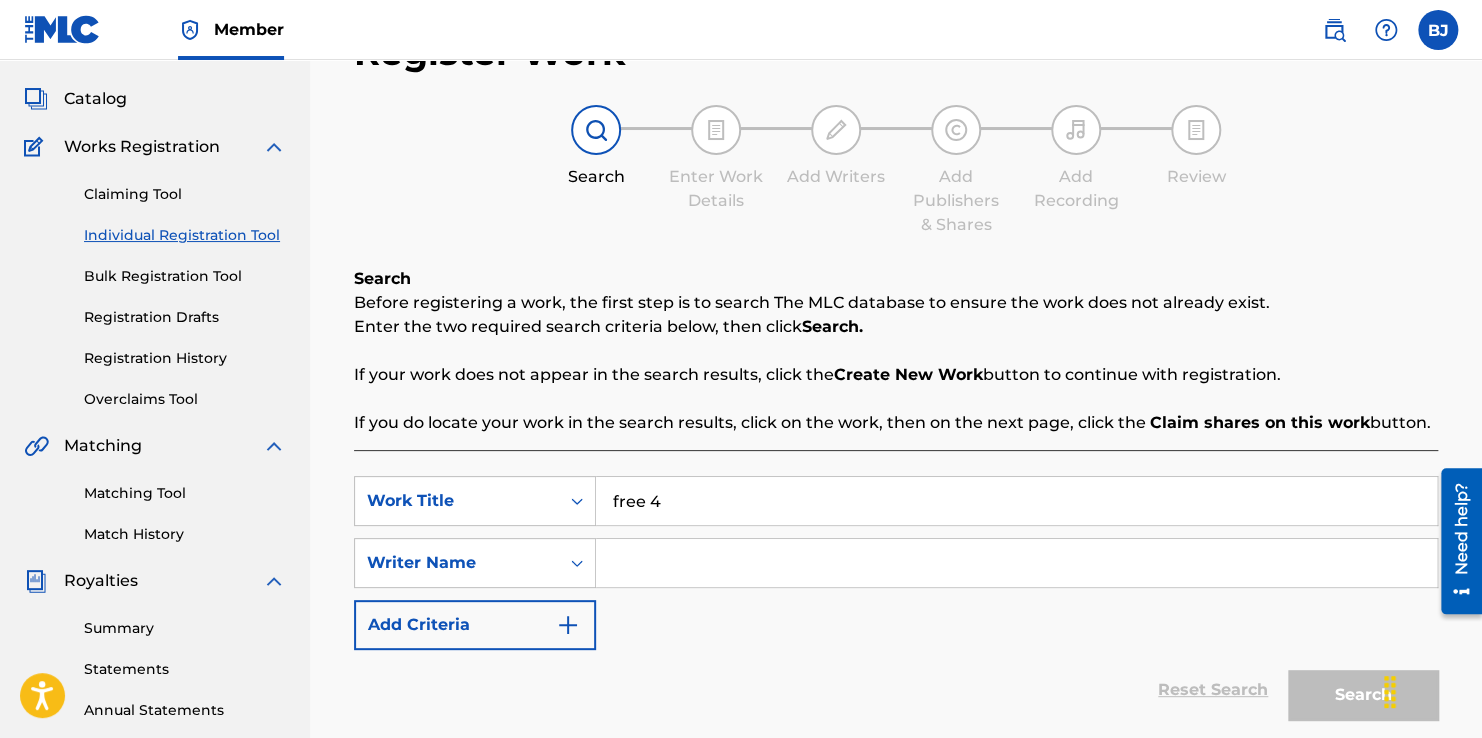 type on "free 4" 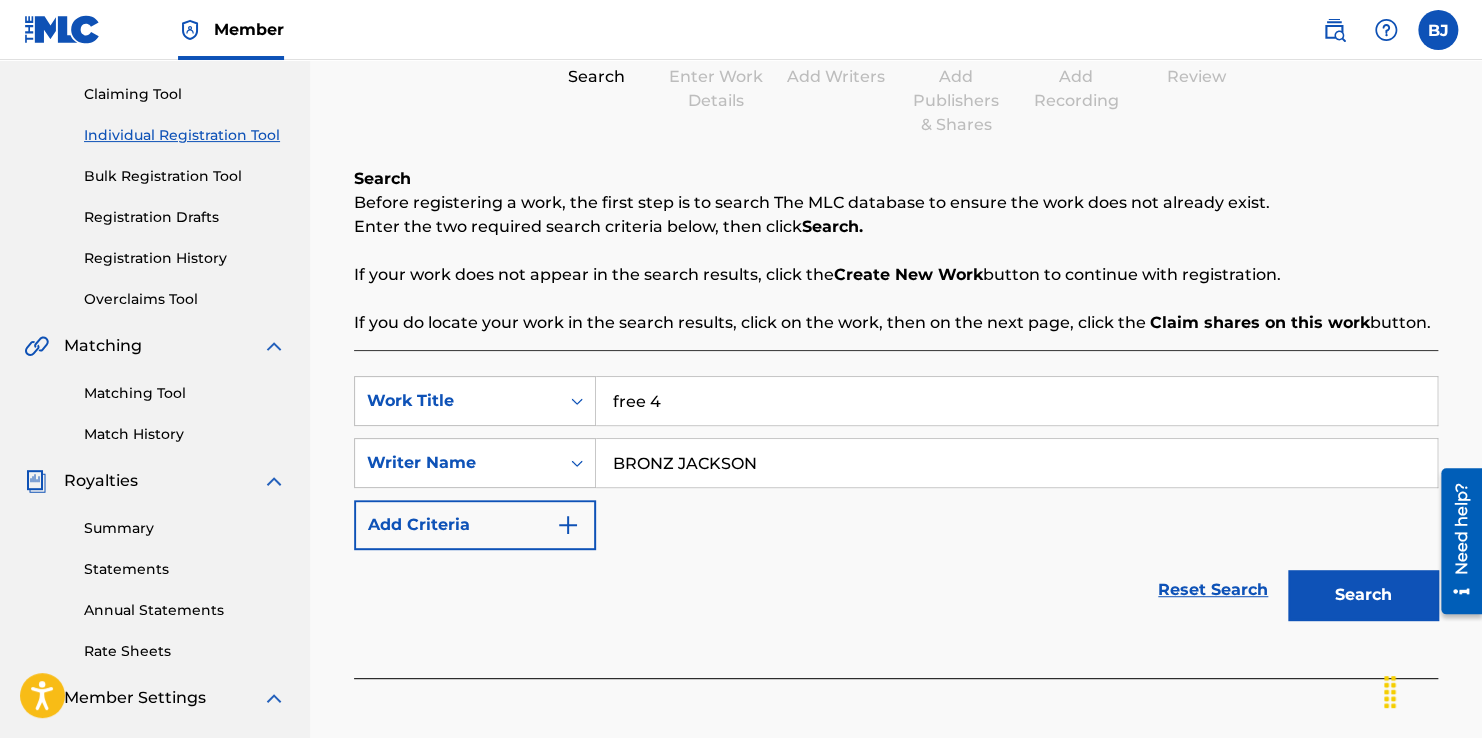 click on "Search" at bounding box center [1363, 595] 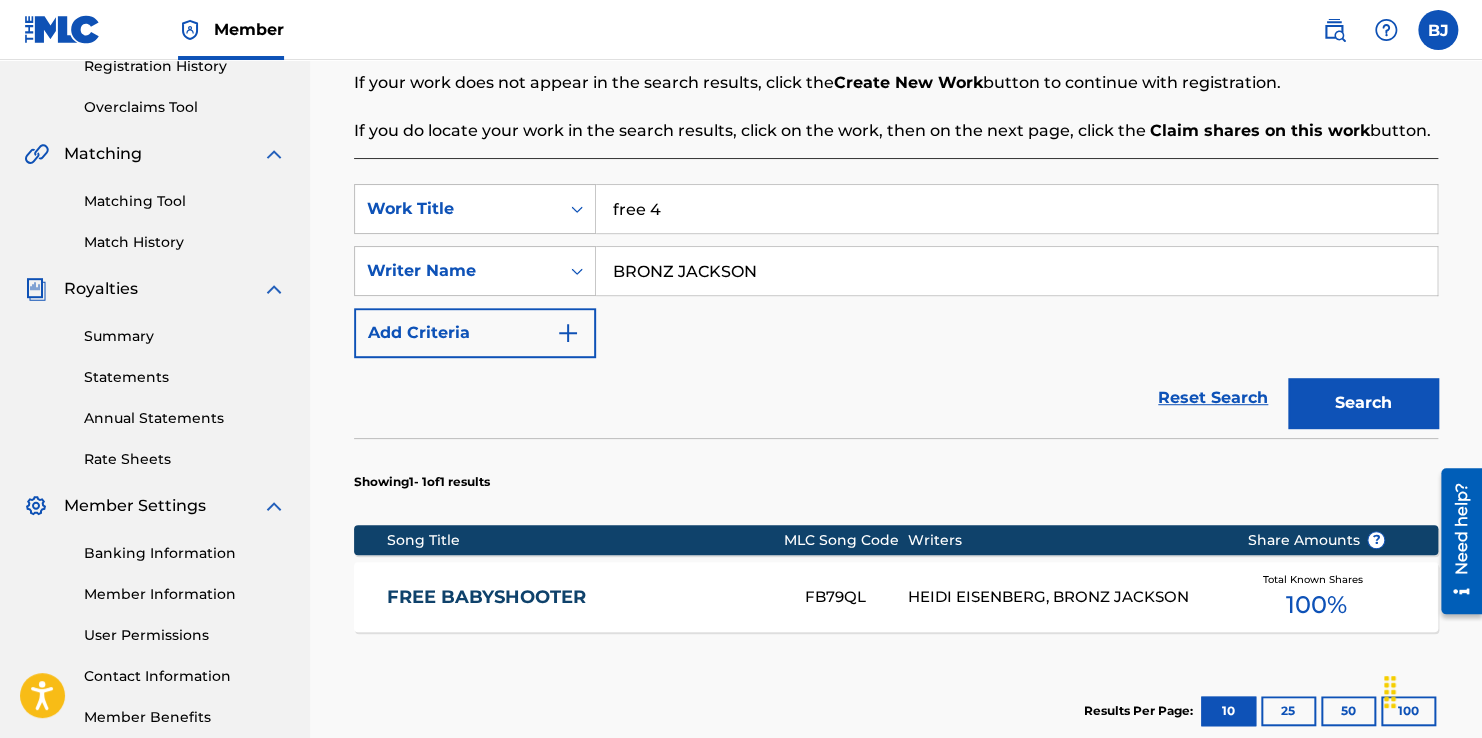 scroll, scrollTop: 346, scrollLeft: 0, axis: vertical 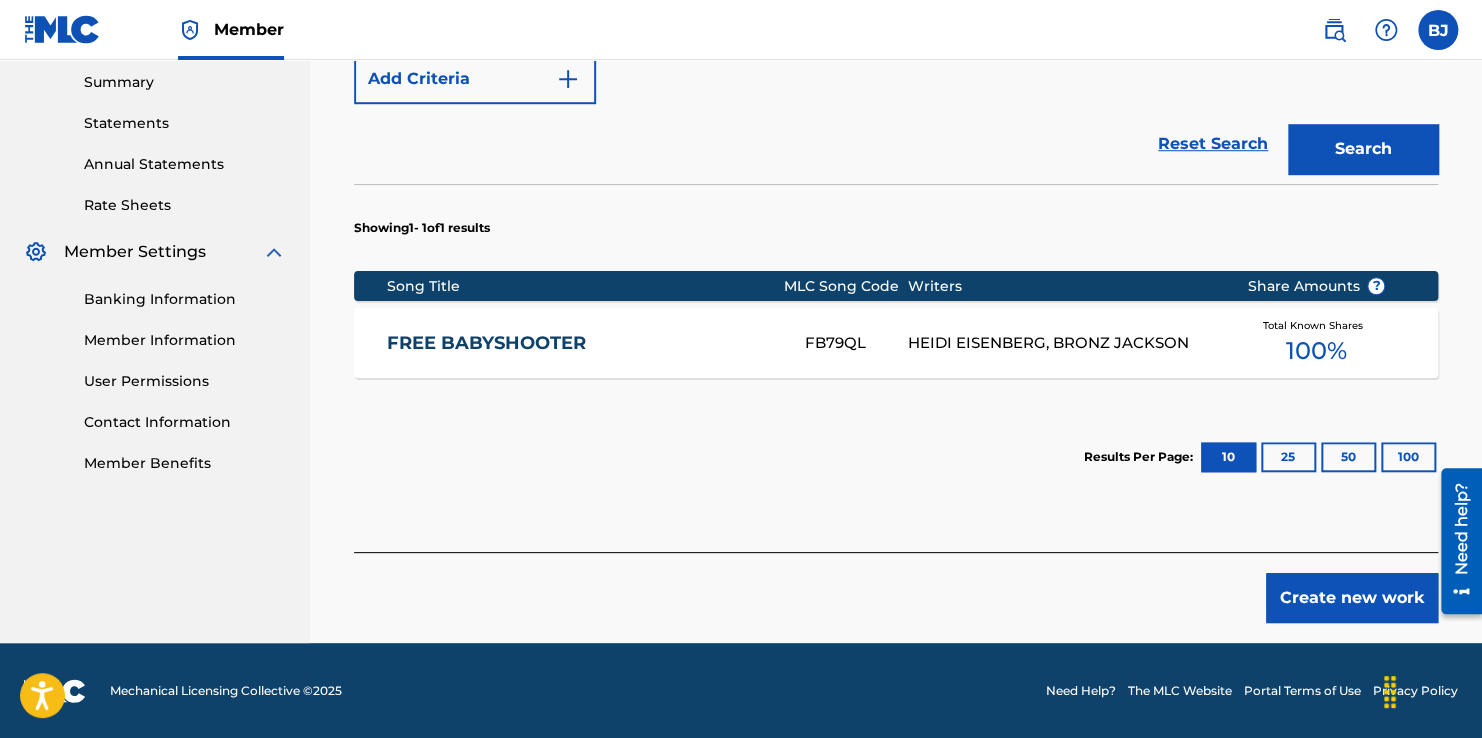 click on "Create new work" at bounding box center [1352, 598] 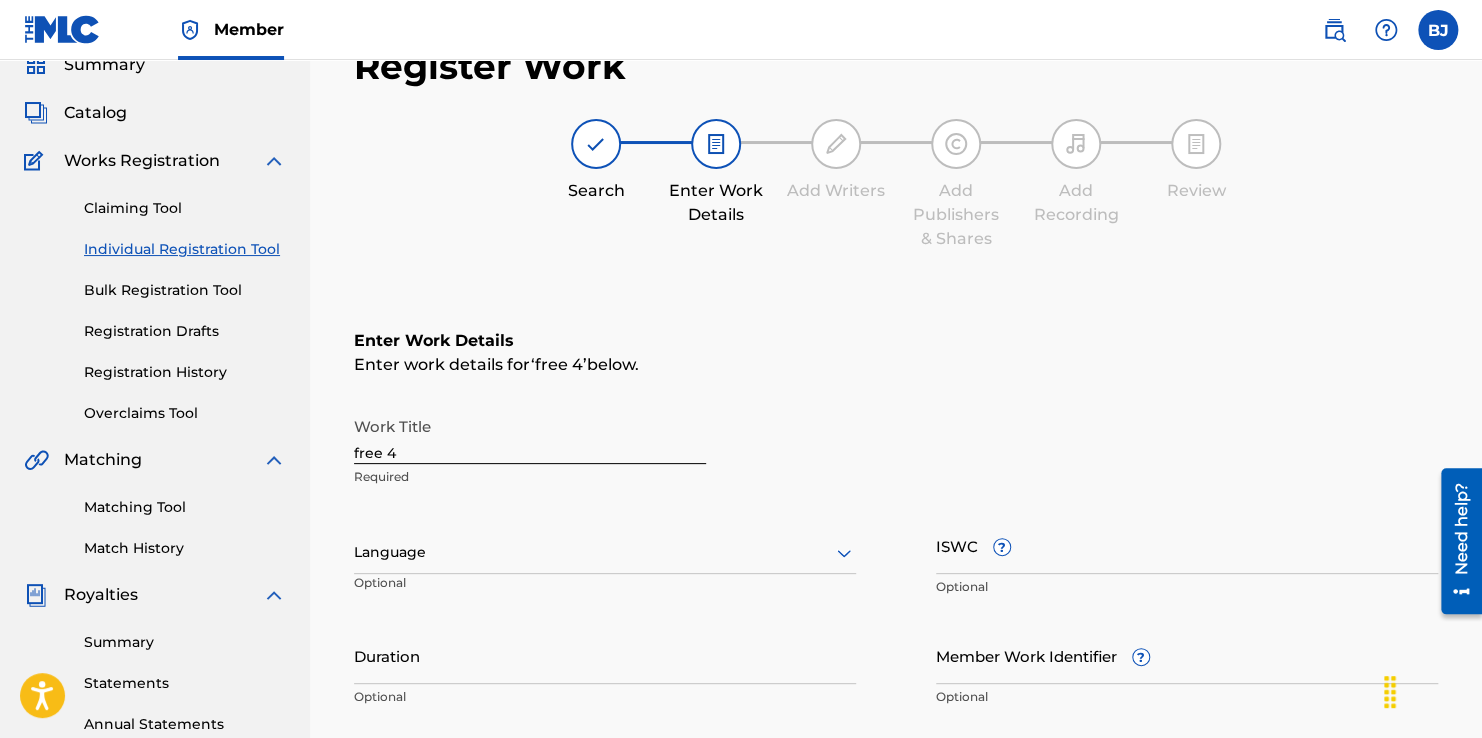 scroll, scrollTop: 300, scrollLeft: 0, axis: vertical 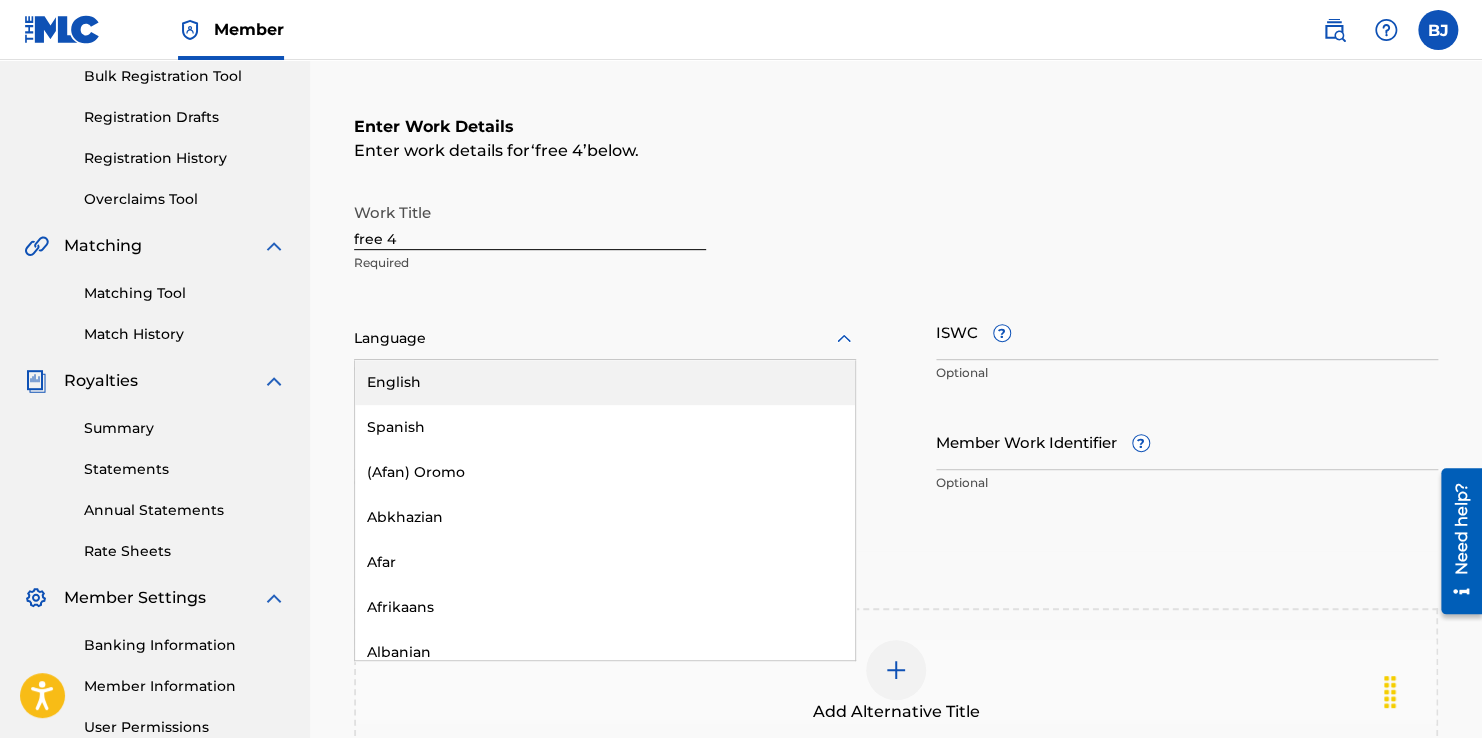 click at bounding box center [605, 338] 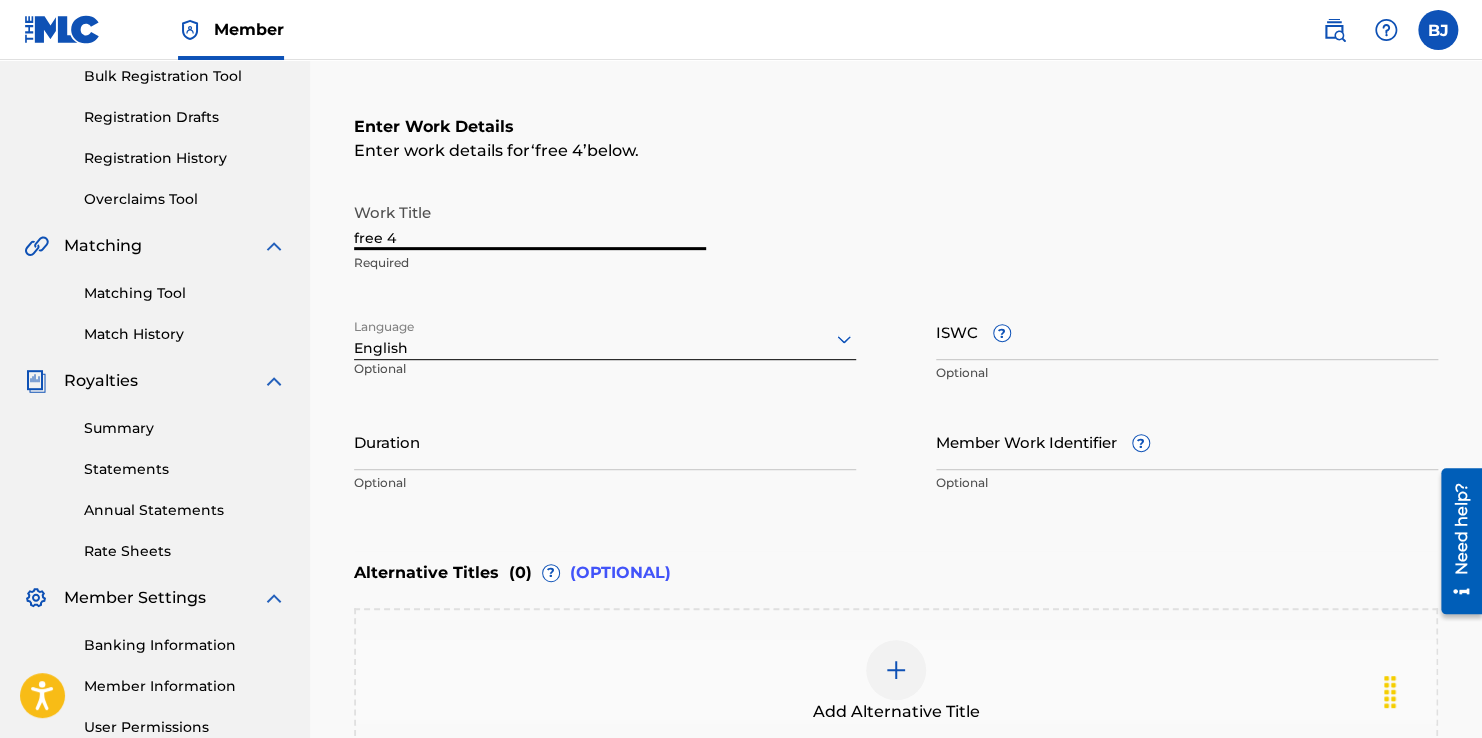 drag, startPoint x: 448, startPoint y: 238, endPoint x: 310, endPoint y: 235, distance: 138.03261 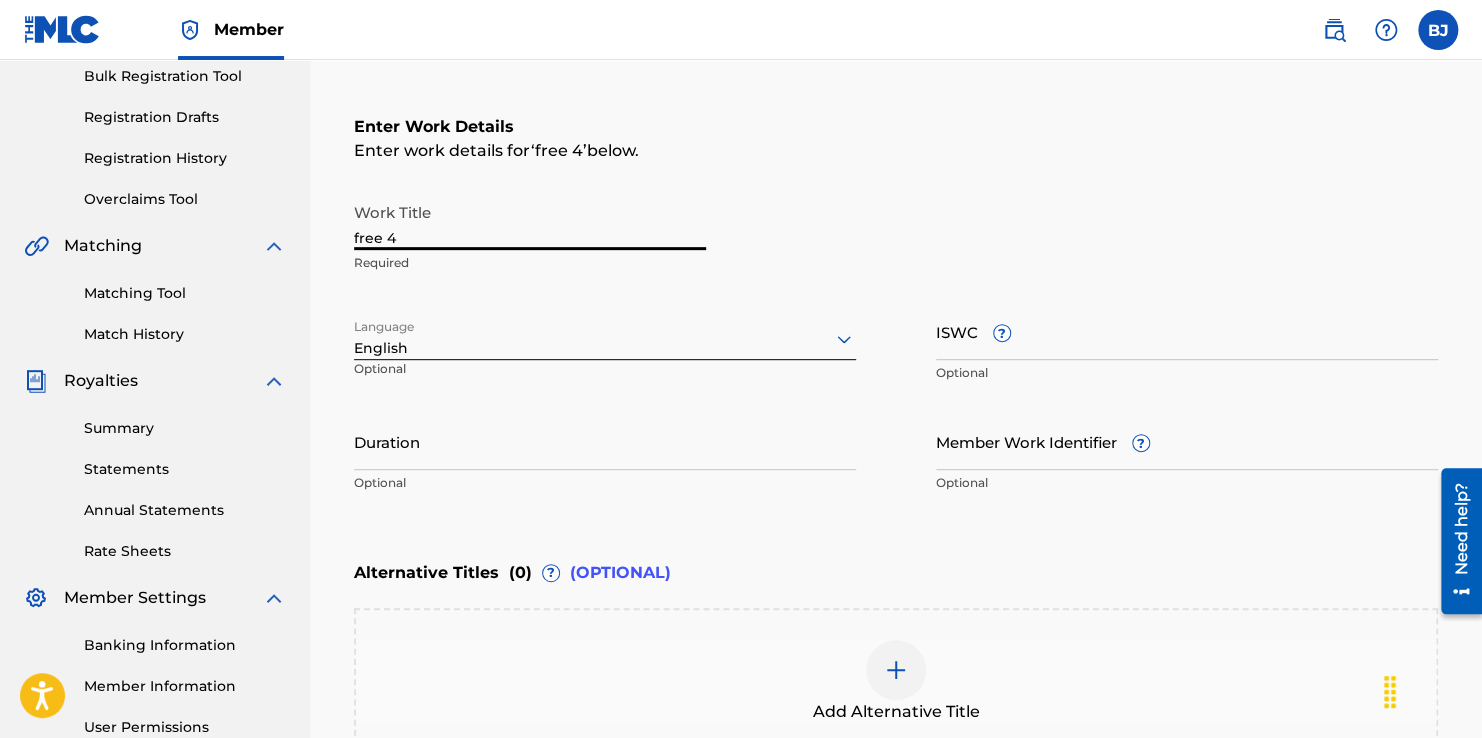click on "Register Work Search Enter Work Details Add Writers Add Publishers & Shares Add Recording Review Enter Work Details Enter work details for  ‘ free 4 ’  below. Work Title   free 4 Required Language English Optional ISWC   ? Optional Duration   Optional Member Work Identifier   ? Optional Alternative Titles ( 0 ) ? (OPTIONAL) Add Alternative Title Back Save as draft Next" at bounding box center (896, 353) 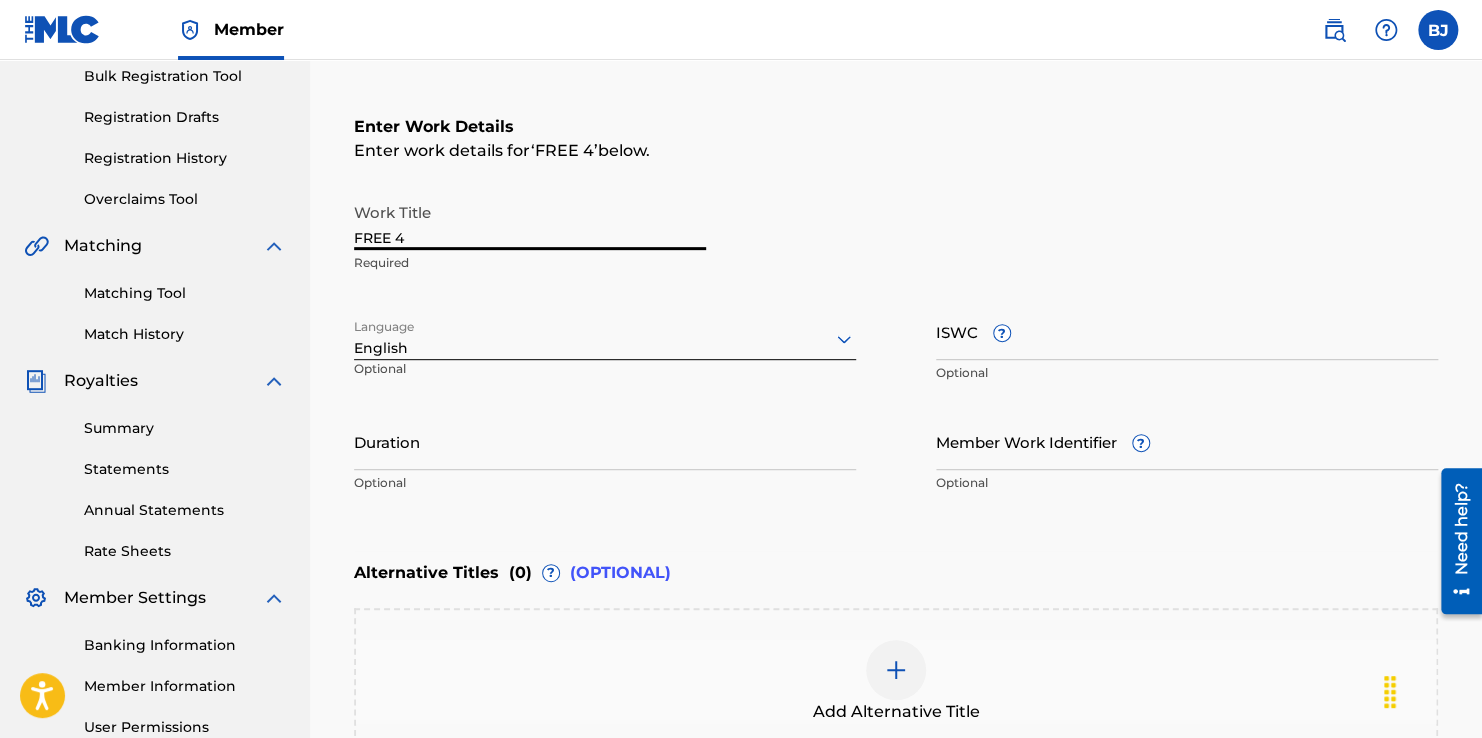 type on "FREE 4" 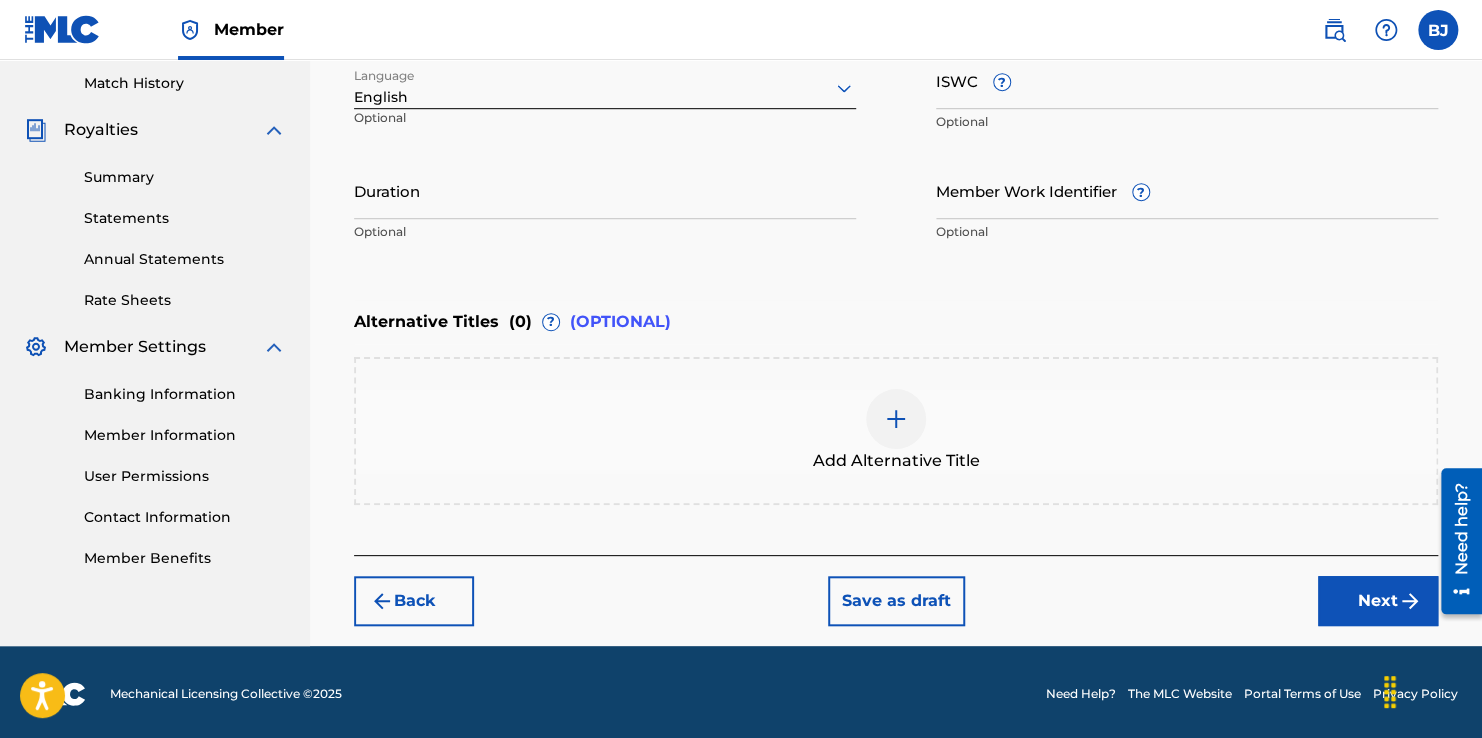 scroll, scrollTop: 552, scrollLeft: 0, axis: vertical 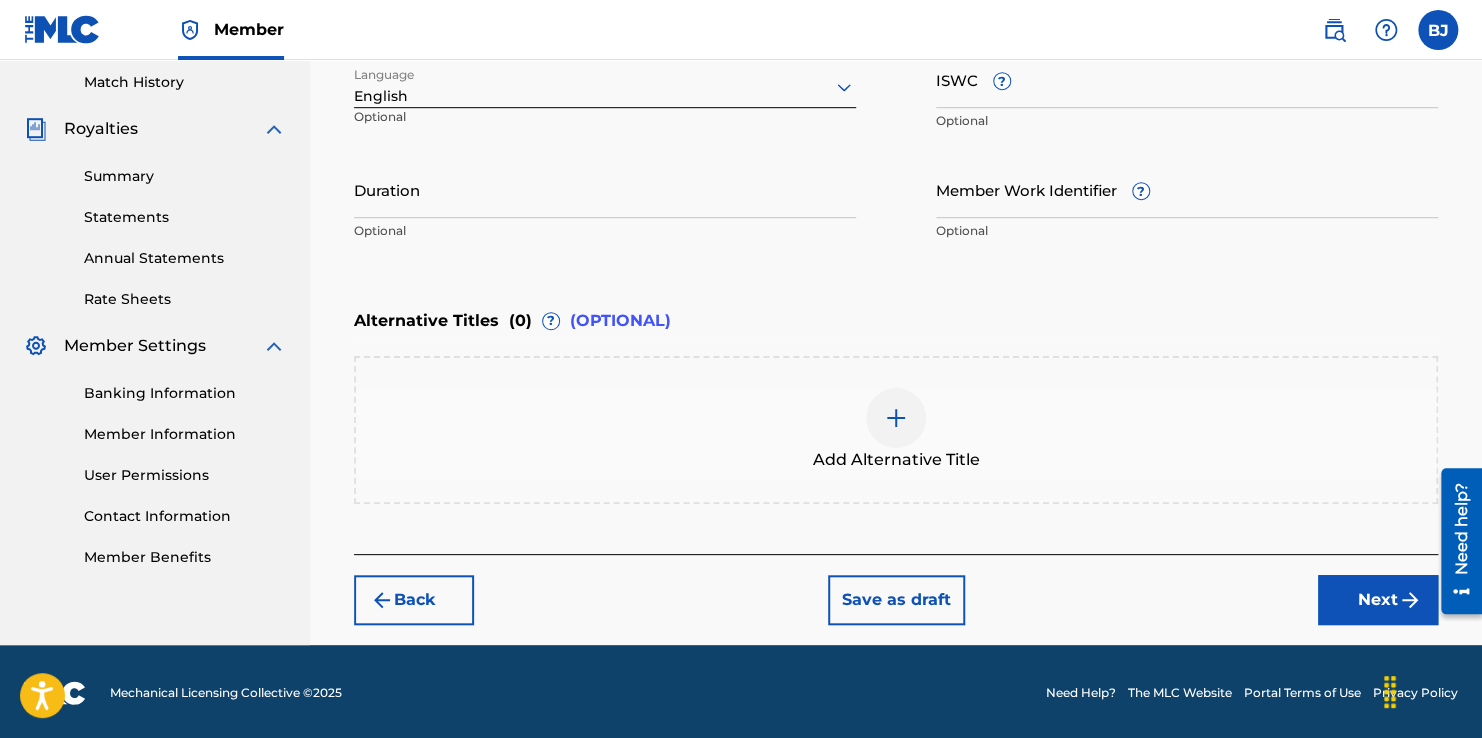 click at bounding box center (896, 418) 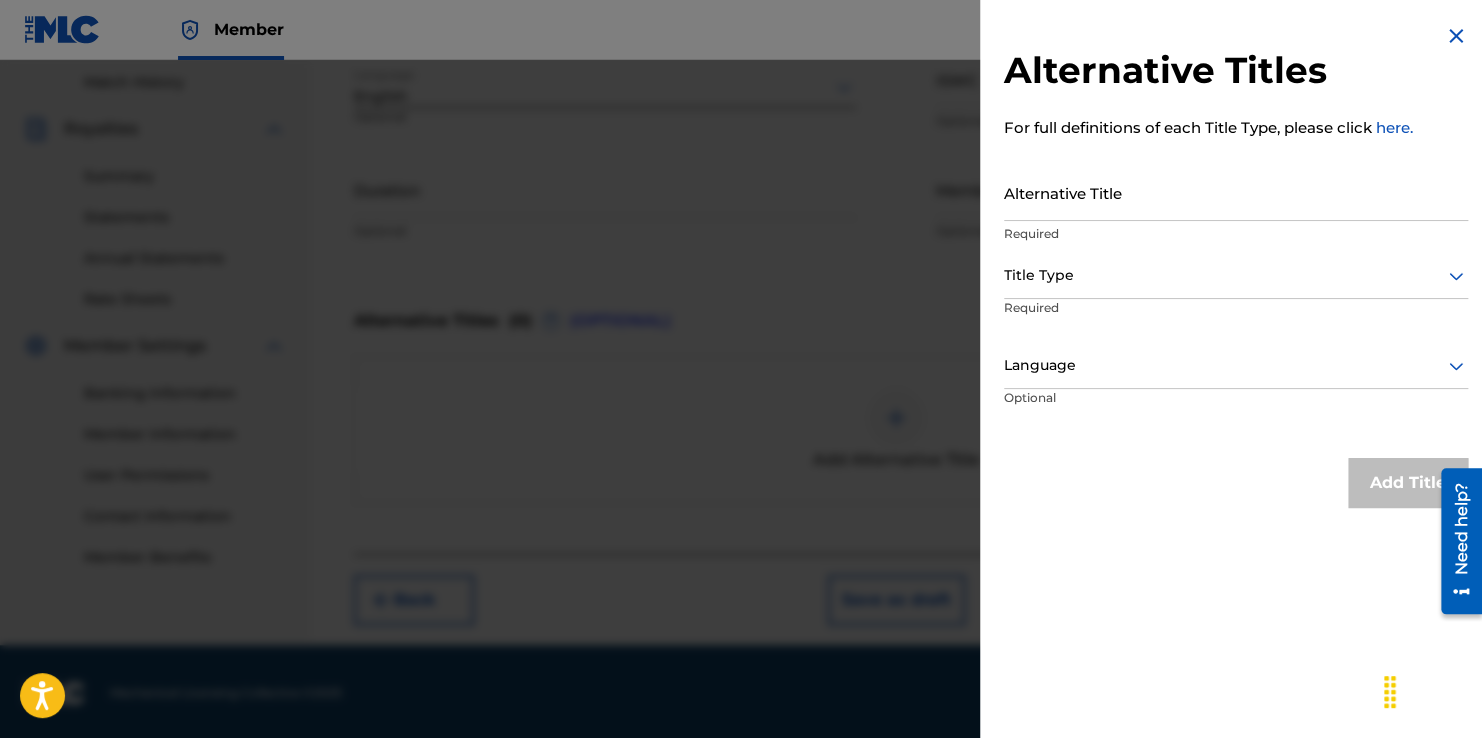 click on "Alternative Title" at bounding box center [1236, 192] 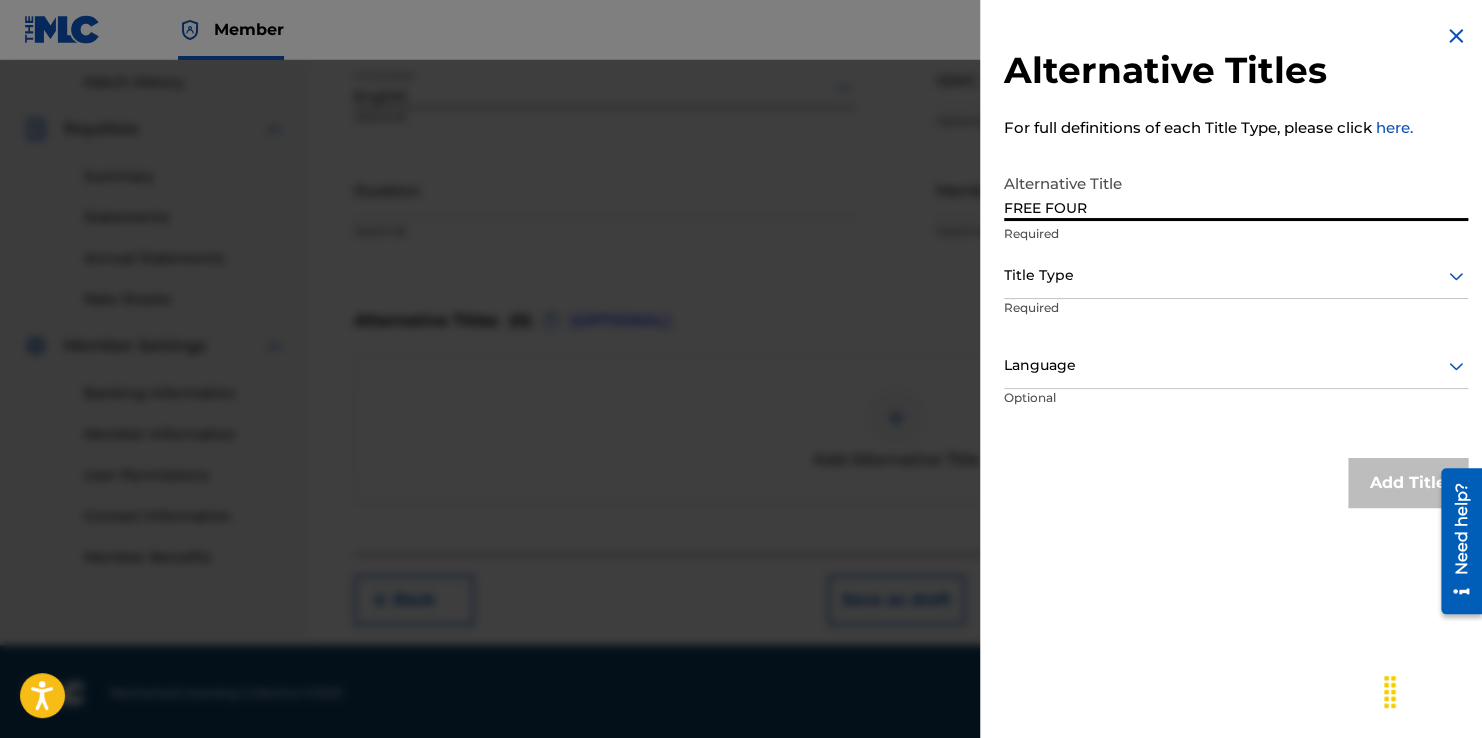 type on "FREE FOUR" 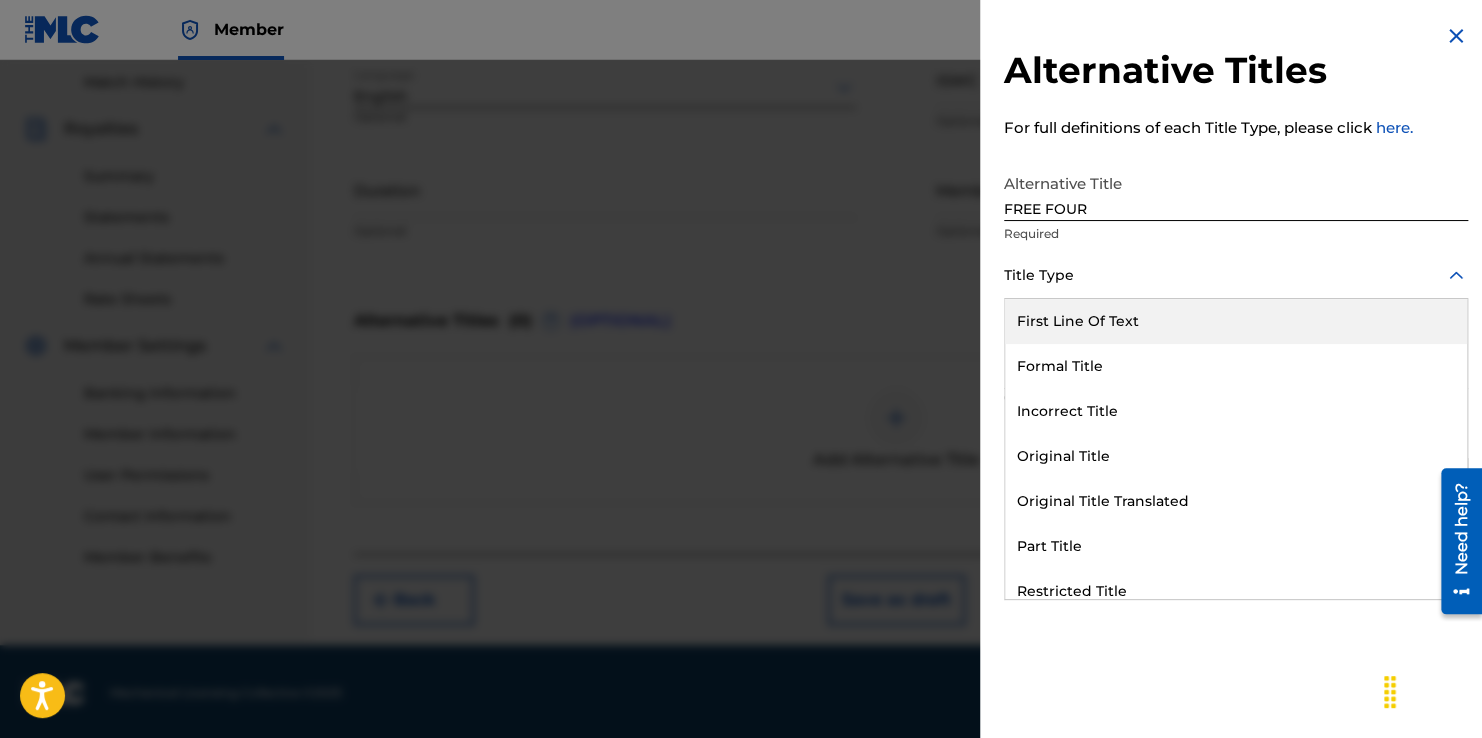 click at bounding box center (1236, 275) 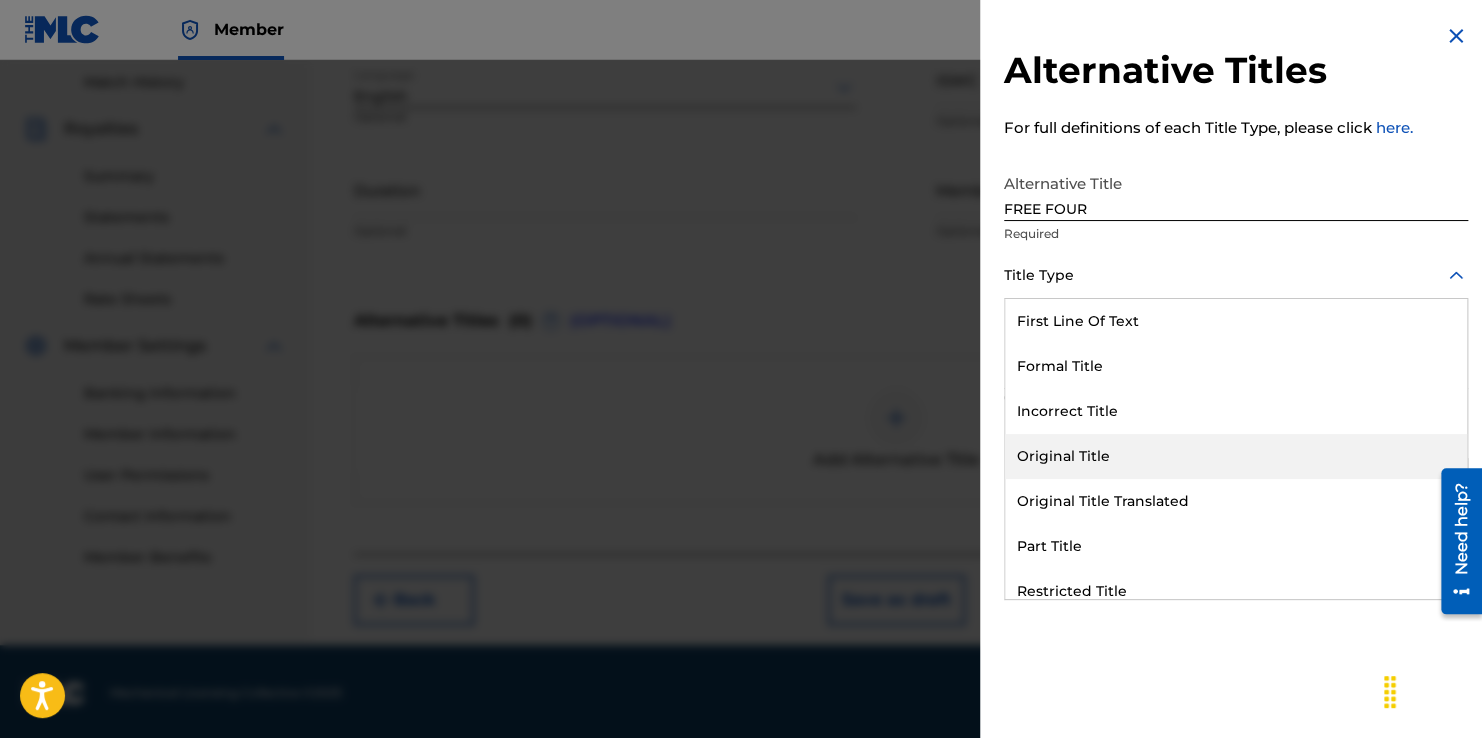 scroll, scrollTop: 195, scrollLeft: 0, axis: vertical 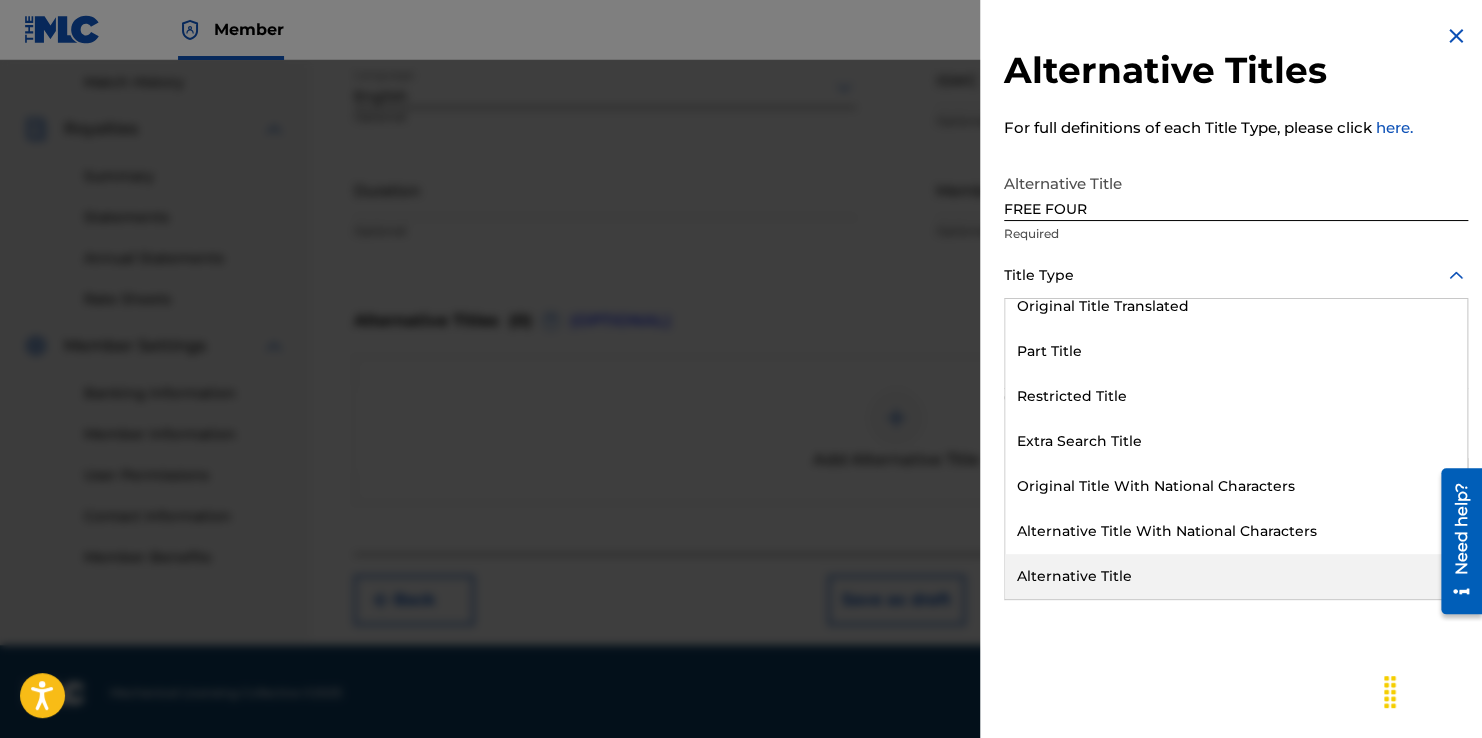 click on "Alternative Title" at bounding box center [1236, 576] 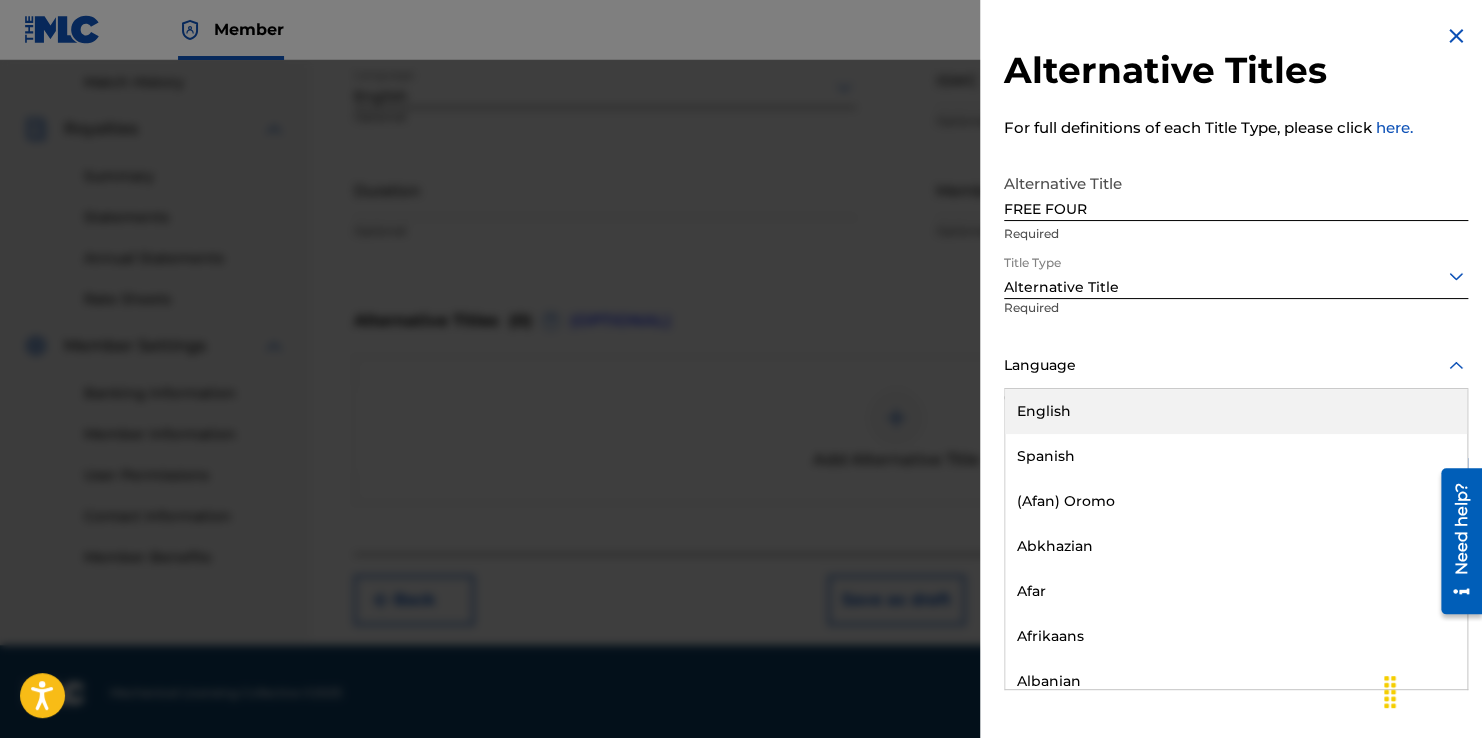 click at bounding box center [1236, 365] 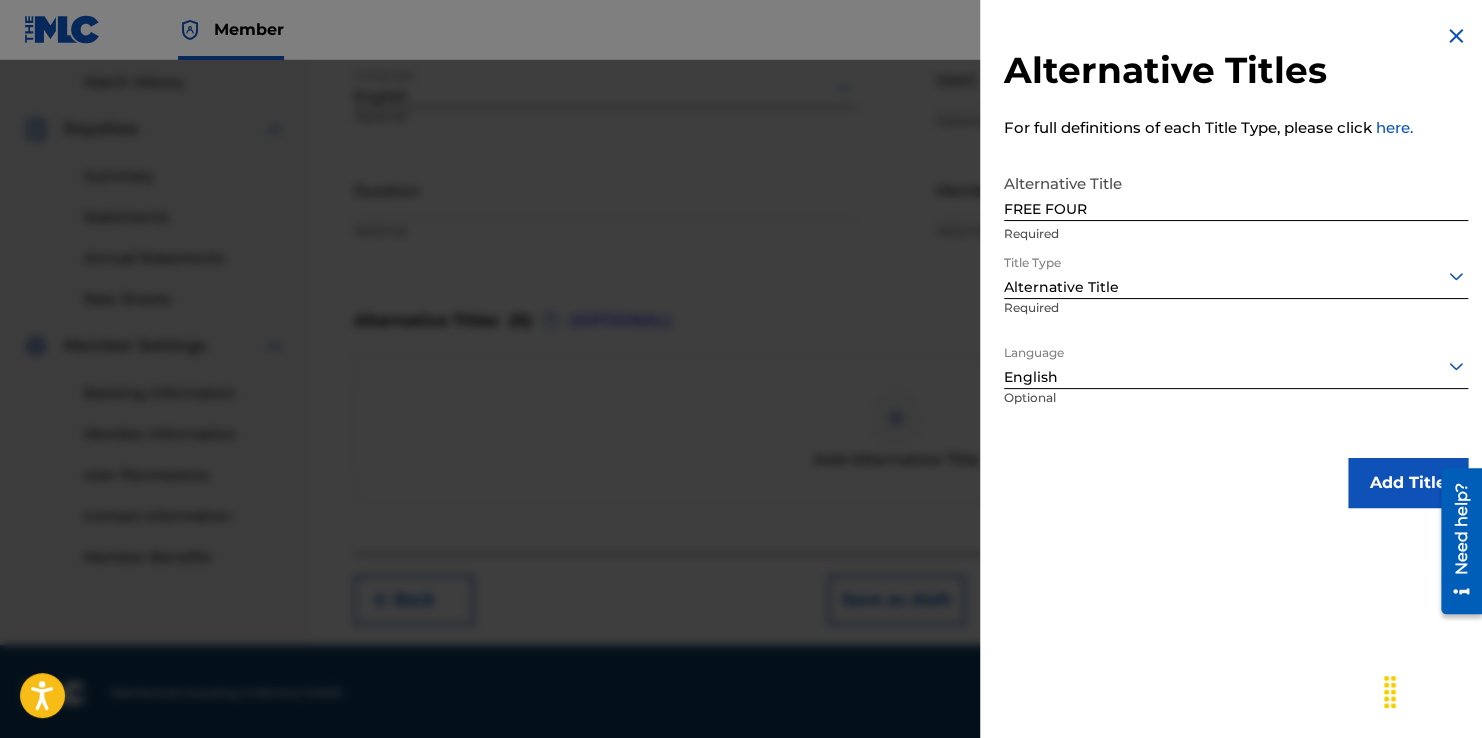 click on "Alternative Titles For full definitions of each Title Type, please click   here. Alternative Title   FREE FOUR Required Title Type Alternative Title Required Language option English, selected. English Optional Add Title" at bounding box center [1236, 266] 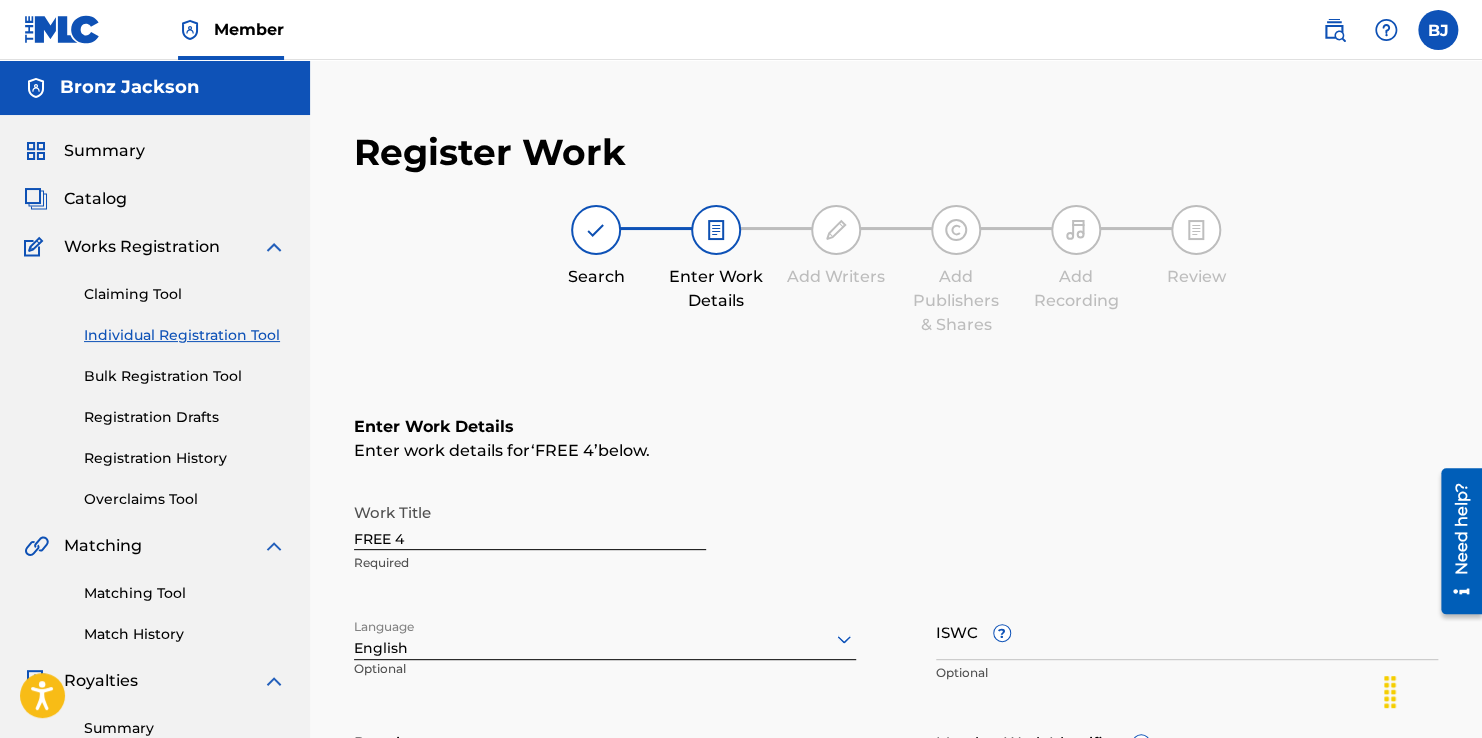 scroll, scrollTop: 644, scrollLeft: 0, axis: vertical 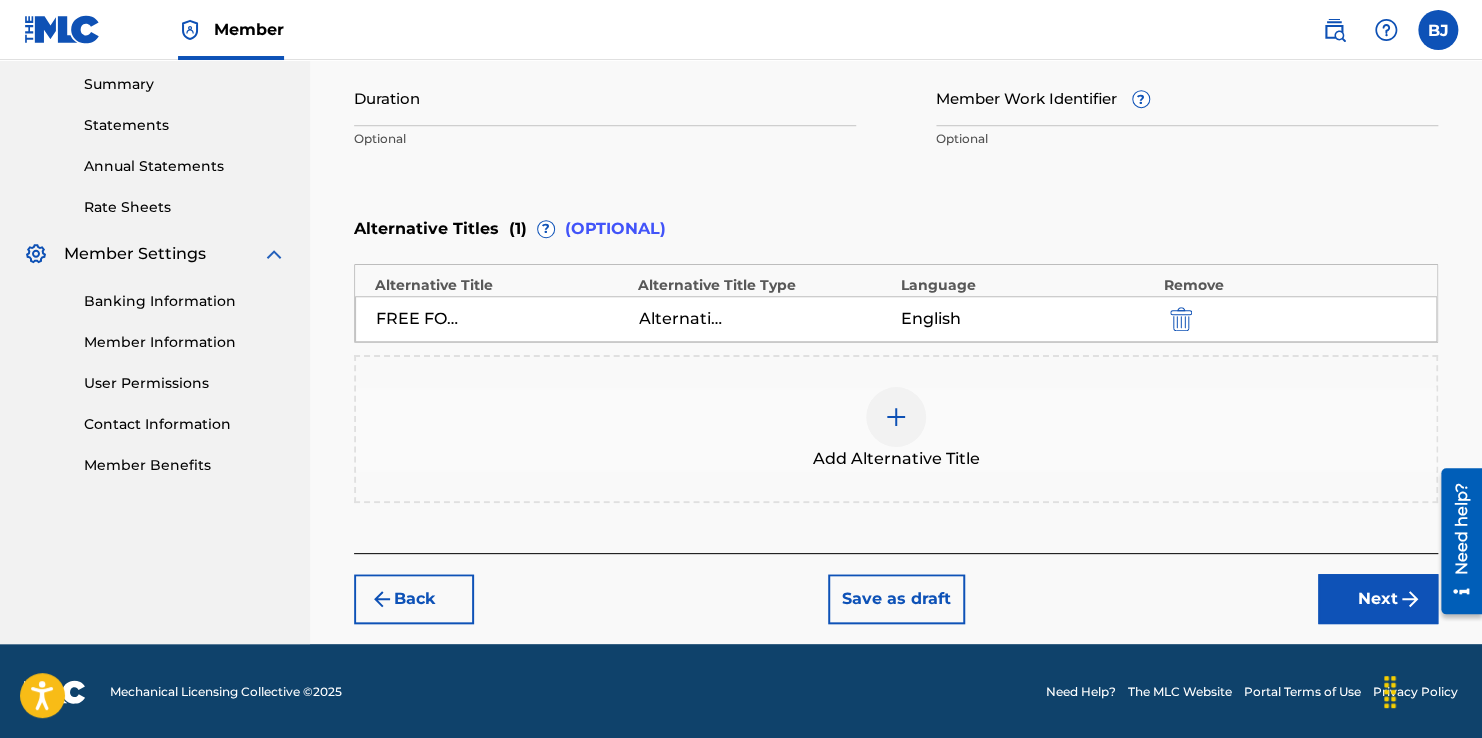 click on "Next" at bounding box center (1378, 599) 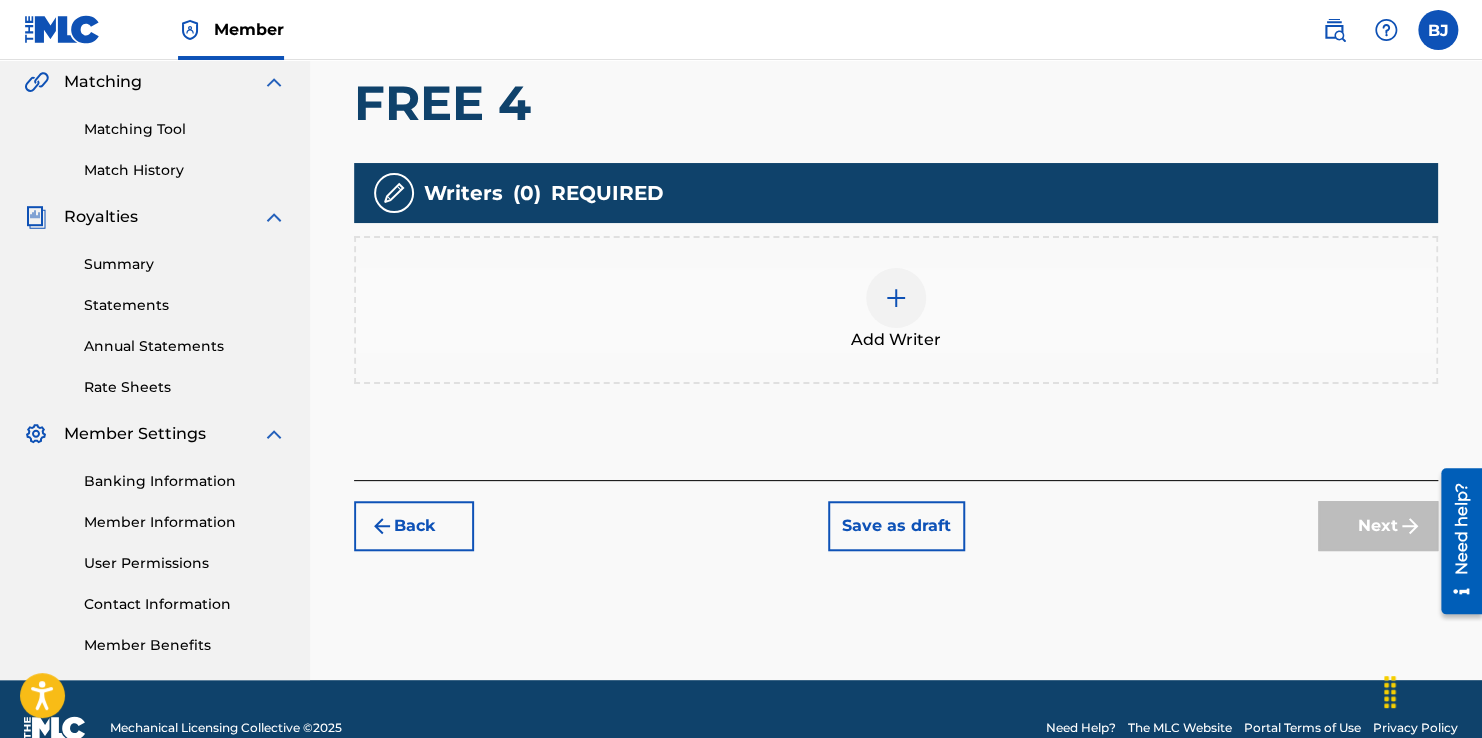 scroll, scrollTop: 490, scrollLeft: 0, axis: vertical 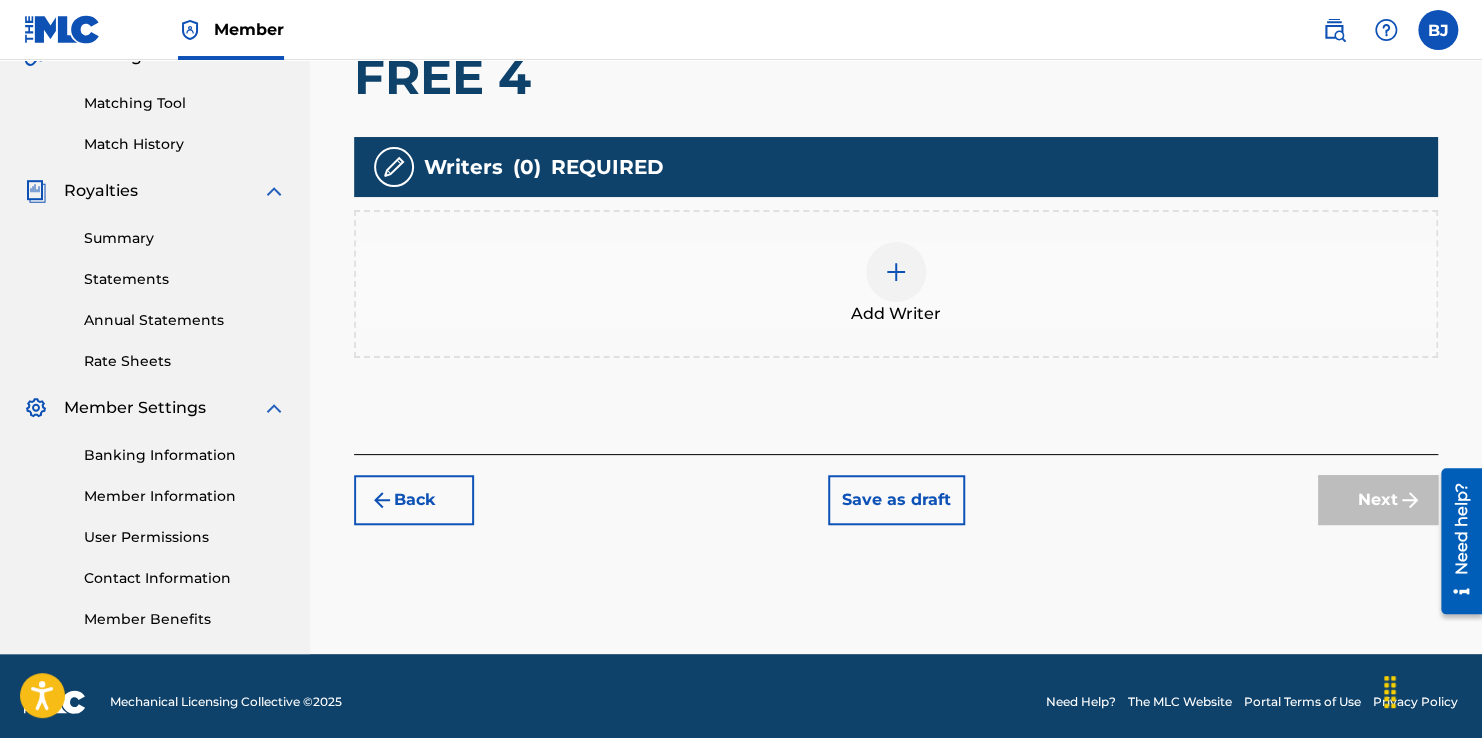 click at bounding box center (896, 272) 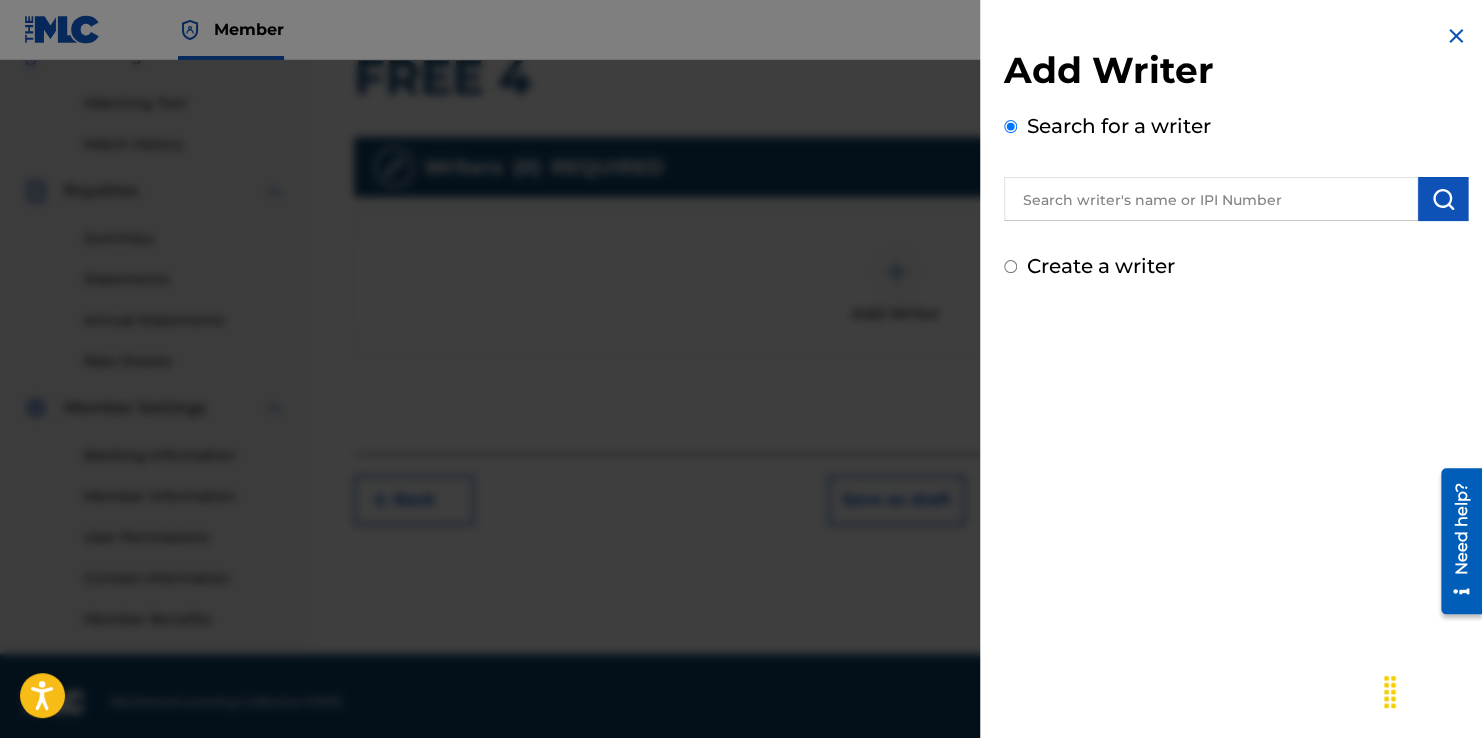 click at bounding box center (1211, 199) 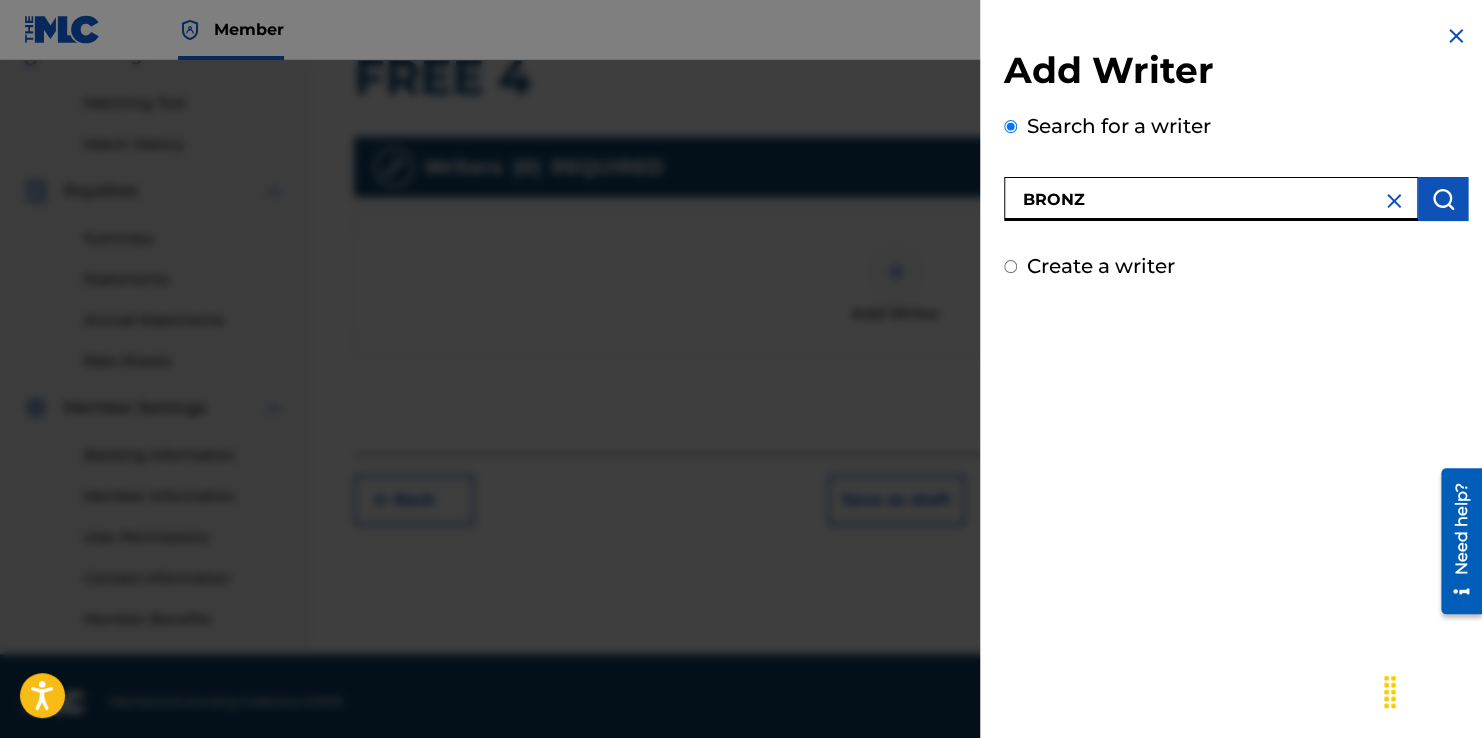 click at bounding box center [1443, 199] 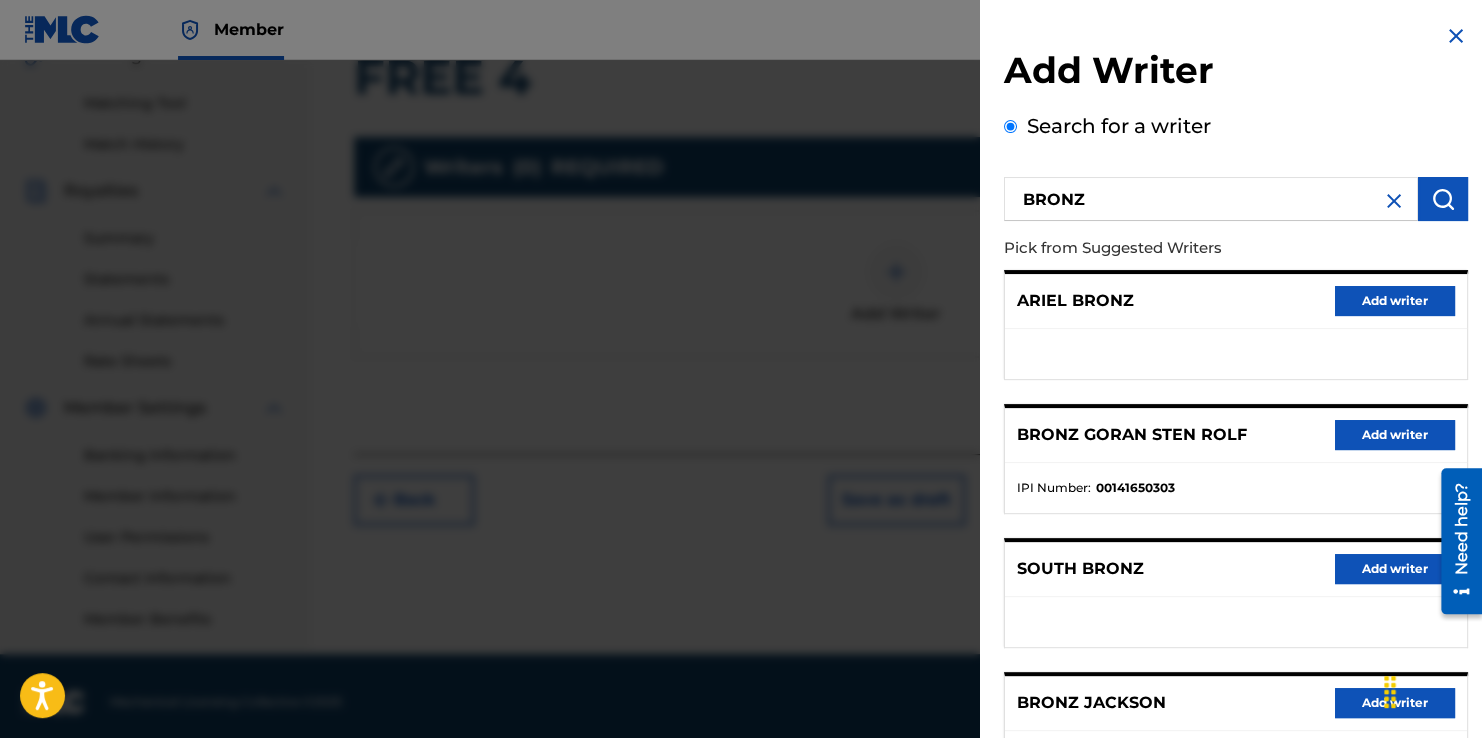 click on "BRONZ" at bounding box center [1211, 199] 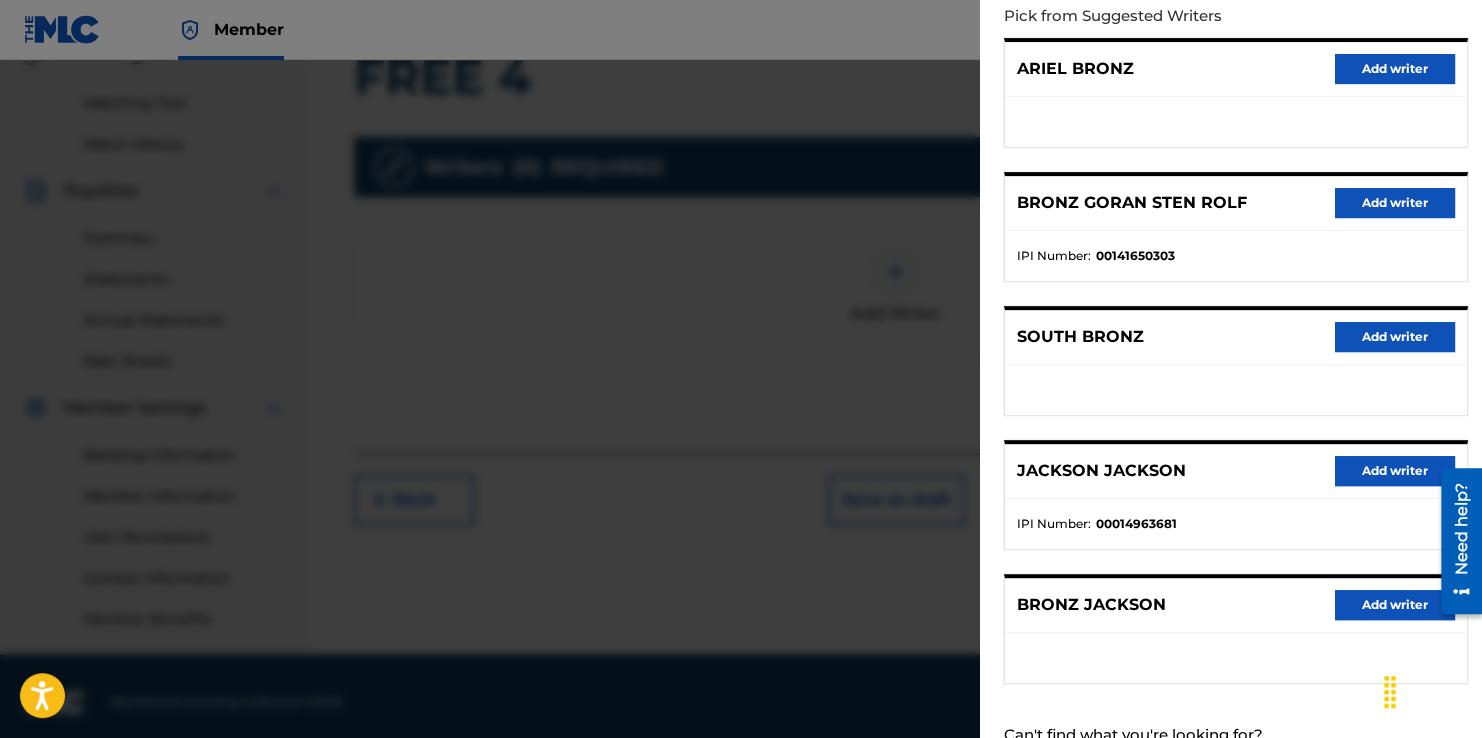 scroll, scrollTop: 301, scrollLeft: 0, axis: vertical 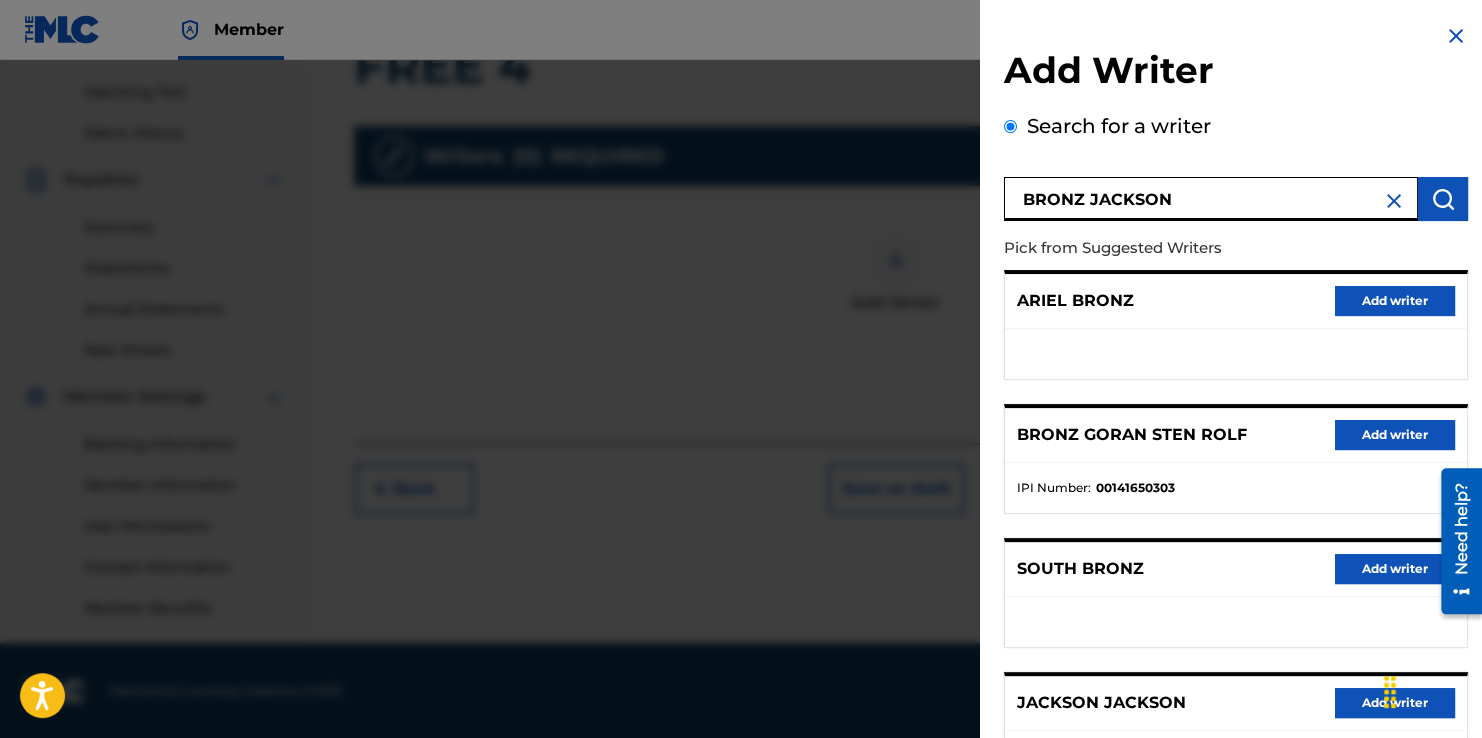 drag, startPoint x: 1172, startPoint y: 190, endPoint x: 980, endPoint y: 183, distance: 192.12756 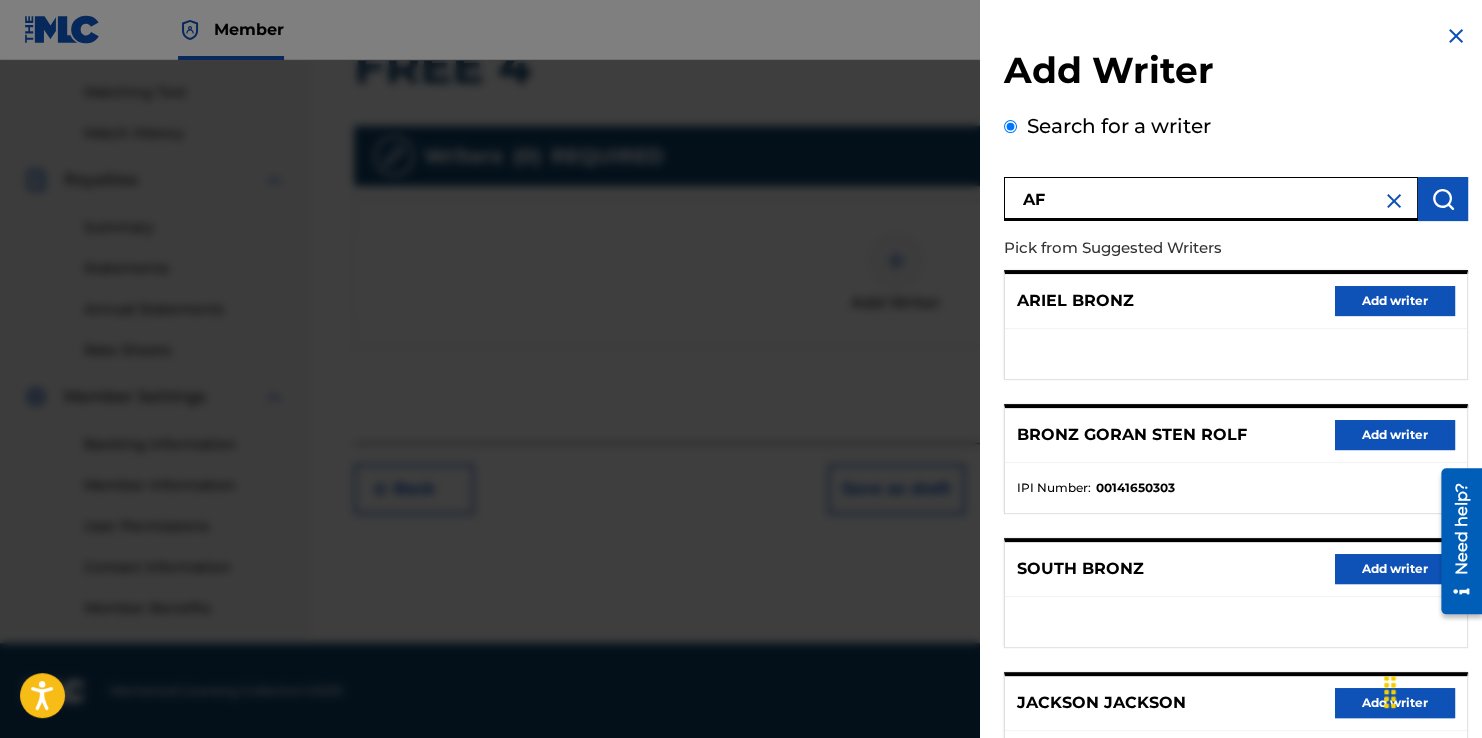 type on "A" 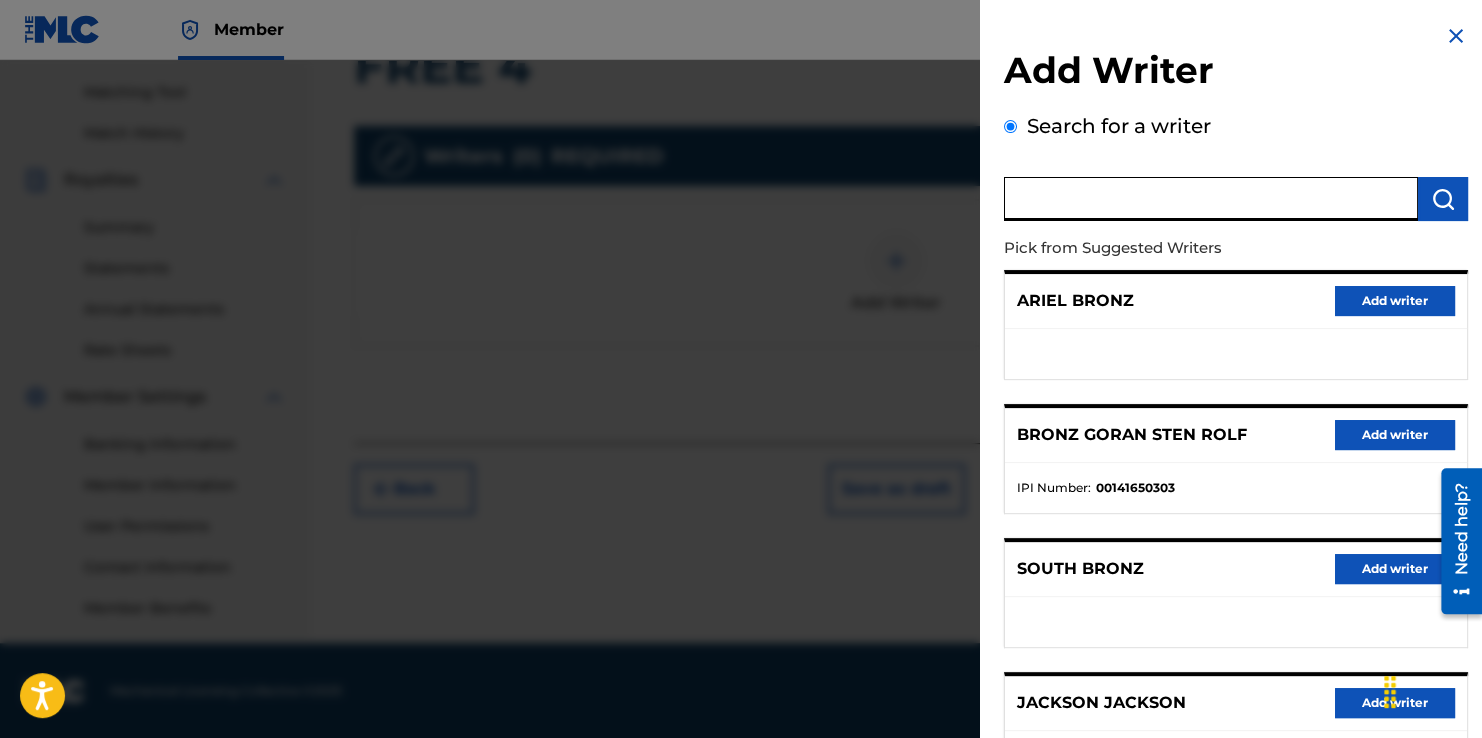 type on "F" 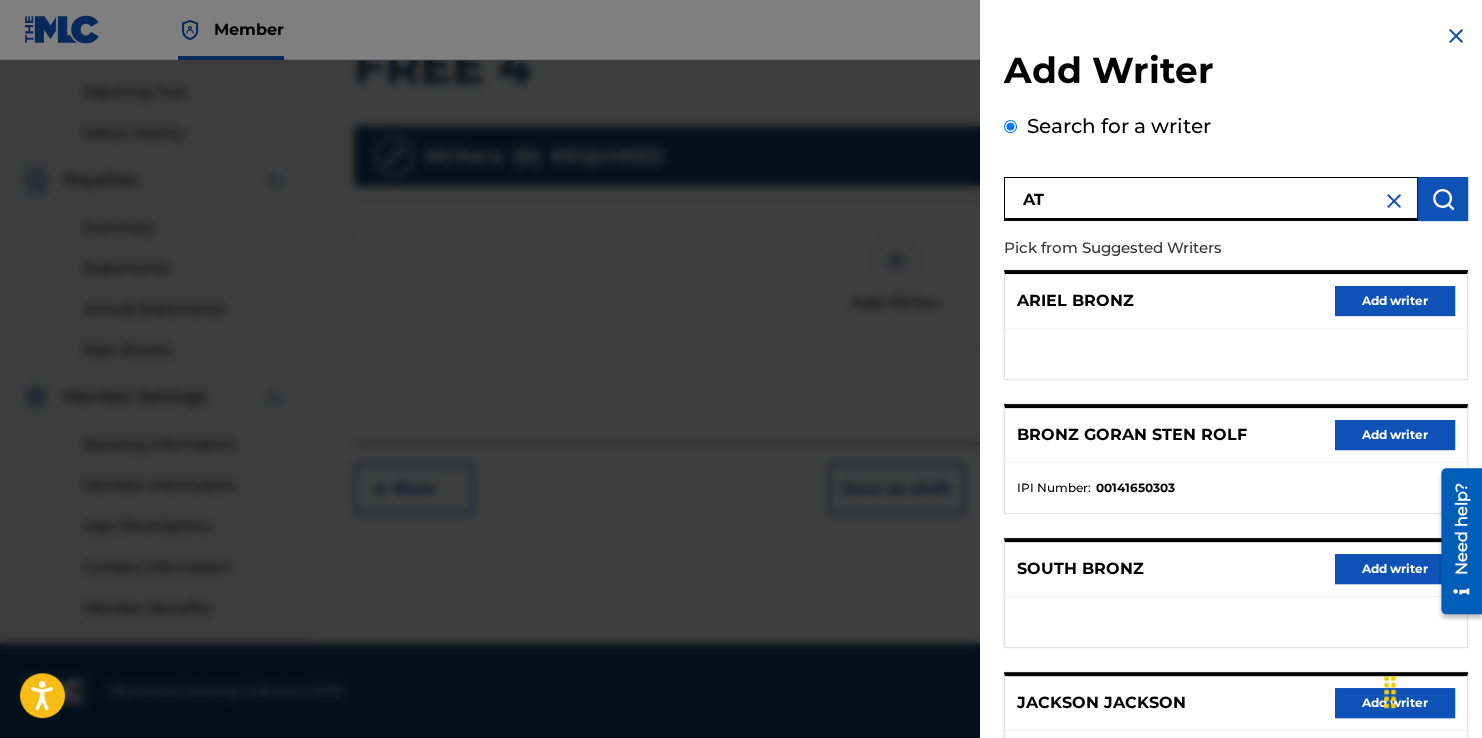 type on "A" 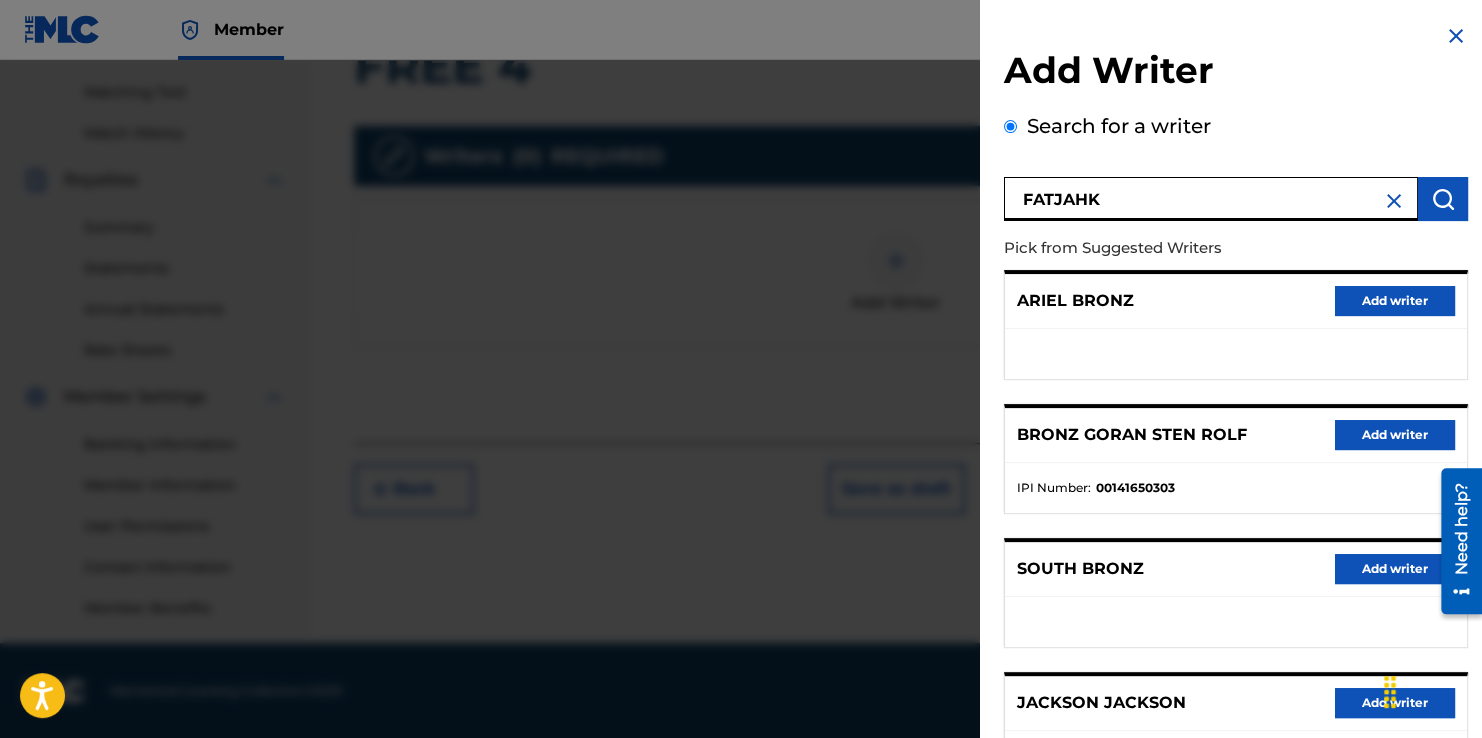 type on "FATJAHK" 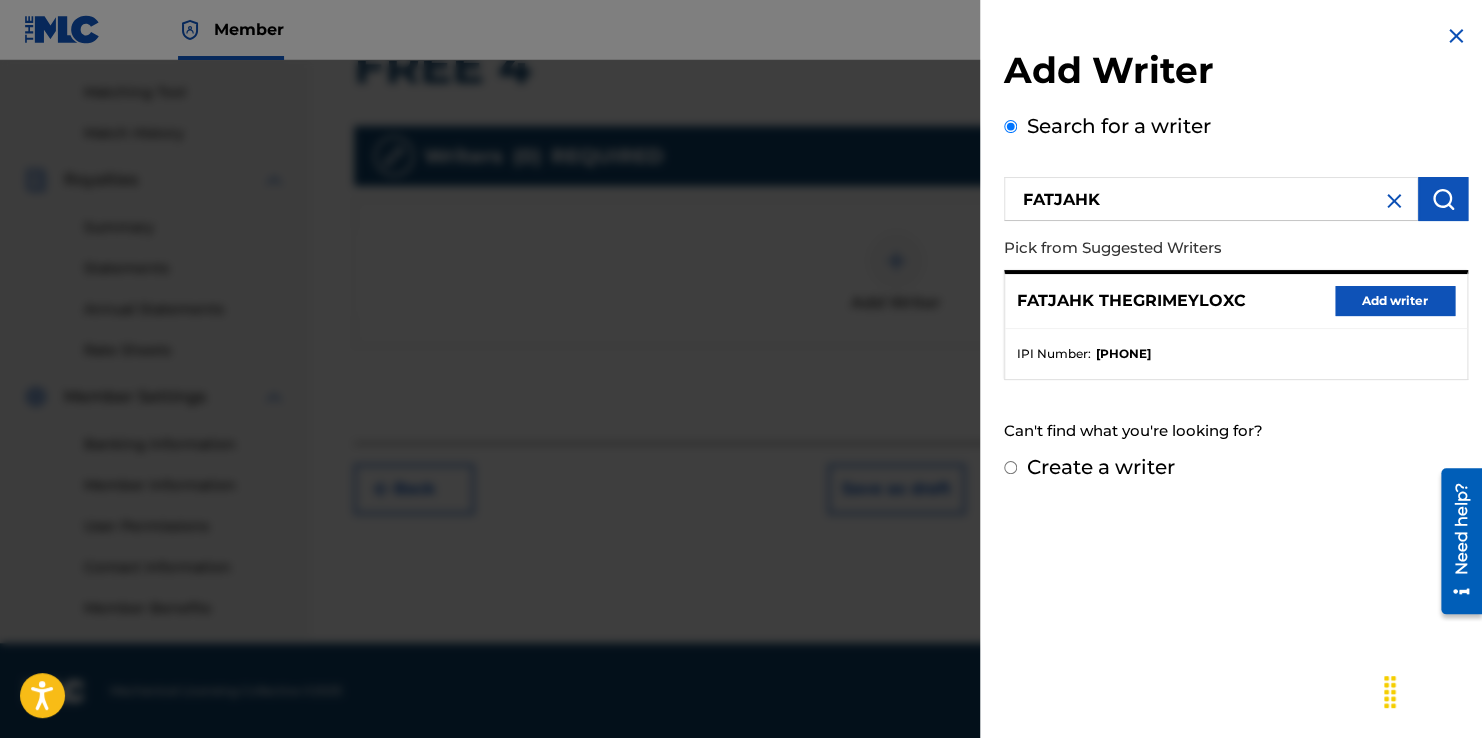 click on "Add writer" at bounding box center [1395, 301] 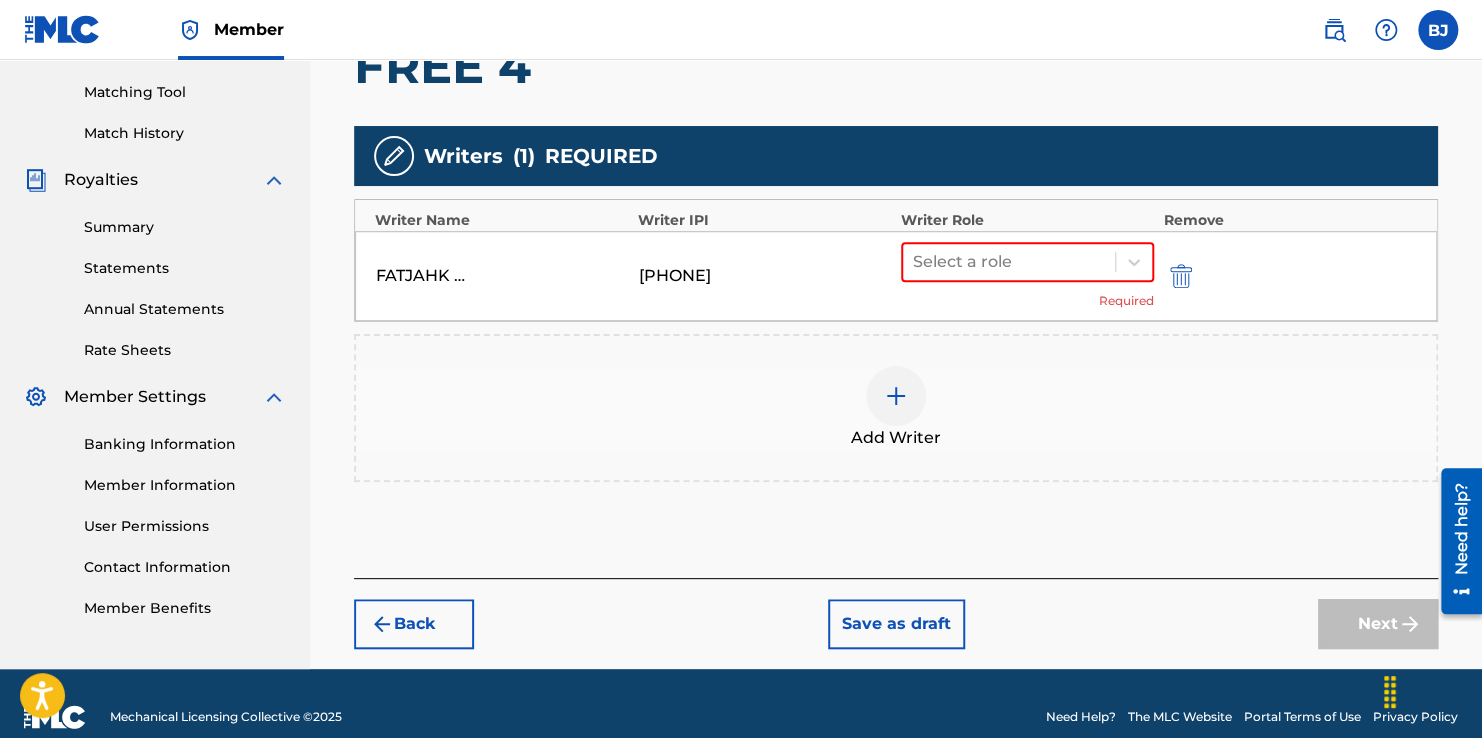 click on "[PHONE]" at bounding box center (684, 276) 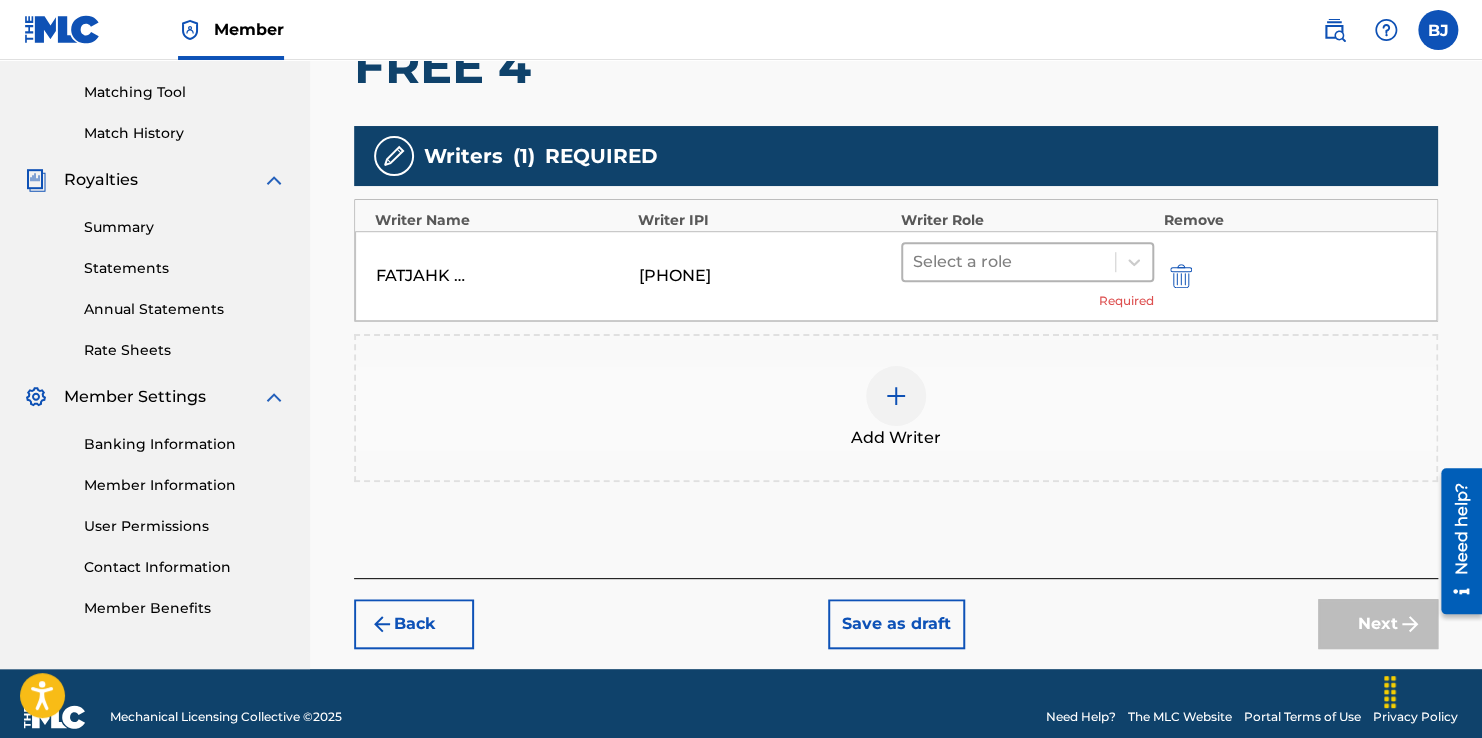 click on "Select a role" at bounding box center [1009, 262] 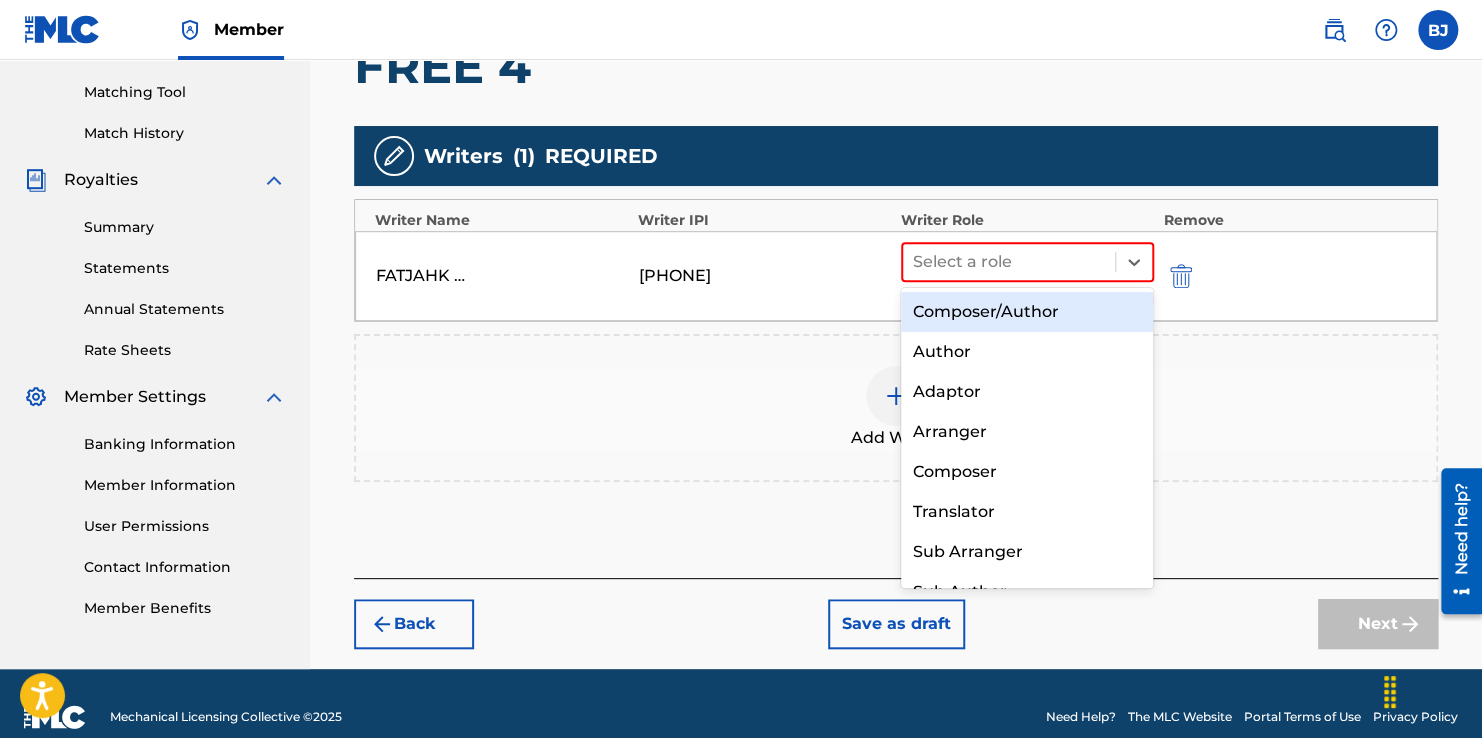 click on "Composer/Author" at bounding box center (1027, 312) 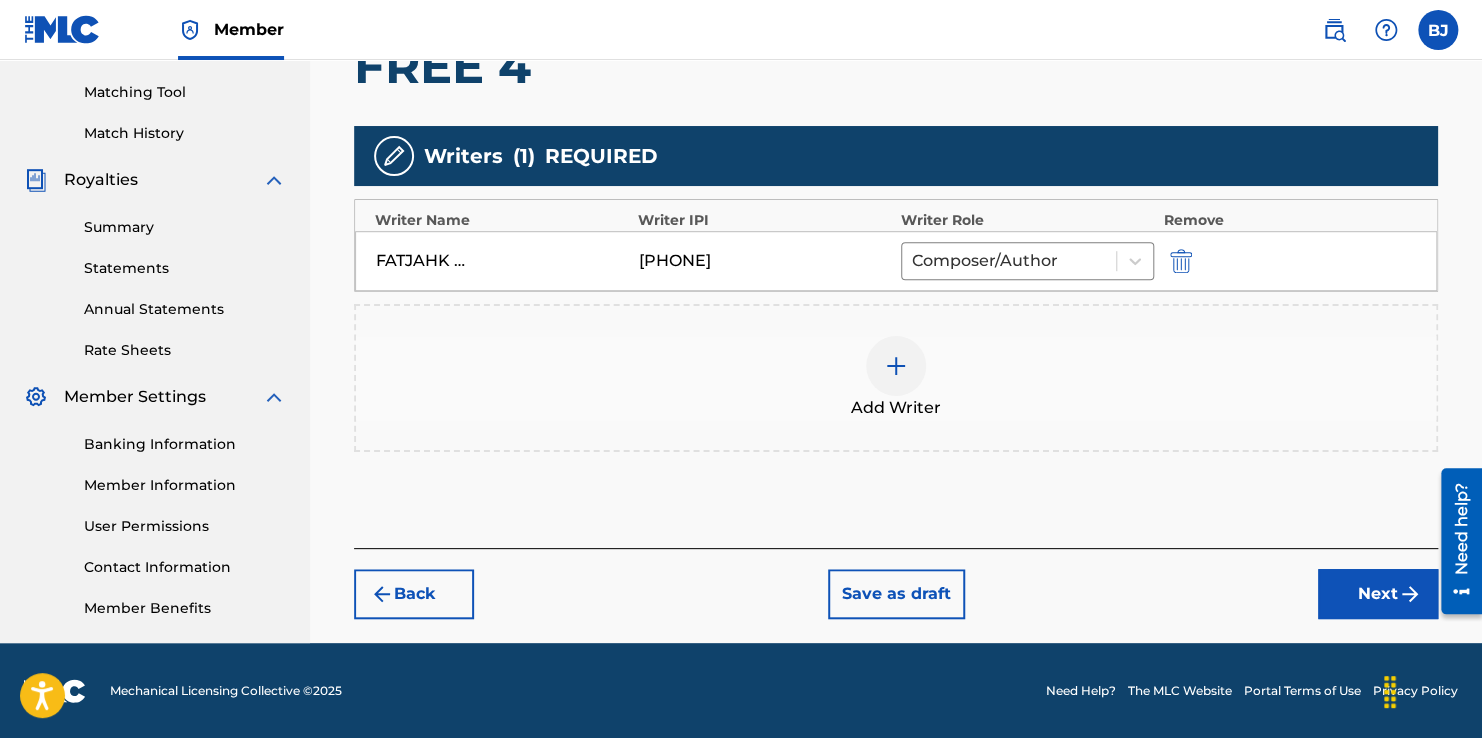 click at bounding box center (896, 366) 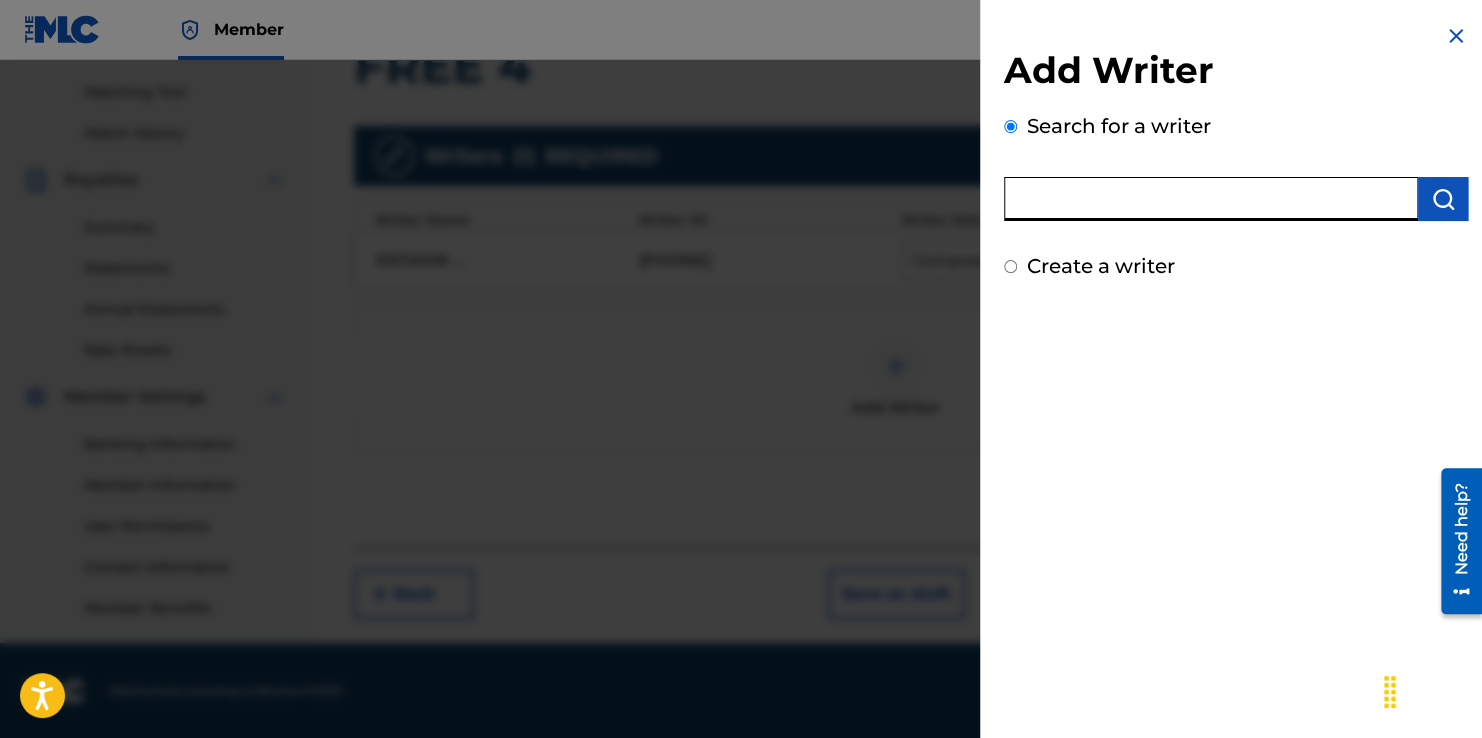 click at bounding box center (1211, 199) 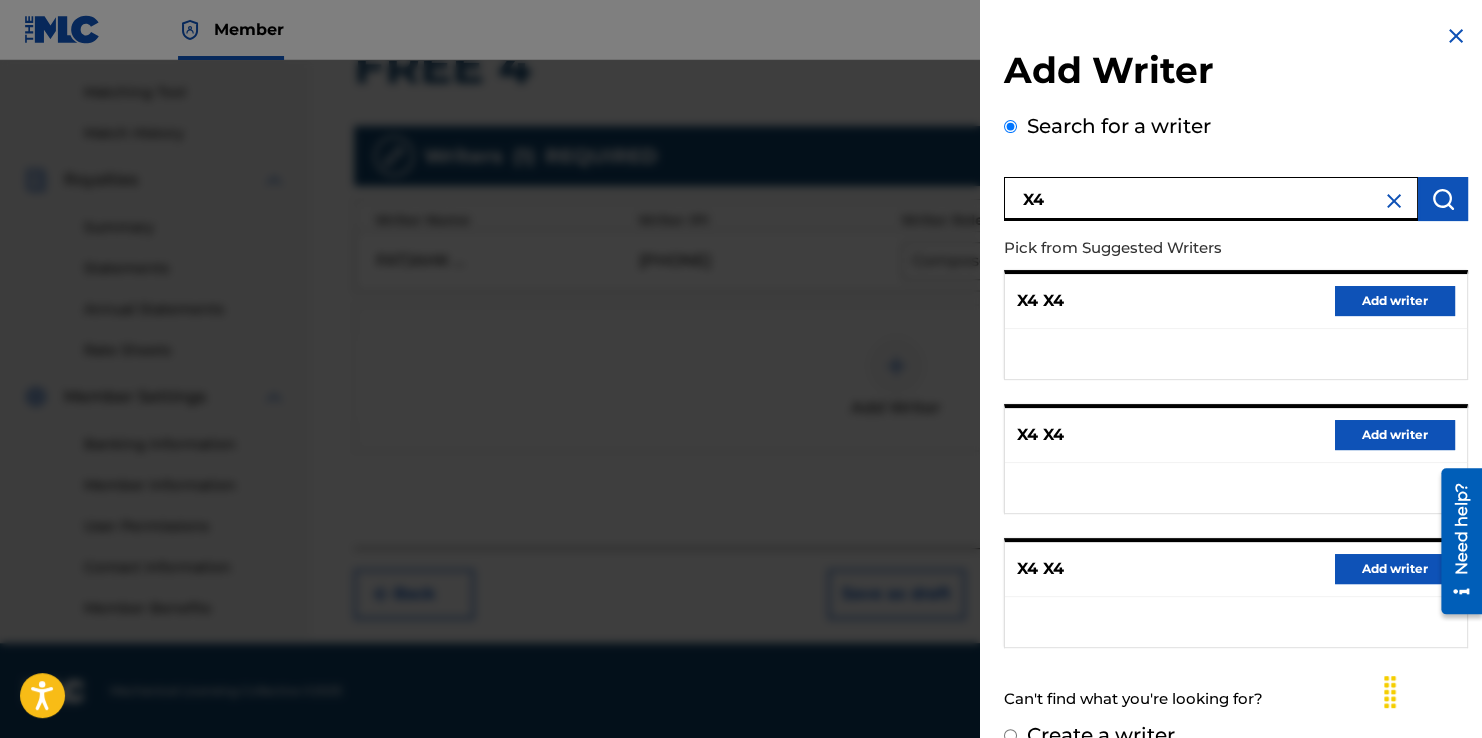 scroll, scrollTop: 34, scrollLeft: 0, axis: vertical 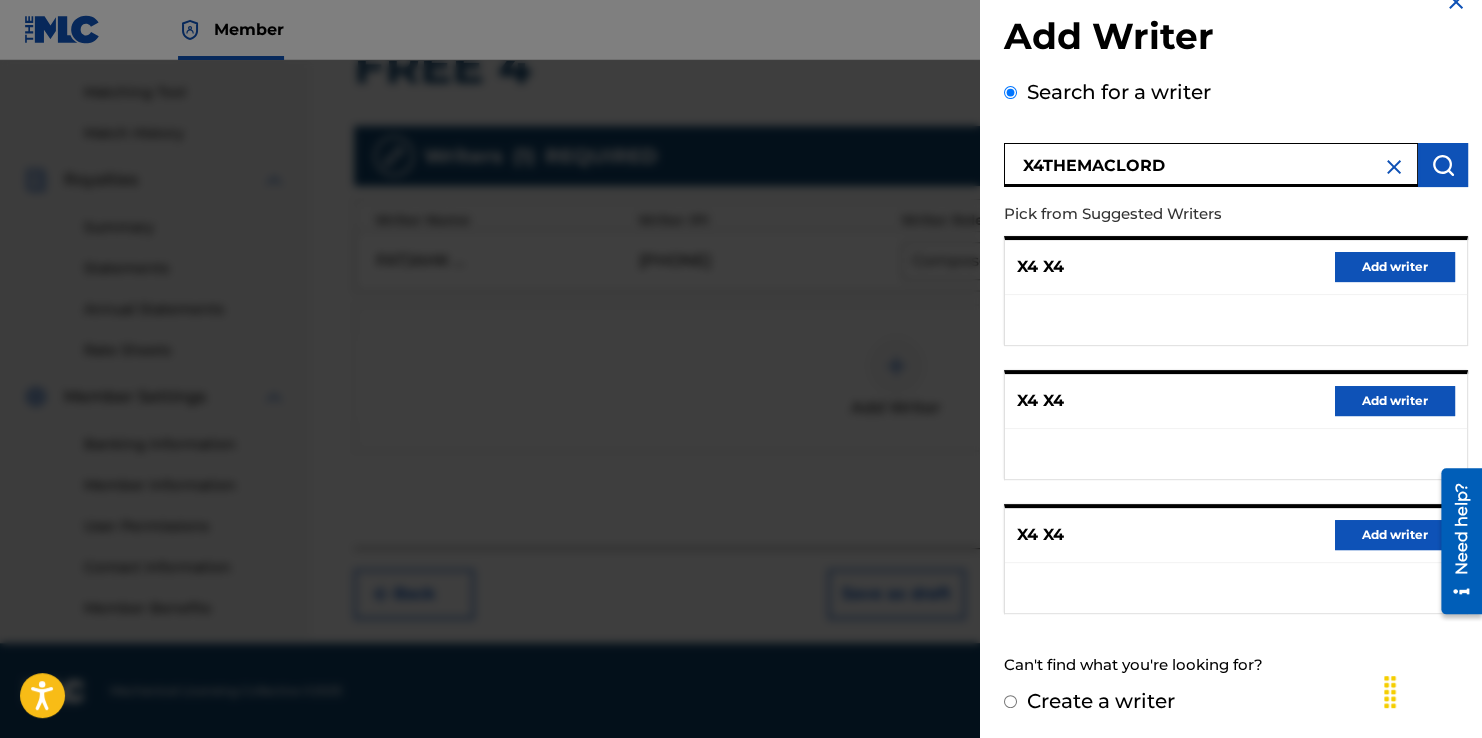 type on "X4THEMACLORD" 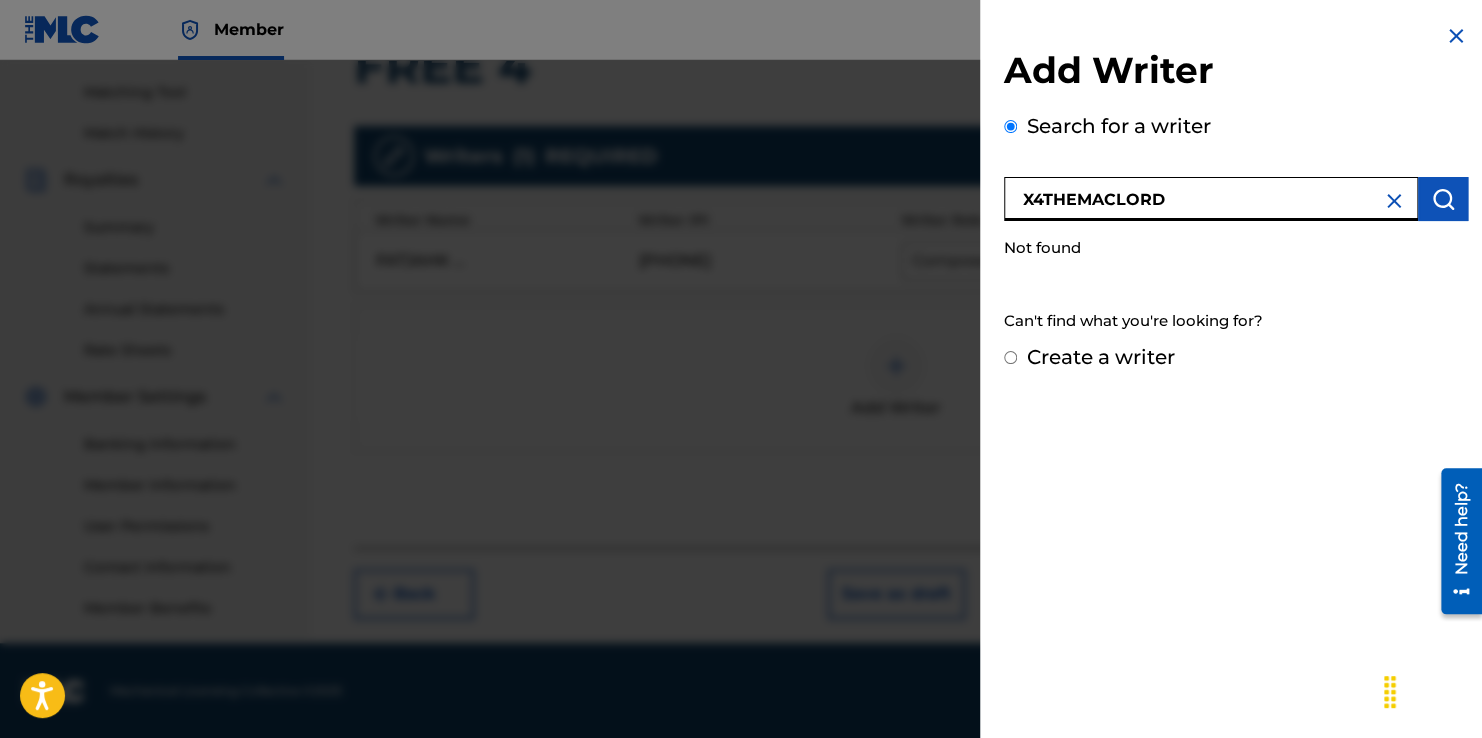 click on "Add Writer Search for a writer X4THEMACLORD Not found Can't find what you're looking for? Create a writer" at bounding box center (1236, 198) 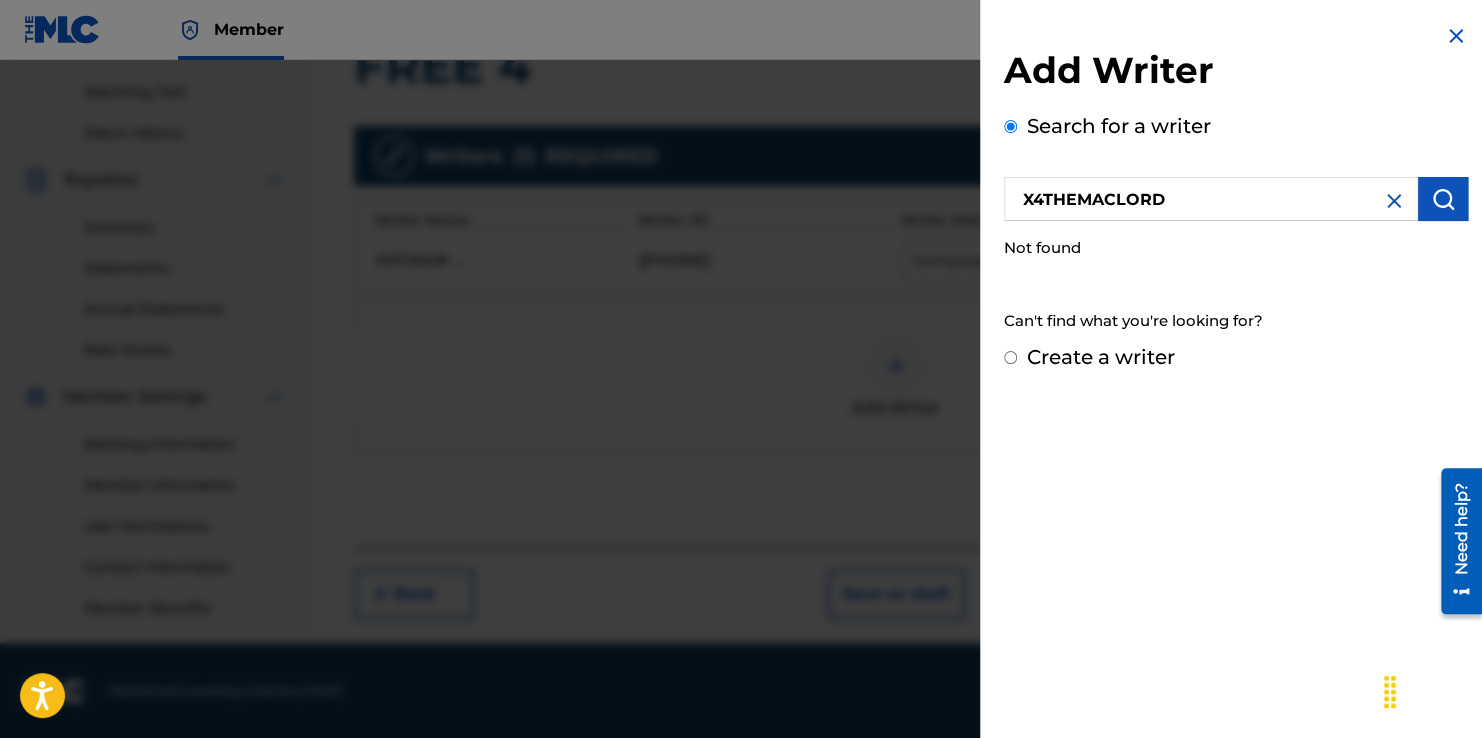click on "Create a writer" at bounding box center (1101, 357) 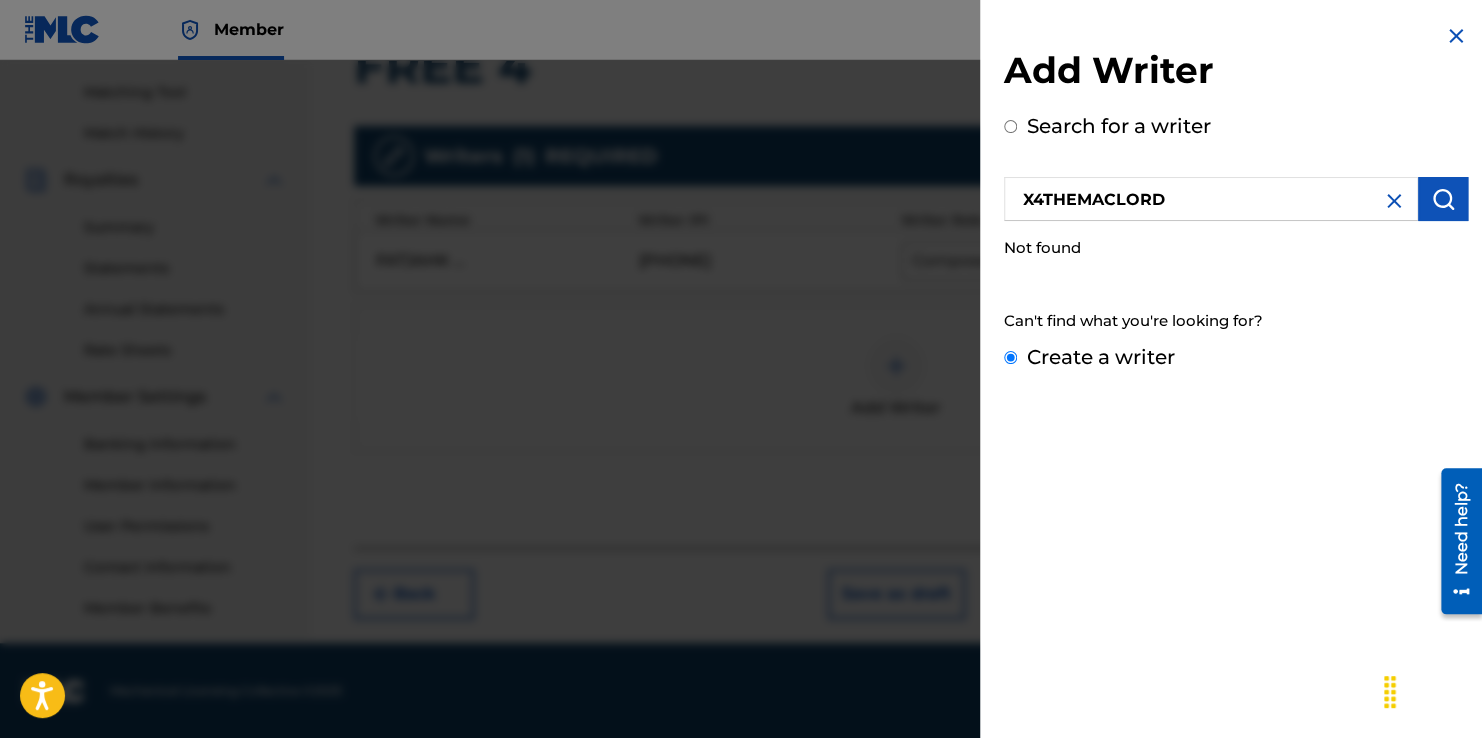 click on "Create a writer" at bounding box center [1010, 357] 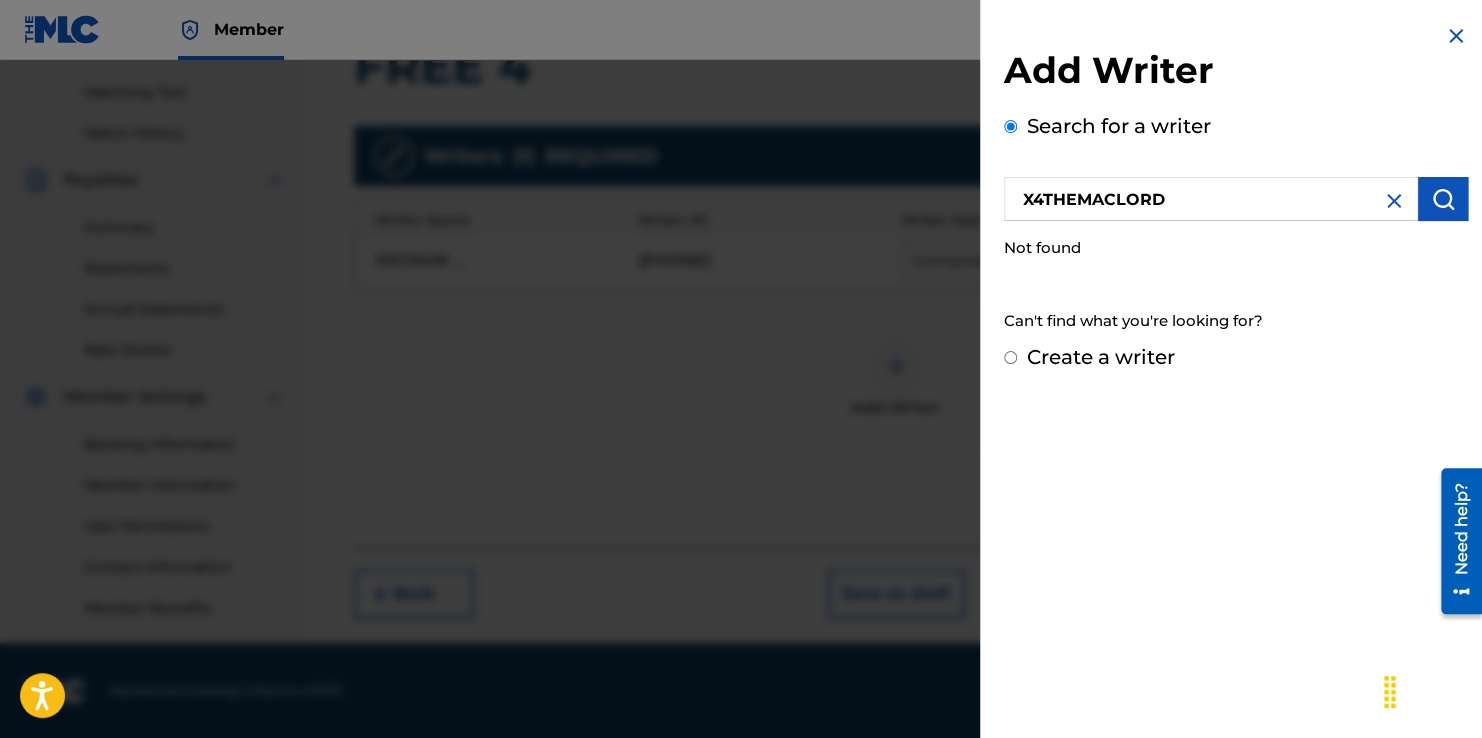 radio on "false" 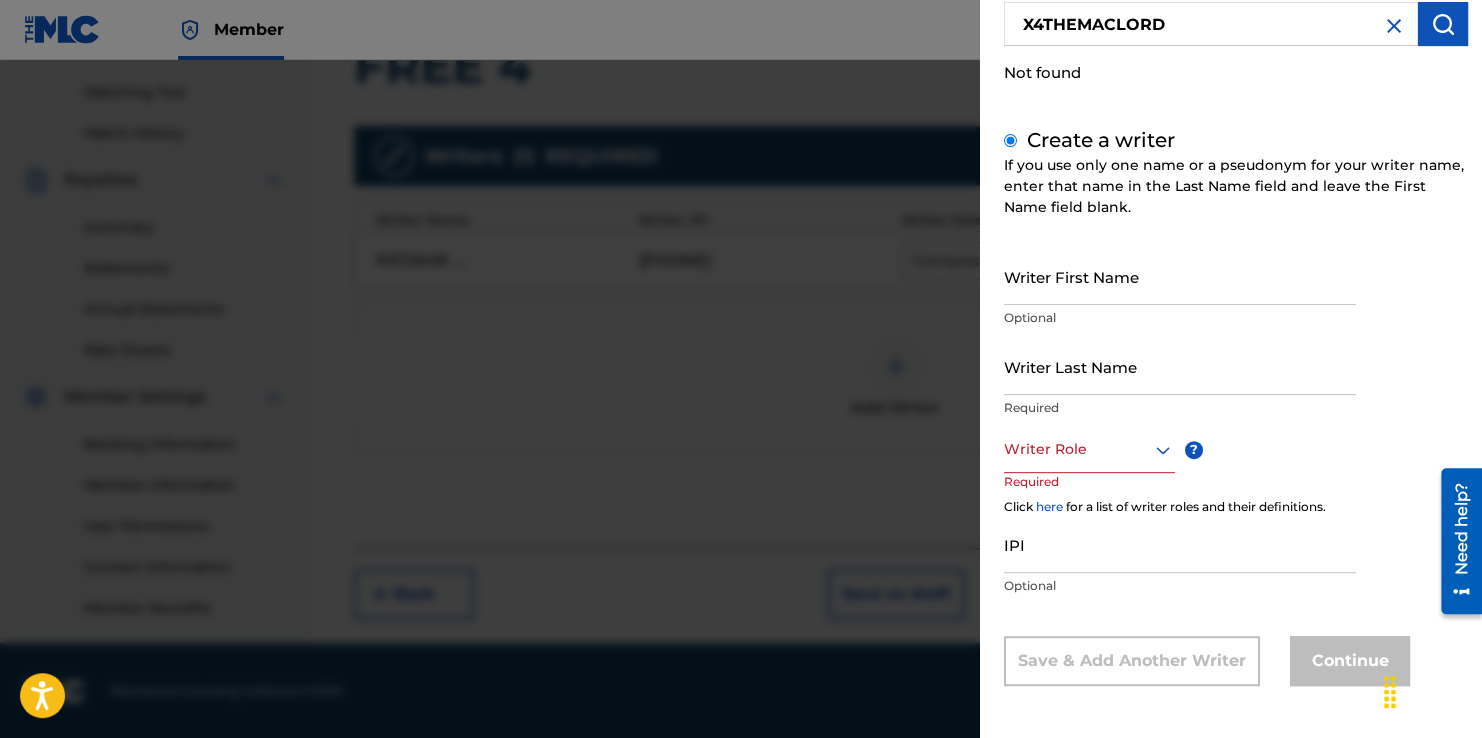 scroll, scrollTop: 176, scrollLeft: 0, axis: vertical 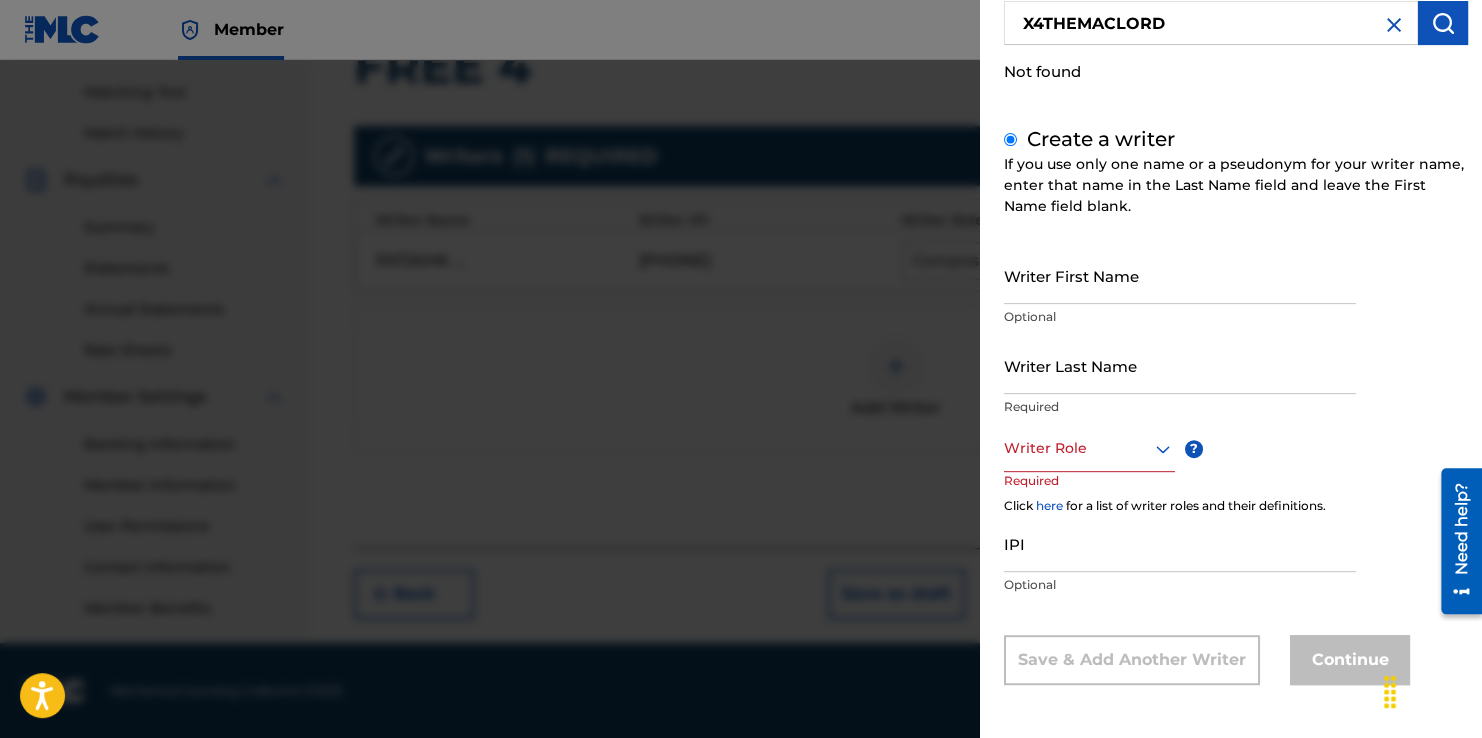 click on "Writer First Name" at bounding box center [1180, 275] 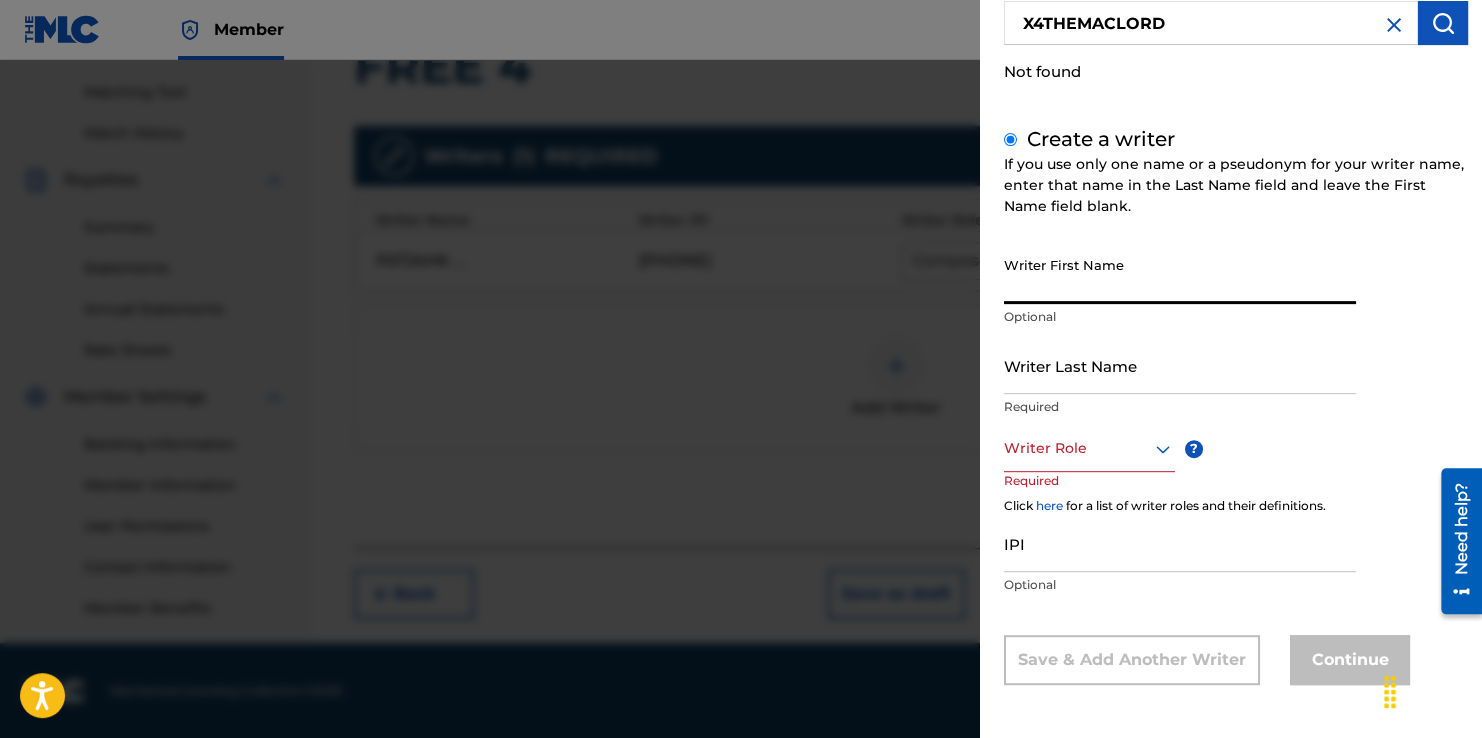 paste on "Rawdonis Olivas" 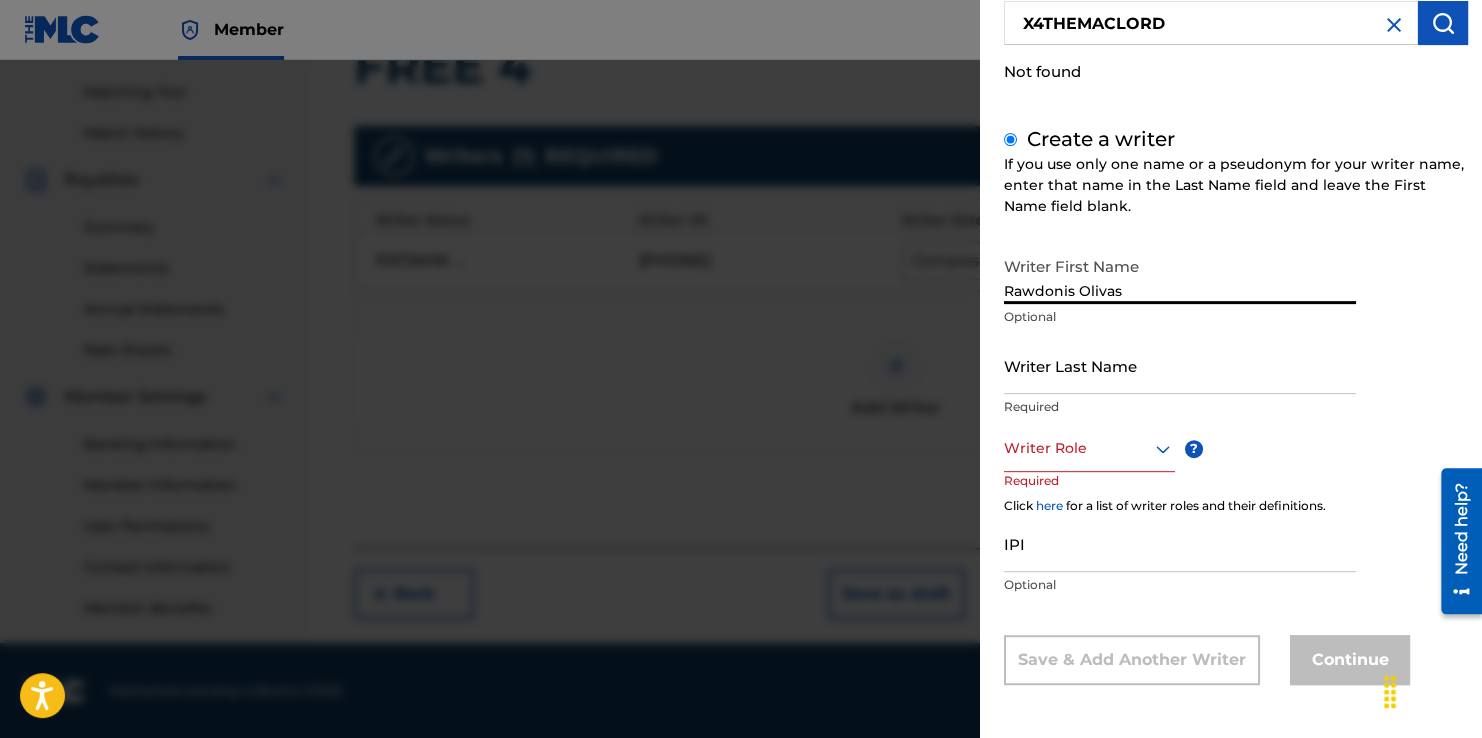 type on "Rawdonis Olivas" 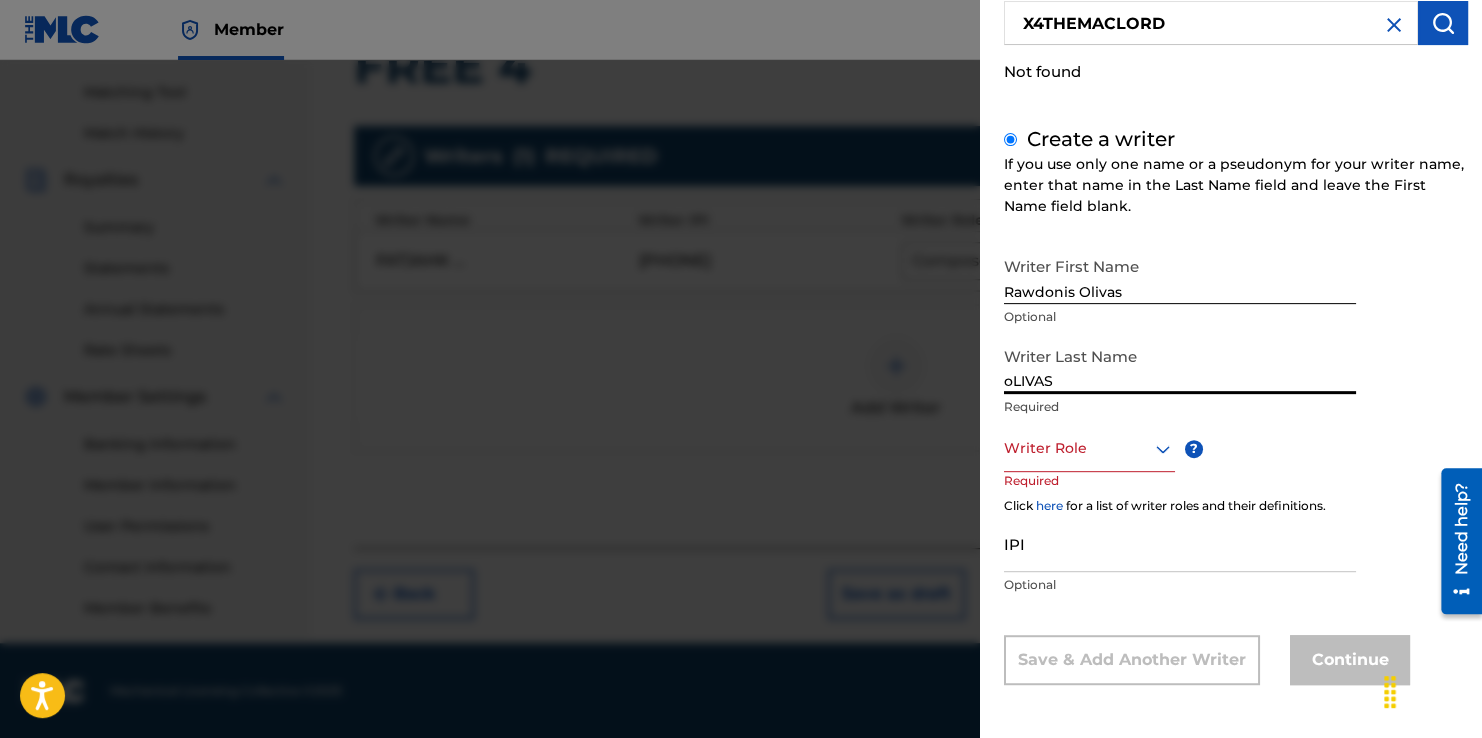 drag, startPoint x: 1067, startPoint y: 378, endPoint x: 966, endPoint y: 374, distance: 101.07918 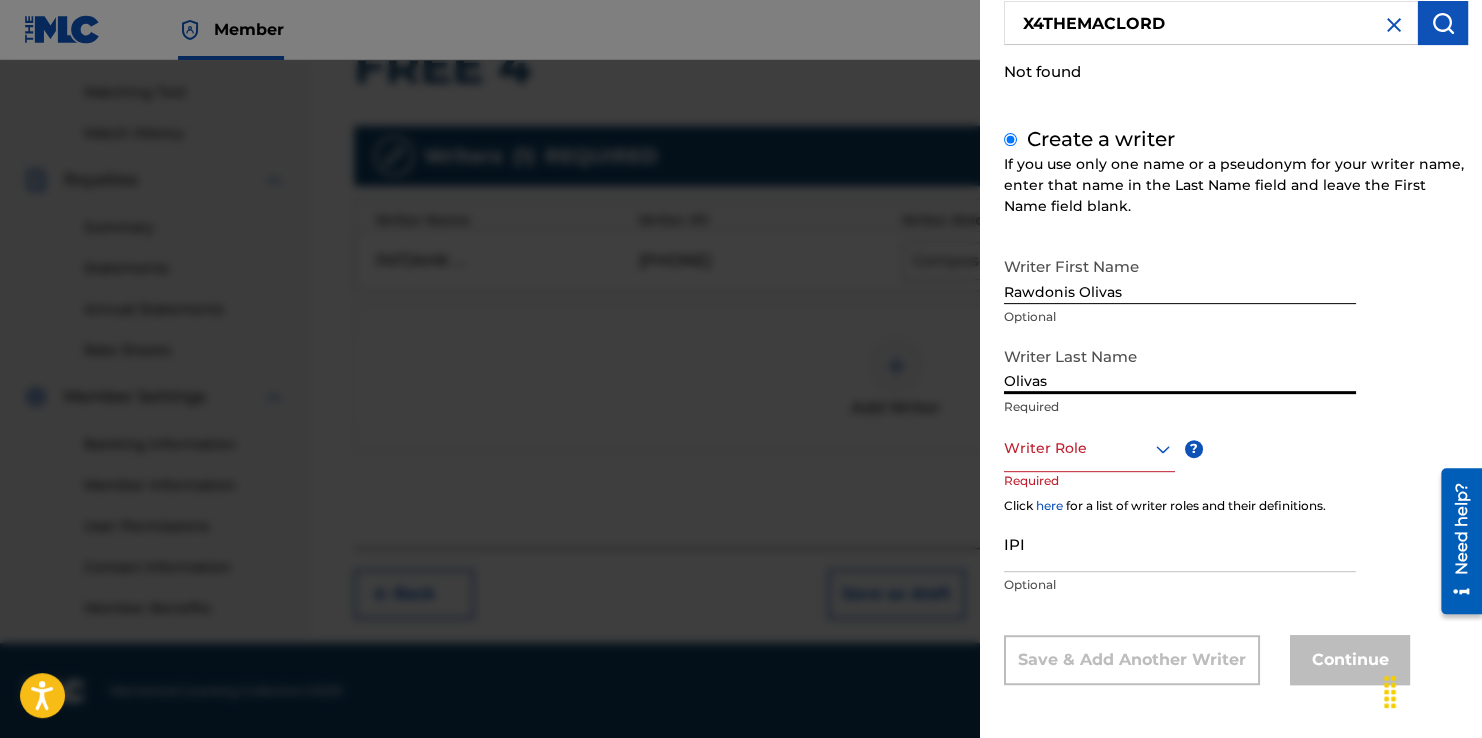 type on "Olivas" 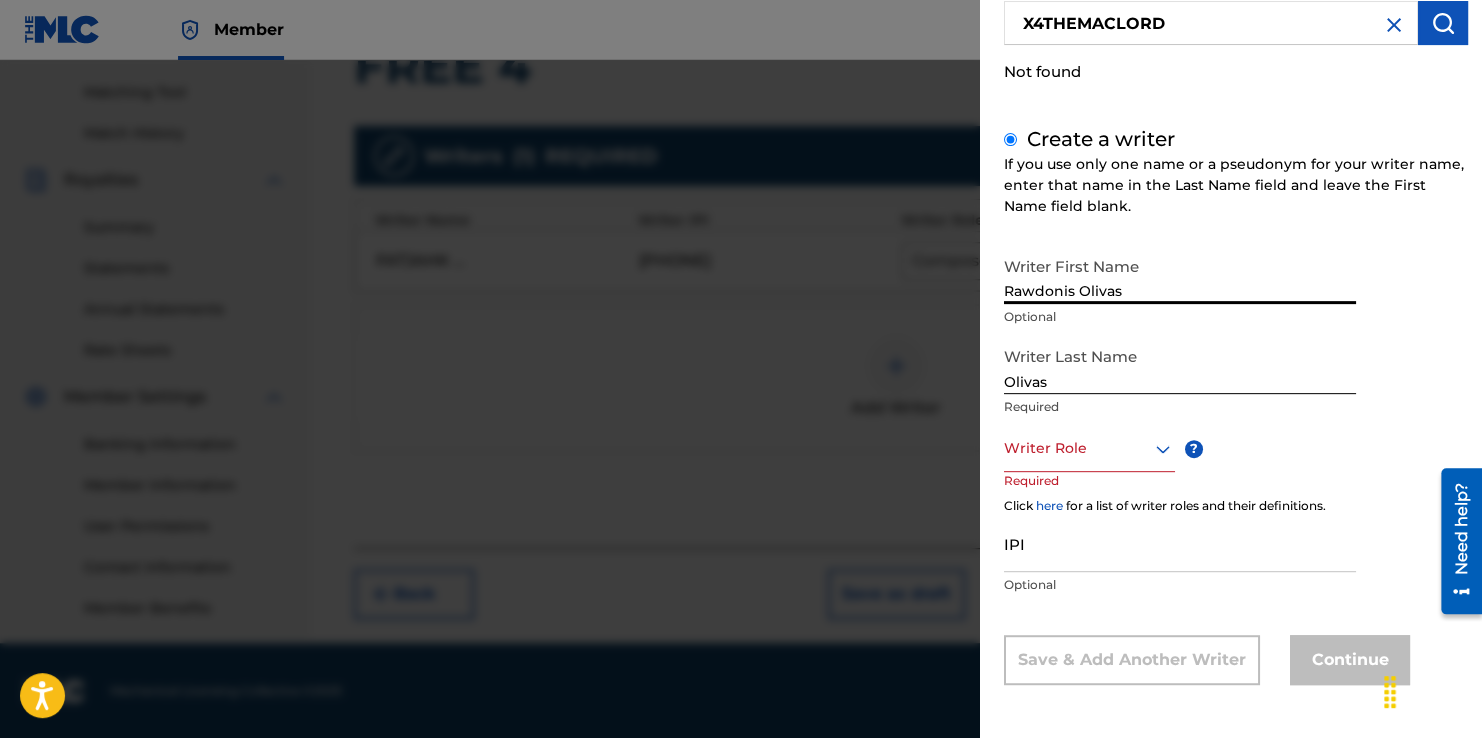 drag, startPoint x: 1140, startPoint y: 277, endPoint x: 1079, endPoint y: 300, distance: 65.192024 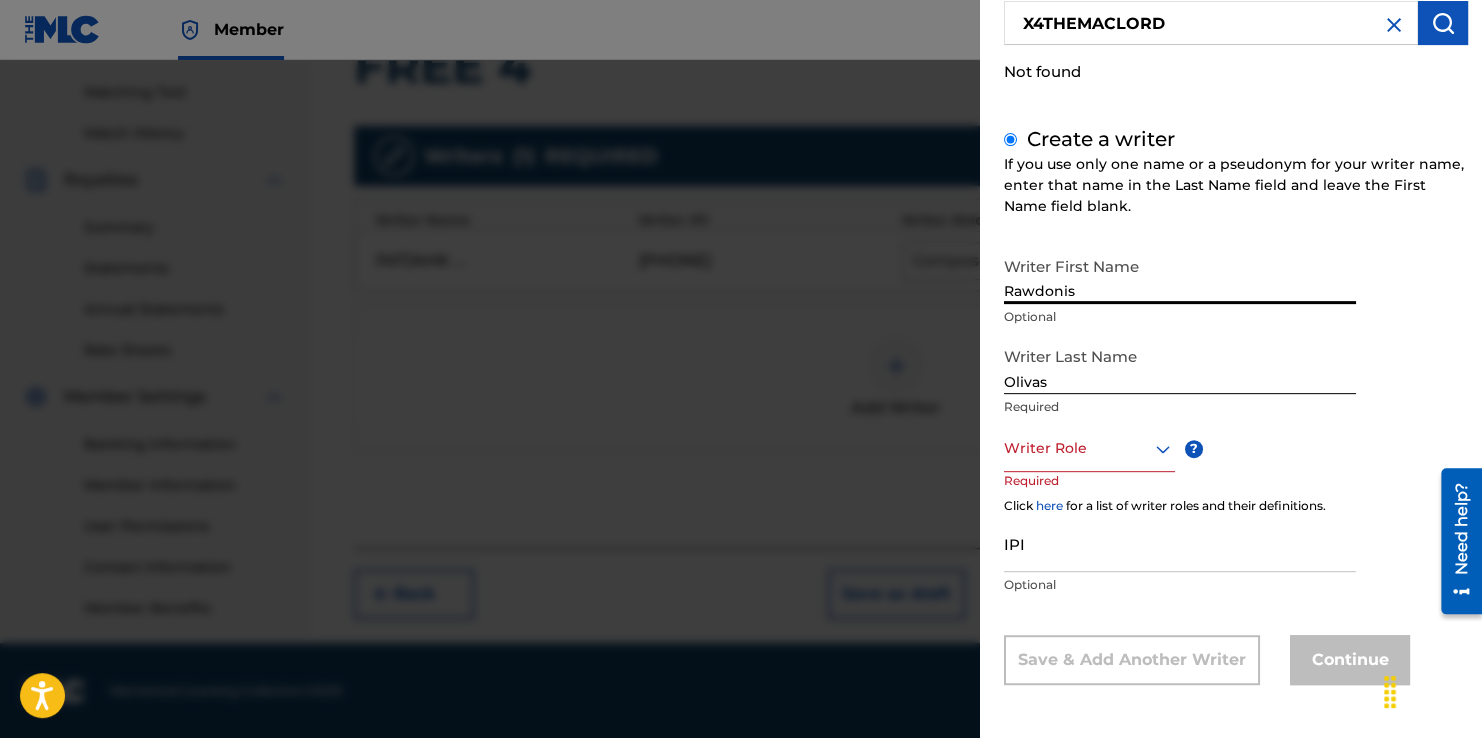 type on "Rawdonis" 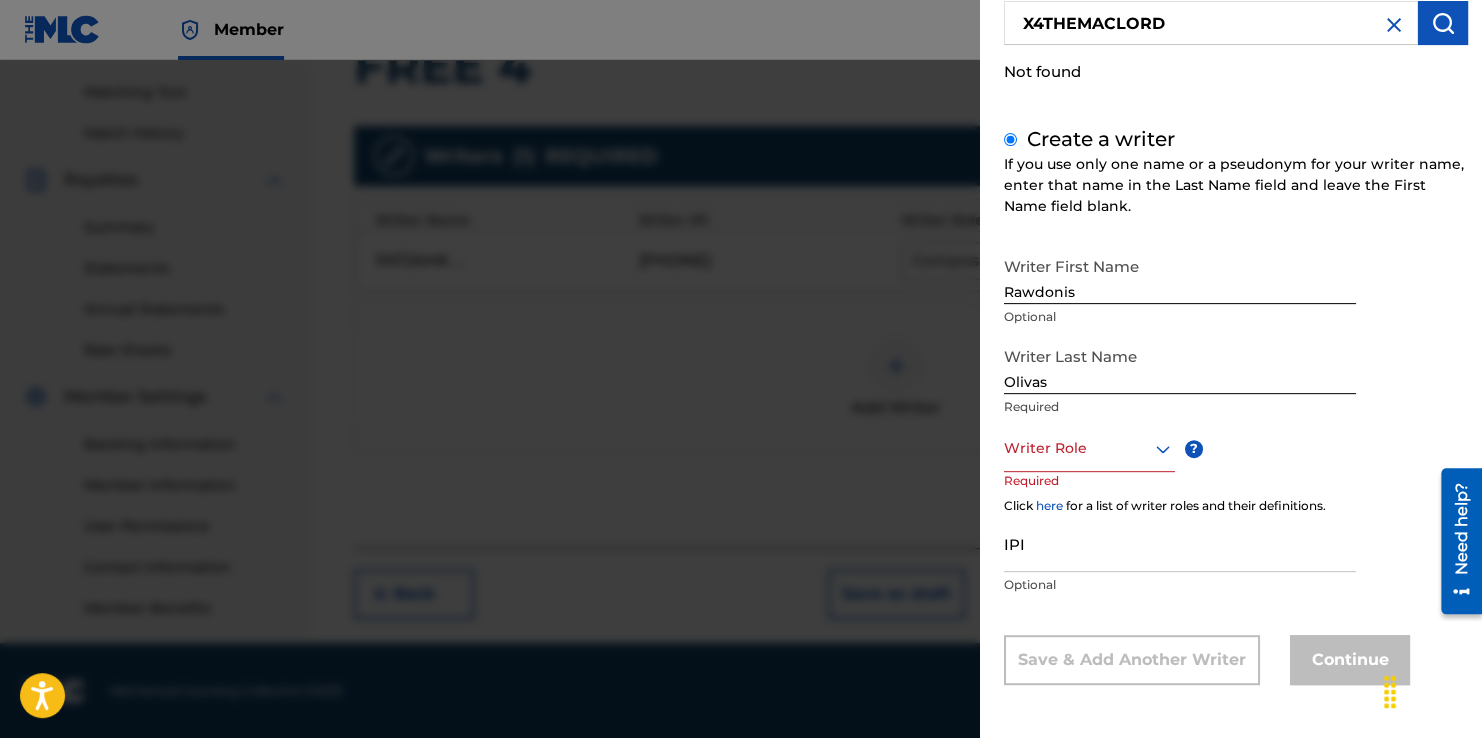 click at bounding box center [1394, 25] 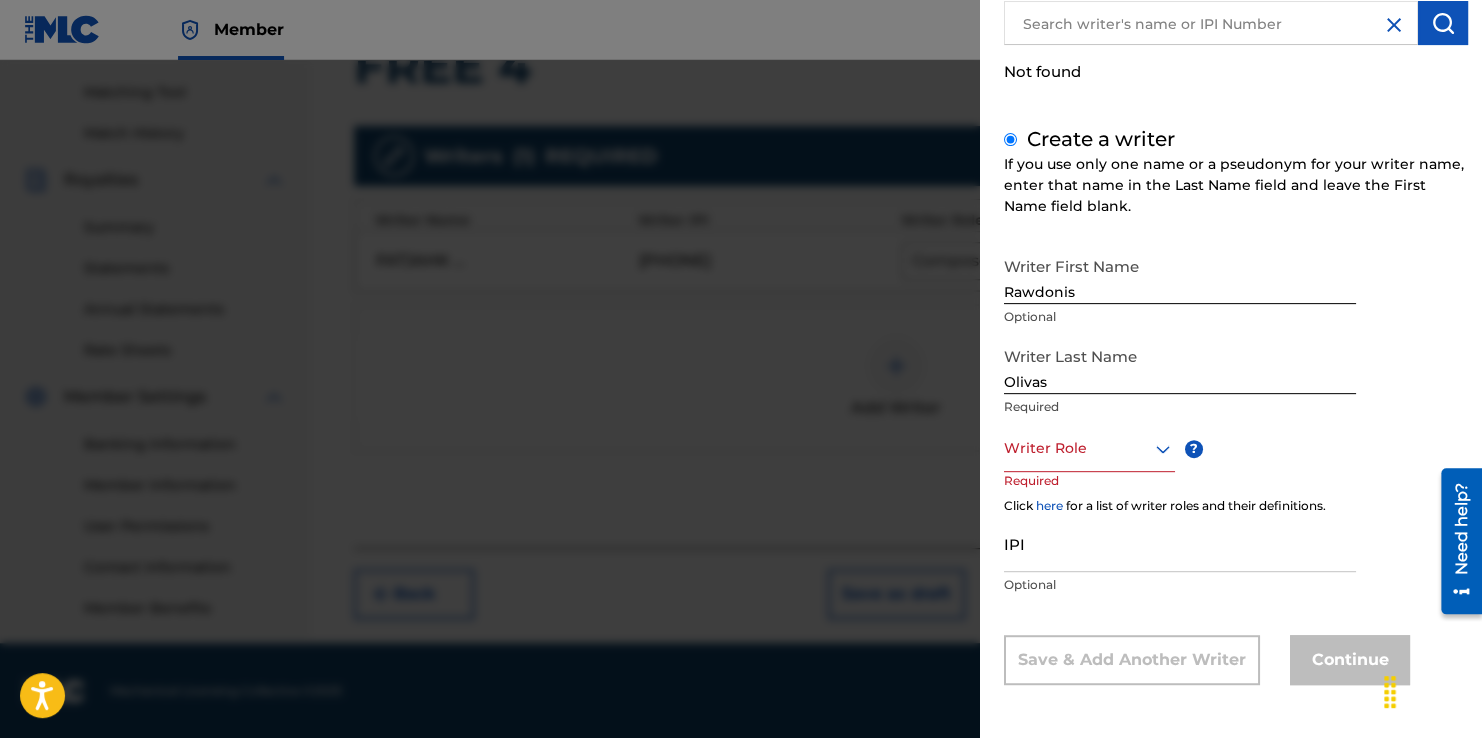 scroll, scrollTop: 128, scrollLeft: 0, axis: vertical 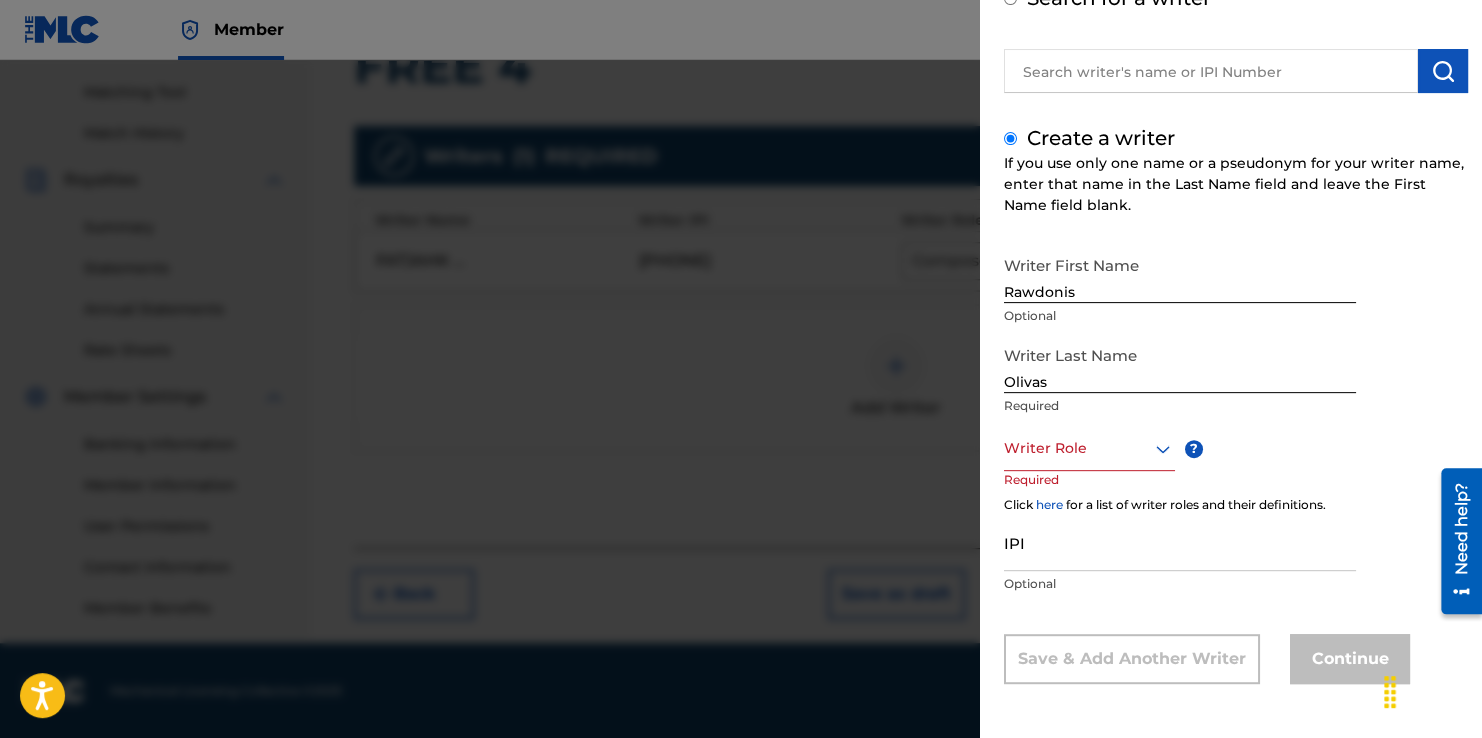 click at bounding box center [741, 429] 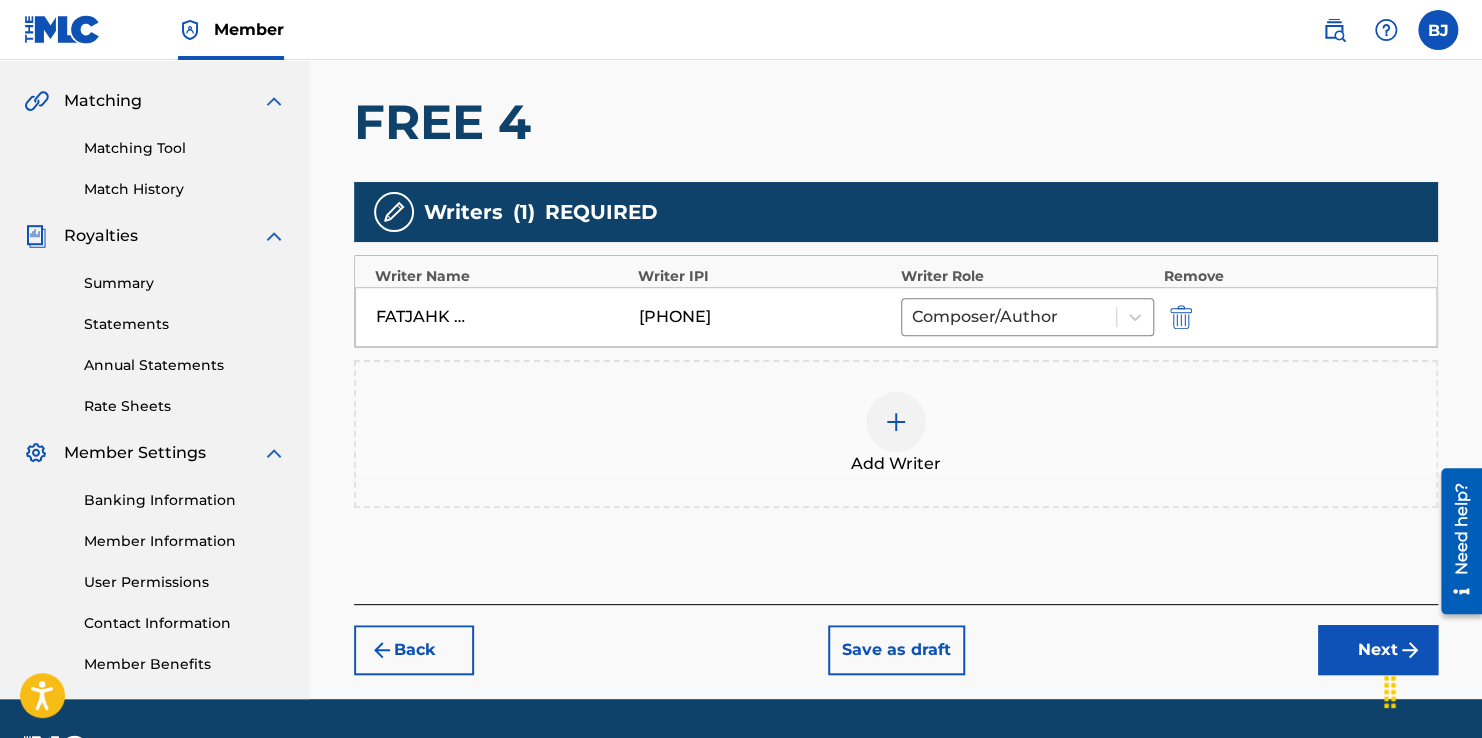 scroll, scrollTop: 401, scrollLeft: 0, axis: vertical 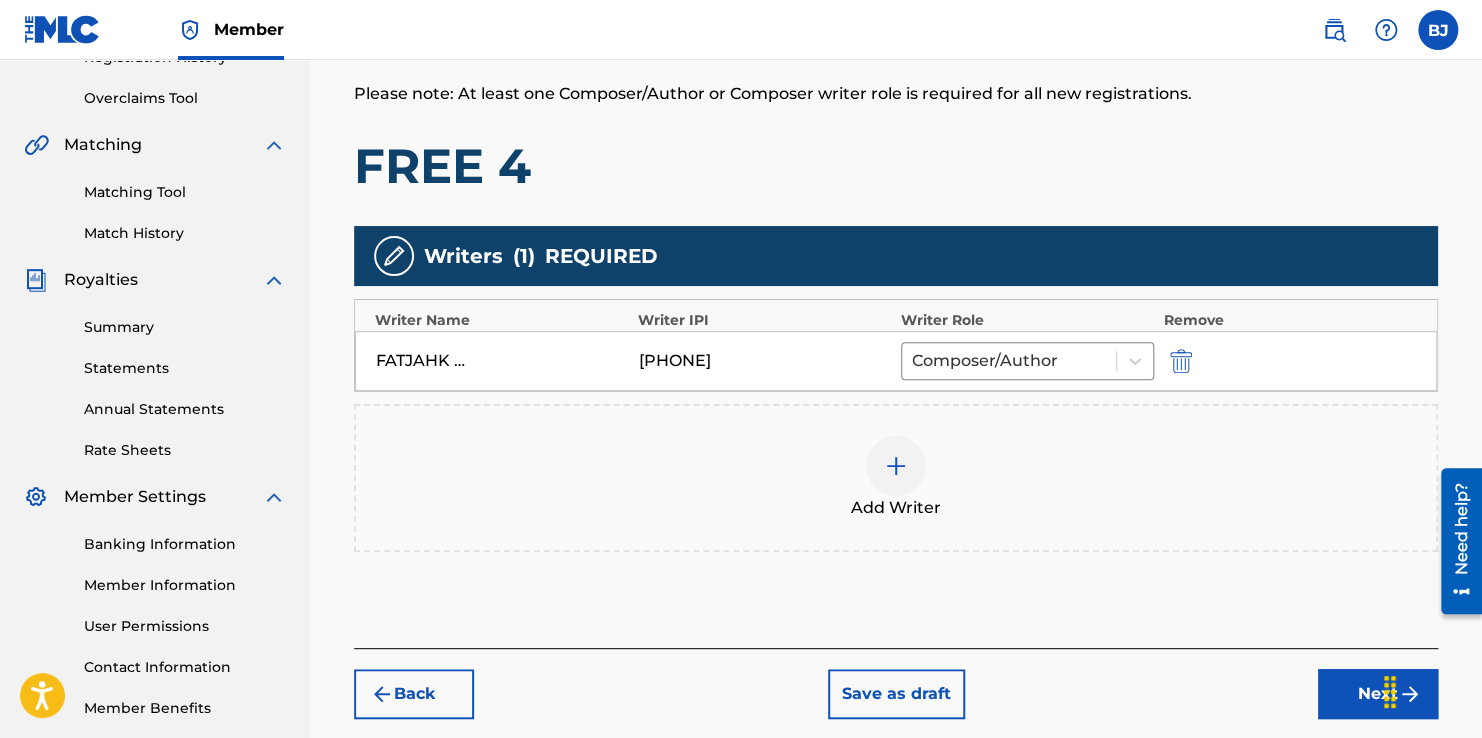 click at bounding box center (896, 466) 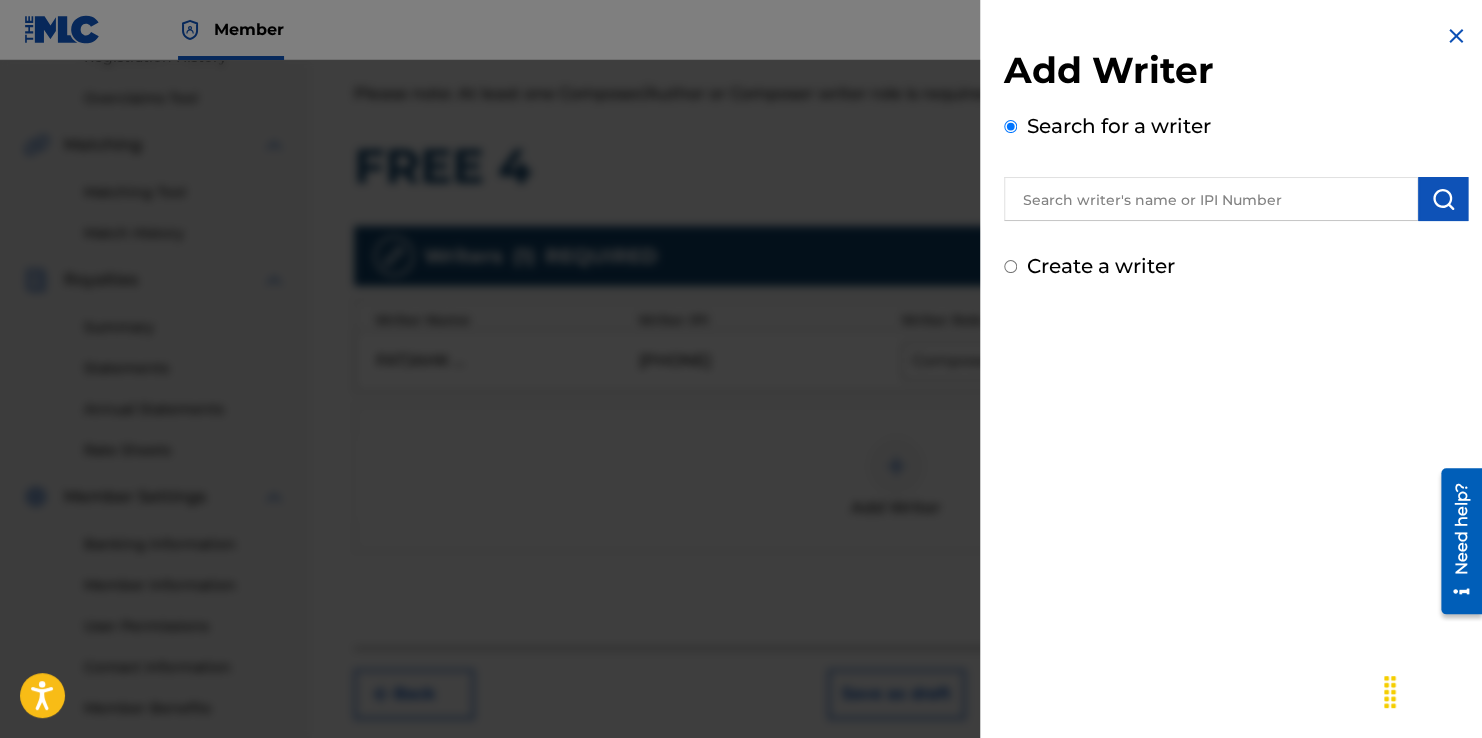 click at bounding box center (1211, 199) 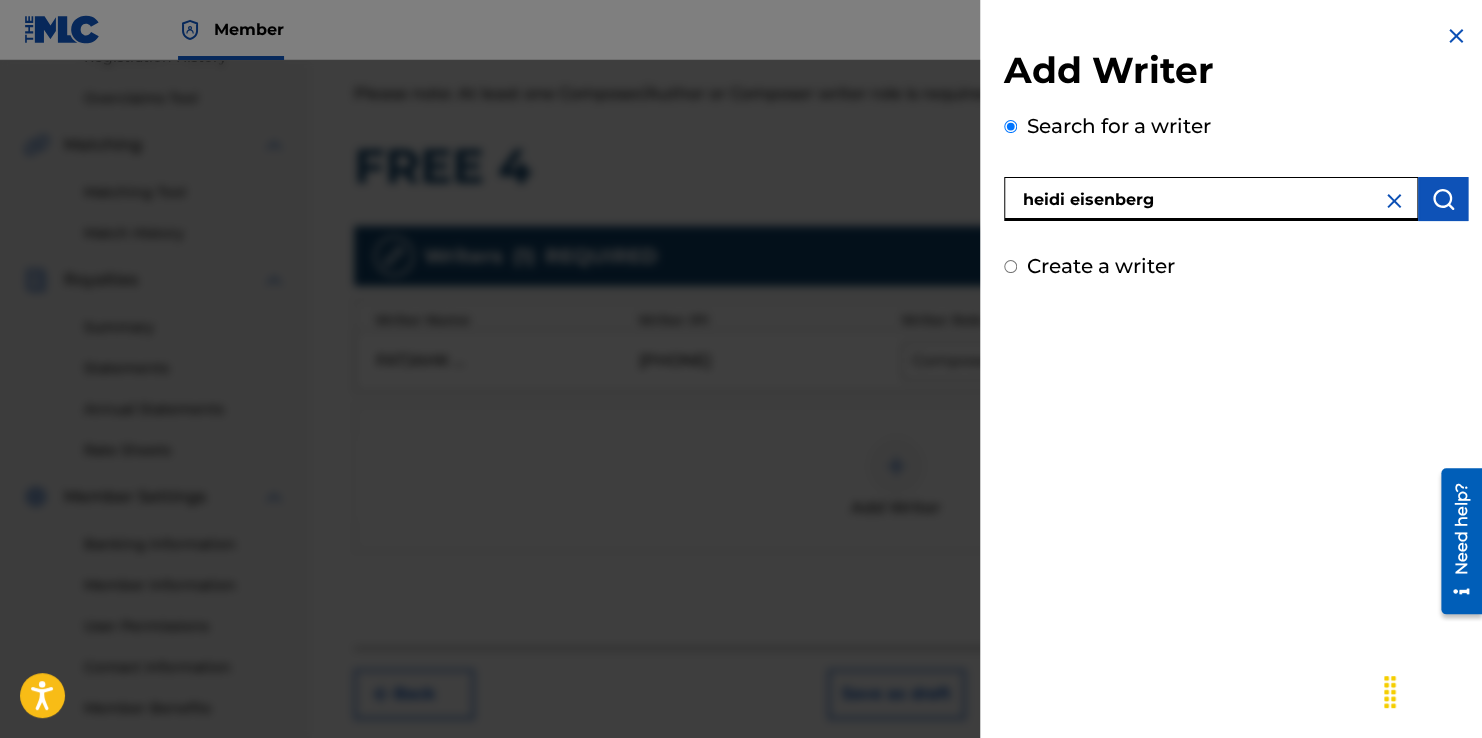 type on "heidi eisenberg" 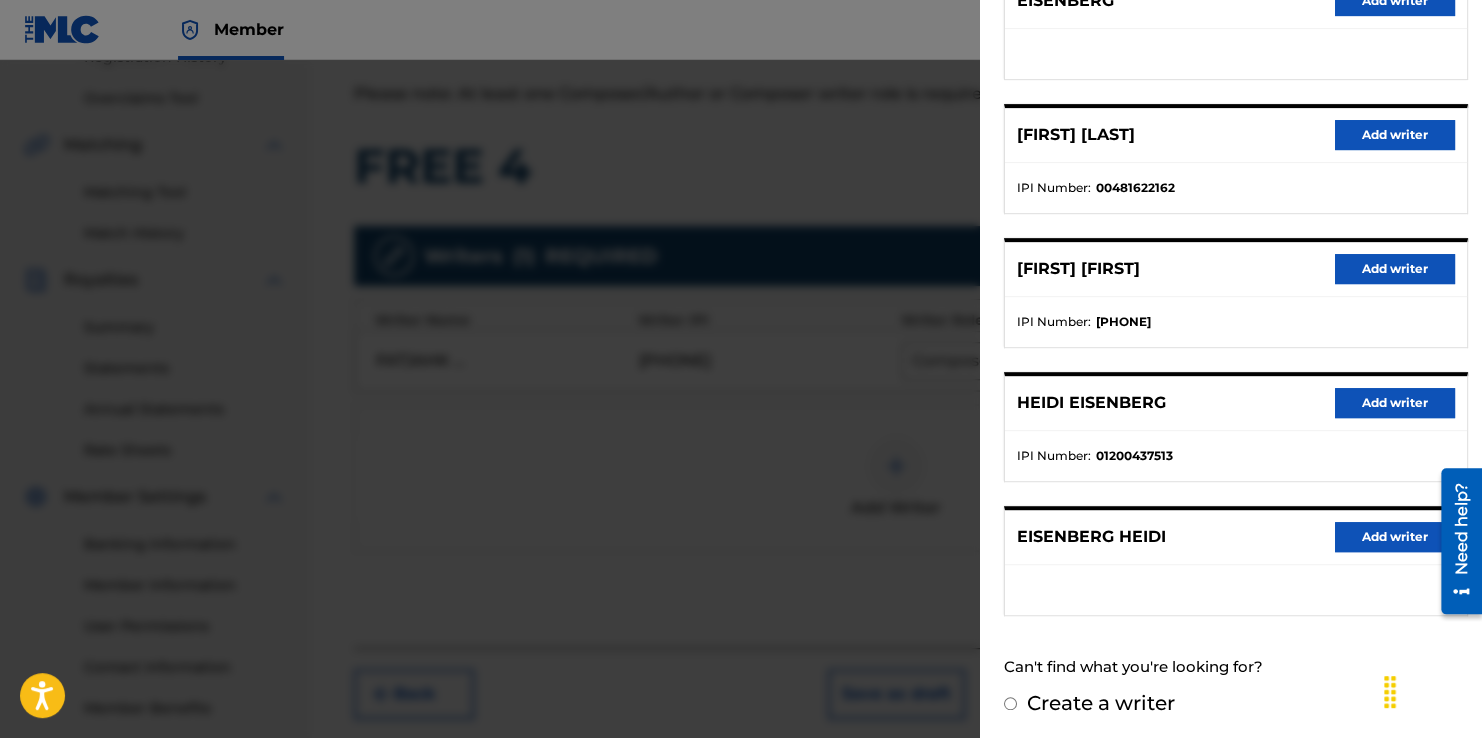 scroll, scrollTop: 301, scrollLeft: 0, axis: vertical 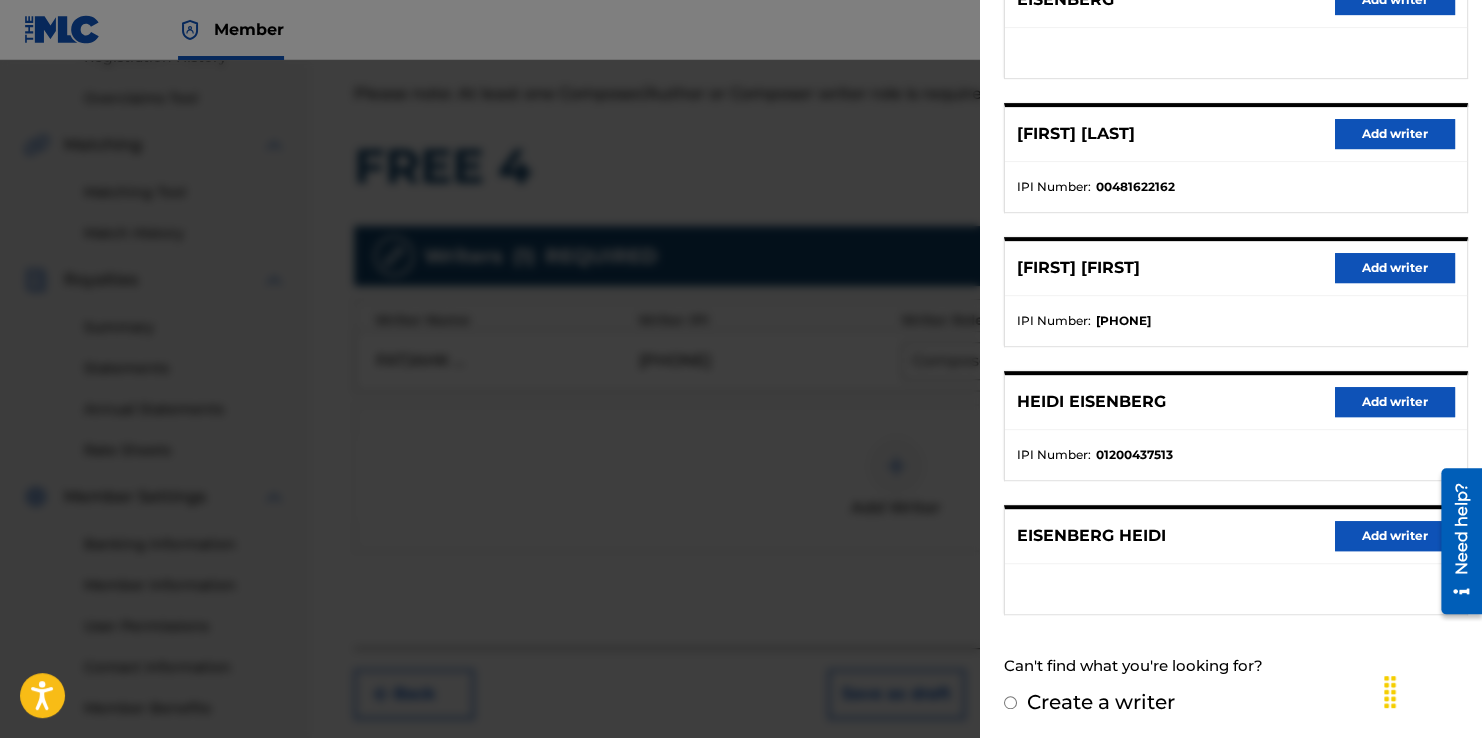 drag, startPoint x: 1406, startPoint y: 397, endPoint x: 1128, endPoint y: 488, distance: 292.51495 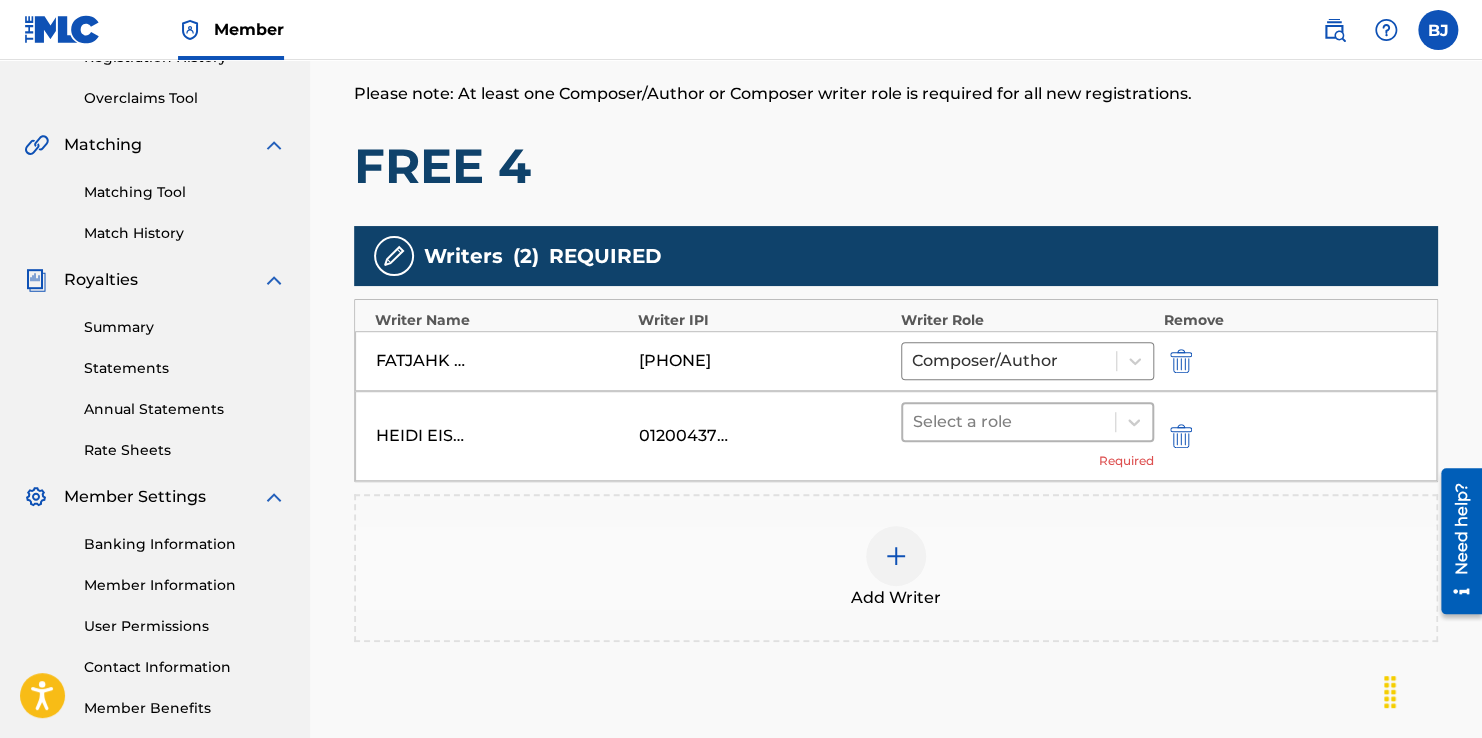 click at bounding box center [1009, 422] 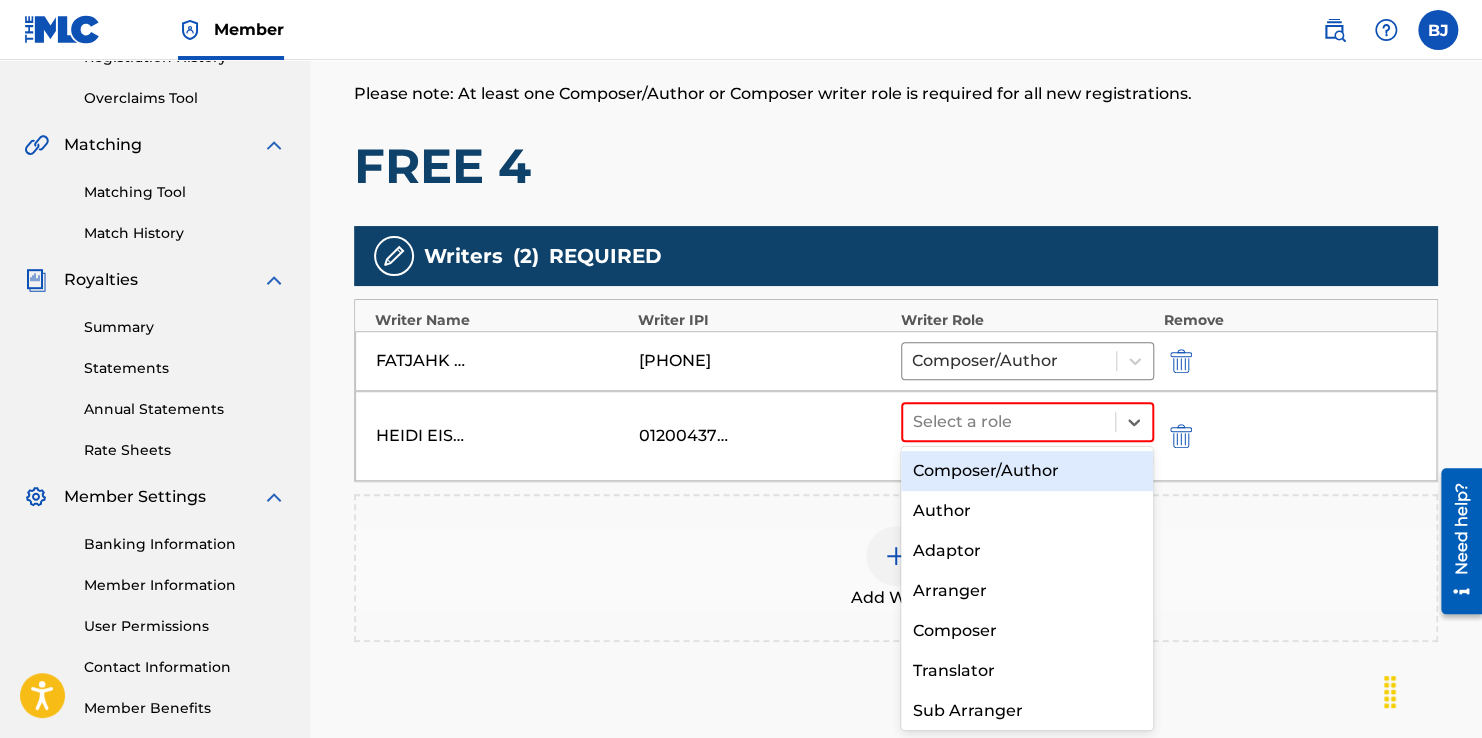 click on "Composer/Author" at bounding box center [1027, 471] 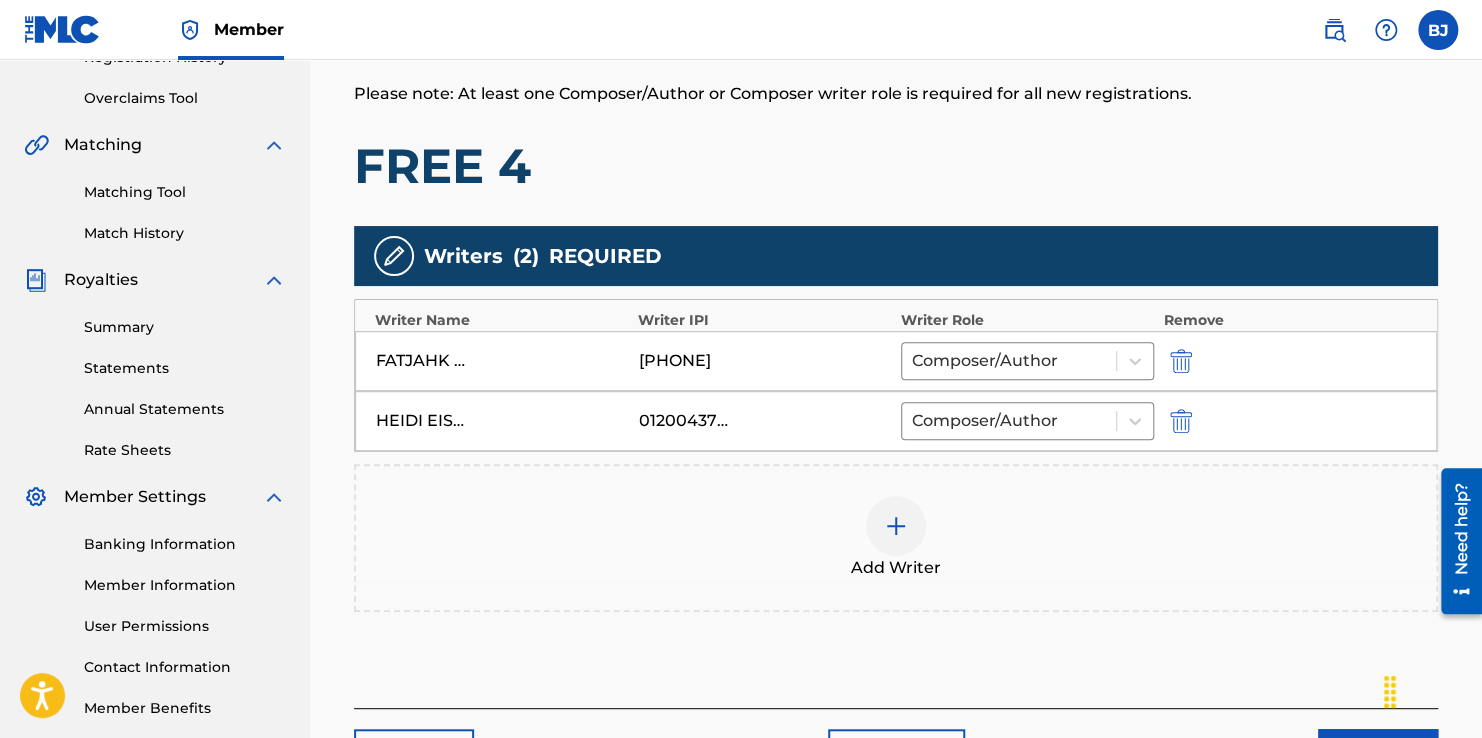 click on "Add Writer" at bounding box center (896, 538) 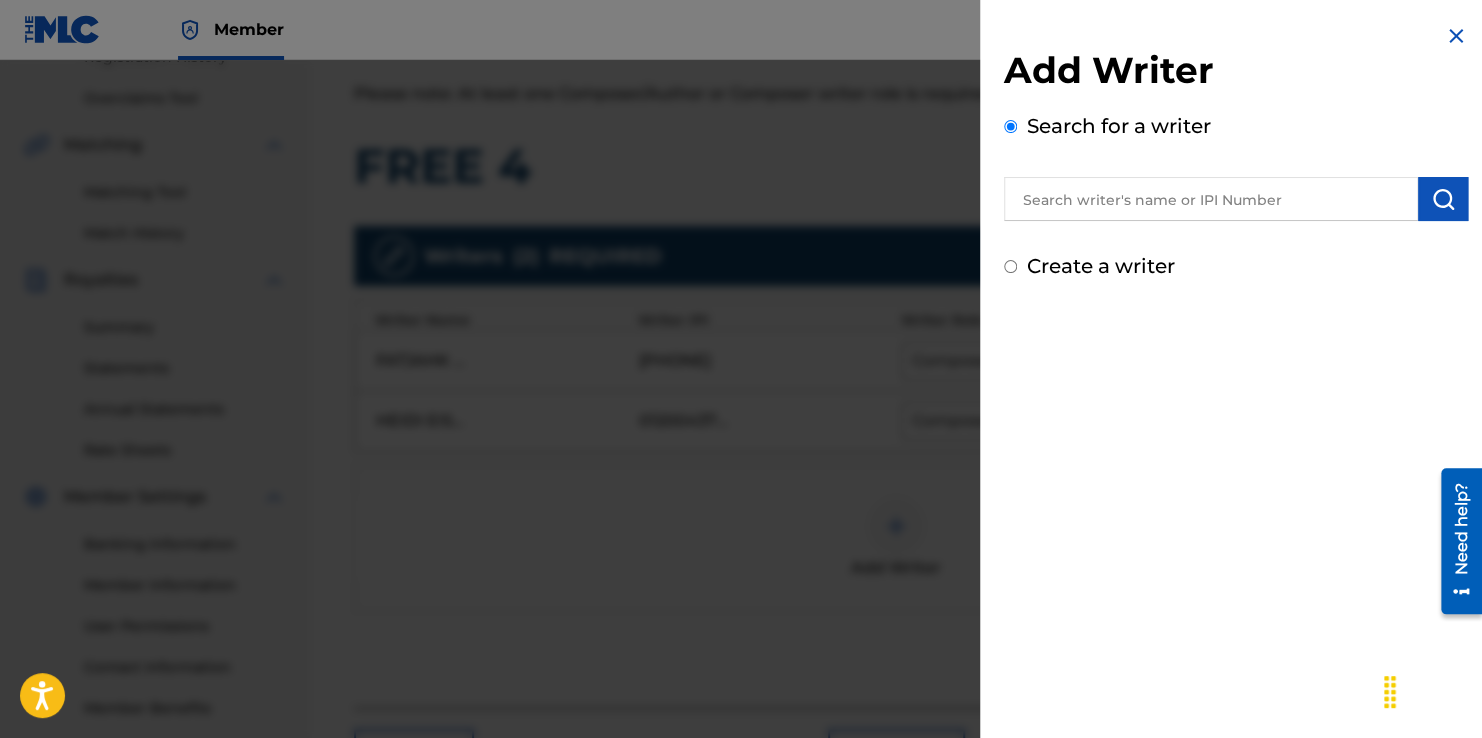 click at bounding box center [741, 429] 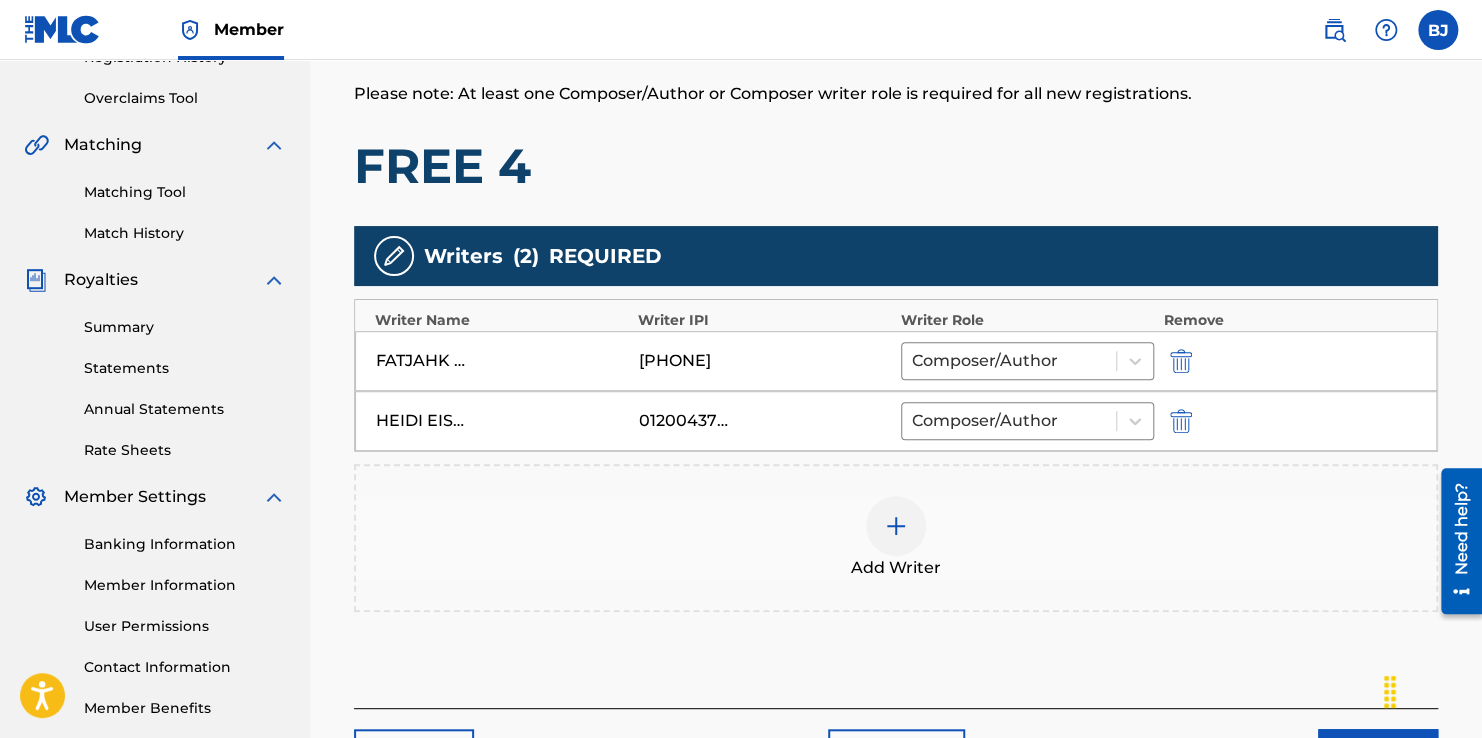 click at bounding box center (896, 526) 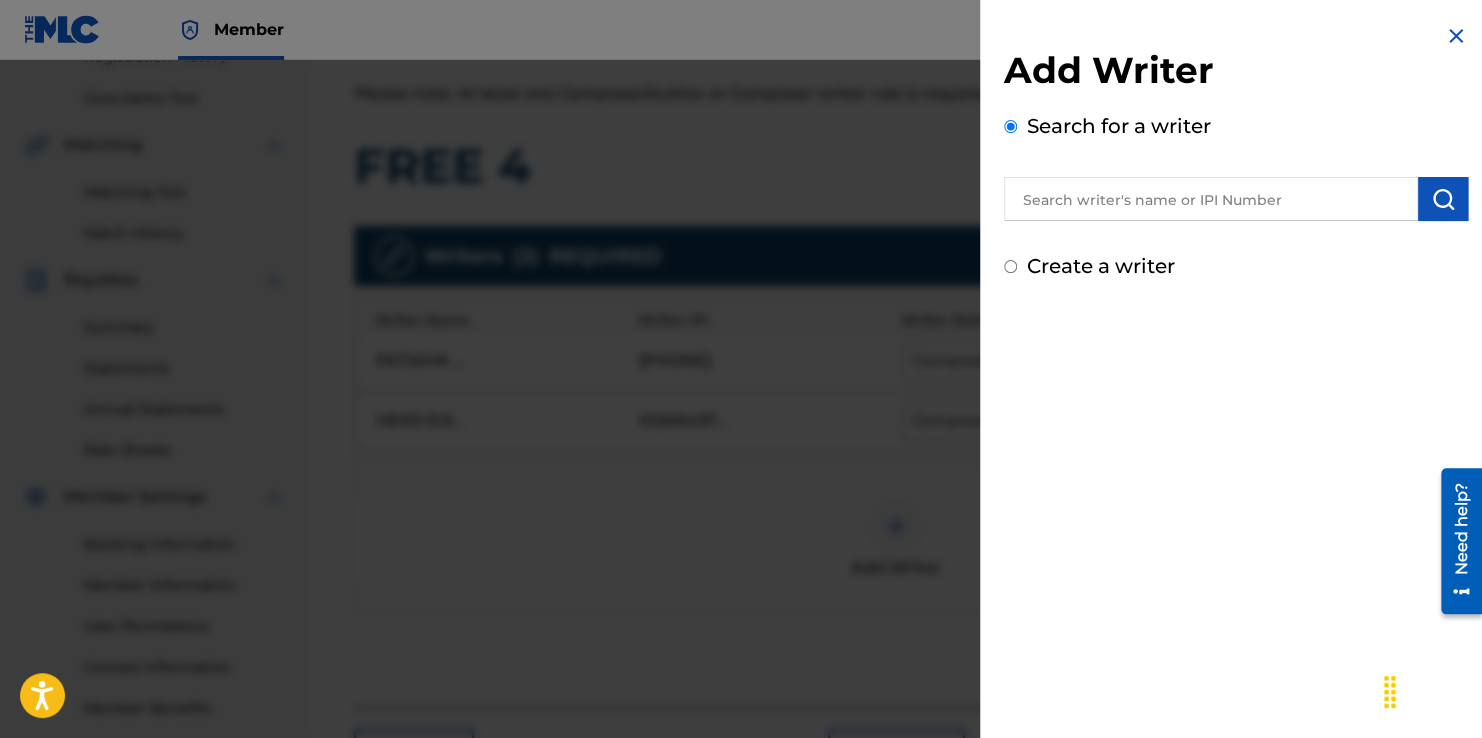 click at bounding box center [1211, 199] 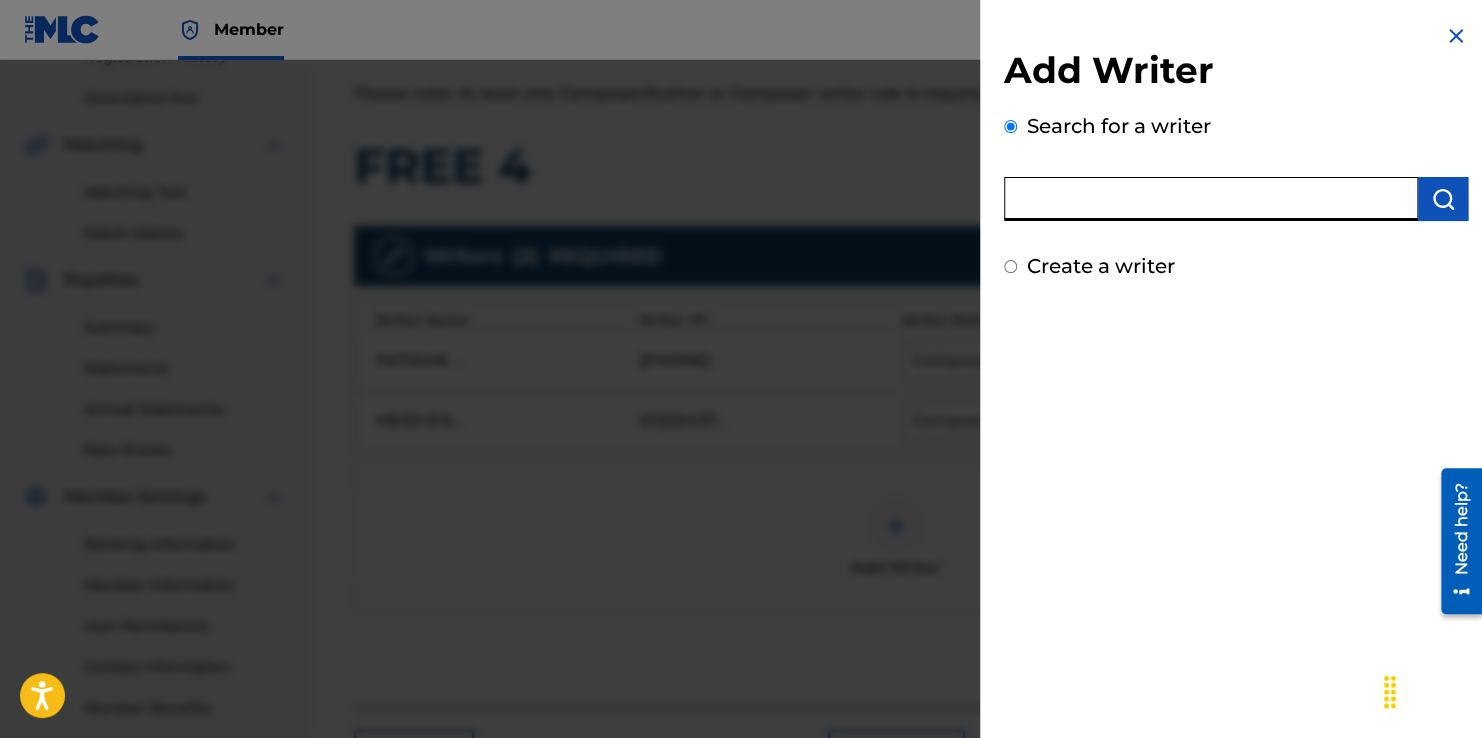 paste on "01298297394" 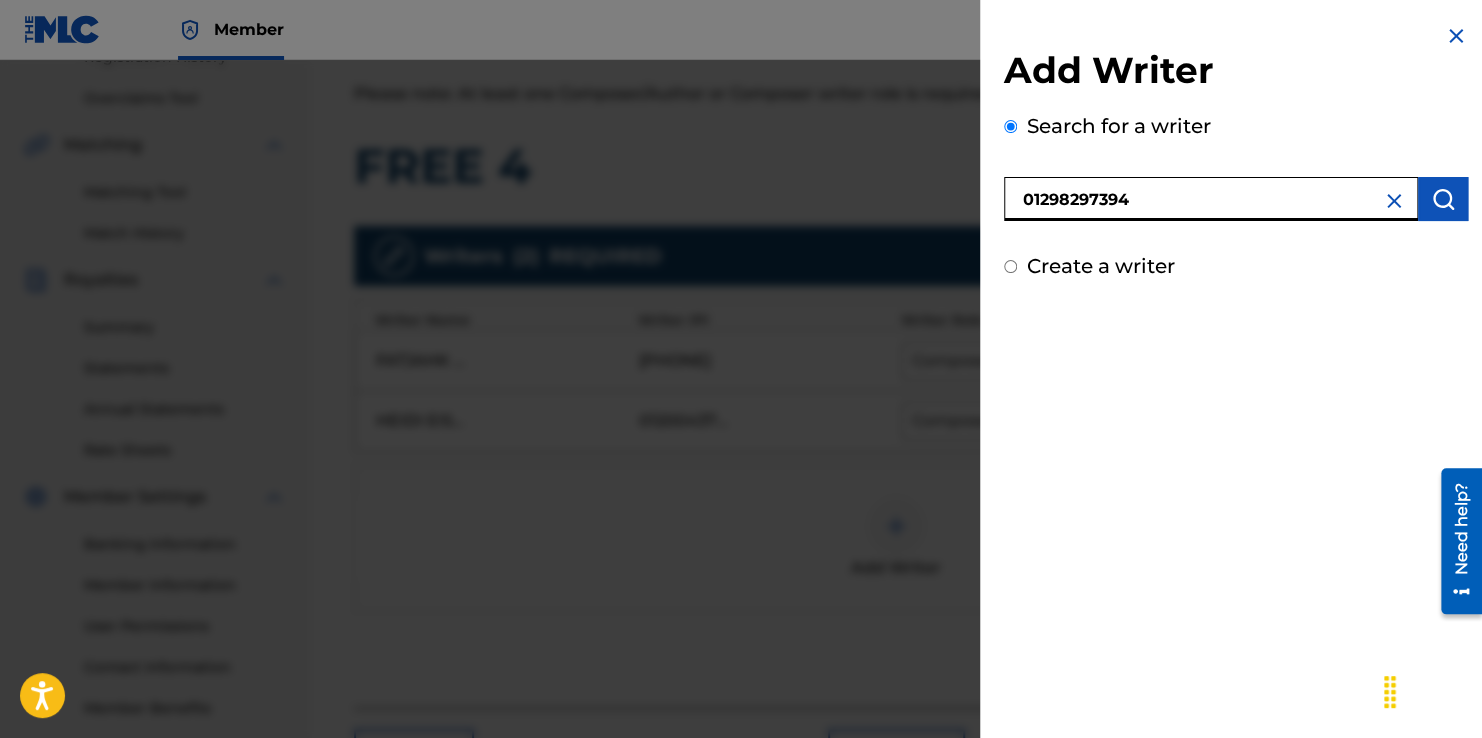 click at bounding box center [1443, 199] 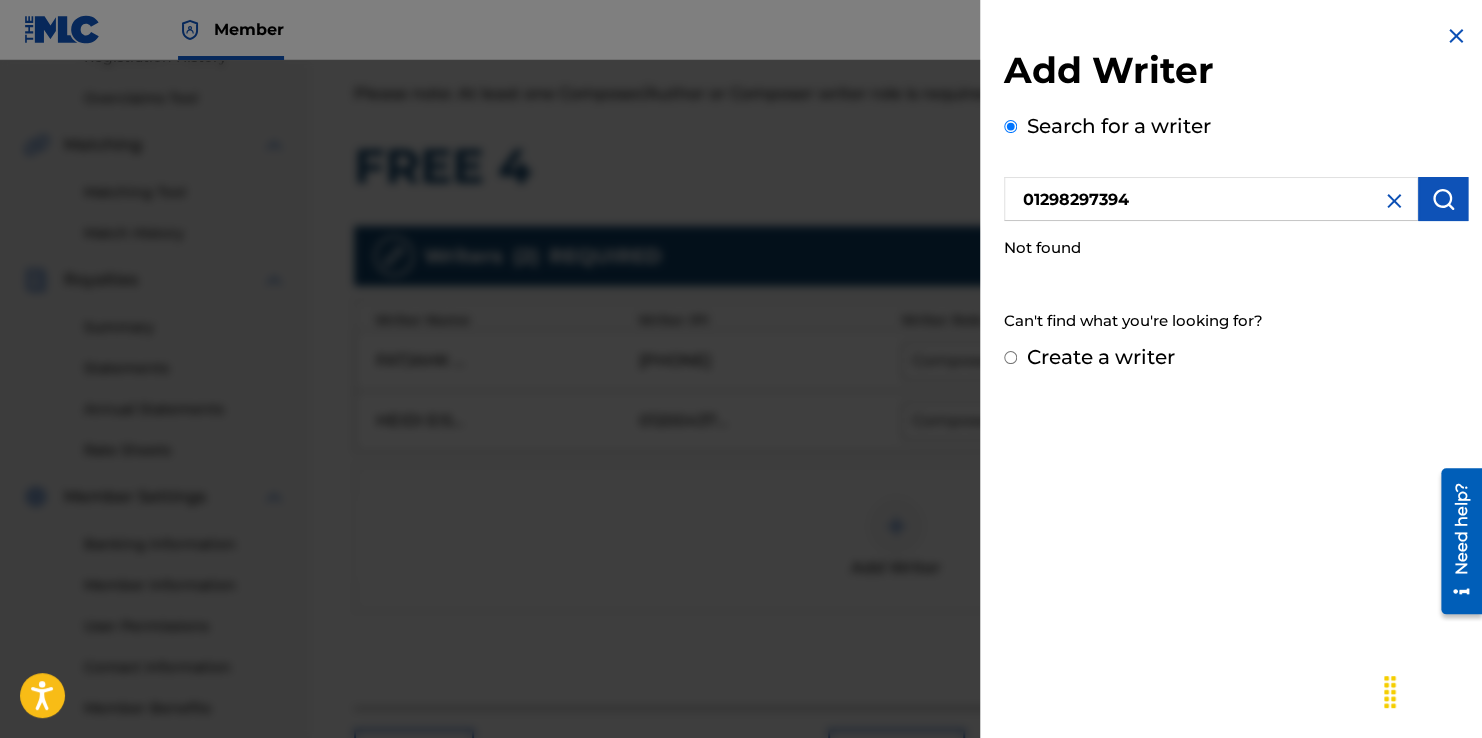 click on "01298297394" at bounding box center (1211, 199) 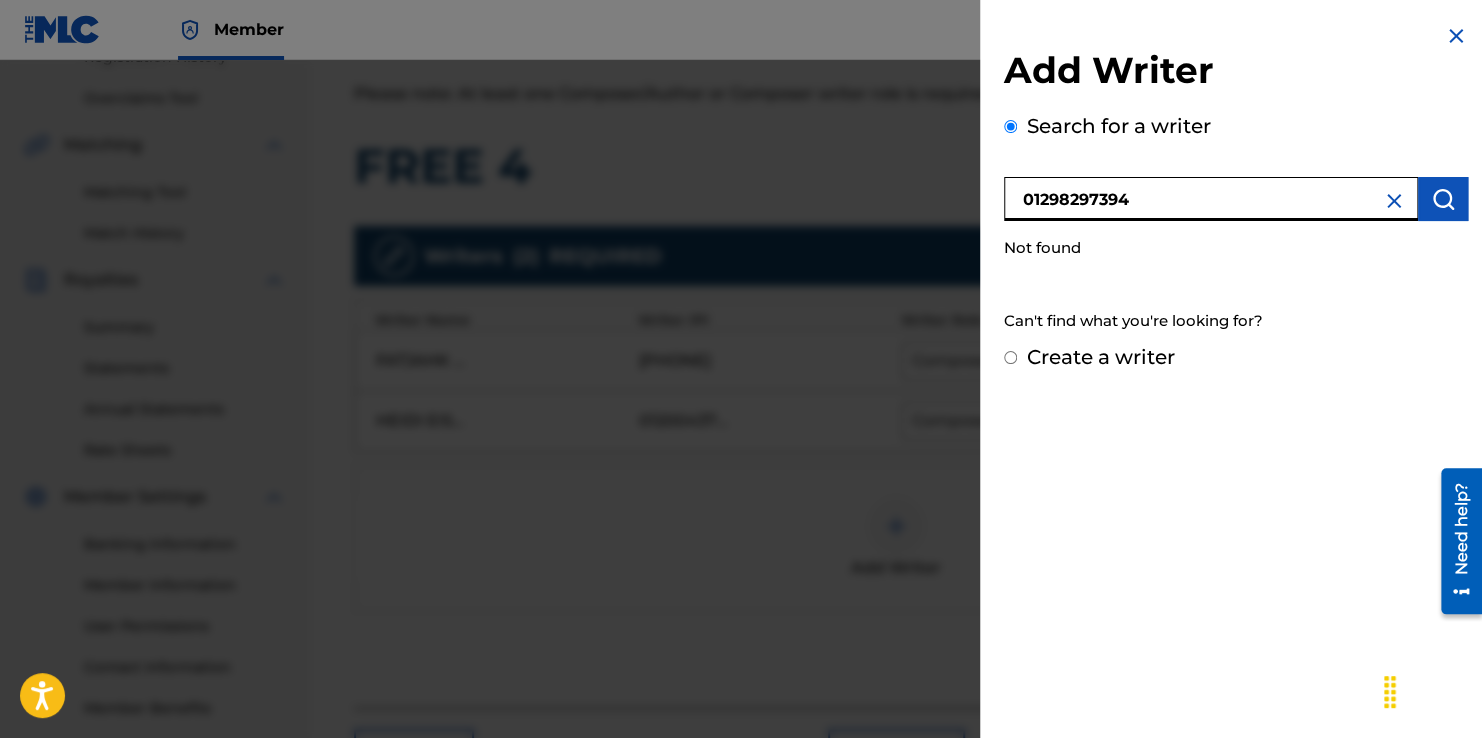 drag, startPoint x: 1057, startPoint y: 199, endPoint x: 945, endPoint y: 207, distance: 112.28535 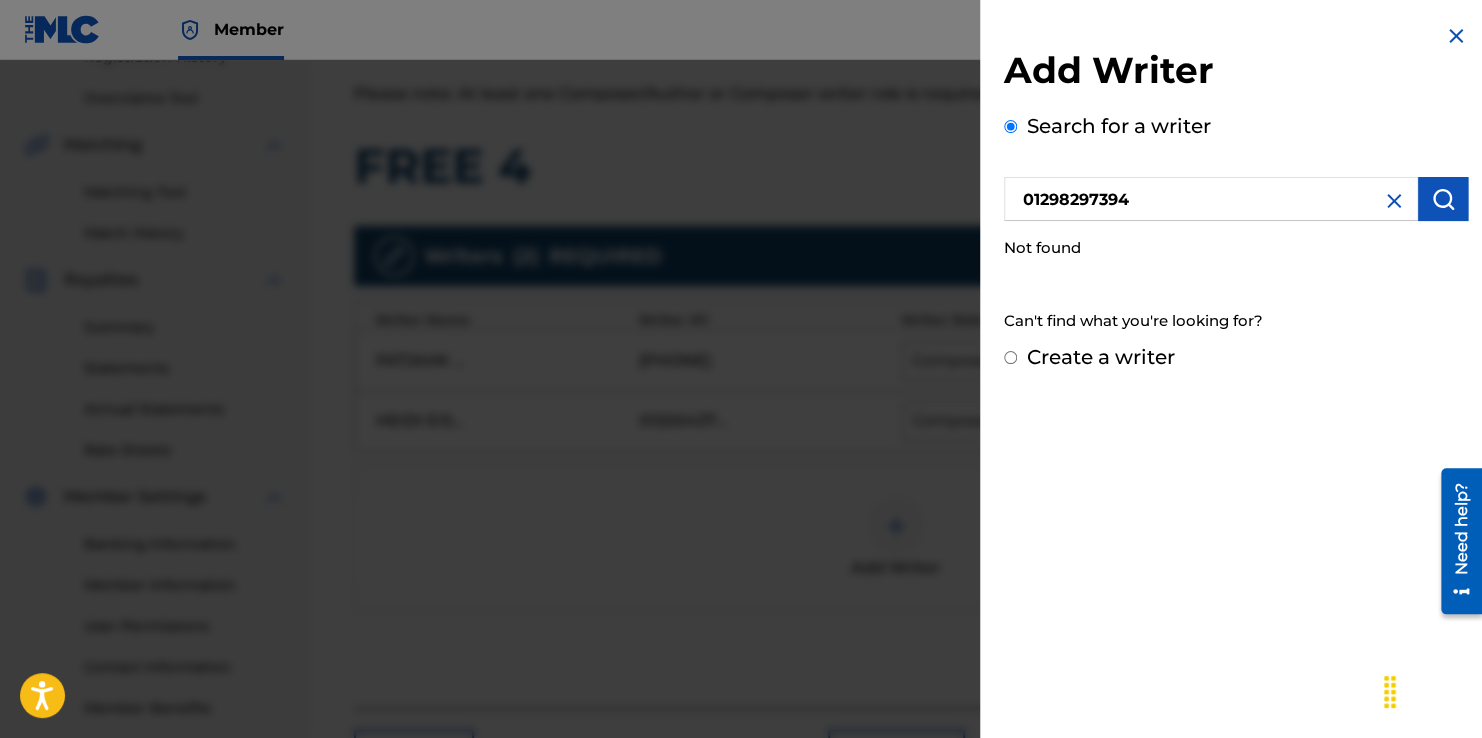 click on "Create a writer" at bounding box center (1101, 357) 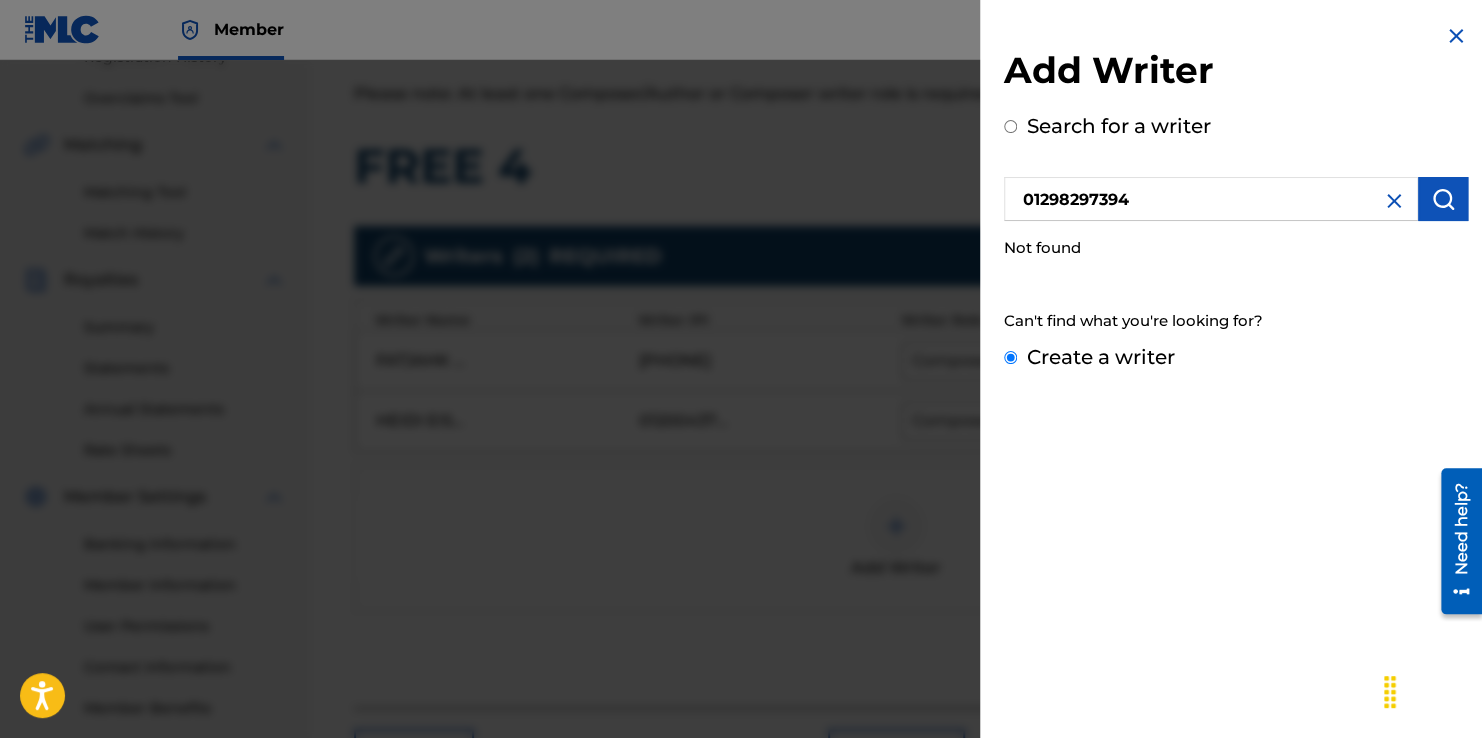 click on "Create a writer" at bounding box center (1010, 357) 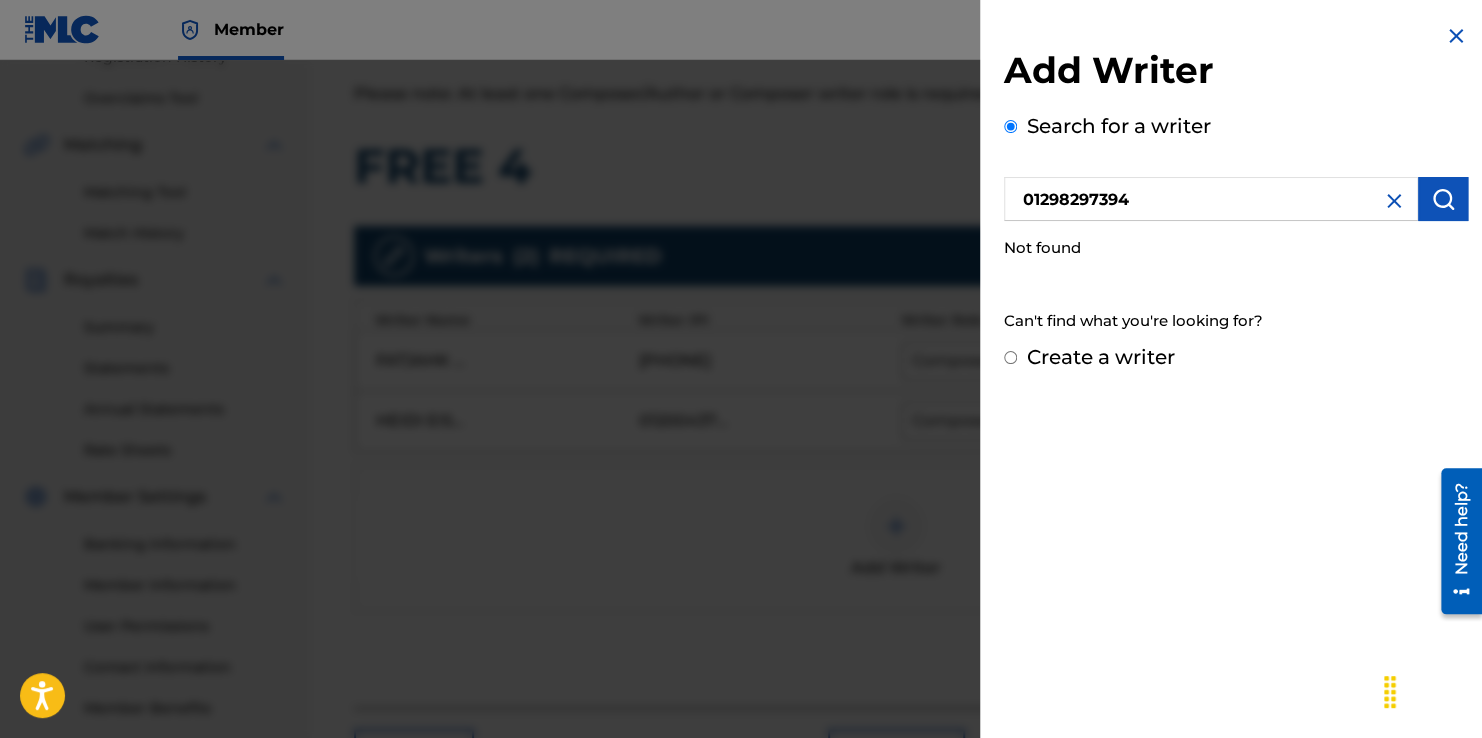 radio on "false" 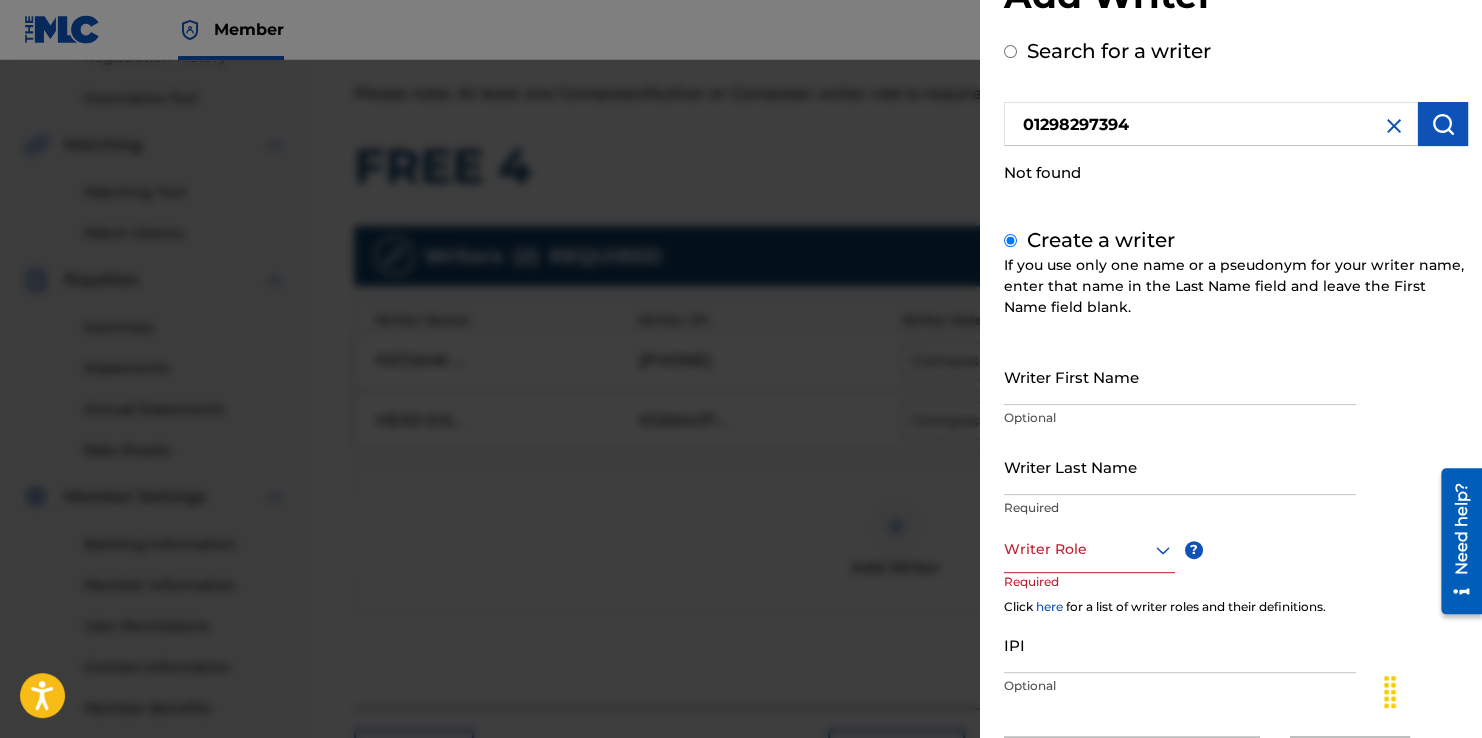 scroll, scrollTop: 176, scrollLeft: 0, axis: vertical 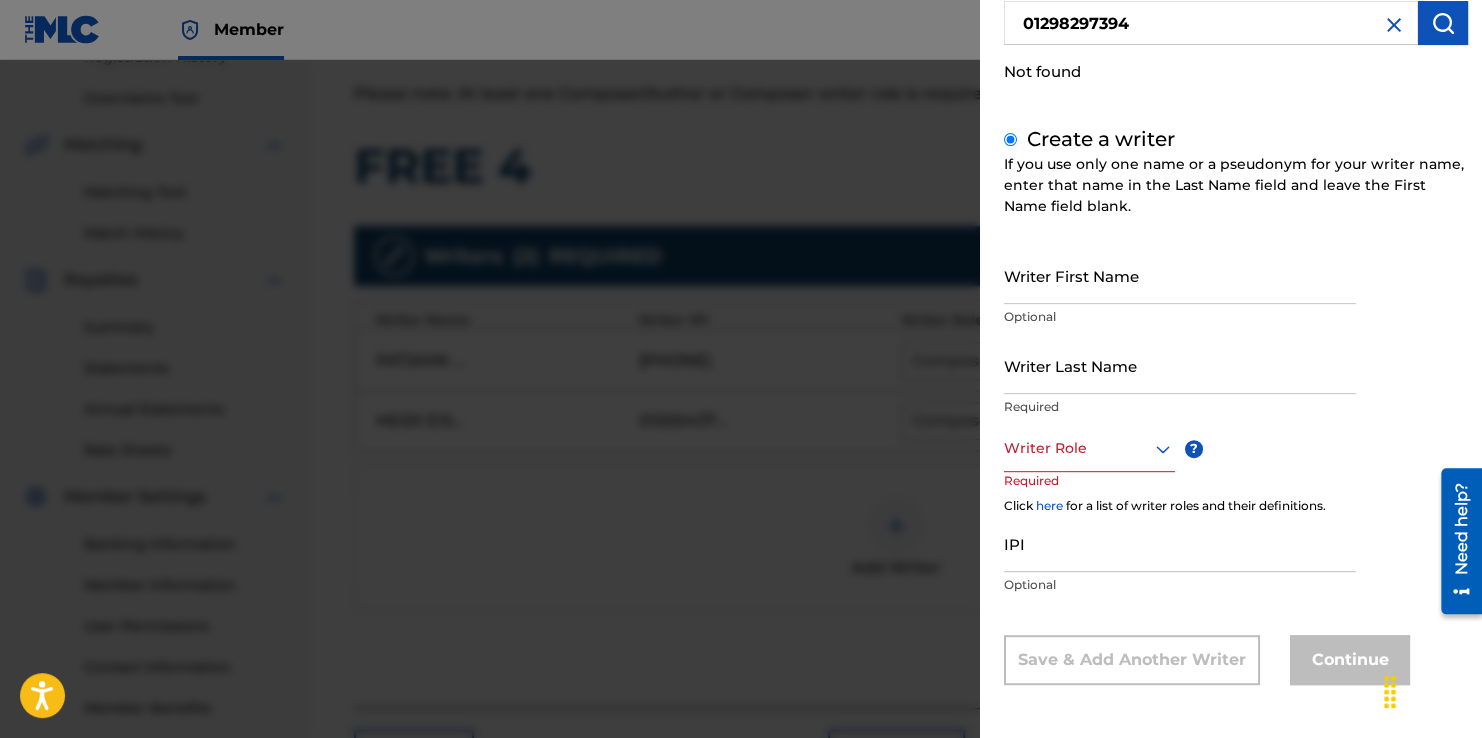 click on "IPI" at bounding box center [1180, 543] 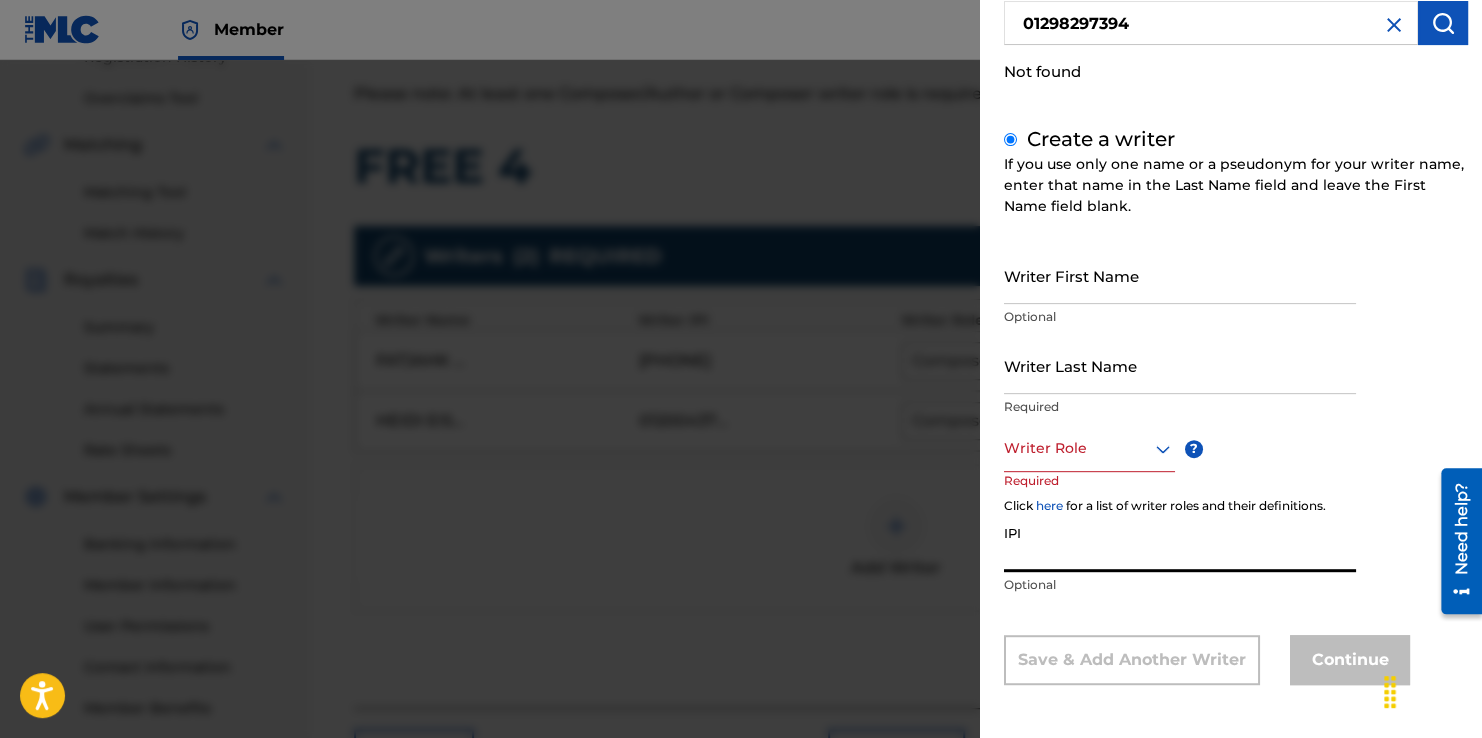paste on "01298297394" 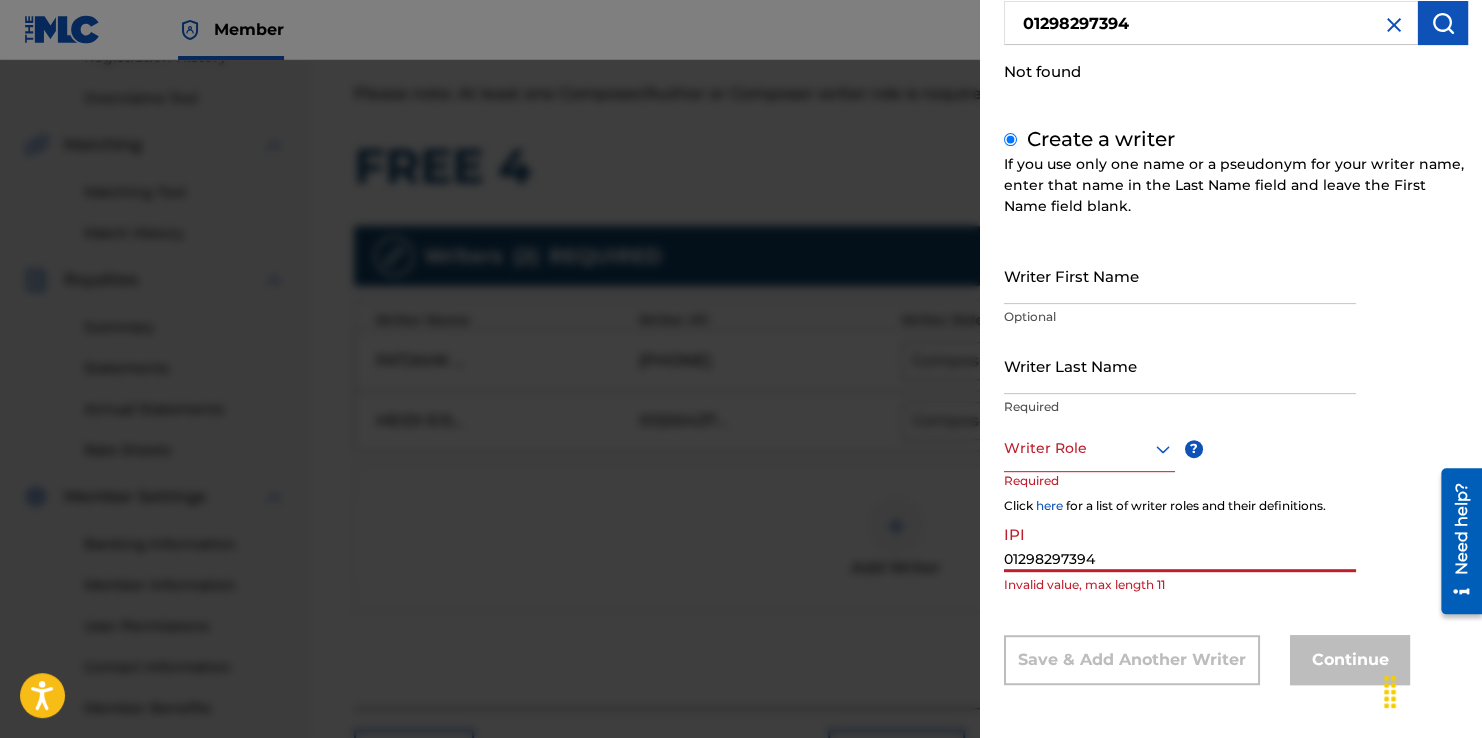 type on "01298297394" 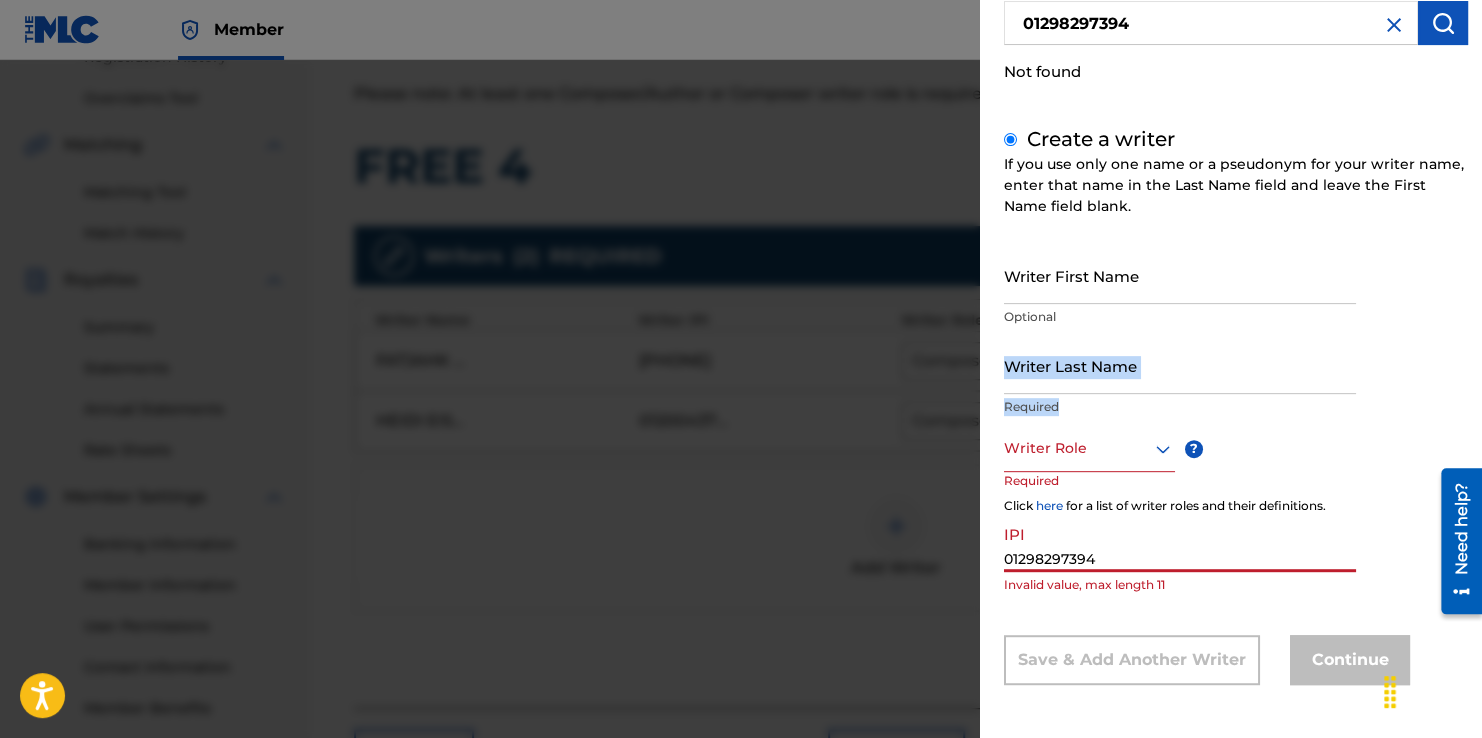 click on "Writer Last Name   Required" at bounding box center (1180, 382) 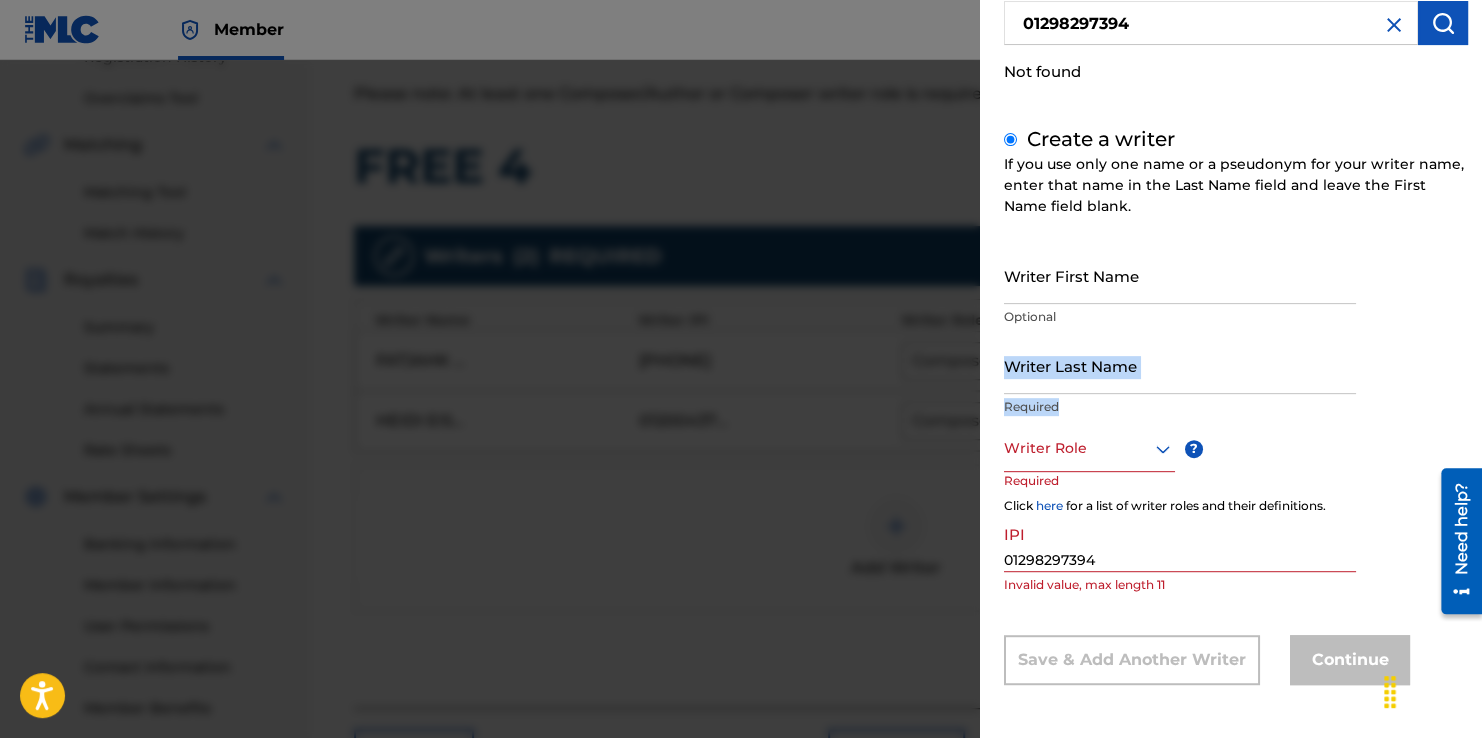 click on "Writer Last Name" at bounding box center (1180, 365) 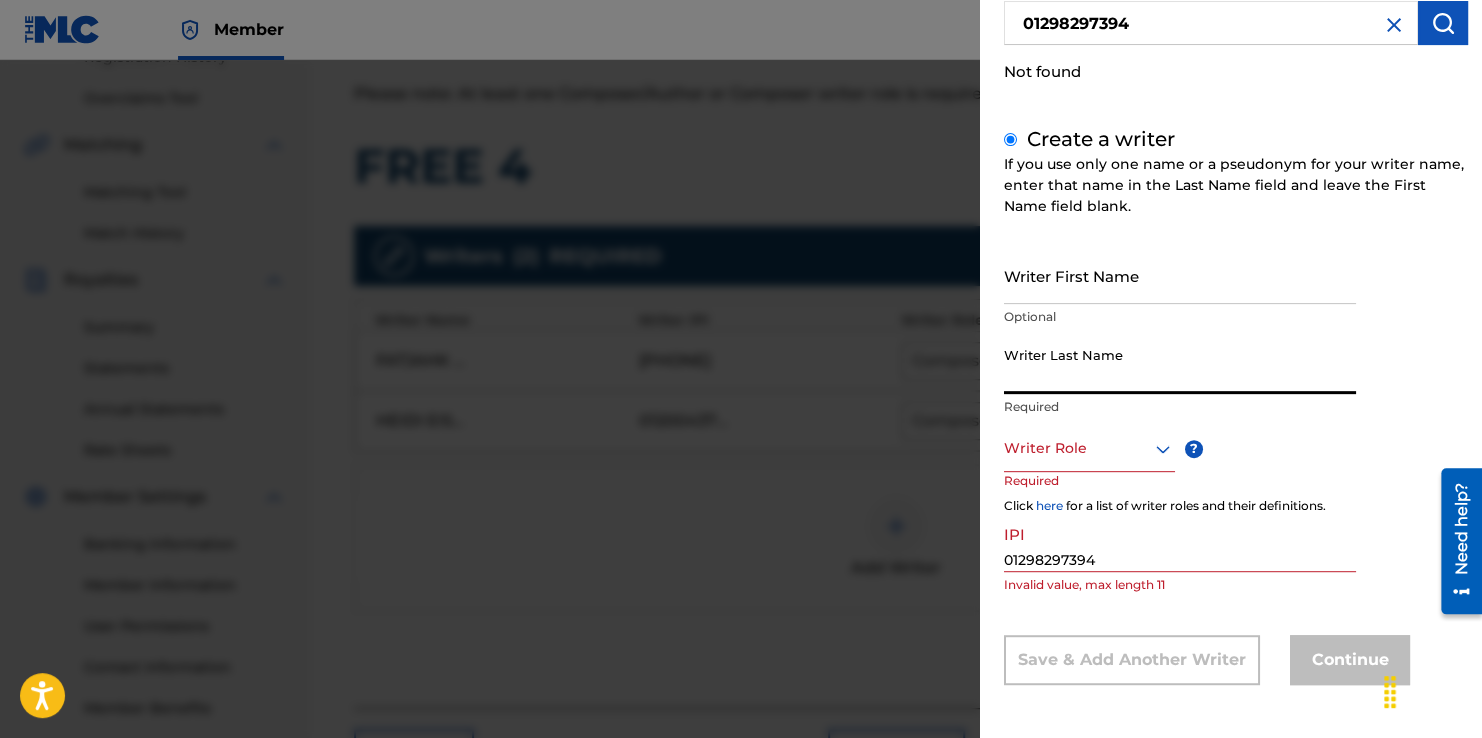 click on "Writer Last Name" at bounding box center [1180, 365] 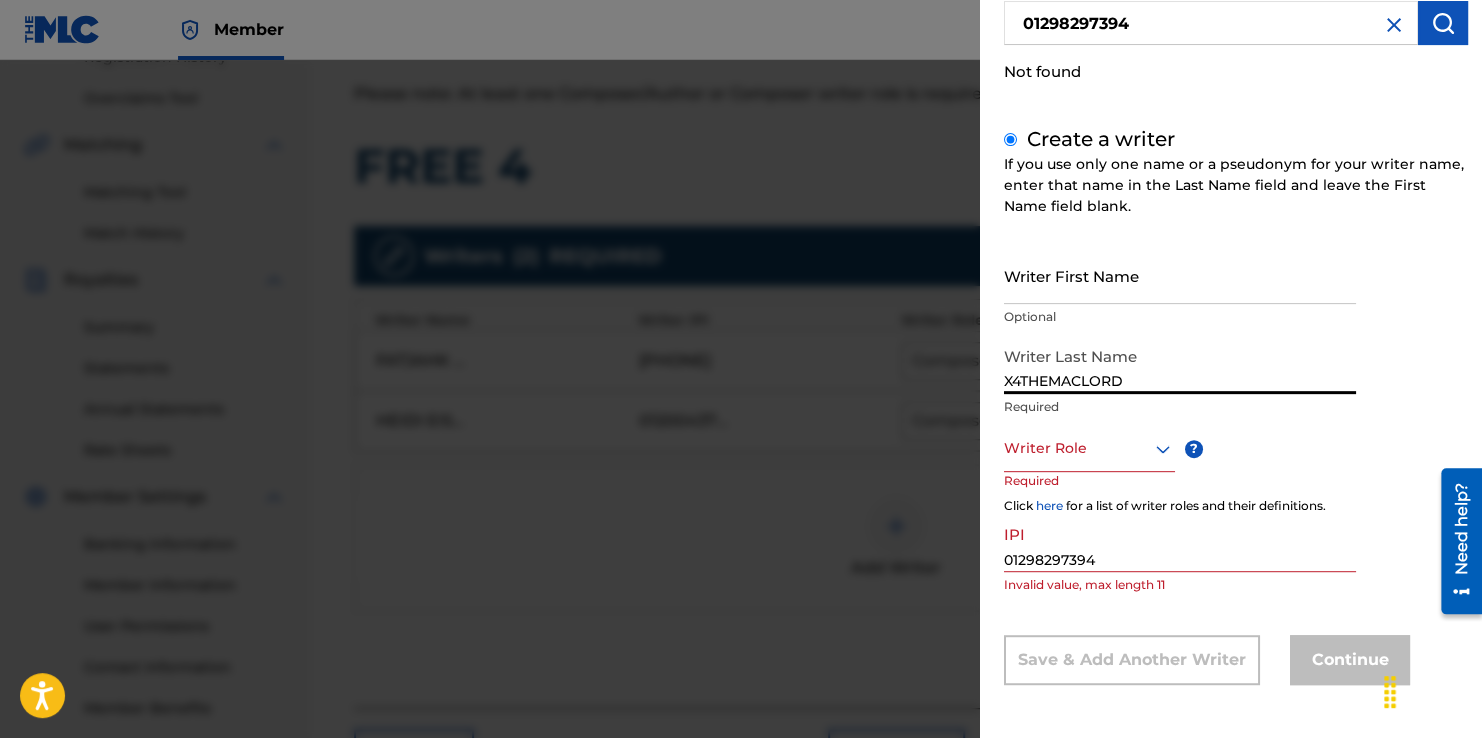 type on "X4THEMACLORD" 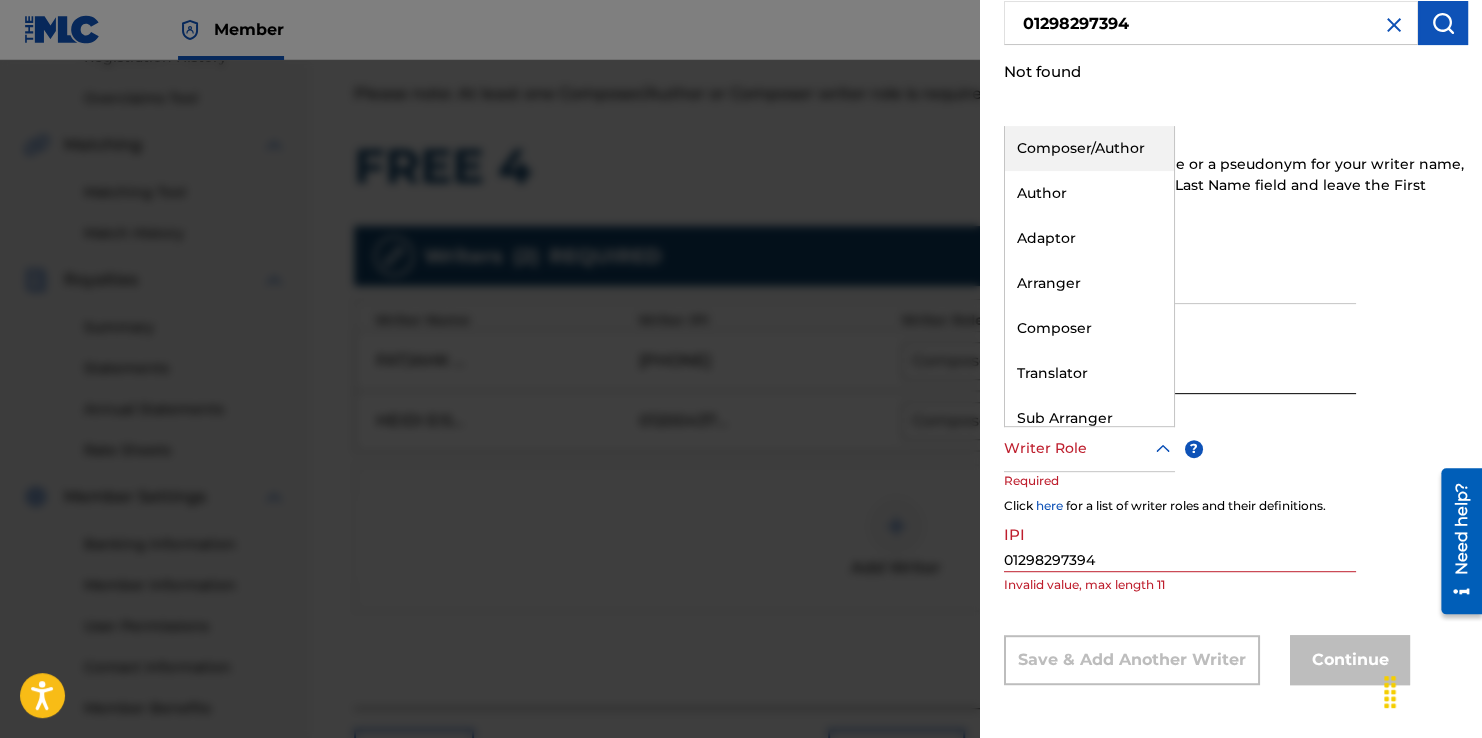 click on "Composer/Author" at bounding box center [1089, 148] 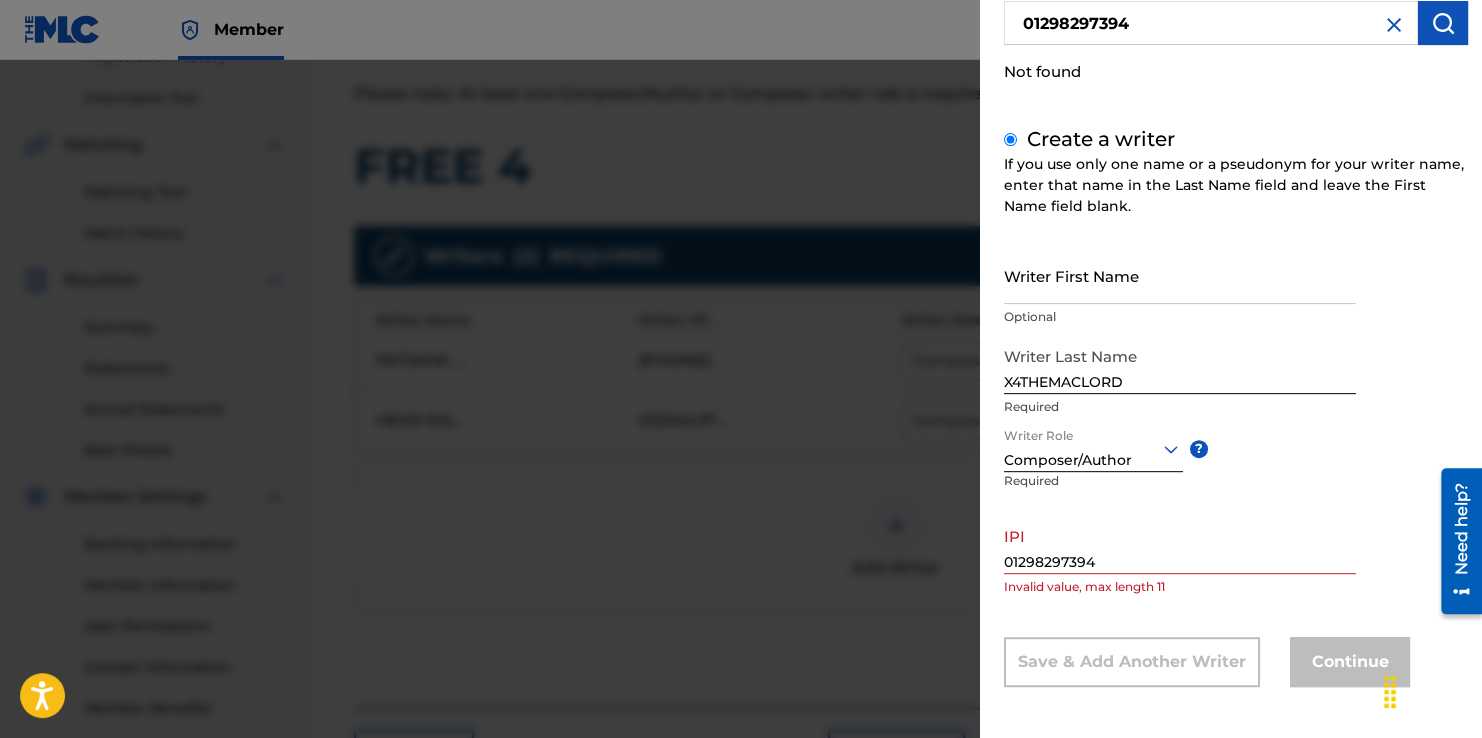 click on "01298297394" at bounding box center [1180, 545] 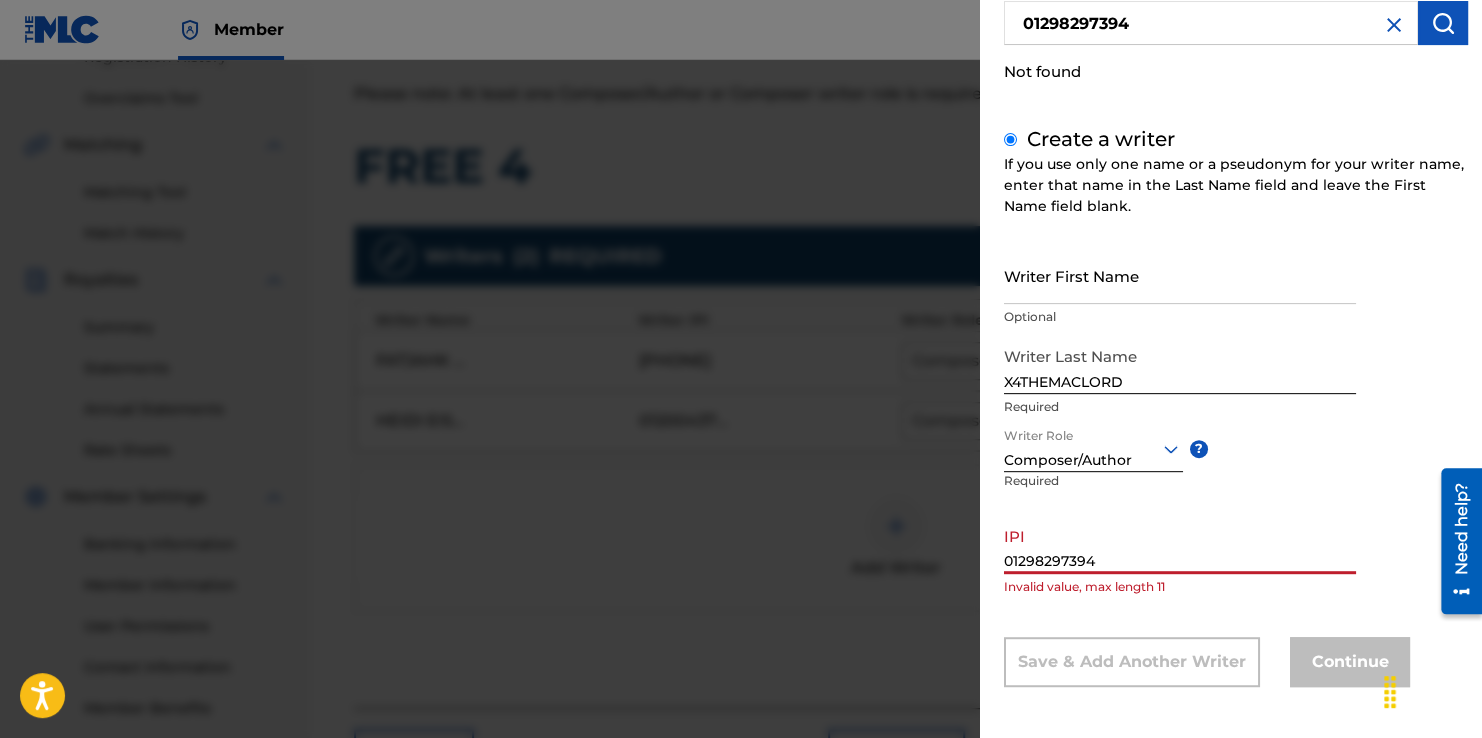 click on "01298297394" at bounding box center [1180, 545] 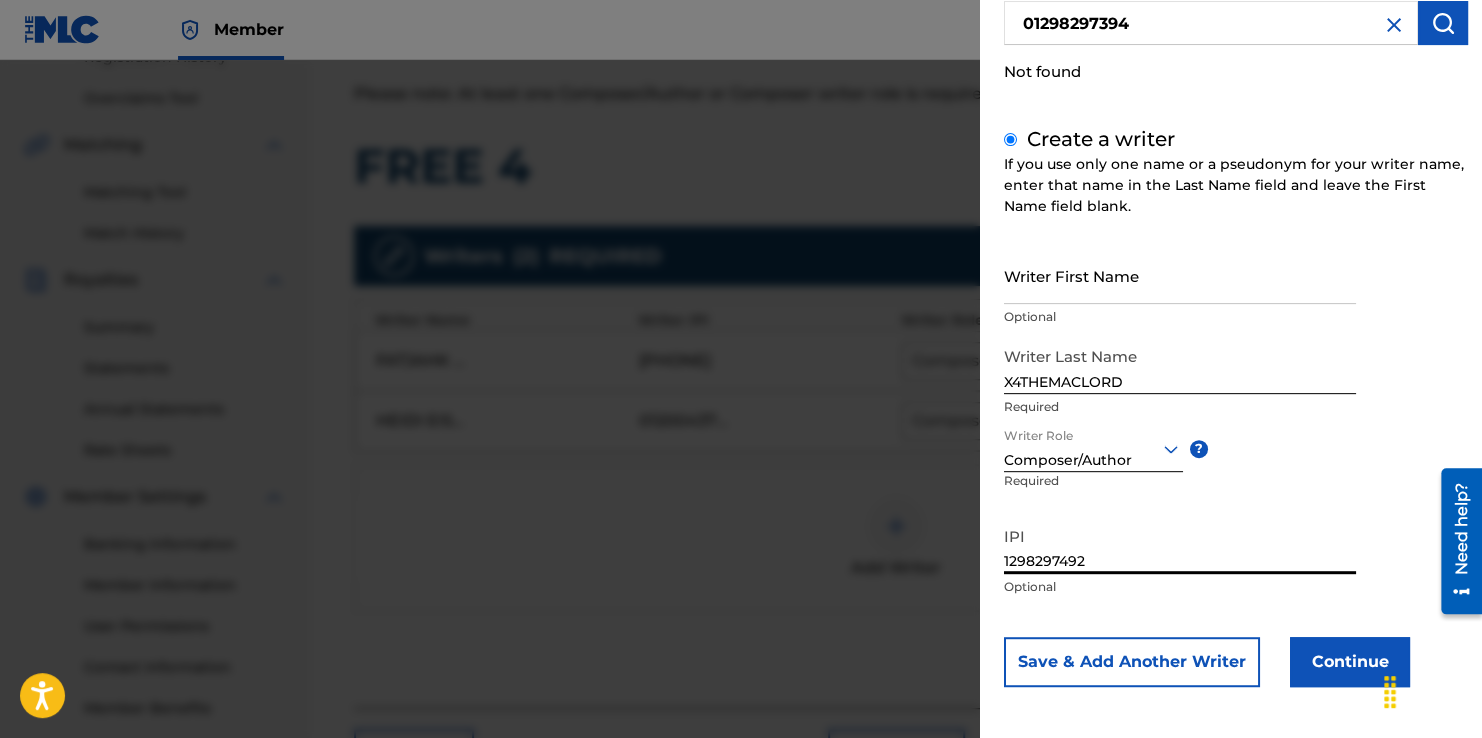 type on "1298297492" 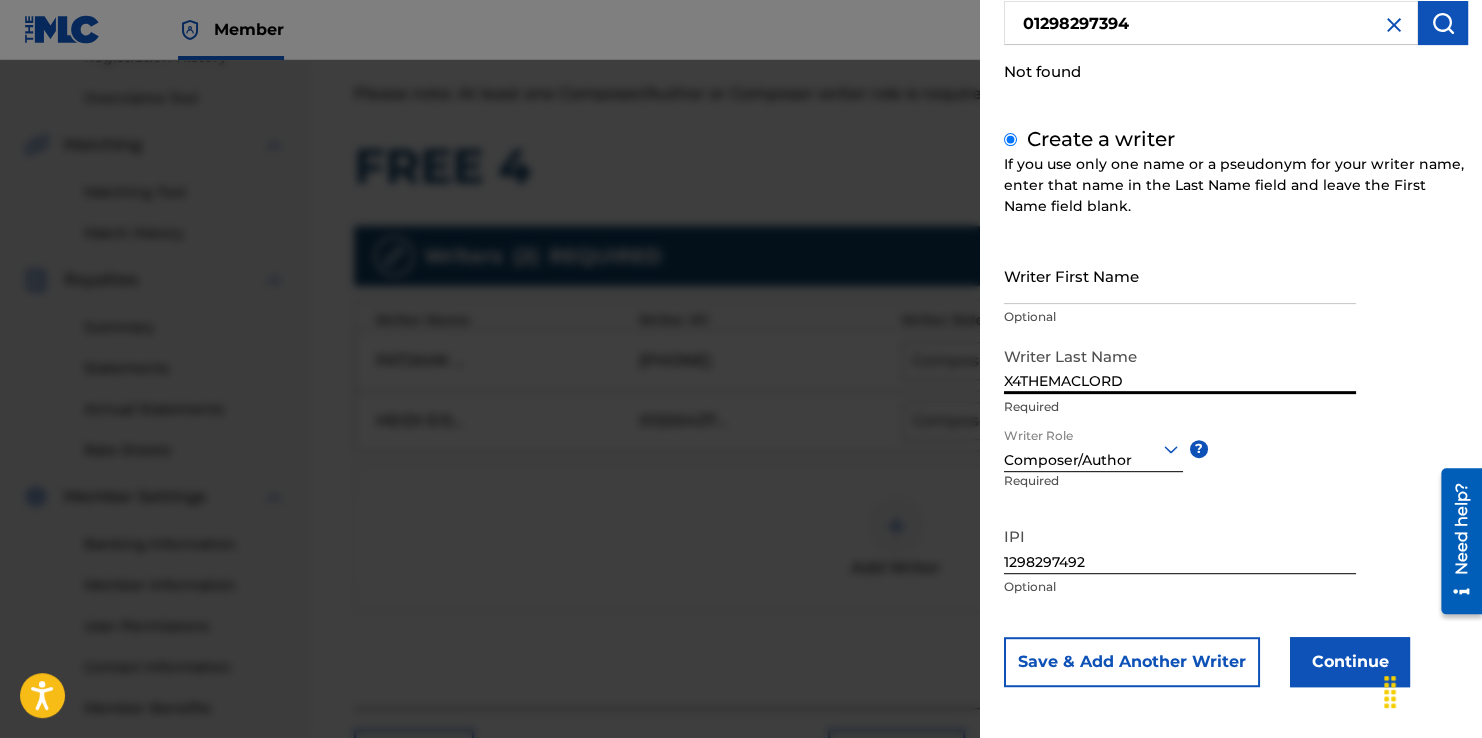 drag, startPoint x: 1173, startPoint y: 378, endPoint x: 924, endPoint y: 370, distance: 249.12848 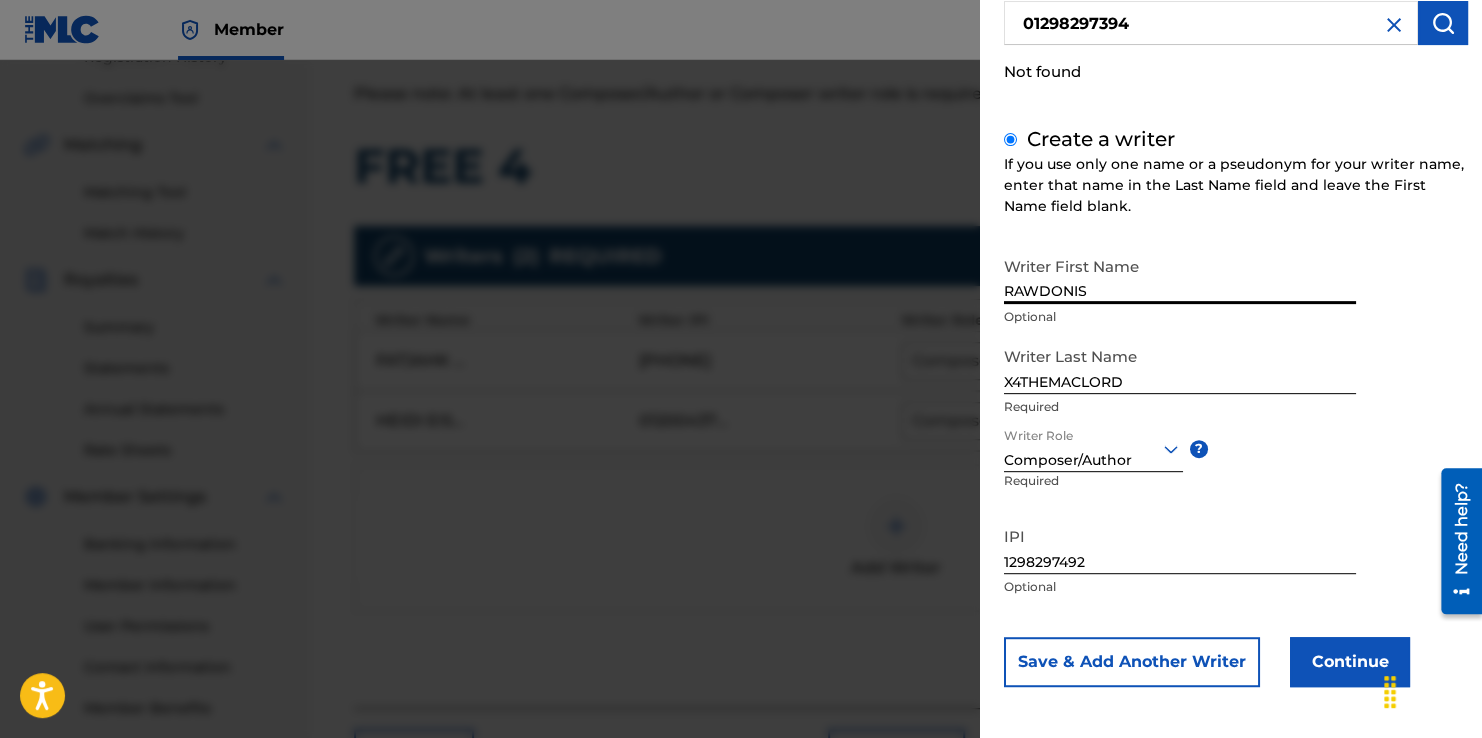 type on "RAWDONIS" 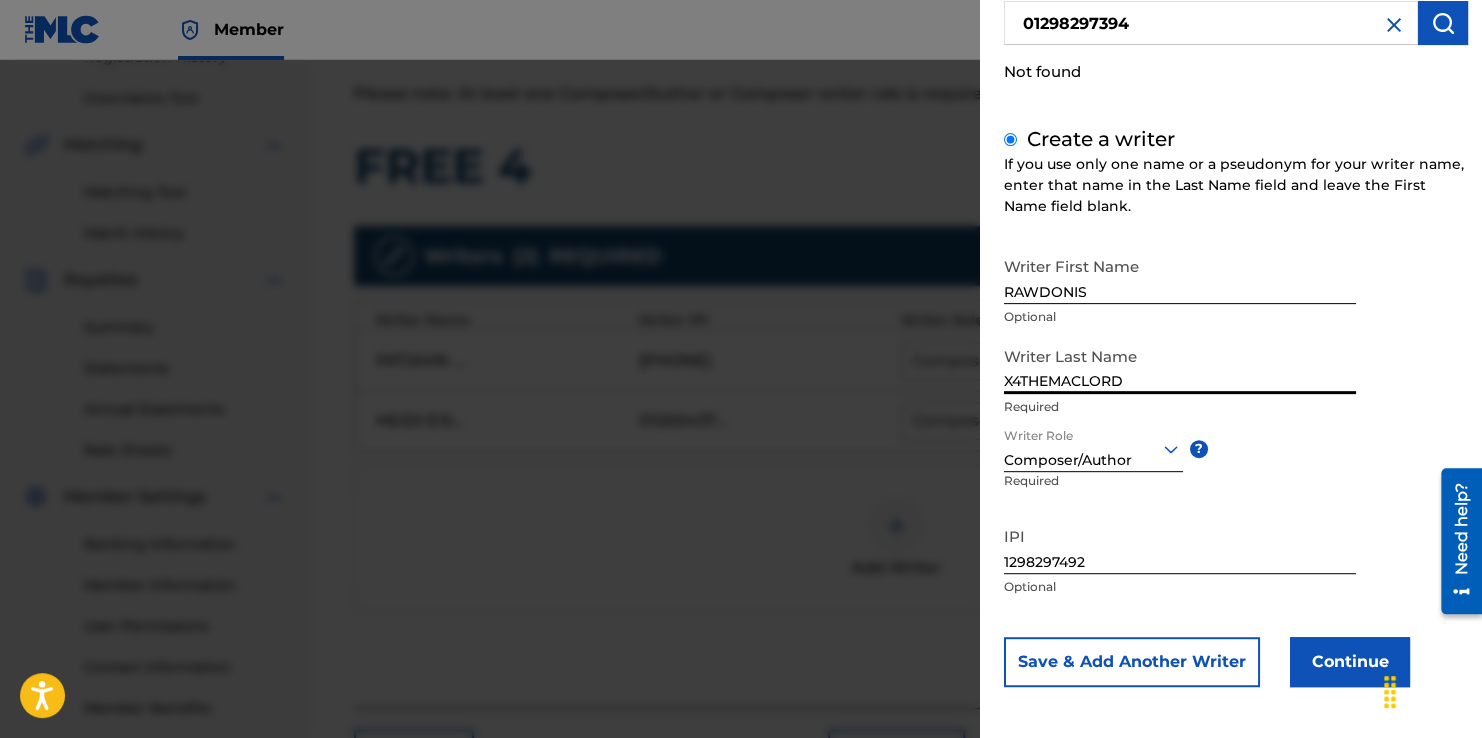 drag, startPoint x: 1138, startPoint y: 388, endPoint x: 881, endPoint y: 378, distance: 257.1945 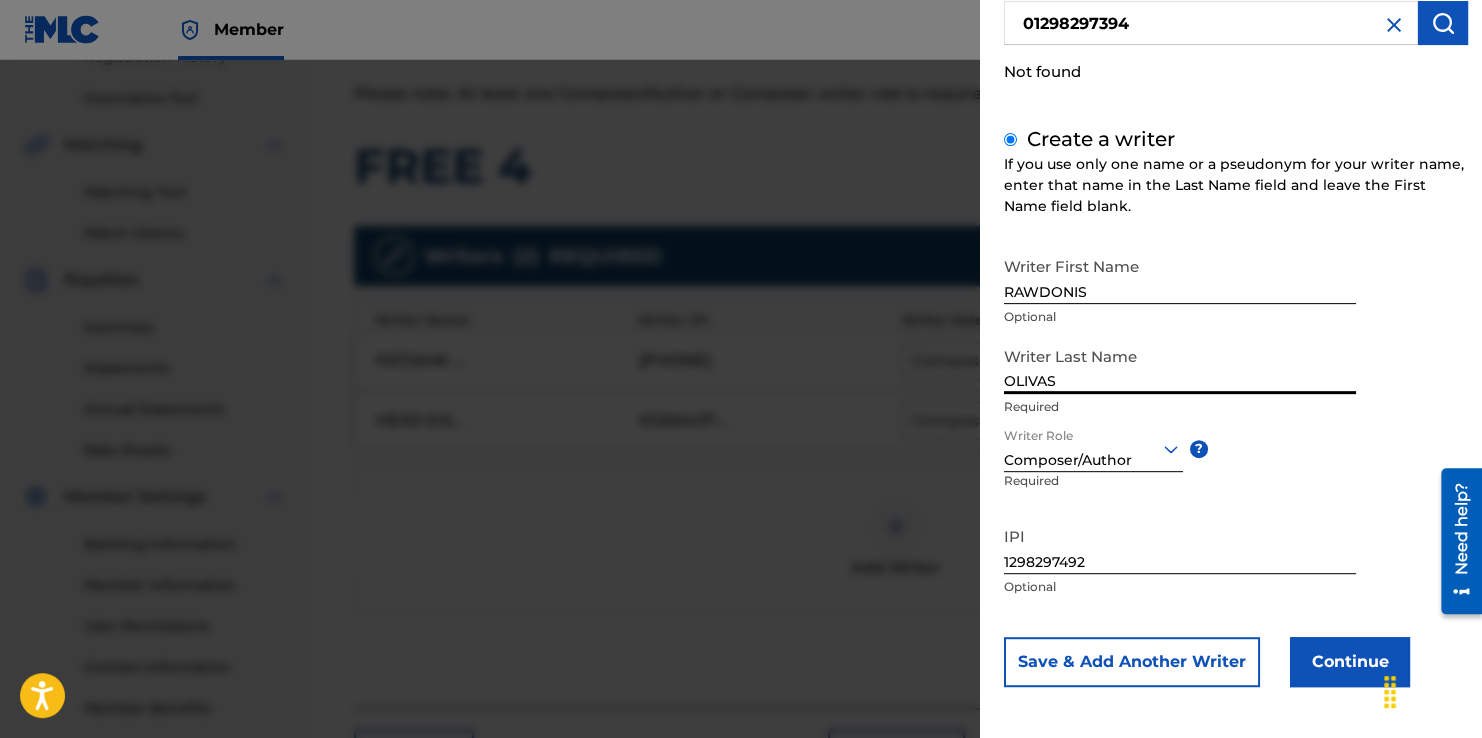 type on "OLIVAS" 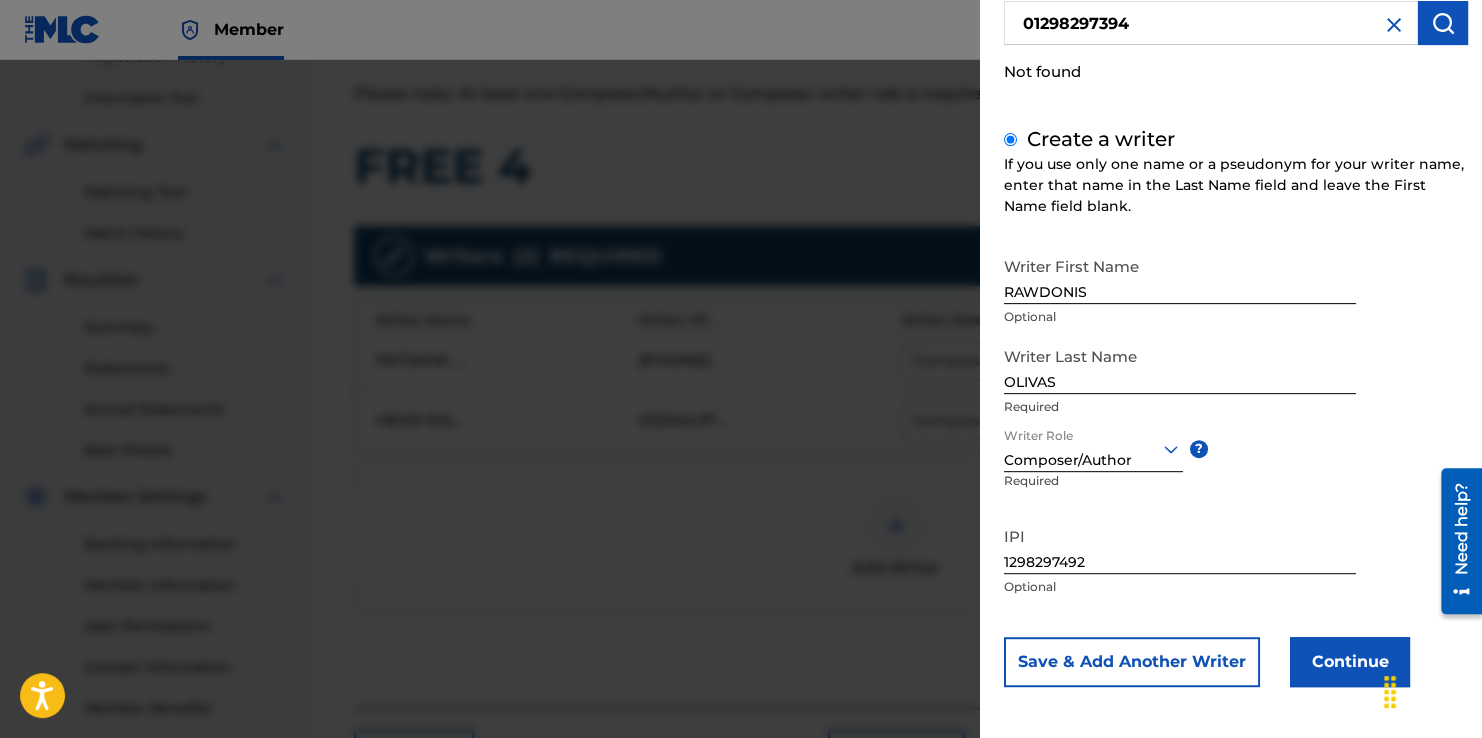 click on "Continue" at bounding box center (1350, 662) 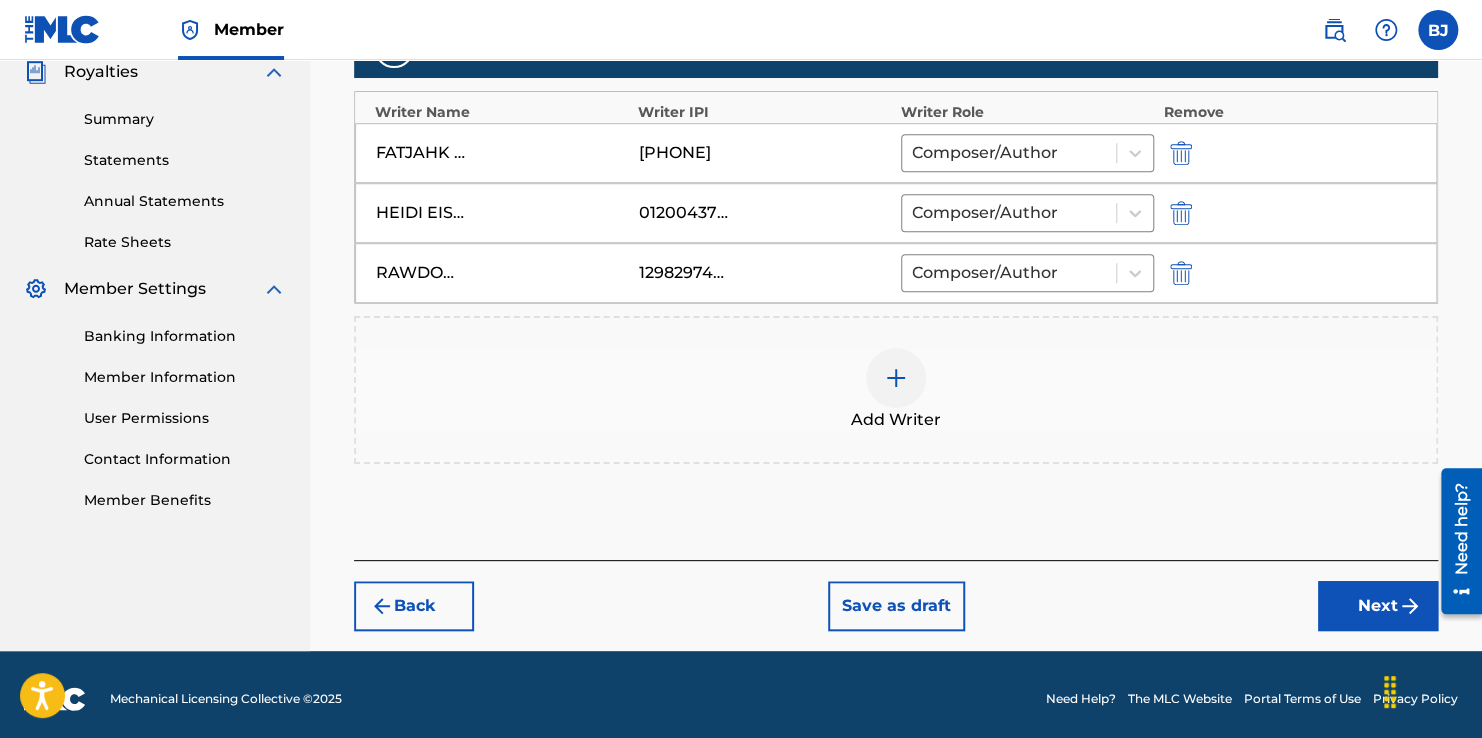 scroll, scrollTop: 615, scrollLeft: 0, axis: vertical 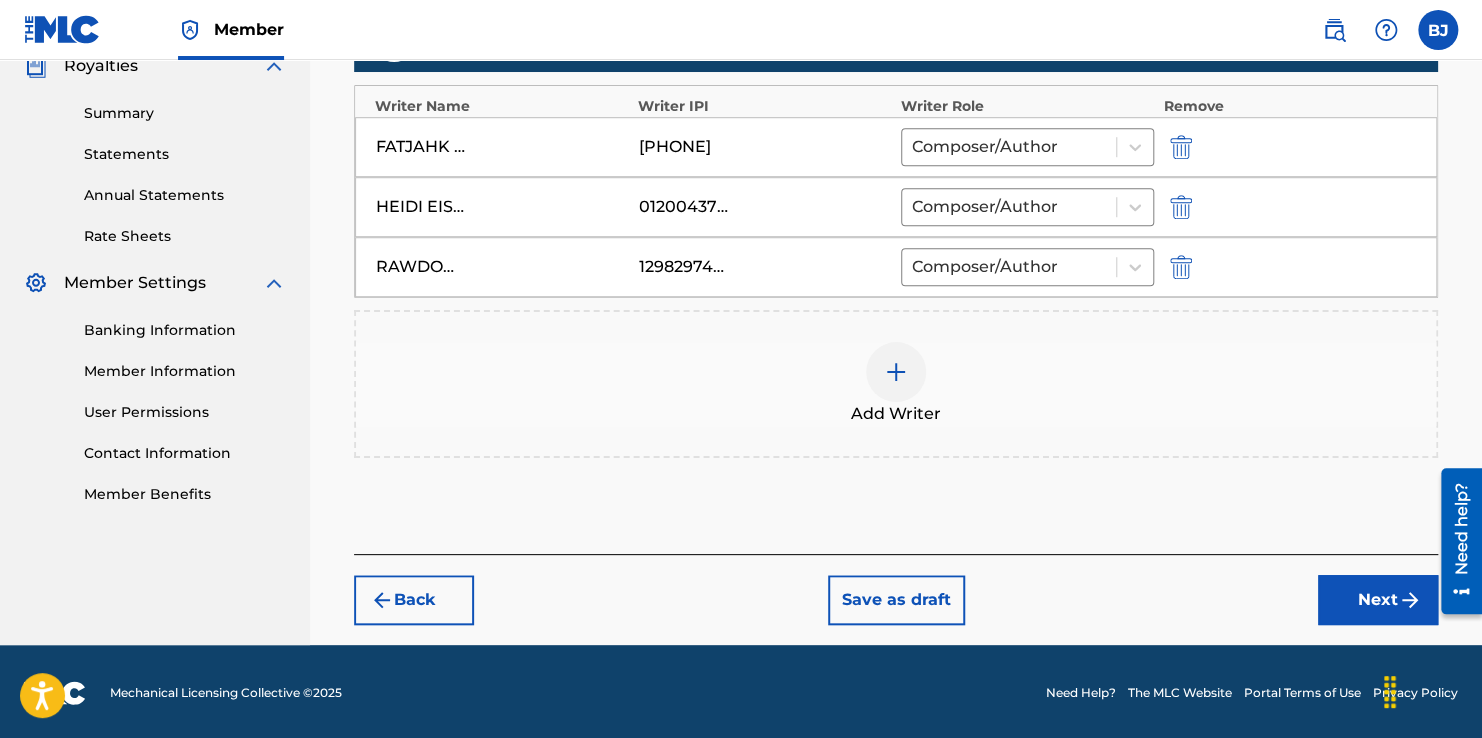 click on "Next" at bounding box center (1378, 600) 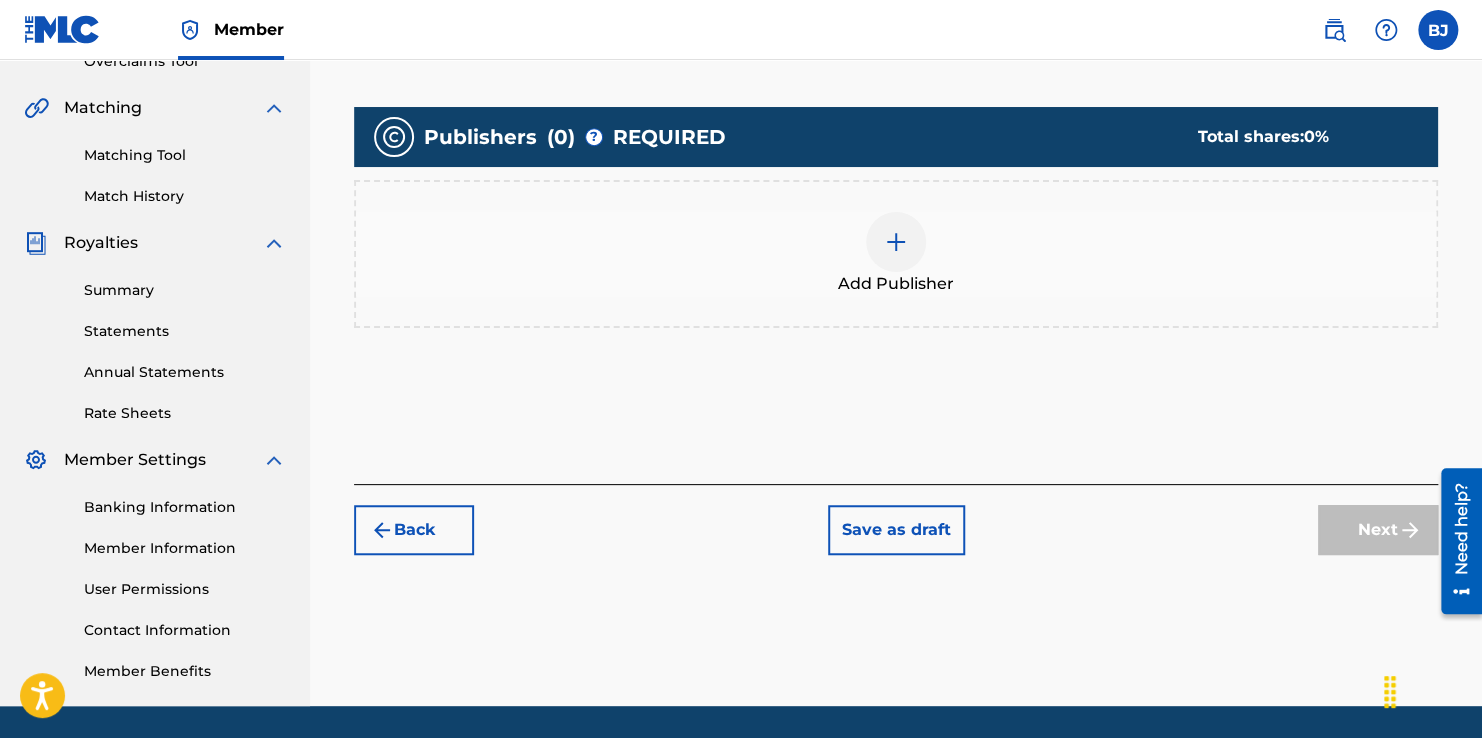 scroll, scrollTop: 490, scrollLeft: 0, axis: vertical 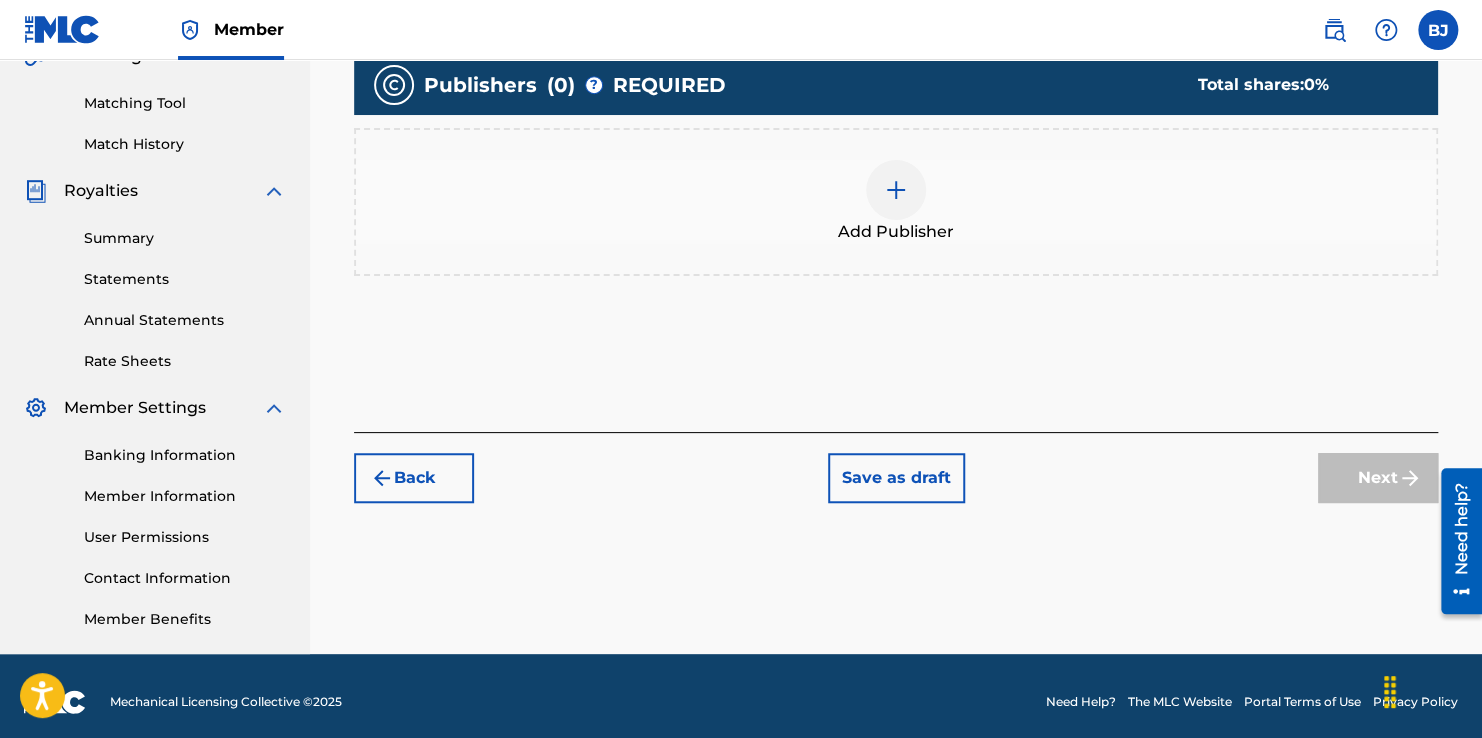 click at bounding box center [896, 190] 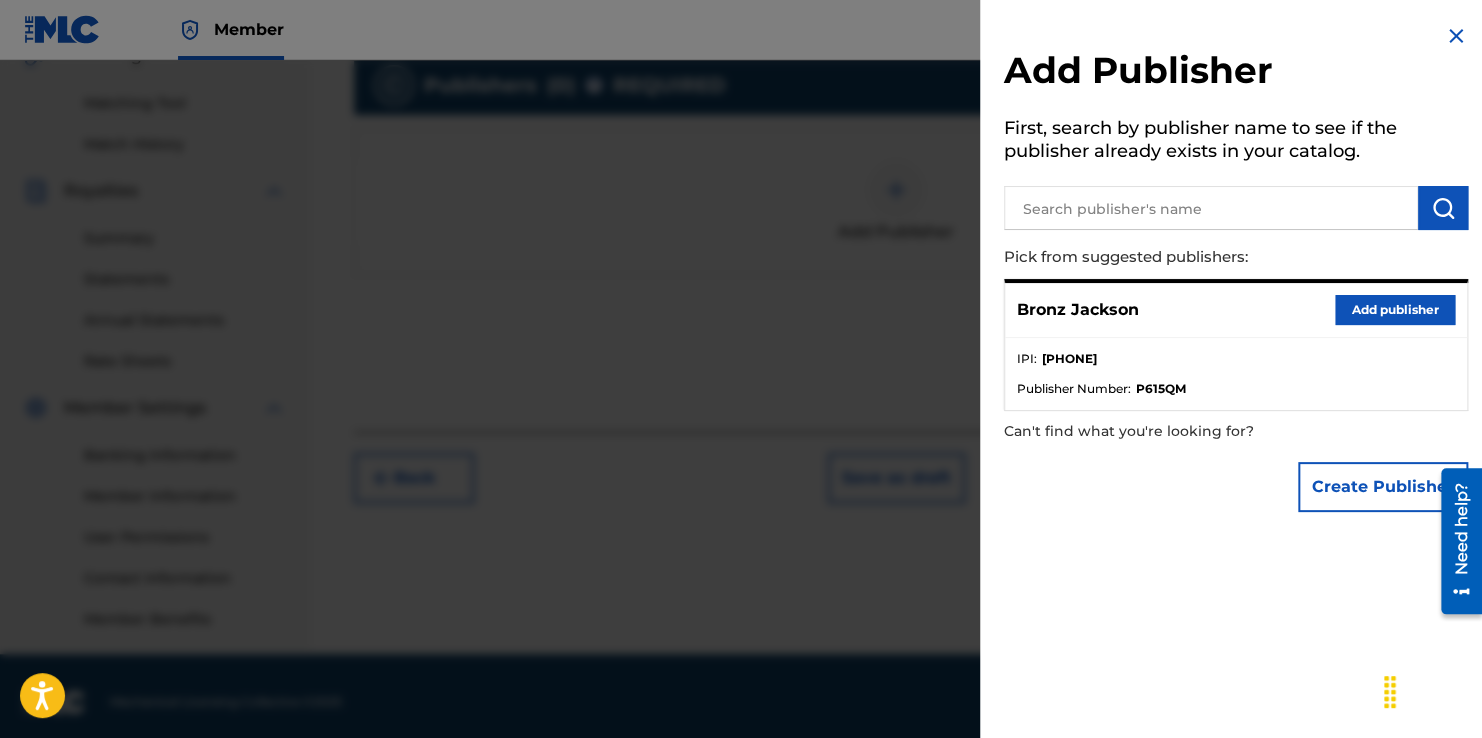 click on "Add publisher" at bounding box center [1395, 310] 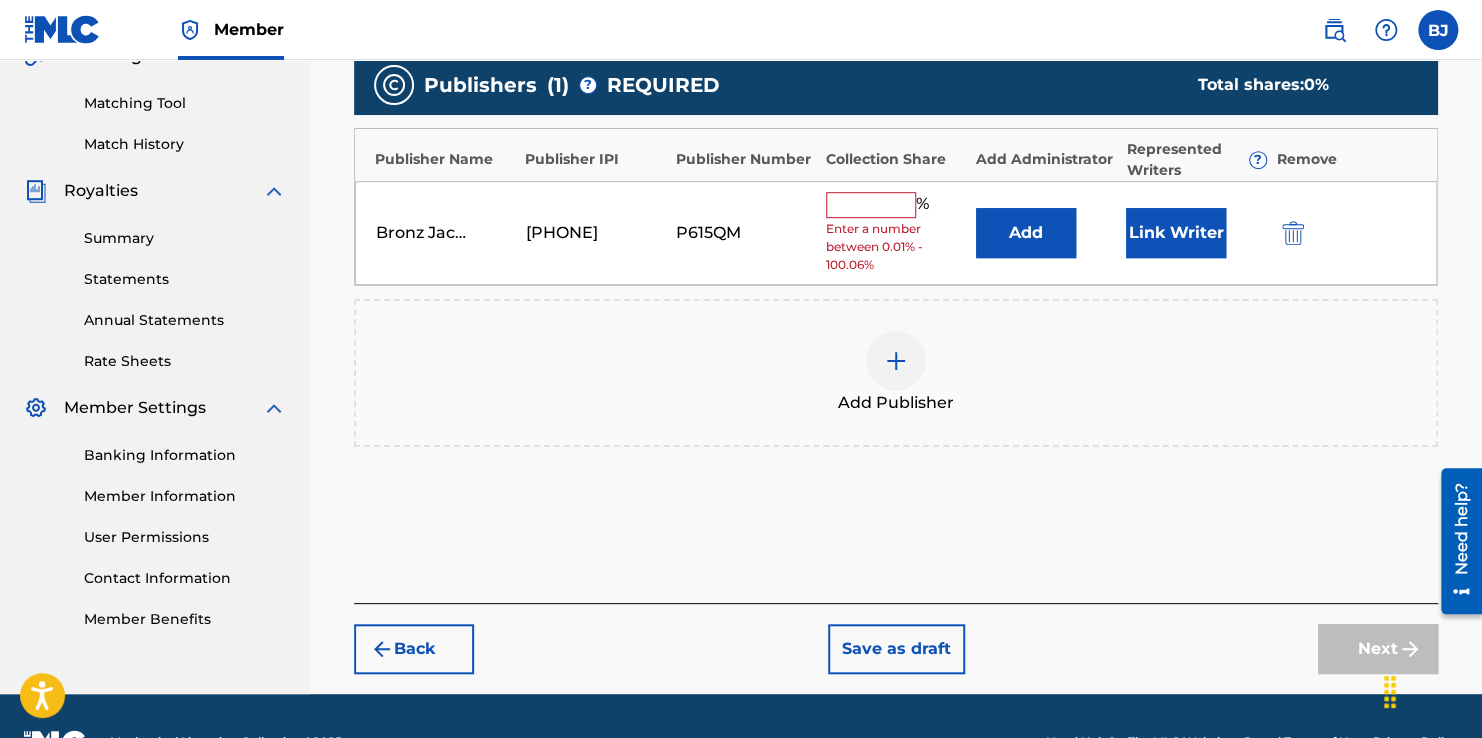click at bounding box center [871, 205] 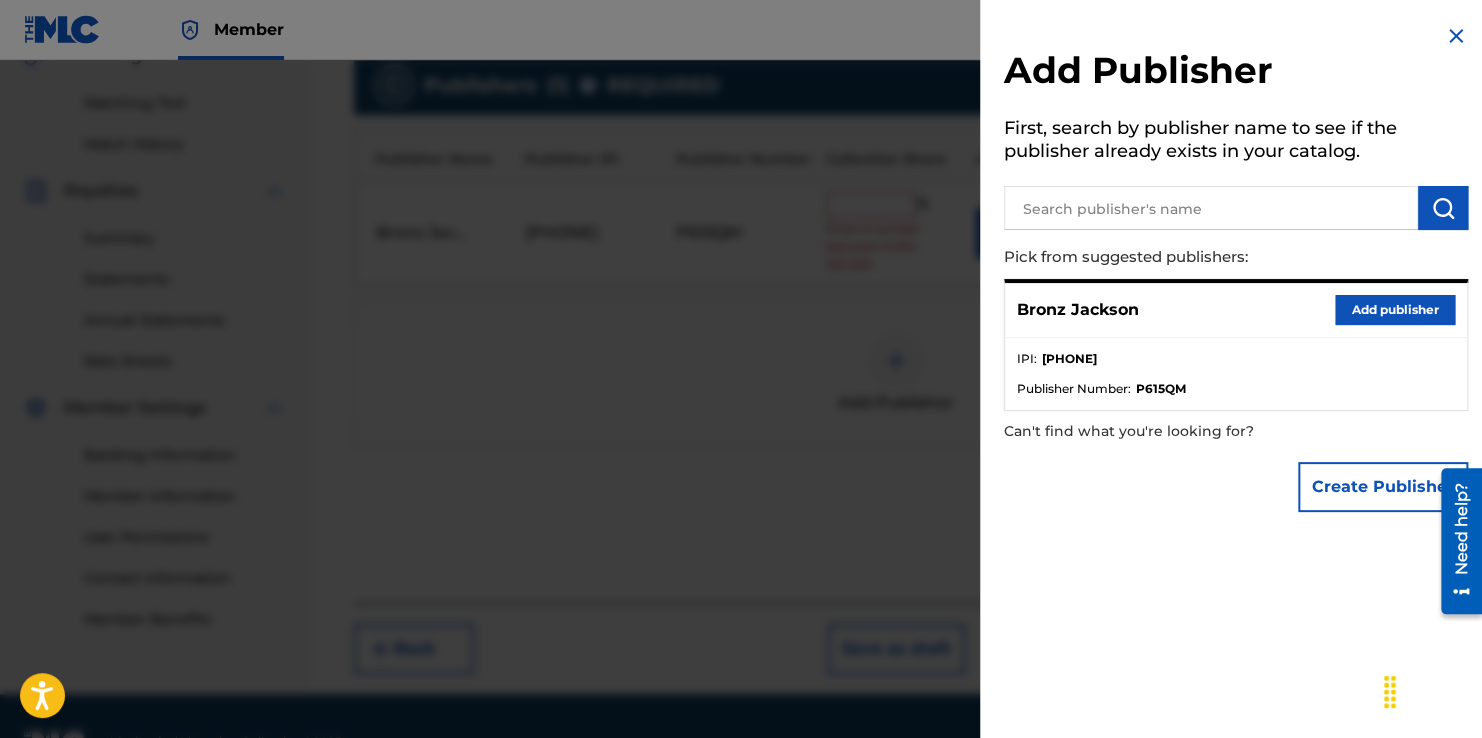 drag, startPoint x: 1452, startPoint y: 43, endPoint x: 1292, endPoint y: 193, distance: 219.31712 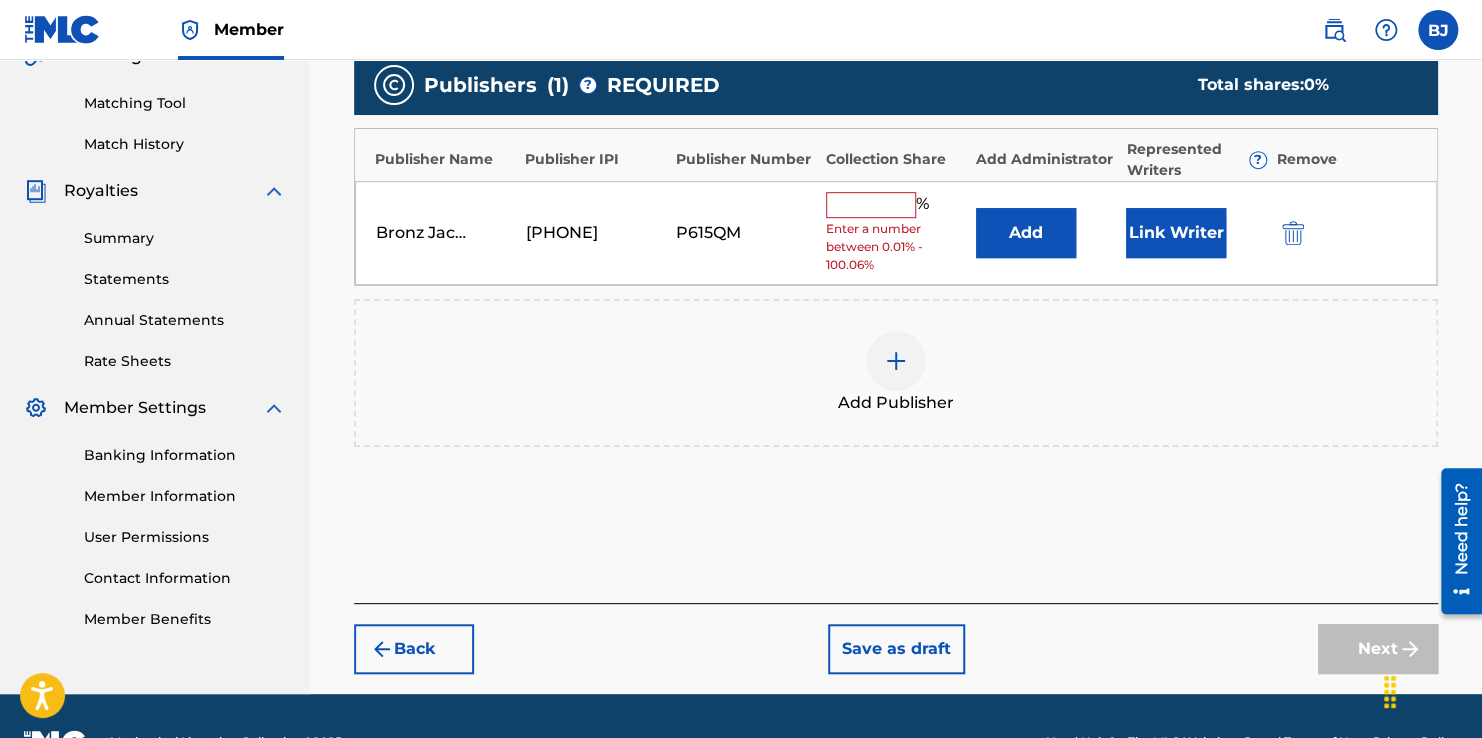 click on "Add Publishers & Shares Enter your publisher(s)/administrator(s). FREE 4 Publishers ( 1 ) ? REQUIRED Total shares: 0 % Publisher Name Publisher IPI Publisher Number Collection Share Add Administrator Represented Writers ? Remove [FIRST] [LAST] [PHONE] P615QM % Enter a number between 0.01% - 100.06% Add Link Writer Add Publisher" at bounding box center (896, 240) 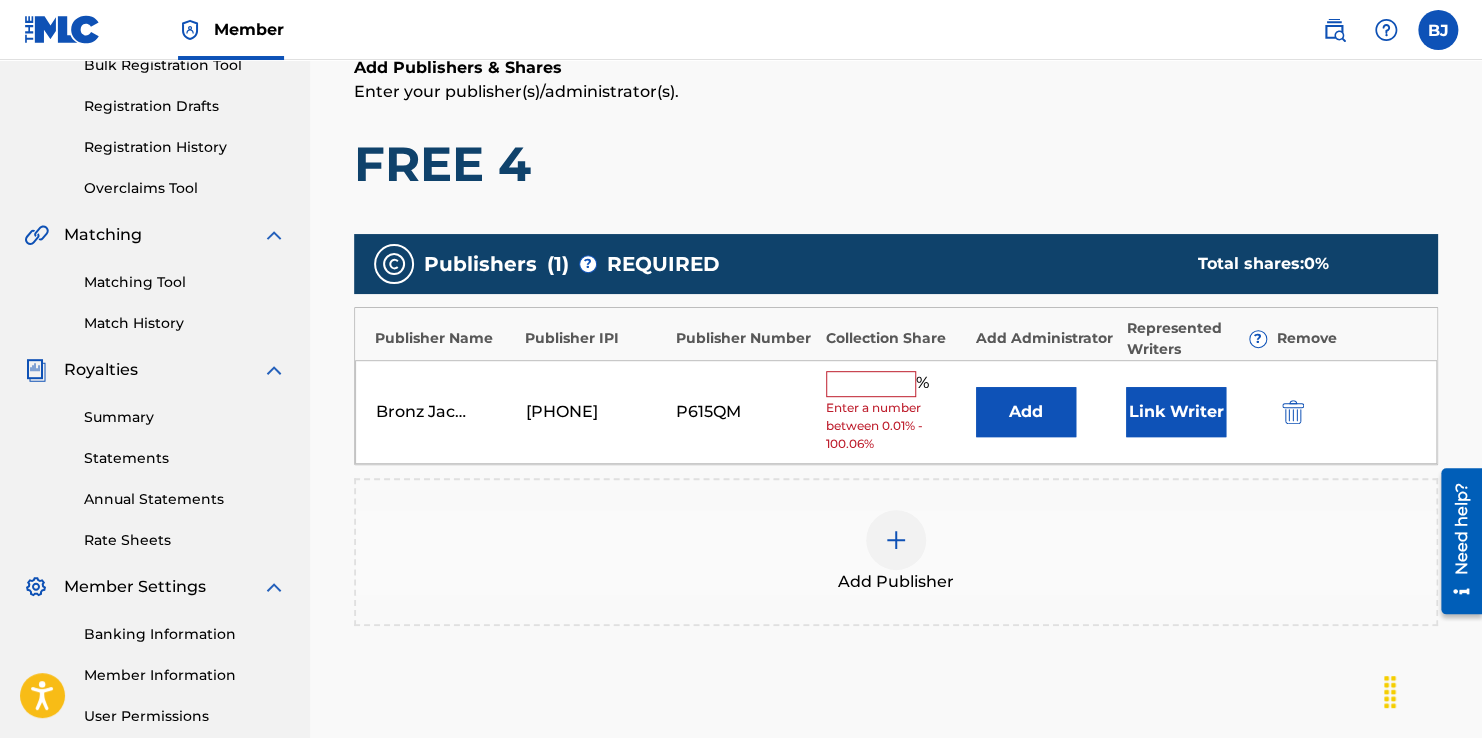 scroll, scrollTop: 290, scrollLeft: 0, axis: vertical 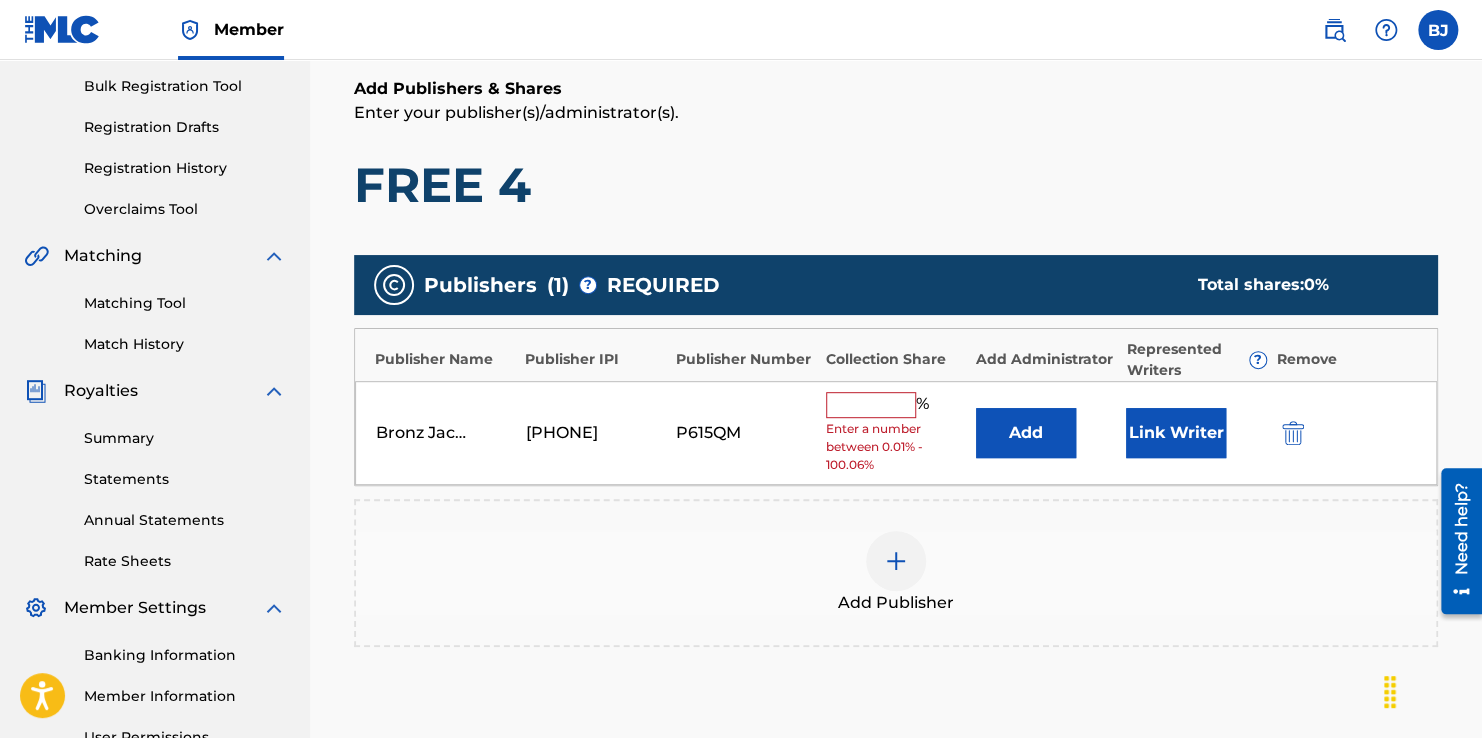 click at bounding box center (871, 405) 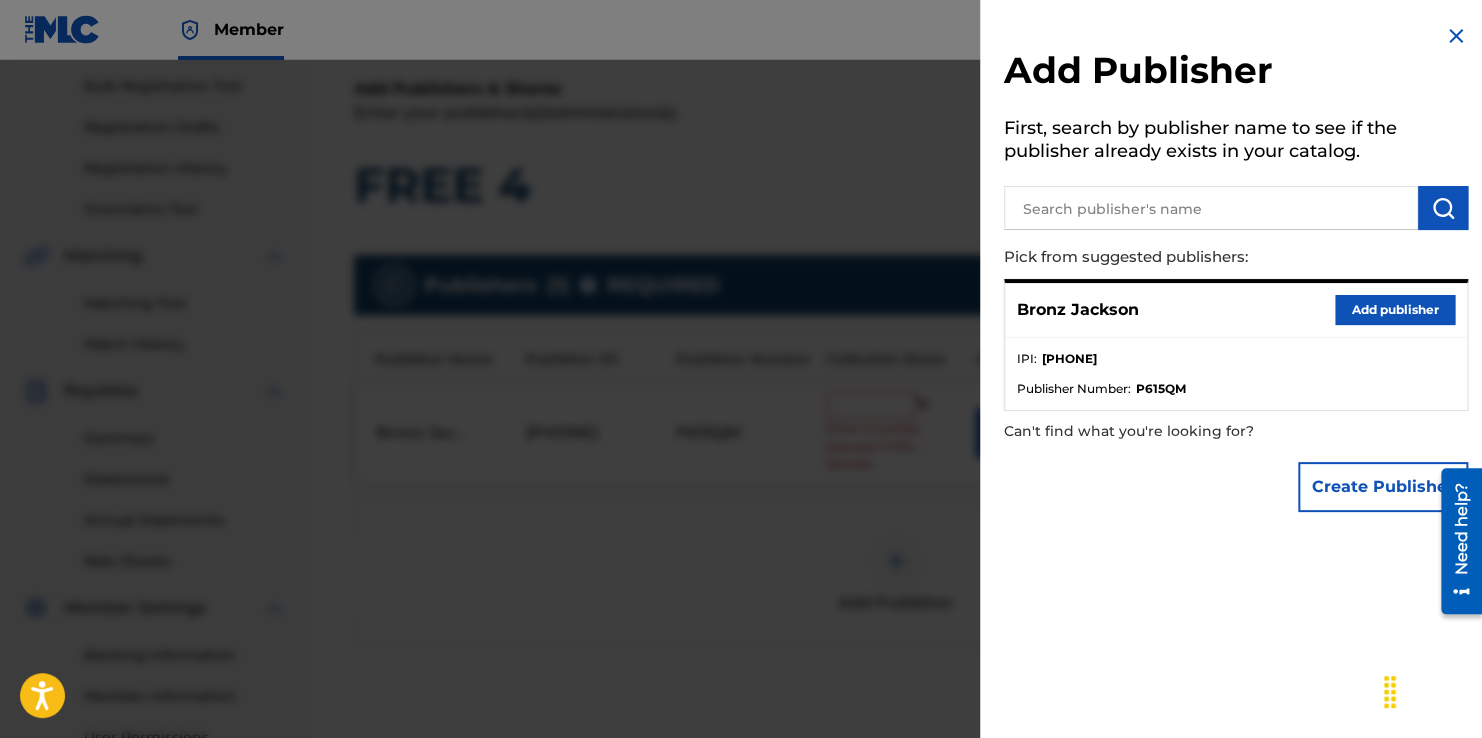click at bounding box center [741, 429] 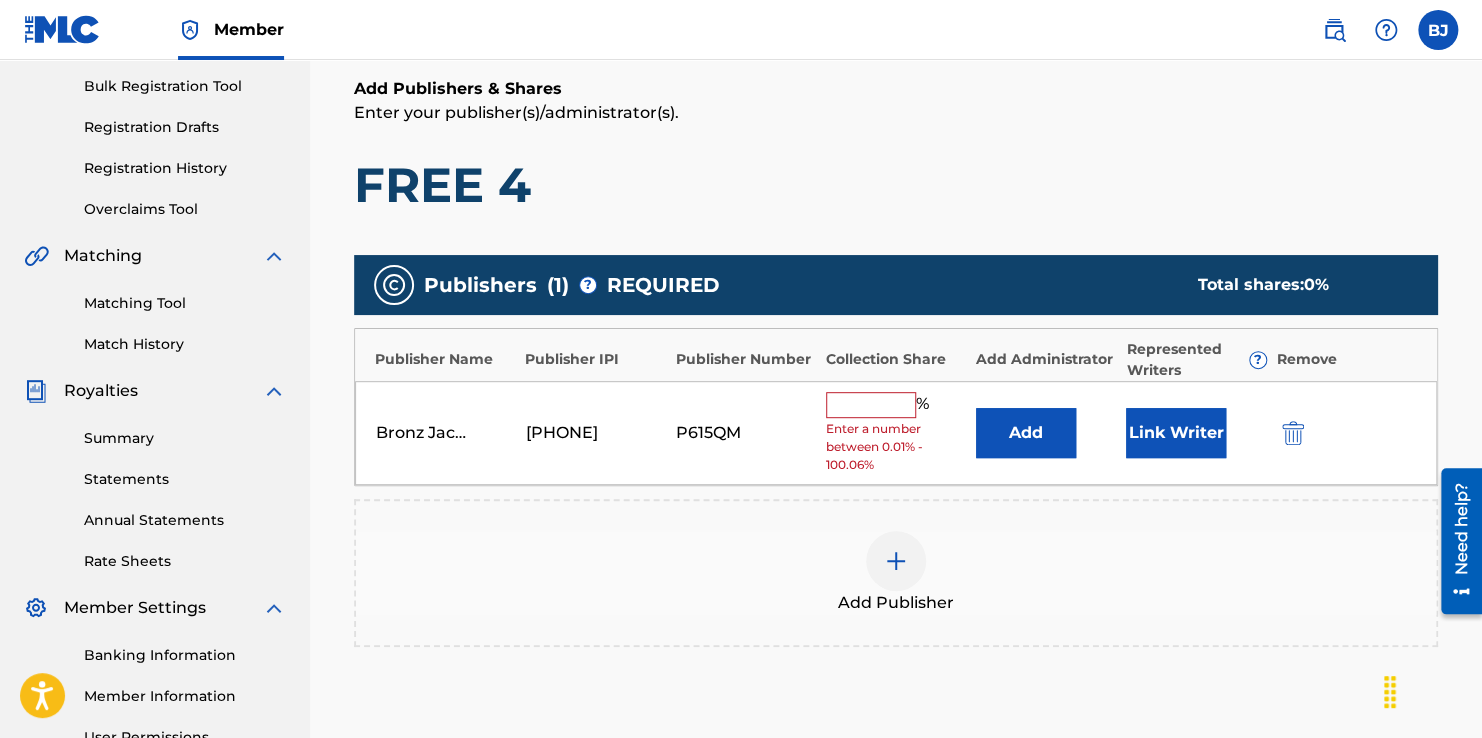 click on "Add Publisher" at bounding box center [896, 573] 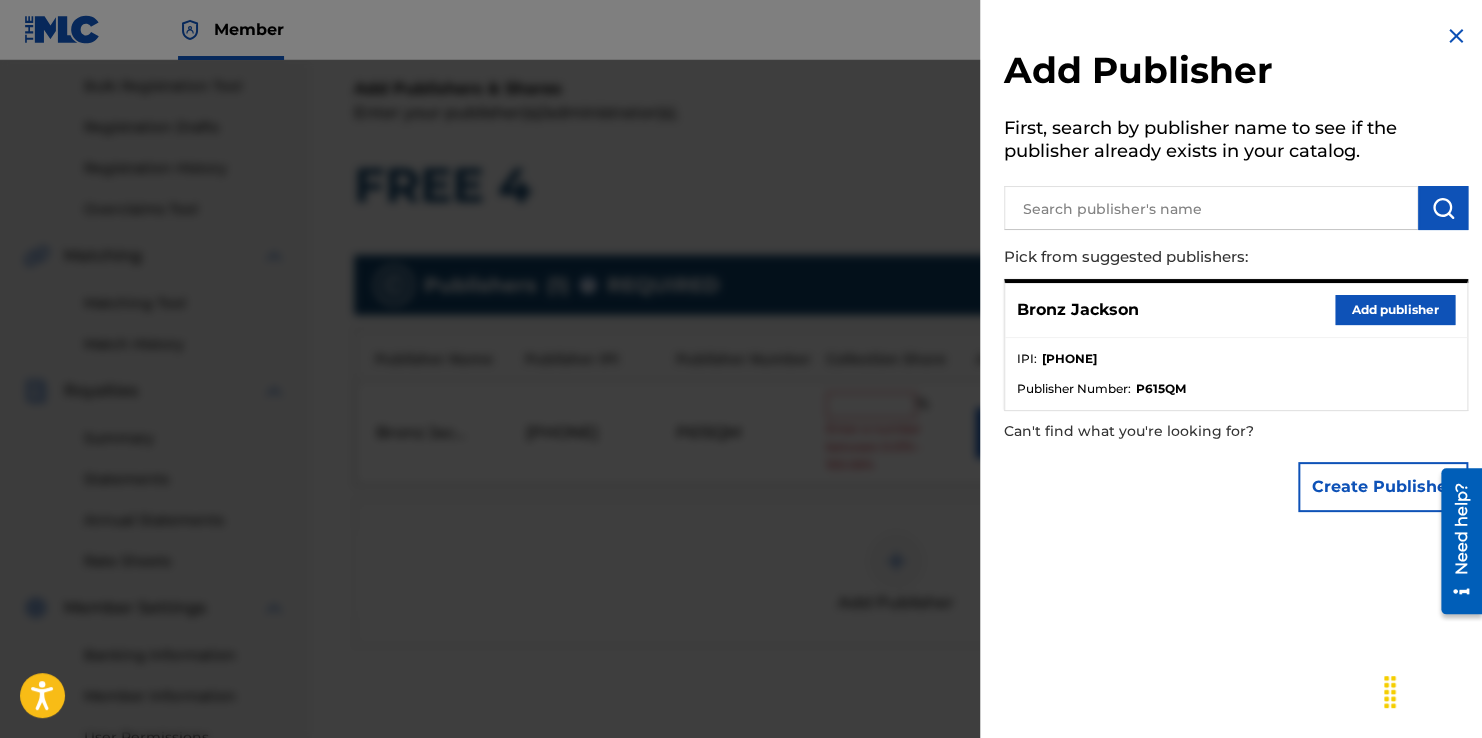 click on "Add Publisher First, search by publisher name to see if the publisher already exists in your catalog. Pick from suggested publishers: Bronz Jackson Add publisher IPI : 01261725659 Publisher Number : P615QM Can't find what you're looking for? Create Publisher" at bounding box center (1236, 273) 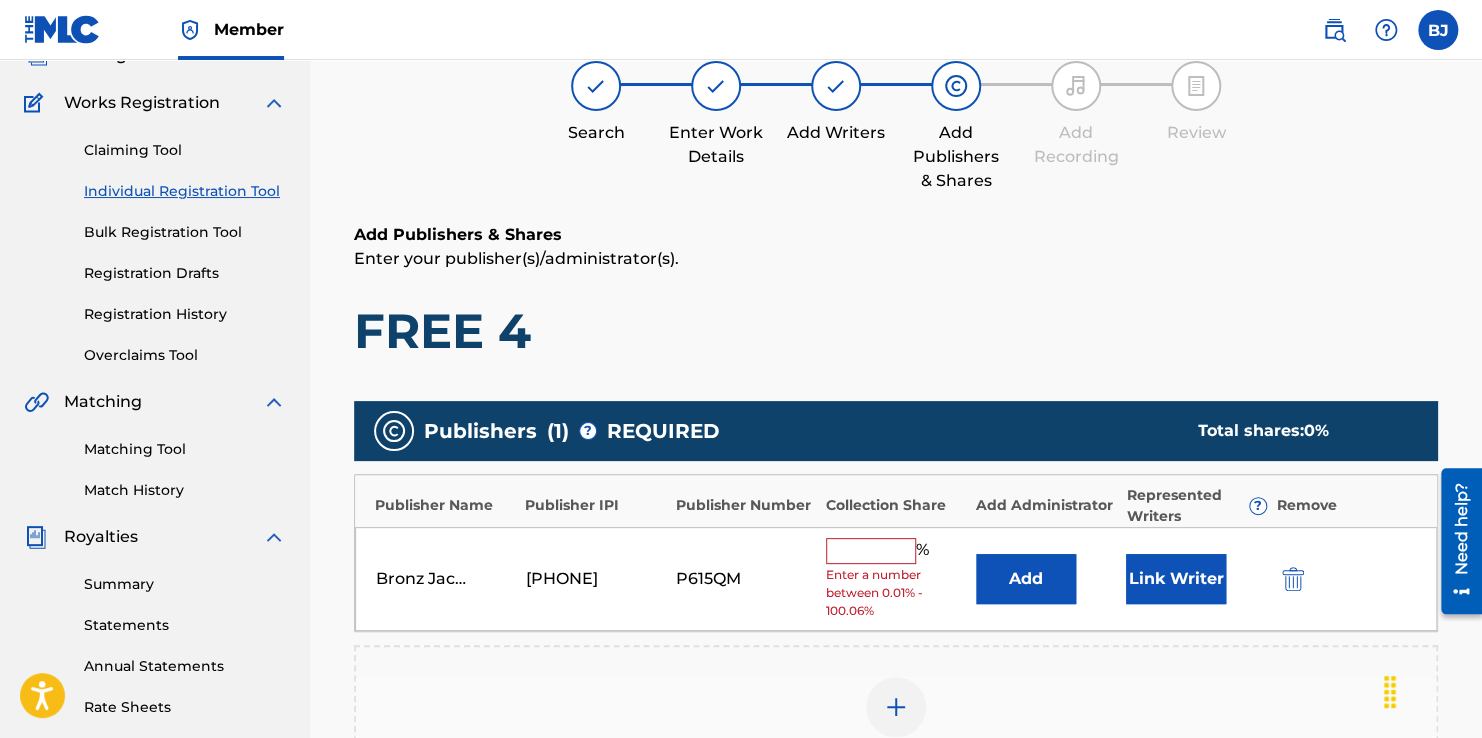 scroll, scrollTop: 190, scrollLeft: 0, axis: vertical 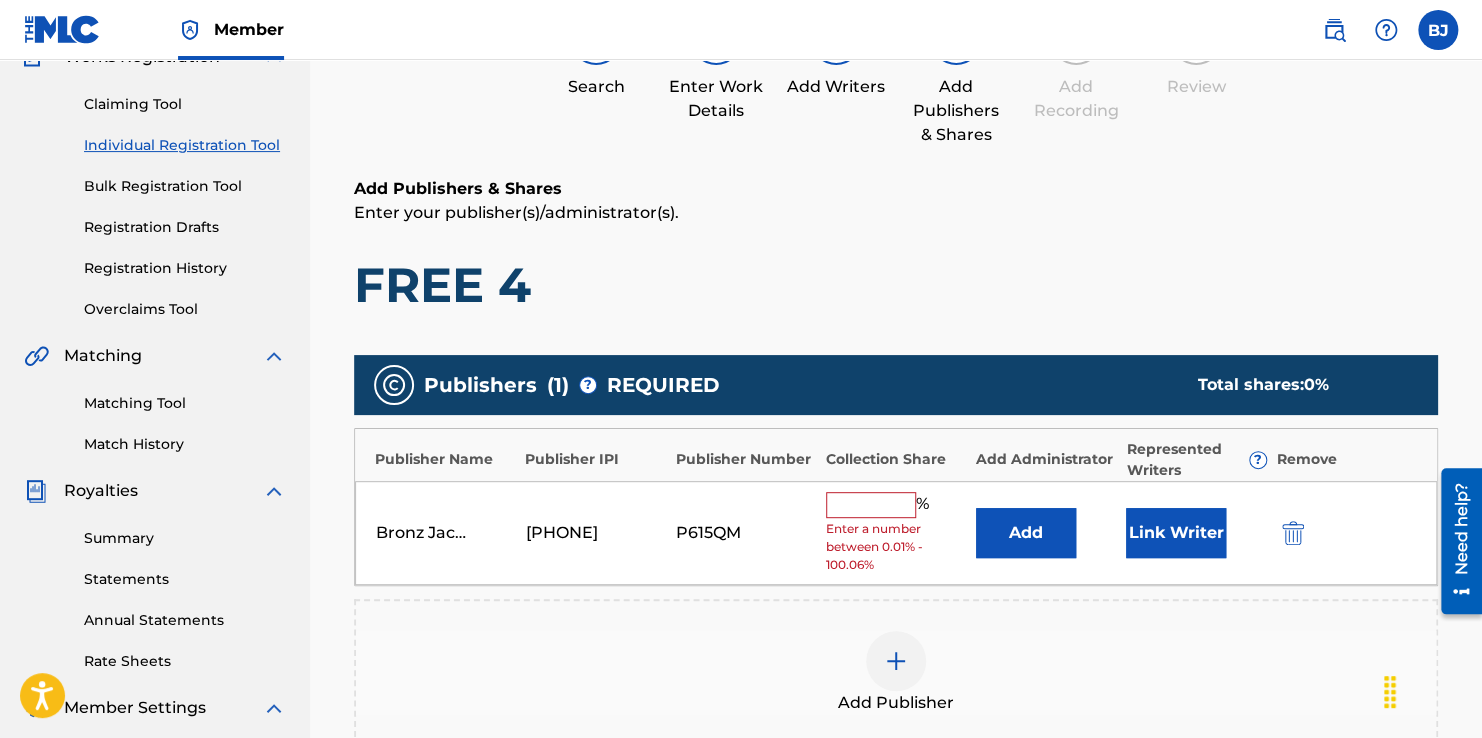 click at bounding box center (871, 505) 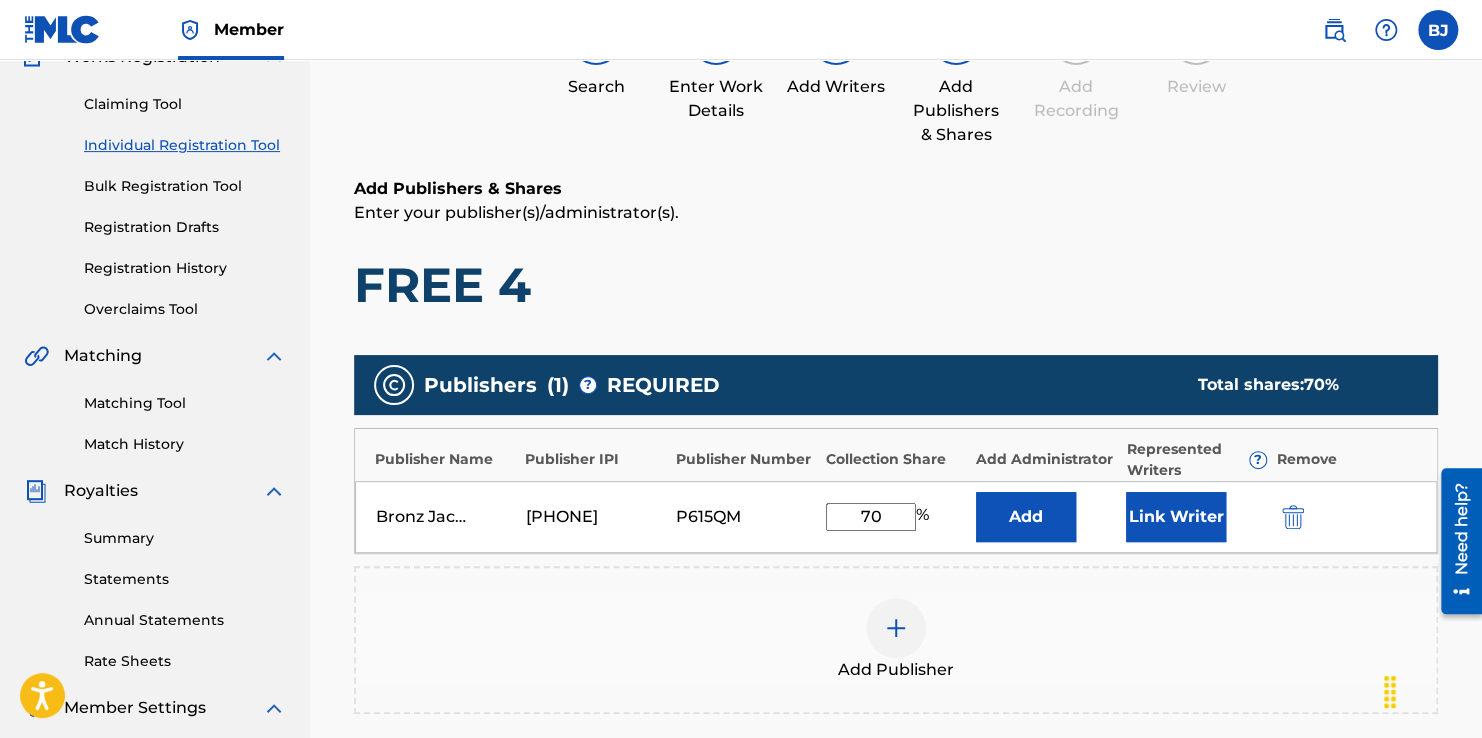 type on "70" 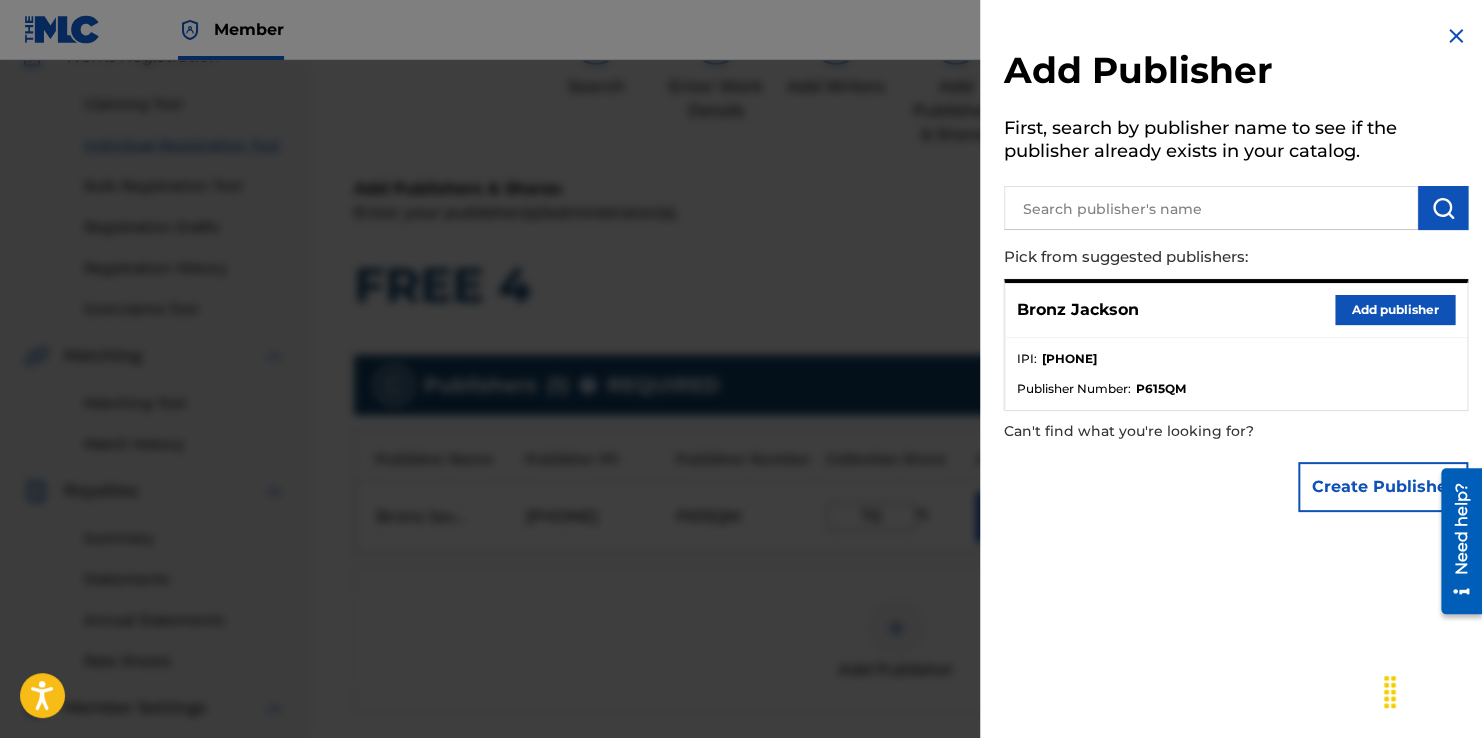 click at bounding box center (741, 429) 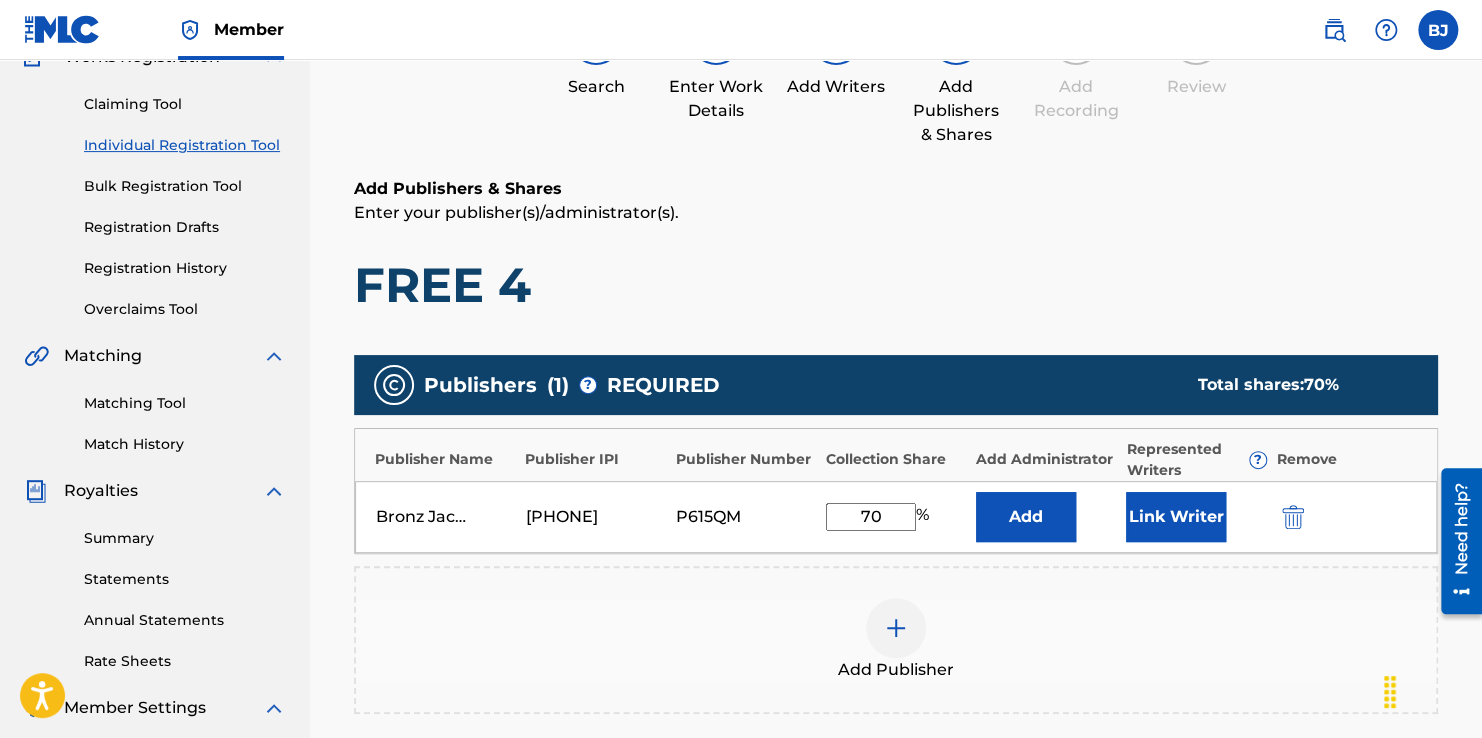 click on "Add" at bounding box center [1026, 517] 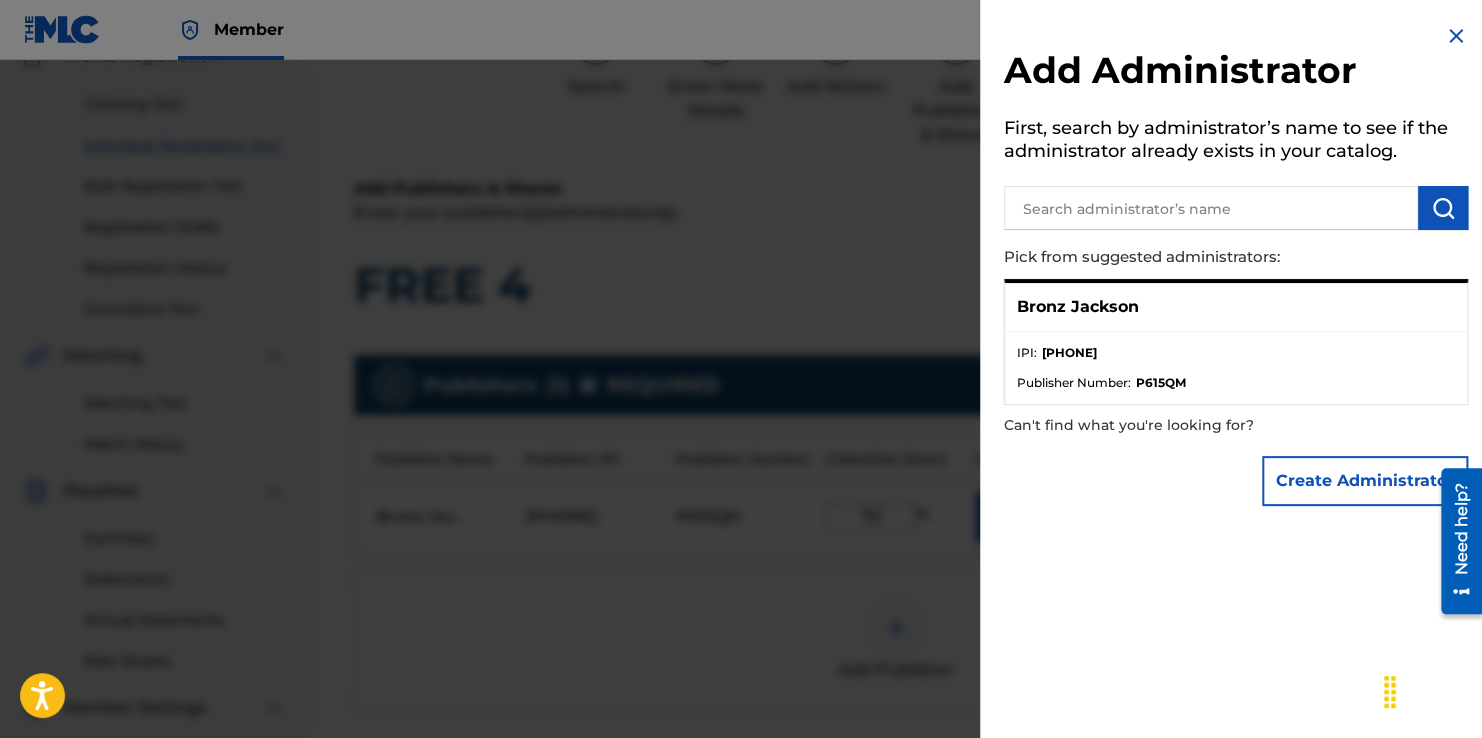 click on "IPI : 01261725659" at bounding box center (1236, 359) 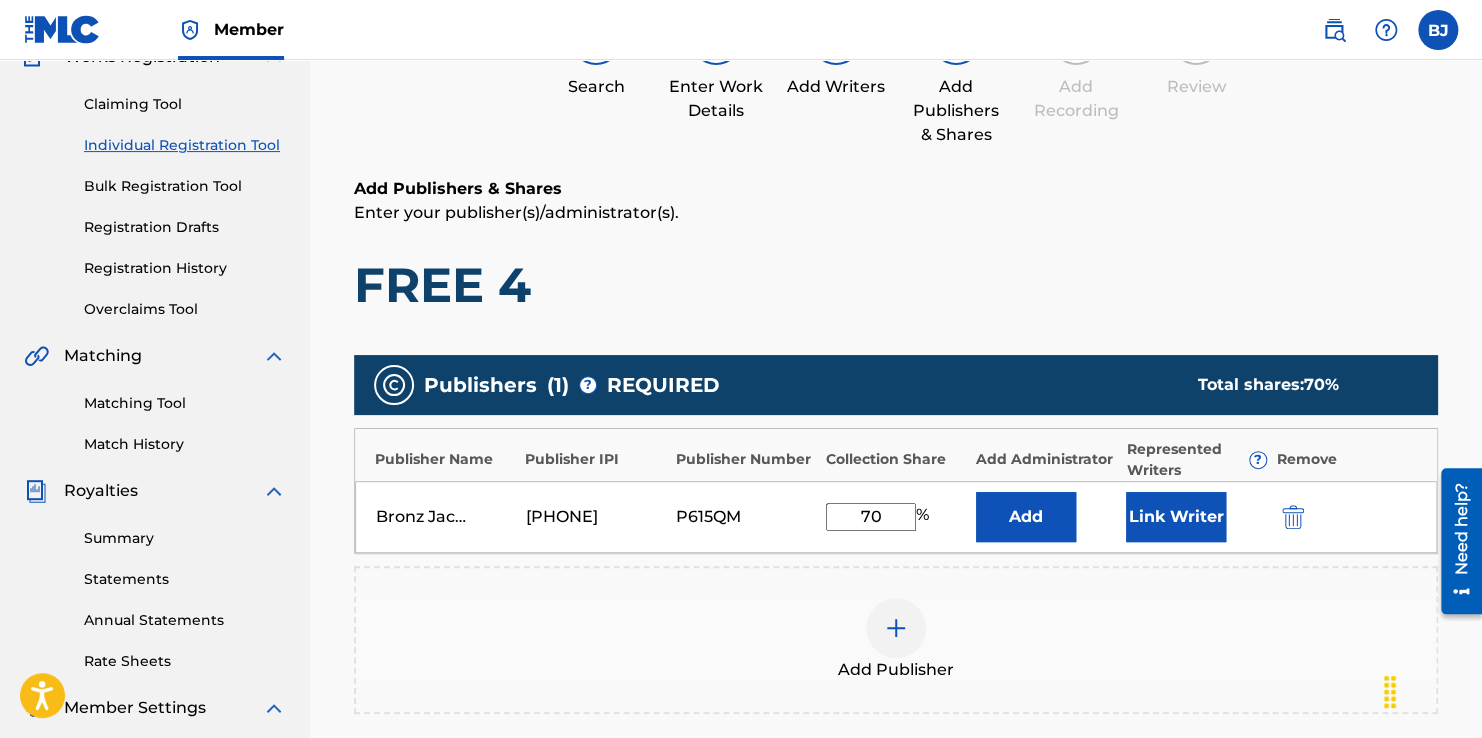 click on "Link Writer" at bounding box center (1176, 517) 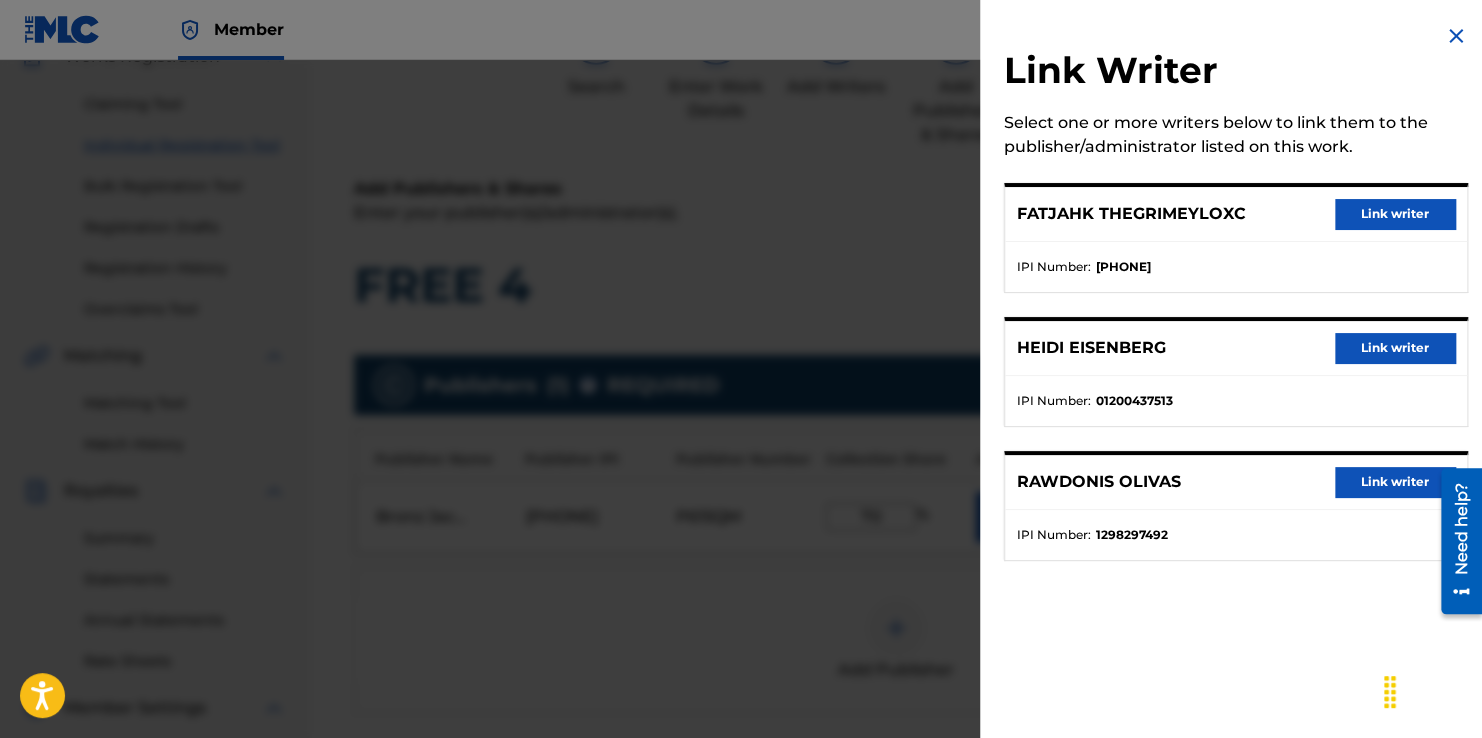 click on "Link writer" at bounding box center [1395, 214] 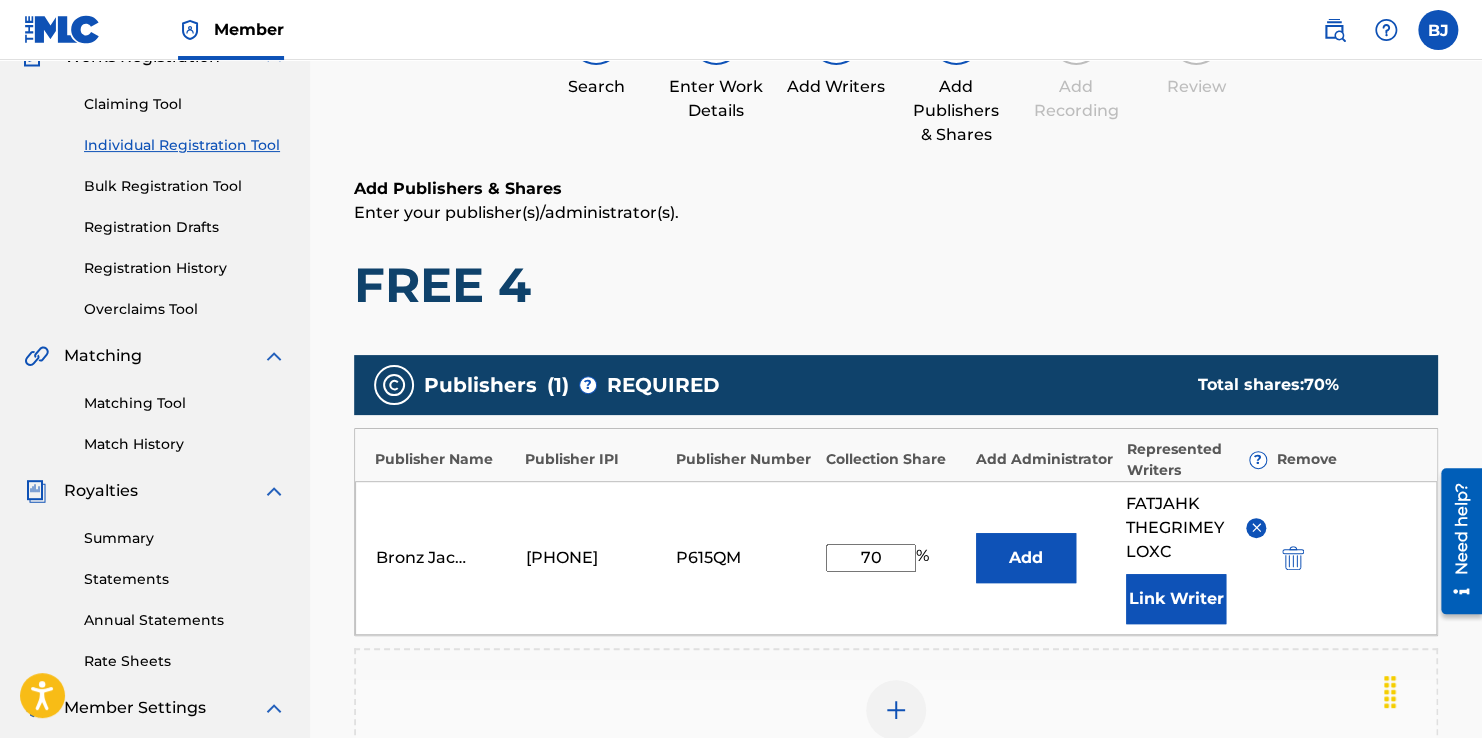 click on "Add" at bounding box center (1026, 558) 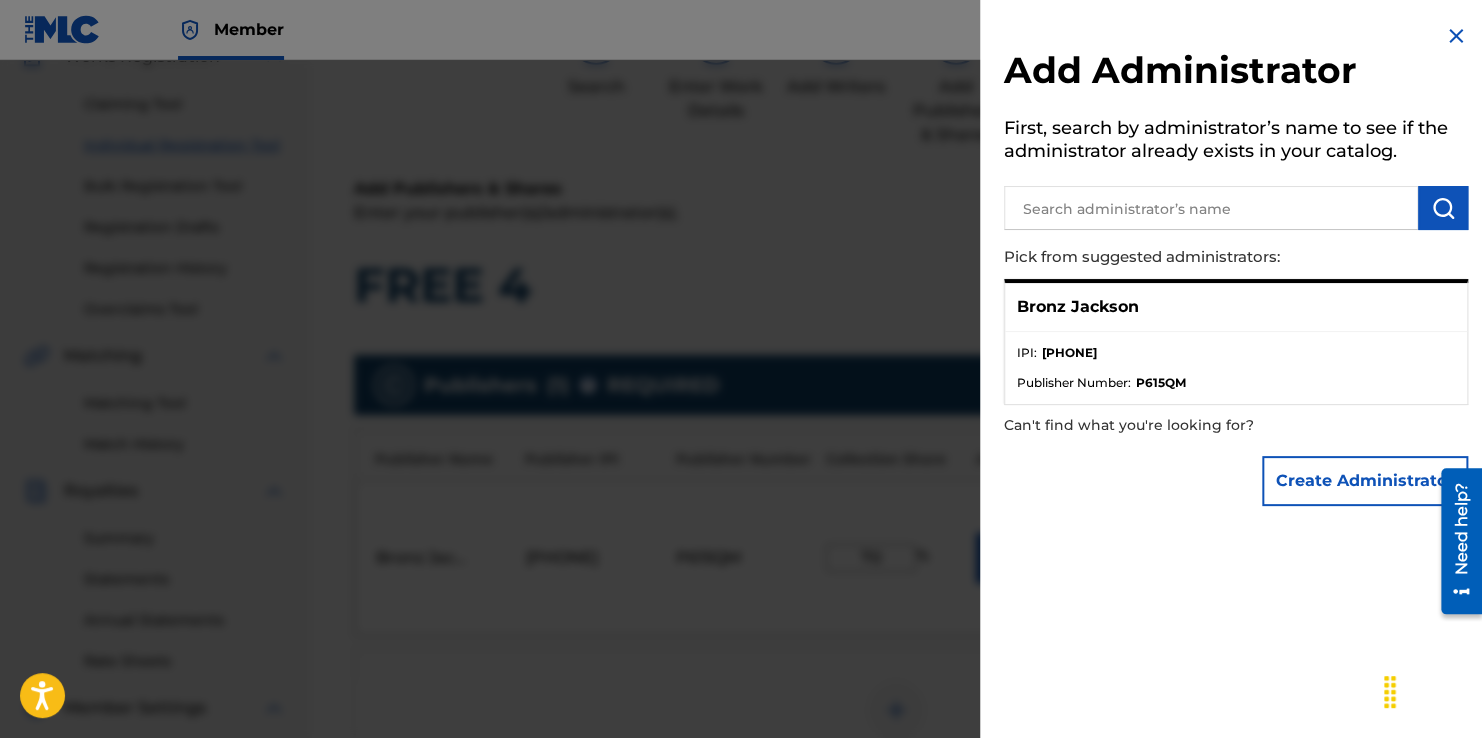 click on "Bronz Jackson" at bounding box center [1078, 307] 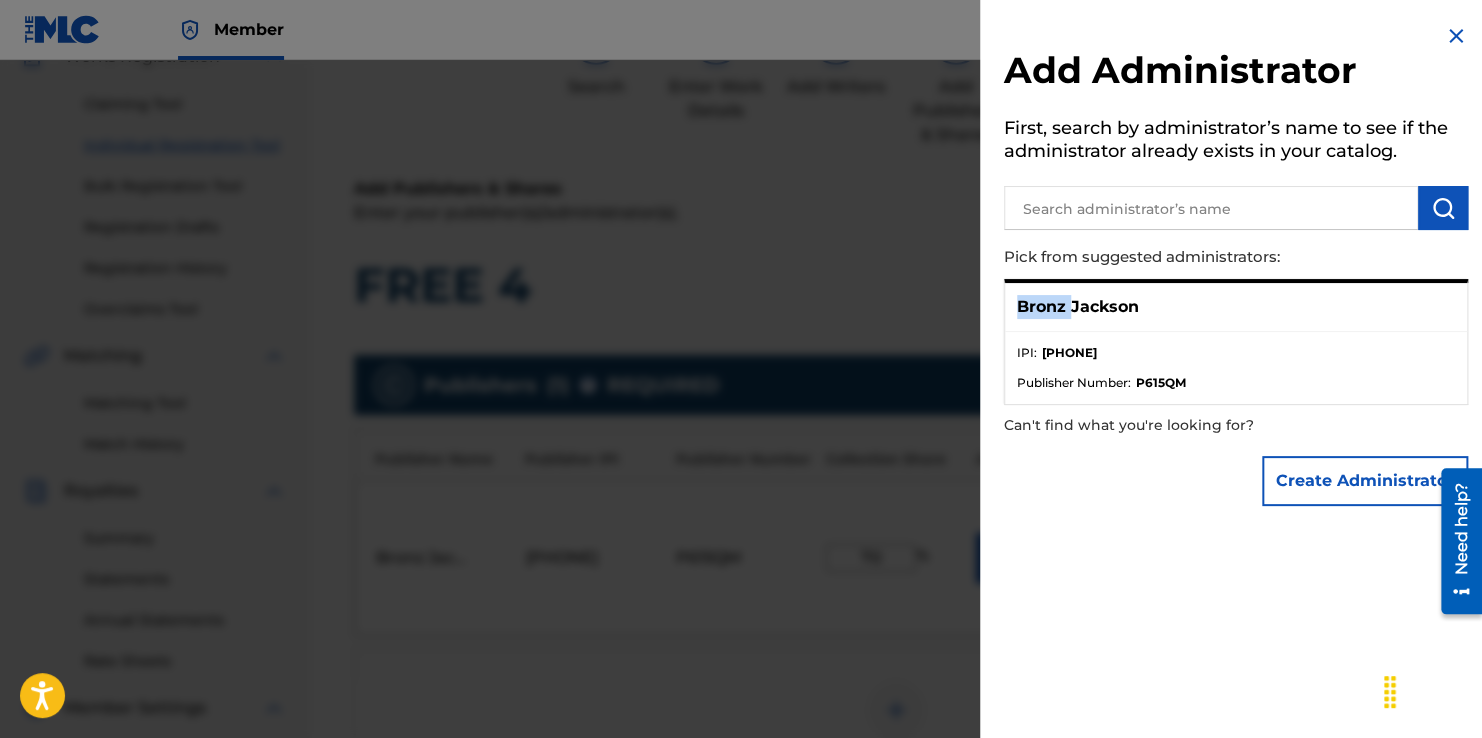 click on "Bronz Jackson" at bounding box center [1078, 307] 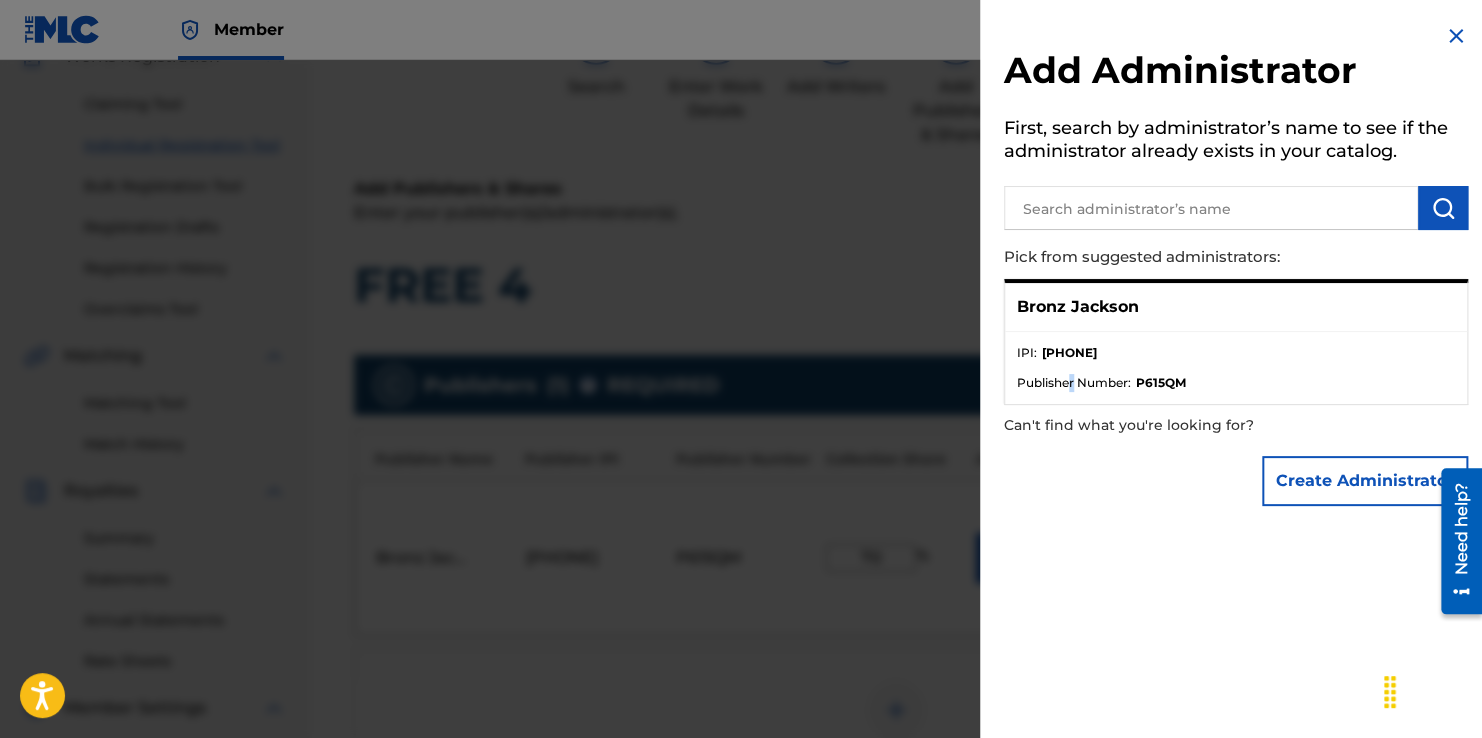 drag, startPoint x: 1046, startPoint y: 298, endPoint x: 1072, endPoint y: 376, distance: 82.219215 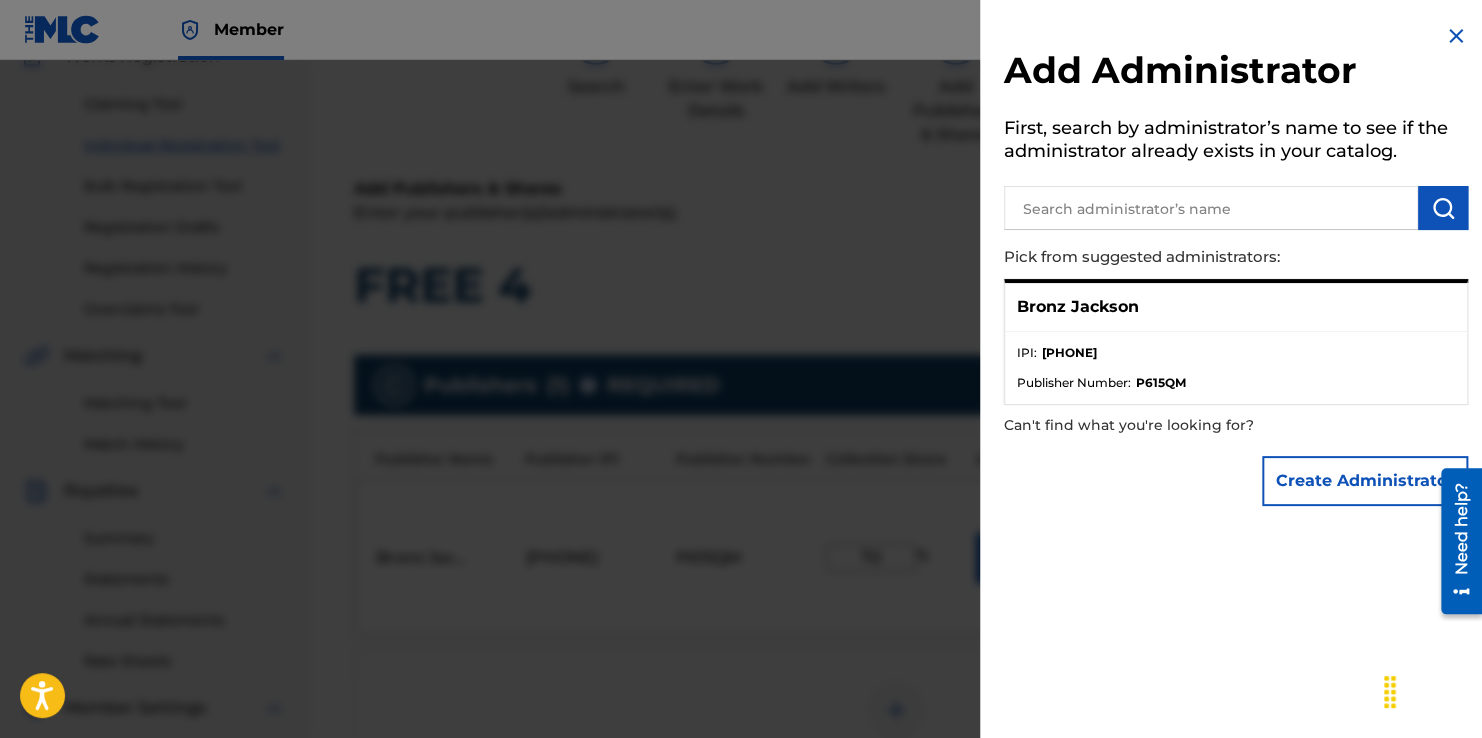 click on "Publisher Number : P615QM" at bounding box center [1236, 383] 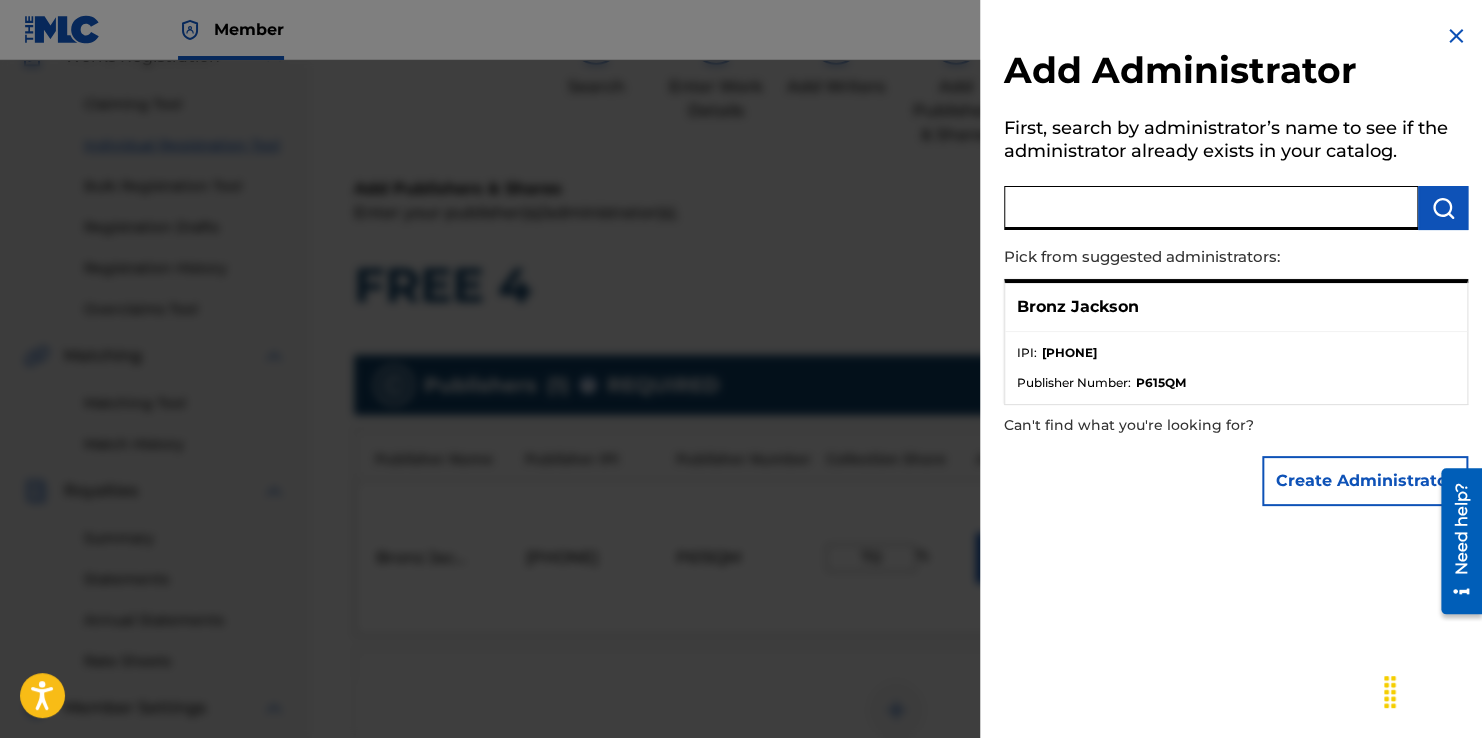click at bounding box center (1211, 208) 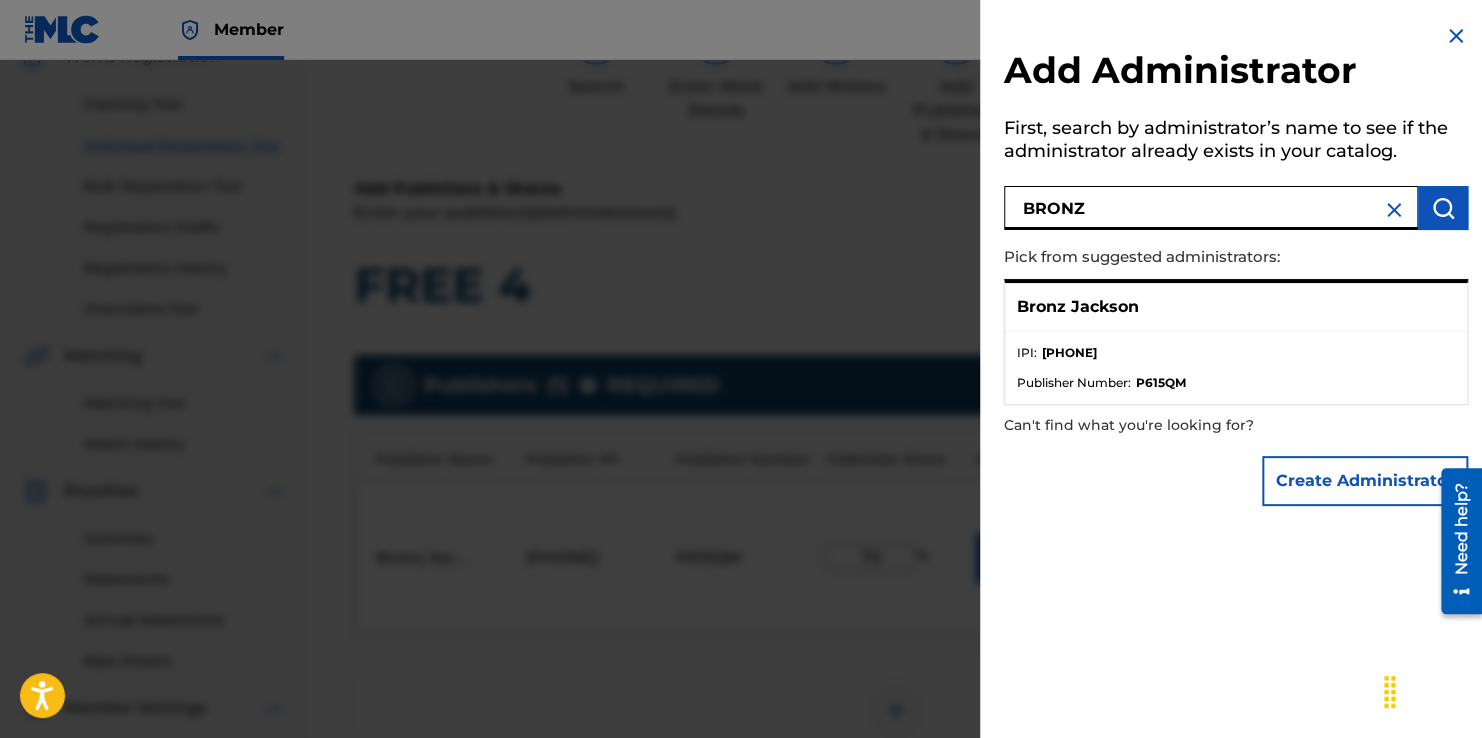 type on "BRONZ" 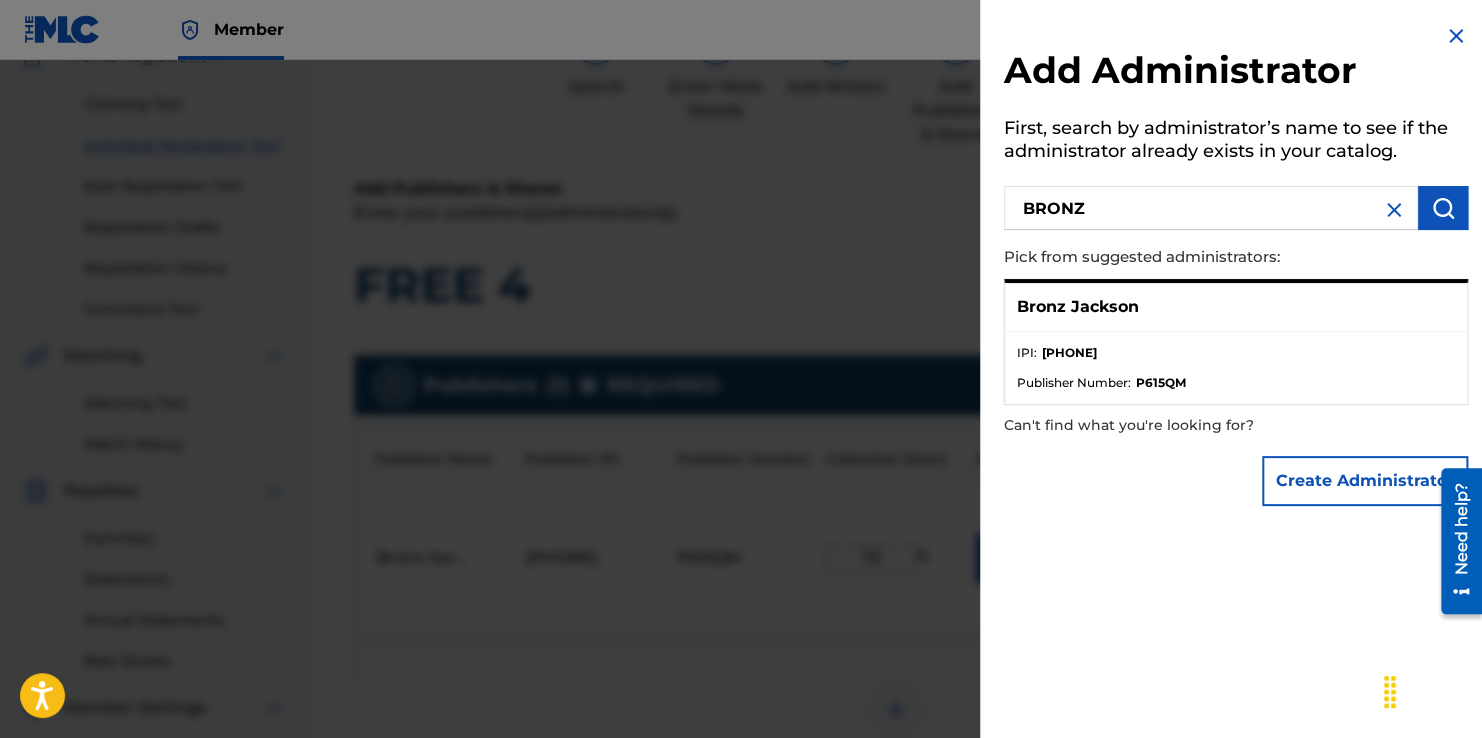 click on "Bronz Jackson" at bounding box center (1236, 307) 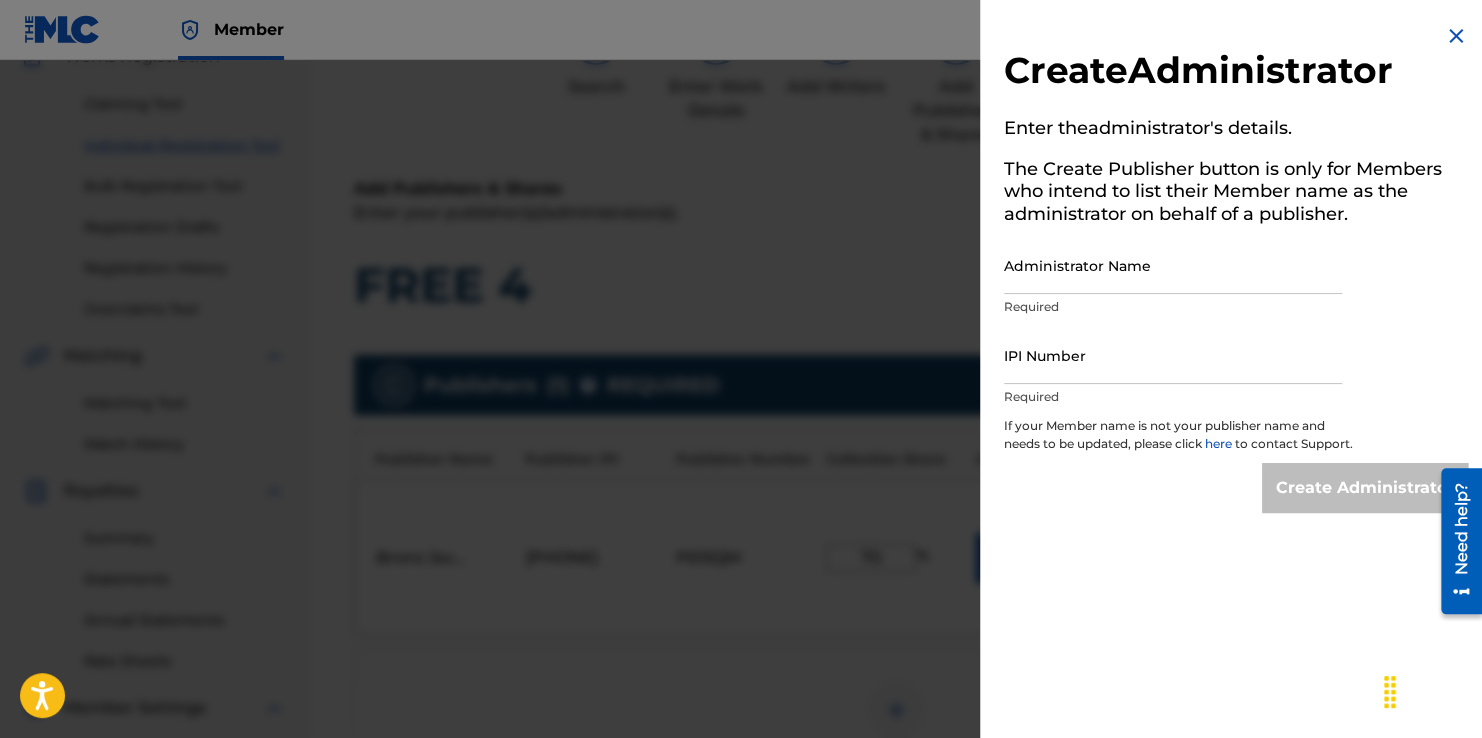 click on "Administrator Name Required" at bounding box center [1173, 282] 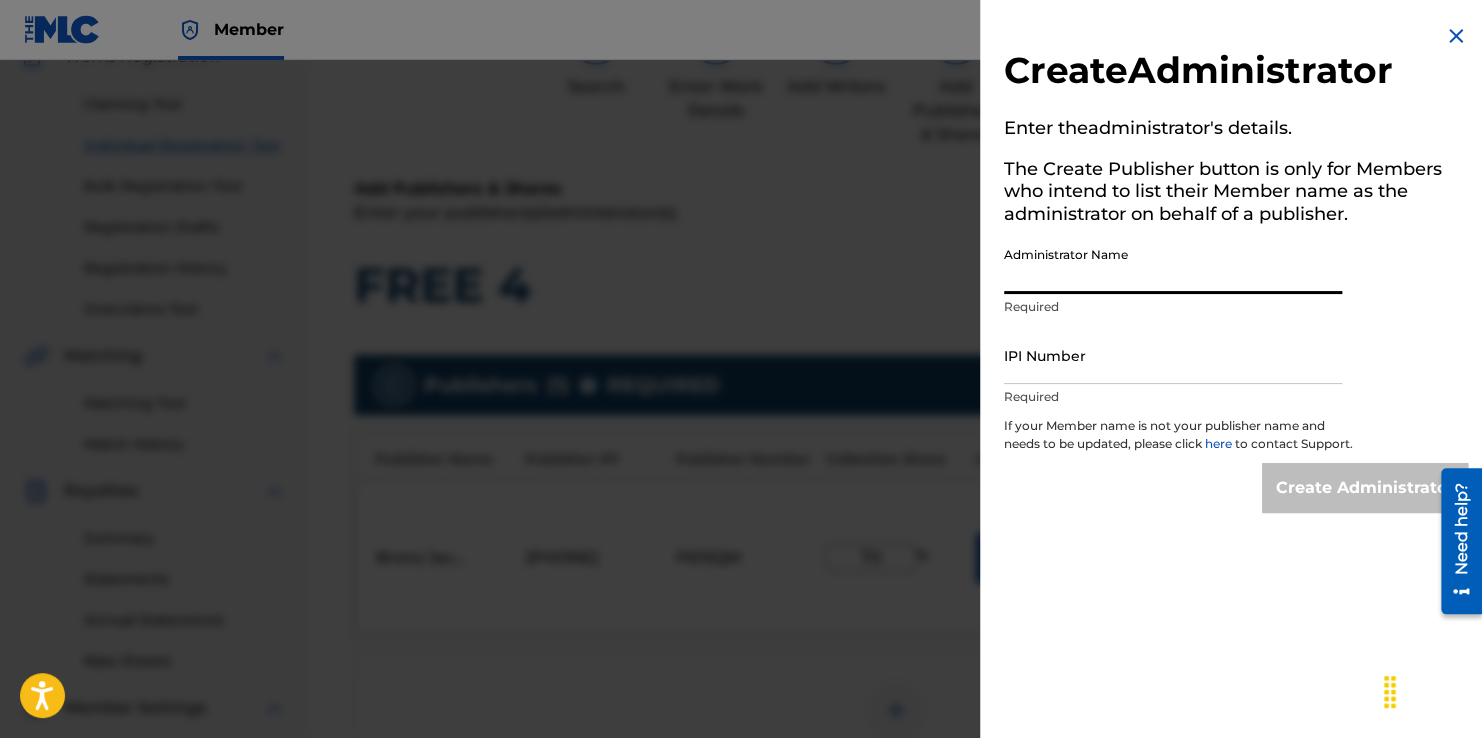 click on "Administrator Name" at bounding box center (1173, 265) 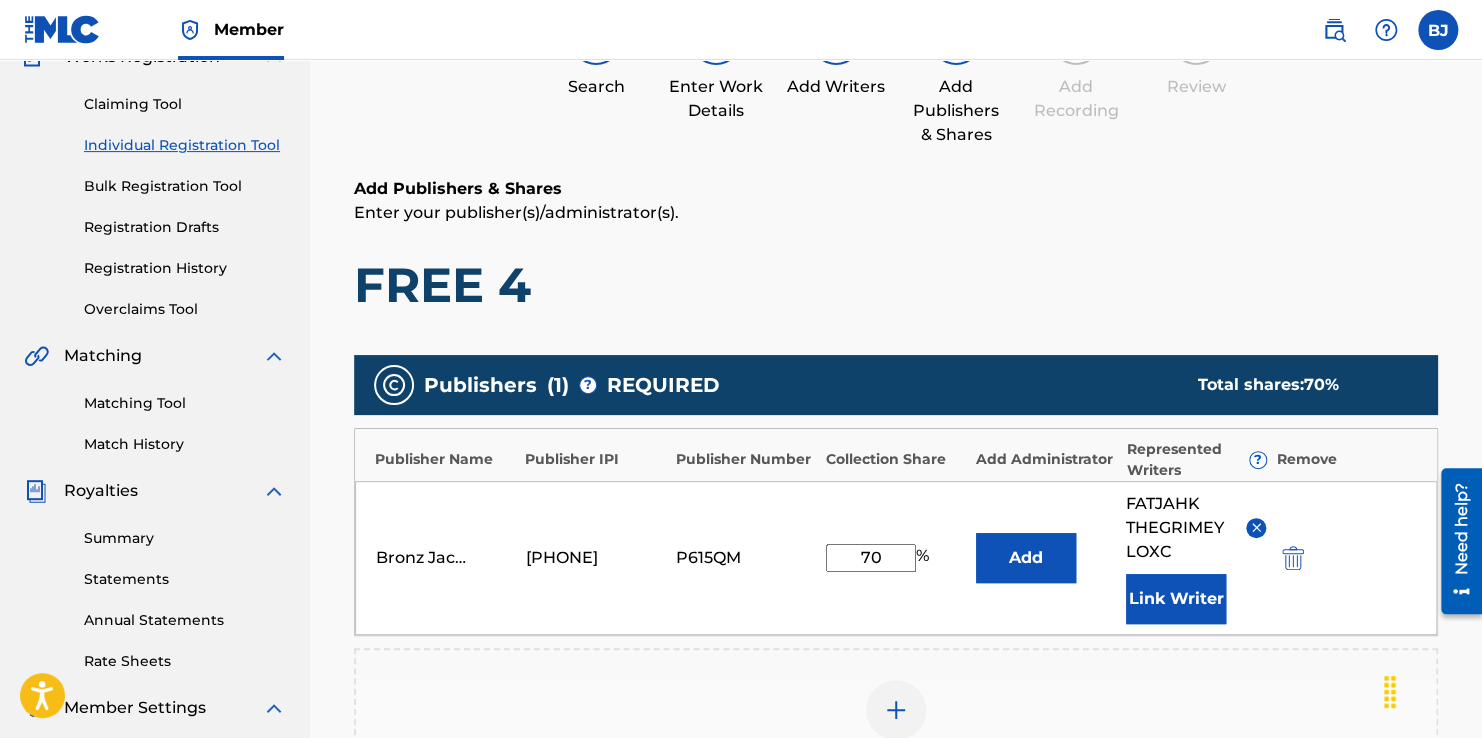 click on "Add Publisher" at bounding box center [896, 722] 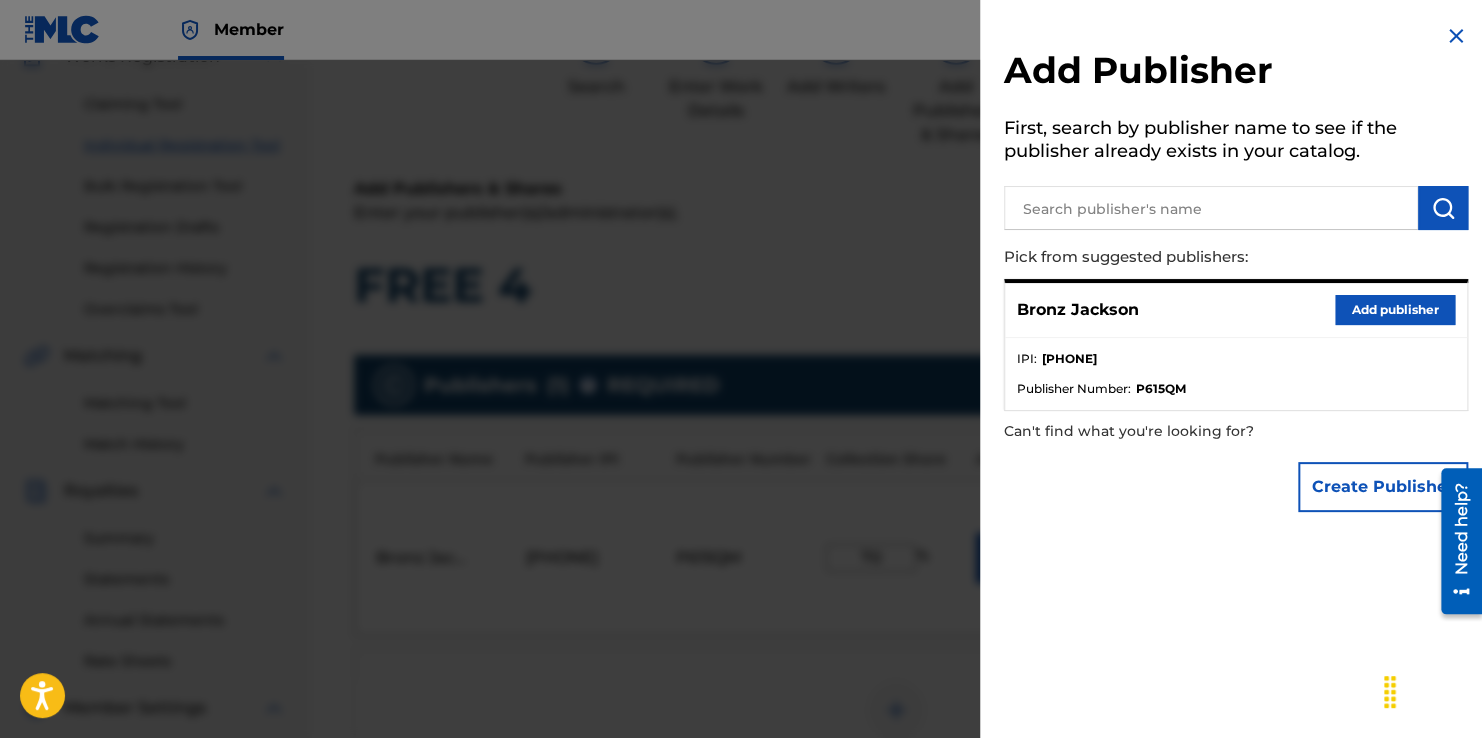 click at bounding box center [741, 429] 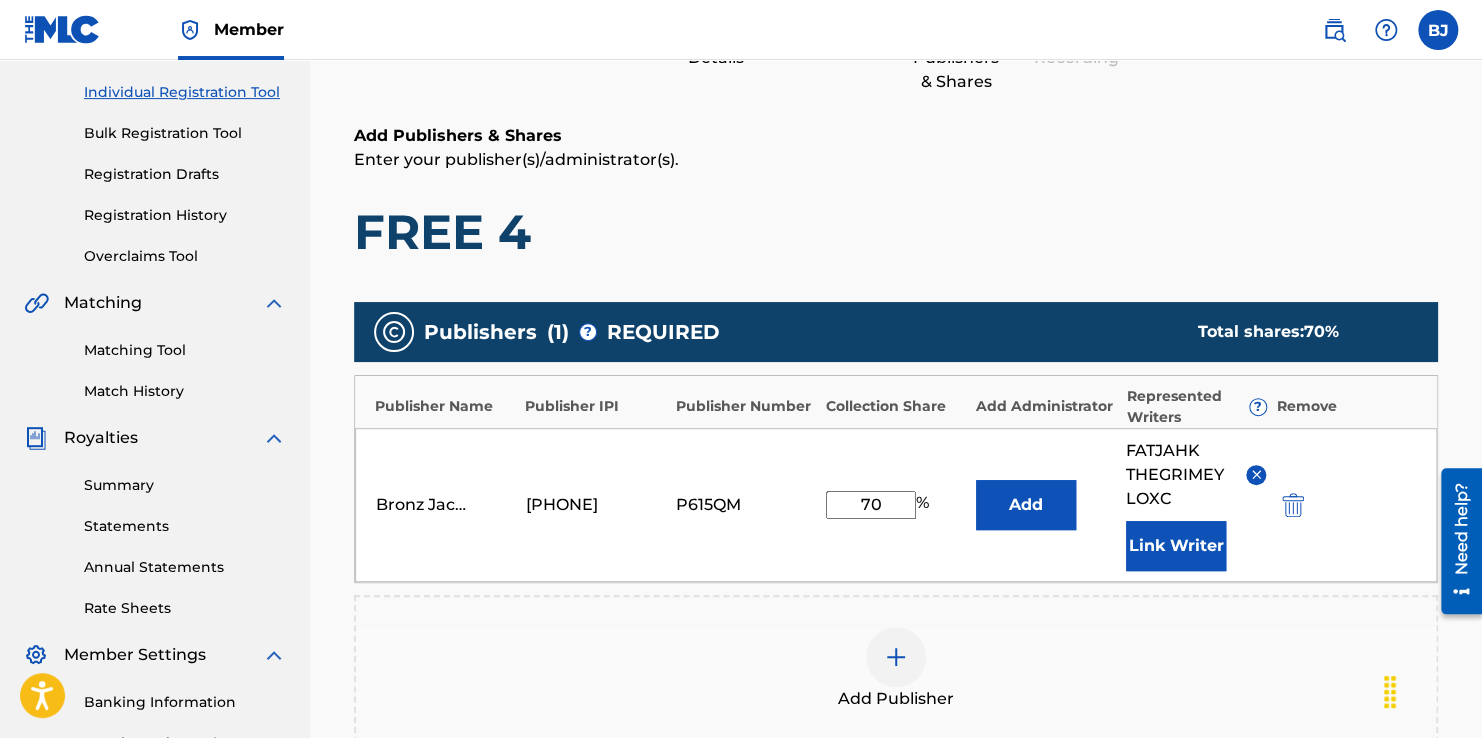 scroll, scrollTop: 290, scrollLeft: 0, axis: vertical 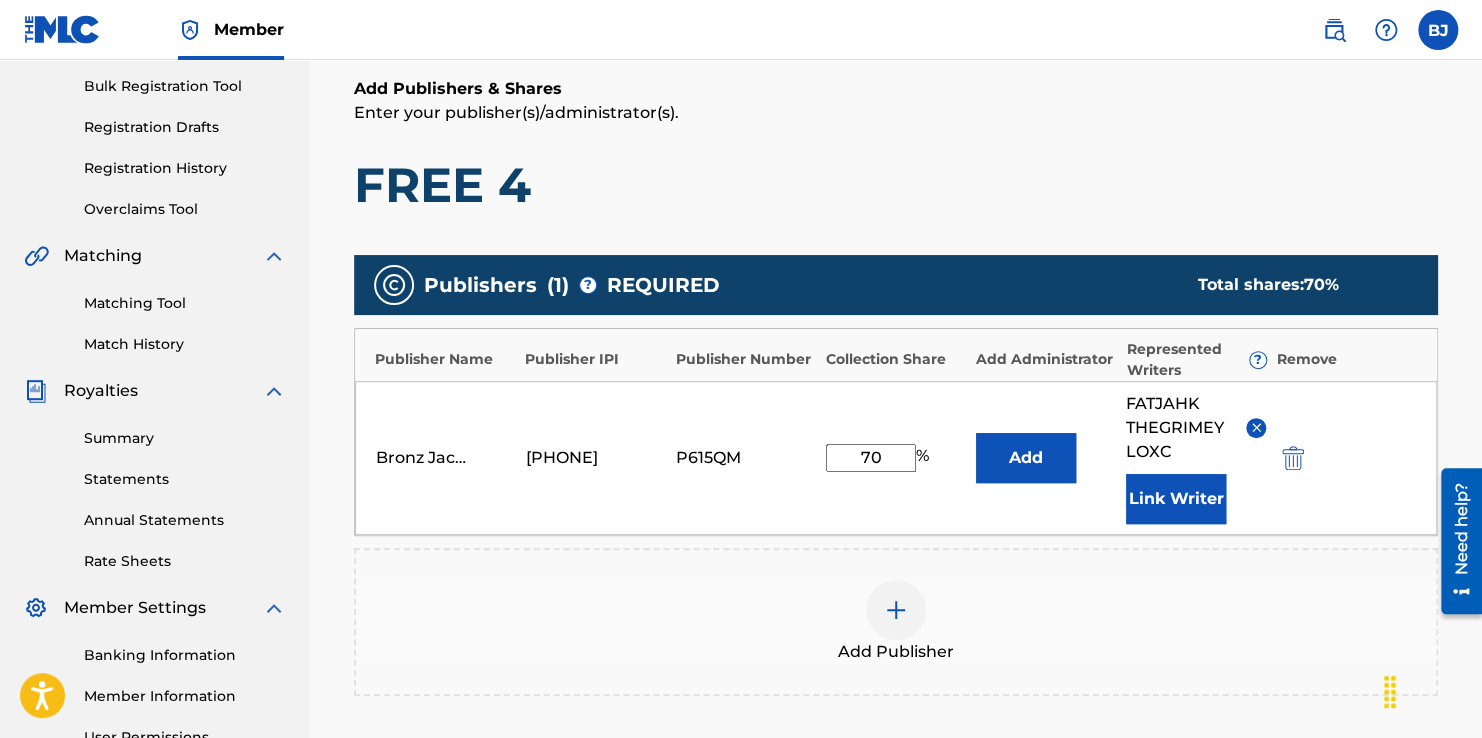 click at bounding box center [896, 610] 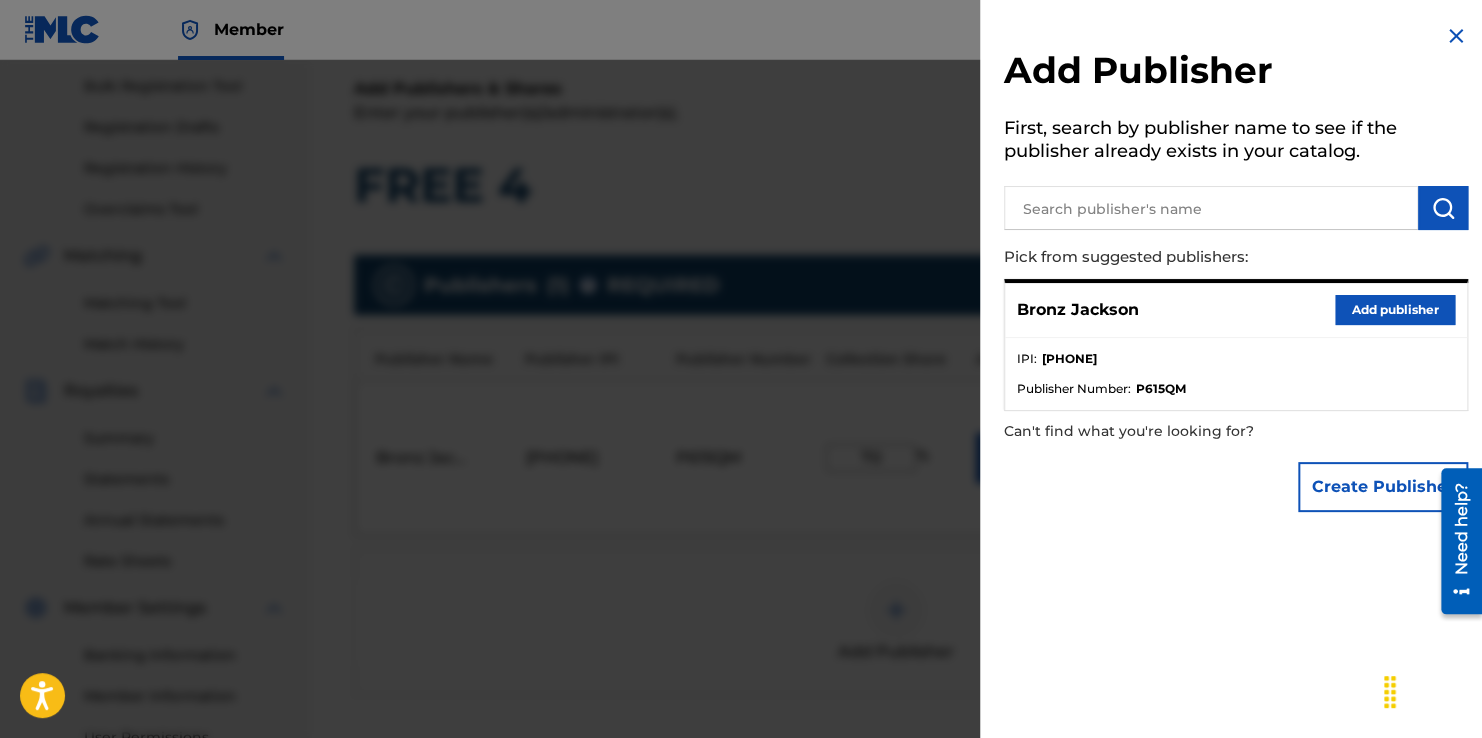click at bounding box center (1456, 36) 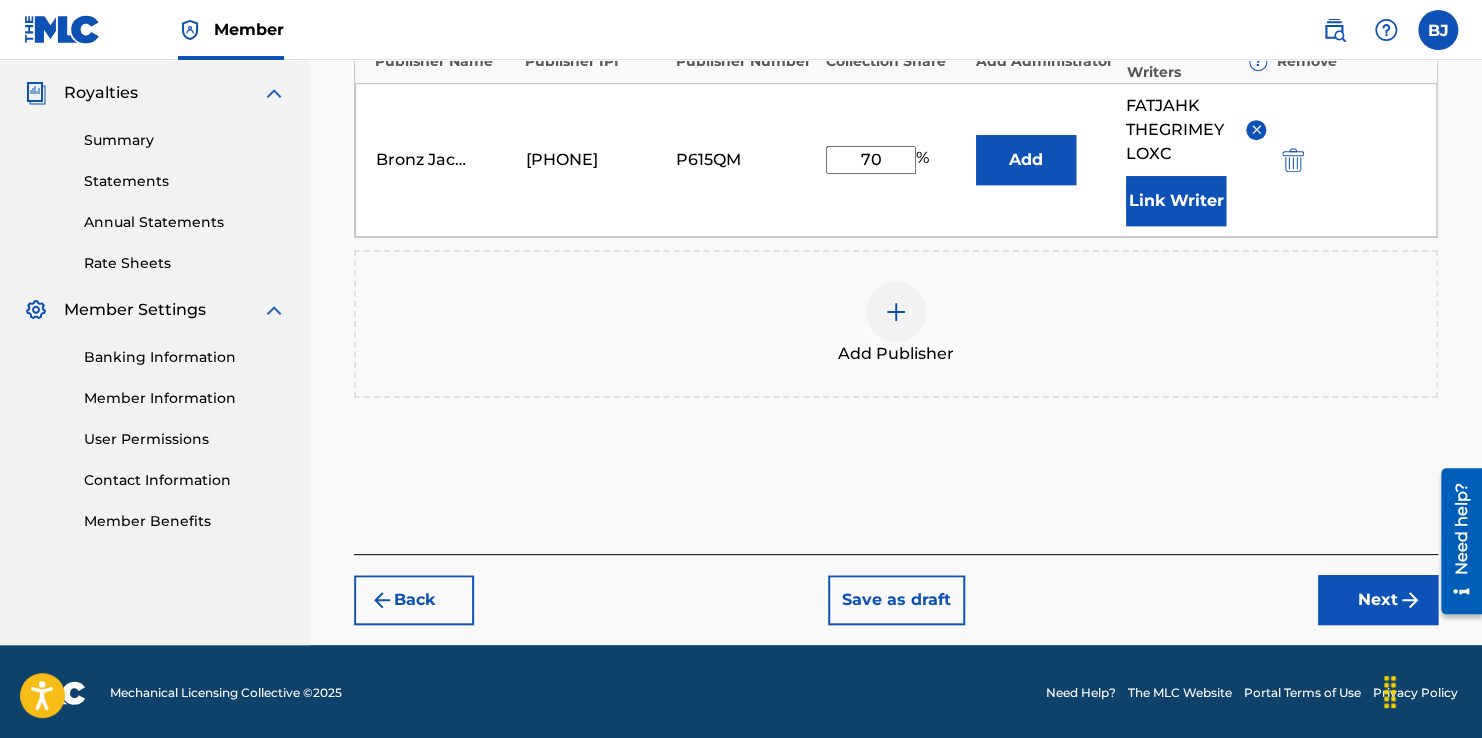 click on "Next" at bounding box center [1378, 600] 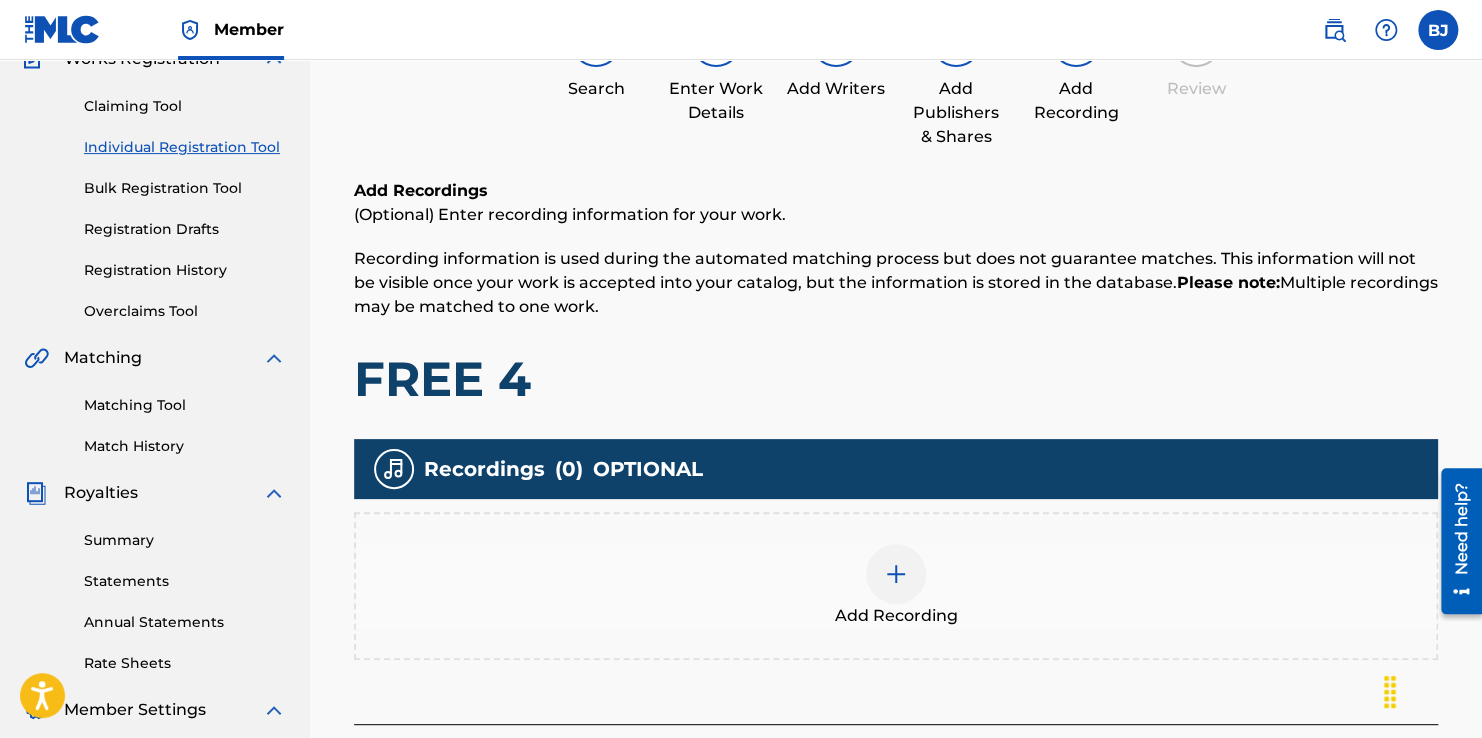 scroll, scrollTop: 290, scrollLeft: 0, axis: vertical 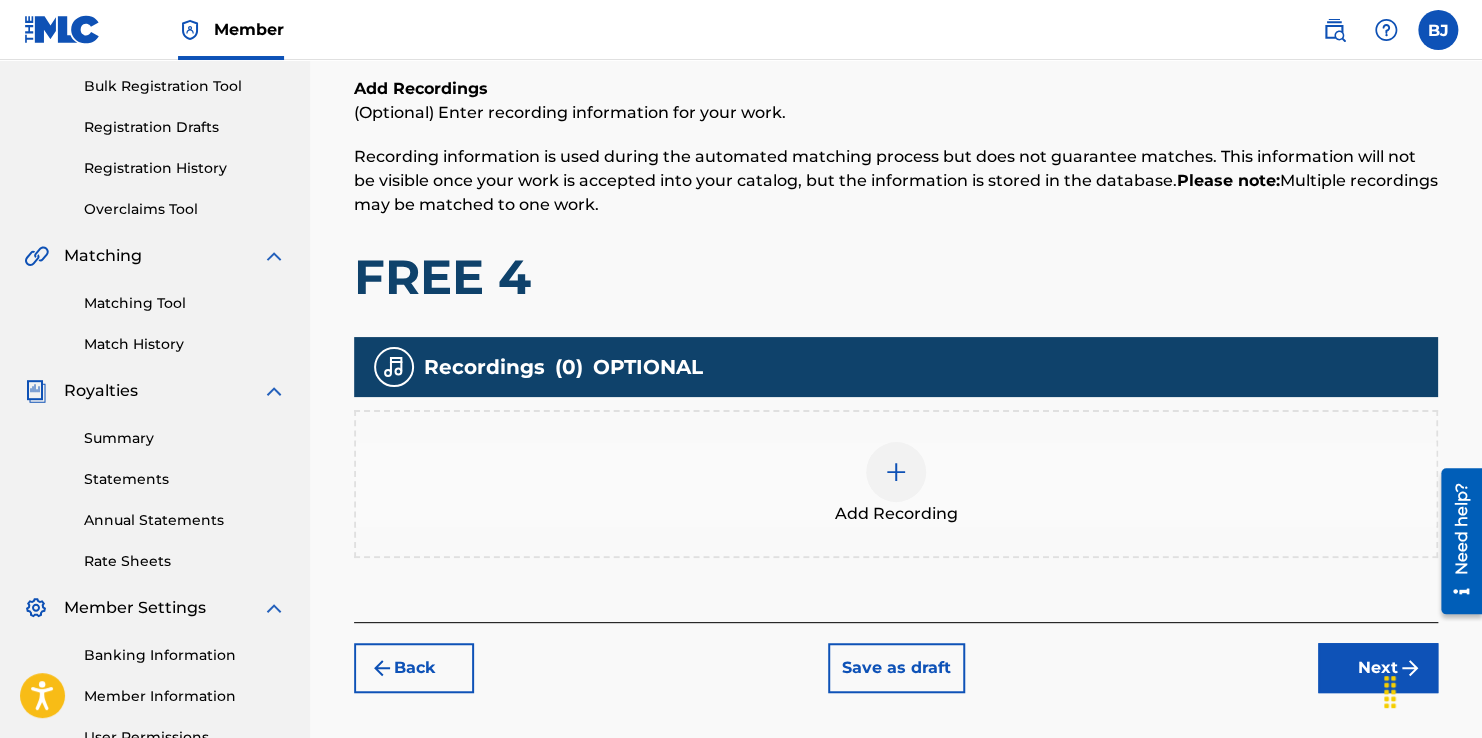 click on "Next" at bounding box center [1378, 668] 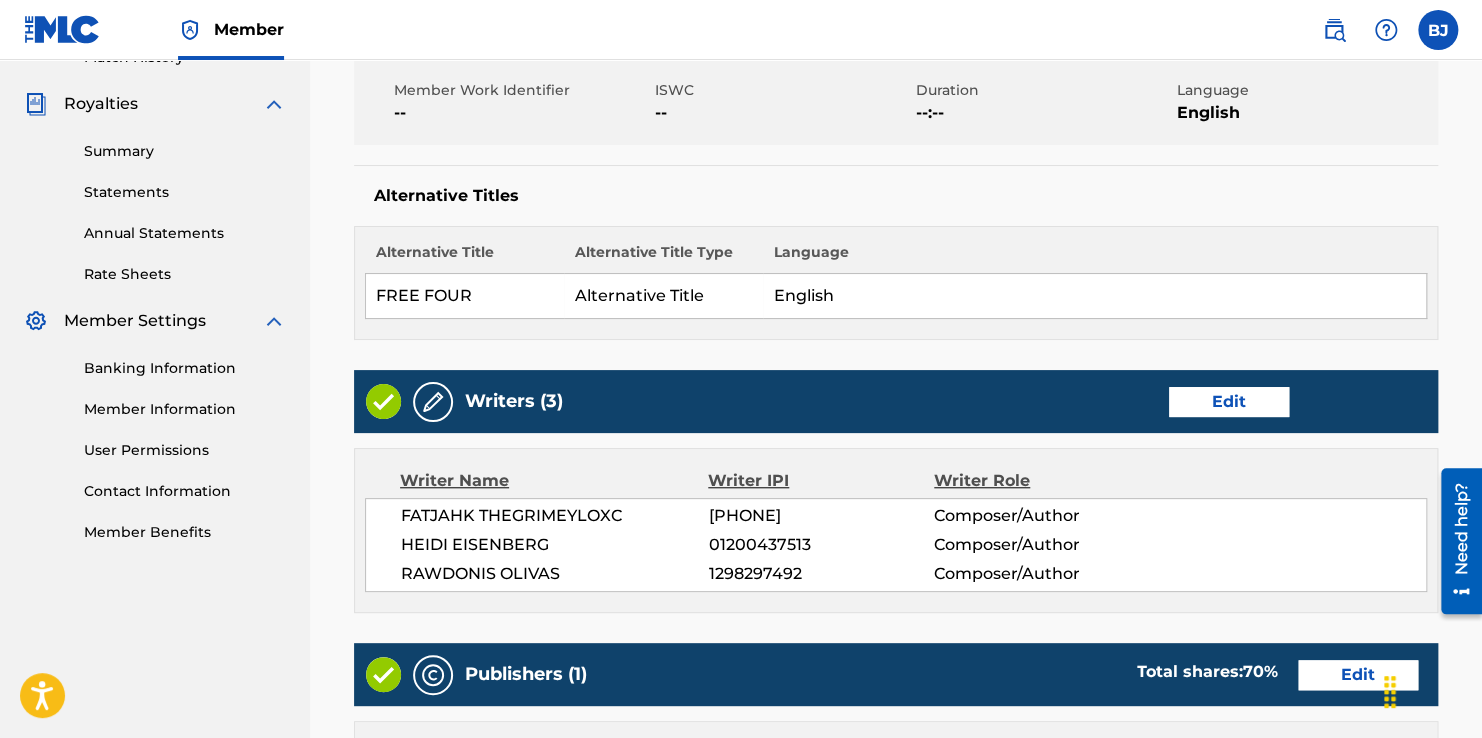 scroll, scrollTop: 590, scrollLeft: 0, axis: vertical 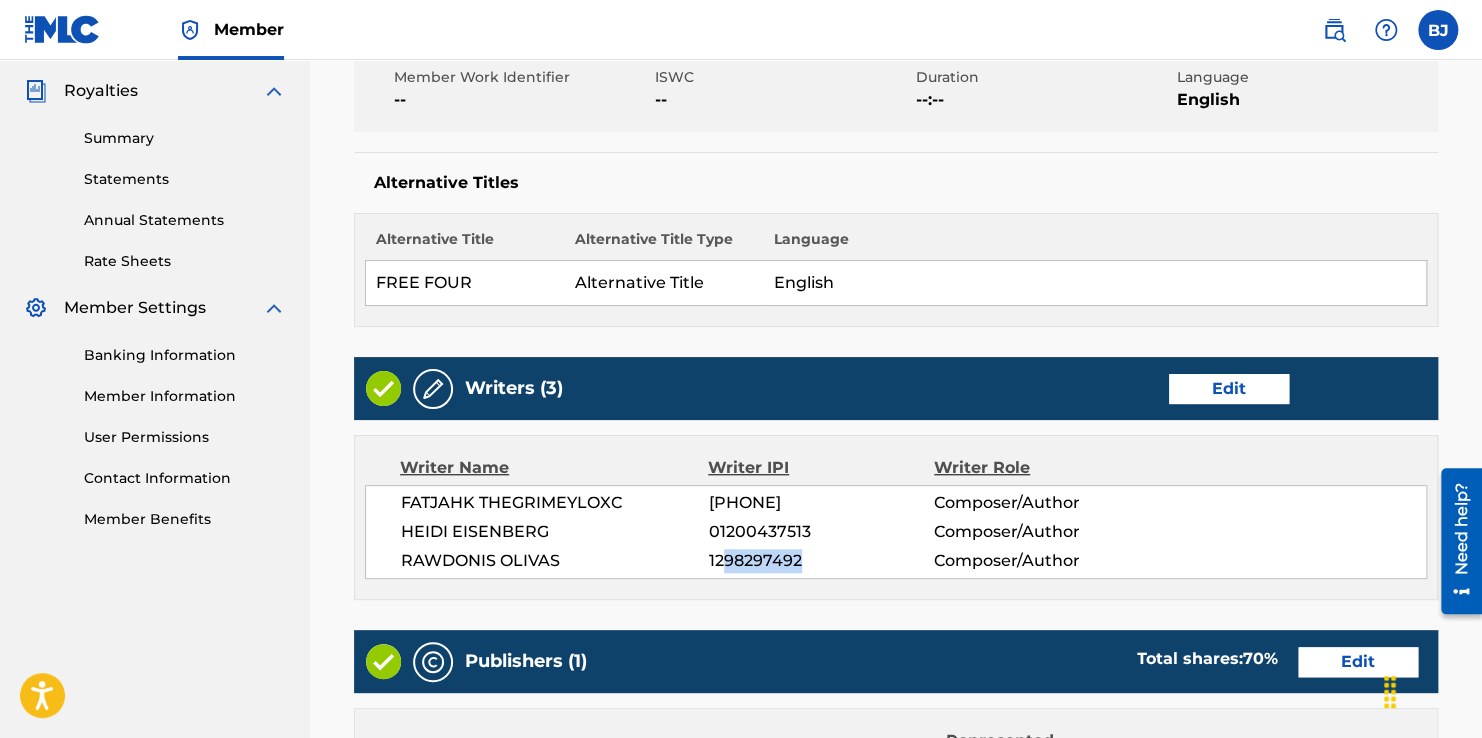 drag, startPoint x: 728, startPoint y: 560, endPoint x: 799, endPoint y: 560, distance: 71 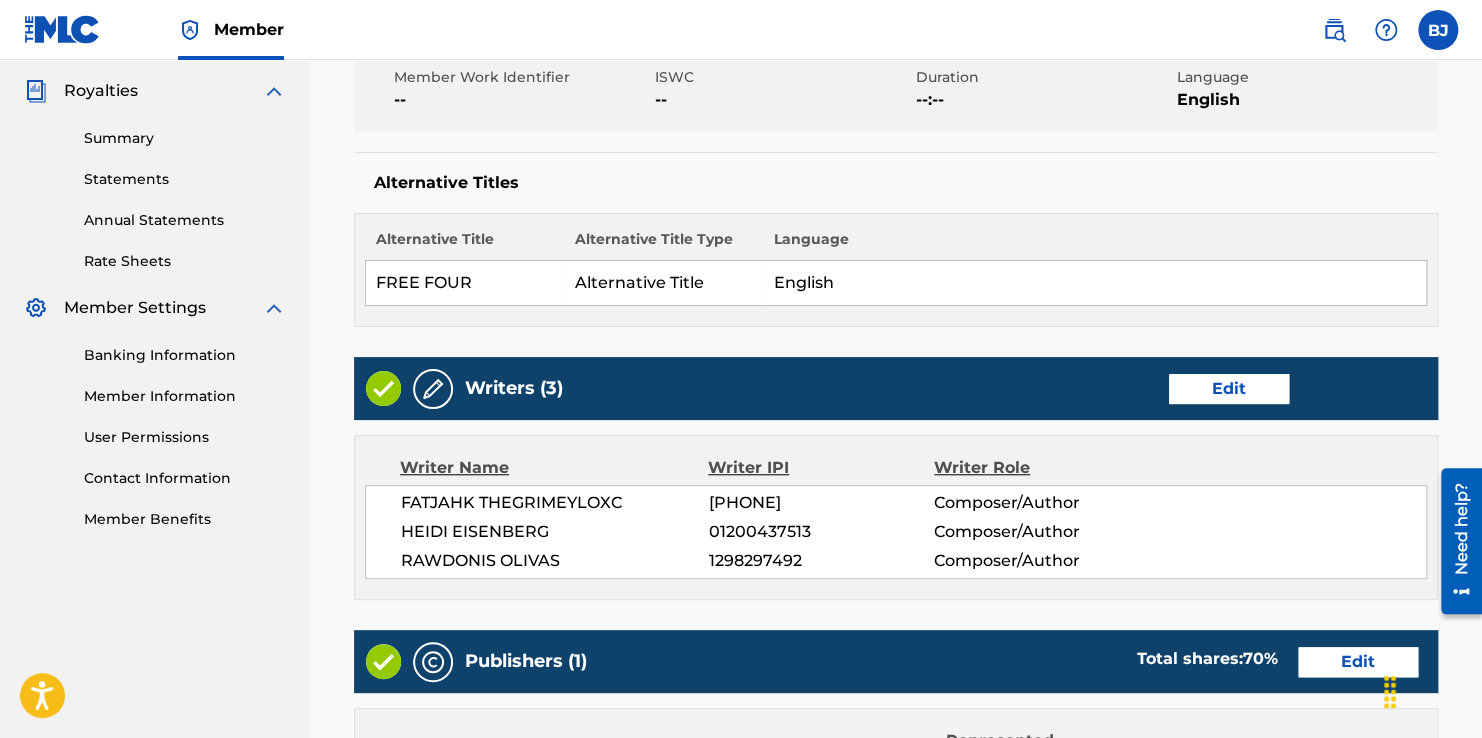 click on "Work Detail Edit Member Work Identifier -- ISWC -- Duration --:-- Language English Alternative Titles Alternative Title Alternative Title Type Language FREE FOUR Alternative Title English Writers (3) Edit Writer Name Writer IPI Writer Role FATJAHK THEGRIMEYLOXC [PHONE] Composer/Author [FIRST] [LAST] [PHONE] Composer/Author [FIRST] [LAST] [NUMBER] Composer/Author Publishers (1) Total shares: 70 % Edit Publisher Name Publisher IPI Publisher Number Represented Writers Collection Share [FIRST] [LAST] [PHONE] P615QM FATJAHK THEGRIMEYLOXC 70% Total shares: 70 % Recordings (0) ? Edit No recordings" at bounding box center (896, 527) 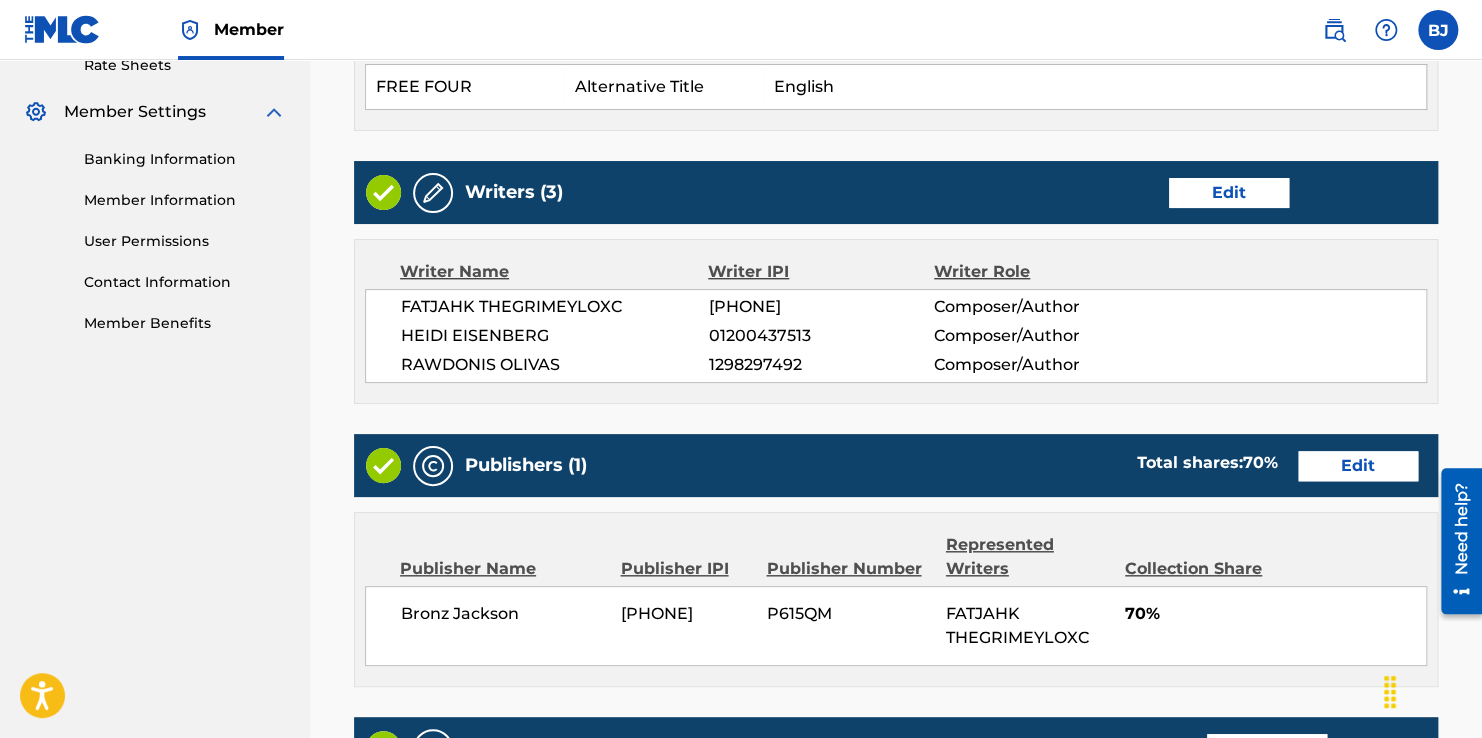 scroll, scrollTop: 790, scrollLeft: 0, axis: vertical 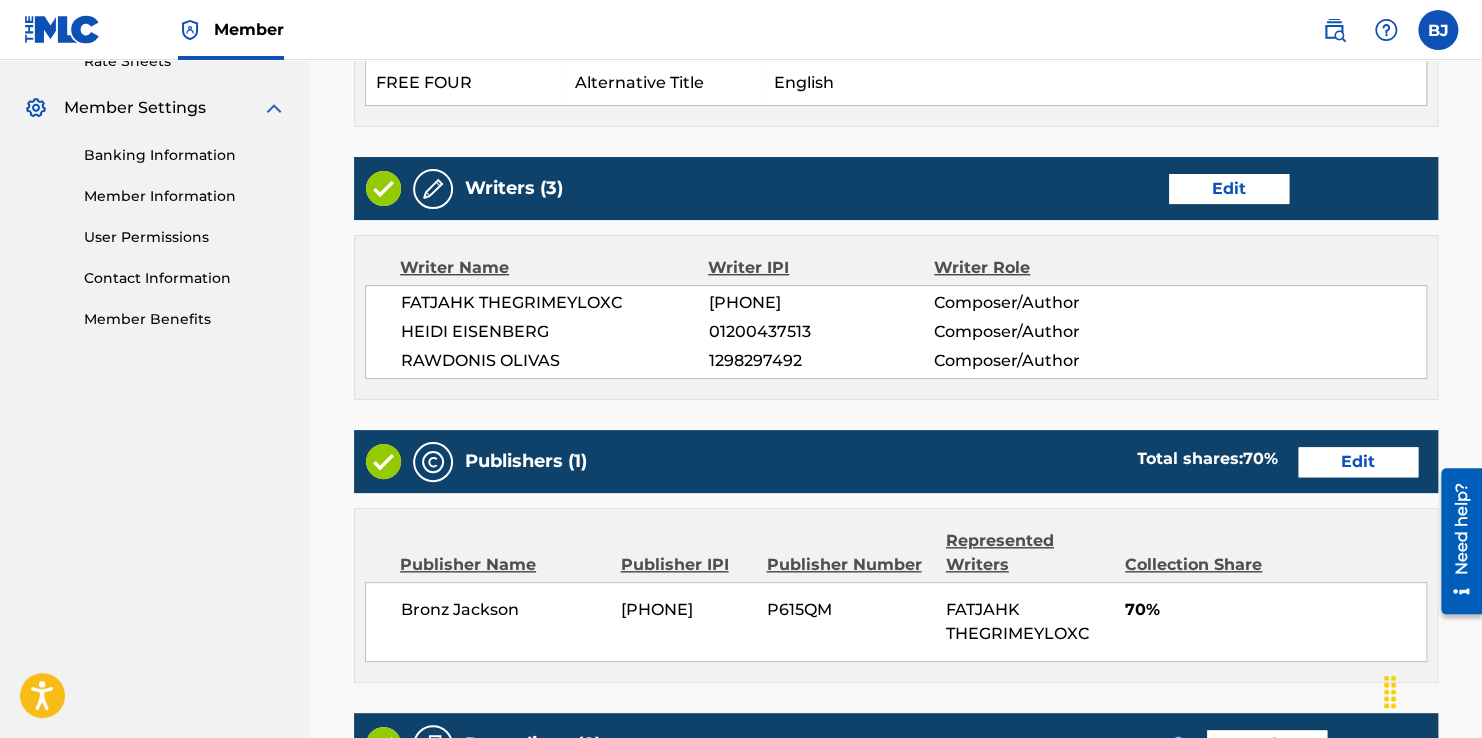 click on "Edit" at bounding box center (1229, 189) 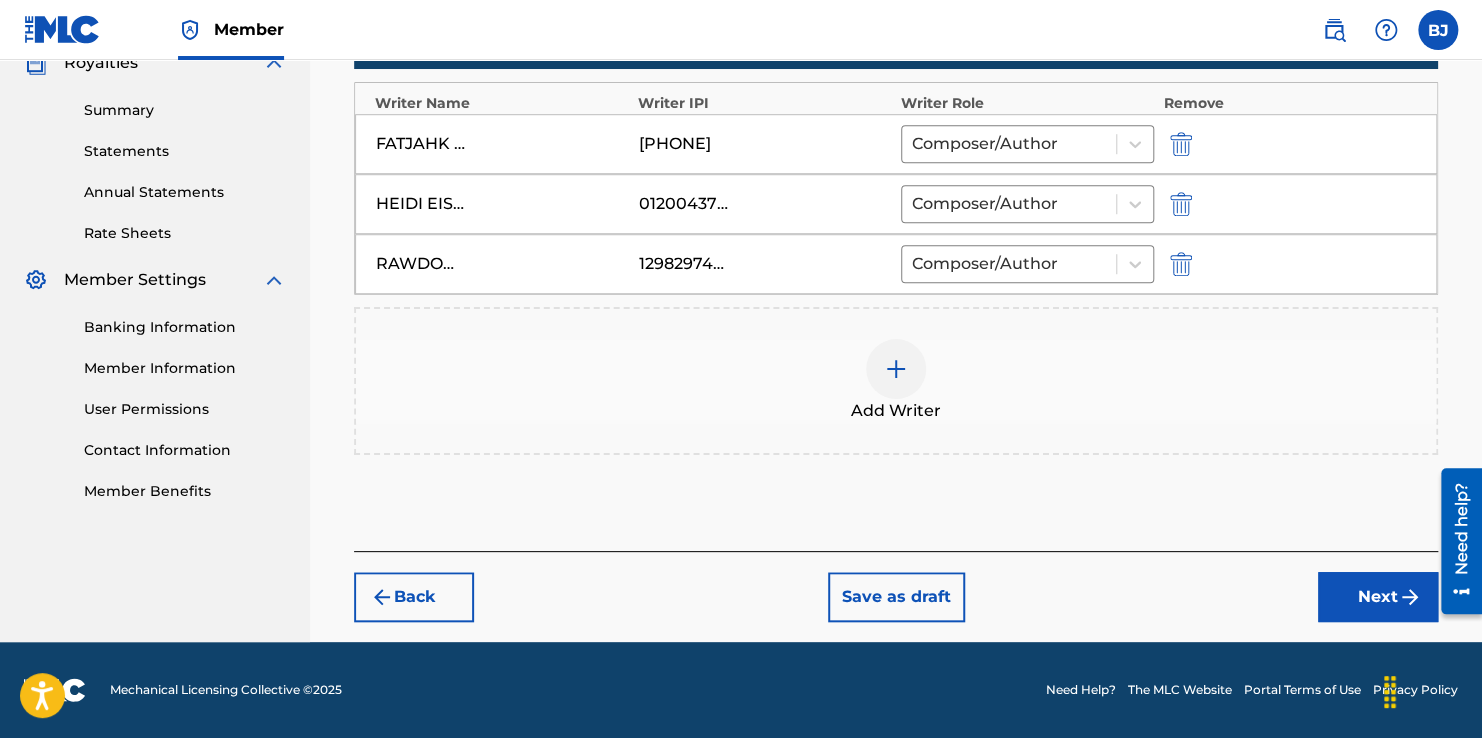 scroll, scrollTop: 615, scrollLeft: 0, axis: vertical 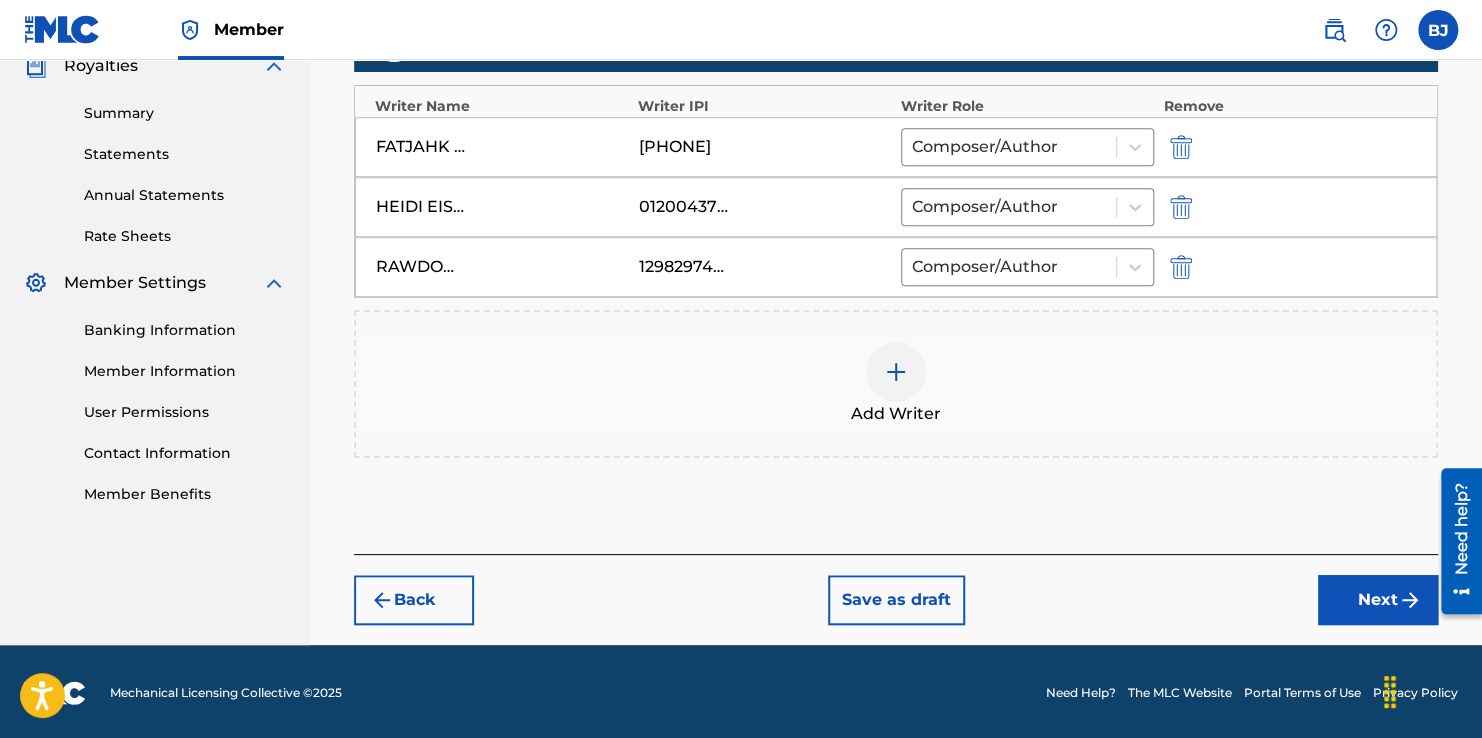 click on "1298297492" at bounding box center (684, 267) 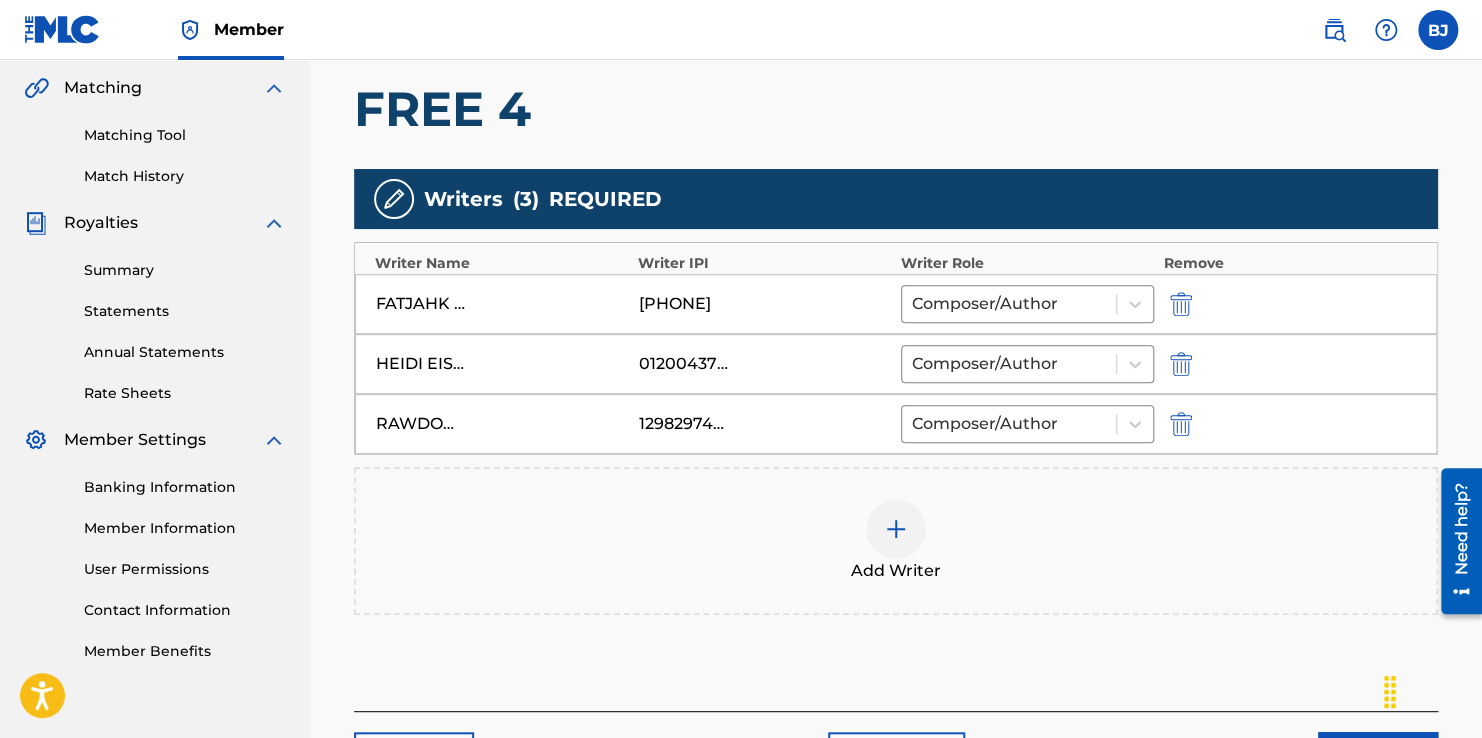 scroll, scrollTop: 415, scrollLeft: 0, axis: vertical 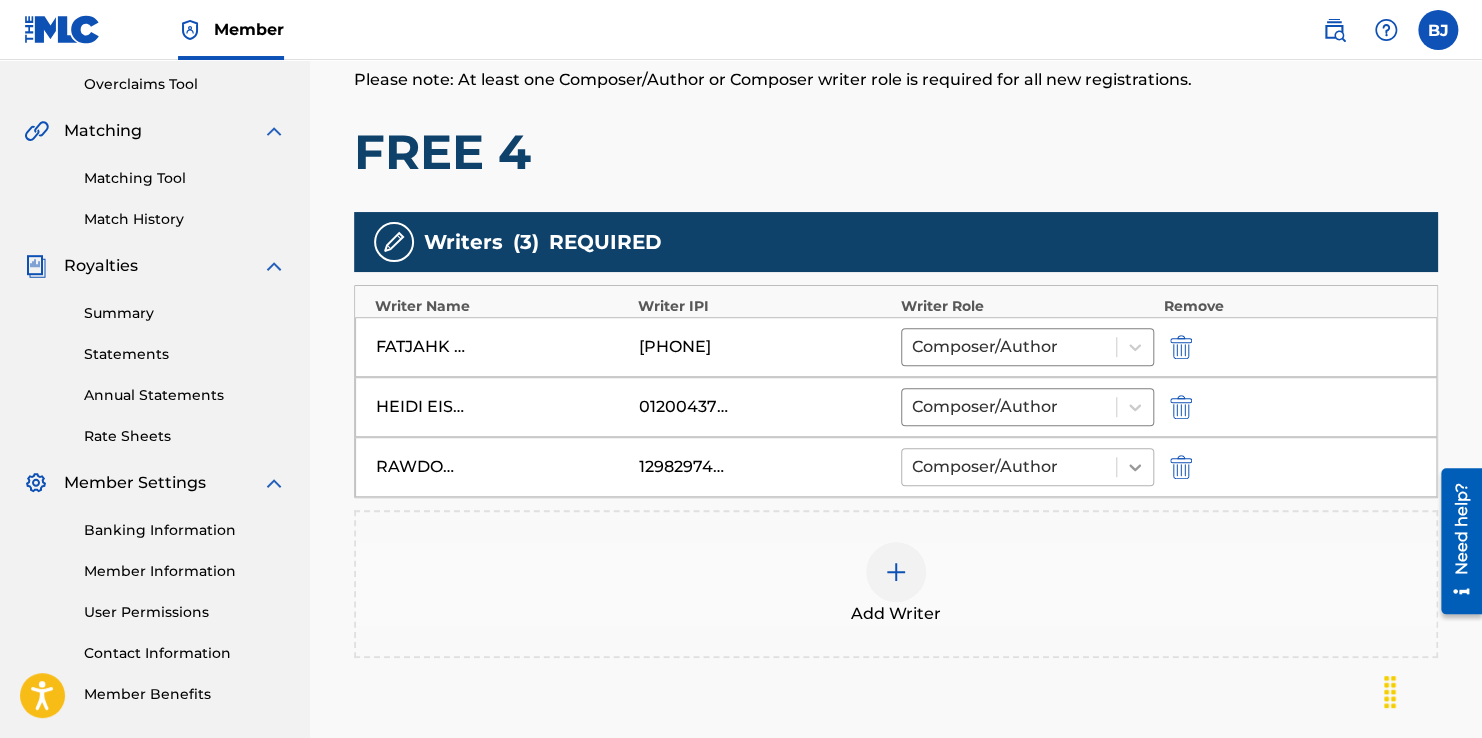click at bounding box center [1135, 467] 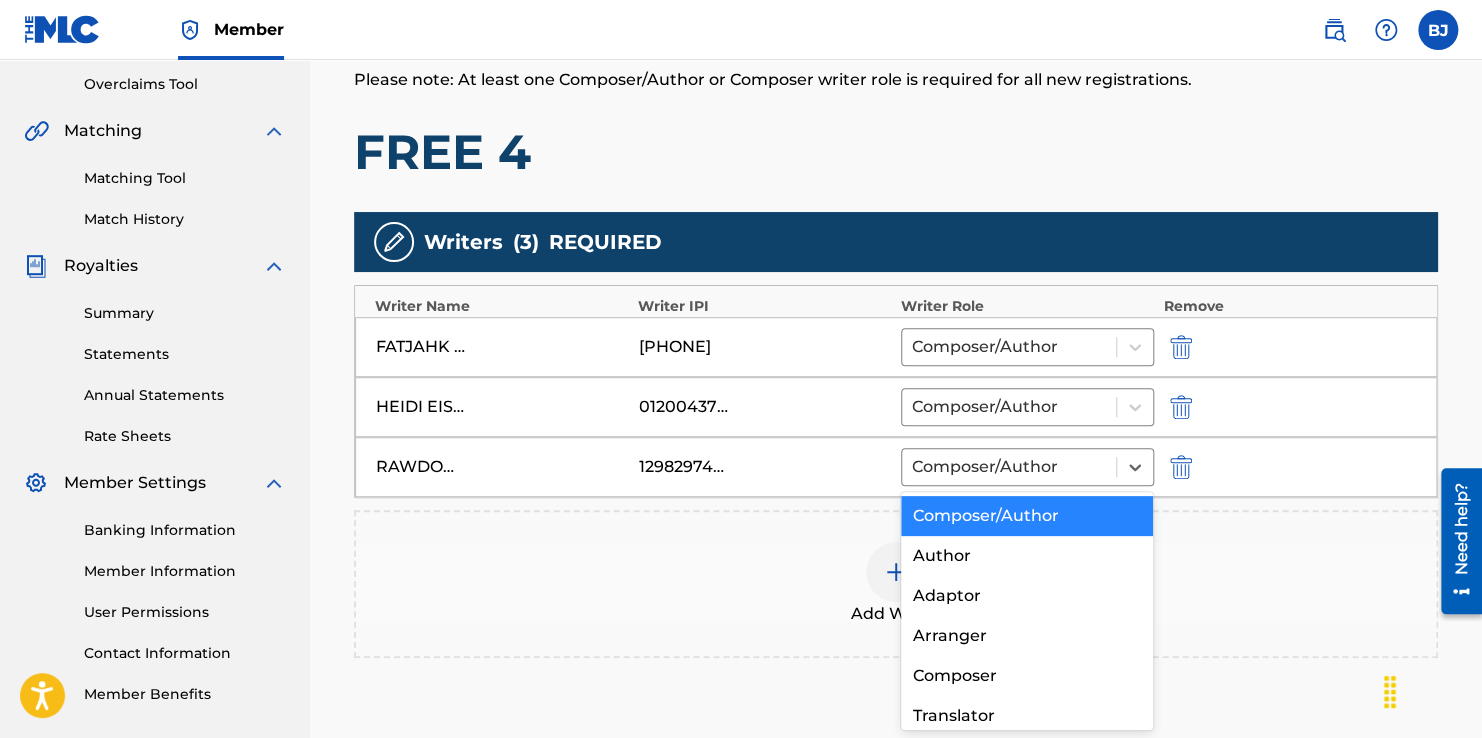 click on "Add Writer" at bounding box center [896, 584] 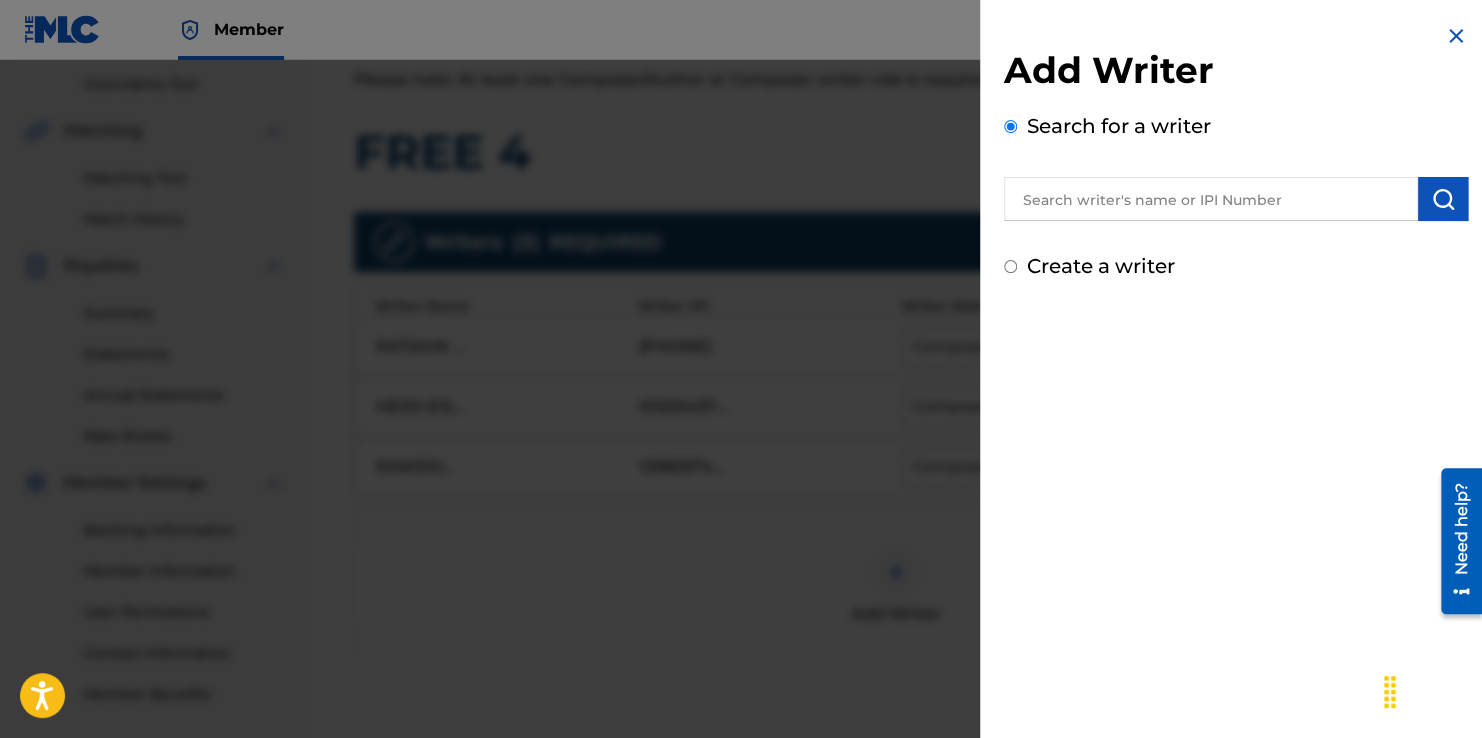 click at bounding box center (741, 429) 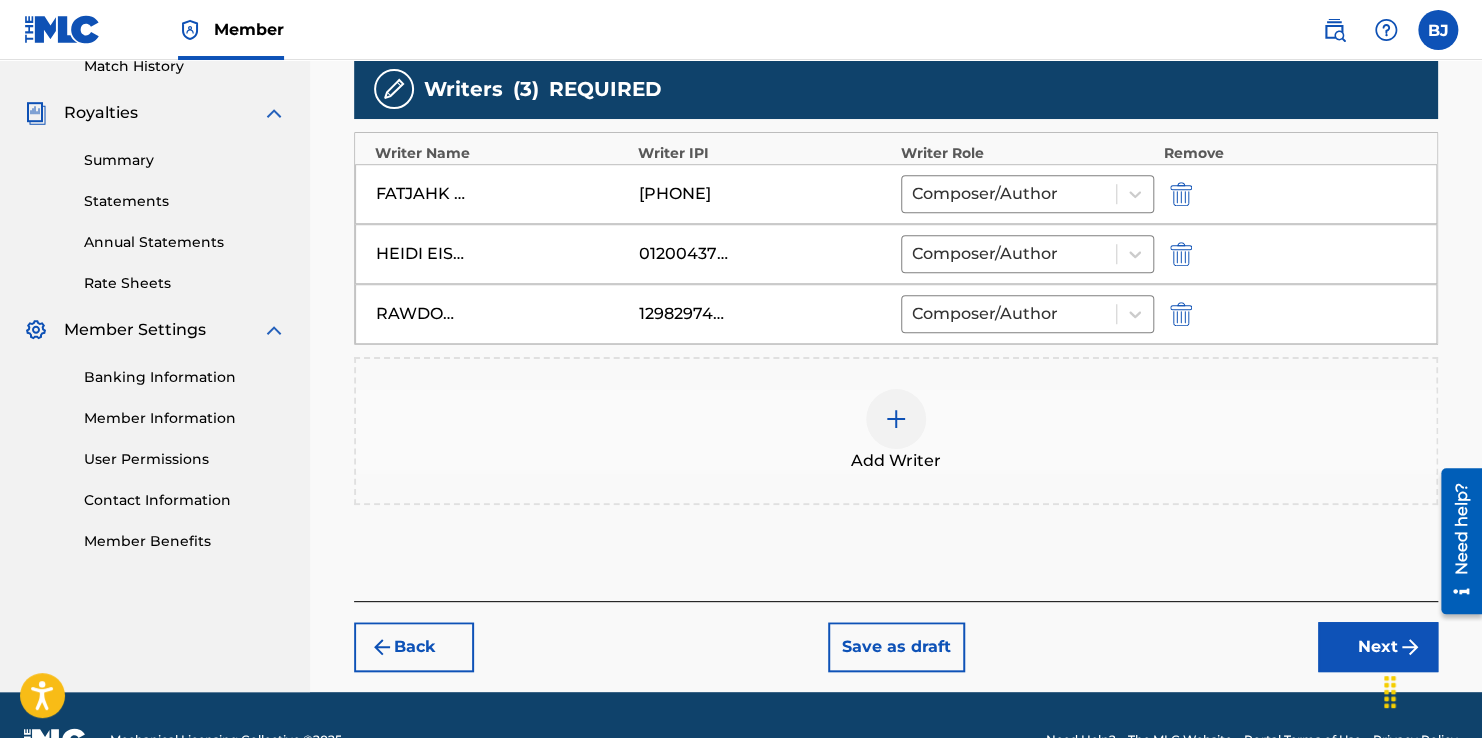 scroll, scrollTop: 615, scrollLeft: 0, axis: vertical 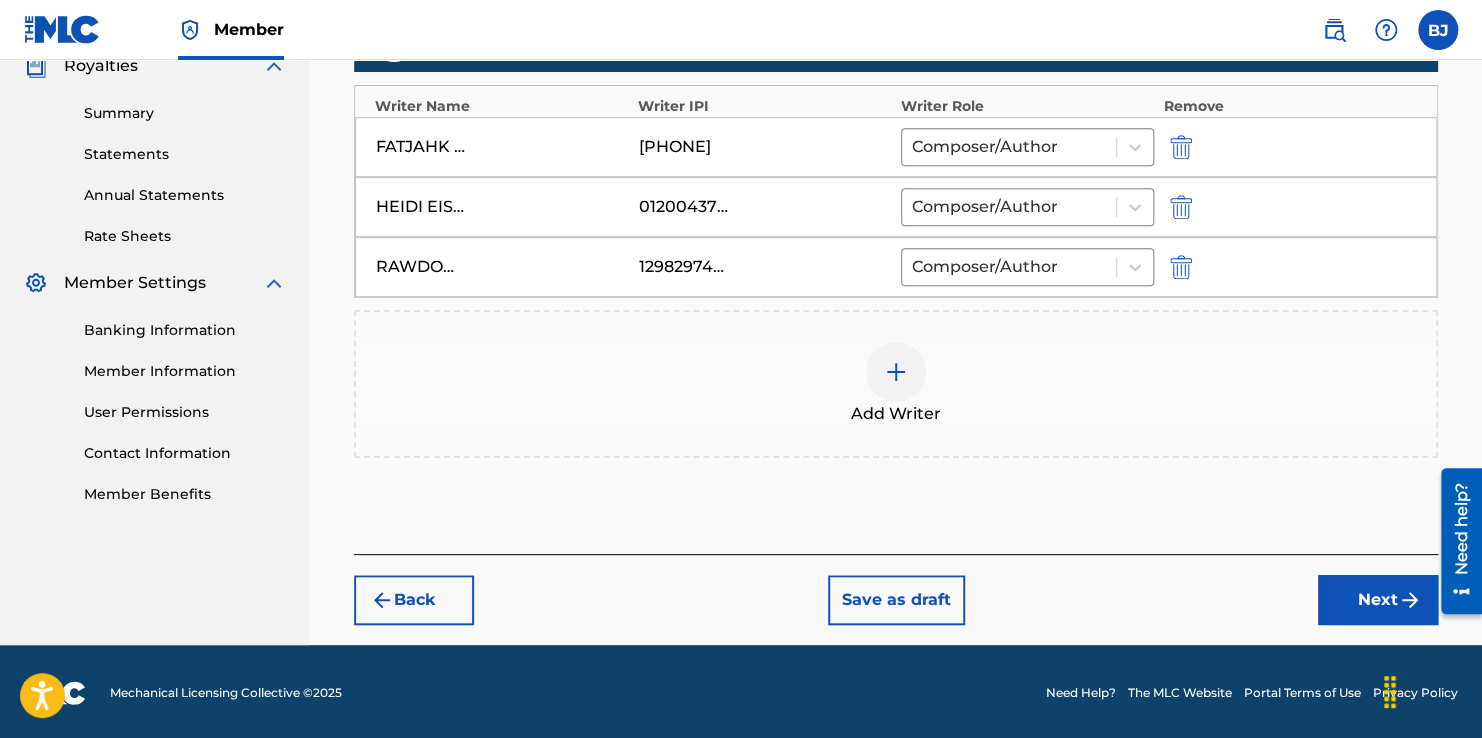 click on "Next" at bounding box center [1378, 600] 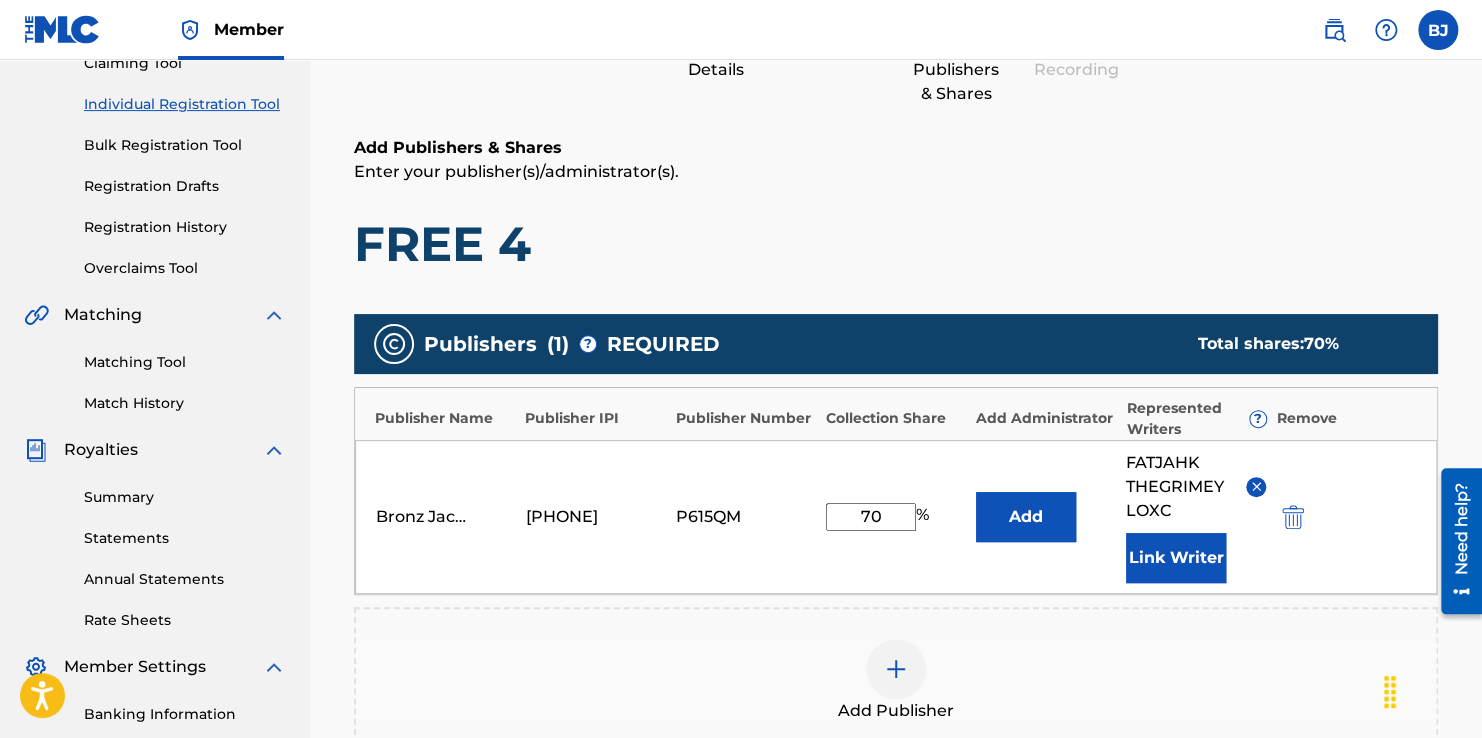 scroll, scrollTop: 490, scrollLeft: 0, axis: vertical 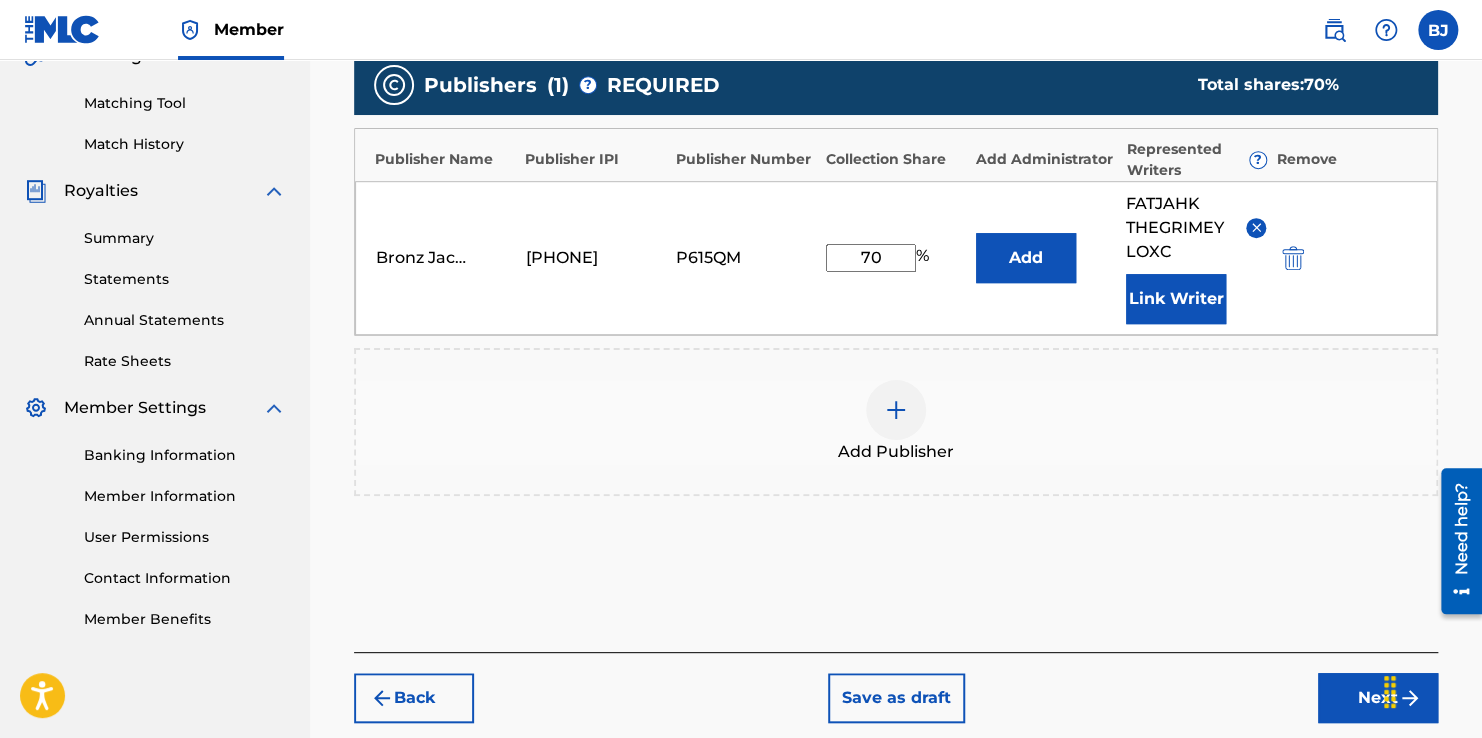 click on "Next" at bounding box center (1378, 698) 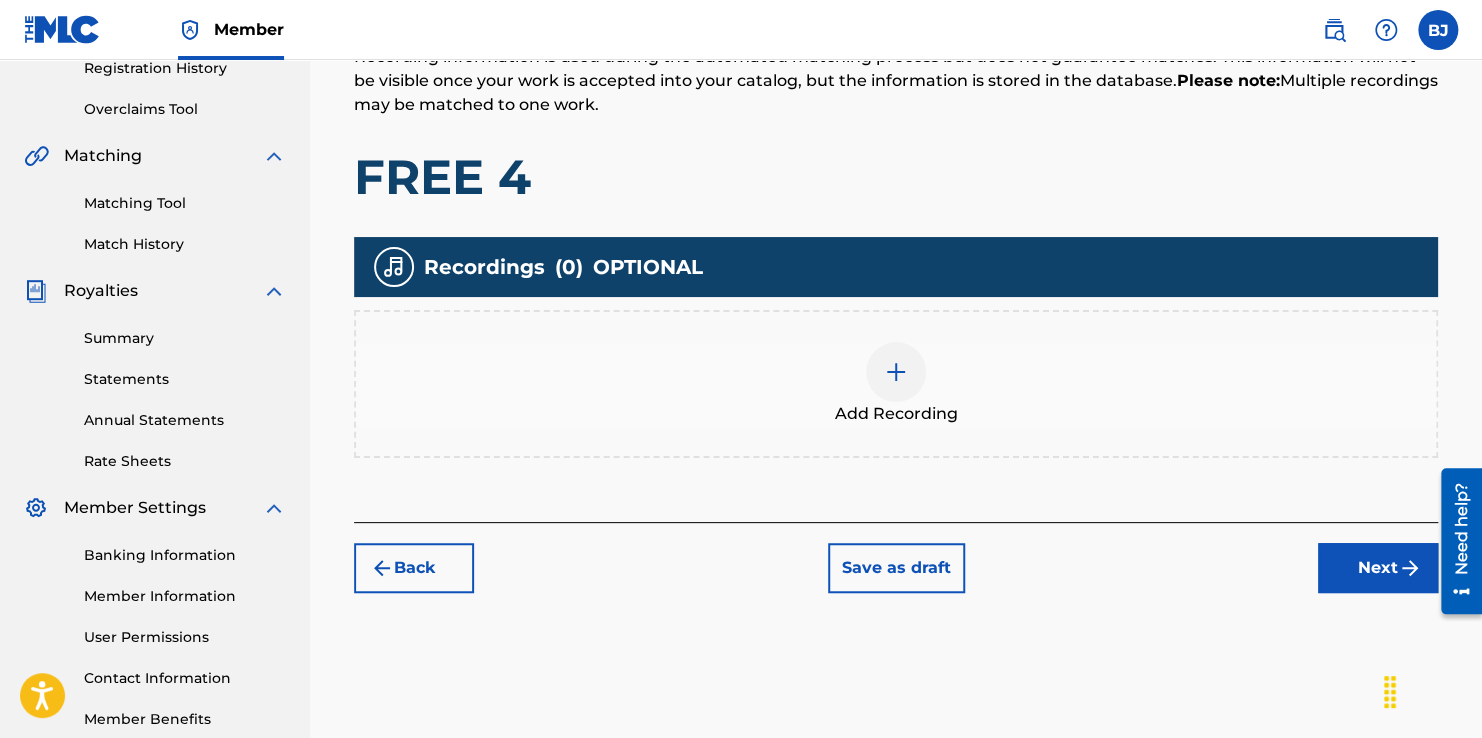 click on "Next" at bounding box center (1378, 568) 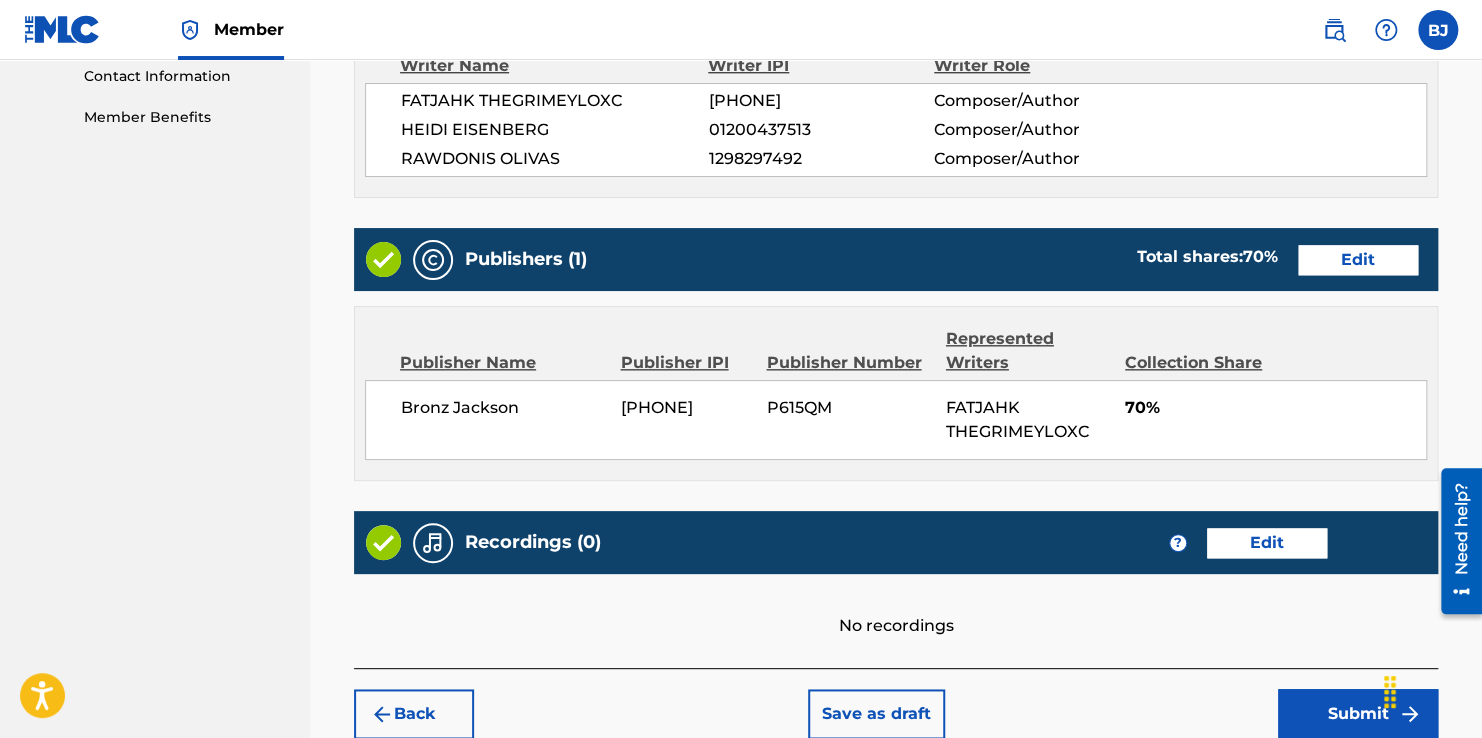 scroll, scrollTop: 1005, scrollLeft: 0, axis: vertical 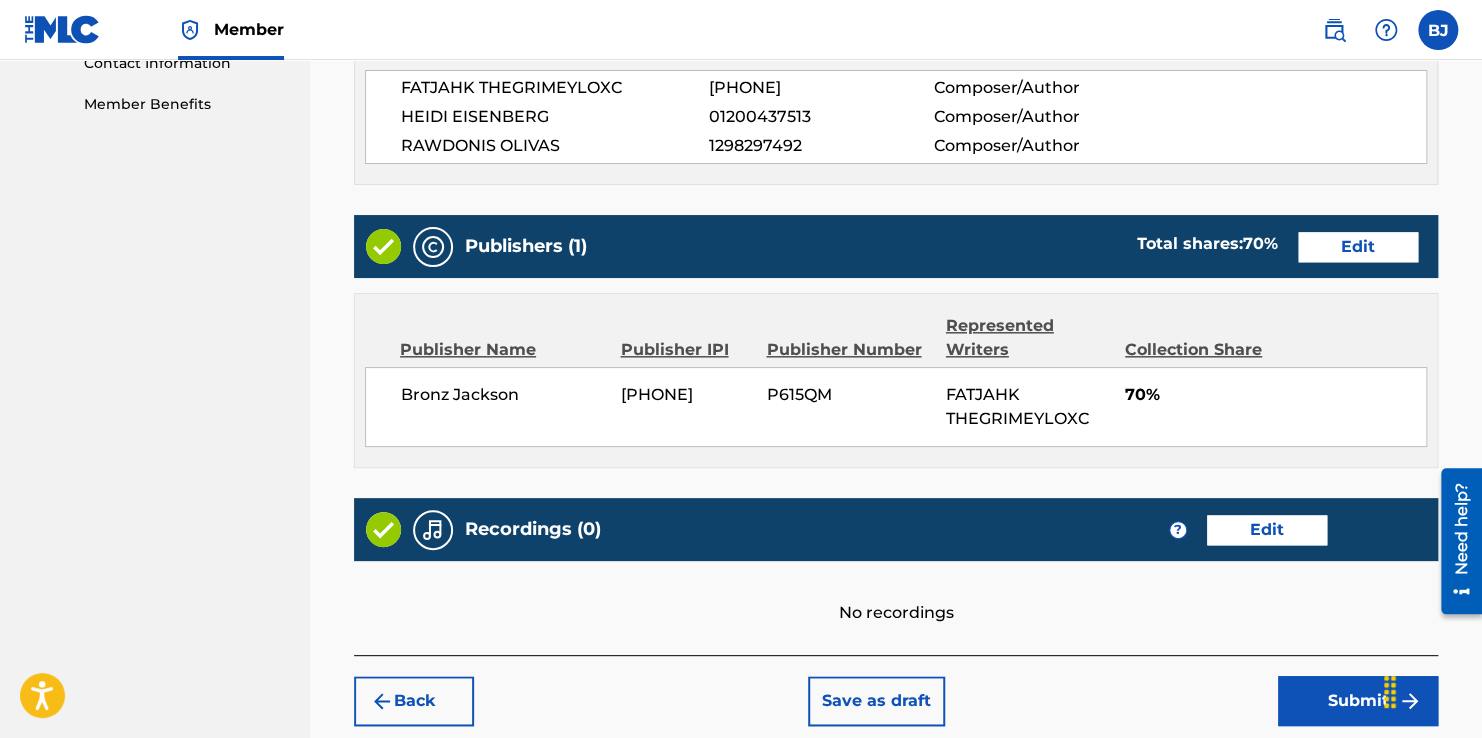 click on "Submit" at bounding box center [1358, 701] 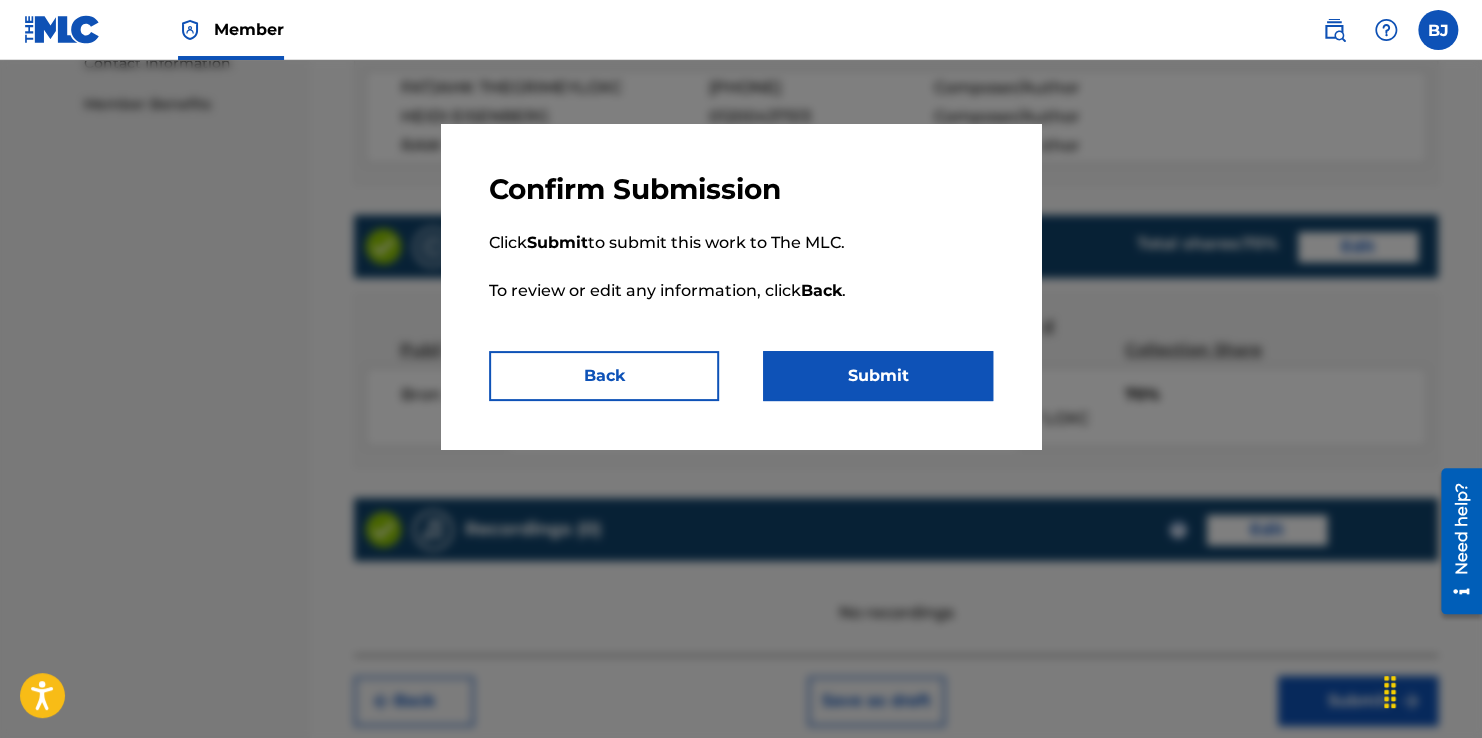 click on "Submit" at bounding box center (878, 376) 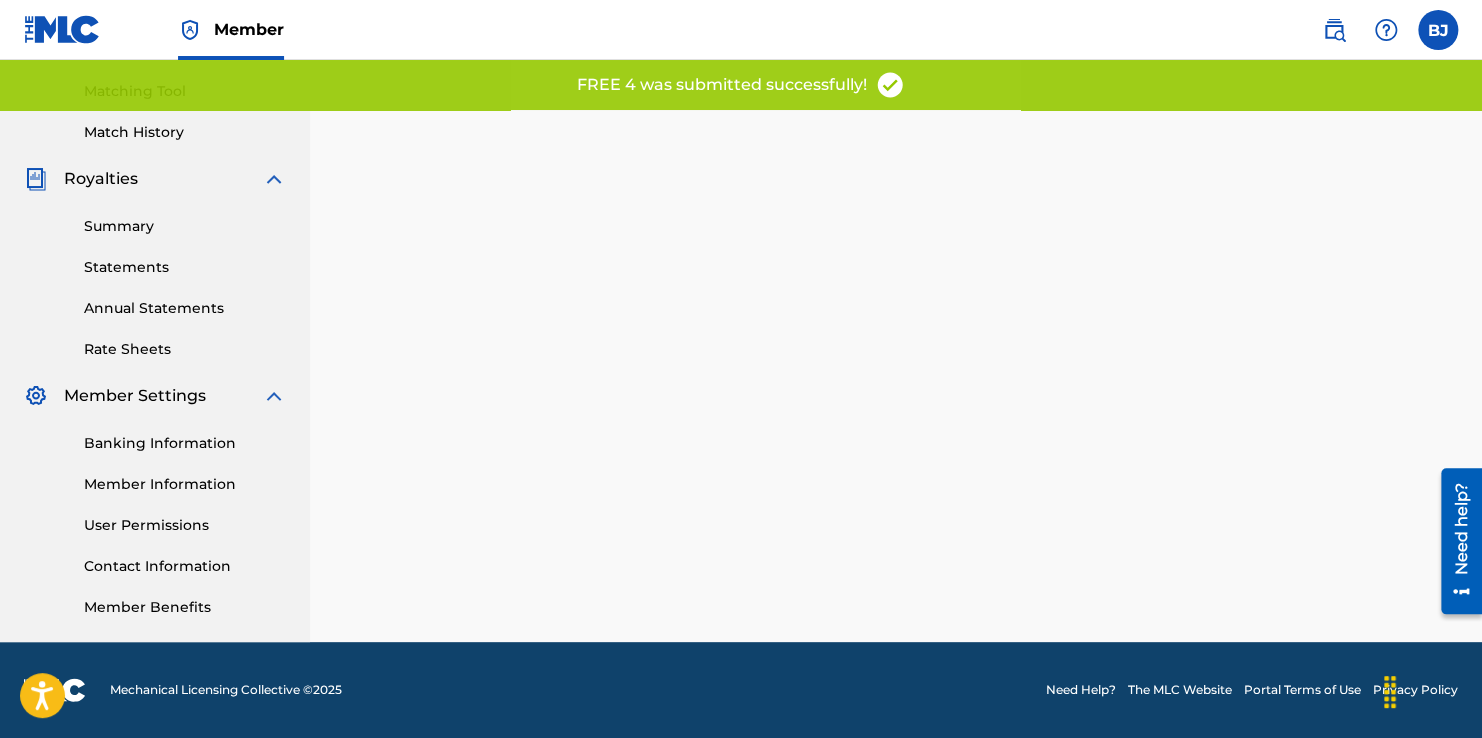 scroll, scrollTop: 0, scrollLeft: 0, axis: both 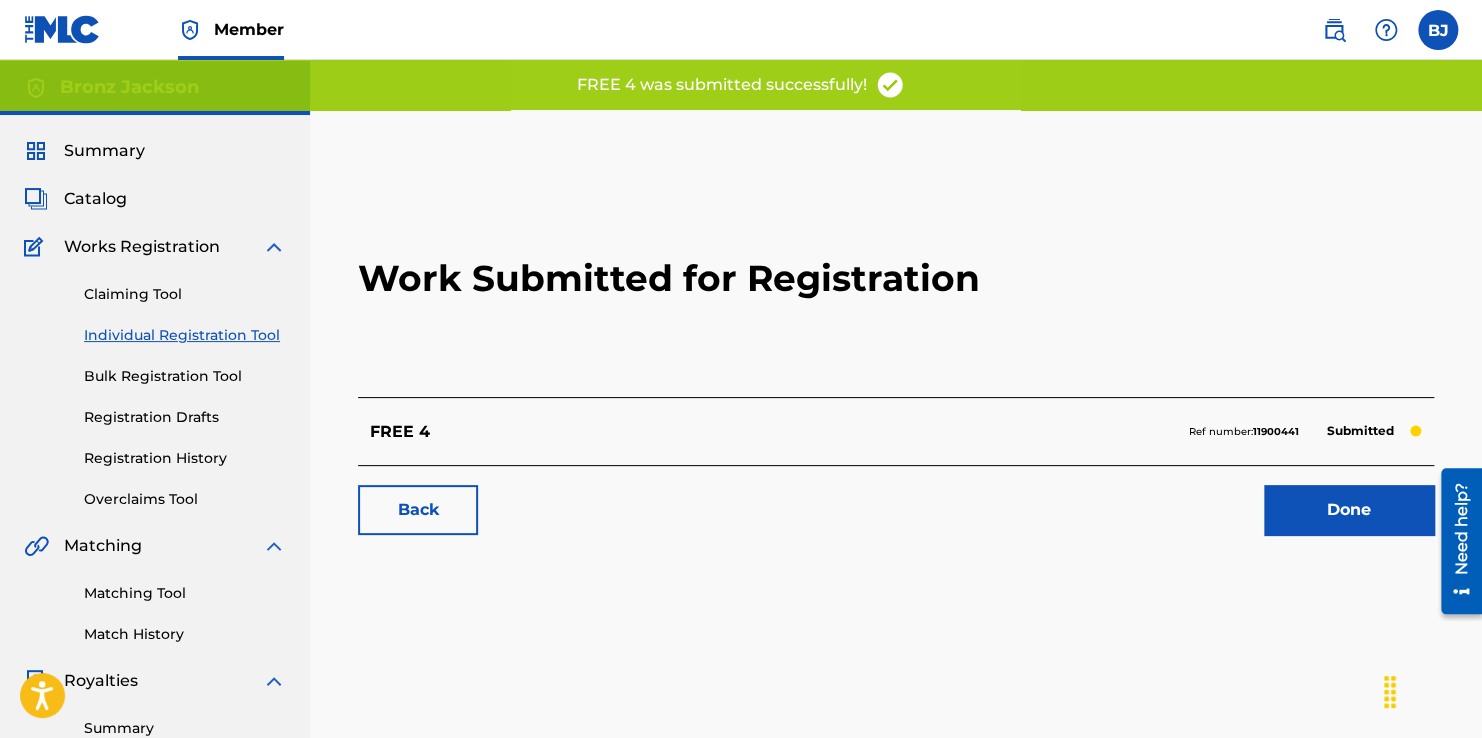 click on "Done" at bounding box center [1349, 510] 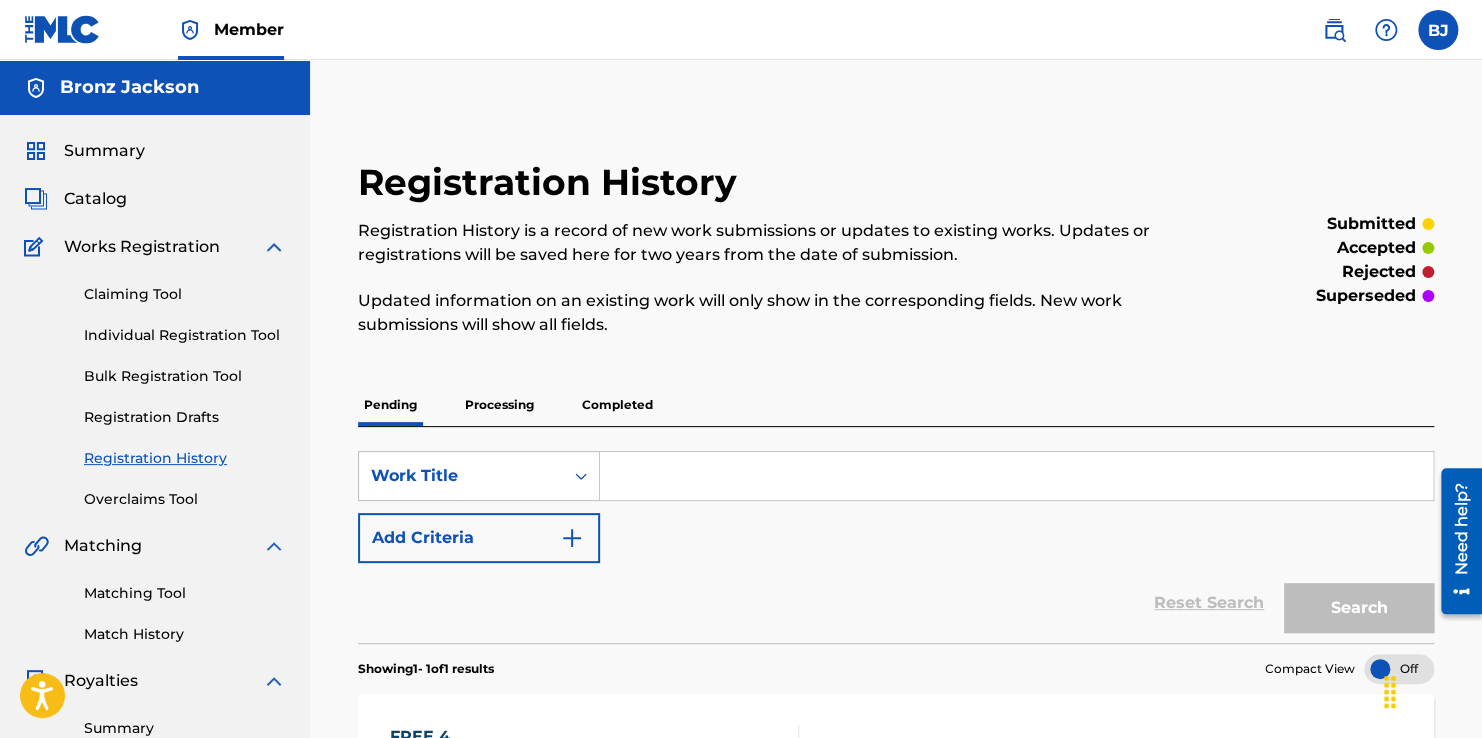 click on "Individual Registration Tool" at bounding box center [185, 335] 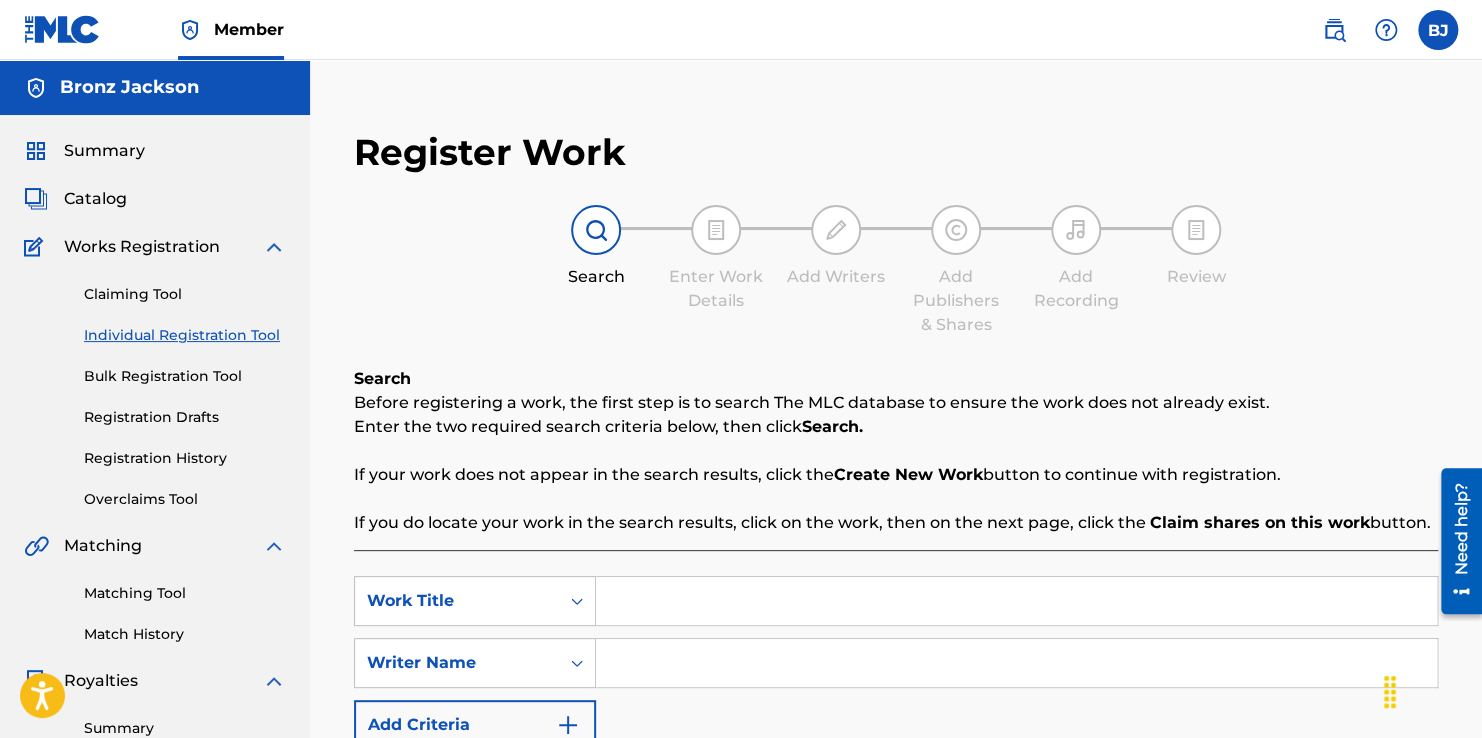 scroll, scrollTop: 200, scrollLeft: 0, axis: vertical 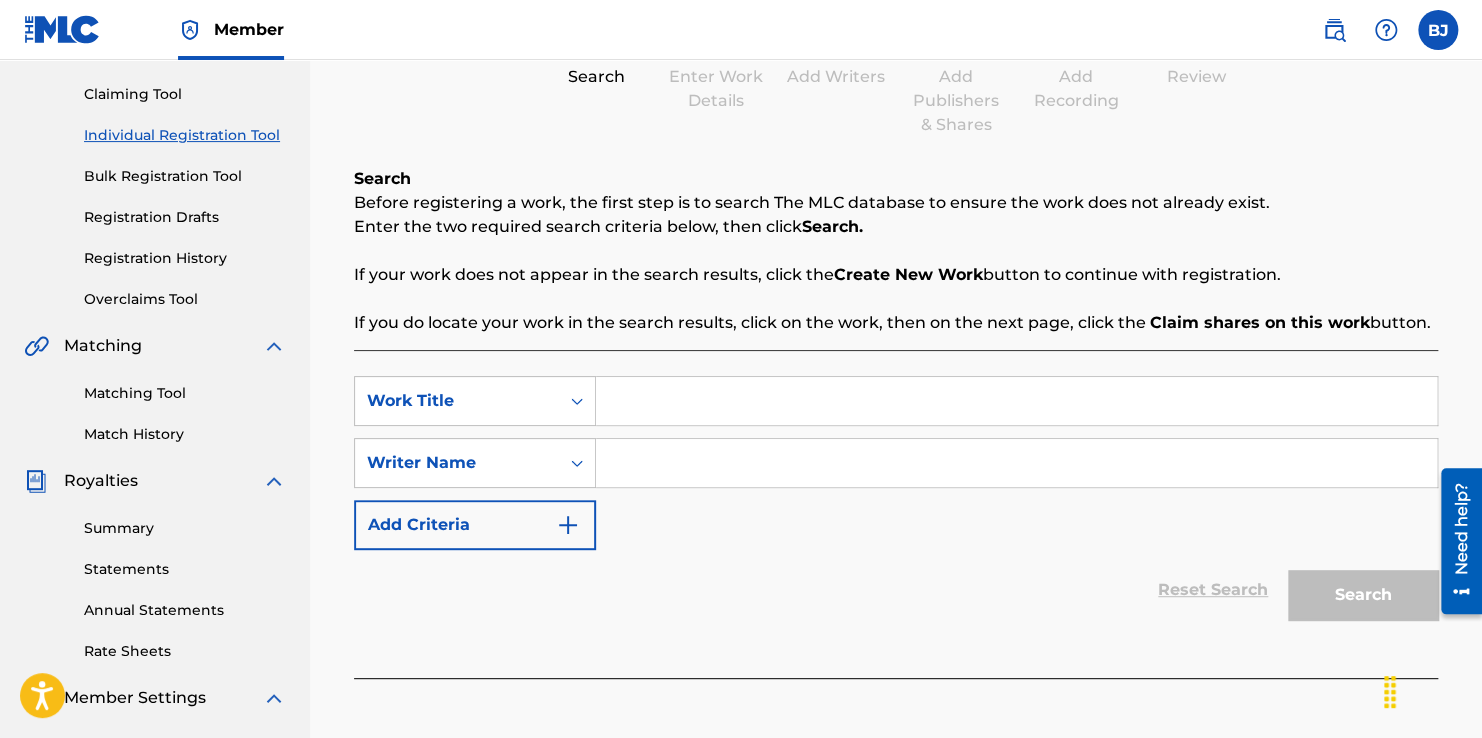 click at bounding box center (1016, 401) 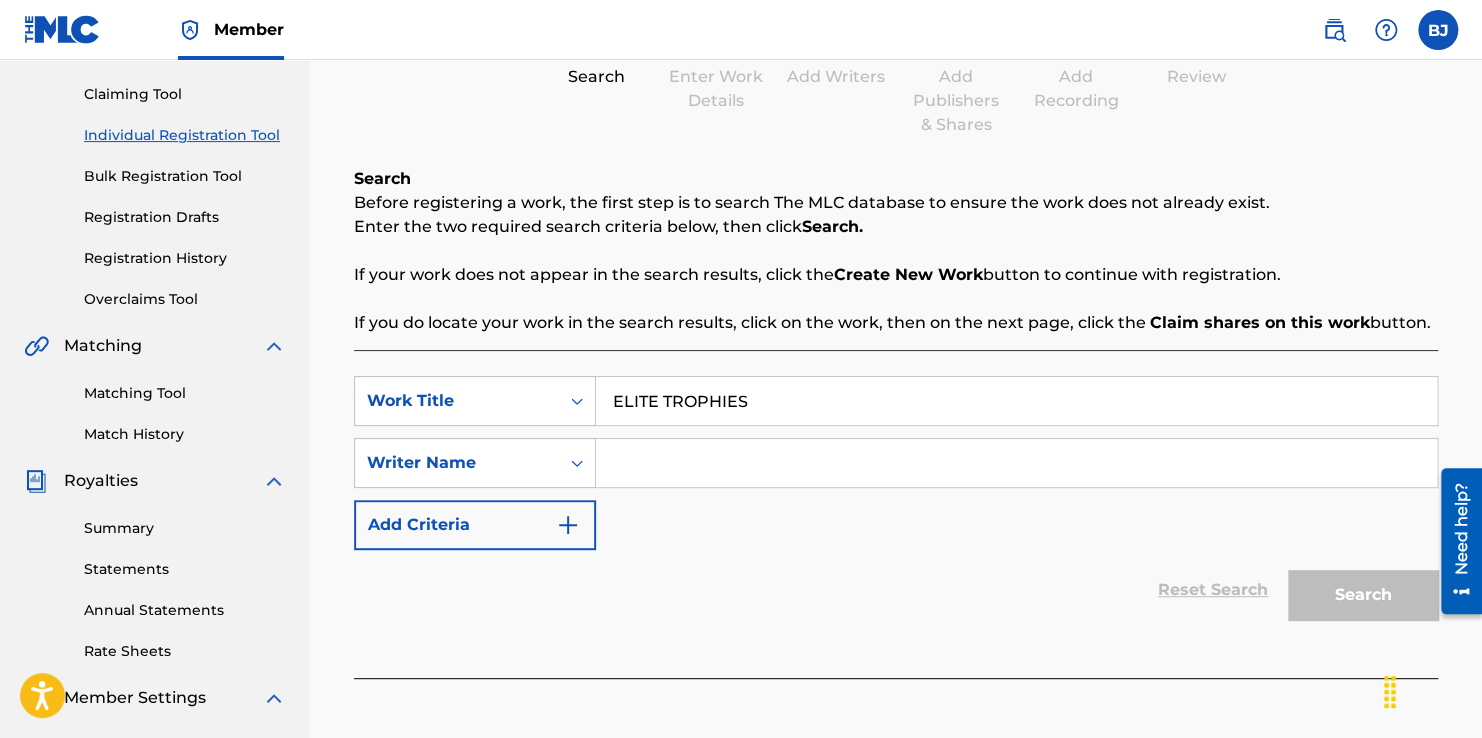 type on "ELITE TROPHIES" 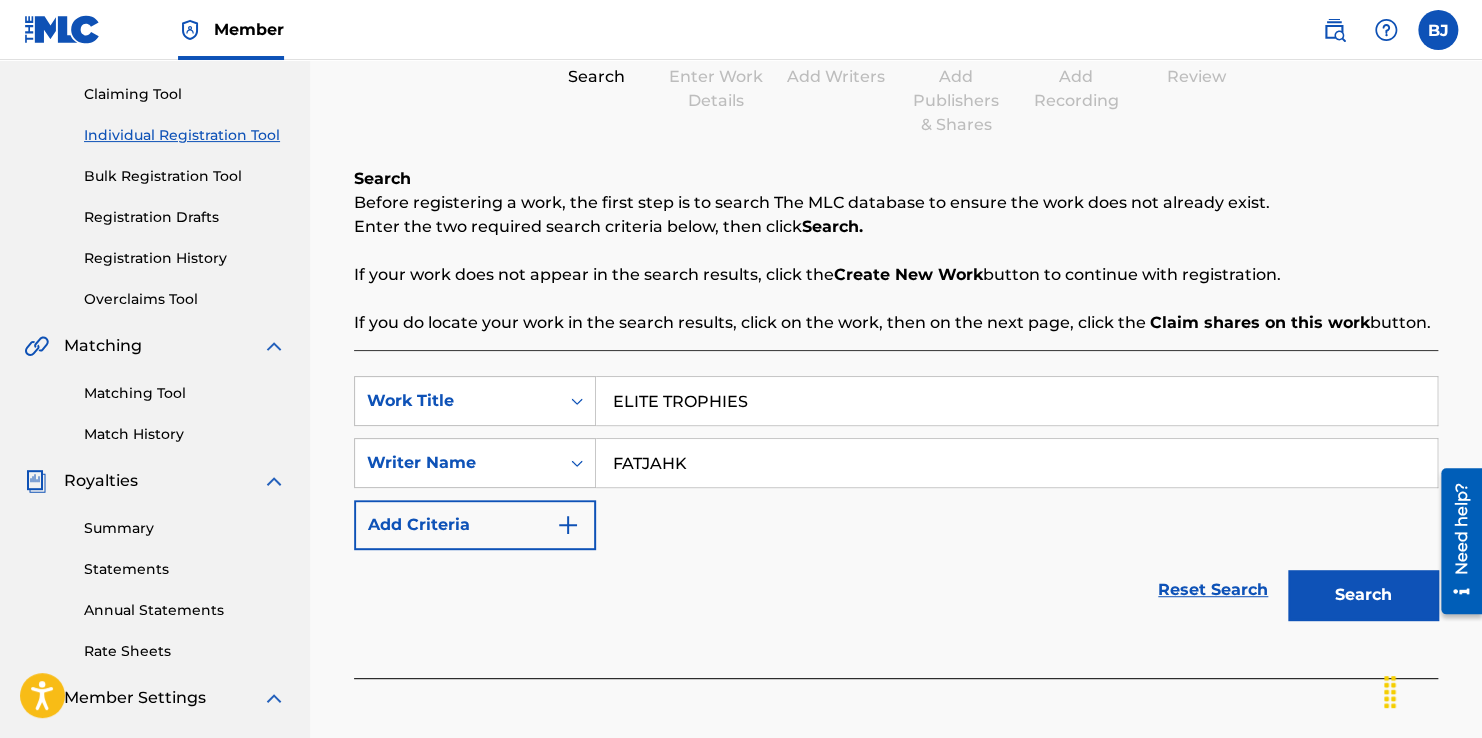 type on "FATJAHK" 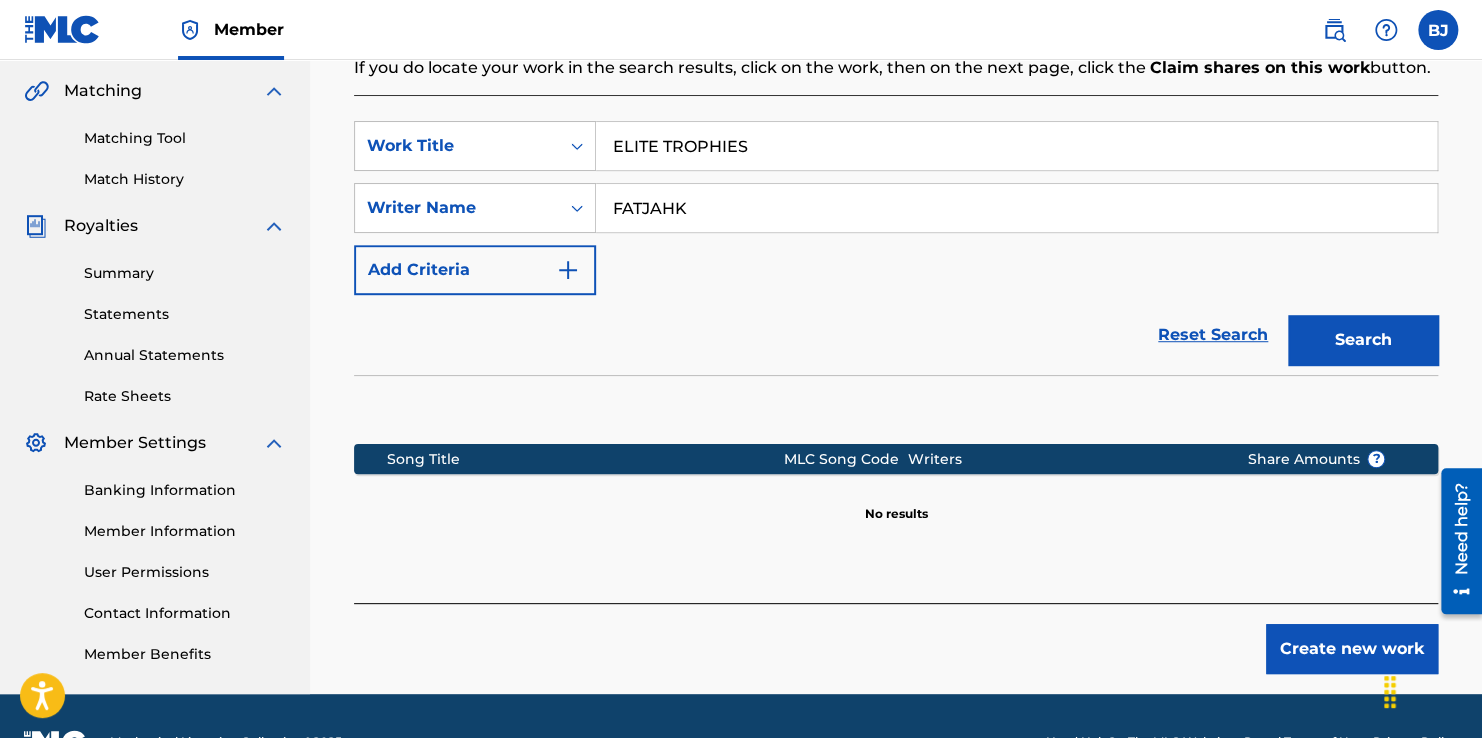 scroll, scrollTop: 506, scrollLeft: 0, axis: vertical 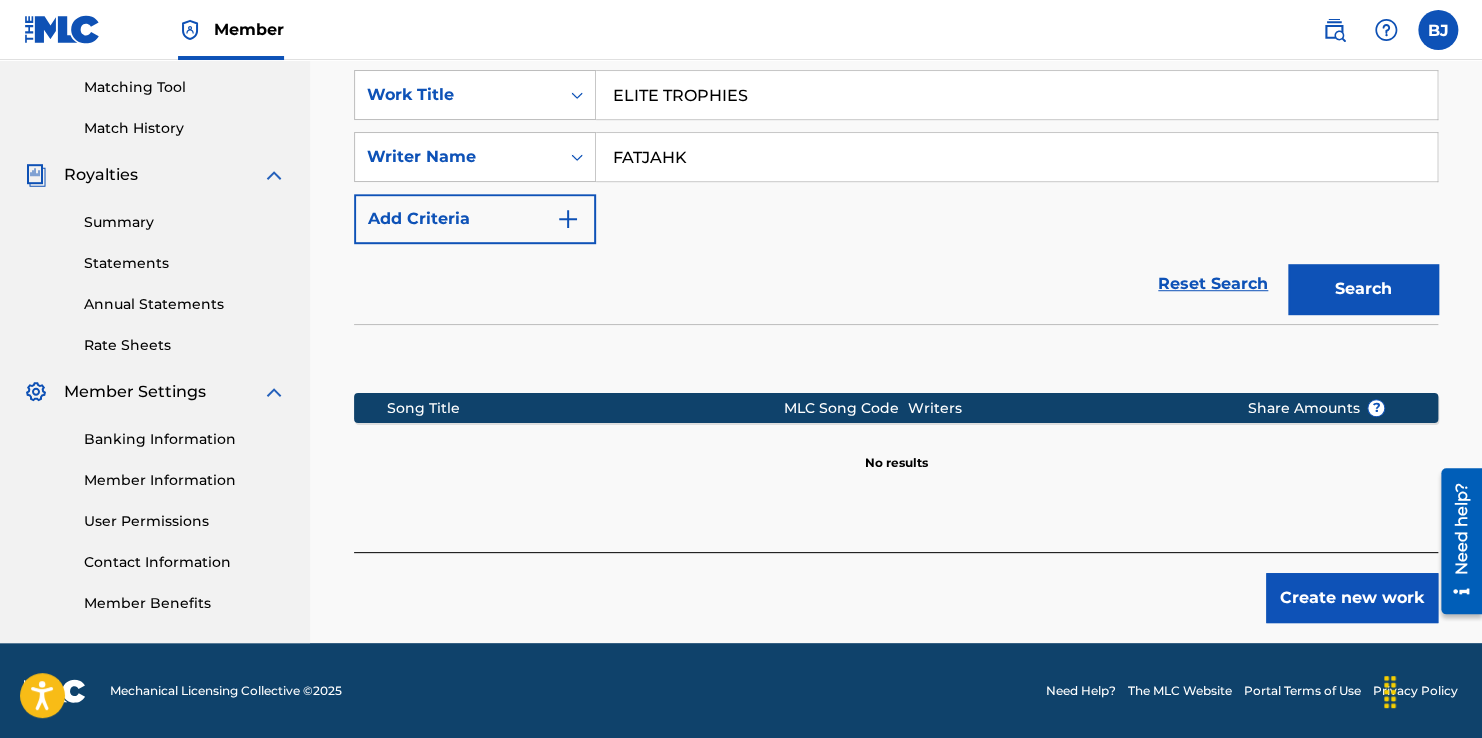 click on "Create new work" at bounding box center [1352, 598] 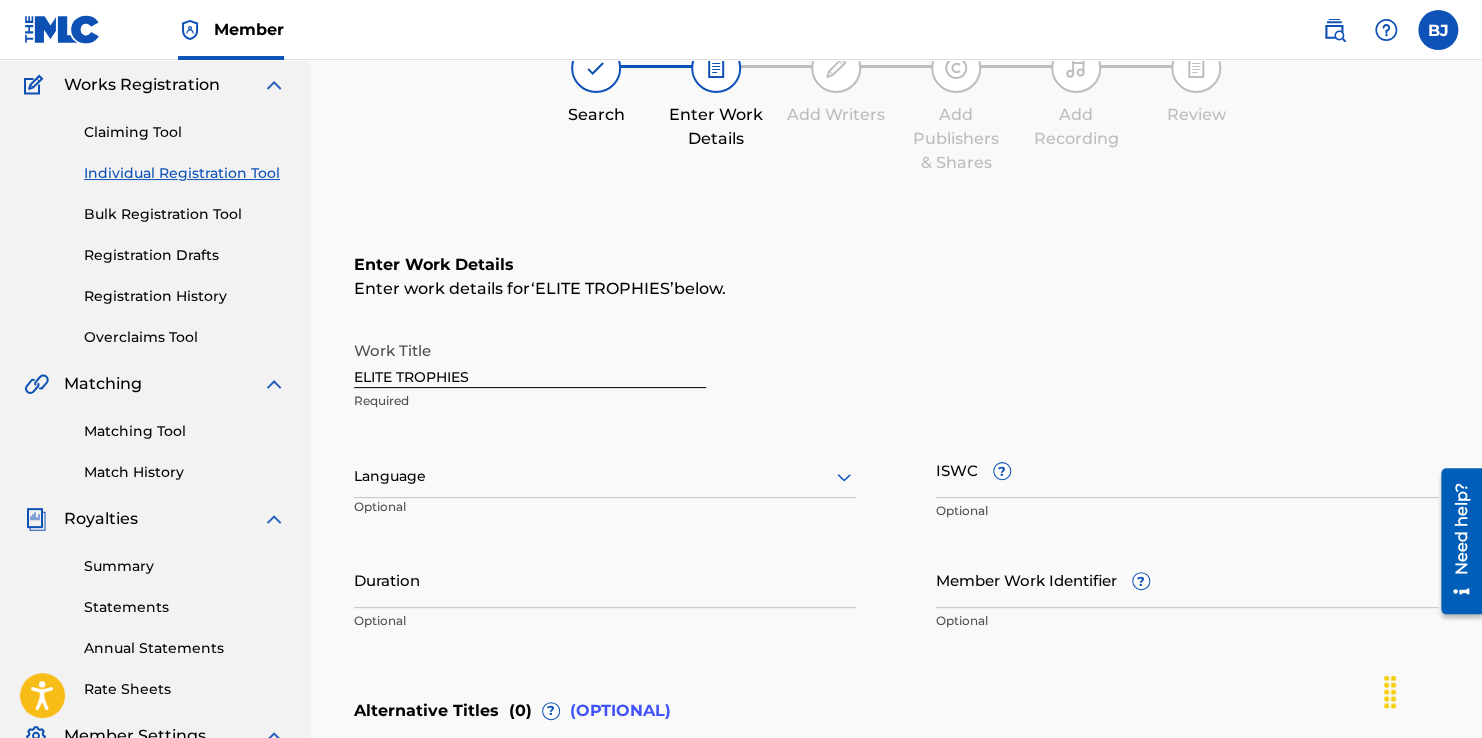 scroll, scrollTop: 206, scrollLeft: 0, axis: vertical 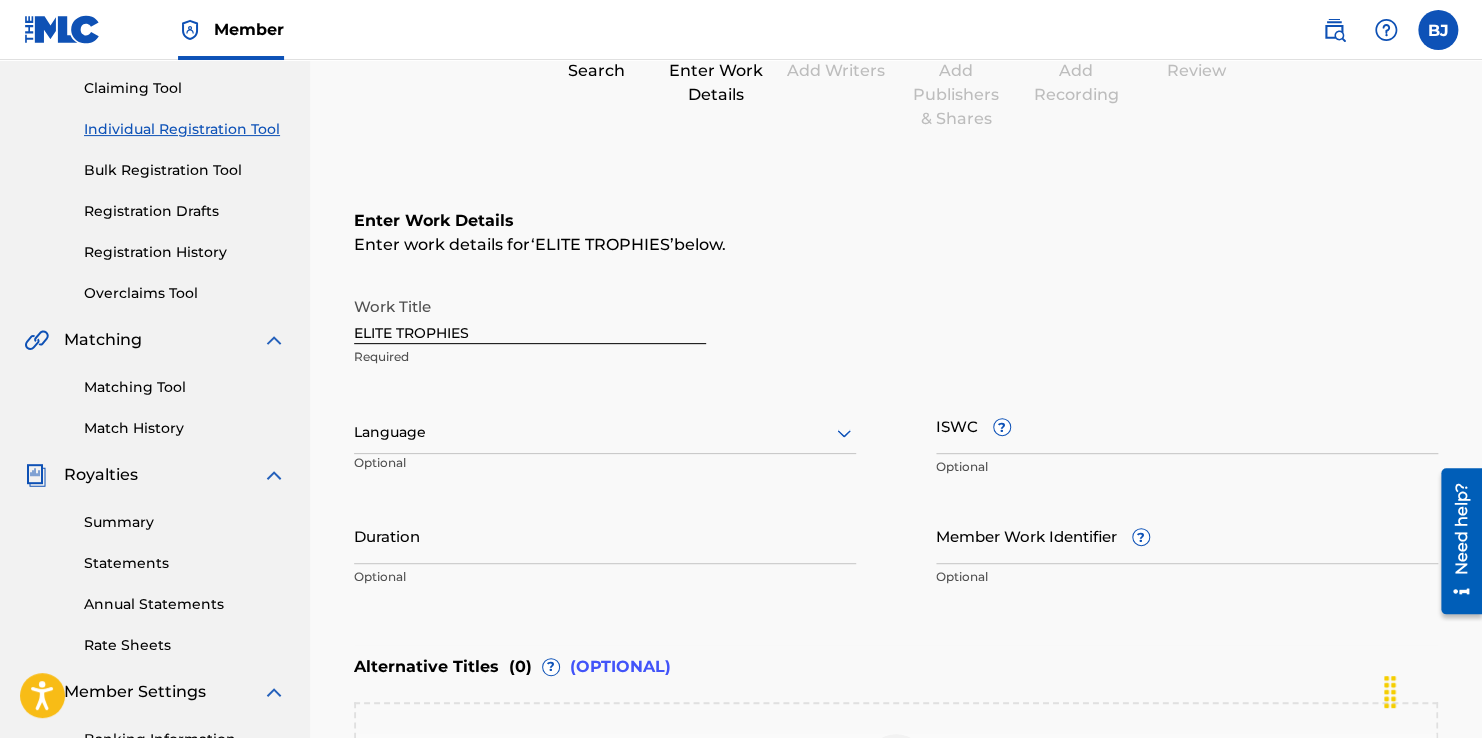 click at bounding box center (605, 432) 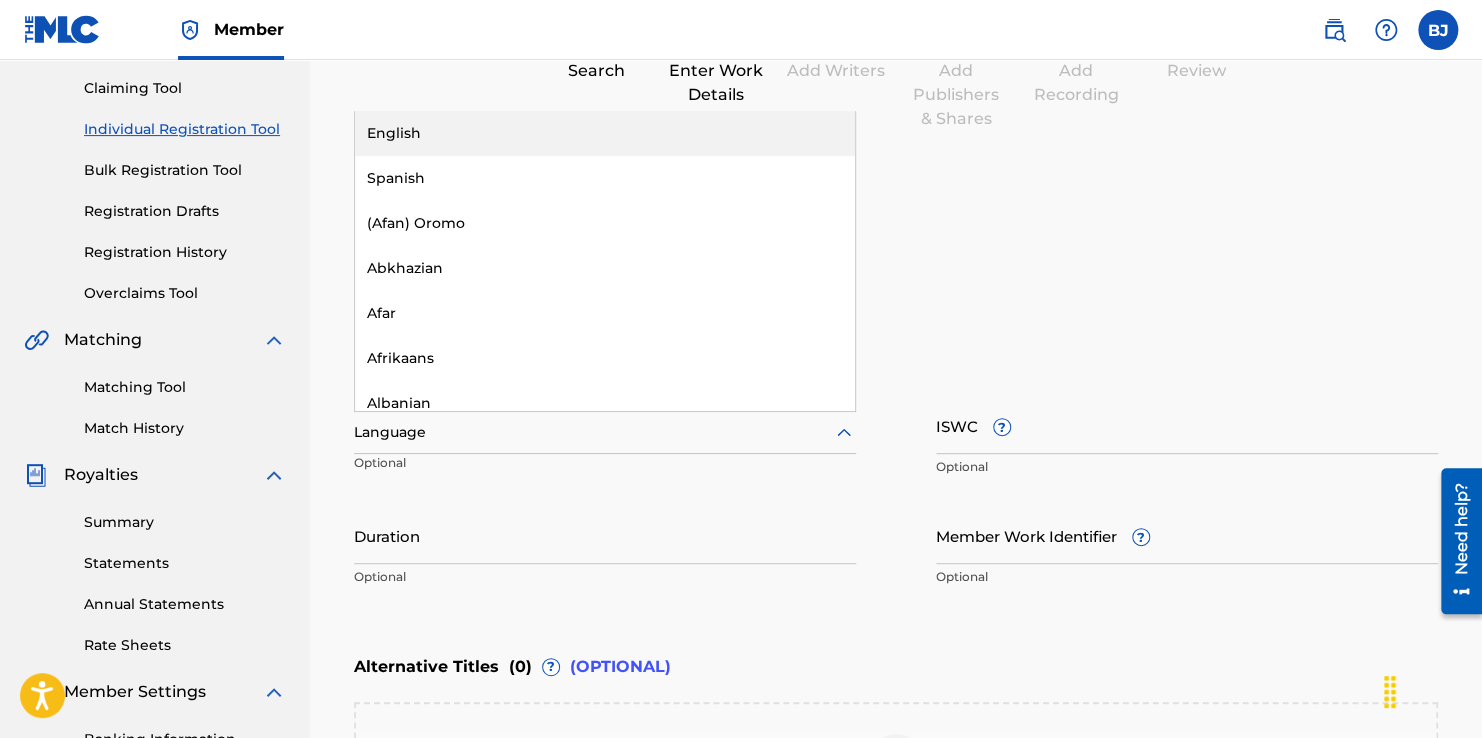 click on "English" at bounding box center [605, 133] 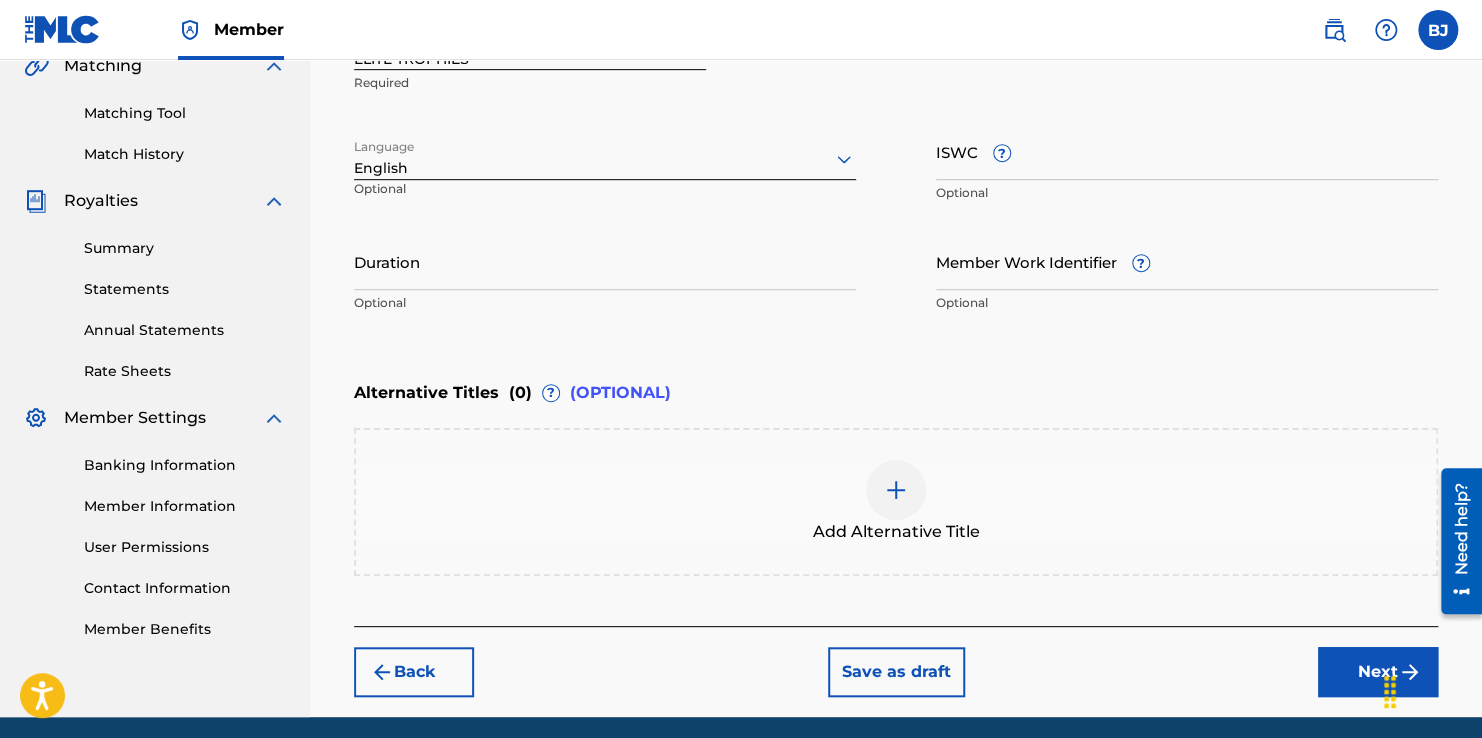 scroll, scrollTop: 506, scrollLeft: 0, axis: vertical 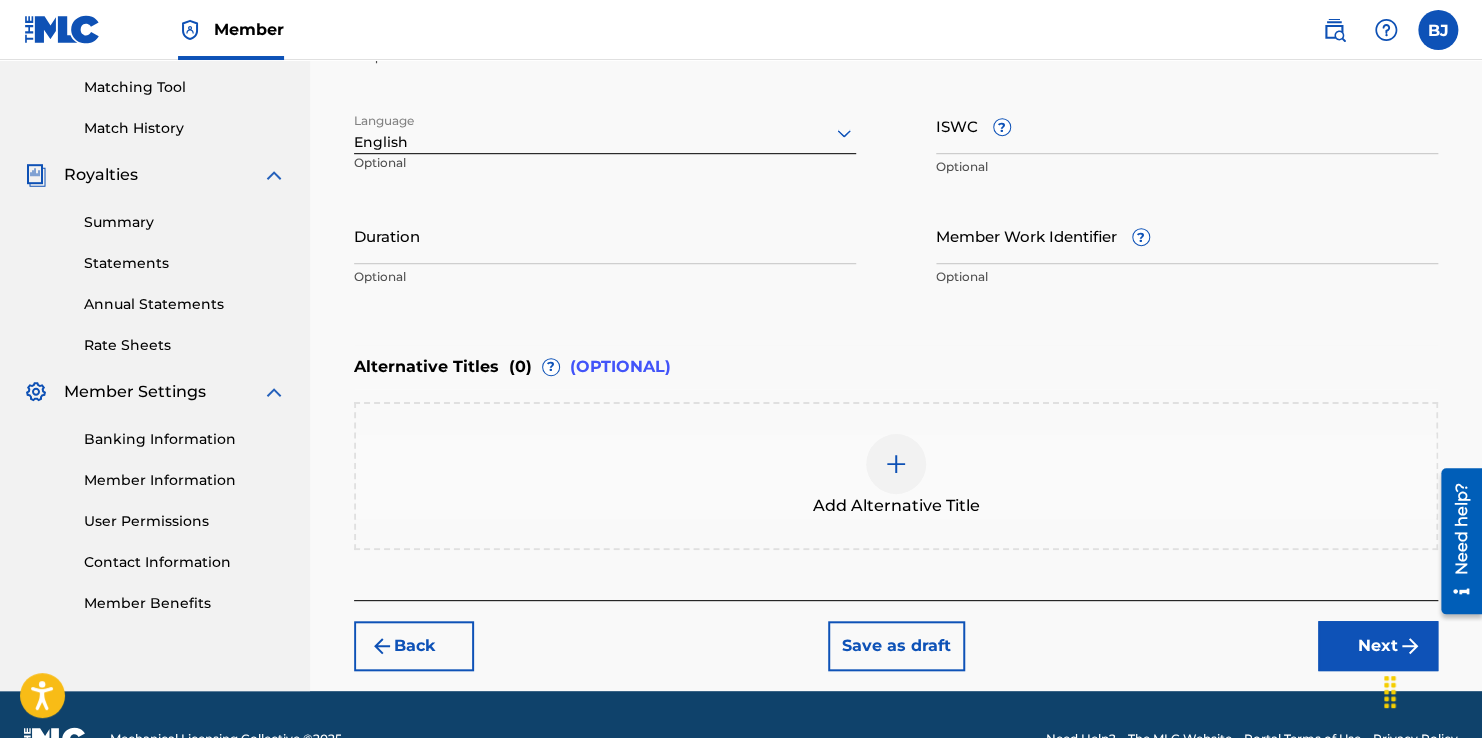 click at bounding box center [1410, 646] 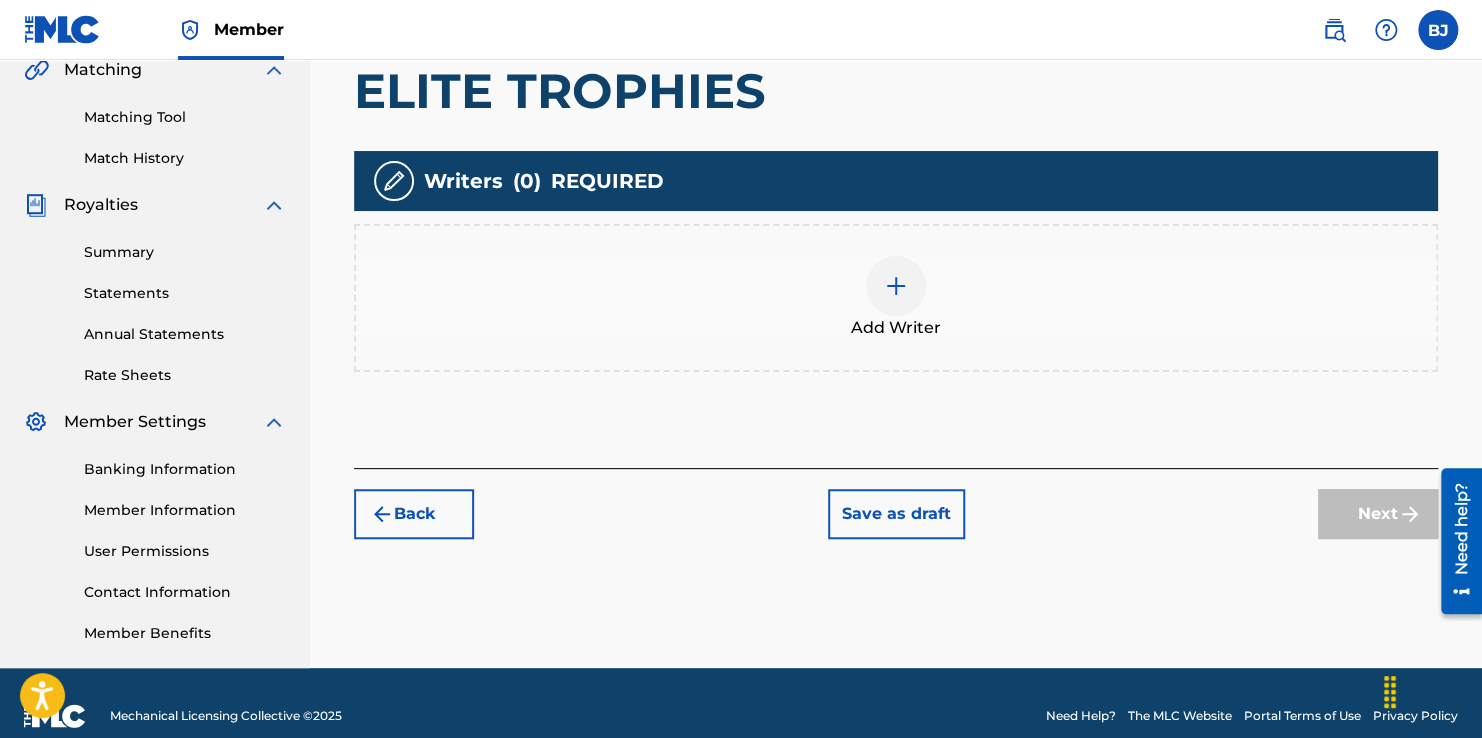 scroll, scrollTop: 490, scrollLeft: 0, axis: vertical 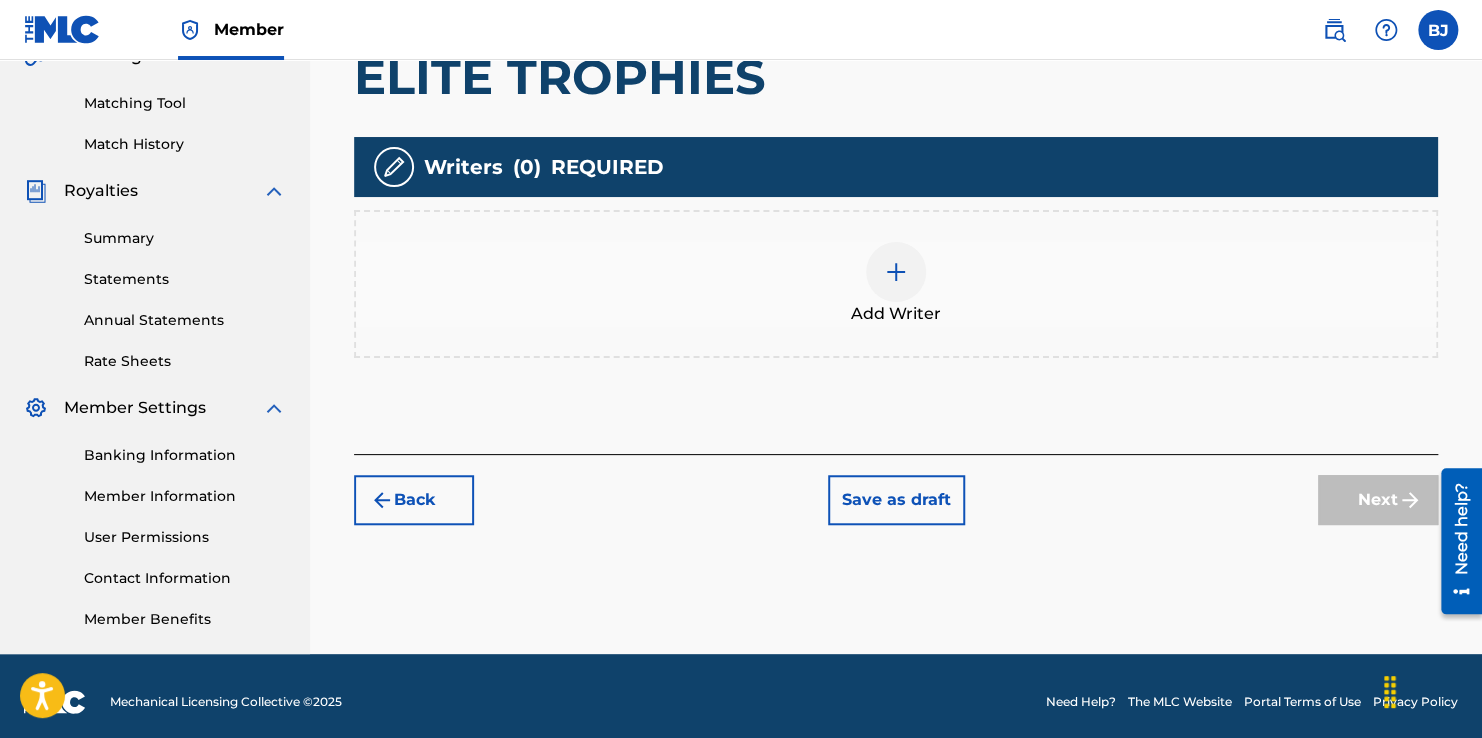 click on "Add Writer" at bounding box center [896, 284] 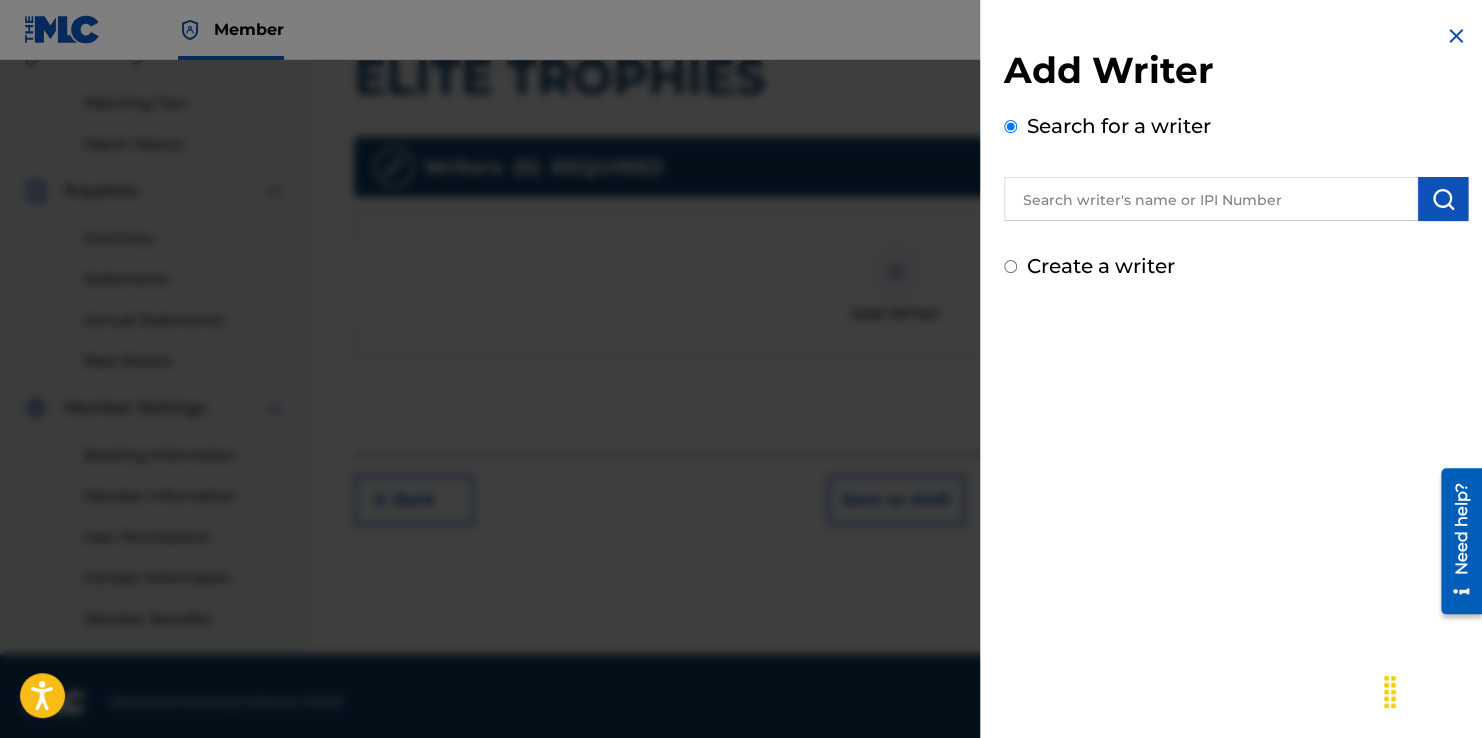 click at bounding box center (1211, 199) 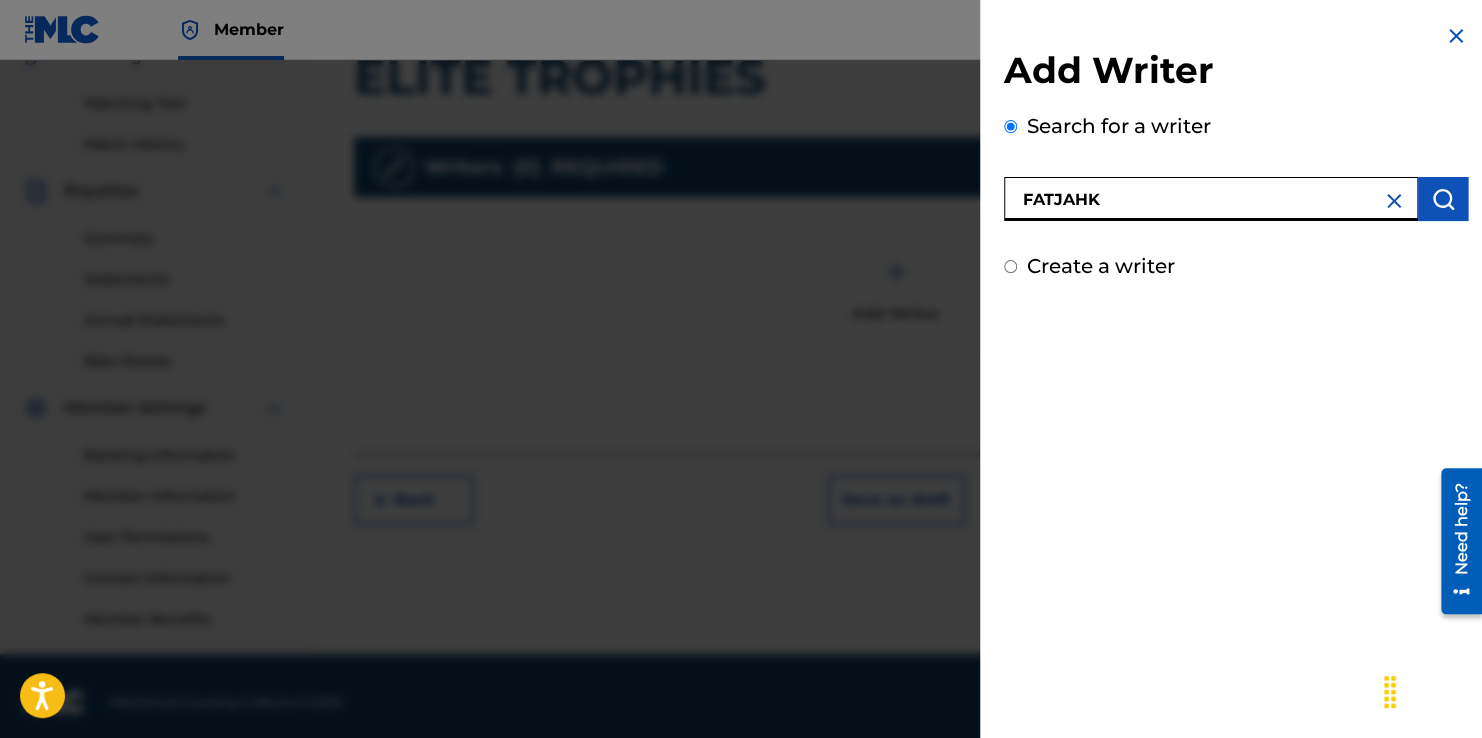 type on "FATJAHK" 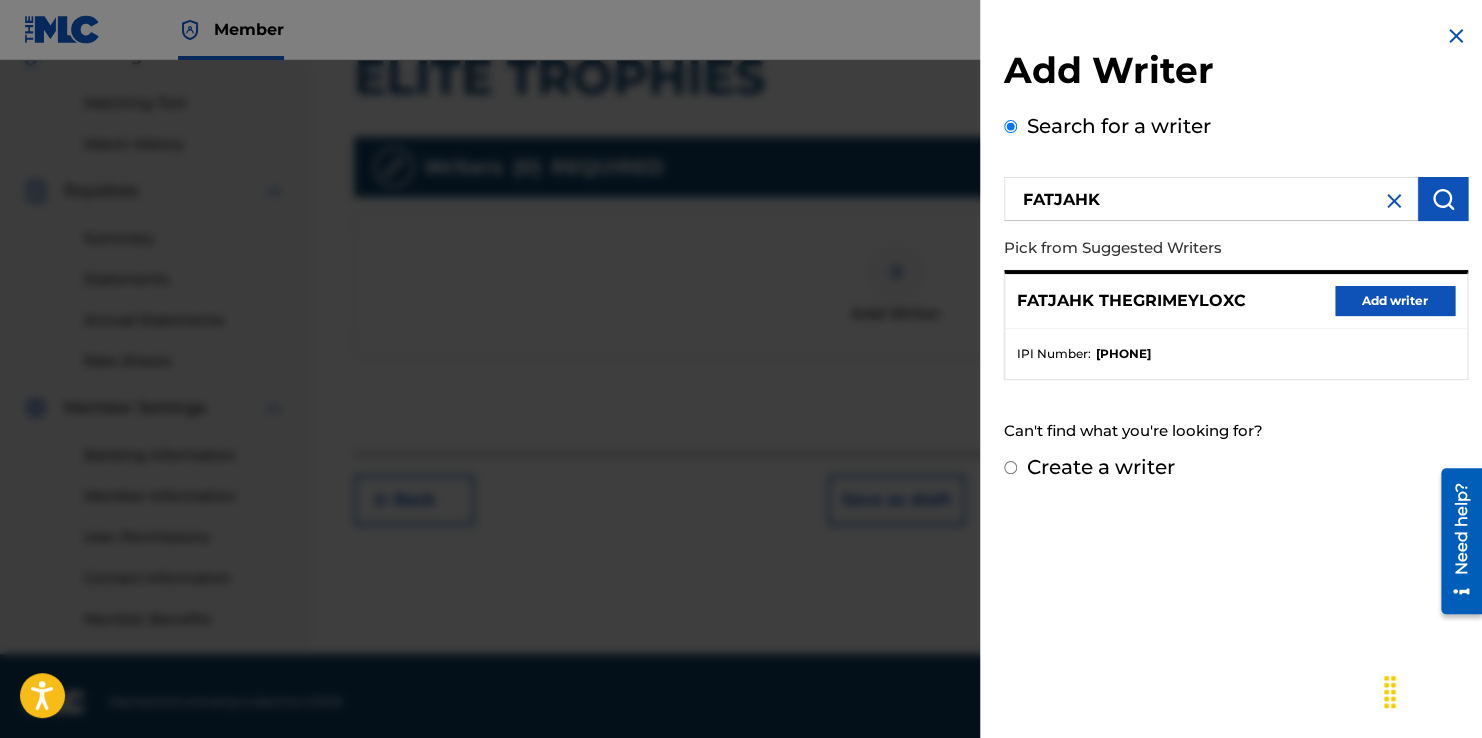click on "Add writer" at bounding box center [1395, 301] 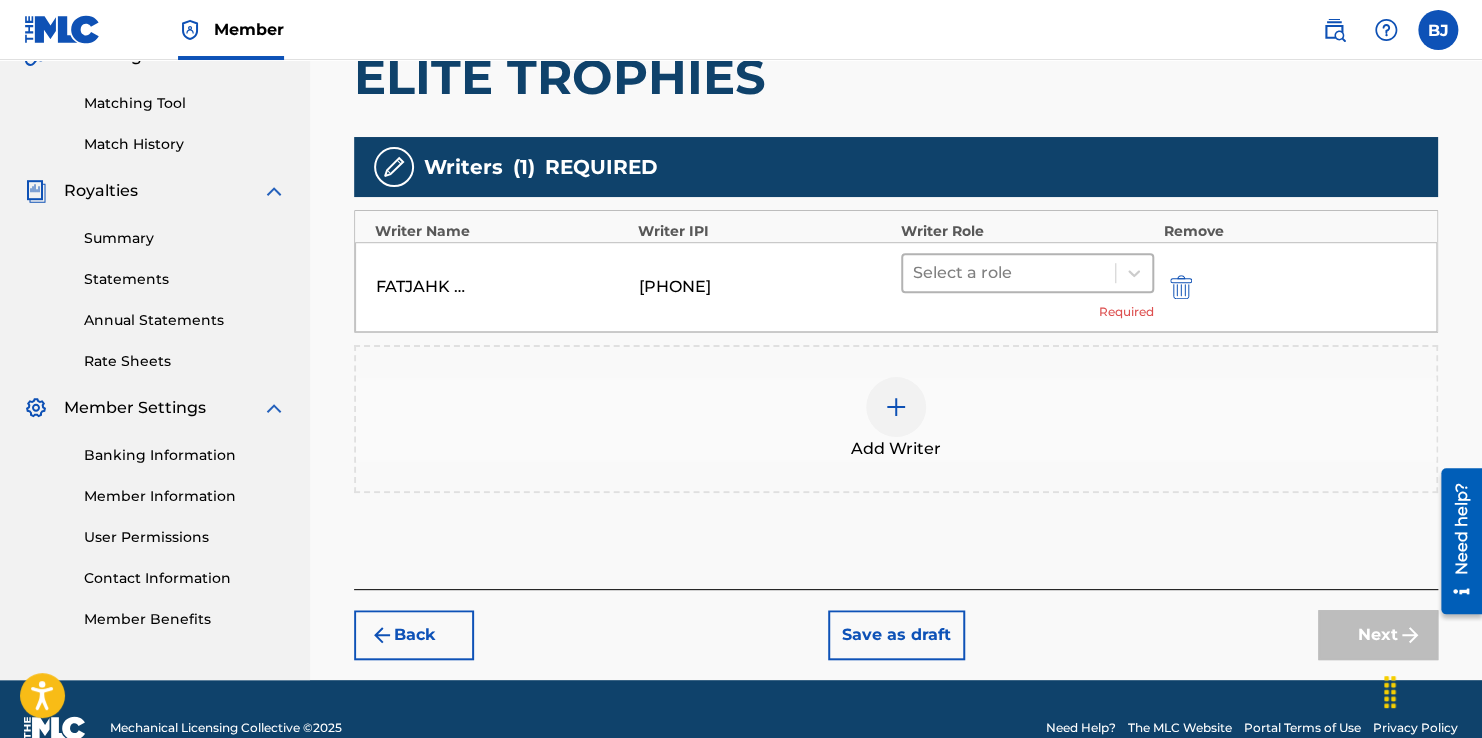 click at bounding box center [1009, 273] 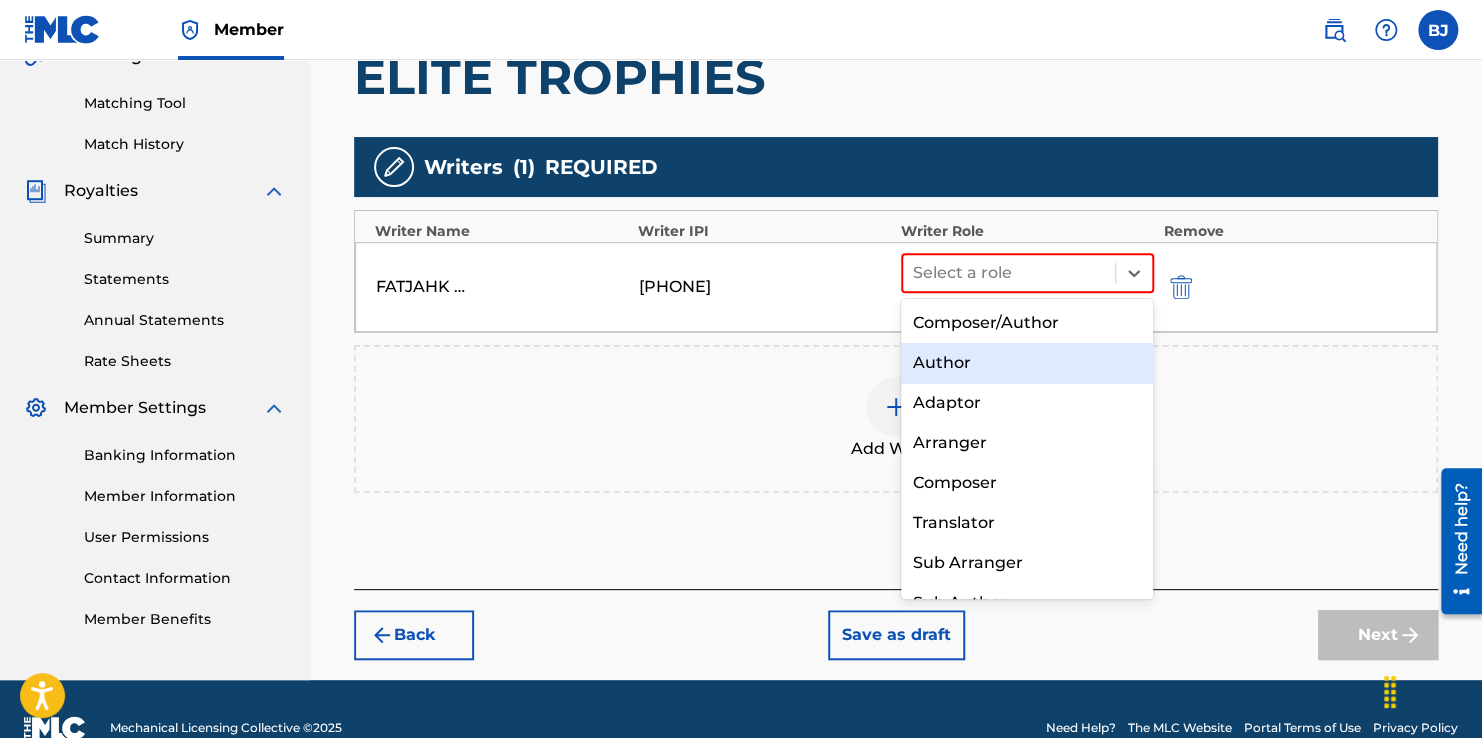 click on "Composer/Author" at bounding box center (1027, 323) 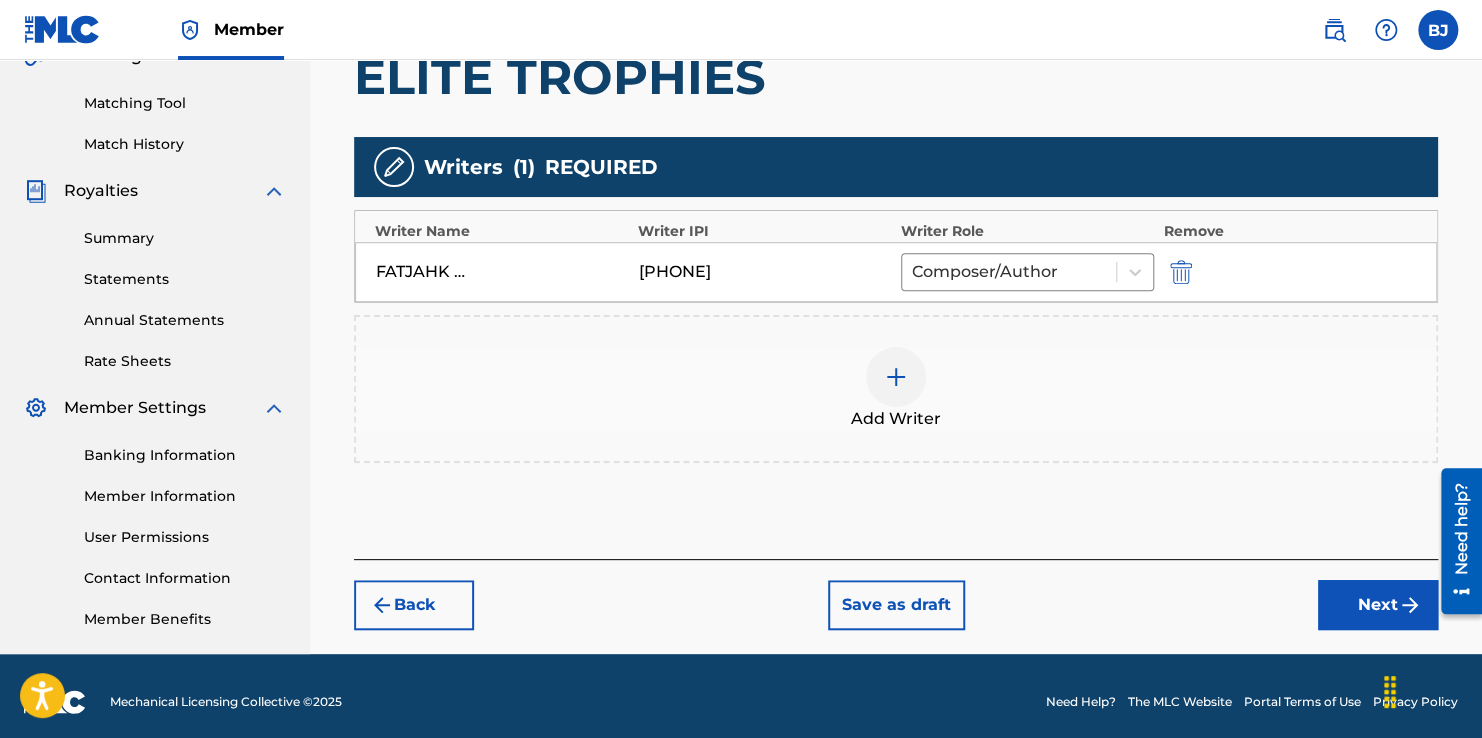 click at bounding box center (896, 377) 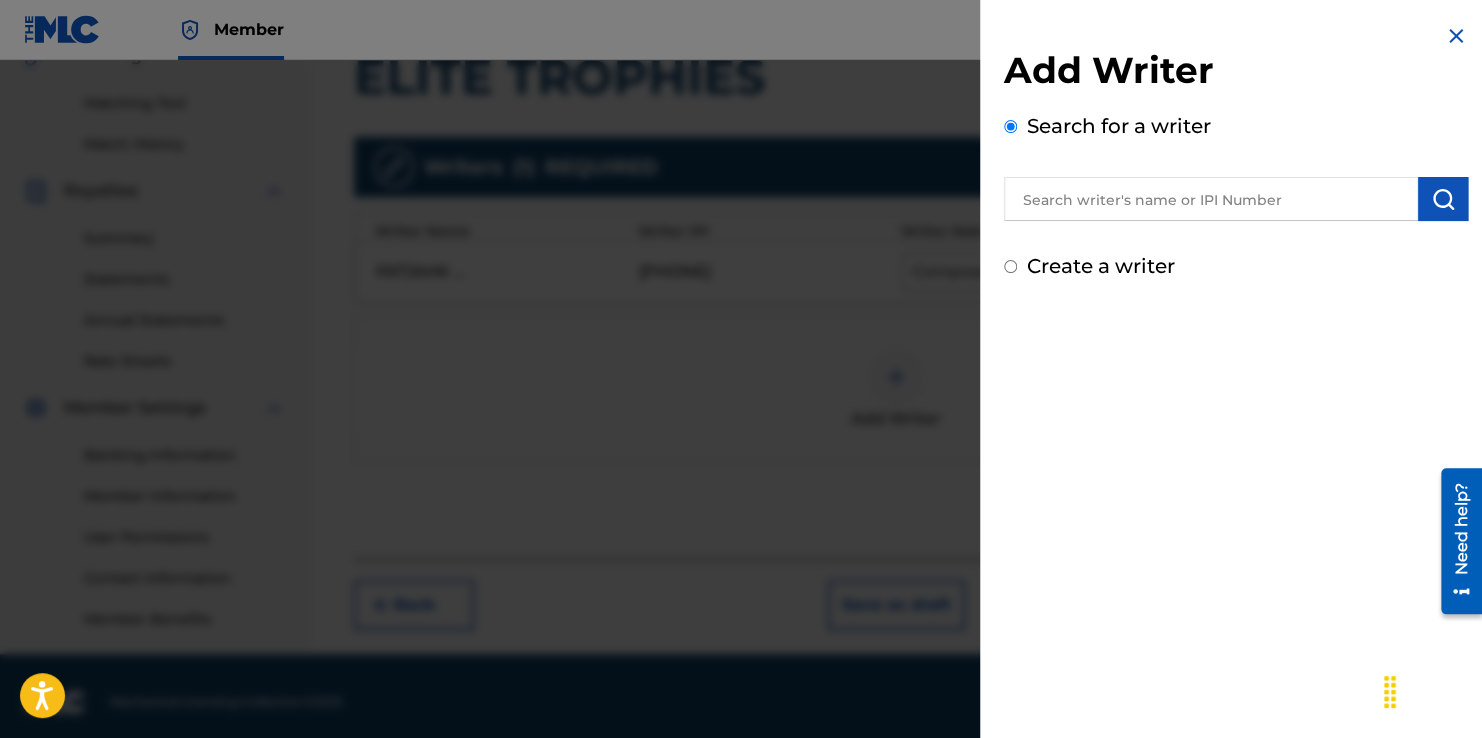 click at bounding box center (1211, 199) 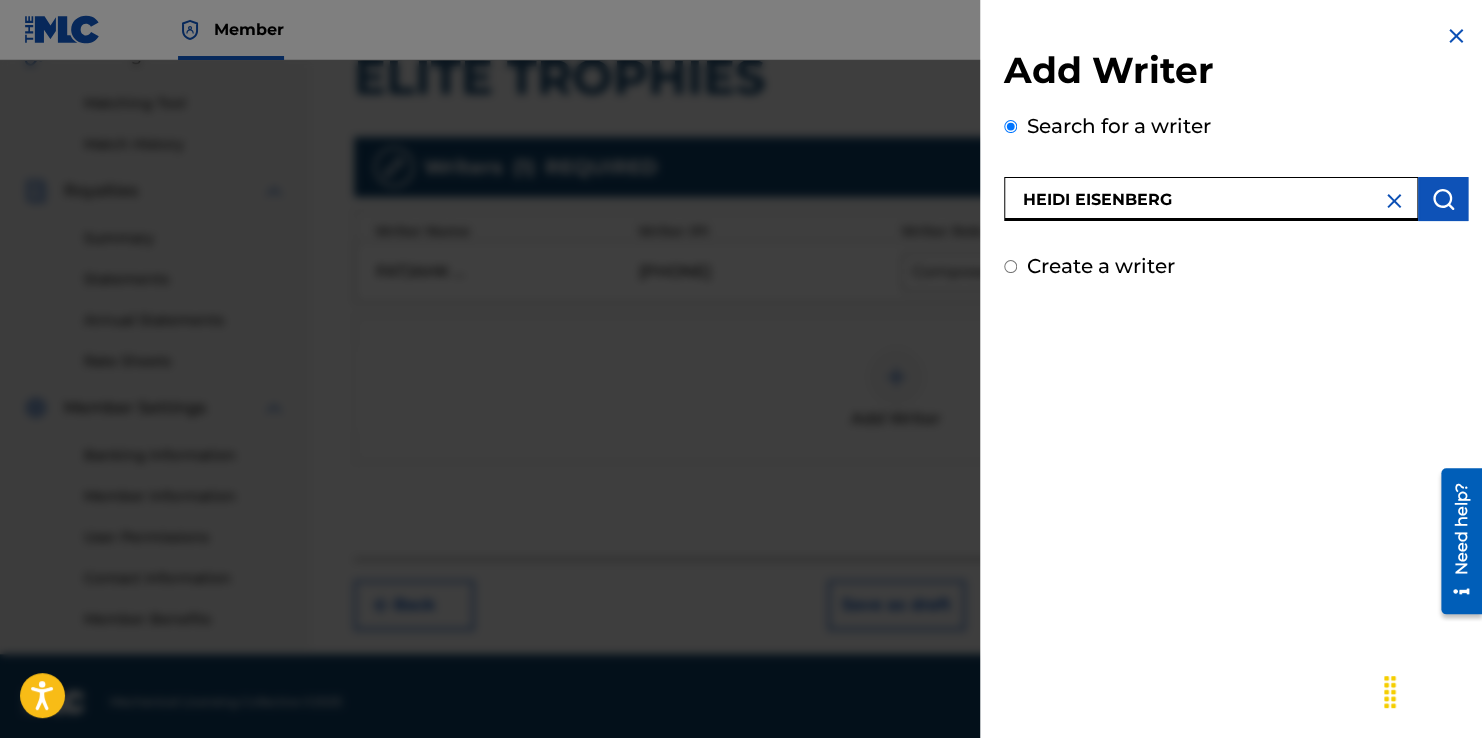 type on "HEIDI EISENBERG" 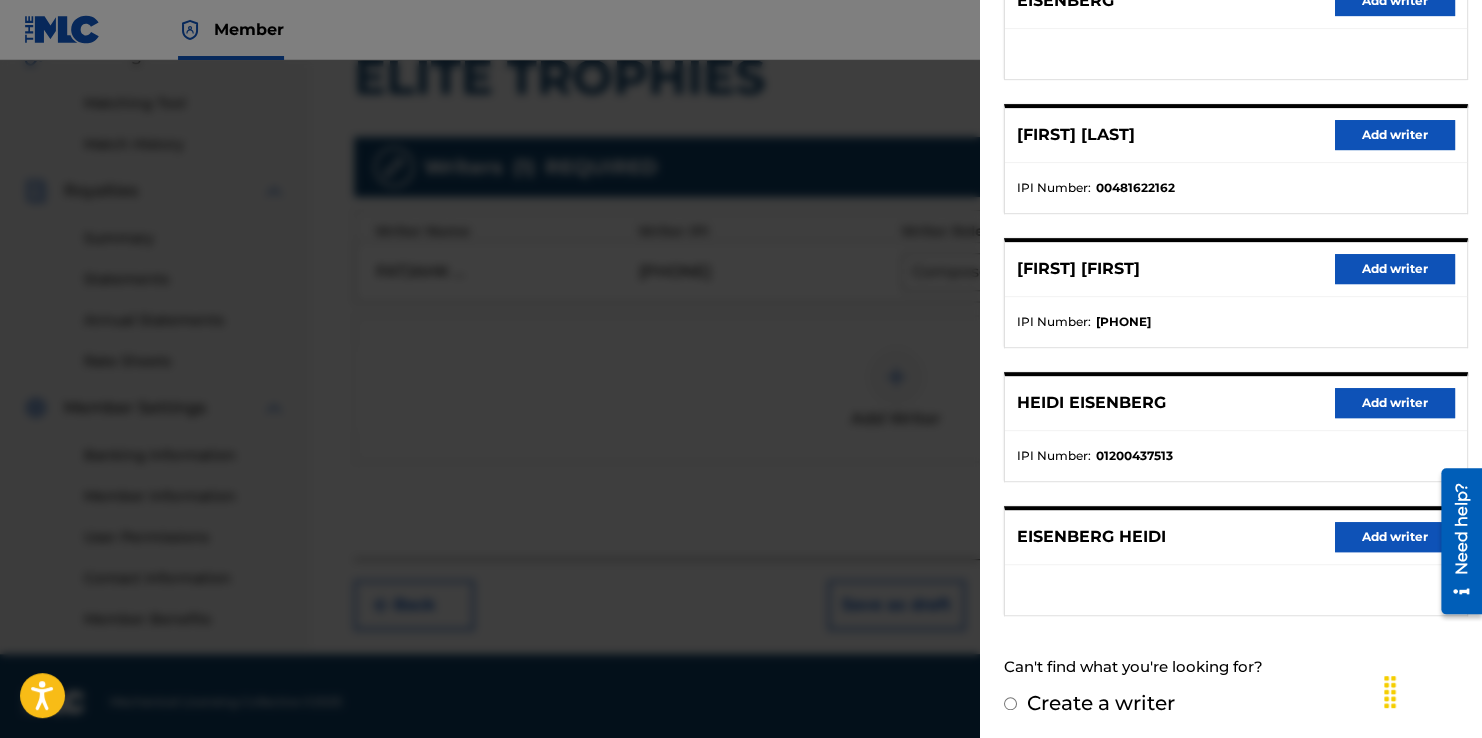 scroll, scrollTop: 301, scrollLeft: 0, axis: vertical 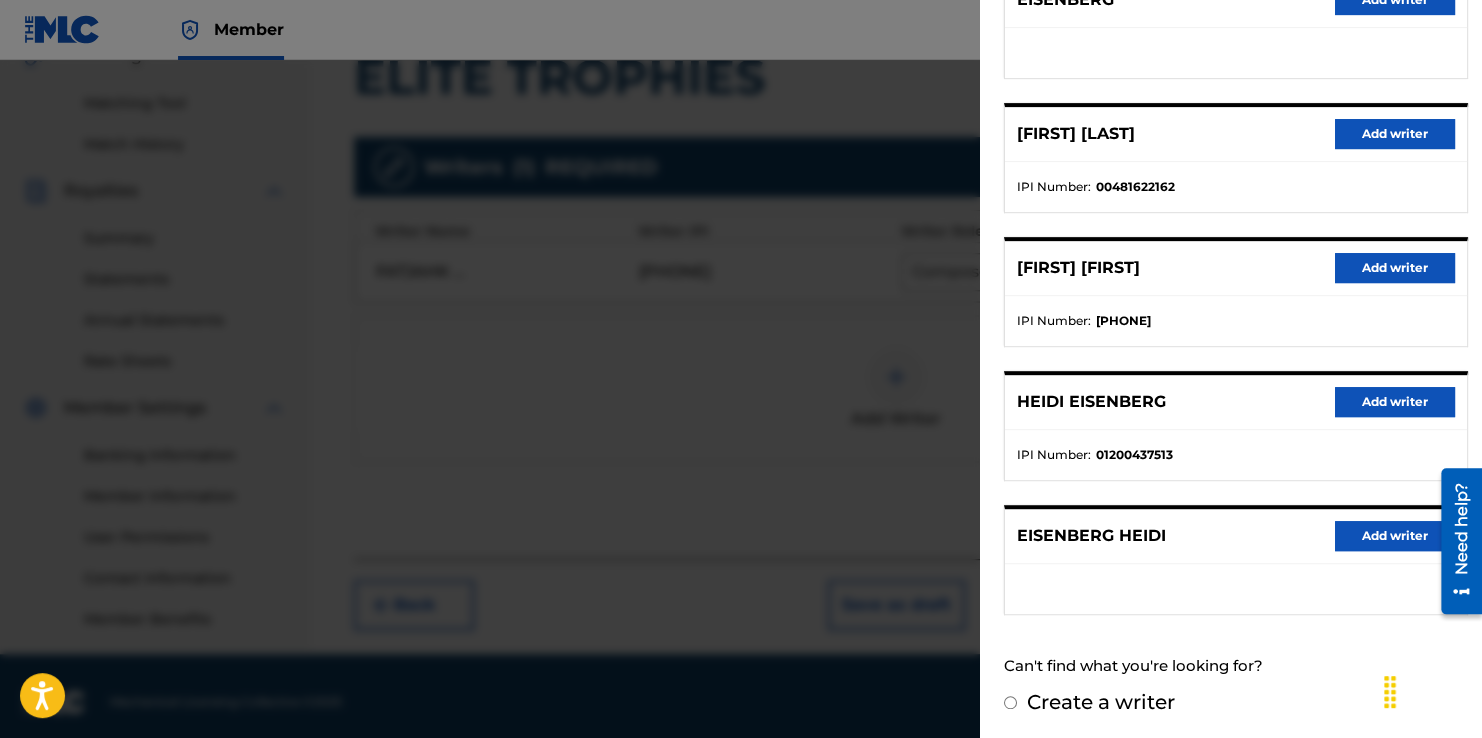 click on "Add writer" at bounding box center [1395, 402] 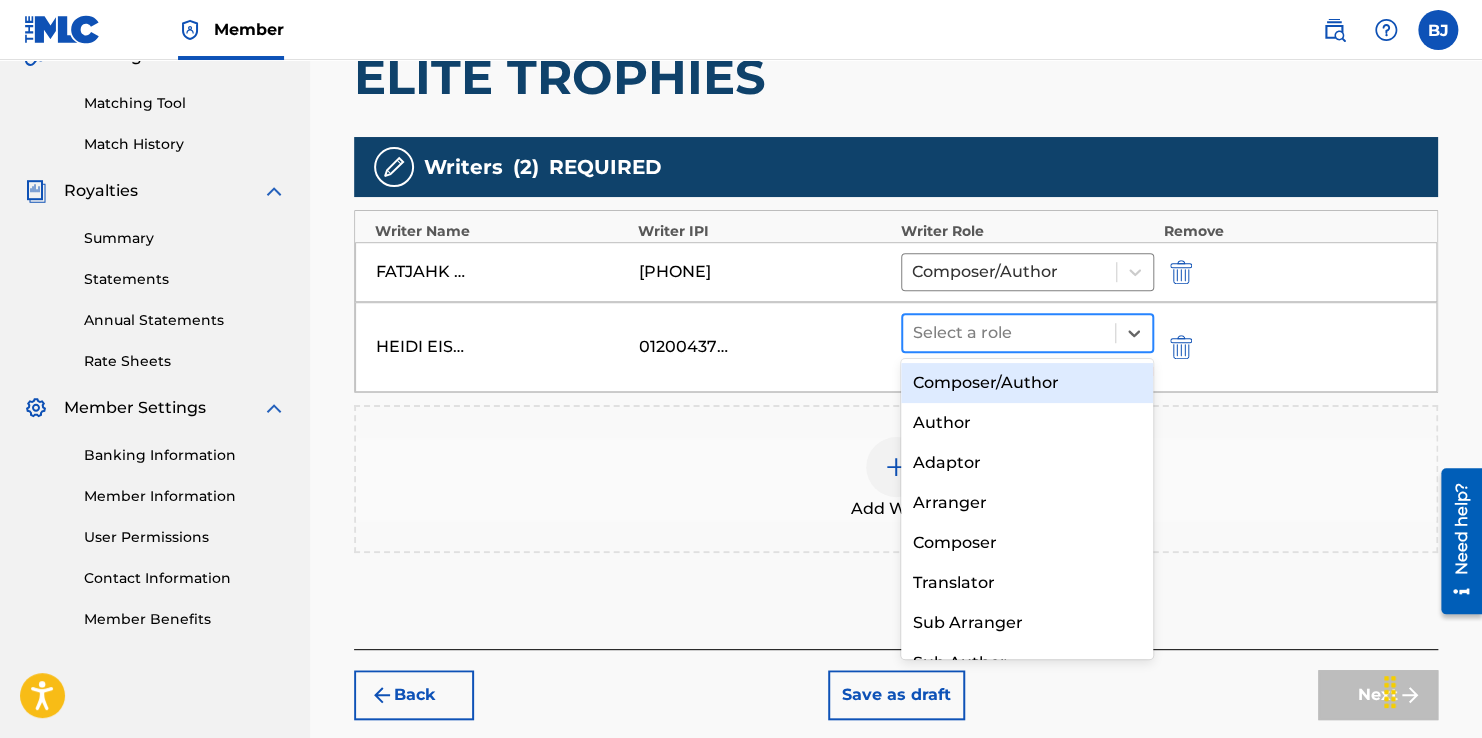 click at bounding box center [1009, 333] 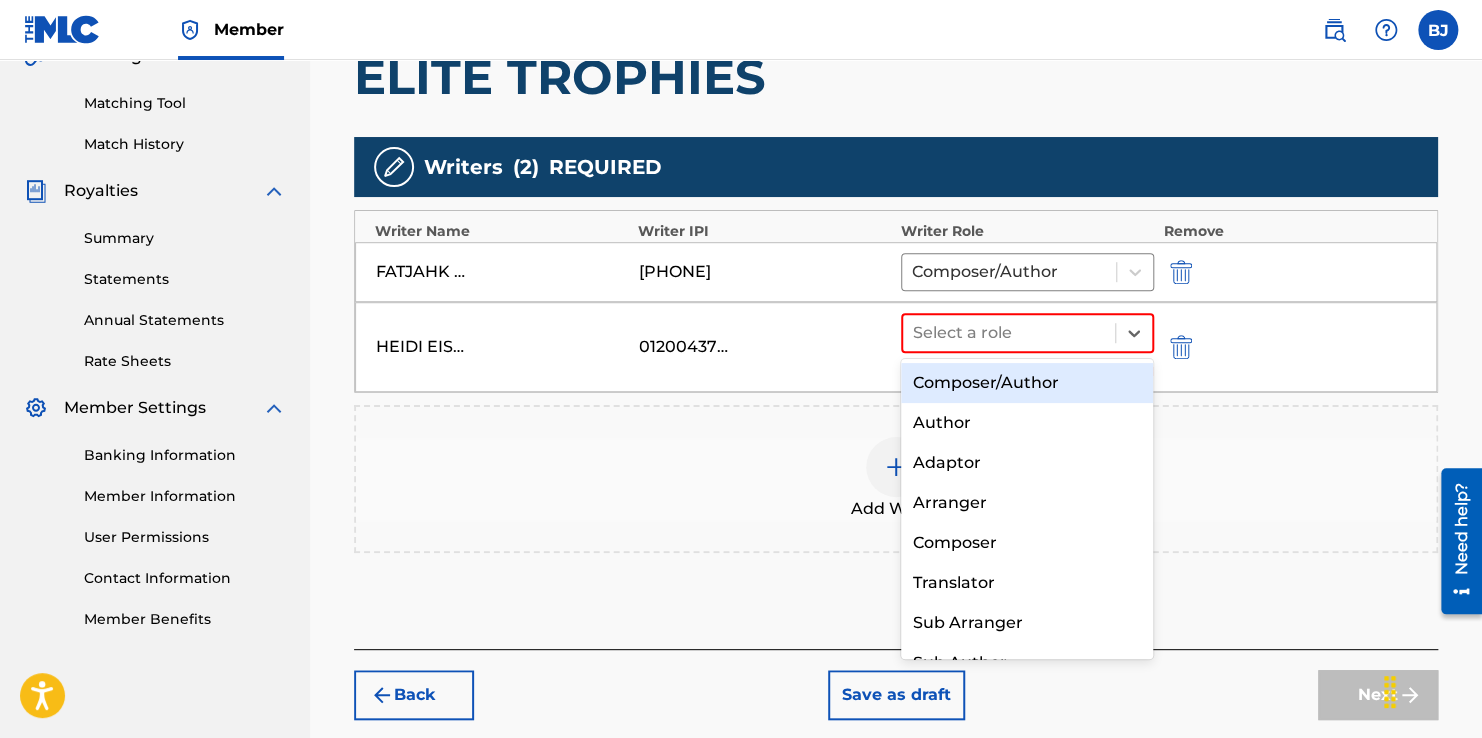 click on "Composer/Author" at bounding box center (1027, 383) 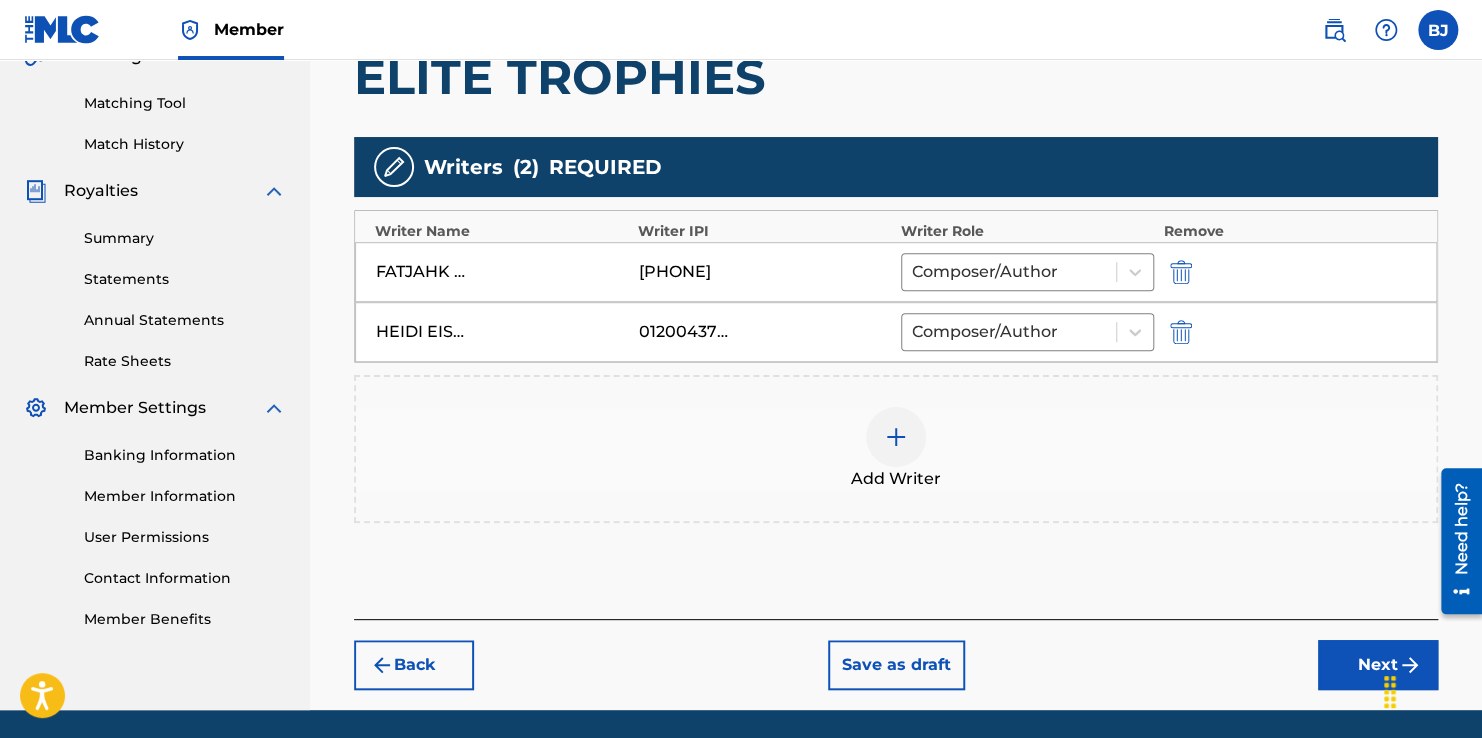 click at bounding box center (896, 437) 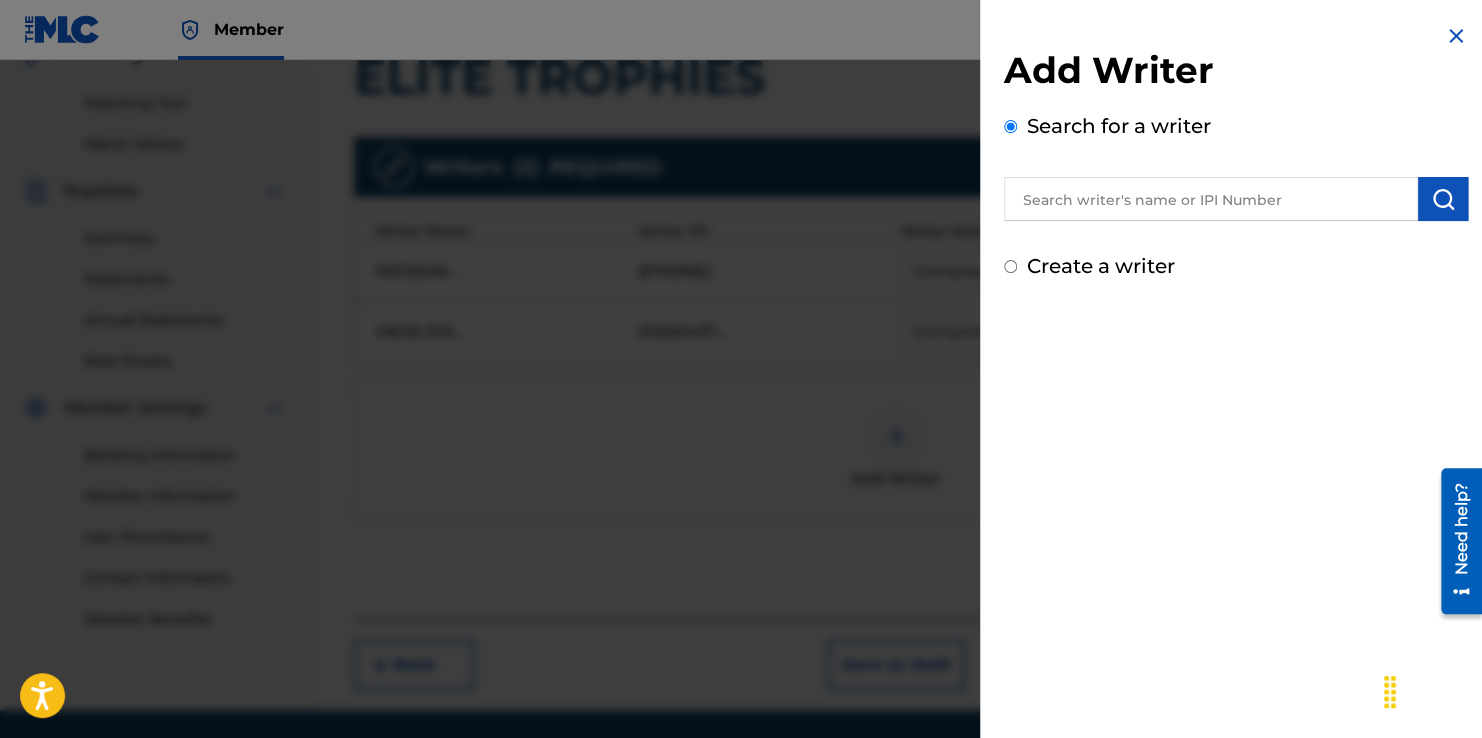 click at bounding box center (1211, 199) 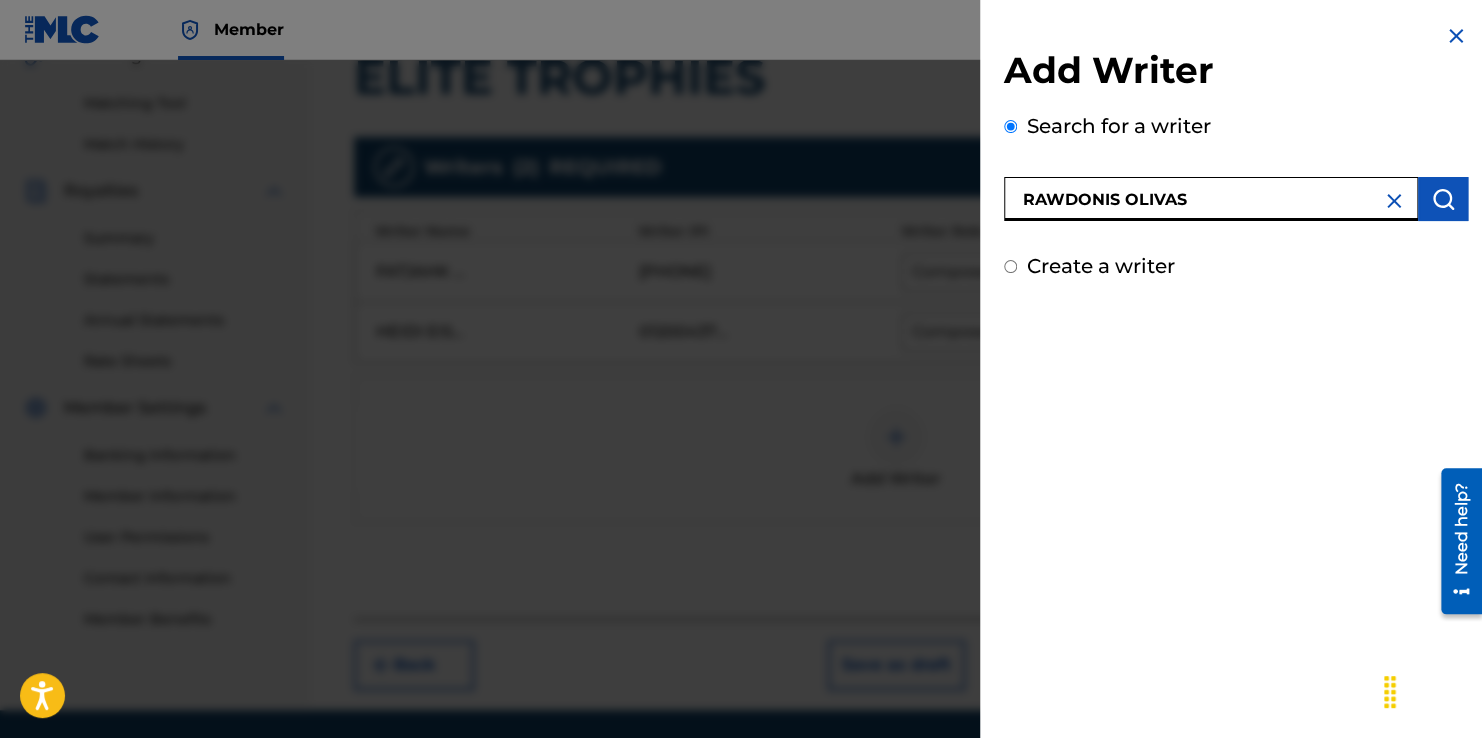type on "RAWDONIS OLIVAS" 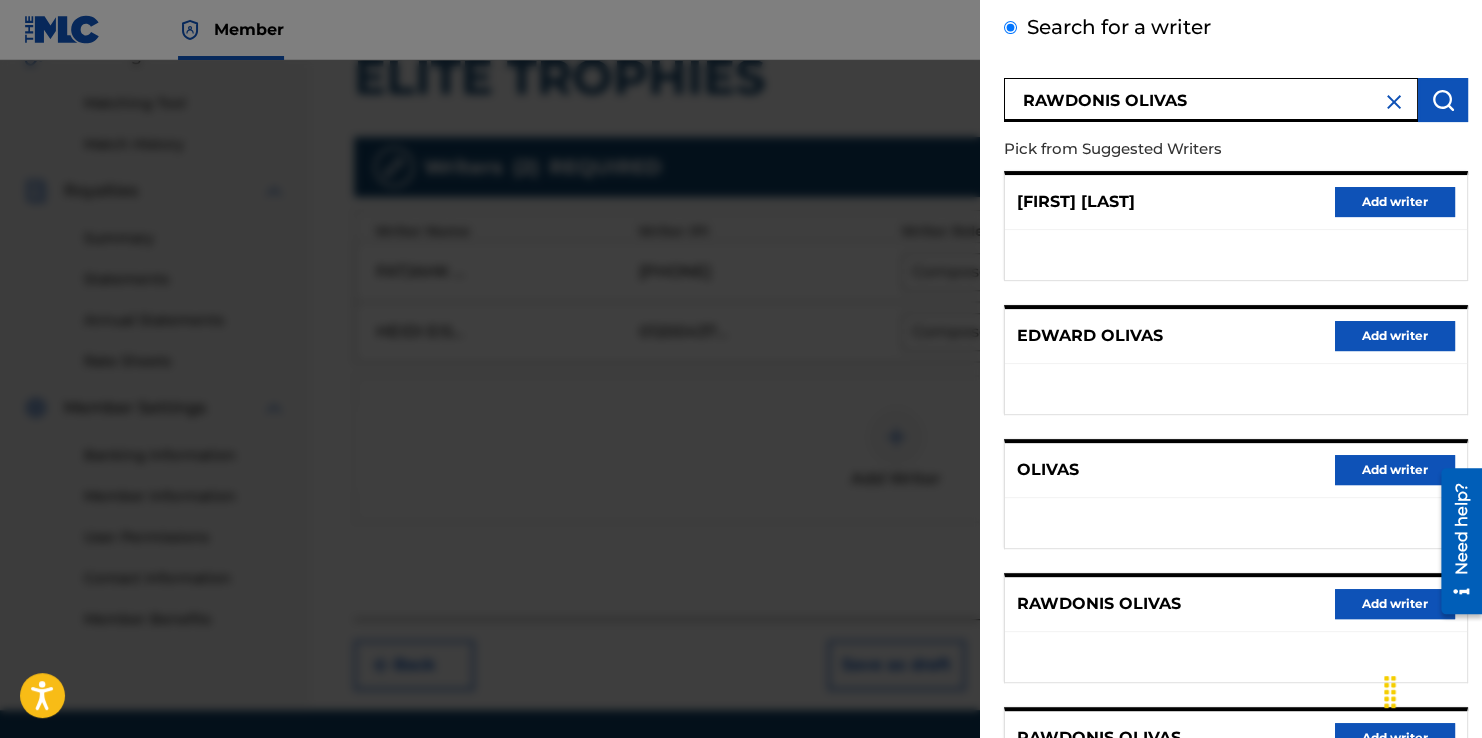 scroll, scrollTop: 0, scrollLeft: 0, axis: both 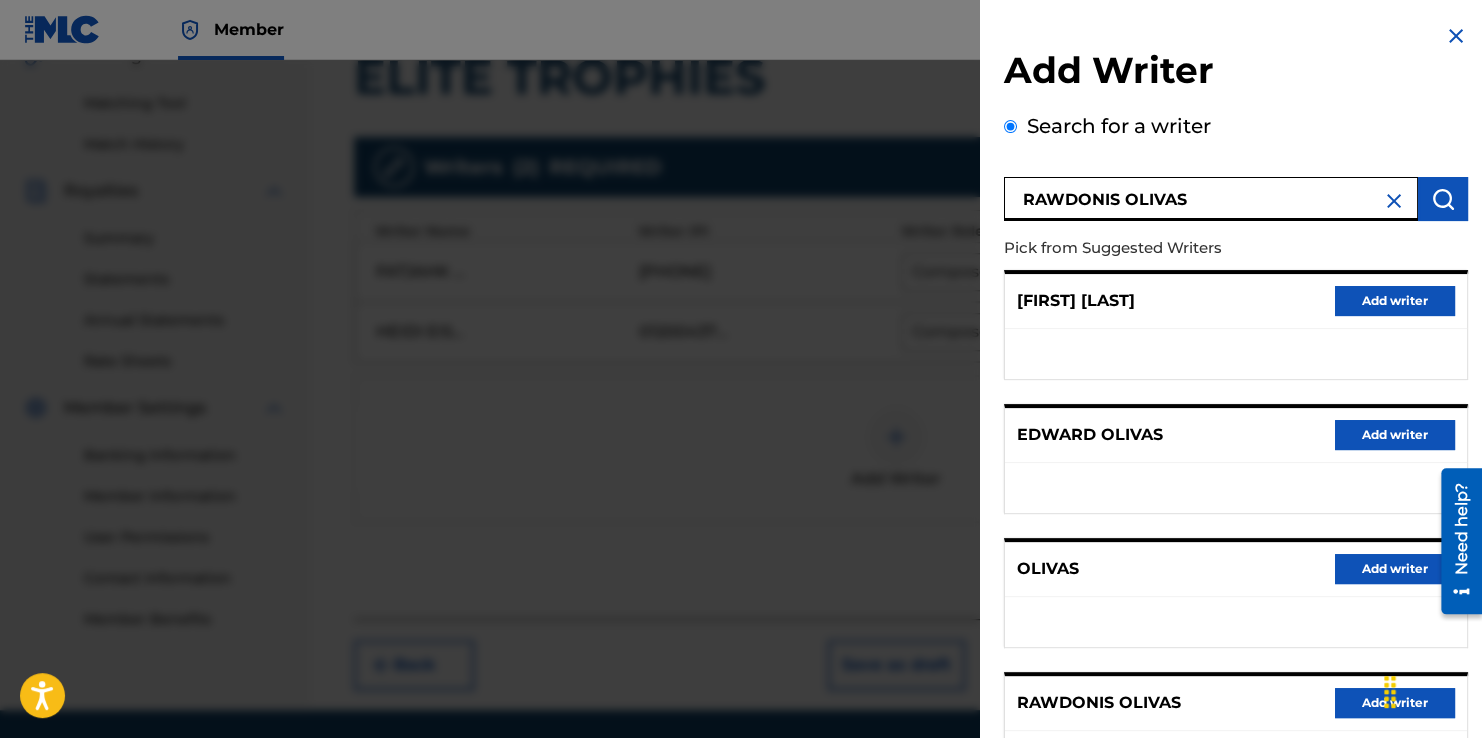 click at bounding box center (1394, 201) 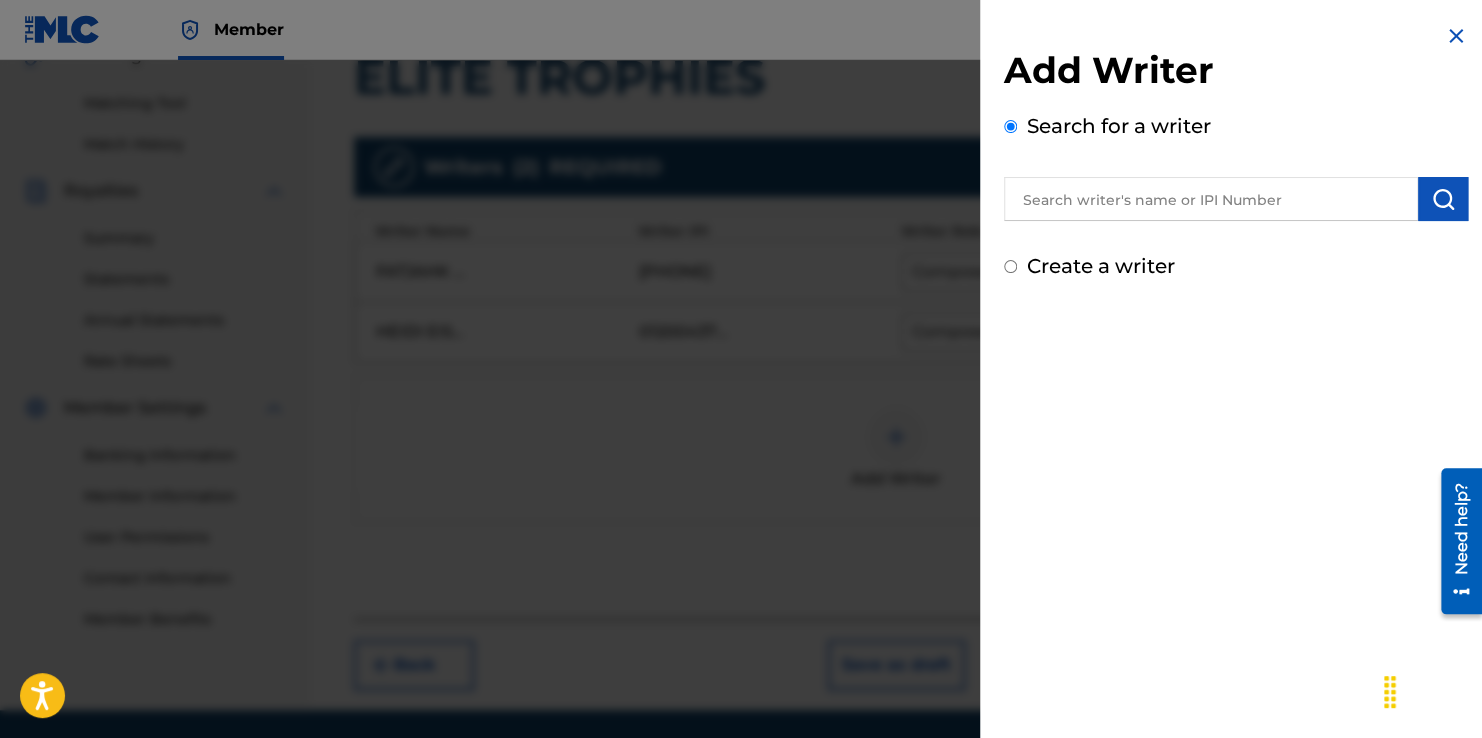 click on "Create a writer" at bounding box center (1101, 266) 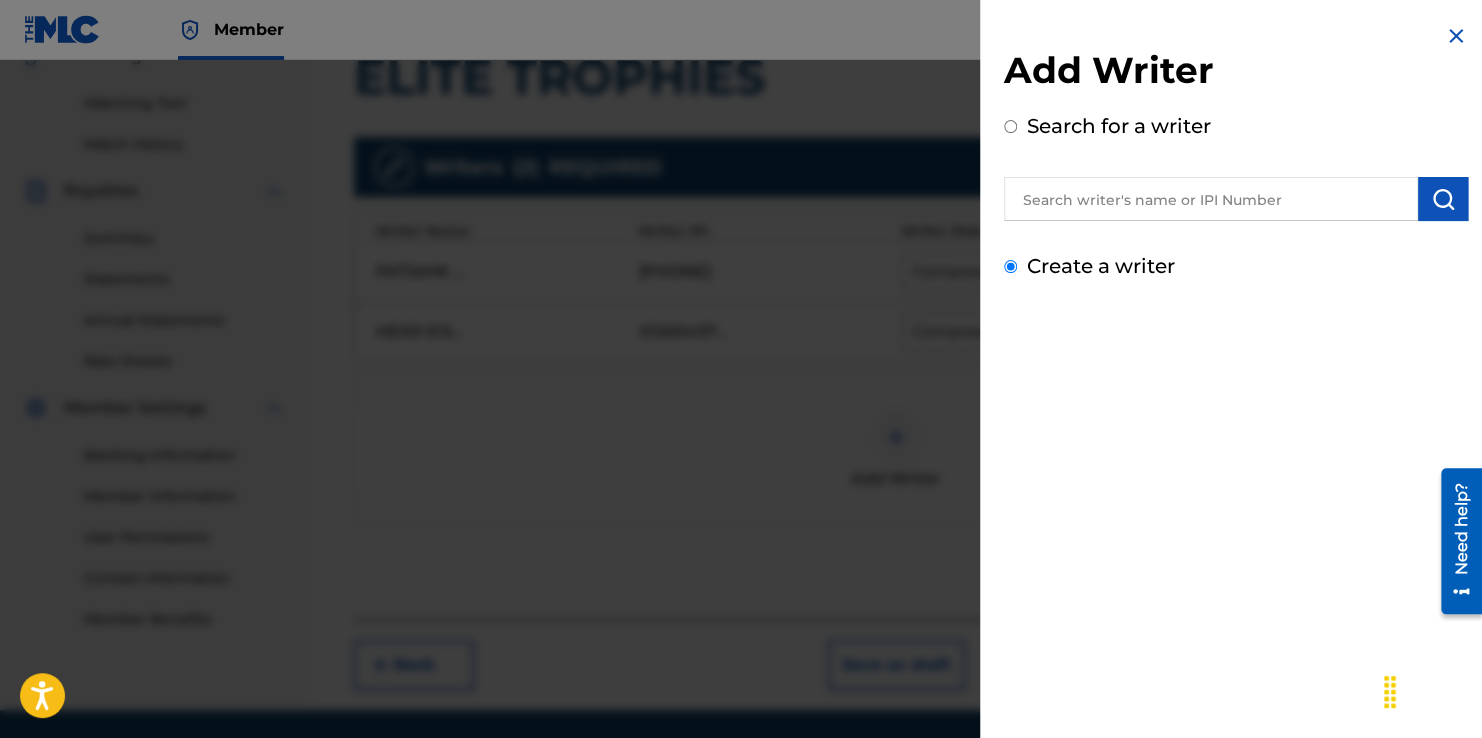 click on "Create a writer" at bounding box center [1010, 266] 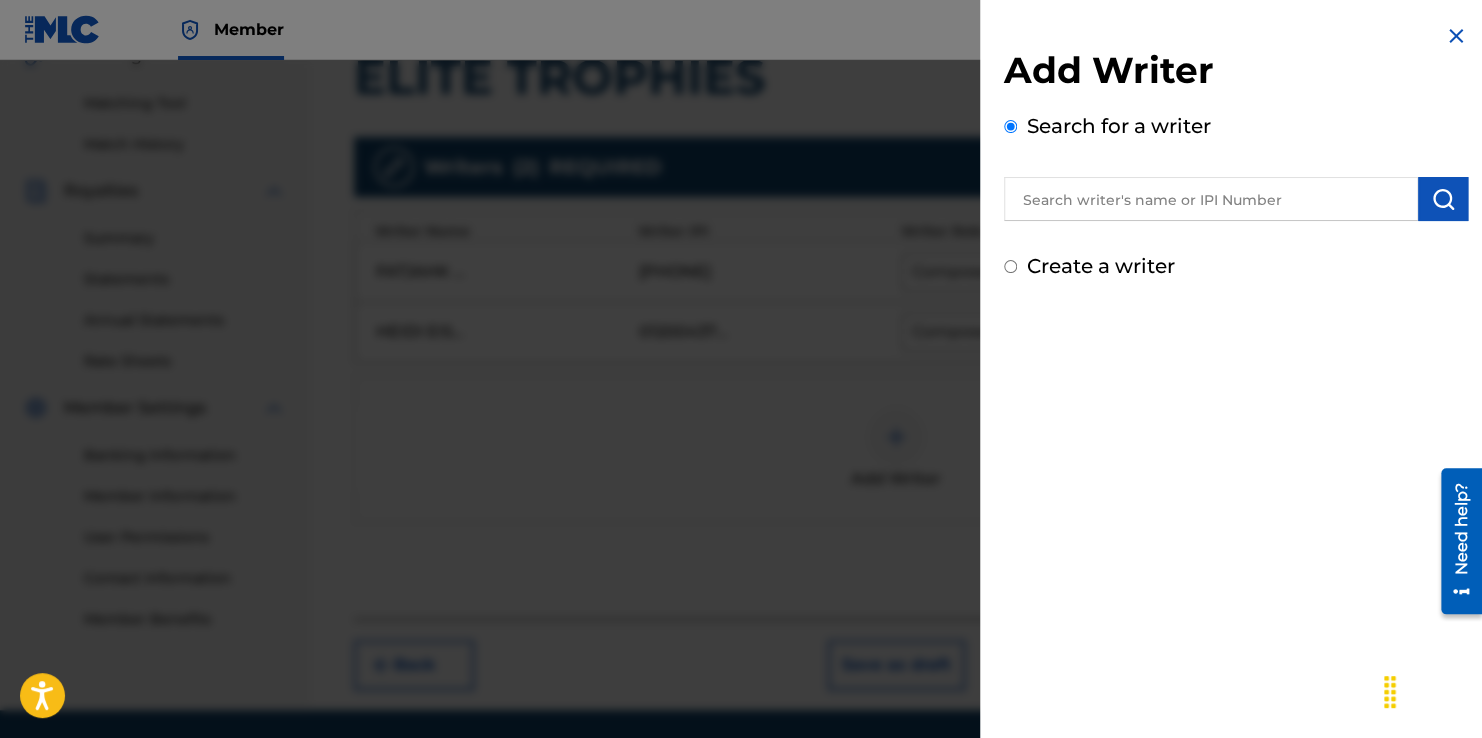 radio on "false" 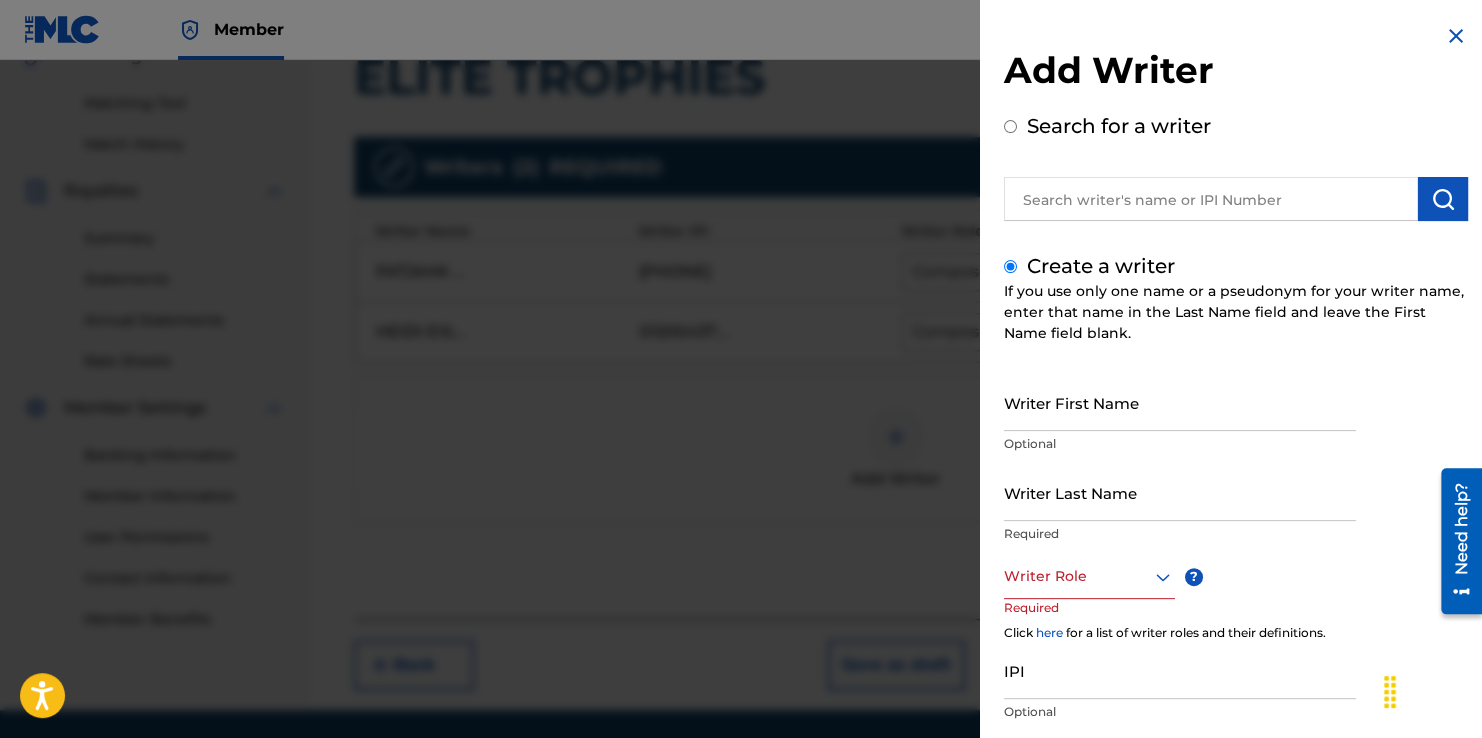 click on "Writer First Name" at bounding box center (1180, 402) 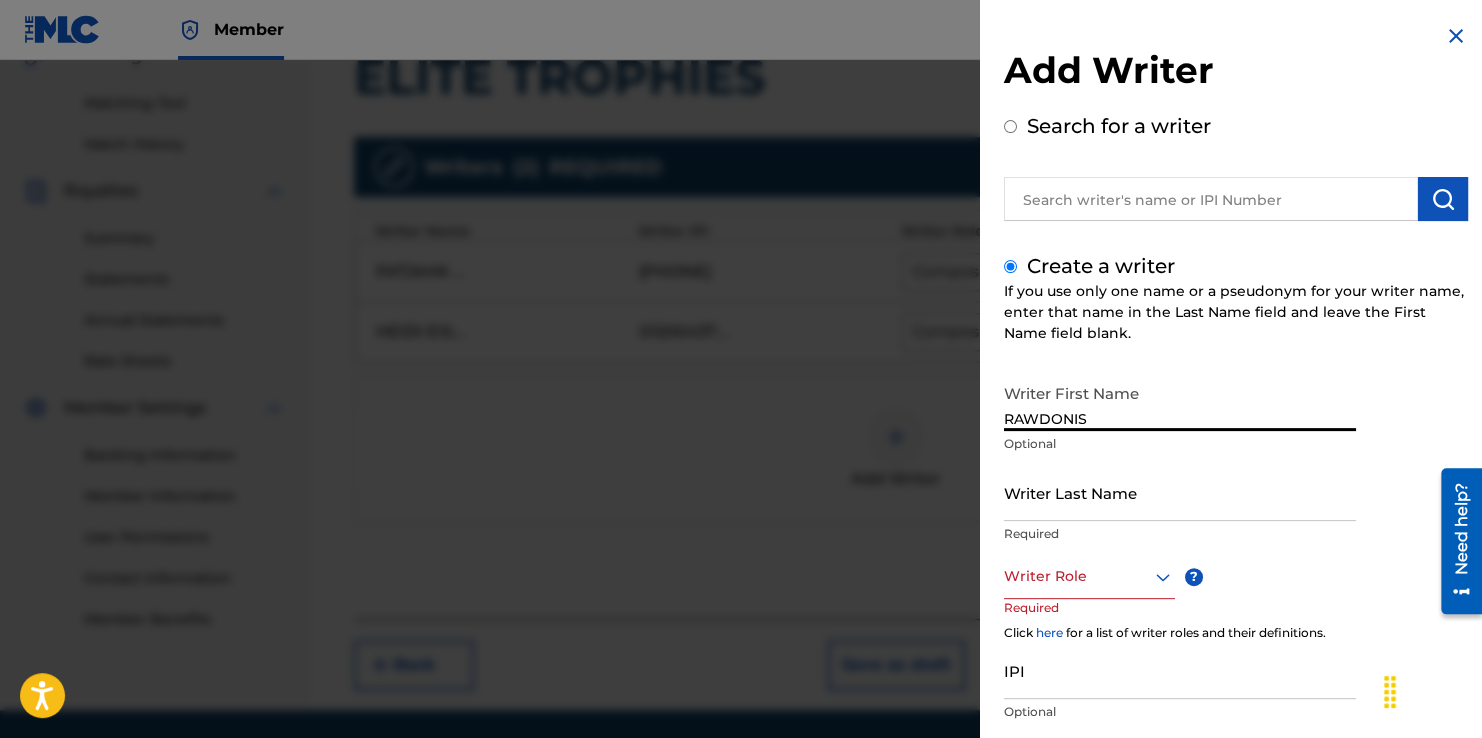 type on "RAWDONIS" 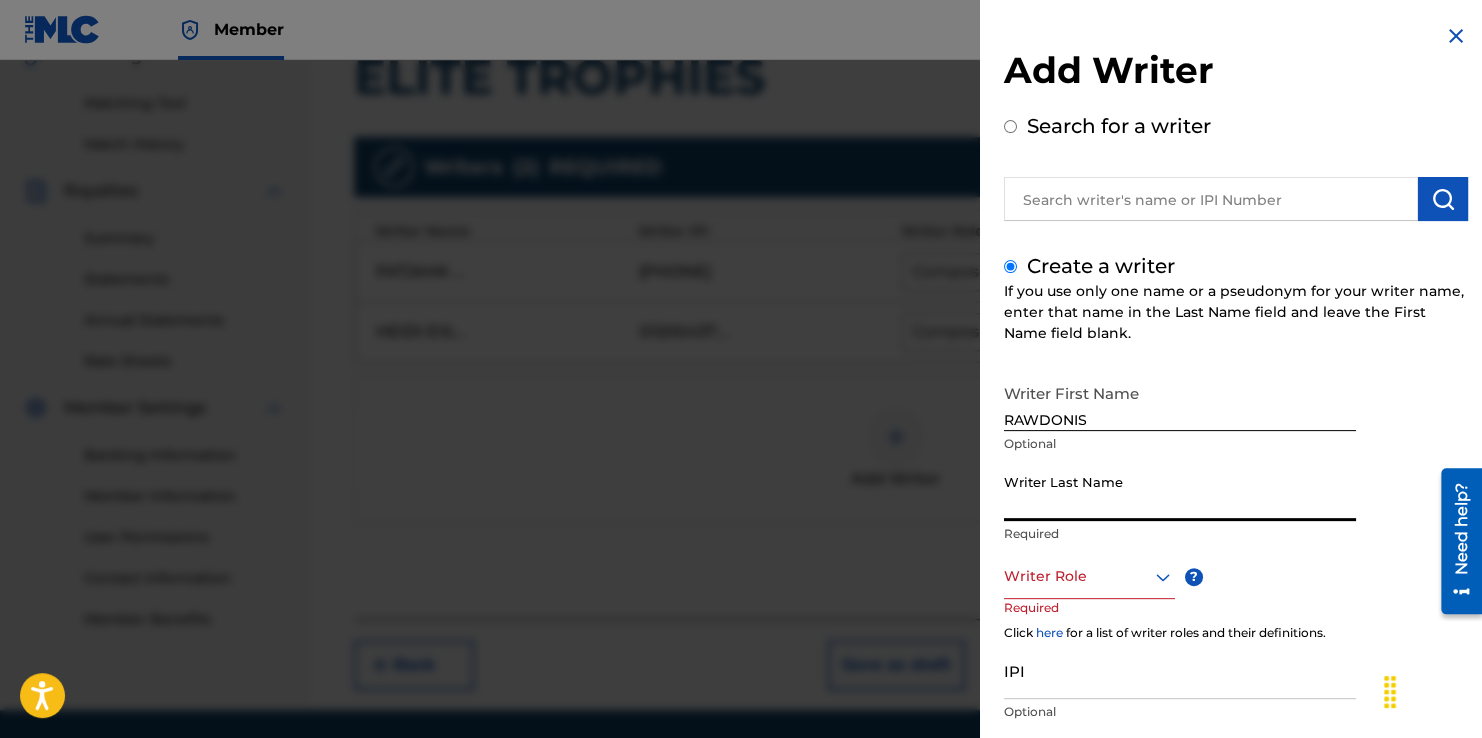 click on "Writer Last Name" at bounding box center (1180, 492) 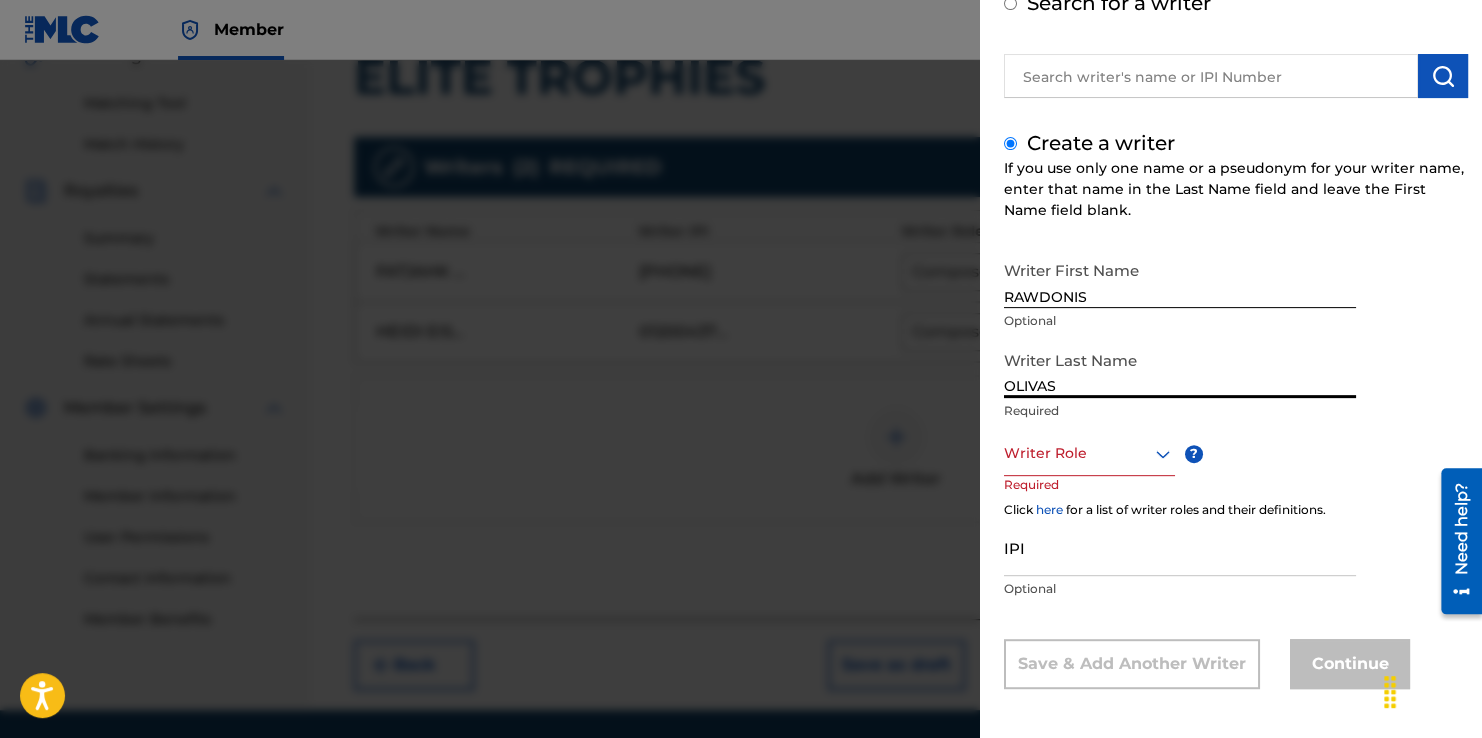 scroll, scrollTop: 128, scrollLeft: 0, axis: vertical 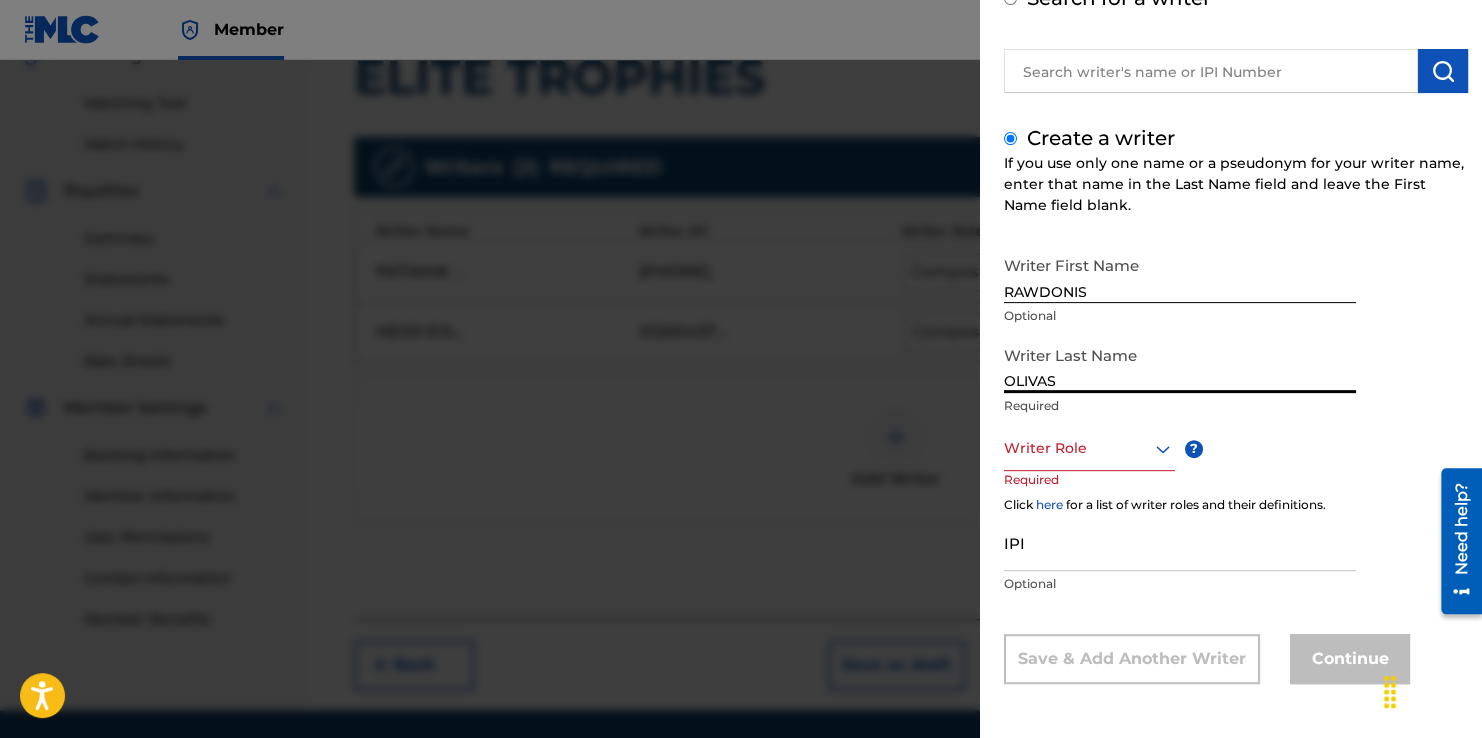 type on "OLIVAS" 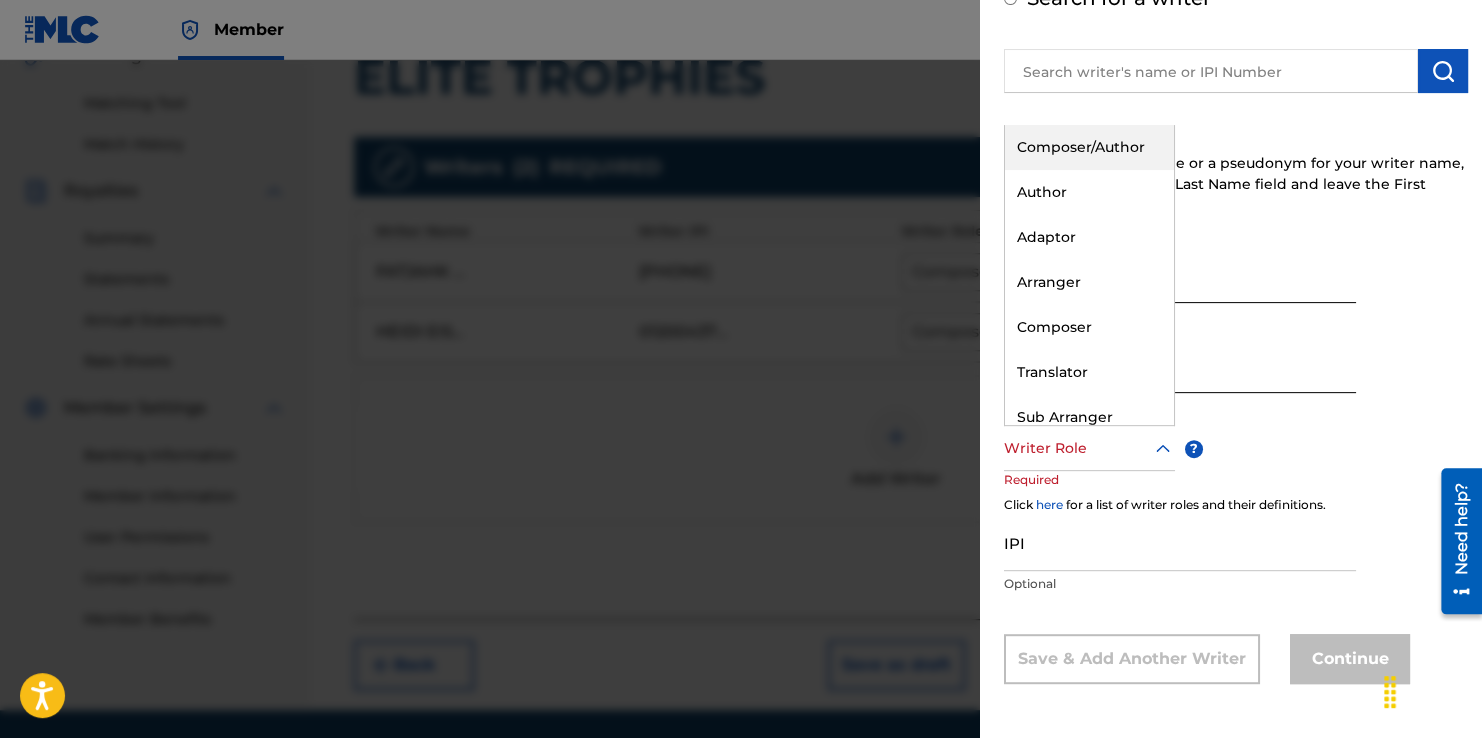 click on "Composer/Author" at bounding box center [1089, 147] 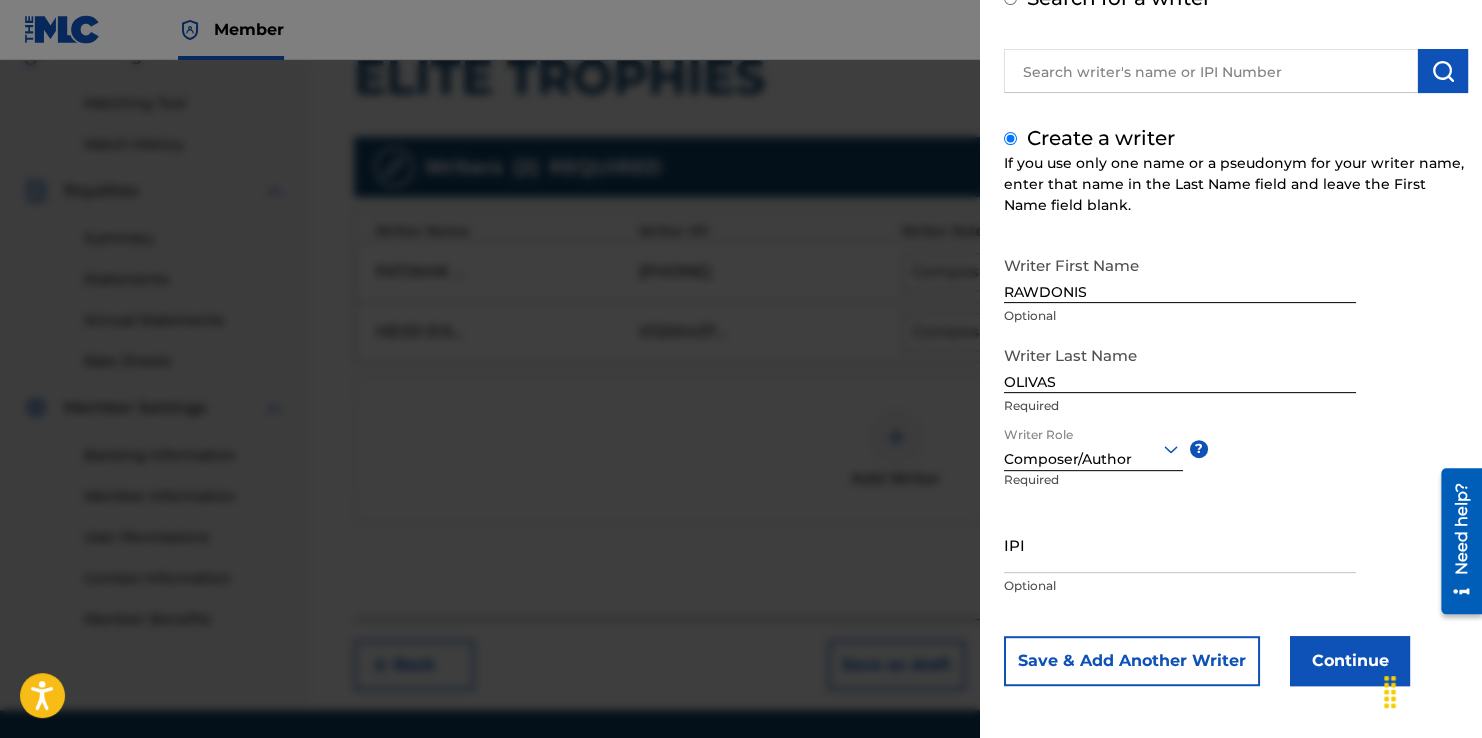 click on "IPI" at bounding box center [1180, 544] 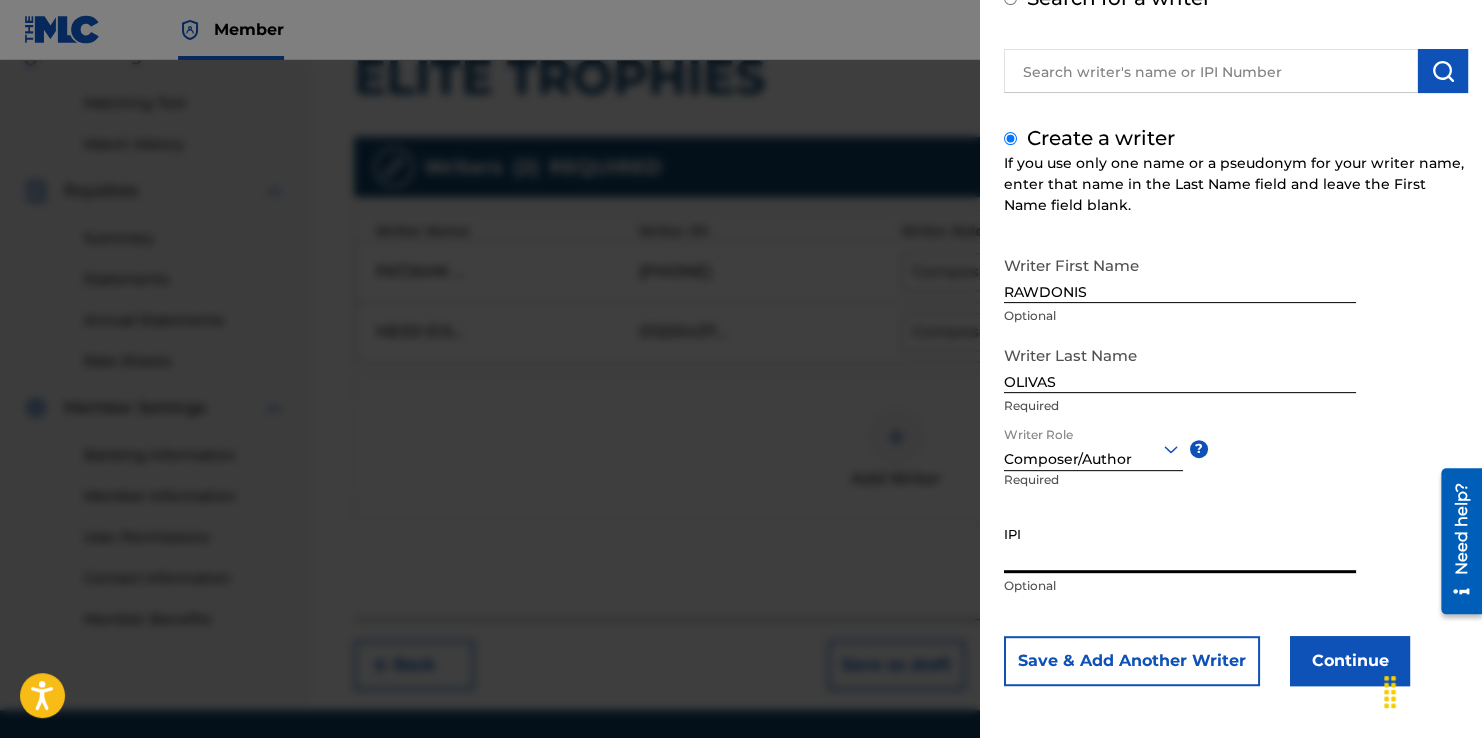 paste on "01298297394" 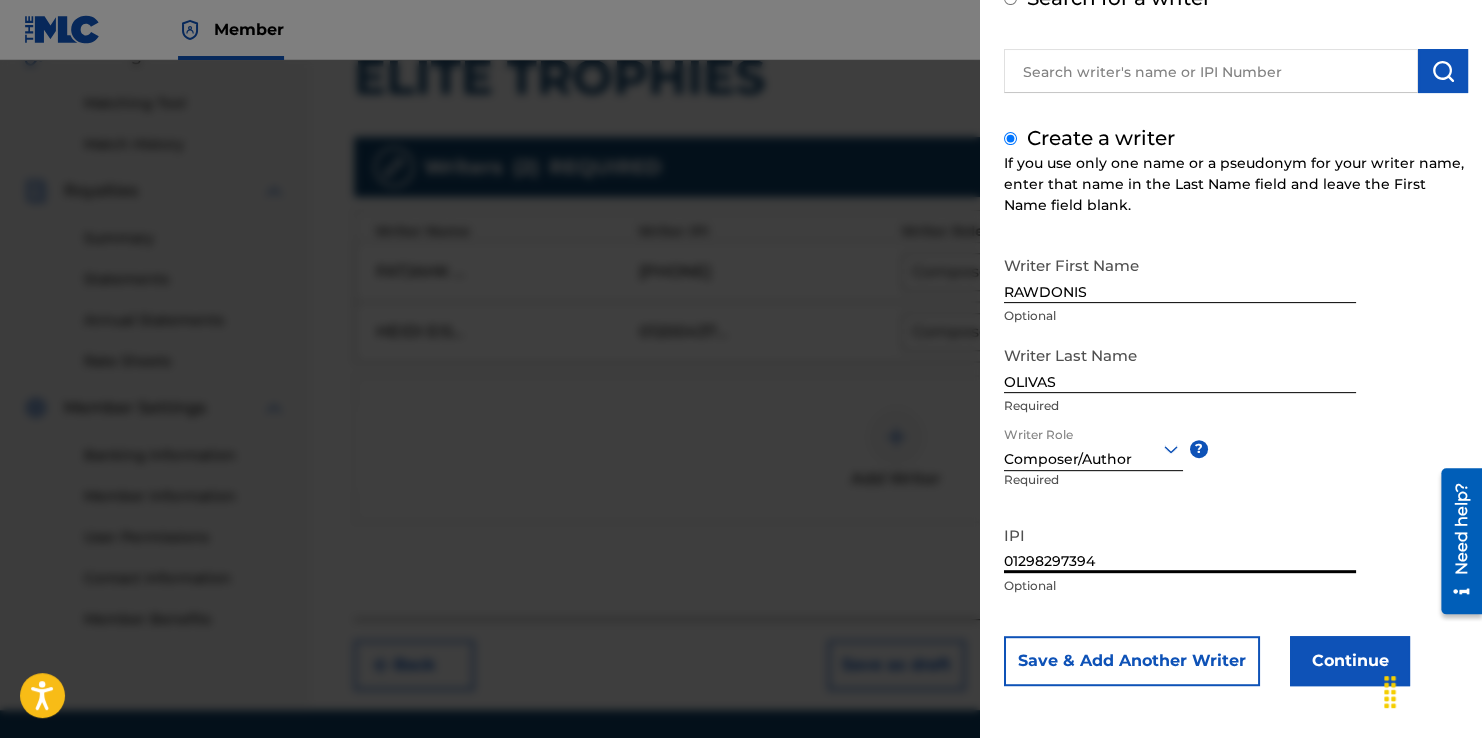 type on "01298297394" 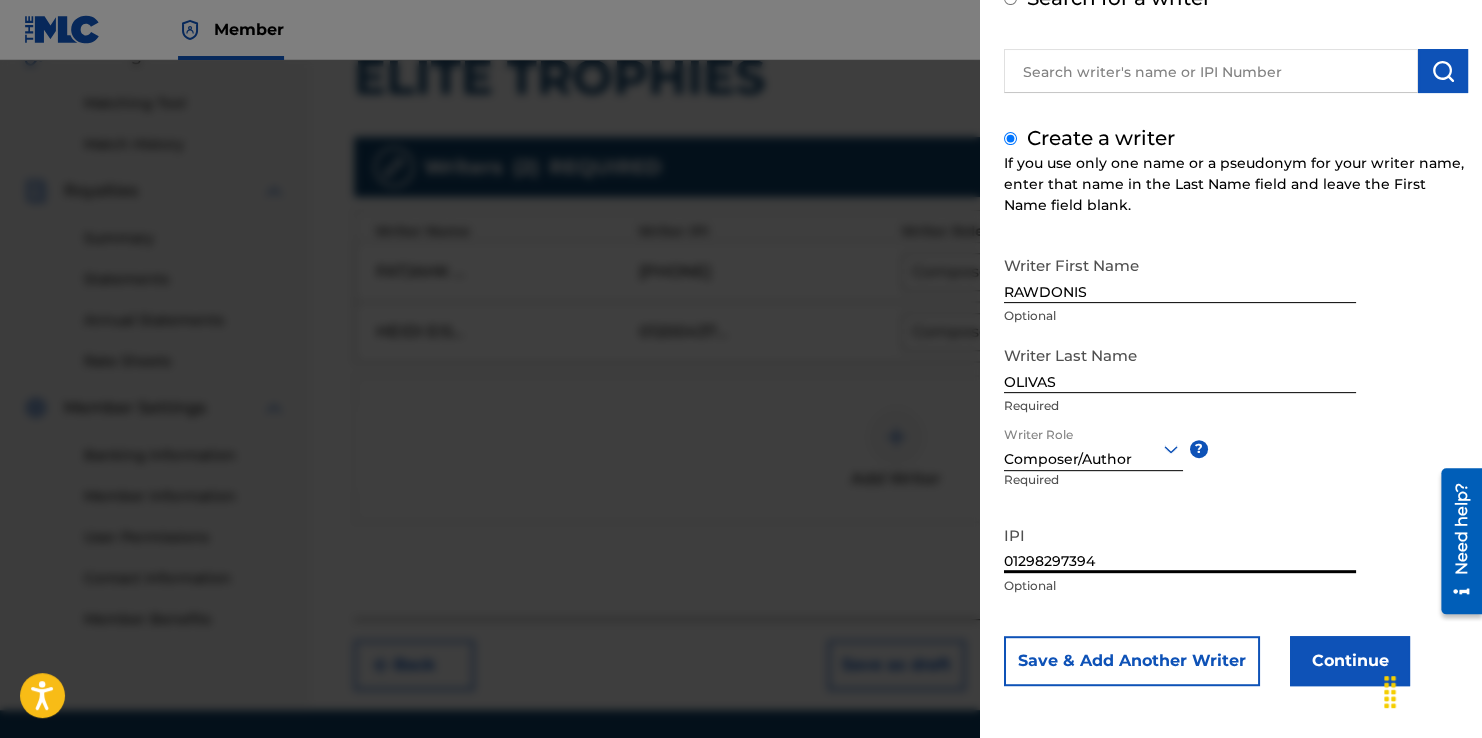 click on "Optional" at bounding box center [1180, 586] 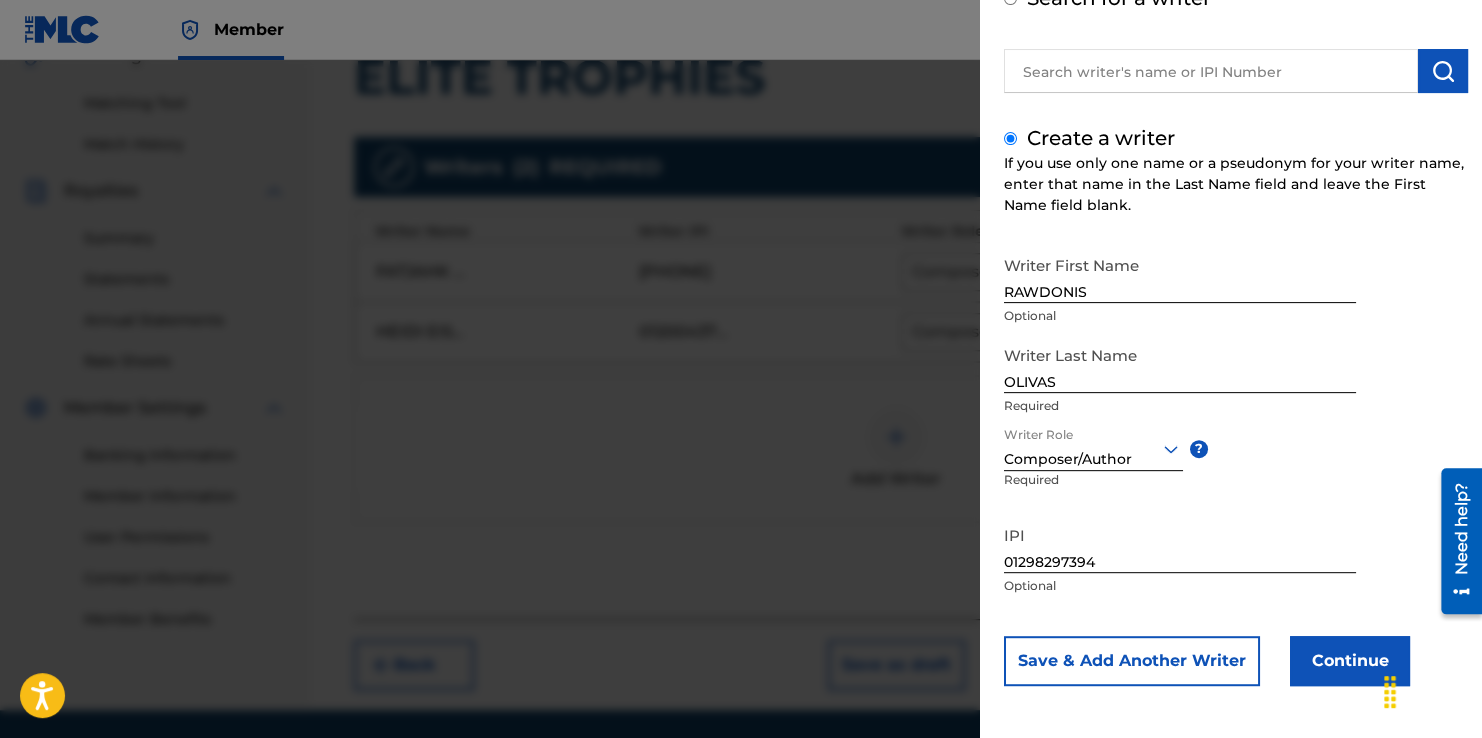 click on "Continue" at bounding box center (1350, 661) 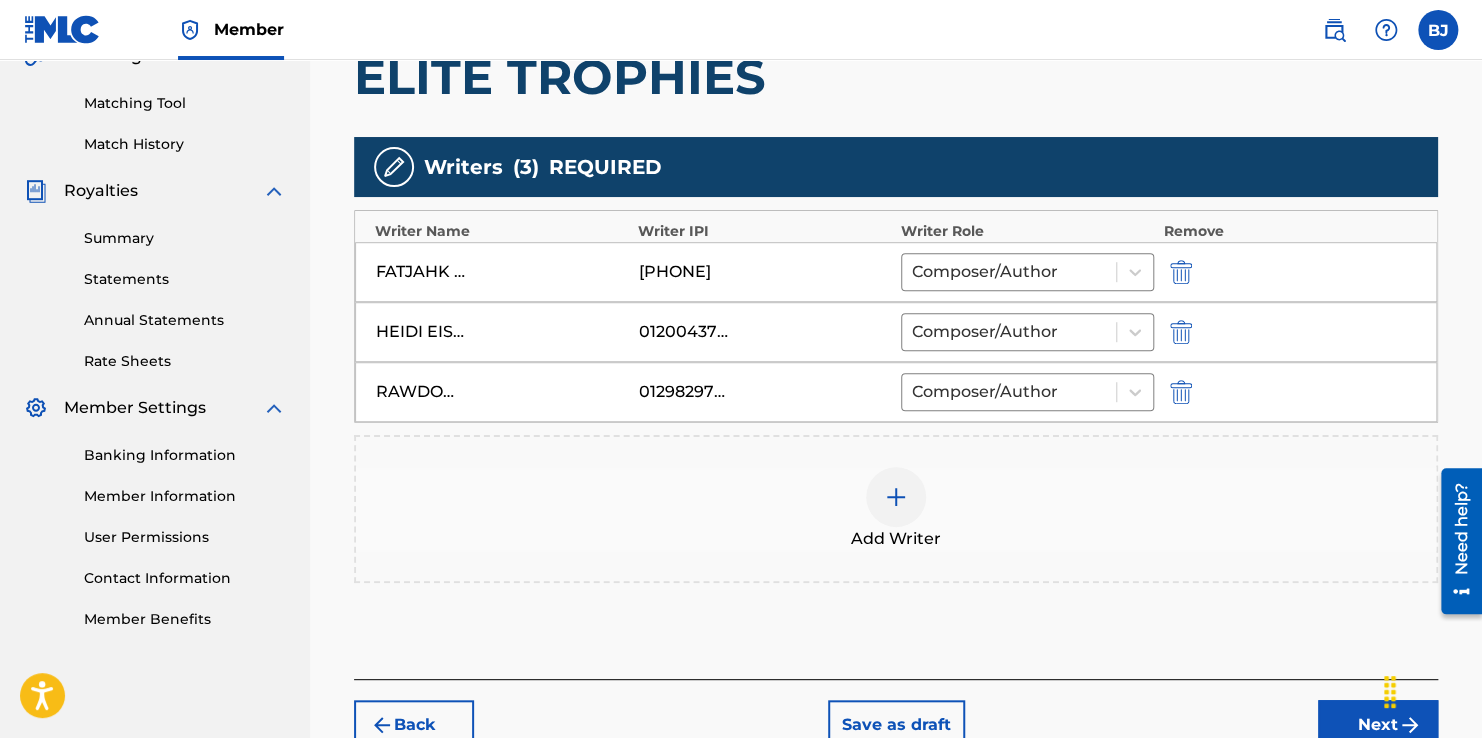 click on "[FIRST] [LAST] [NUMBER] Composer/Author" at bounding box center [896, 392] 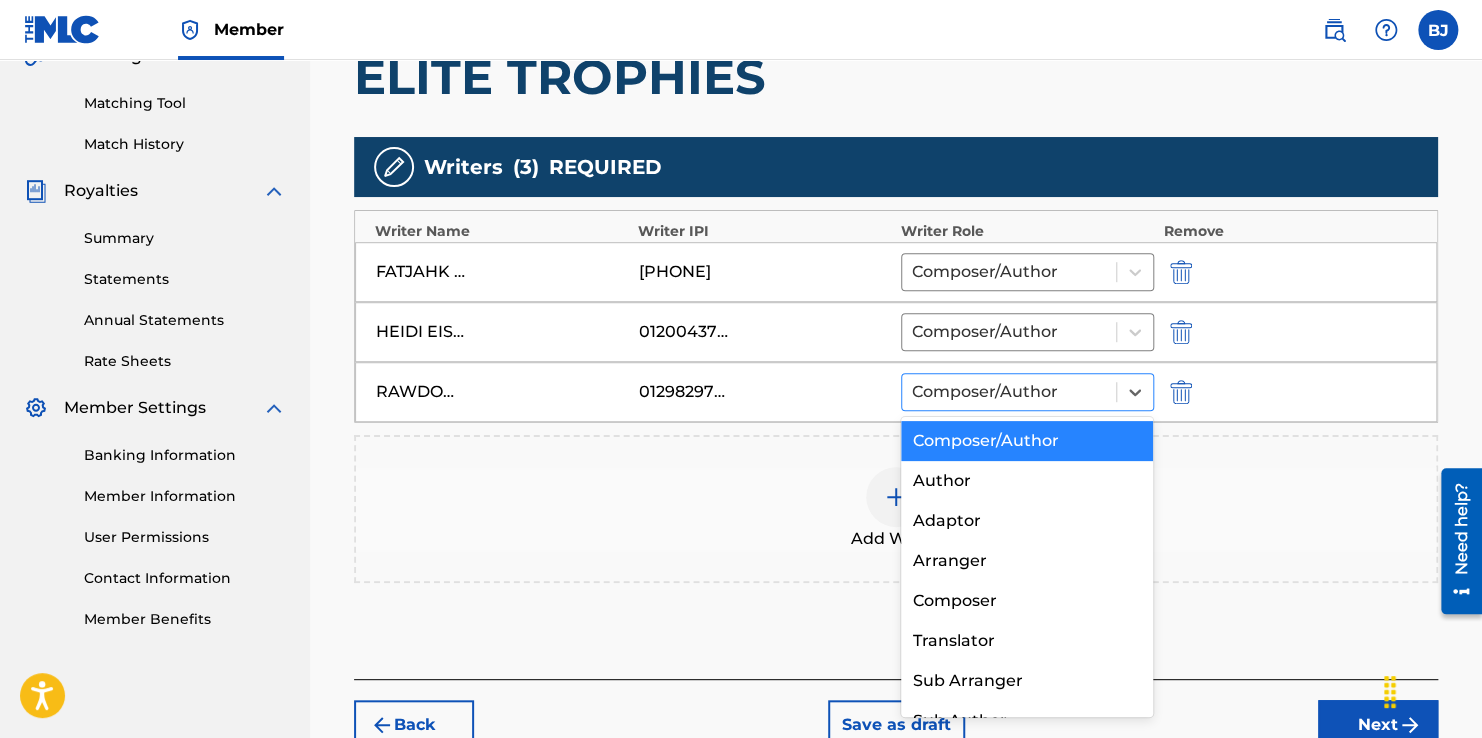 click at bounding box center (1009, 392) 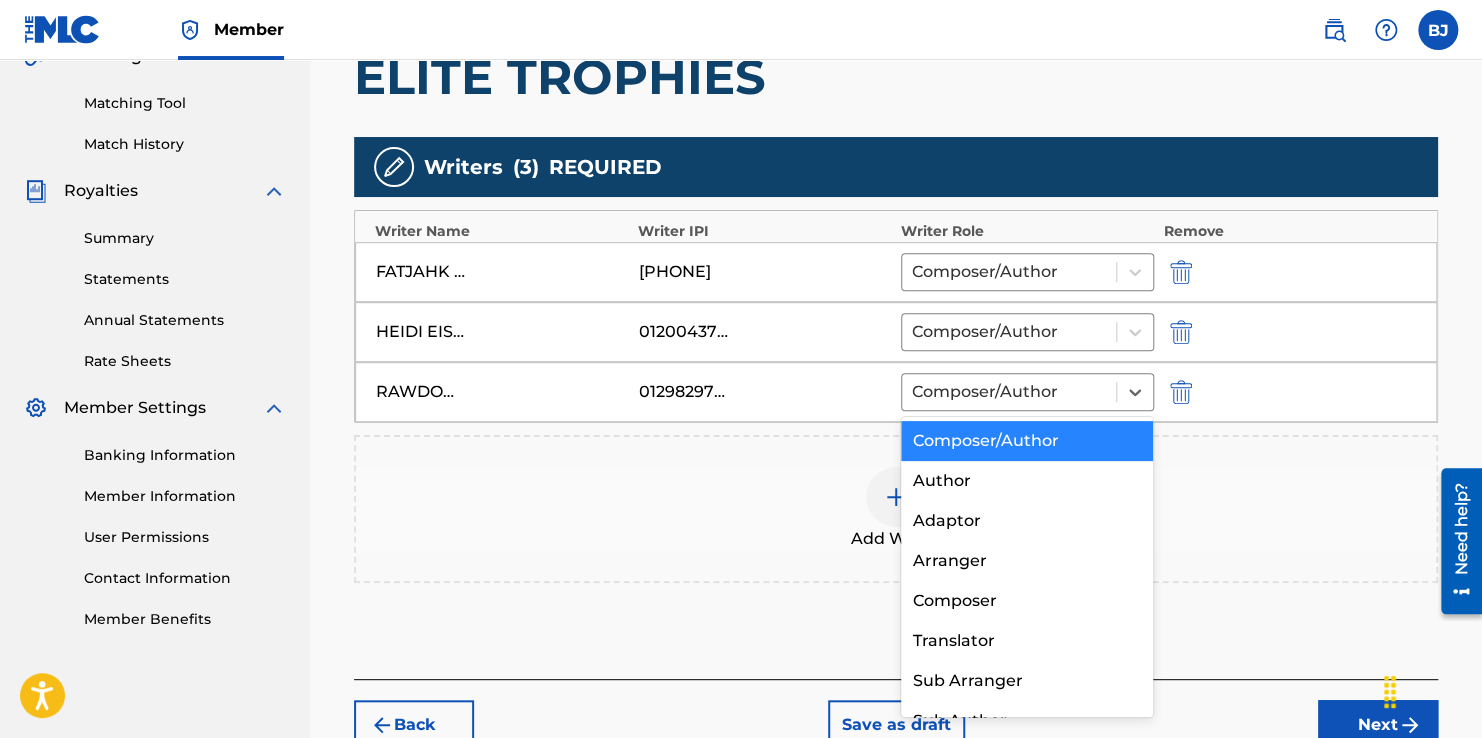 click on "Add Writer" at bounding box center (896, 509) 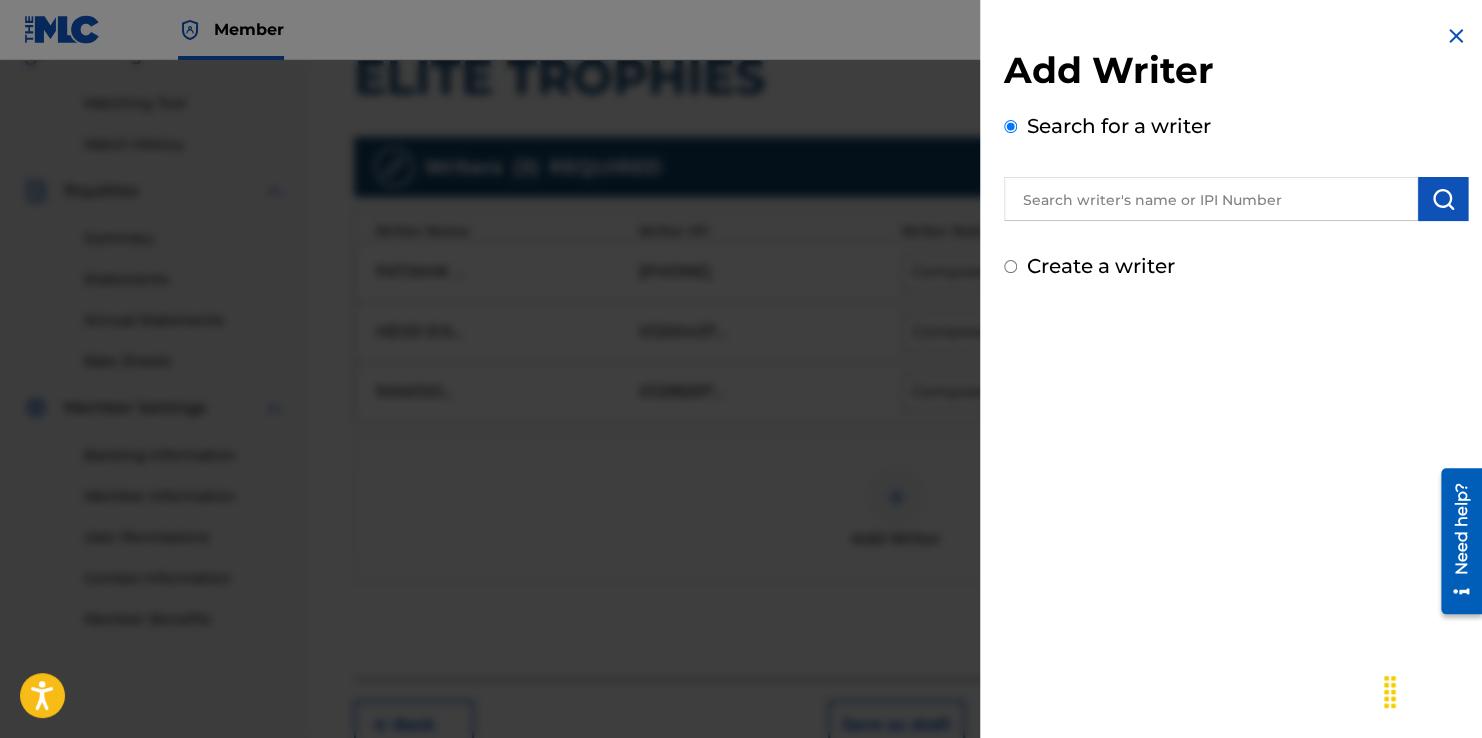 click at bounding box center (1456, 36) 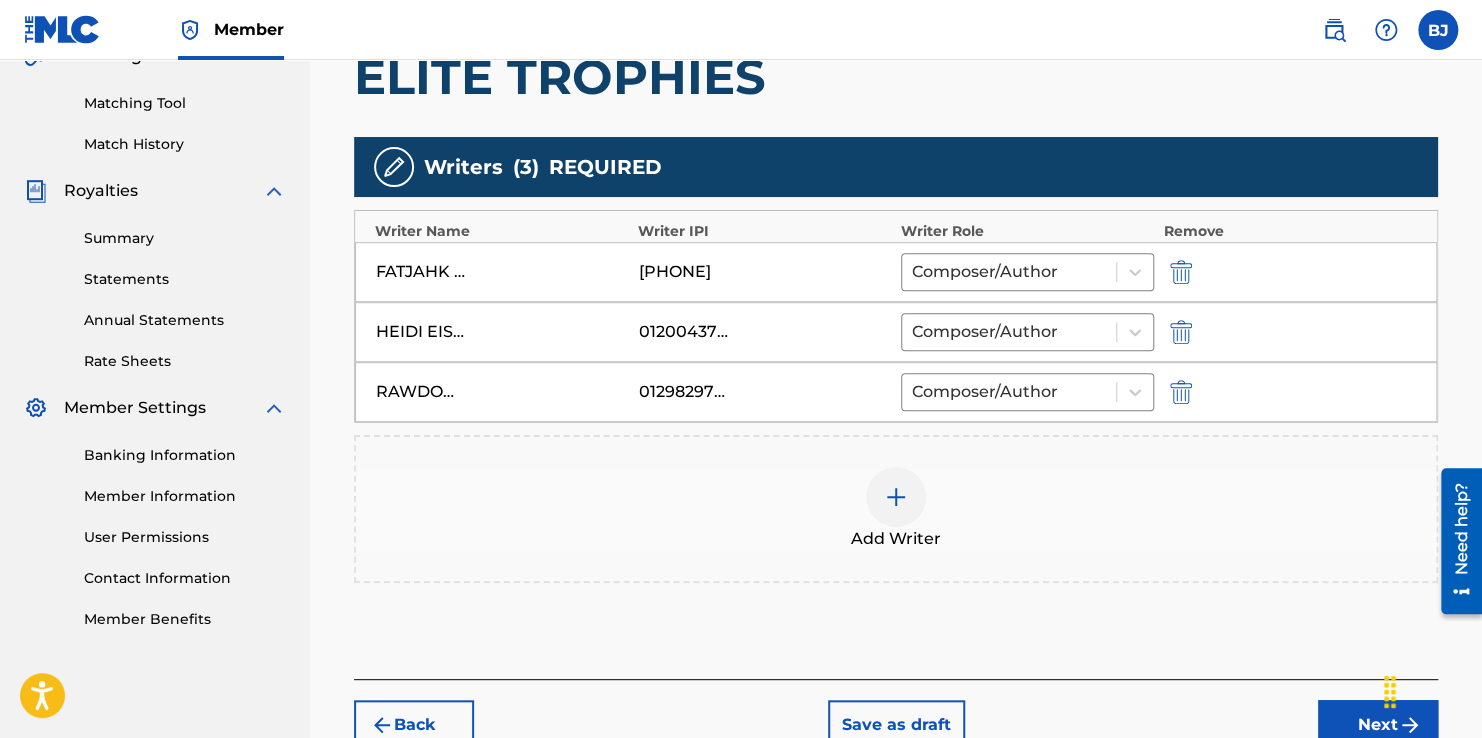 click at bounding box center [1181, 392] 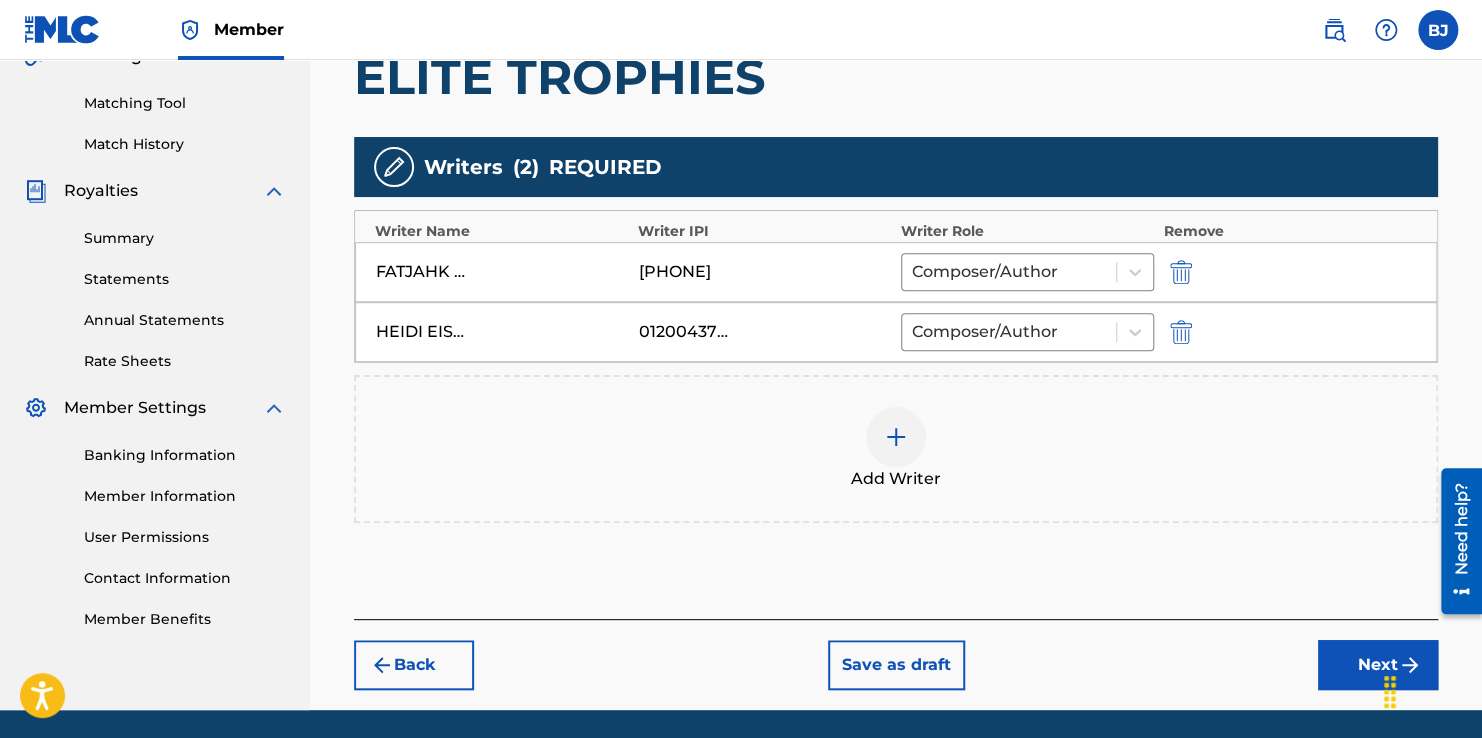 click at bounding box center (896, 437) 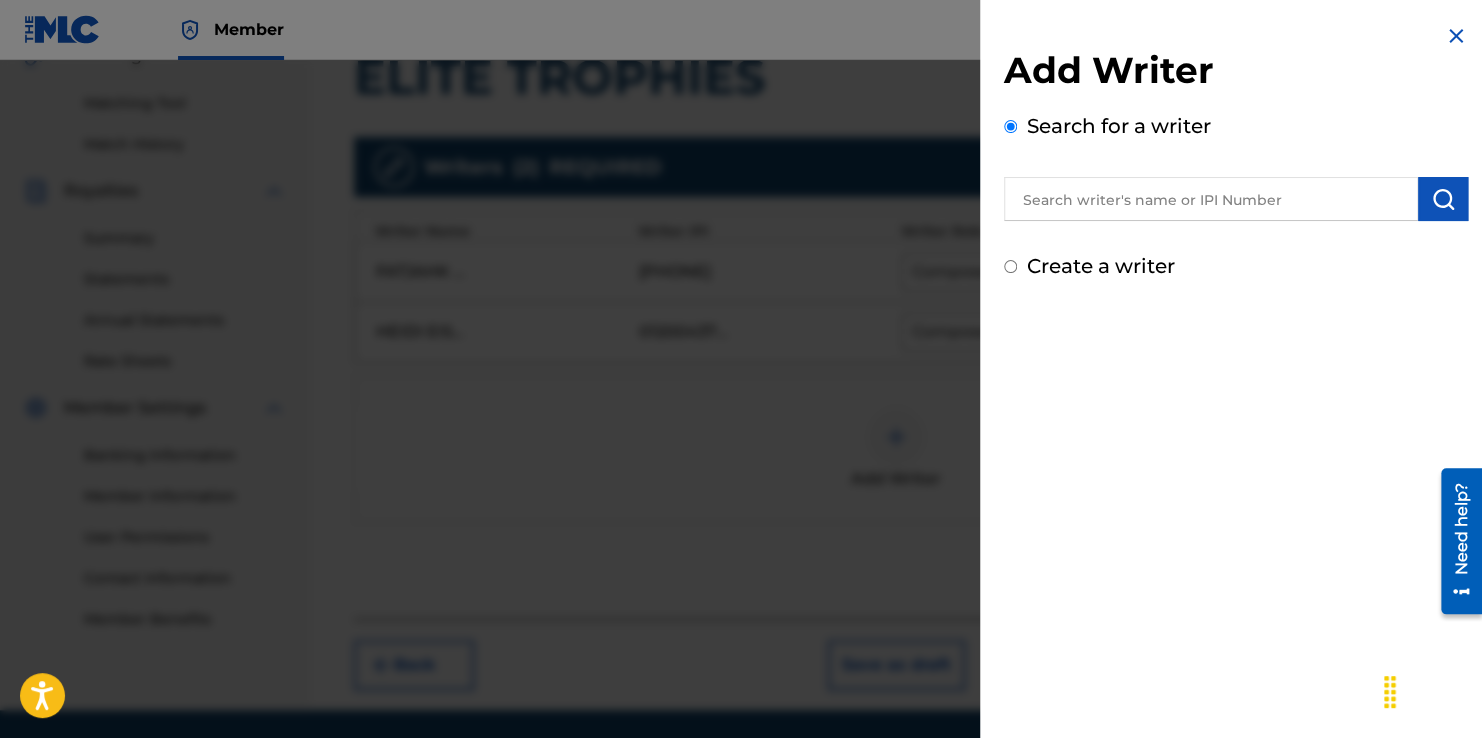 click on "Create a writer" at bounding box center [1101, 266] 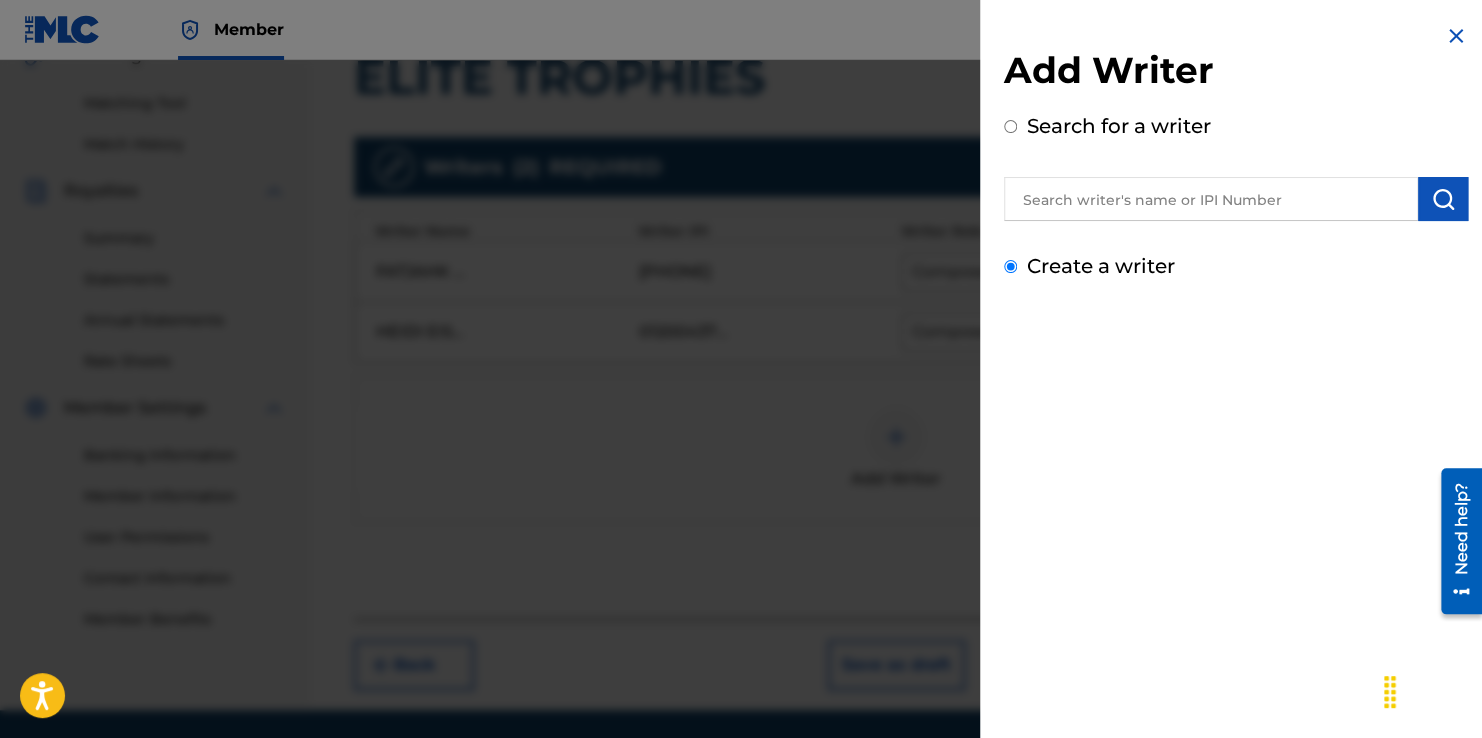click on "Create a writer" at bounding box center (1010, 266) 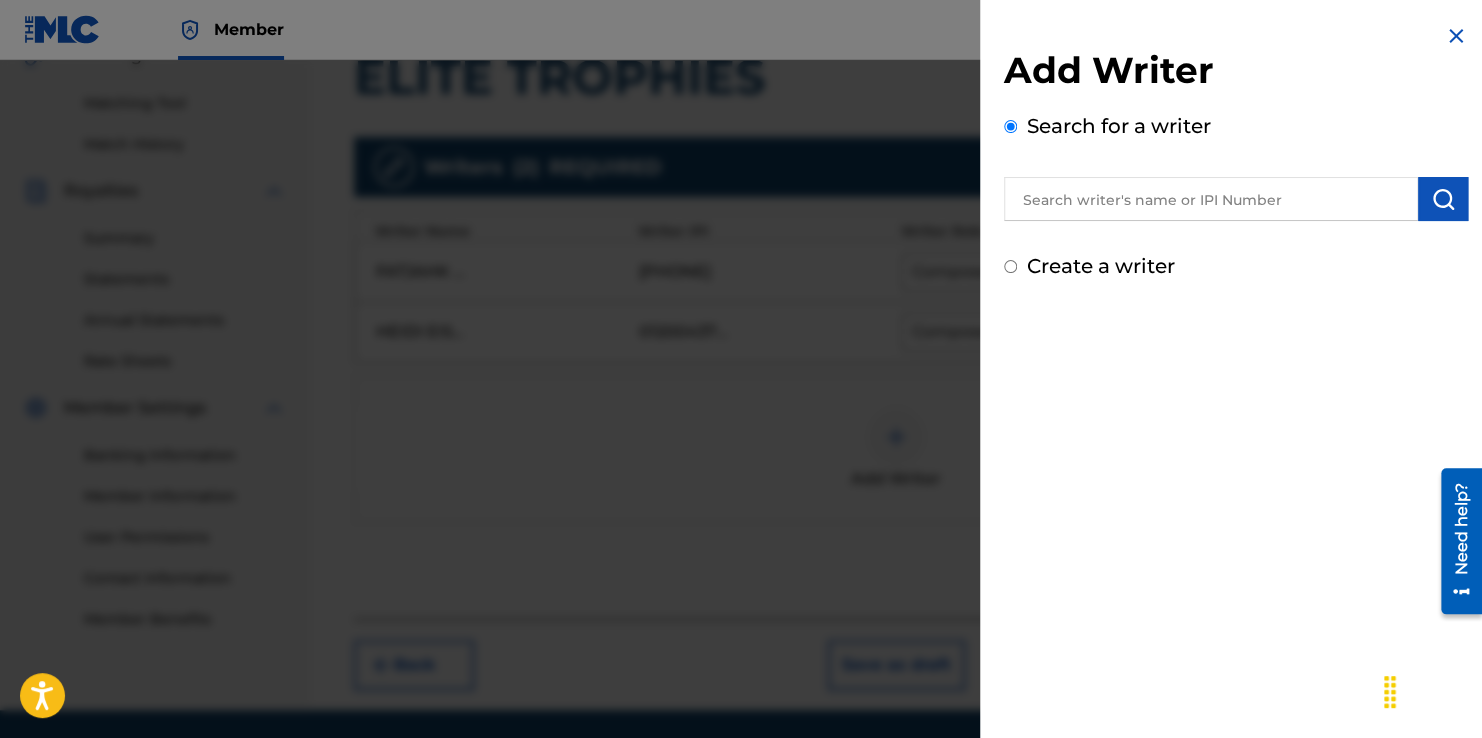 radio on "false" 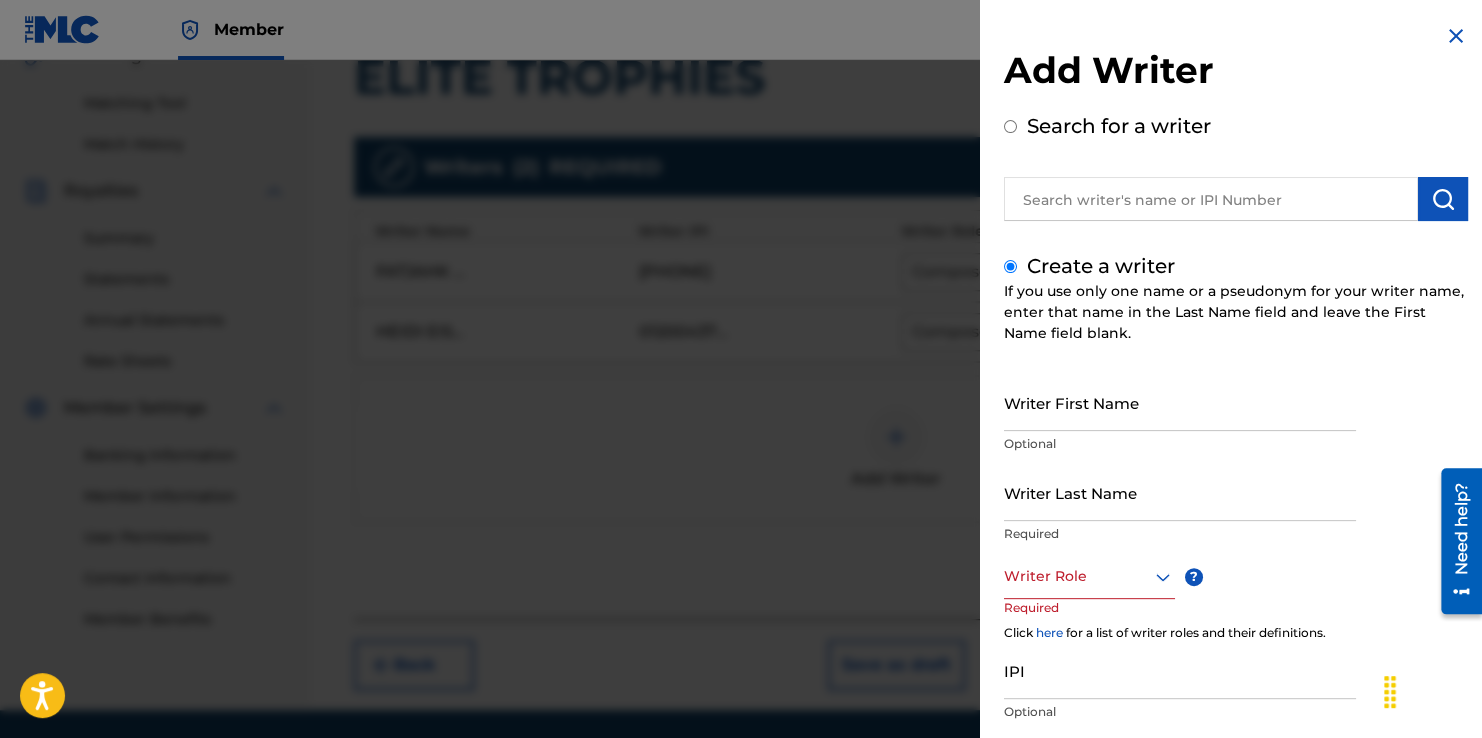 click on "Writer First Name" at bounding box center (1180, 402) 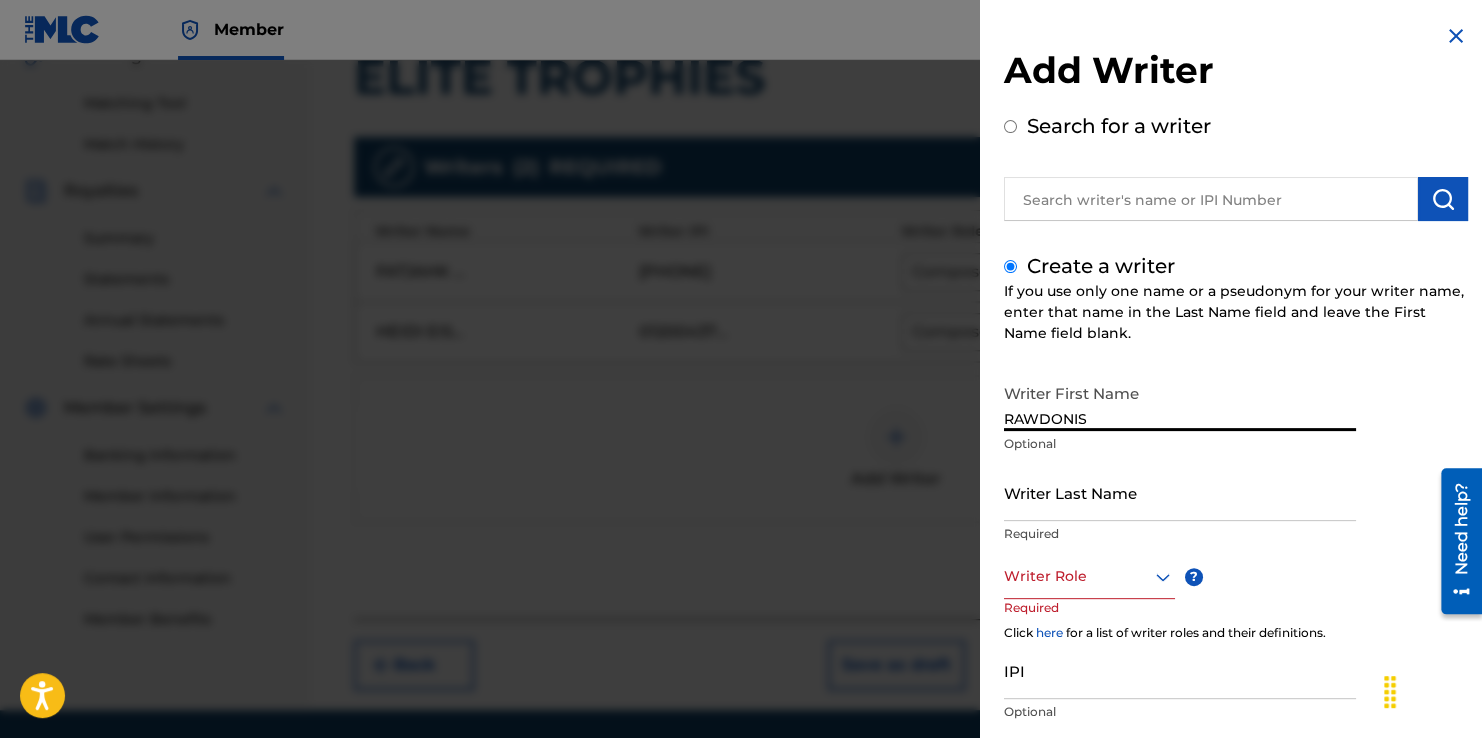 type on "RAWDONIS" 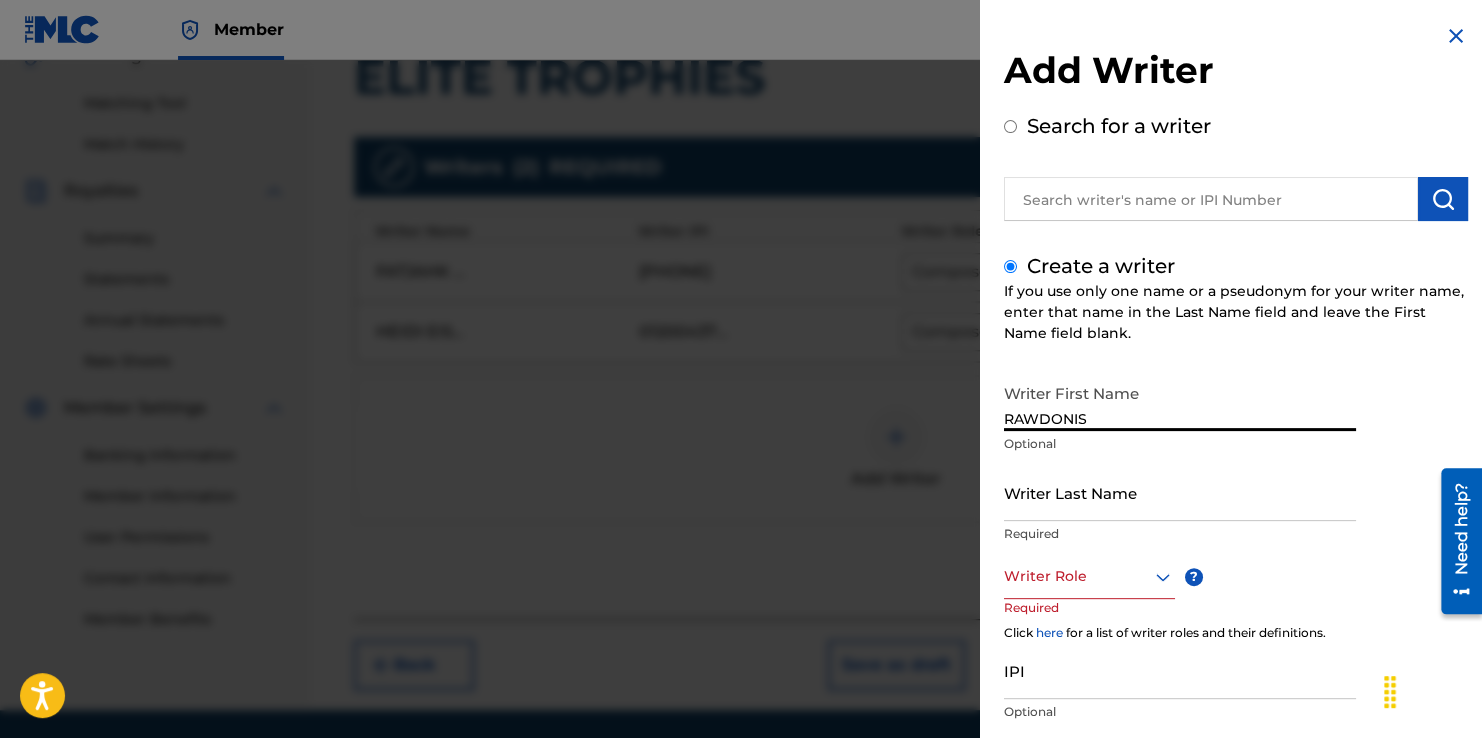 drag, startPoint x: 1120, startPoint y: 470, endPoint x: 1138, endPoint y: 486, distance: 24.083189 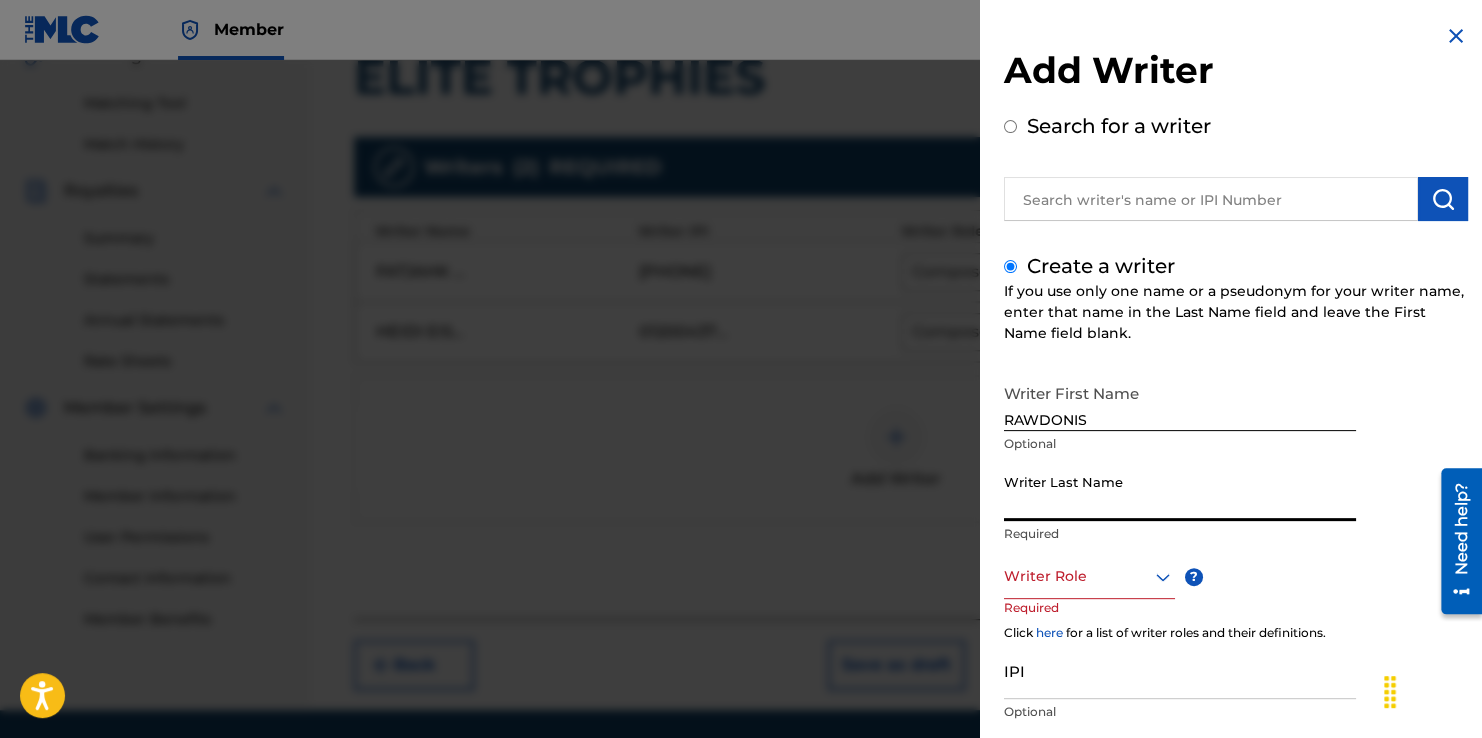 click on "Writer Last Name" at bounding box center [1180, 492] 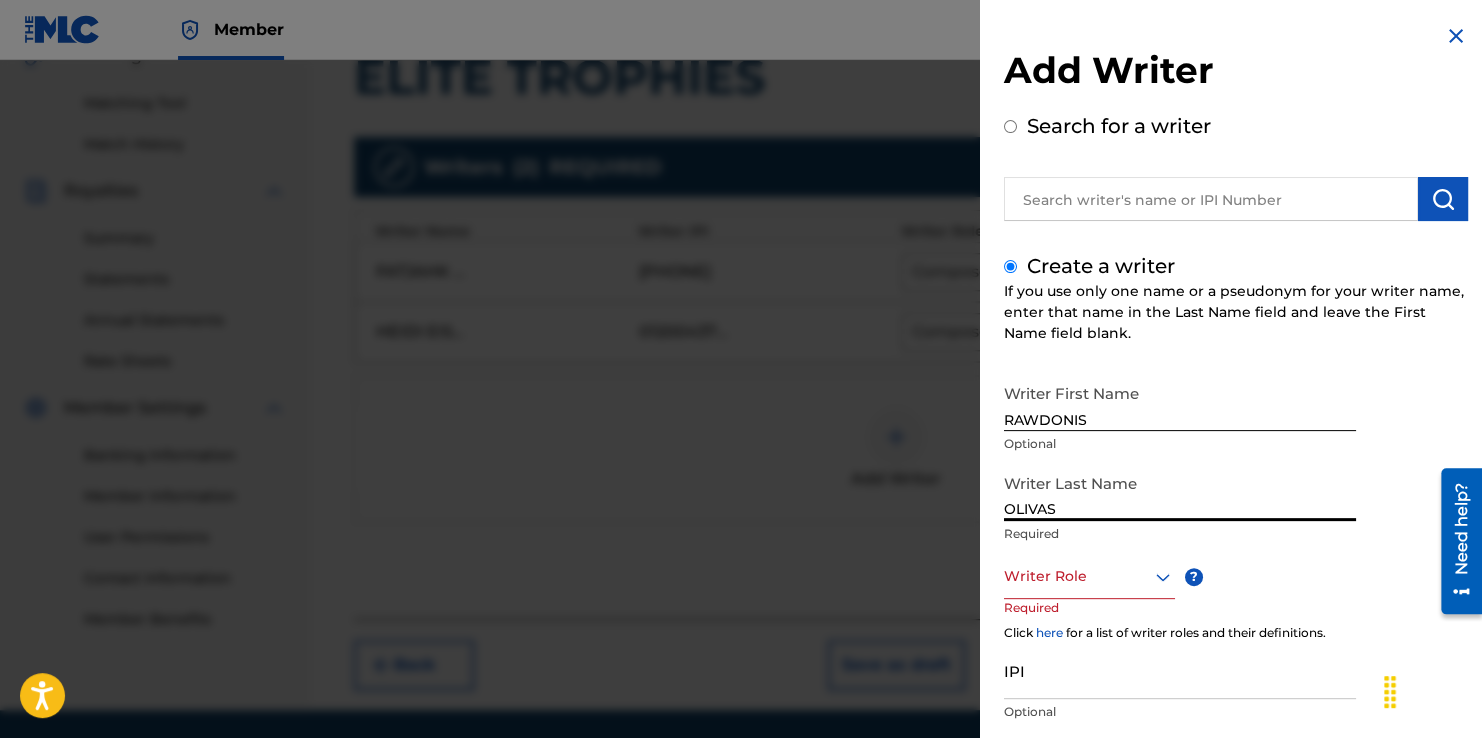drag, startPoint x: 1113, startPoint y: 482, endPoint x: 1024, endPoint y: 478, distance: 89.08984 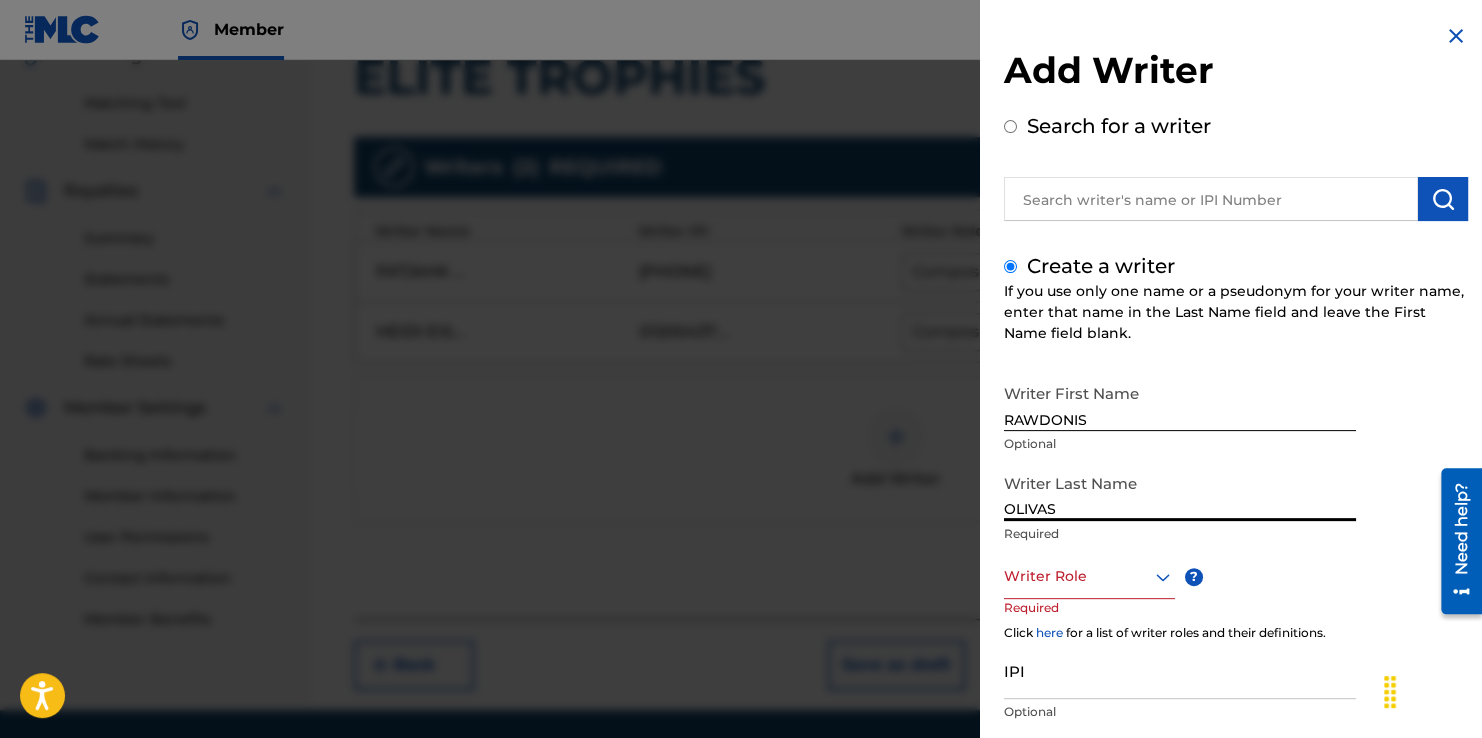 click on "OLIVAS" at bounding box center (1180, 492) 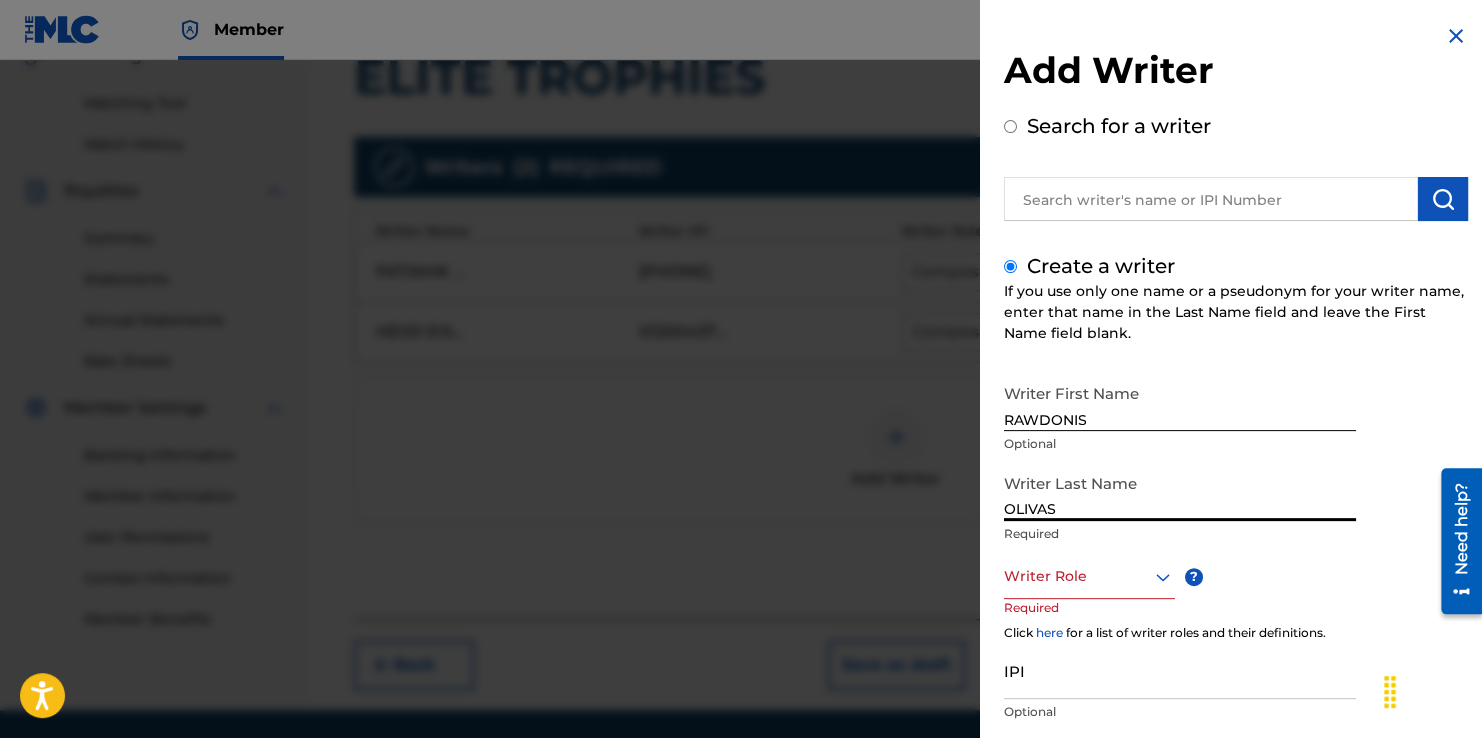 click on "OLIVAS" at bounding box center (1180, 492) 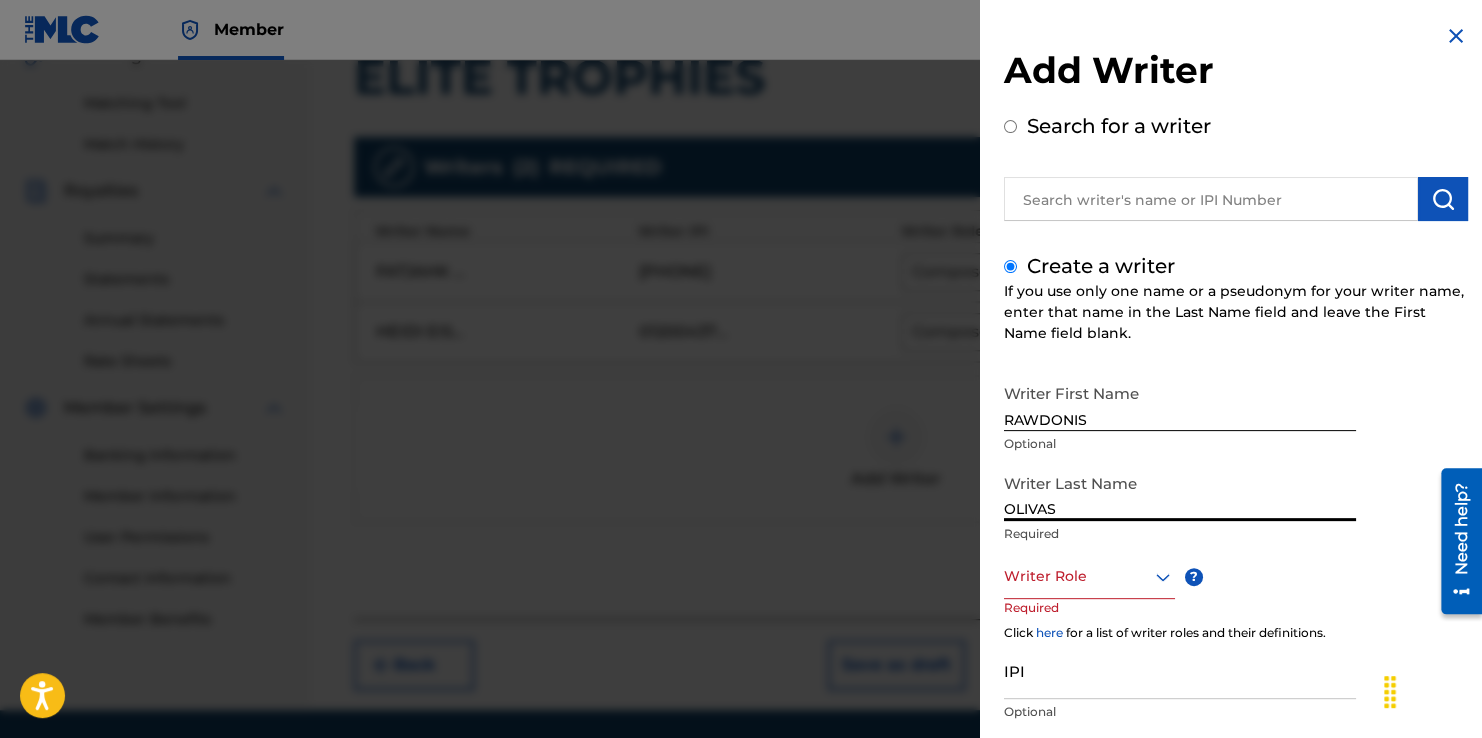 drag, startPoint x: 1088, startPoint y: 506, endPoint x: 1010, endPoint y: 506, distance: 78 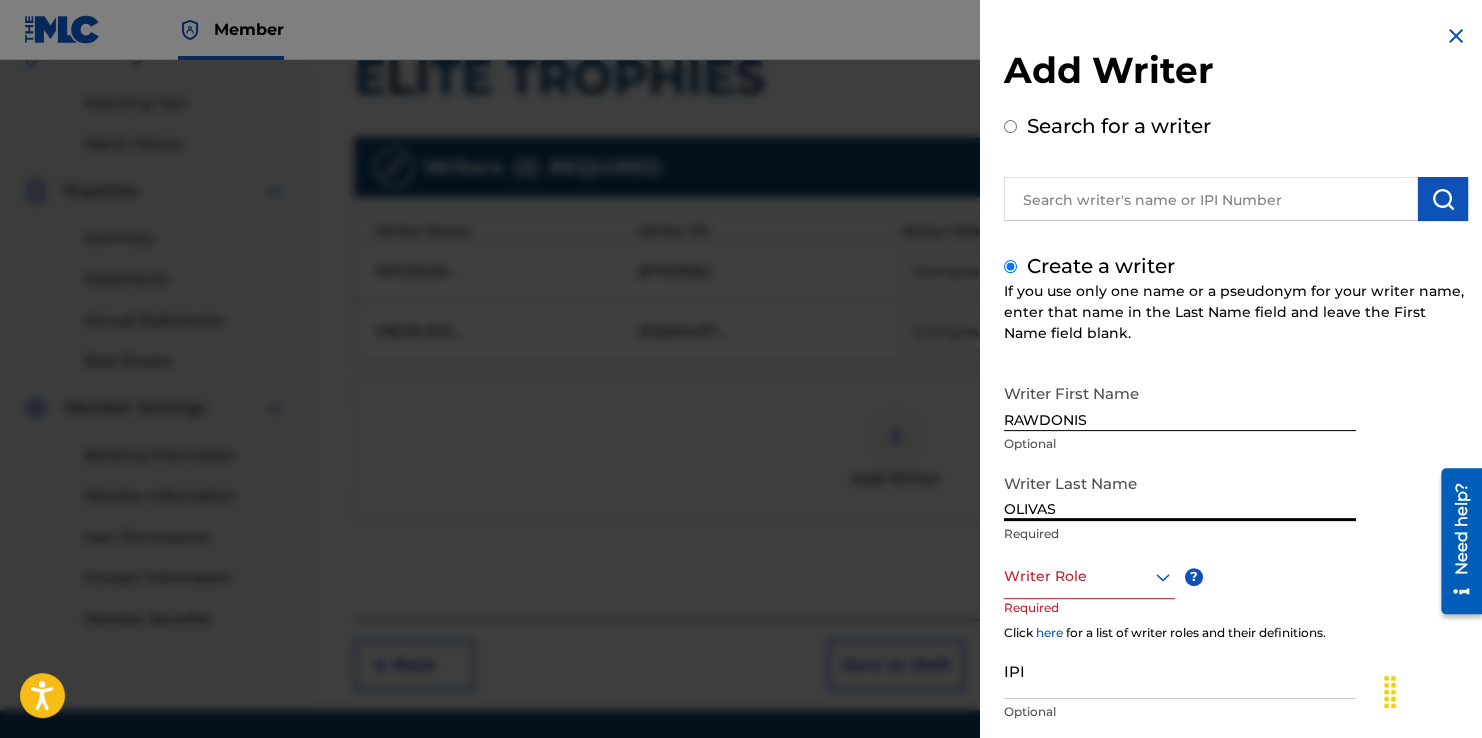 click on "OLIVAS" at bounding box center [1180, 492] 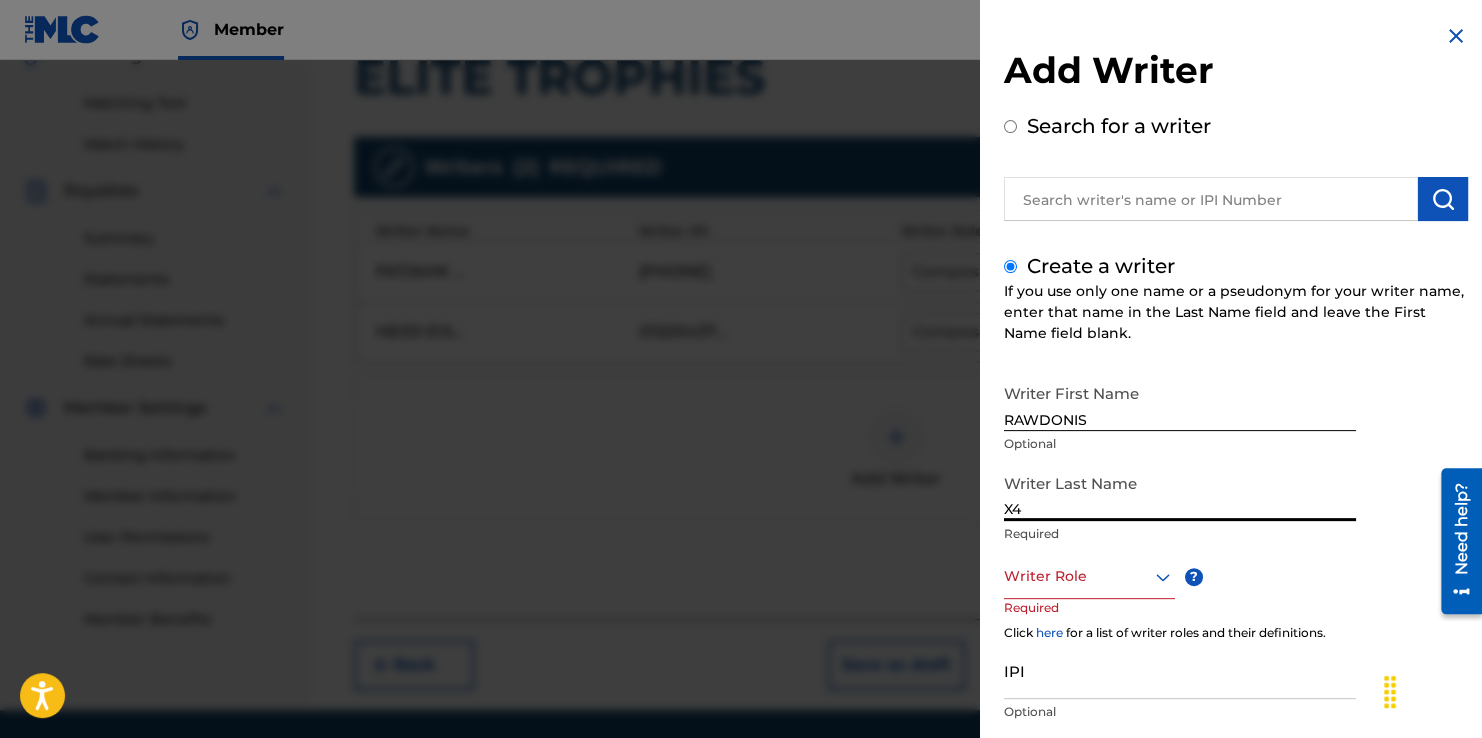 type on "X" 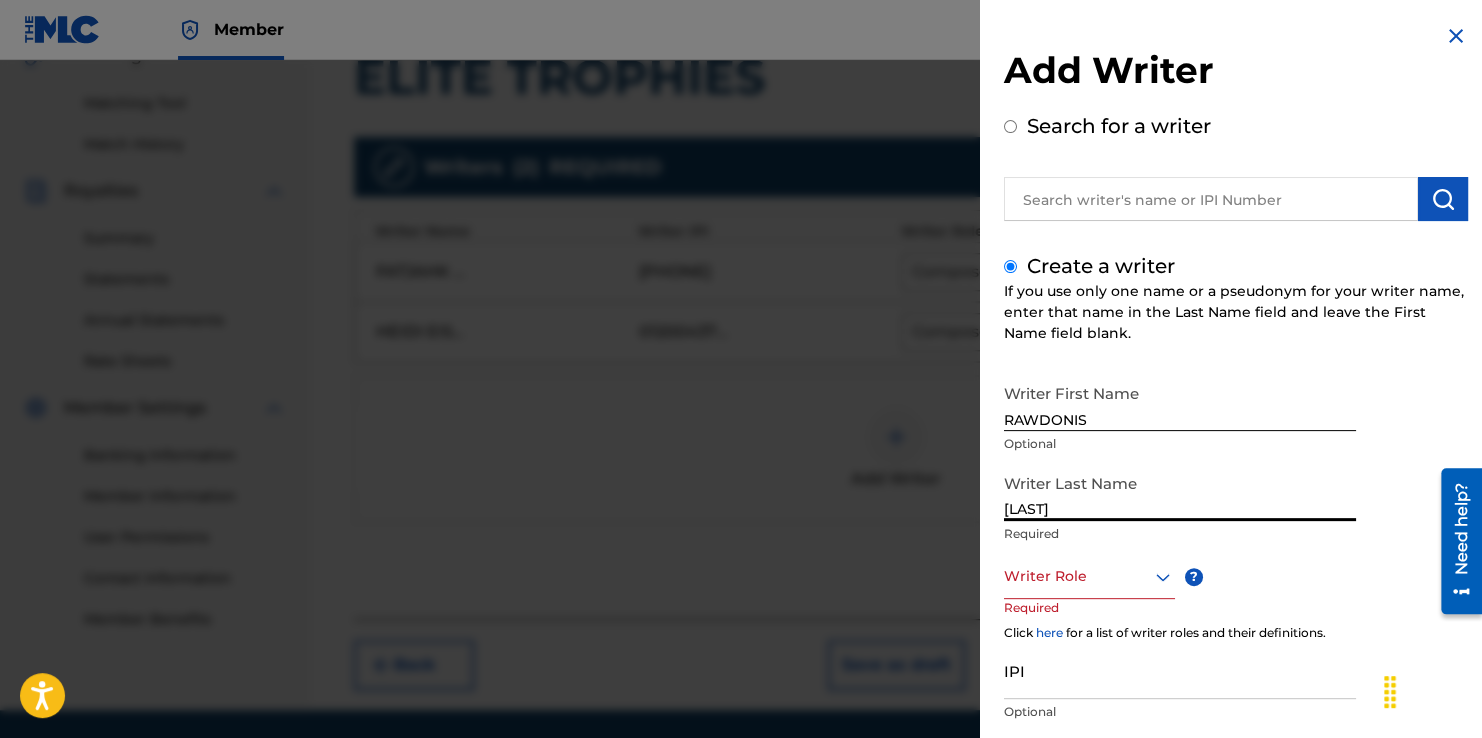 type on "OLIVAS" 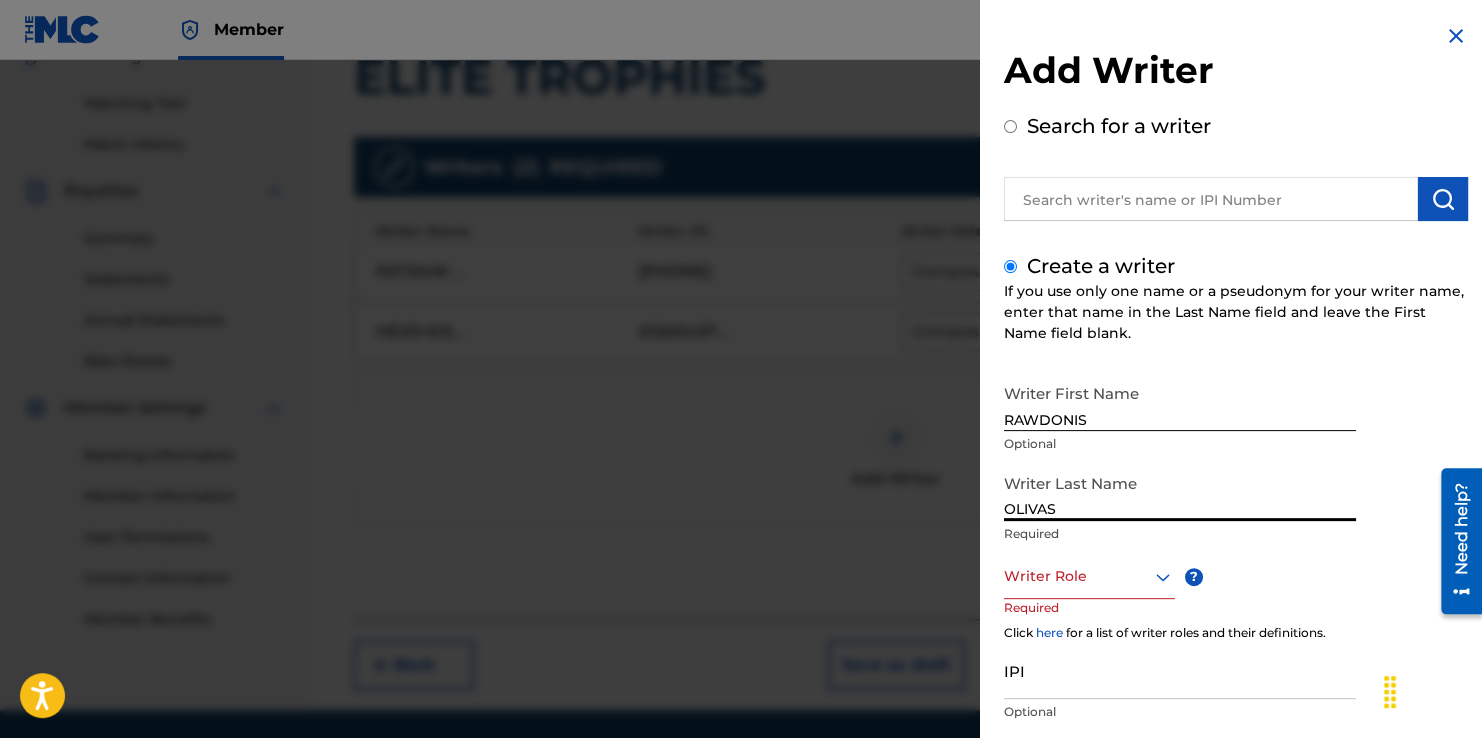 click at bounding box center [1089, 576] 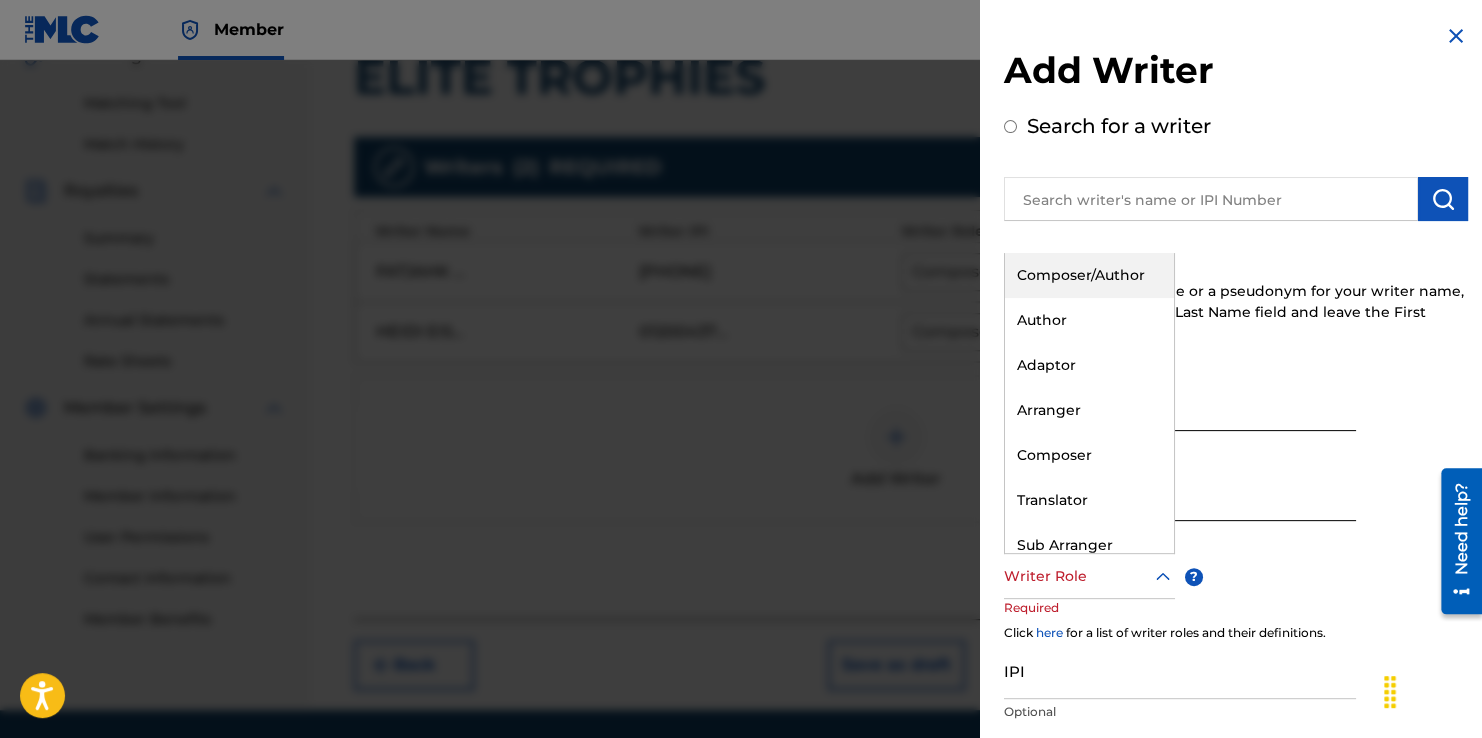 click on "Composer/Author" at bounding box center [1089, 275] 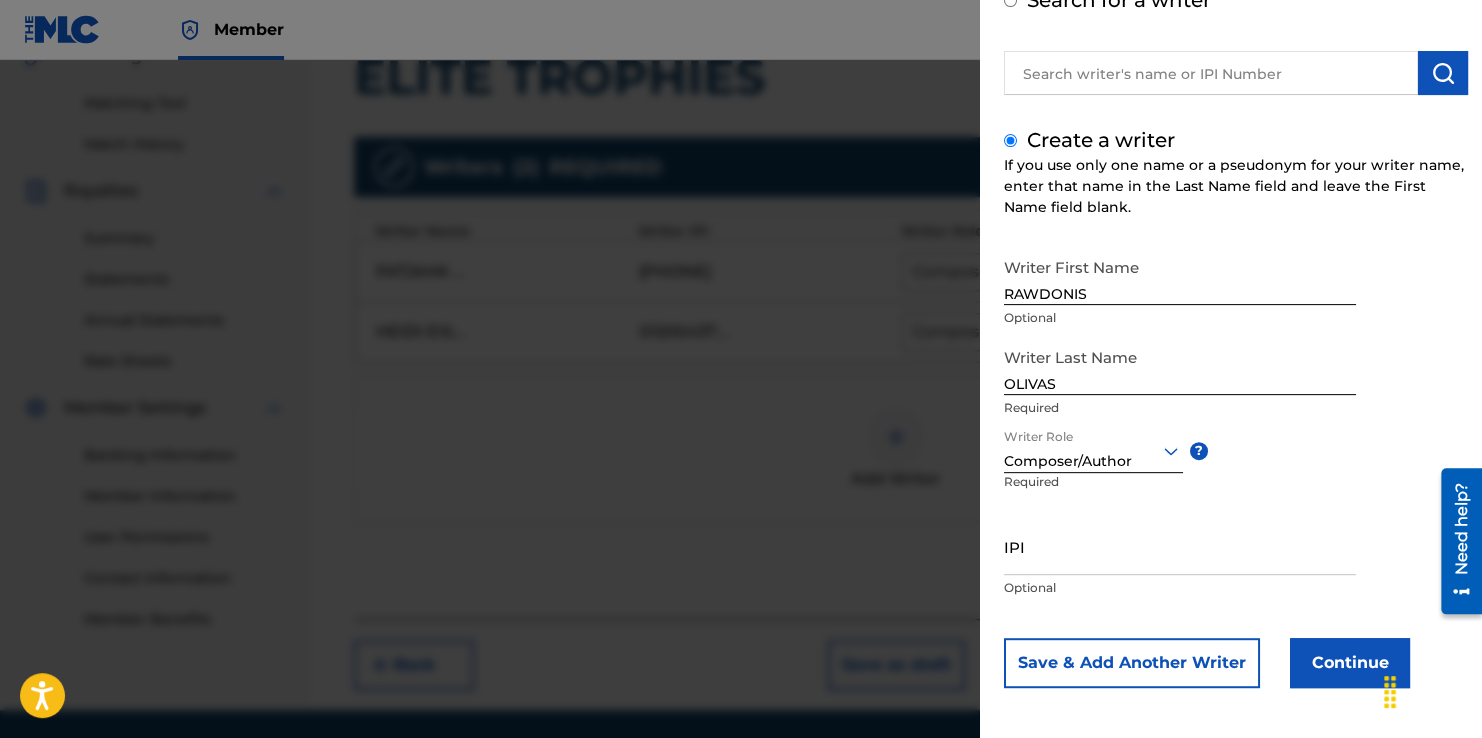 scroll, scrollTop: 129, scrollLeft: 0, axis: vertical 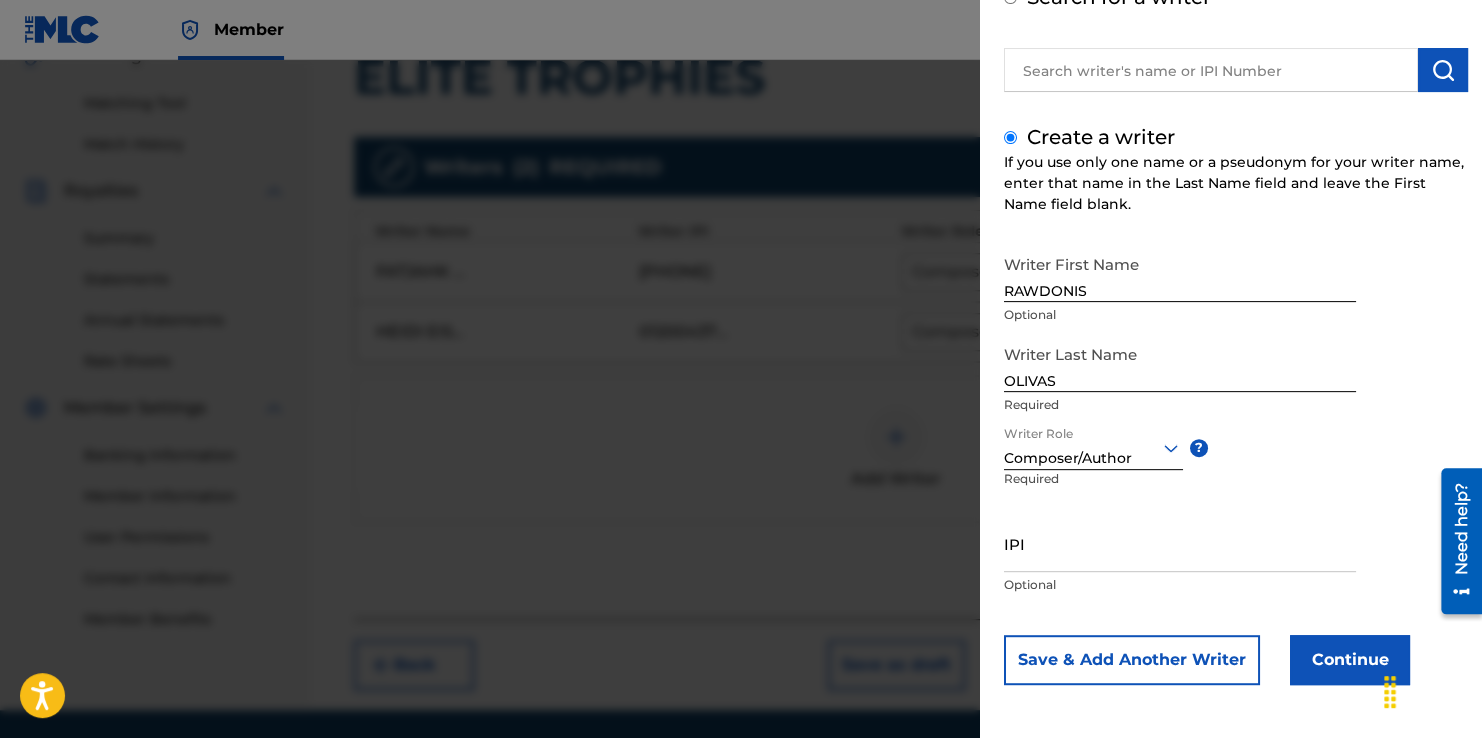 click on "IPI" at bounding box center [1180, 543] 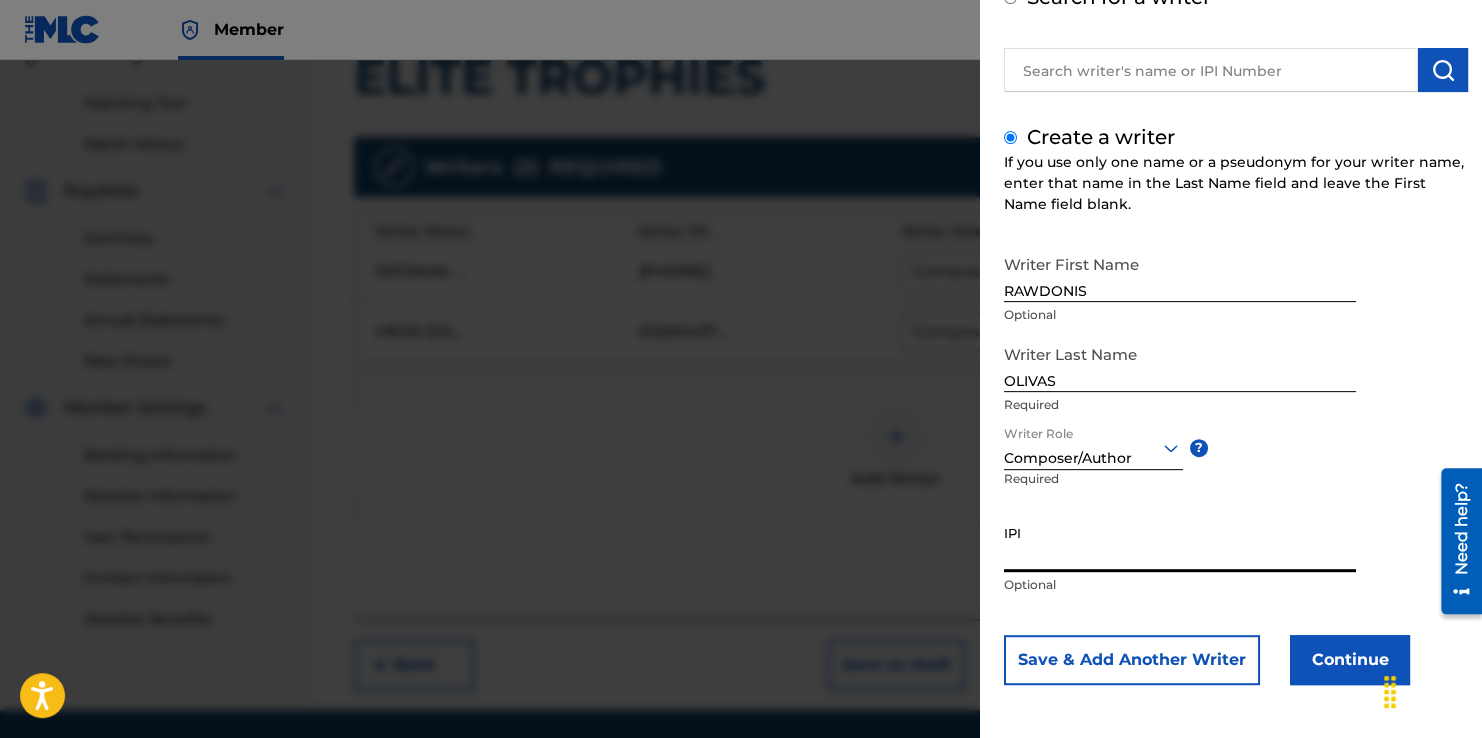 paste on "01298297394" 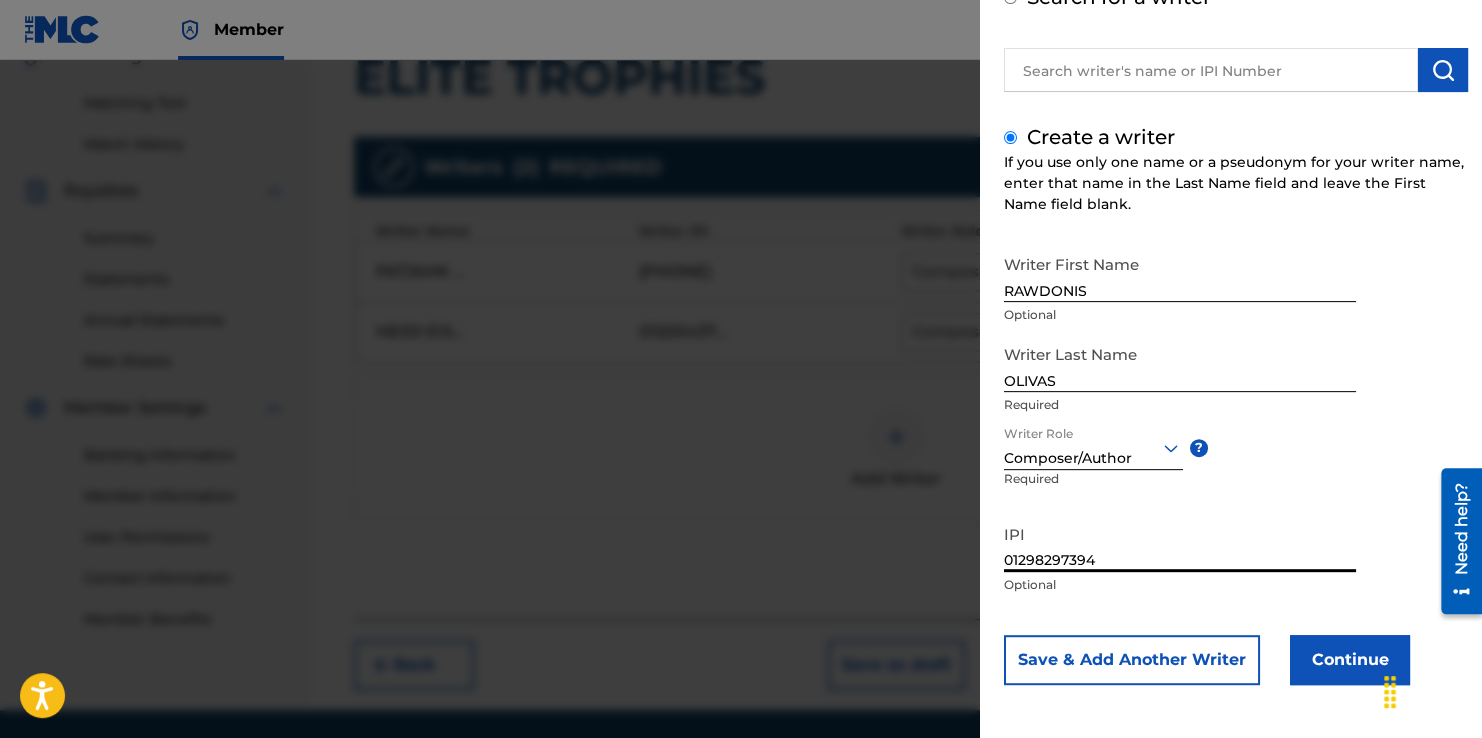 type on "01298297394" 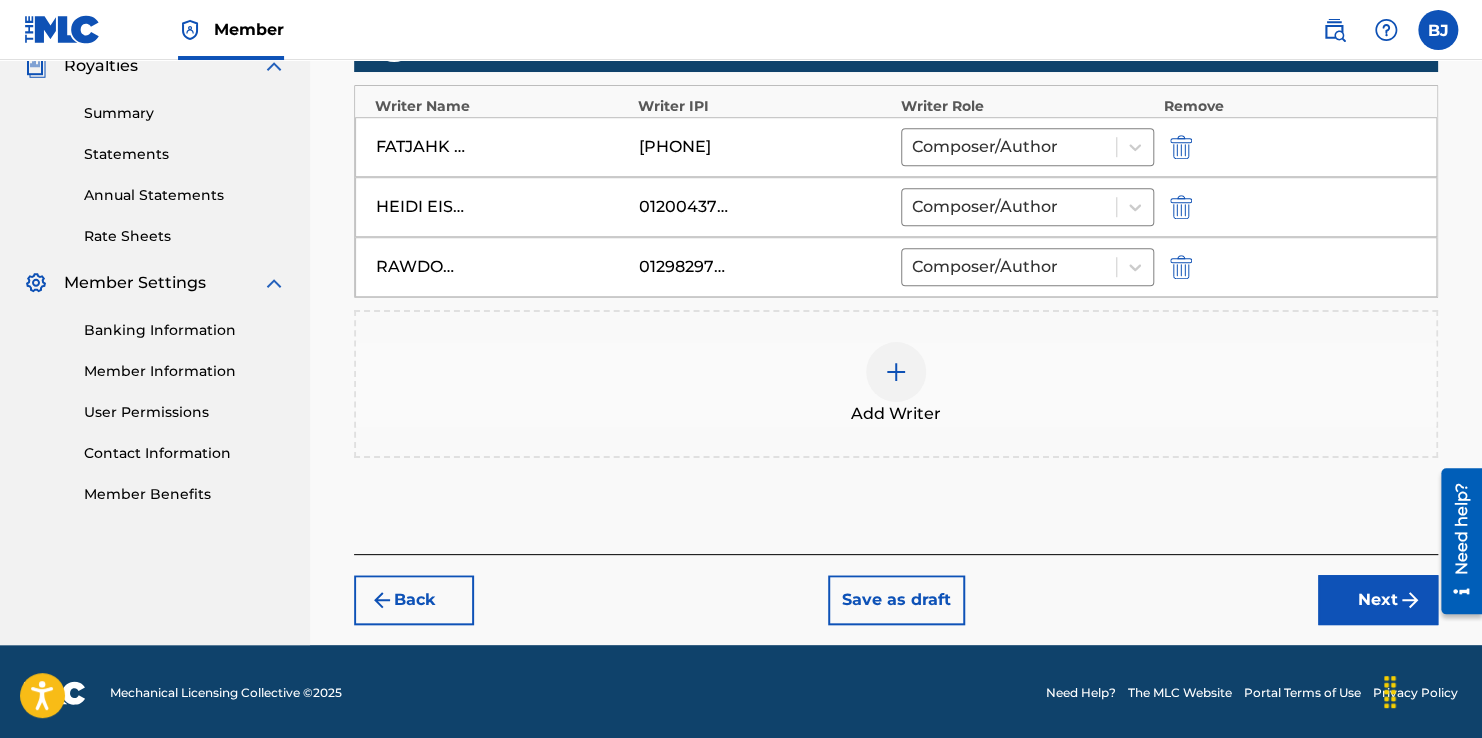 click on "Next" at bounding box center [1378, 600] 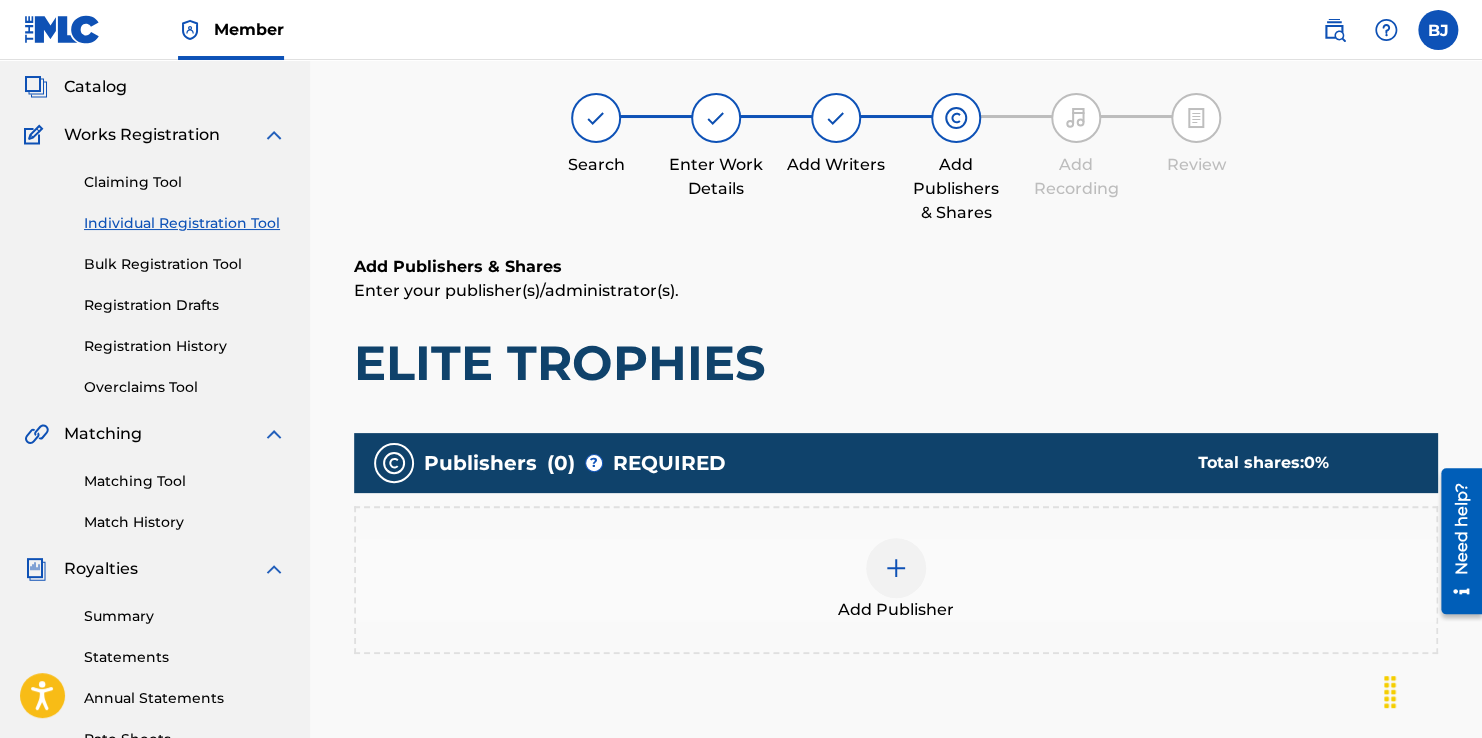 scroll, scrollTop: 90, scrollLeft: 0, axis: vertical 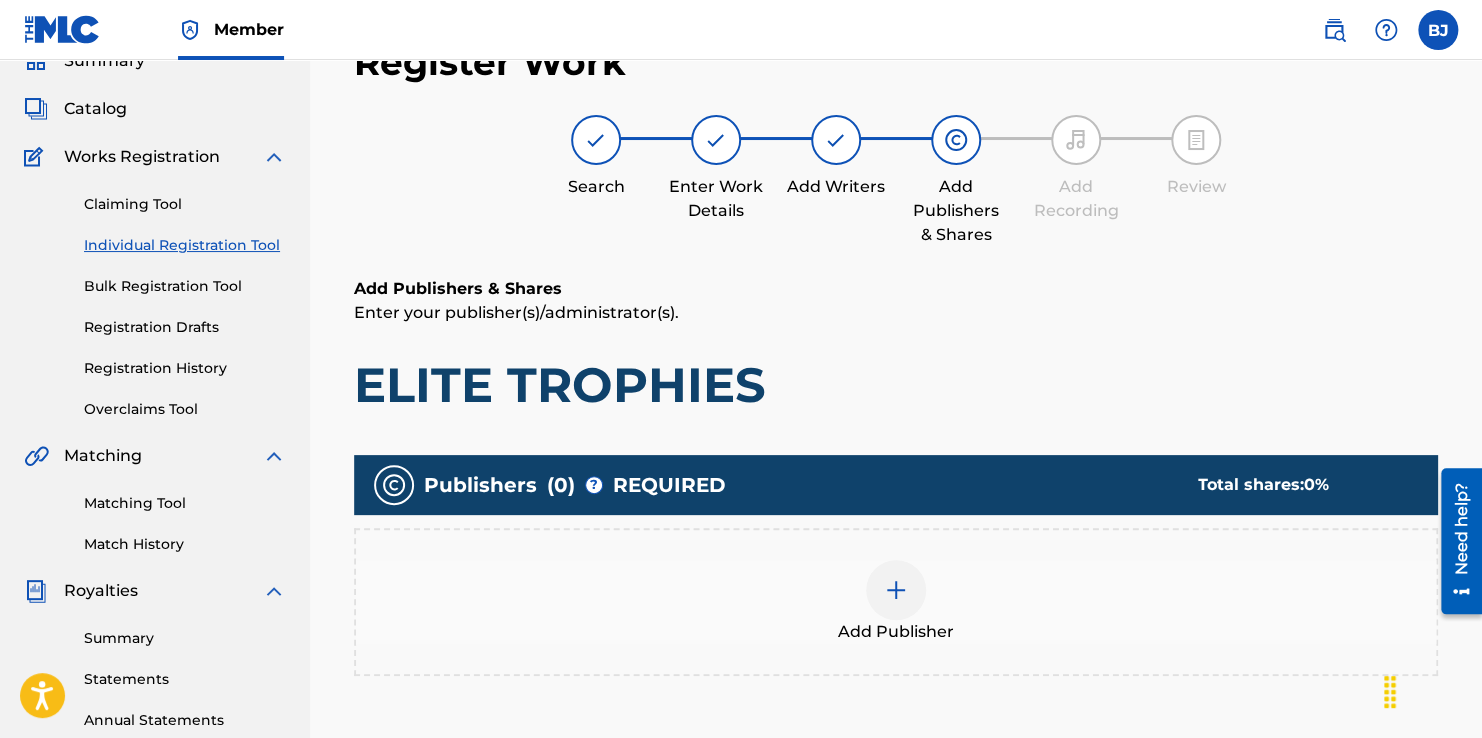 click on "Add Publisher" at bounding box center [896, 602] 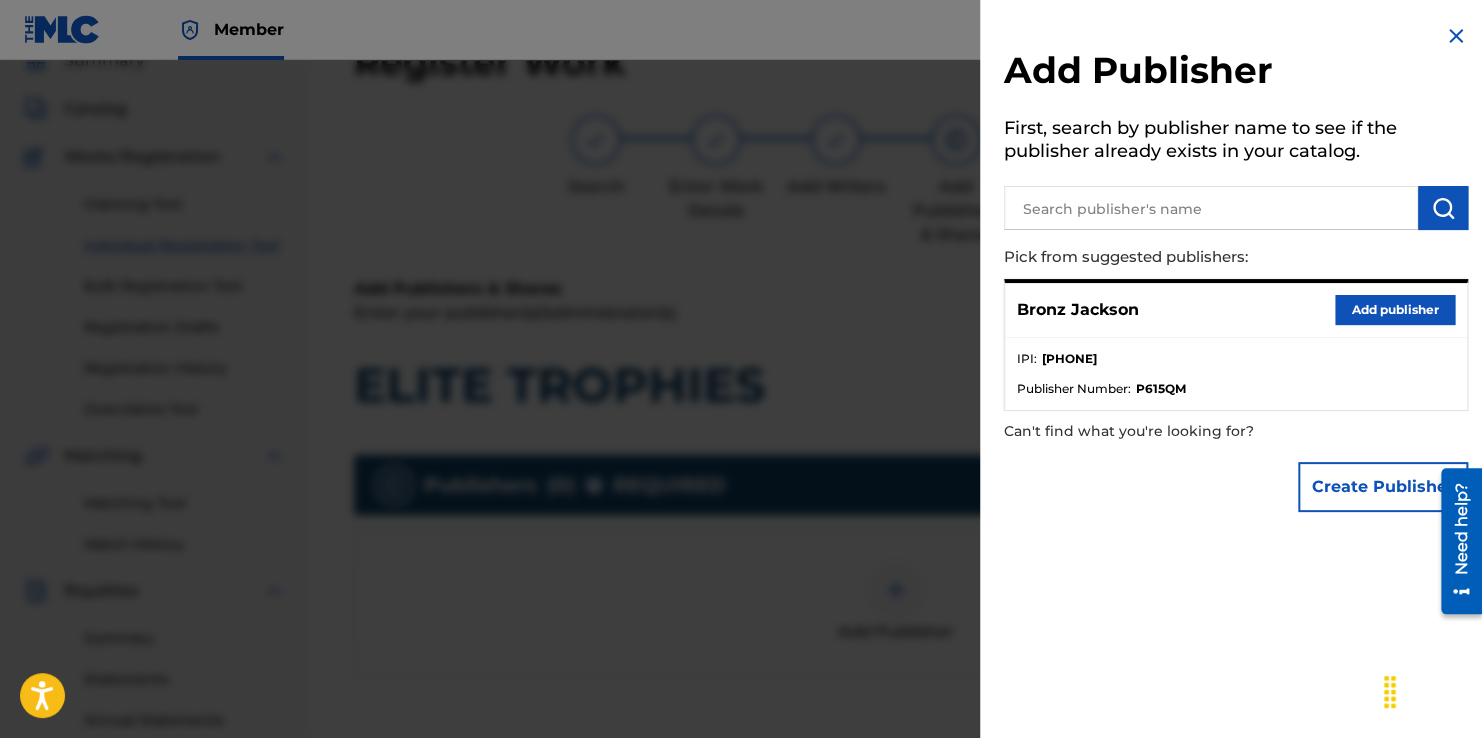 click on "Add publisher" at bounding box center (1395, 310) 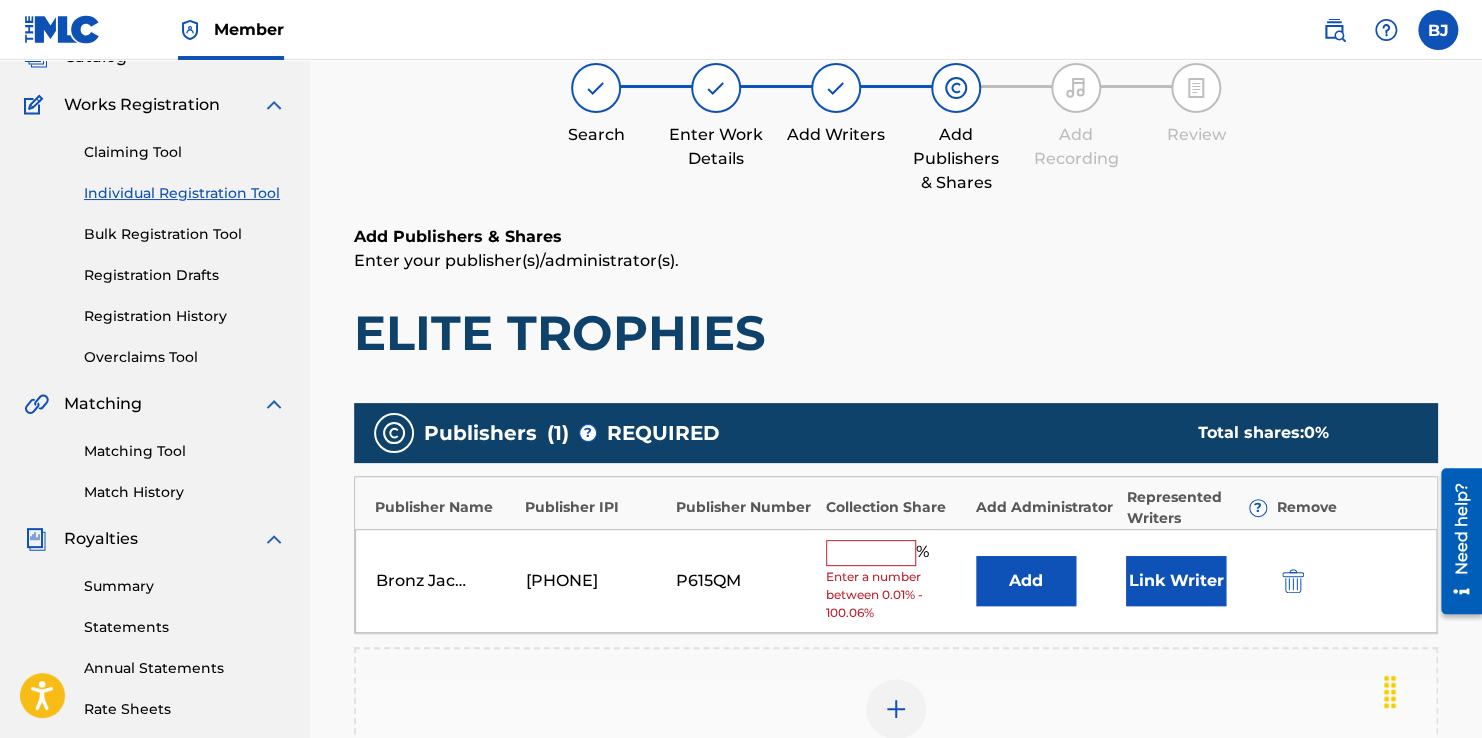scroll, scrollTop: 190, scrollLeft: 0, axis: vertical 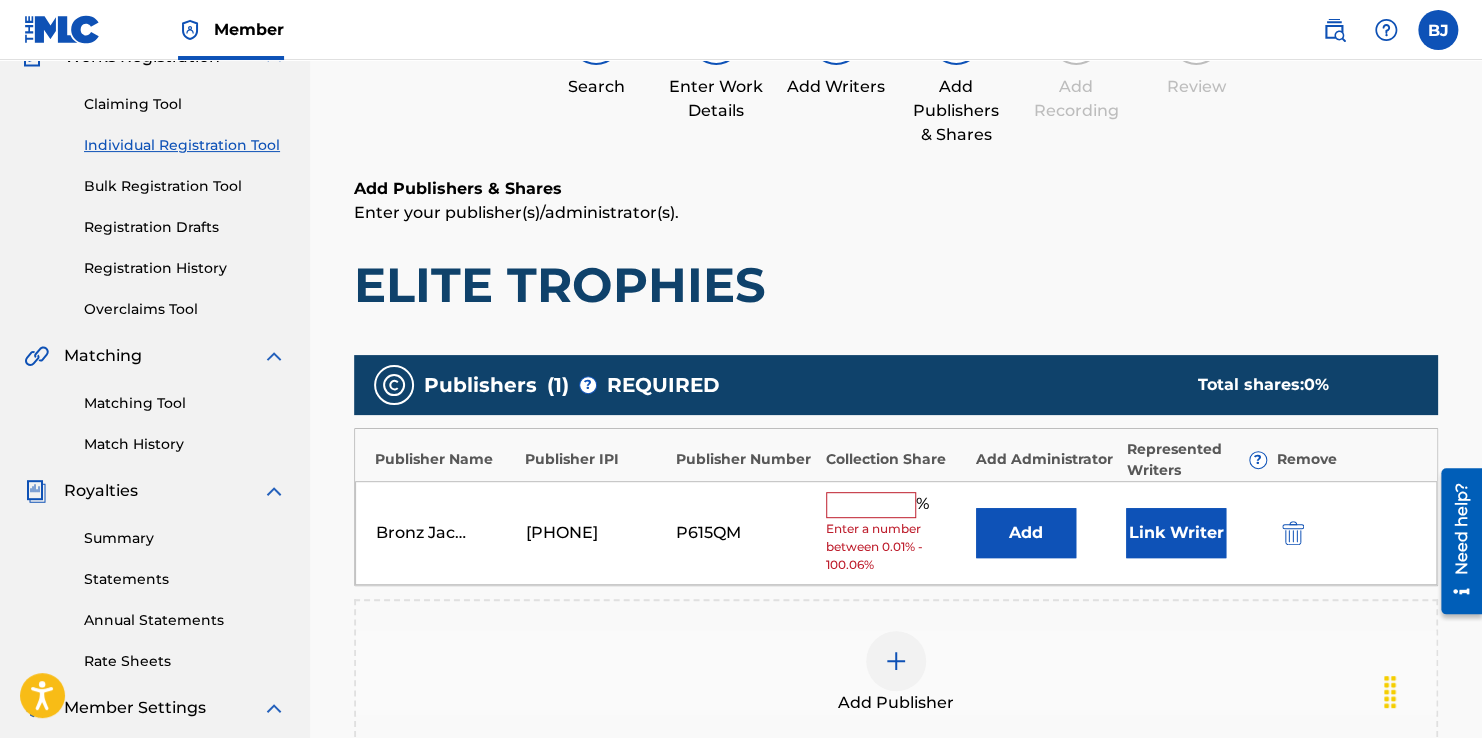 drag, startPoint x: 876, startPoint y: 475, endPoint x: 866, endPoint y: 486, distance: 14.866069 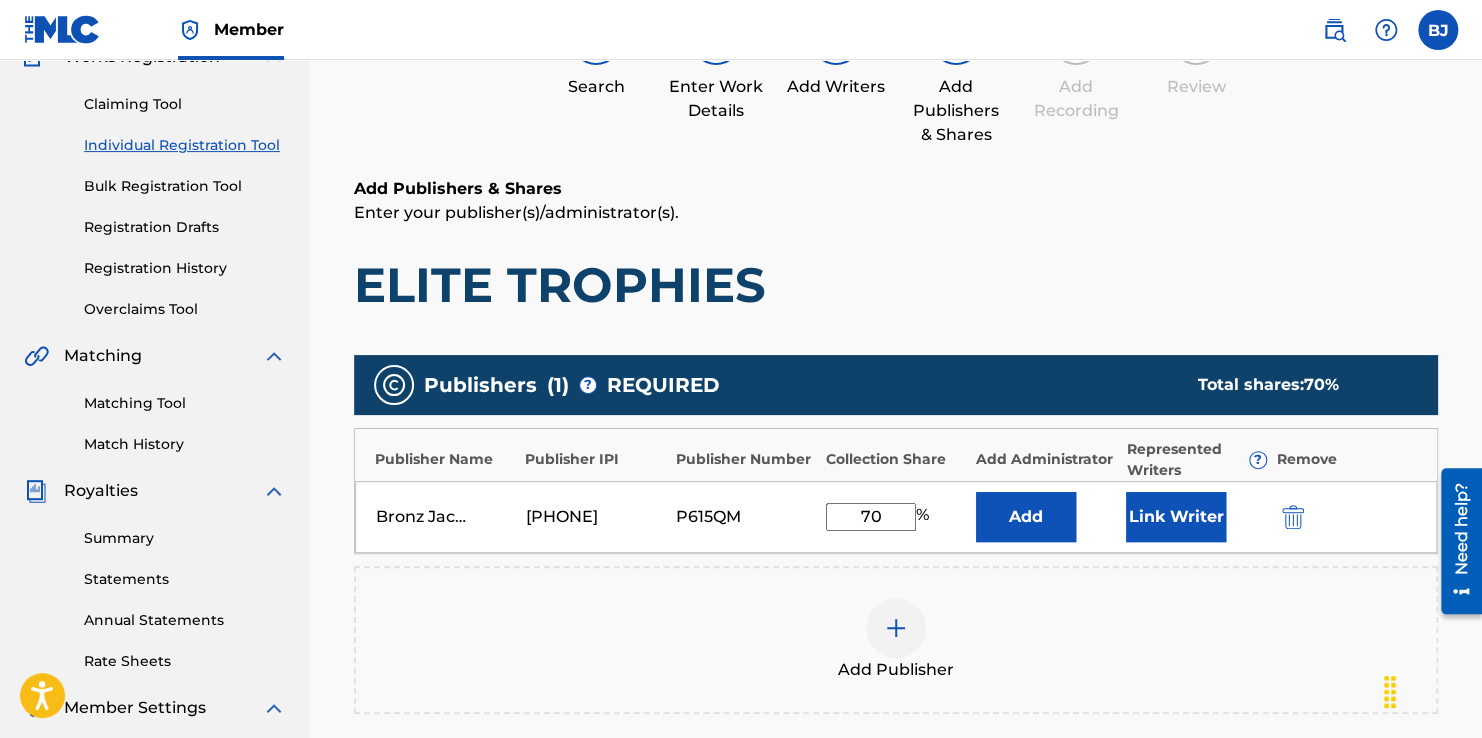 type on "70" 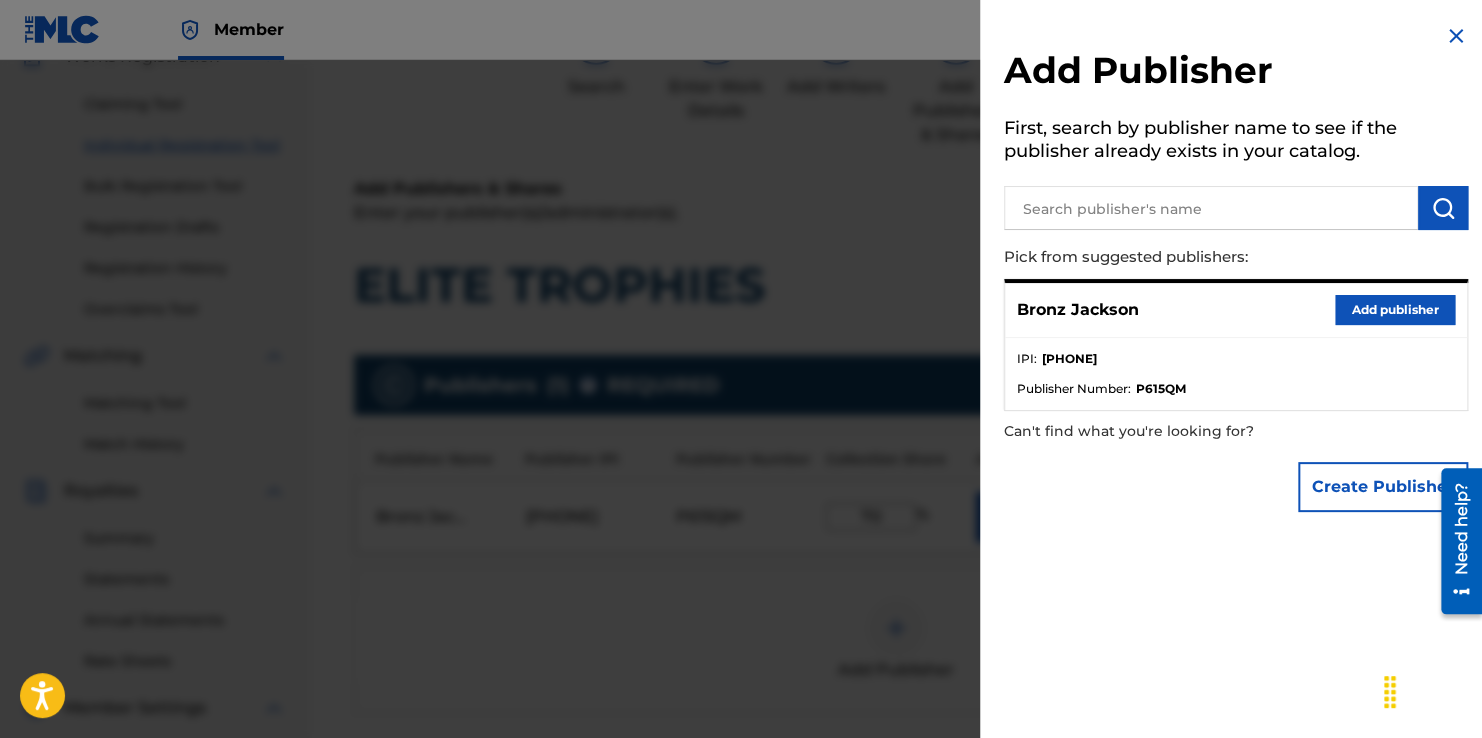 click on "Add publisher" at bounding box center (1395, 310) 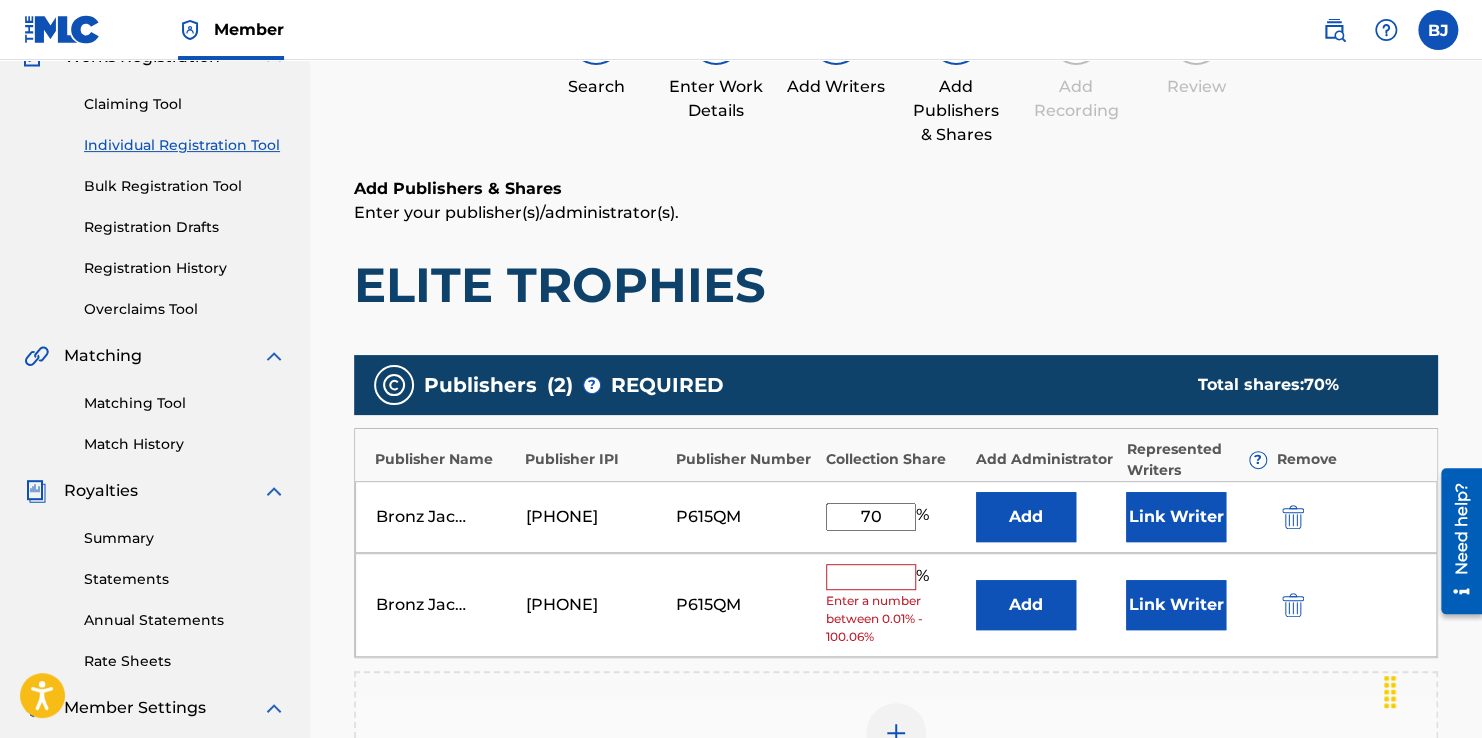 click at bounding box center (1293, 605) 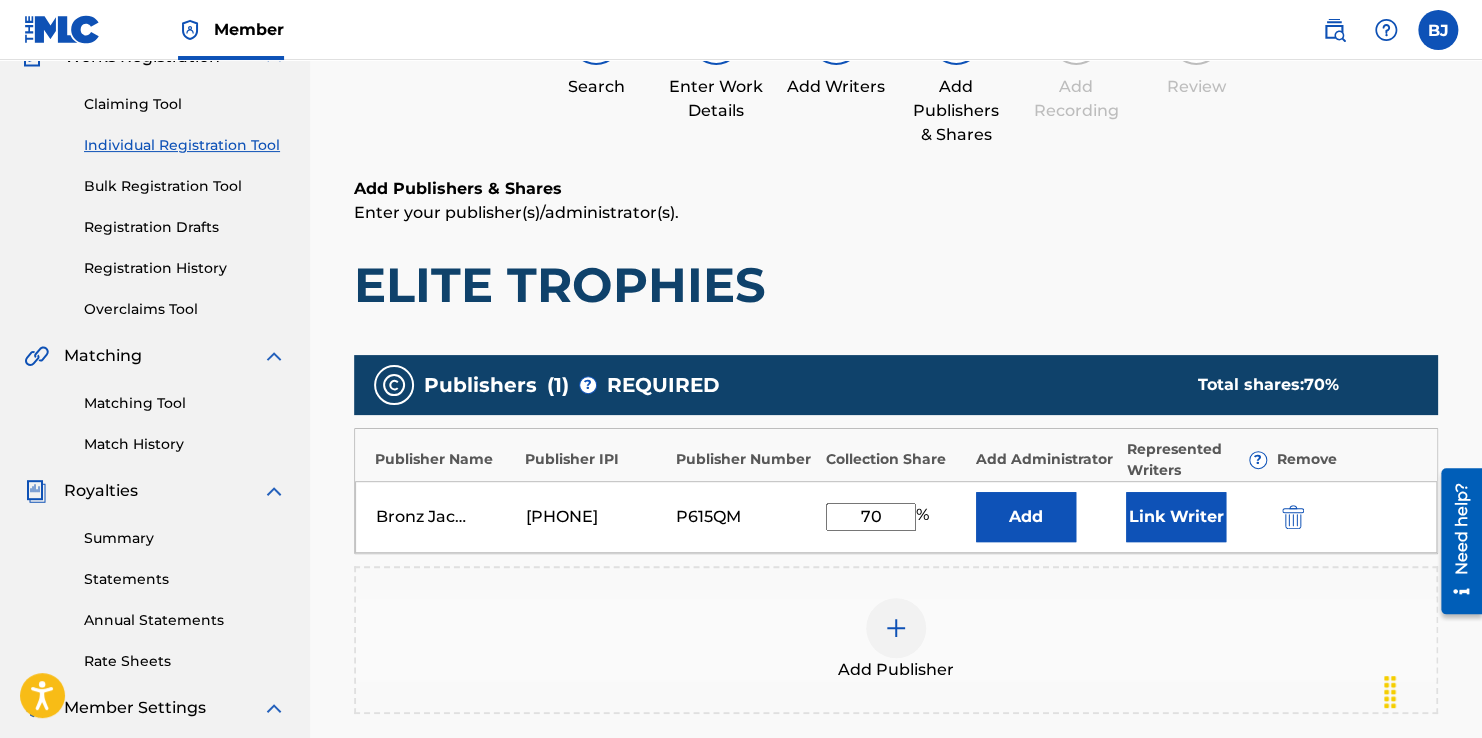 scroll, scrollTop: 290, scrollLeft: 0, axis: vertical 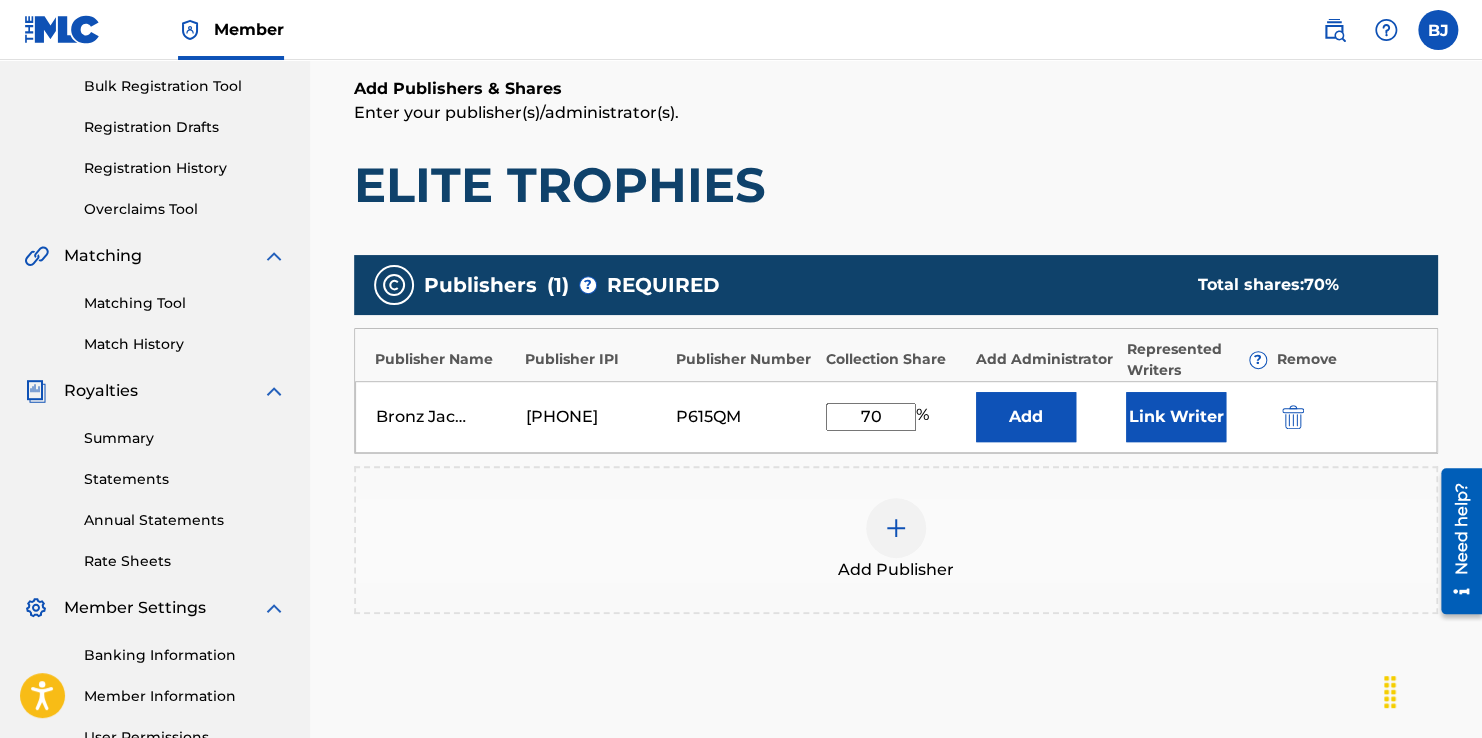 click on "Link Writer" at bounding box center (1176, 417) 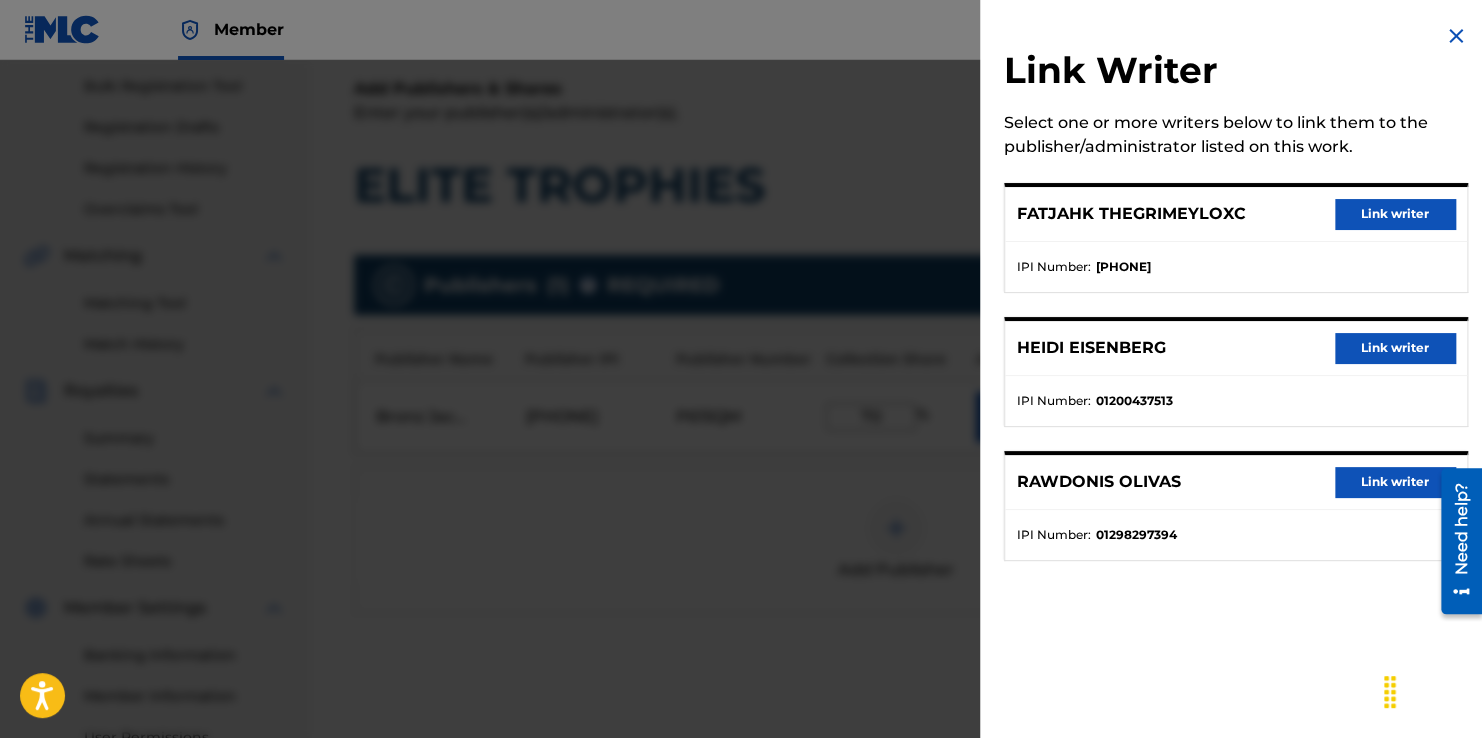 click on "Link writer" at bounding box center (1395, 214) 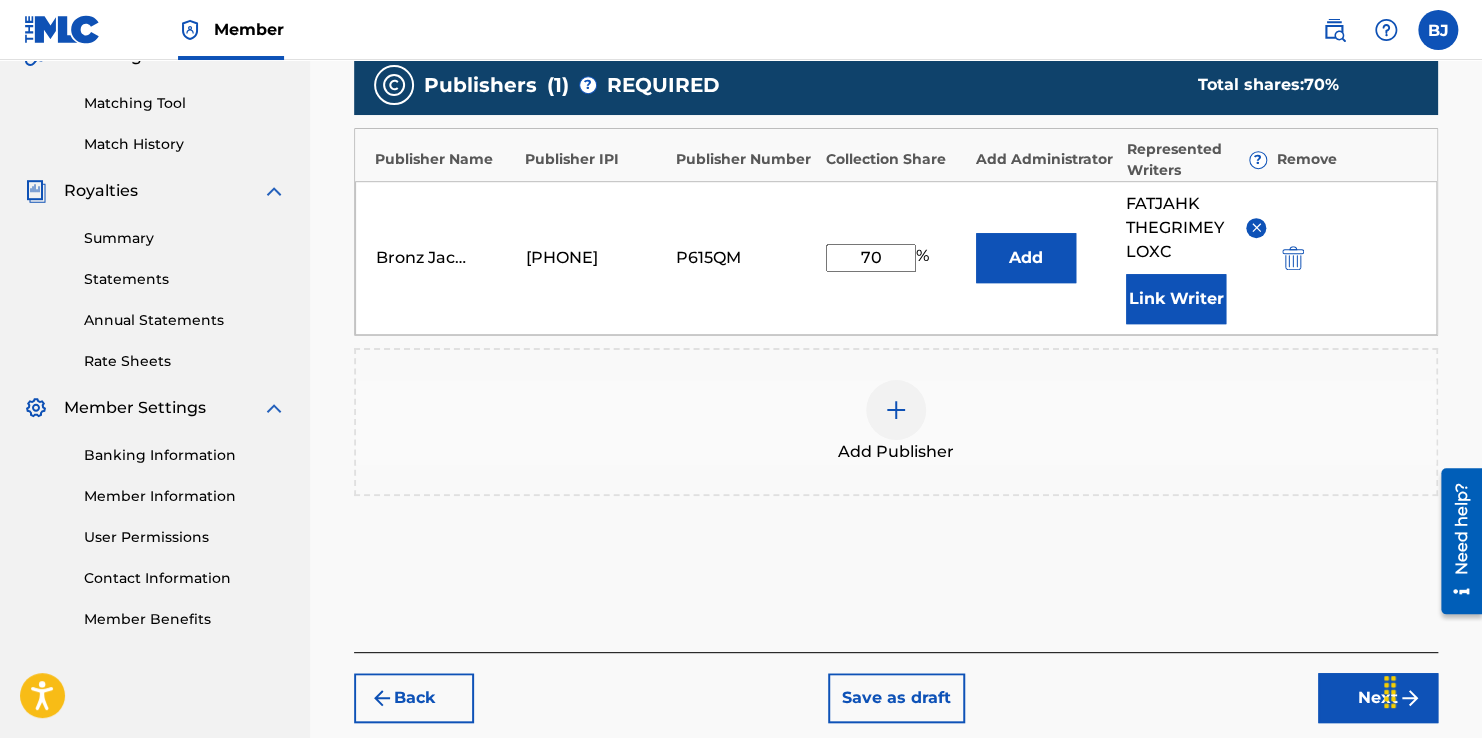 click on "Next" at bounding box center [1378, 698] 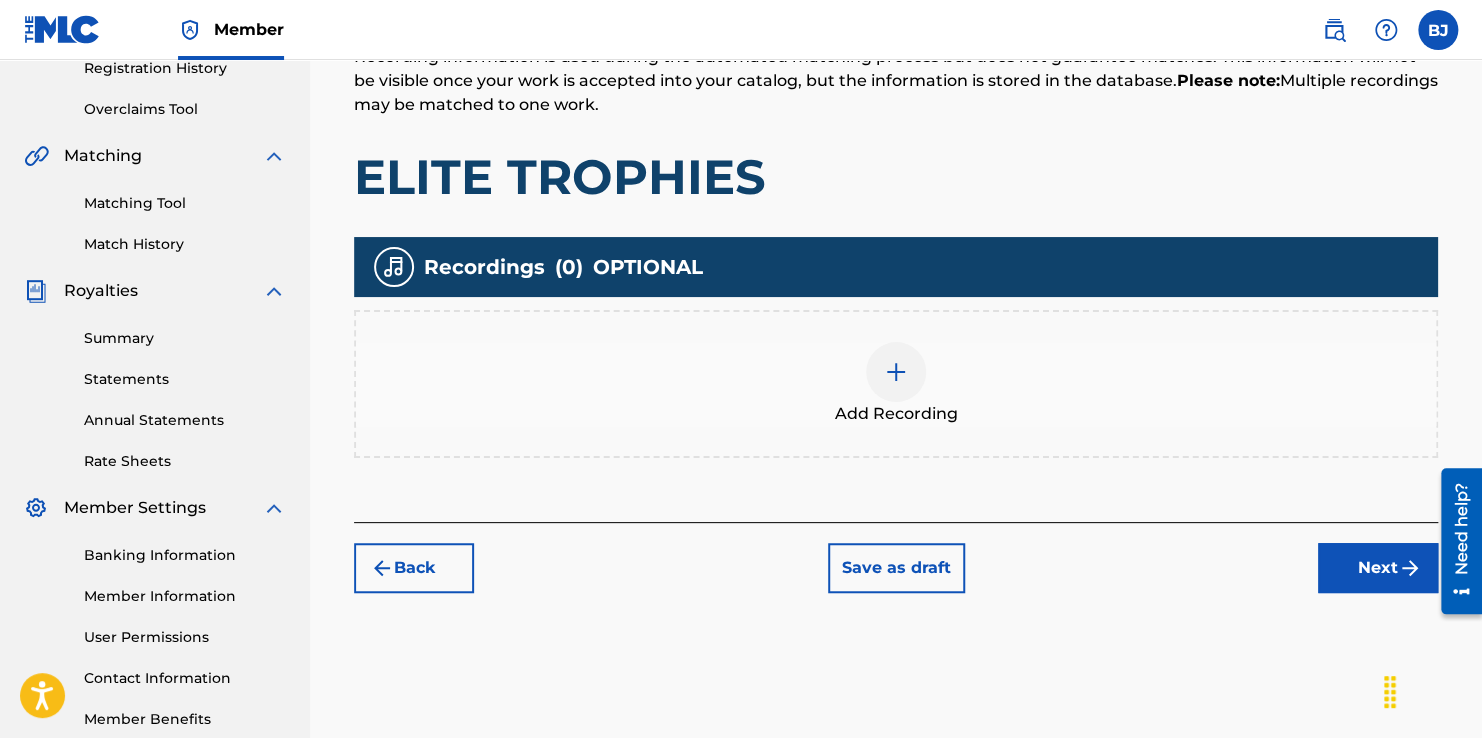 click on "Next" at bounding box center (1378, 568) 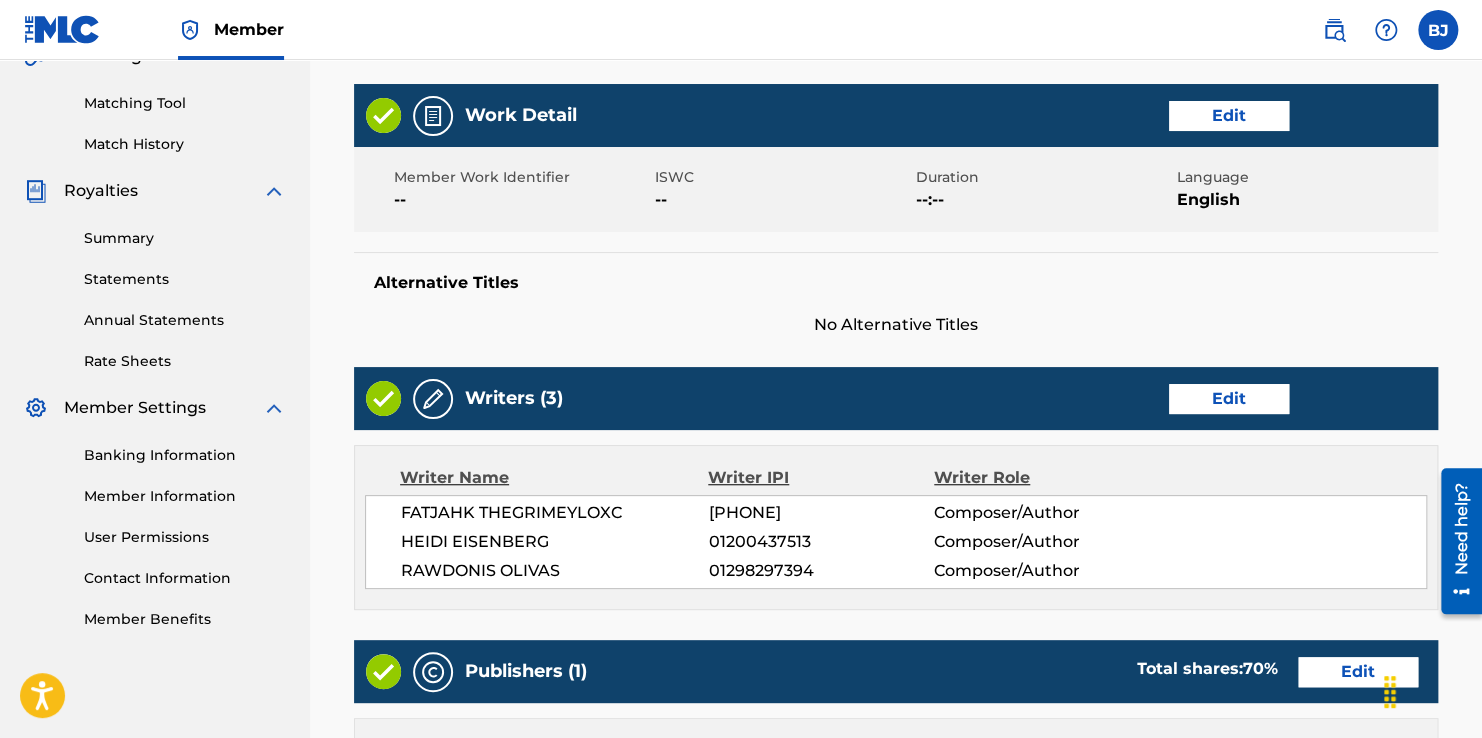 scroll, scrollTop: 790, scrollLeft: 0, axis: vertical 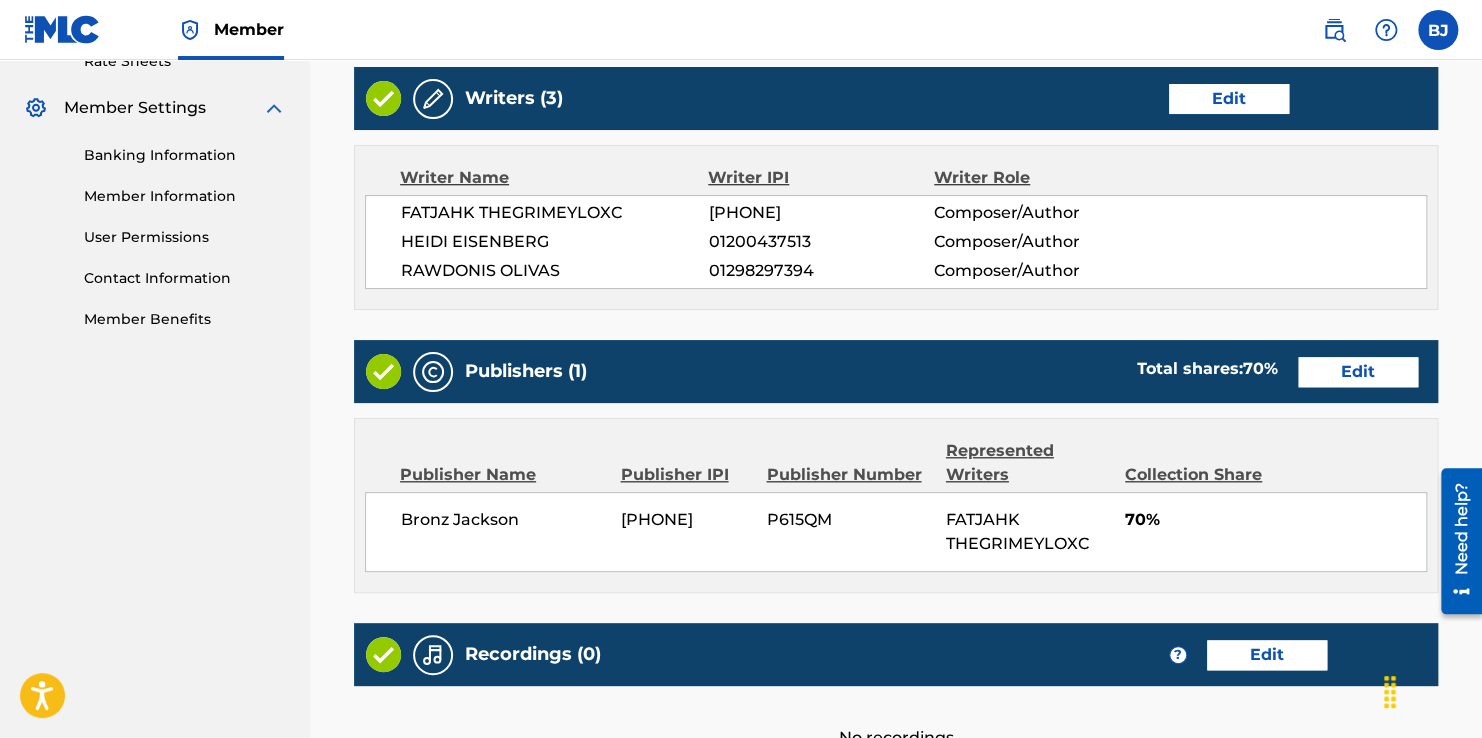 click on "Edit" at bounding box center [1229, 99] 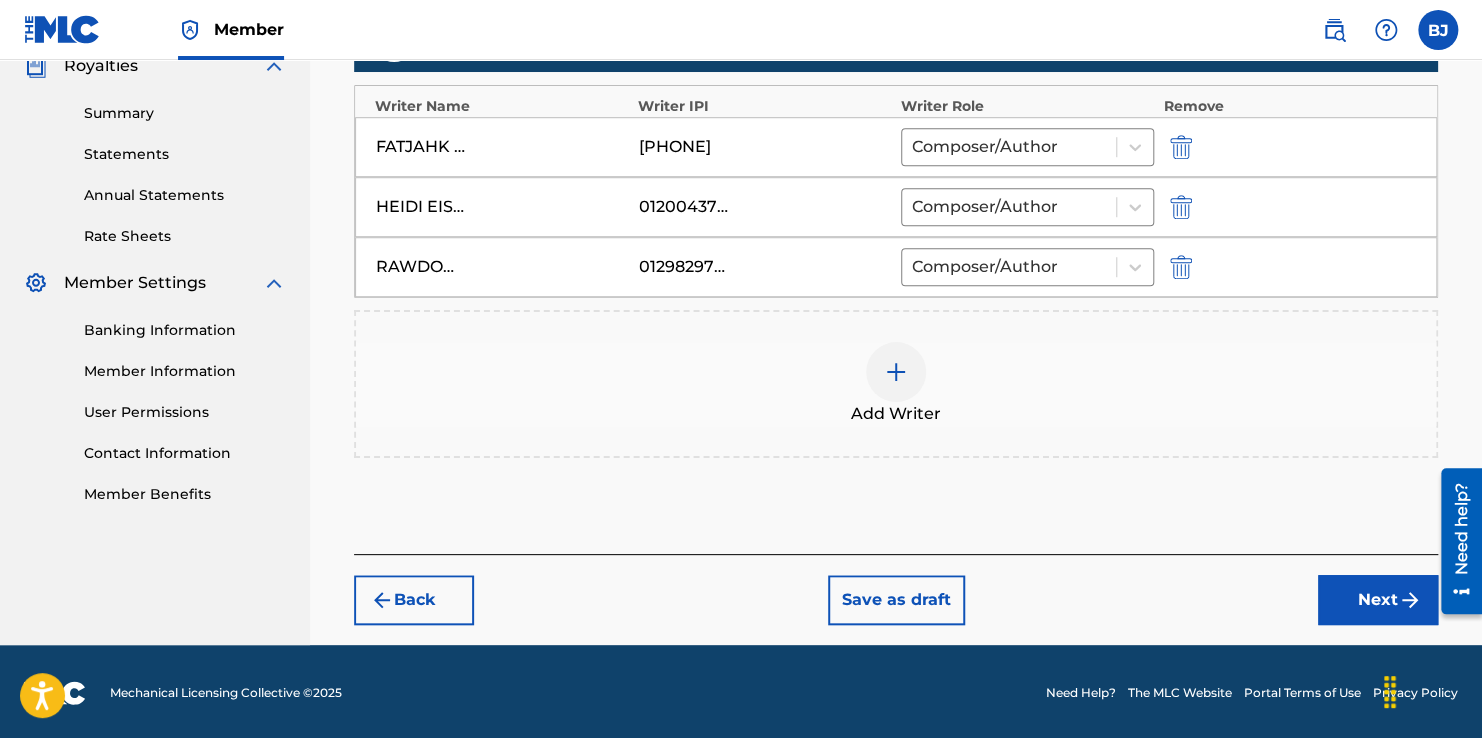 click on "Next" at bounding box center (1378, 600) 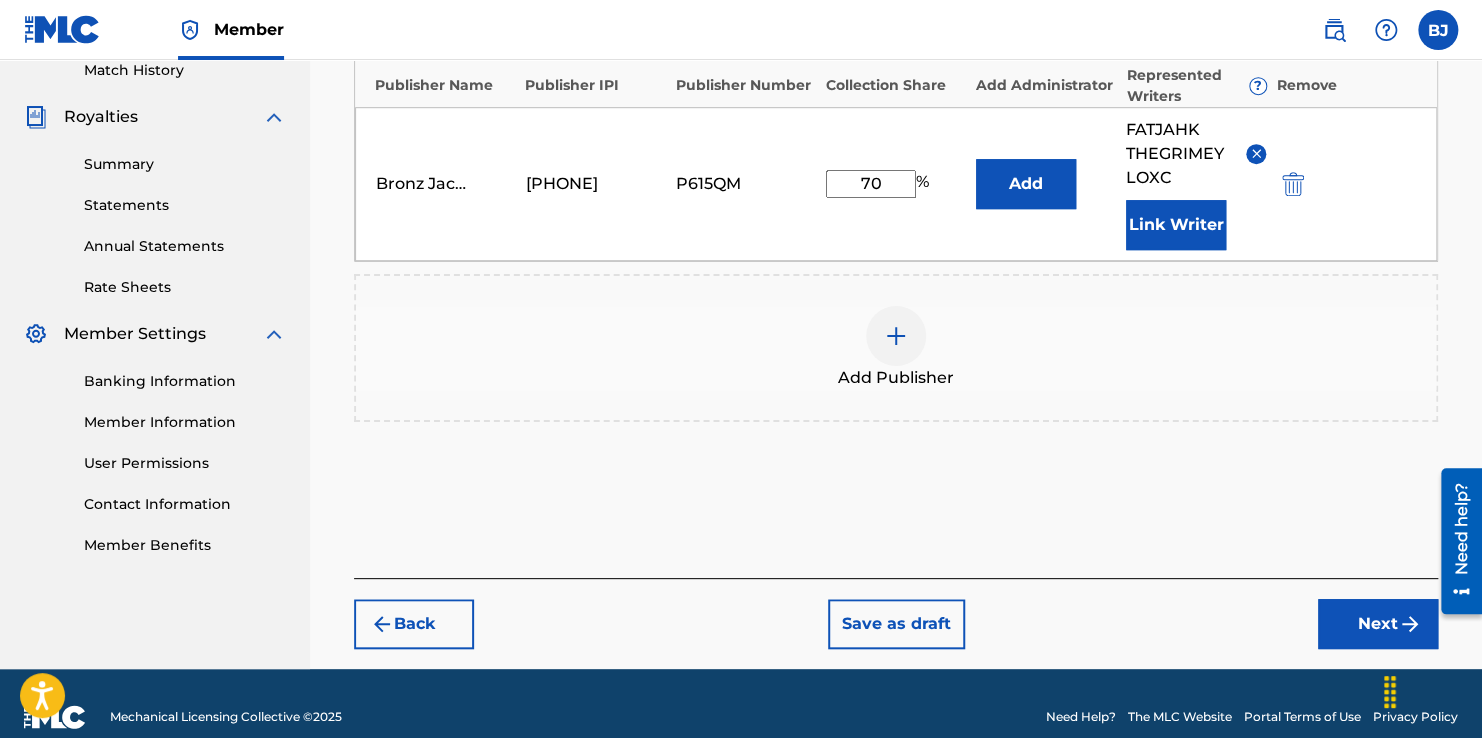 scroll, scrollTop: 588, scrollLeft: 0, axis: vertical 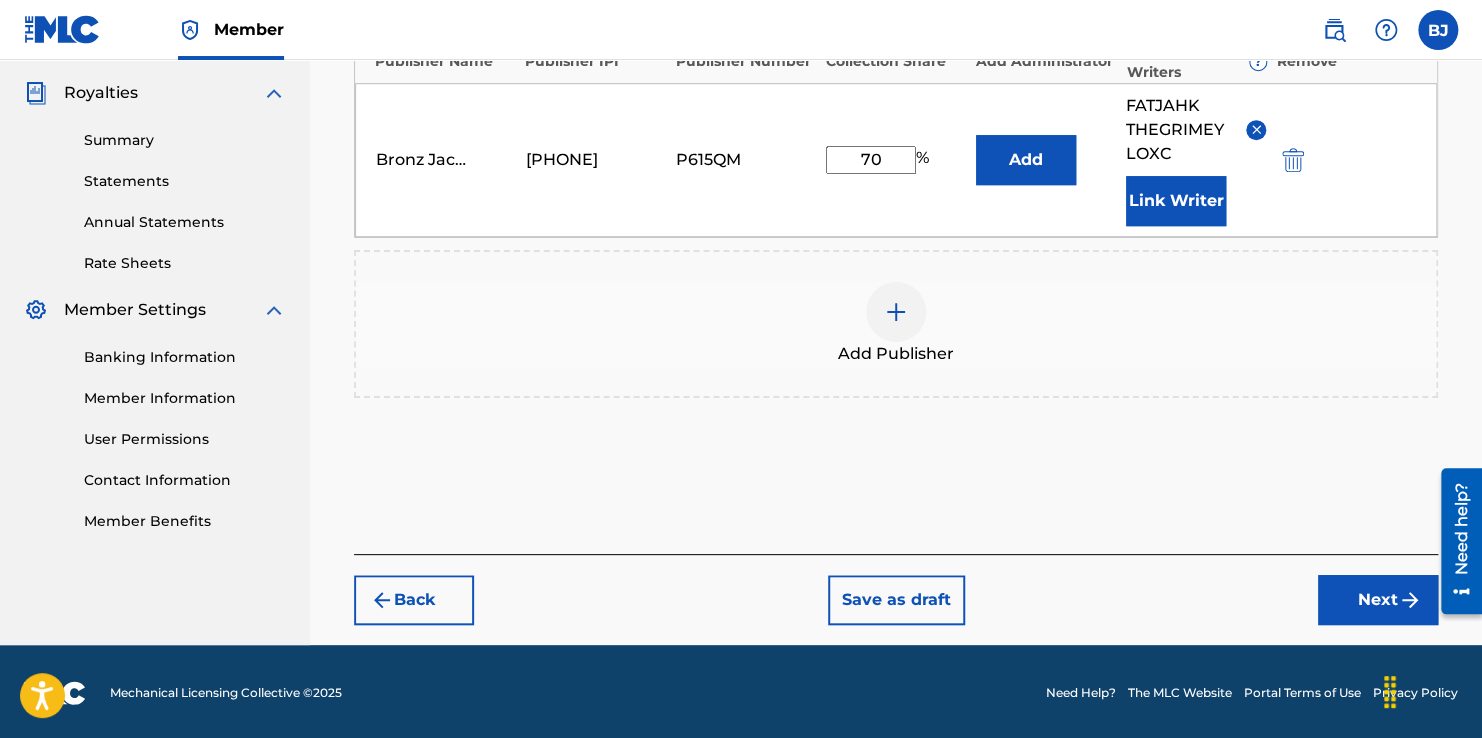click on "Back" at bounding box center [414, 600] 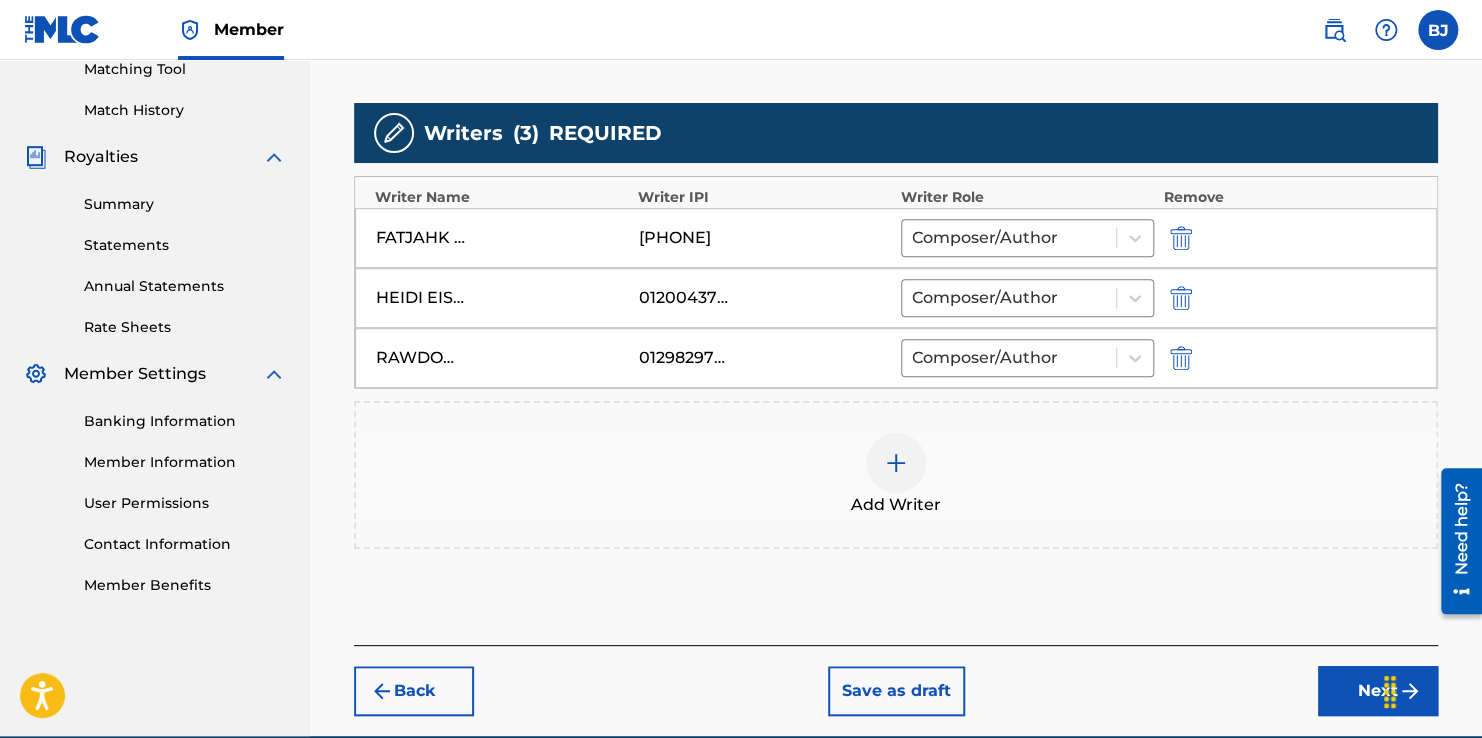 scroll, scrollTop: 488, scrollLeft: 0, axis: vertical 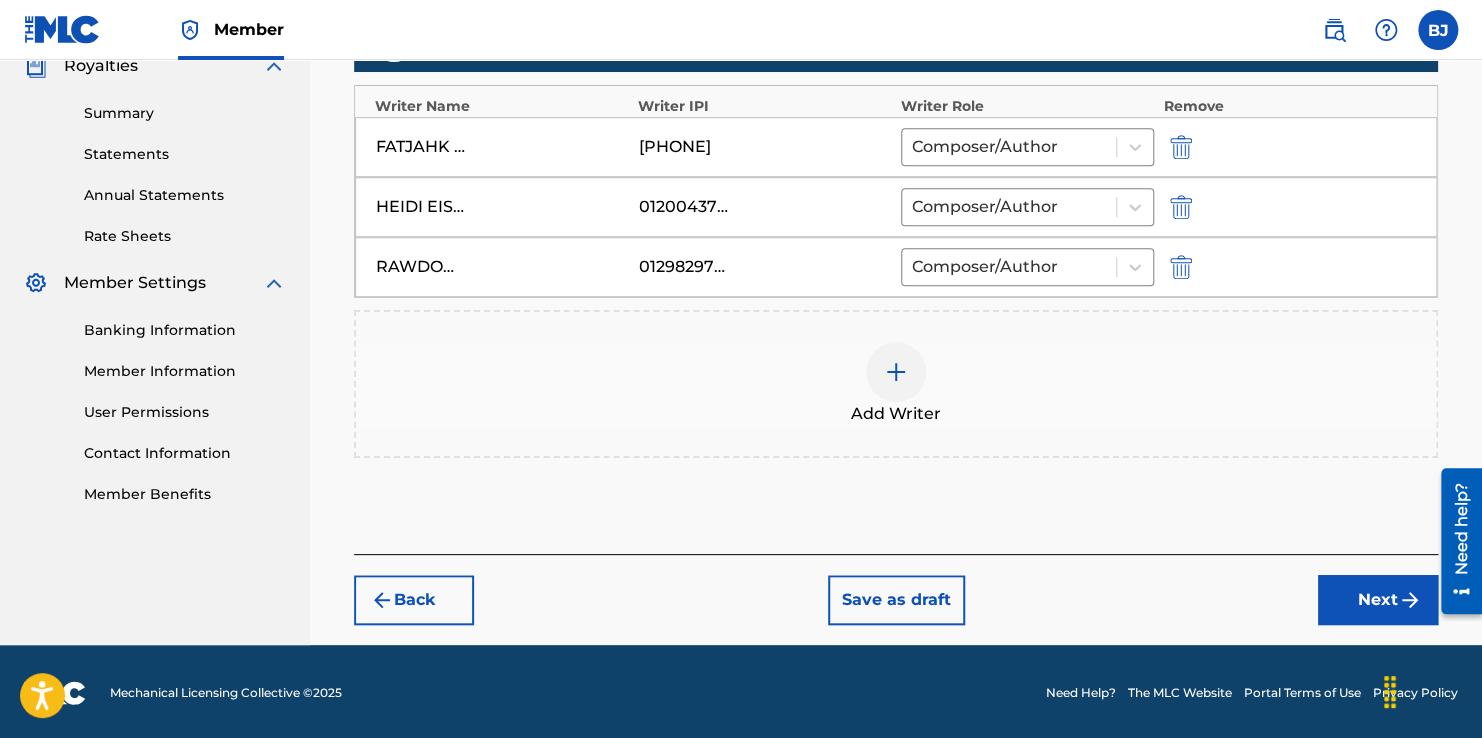click on "Next" at bounding box center [1378, 600] 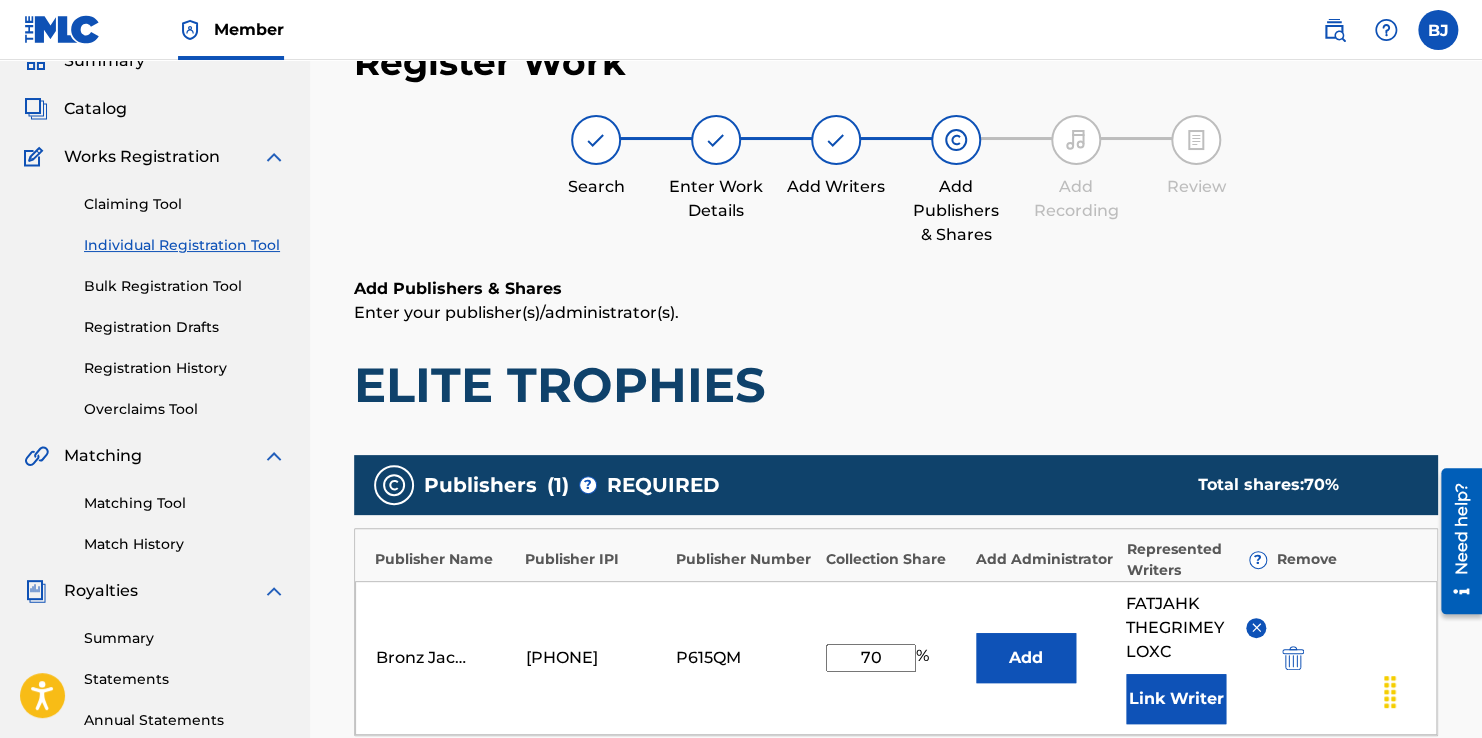 scroll, scrollTop: 390, scrollLeft: 0, axis: vertical 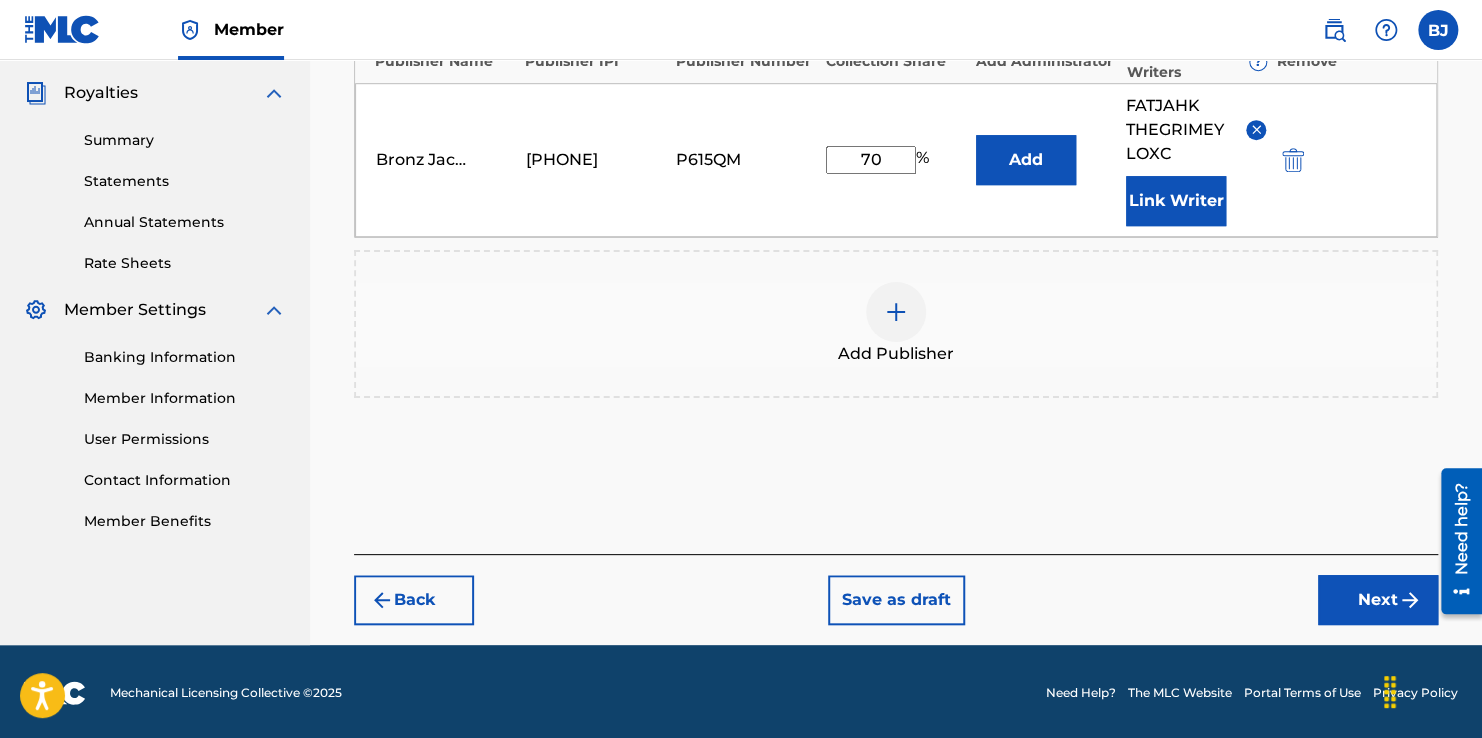 click on "Next" at bounding box center (1378, 600) 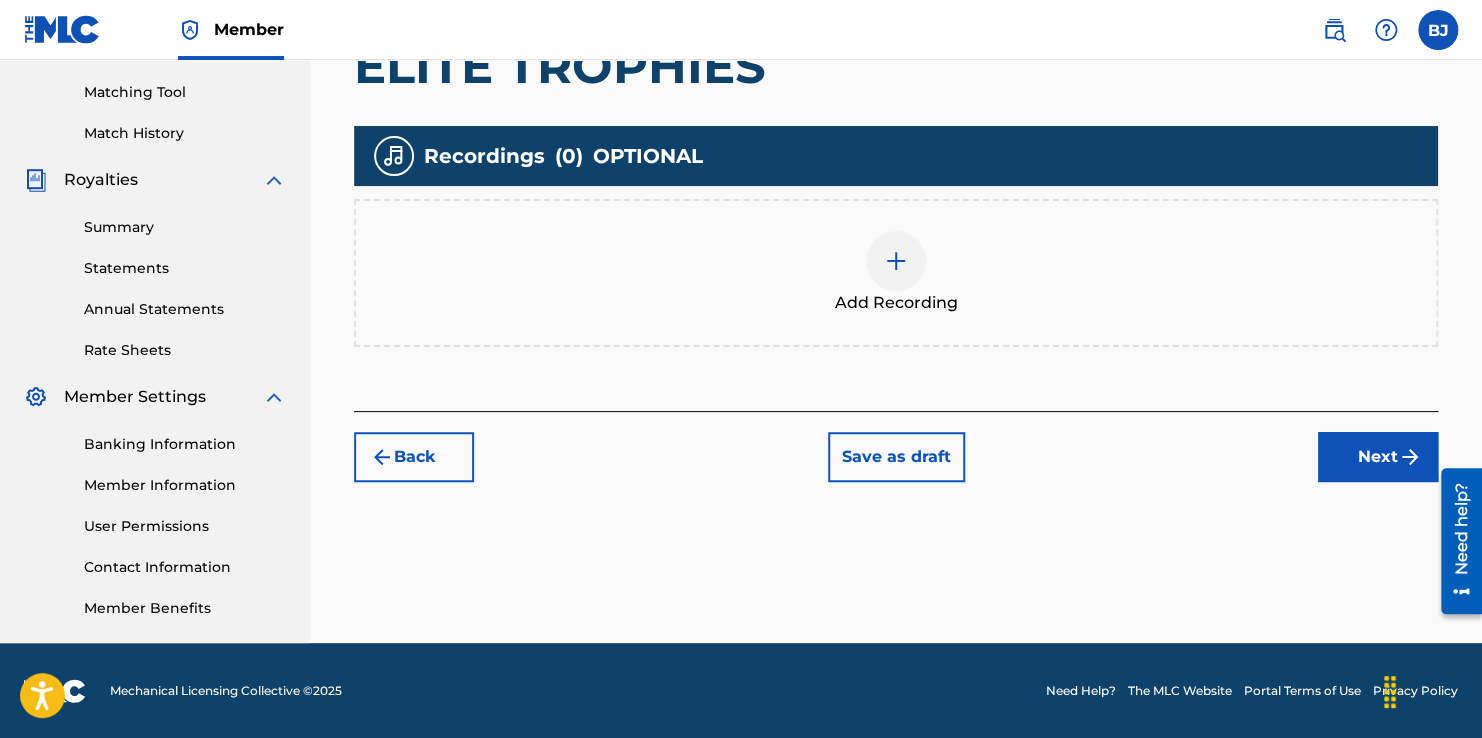 click on "Next" at bounding box center (1378, 457) 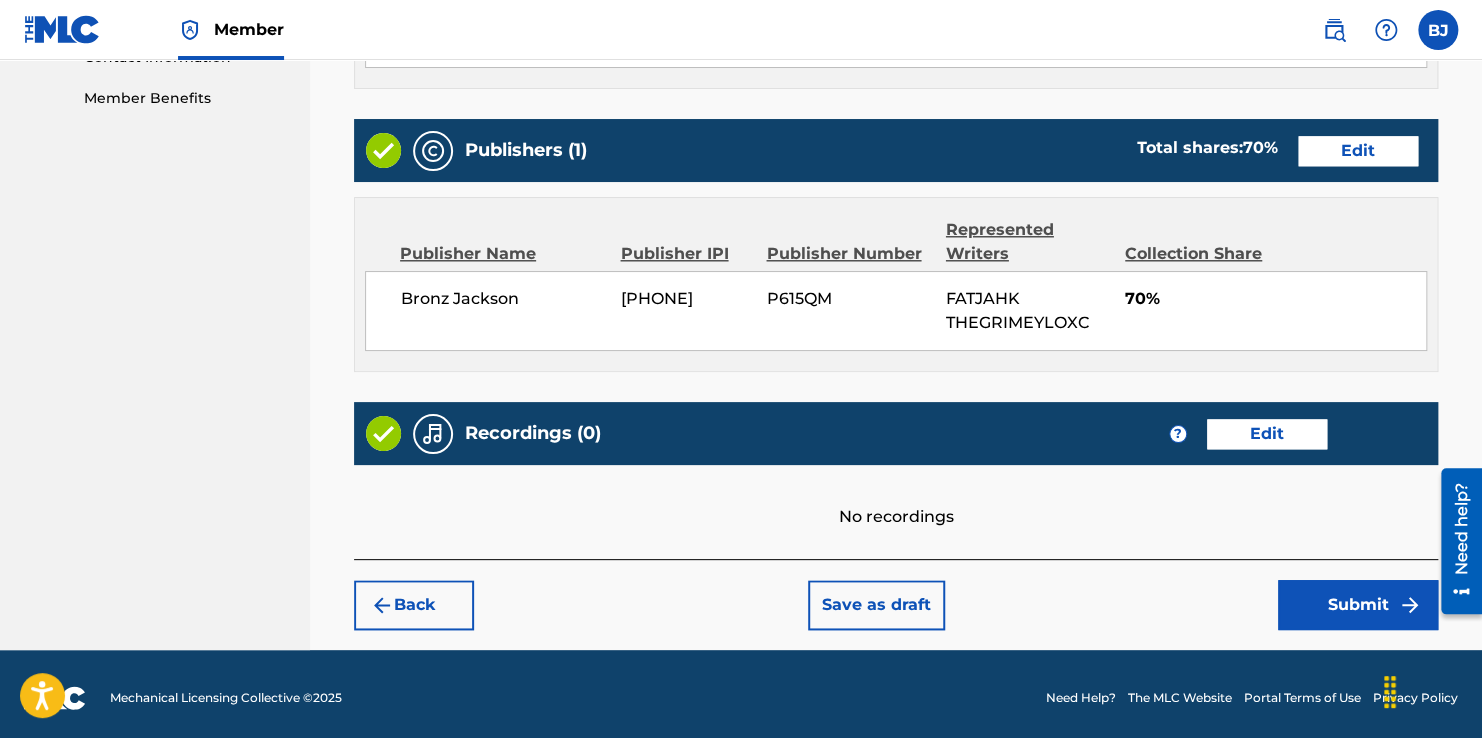 scroll, scrollTop: 1016, scrollLeft: 0, axis: vertical 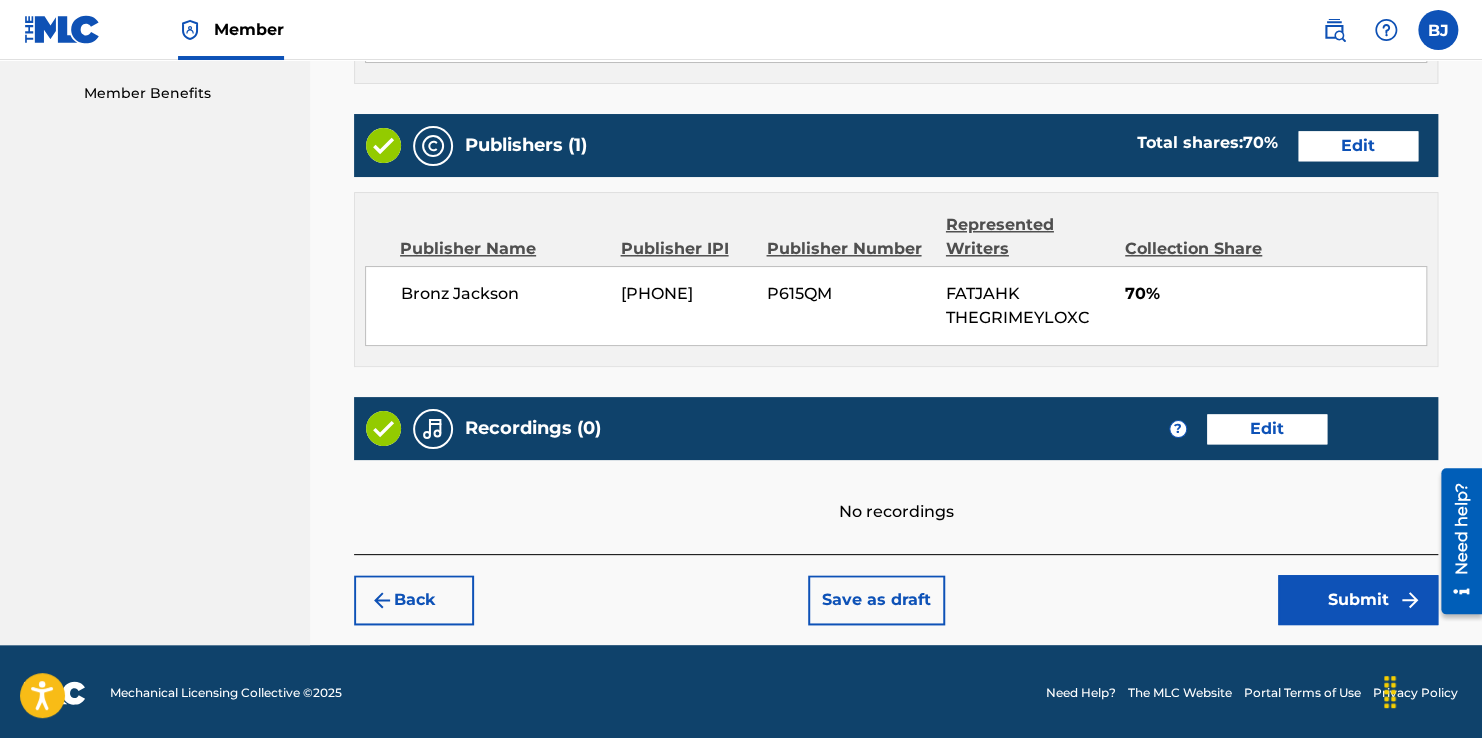click on "Submit" at bounding box center (1358, 600) 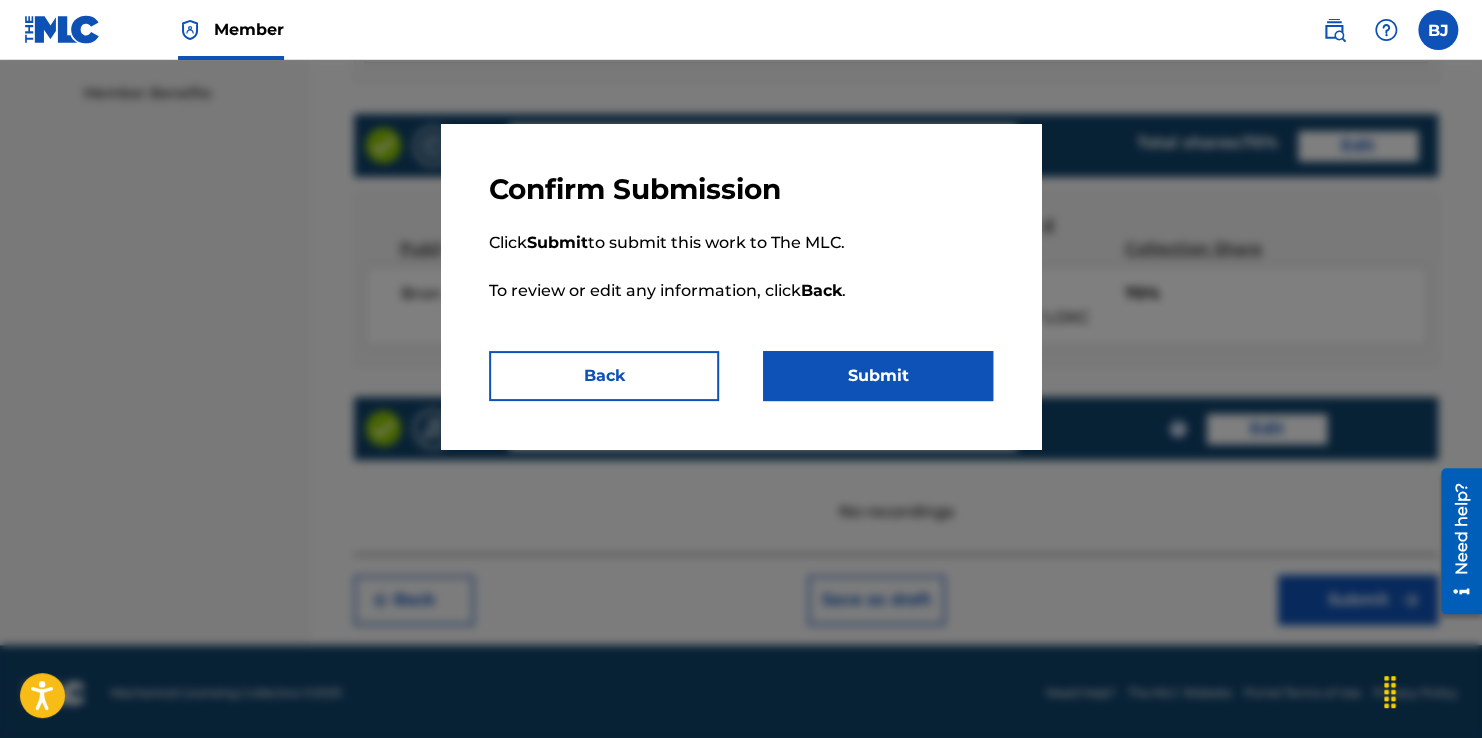 click on "Submit" at bounding box center (878, 376) 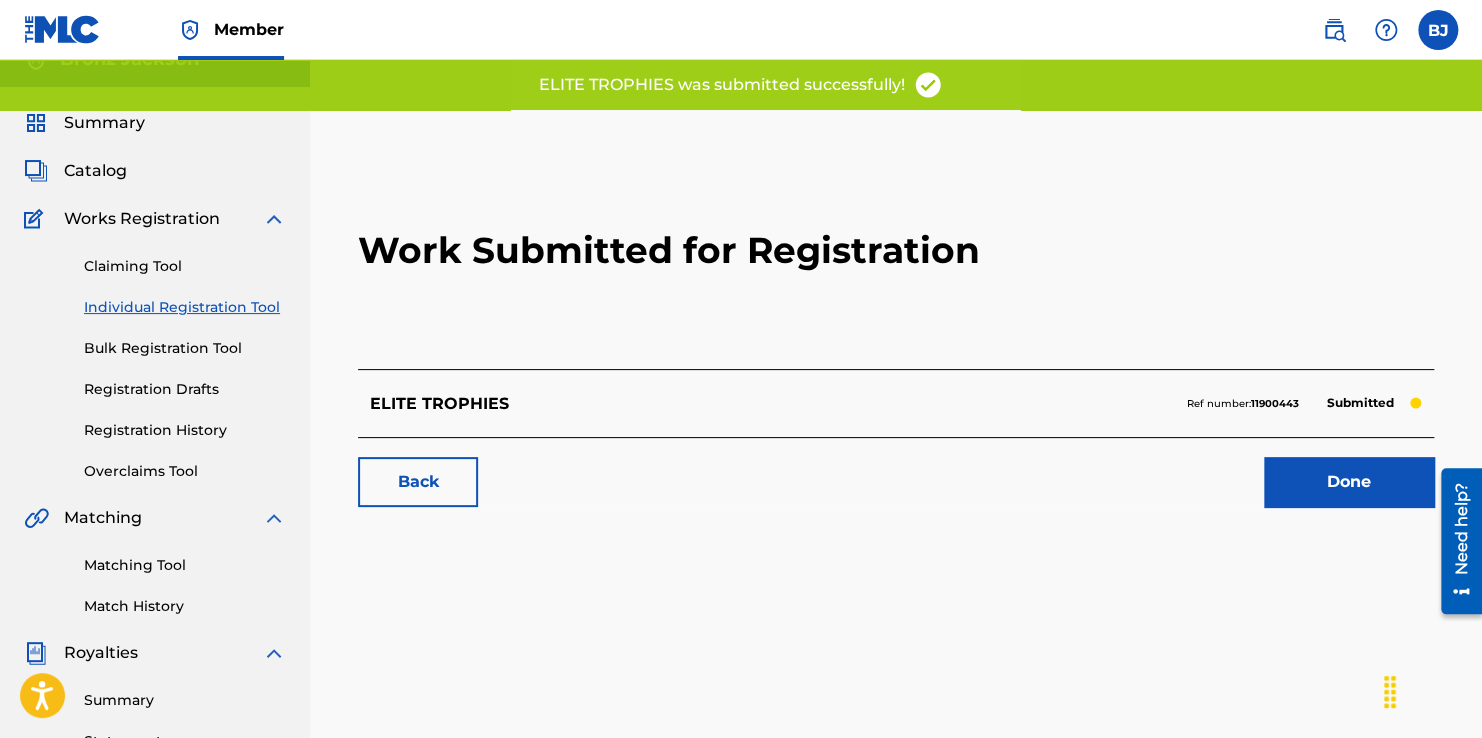 scroll, scrollTop: 0, scrollLeft: 0, axis: both 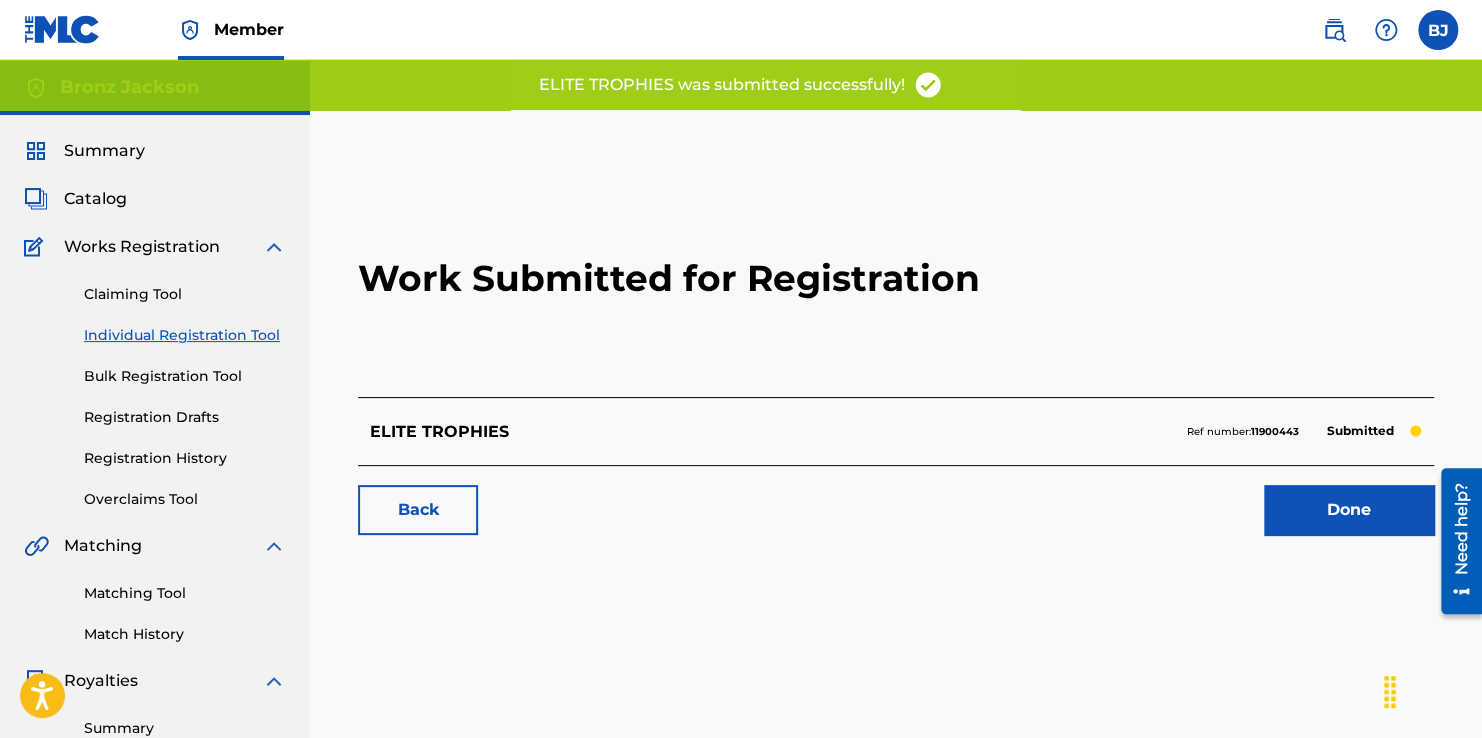 click on "Catalog" at bounding box center [95, 199] 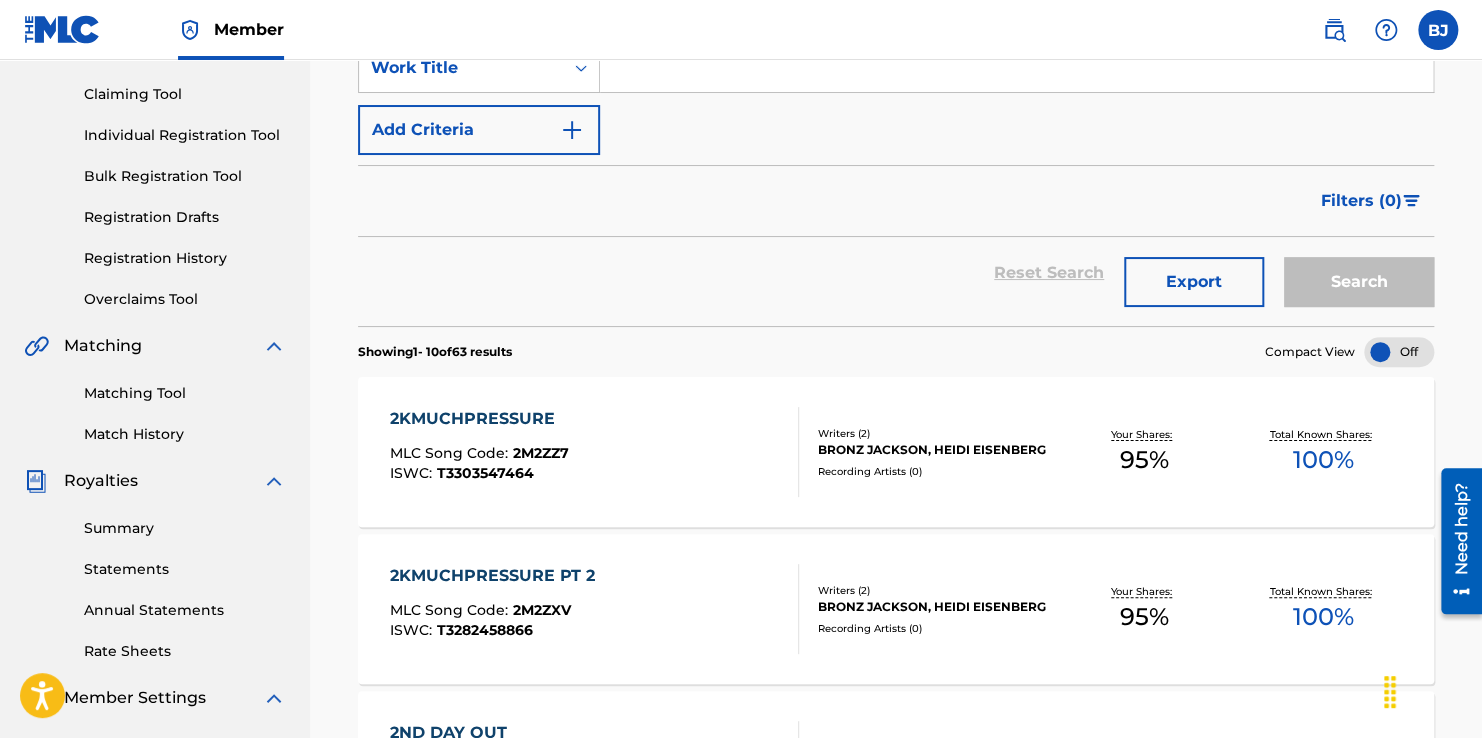 scroll, scrollTop: 0, scrollLeft: 0, axis: both 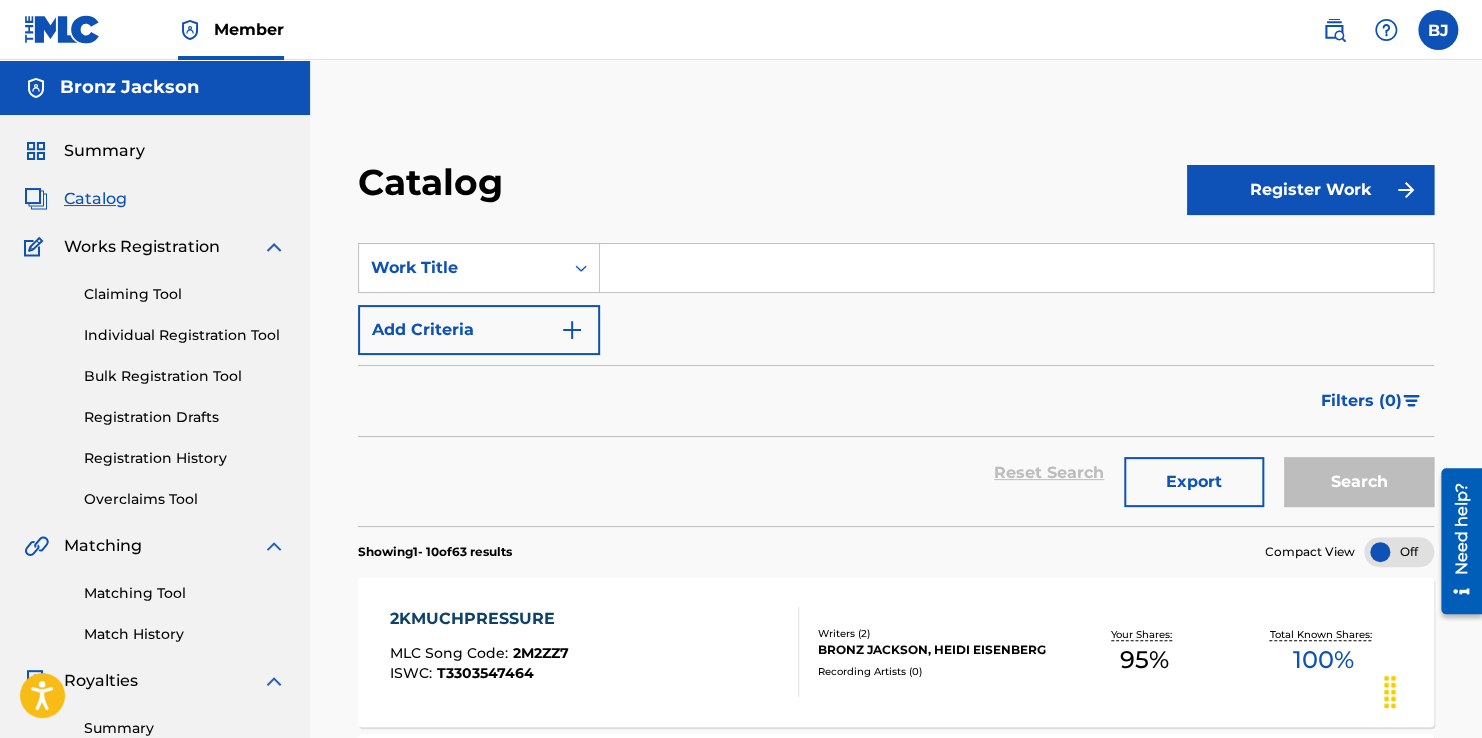 click on "Individual Registration Tool" at bounding box center (185, 335) 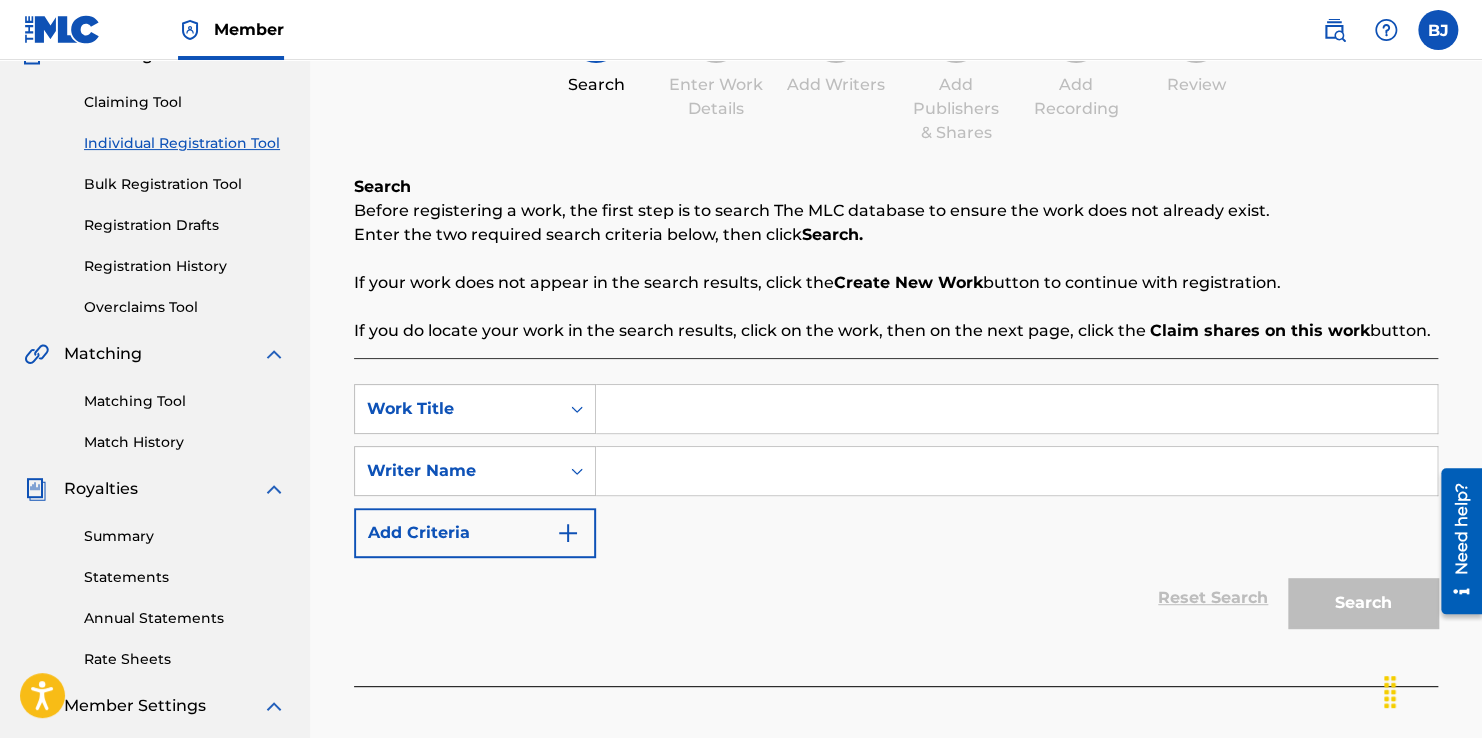 scroll, scrollTop: 200, scrollLeft: 0, axis: vertical 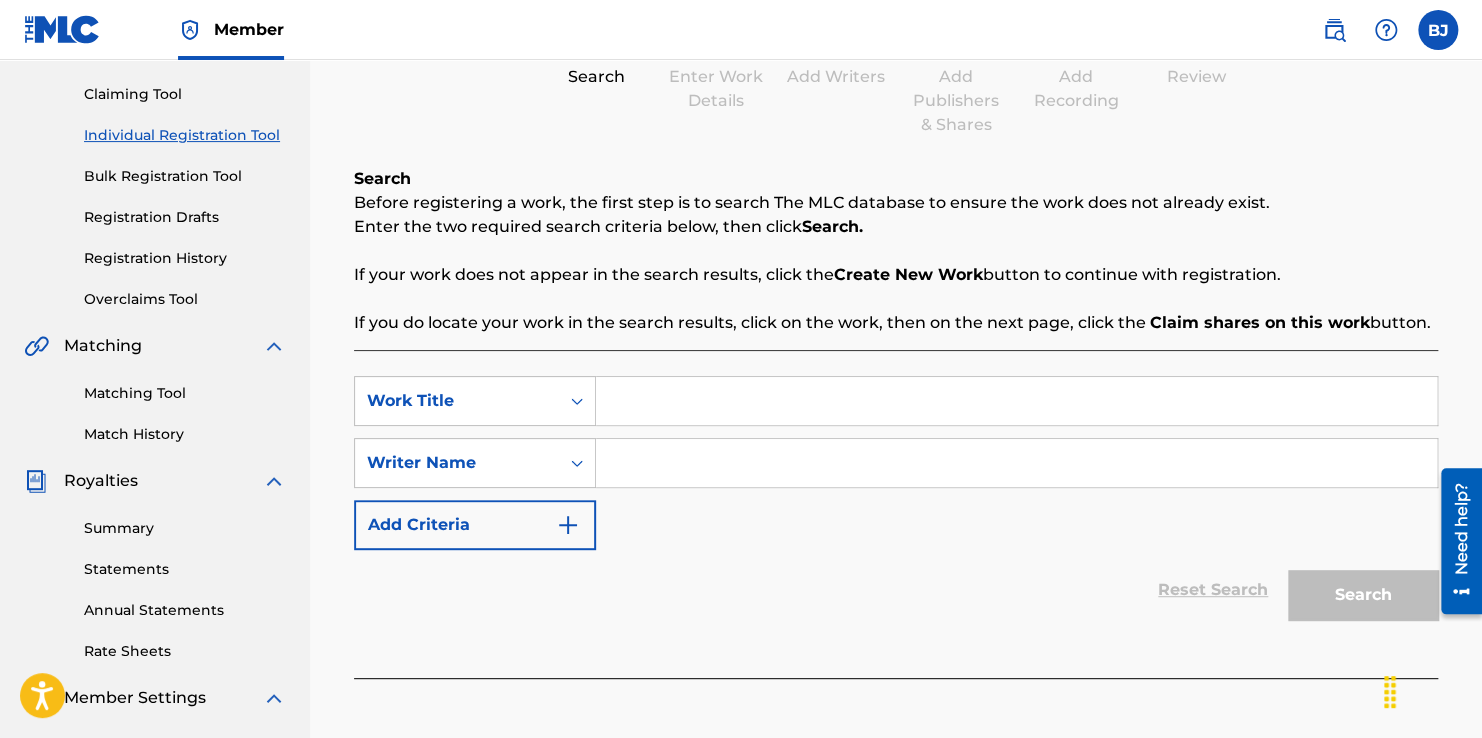 click on "SearchWithCriteria50ada4a6-d488-47a0-ab13-9966e2e228c4 Work Title SearchWithCriteria94ffb642-b861-42df-ab55-2ac98b821cdd Writer Name Add Criteria" at bounding box center (896, 463) 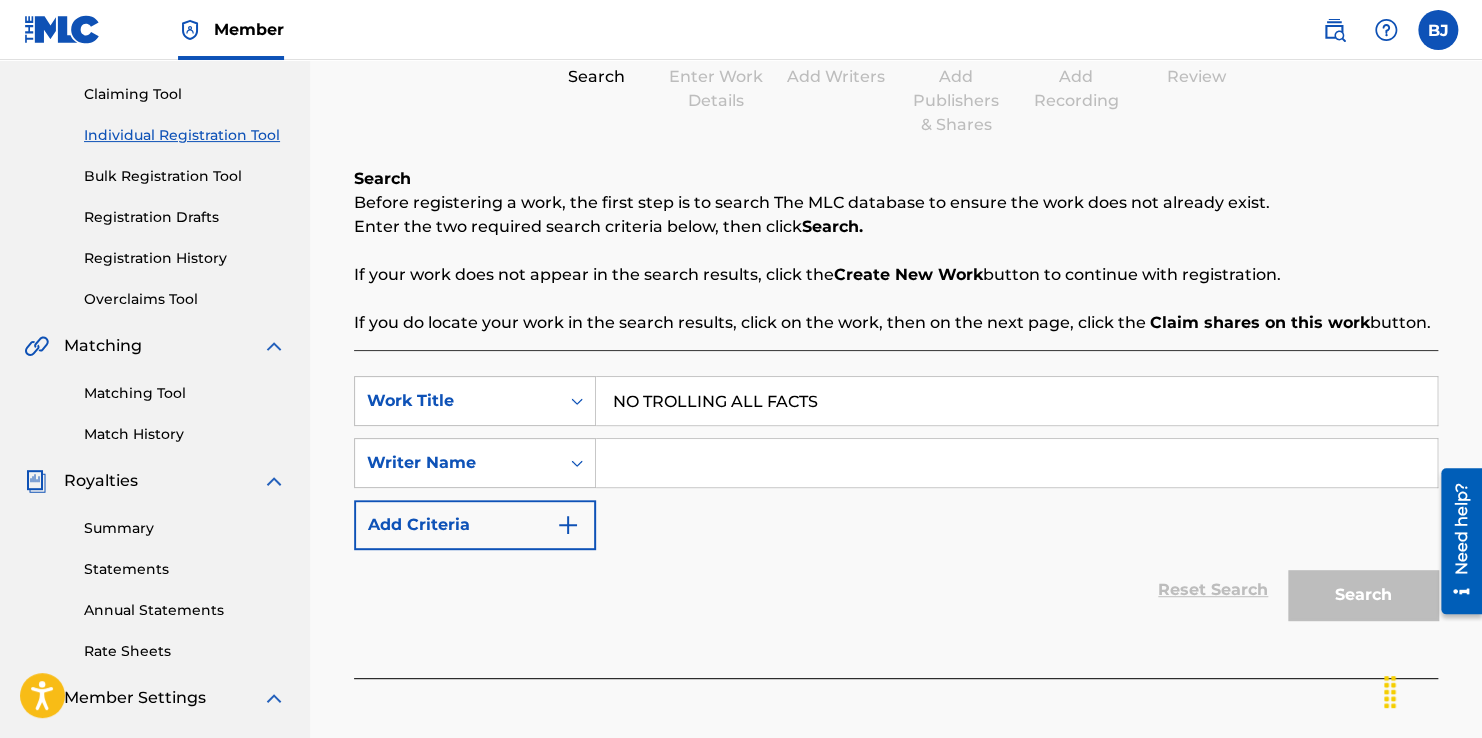 type on "NO TROLLING ALL FACTS" 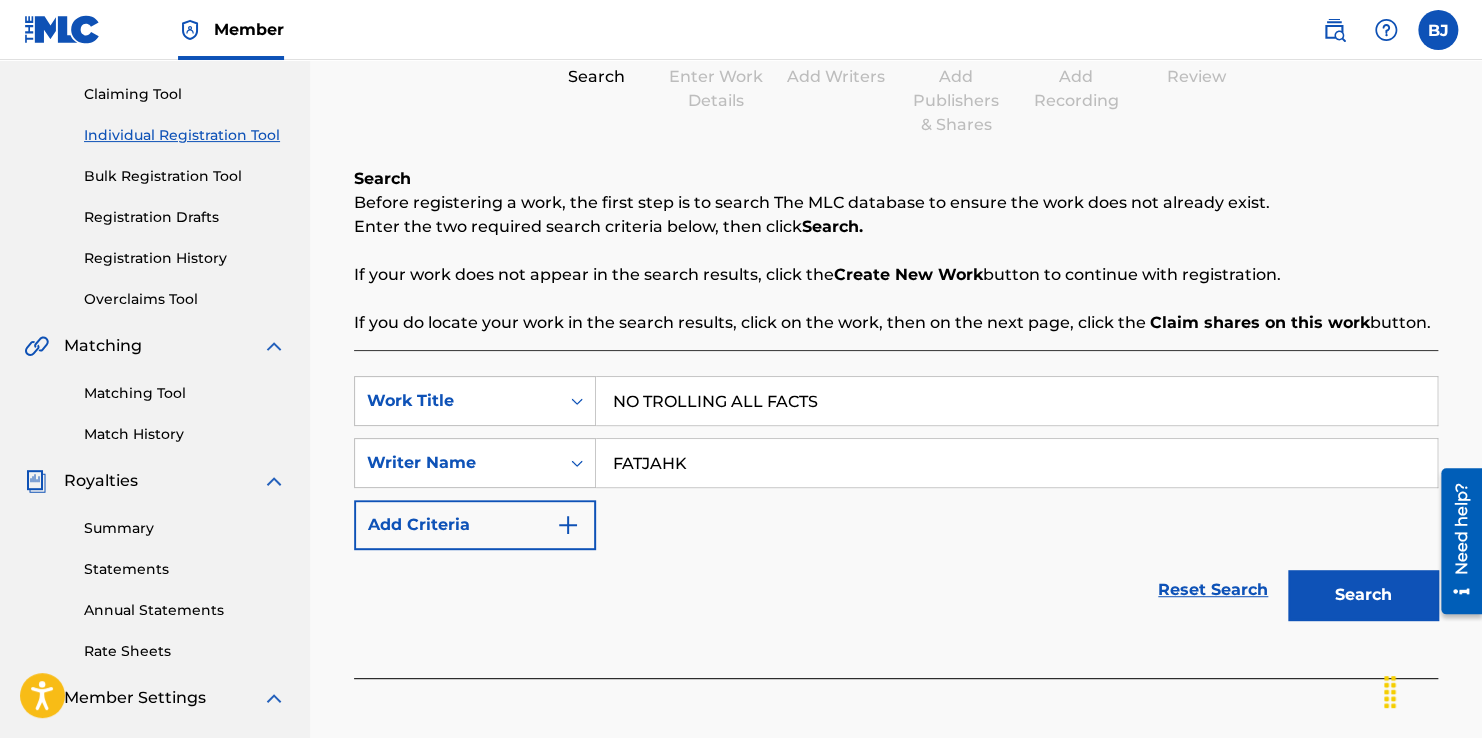 type on "FATJAHK" 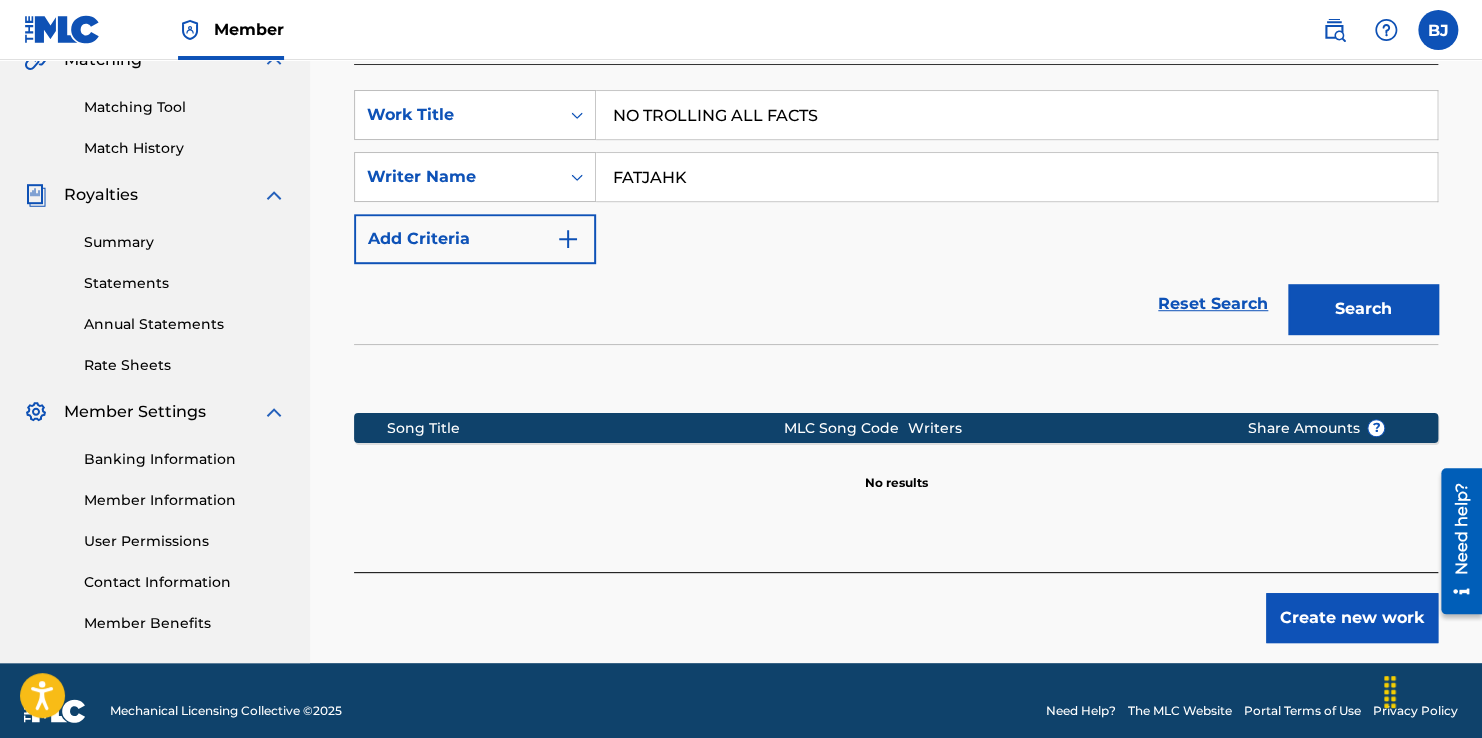 scroll, scrollTop: 500, scrollLeft: 0, axis: vertical 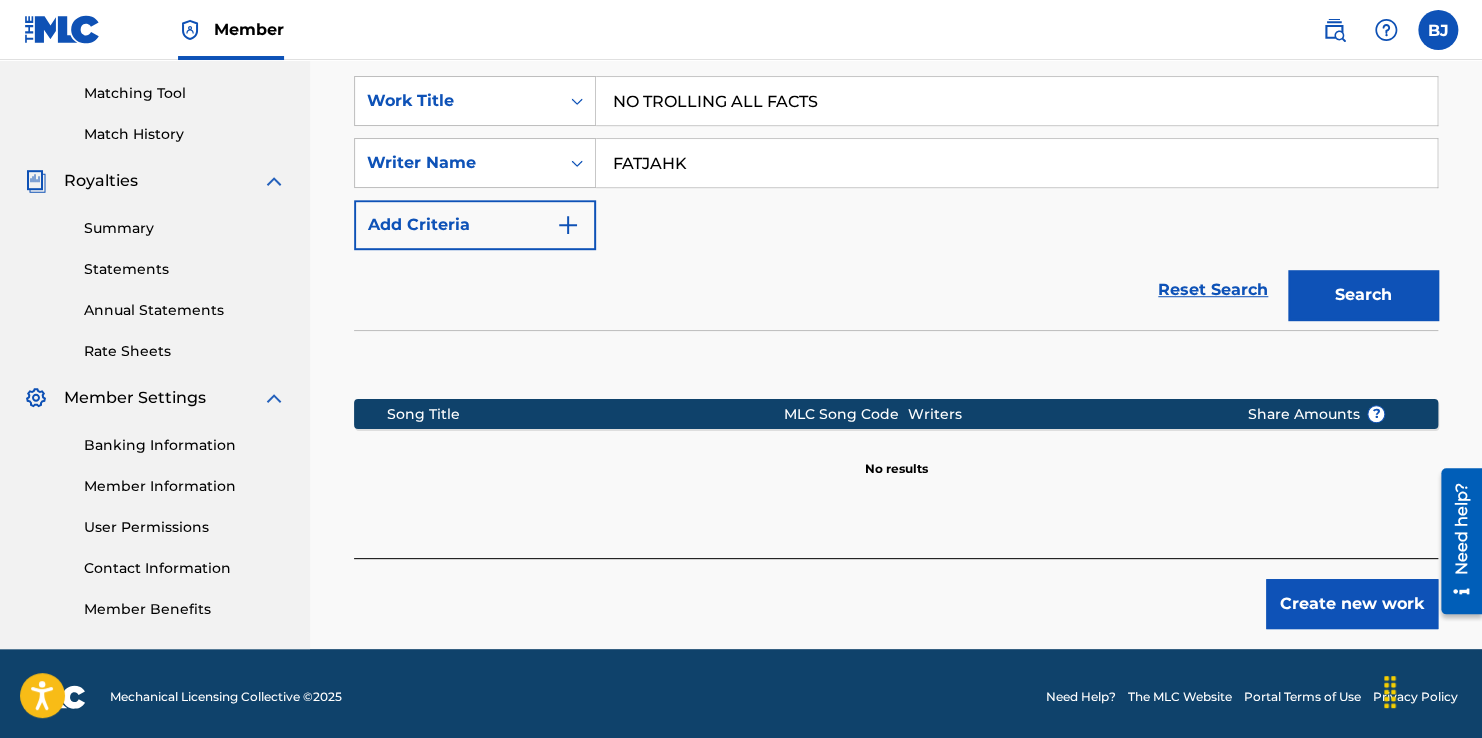 click on "Create new work" at bounding box center [1352, 604] 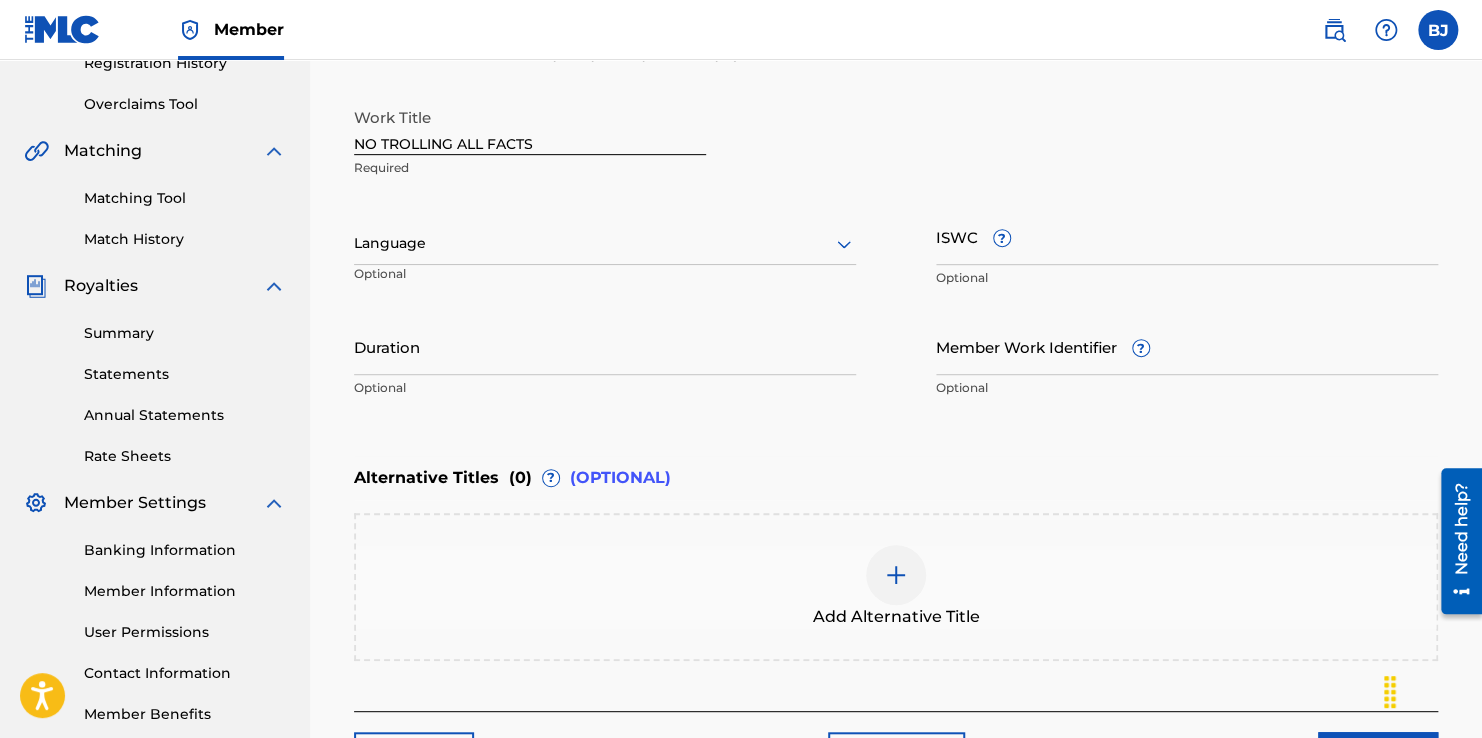 scroll, scrollTop: 152, scrollLeft: 0, axis: vertical 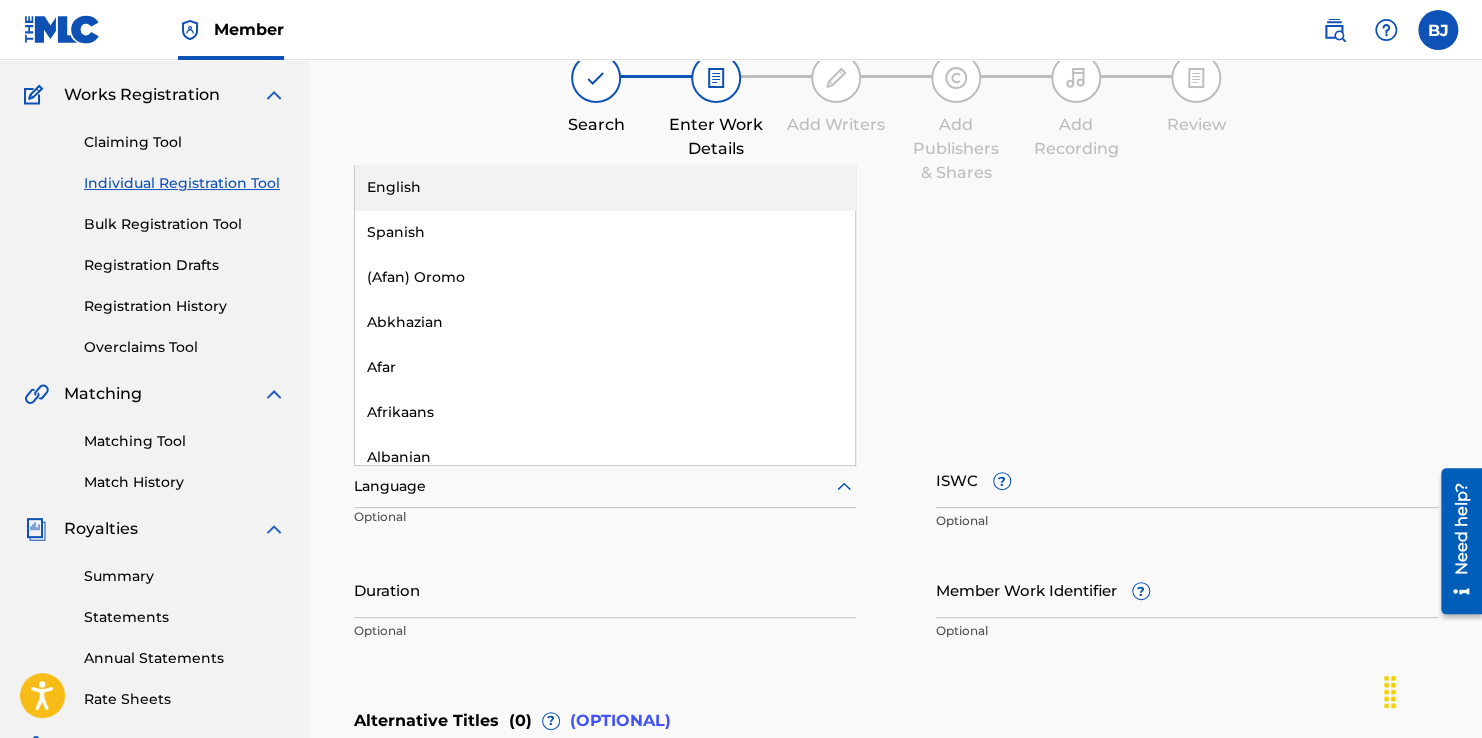 click on "Language" at bounding box center [605, 487] 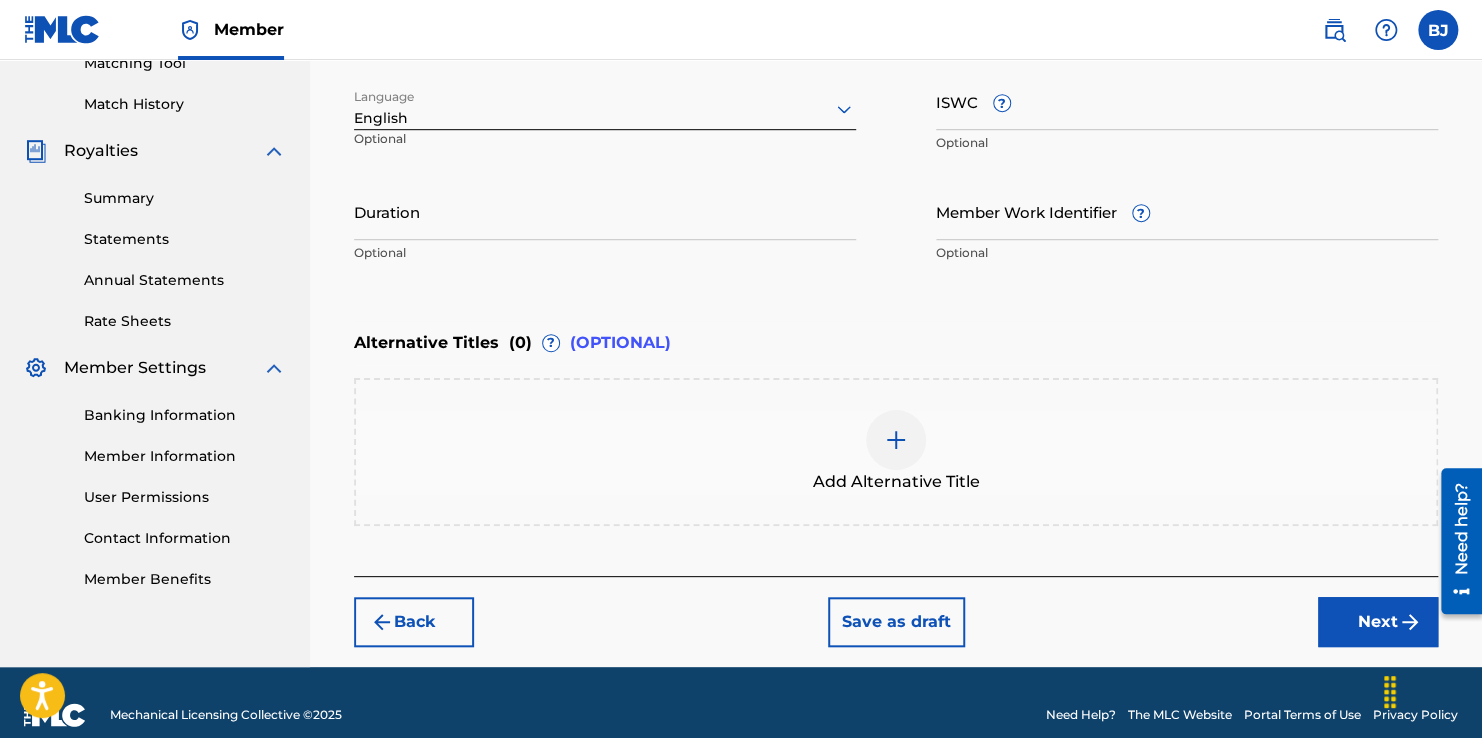 scroll, scrollTop: 552, scrollLeft: 0, axis: vertical 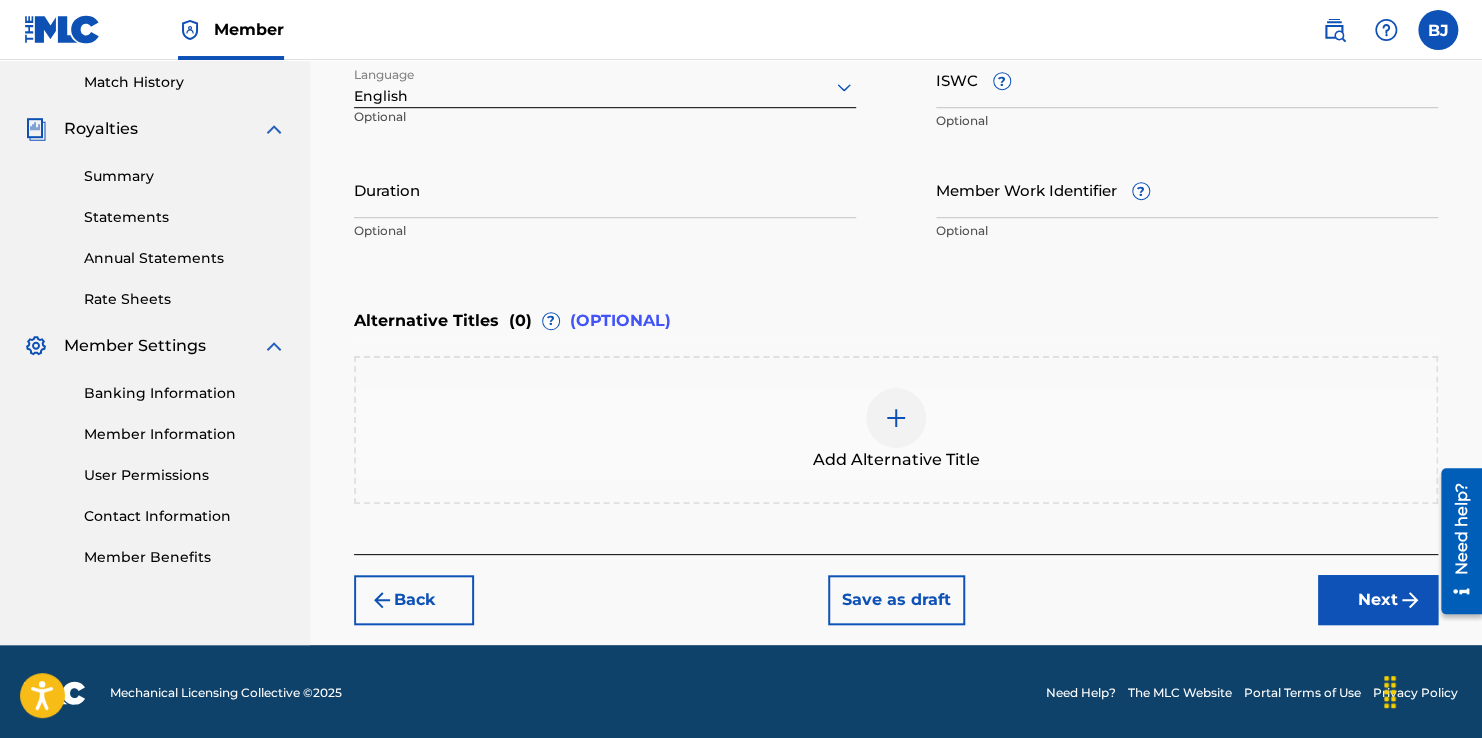 click on "Next" at bounding box center (1378, 600) 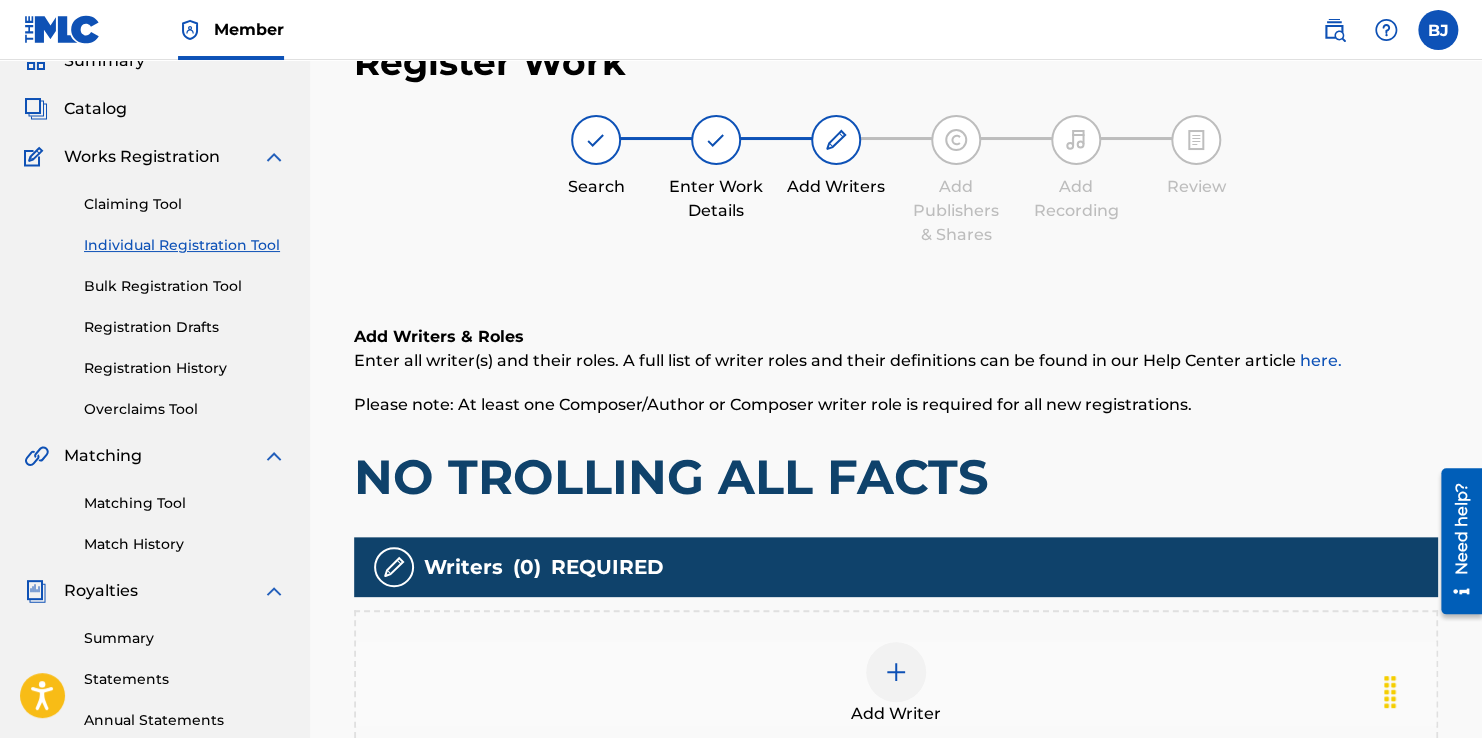 scroll, scrollTop: 490, scrollLeft: 0, axis: vertical 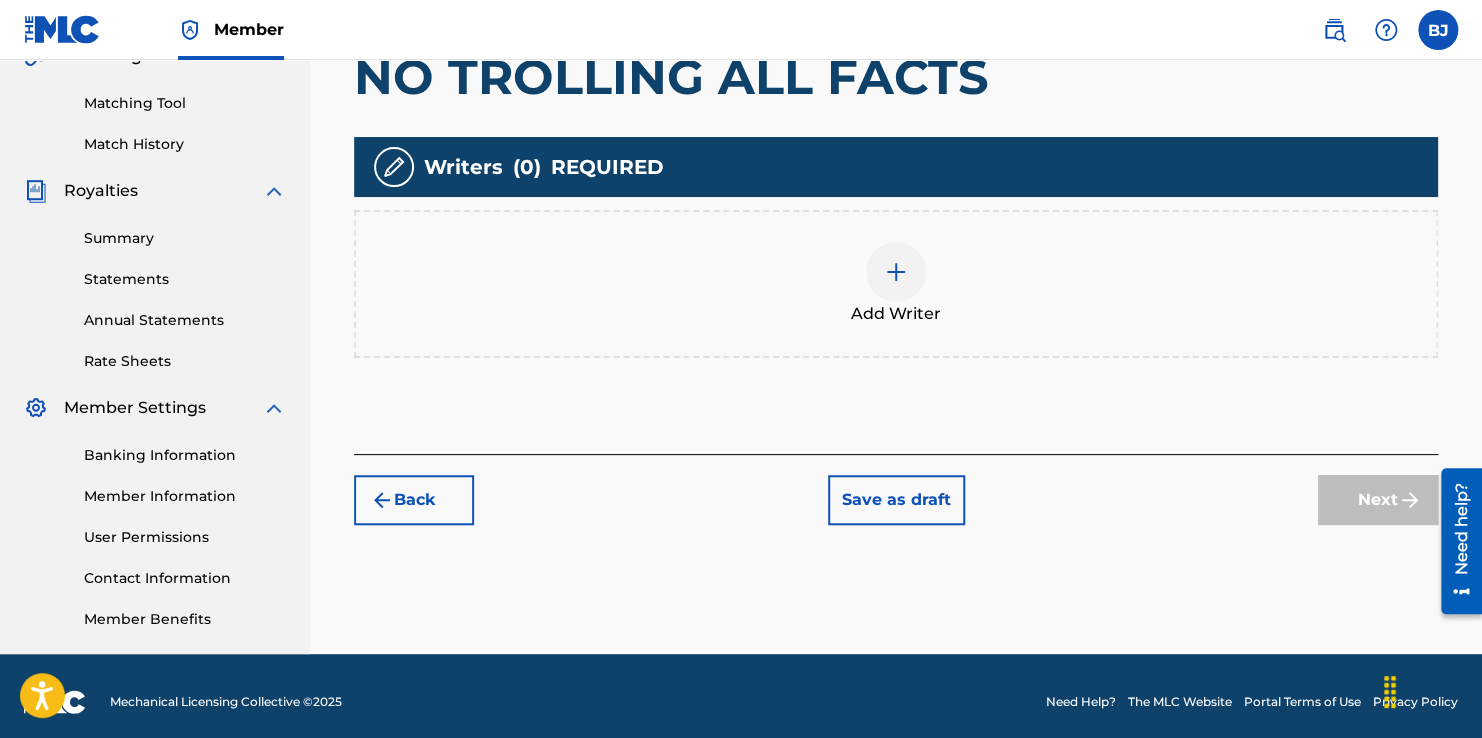 click at bounding box center [896, 272] 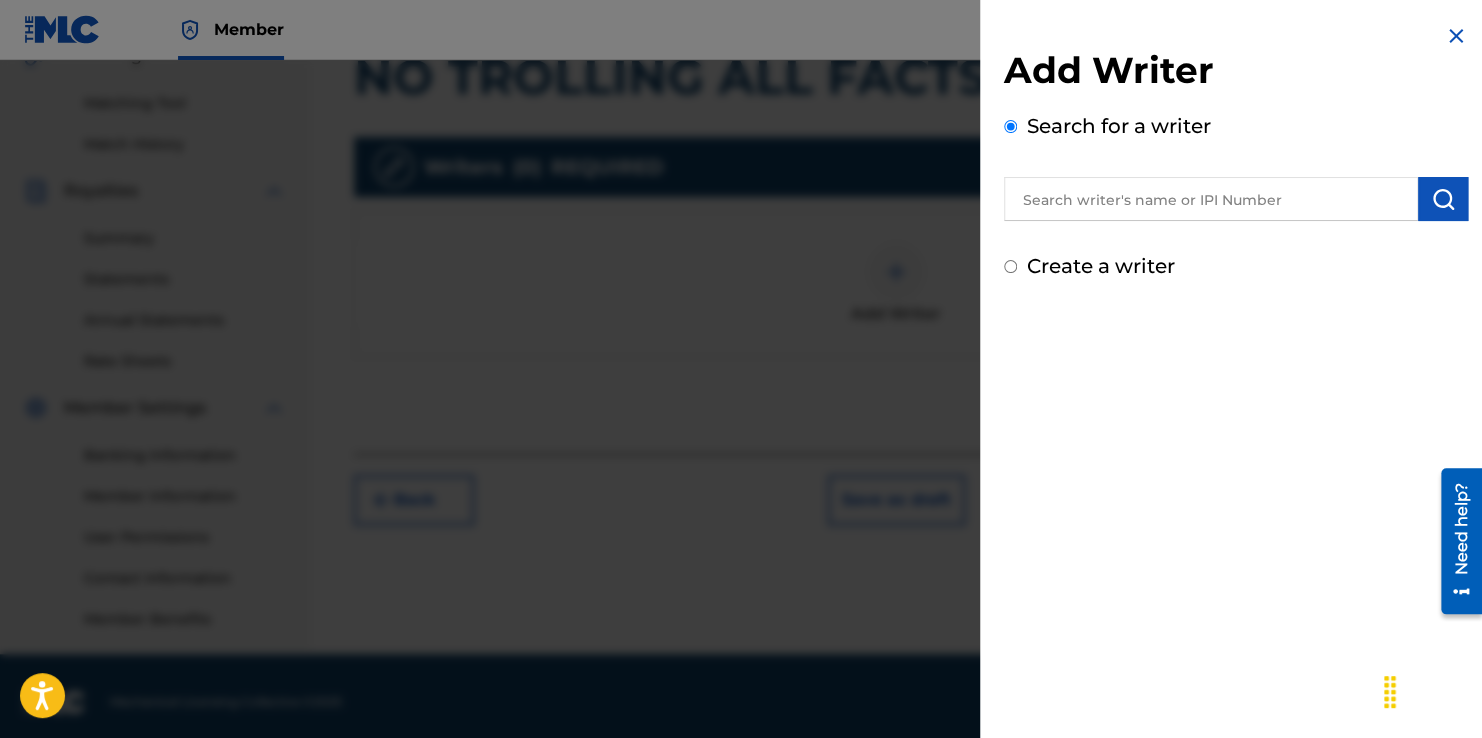 click at bounding box center [1211, 199] 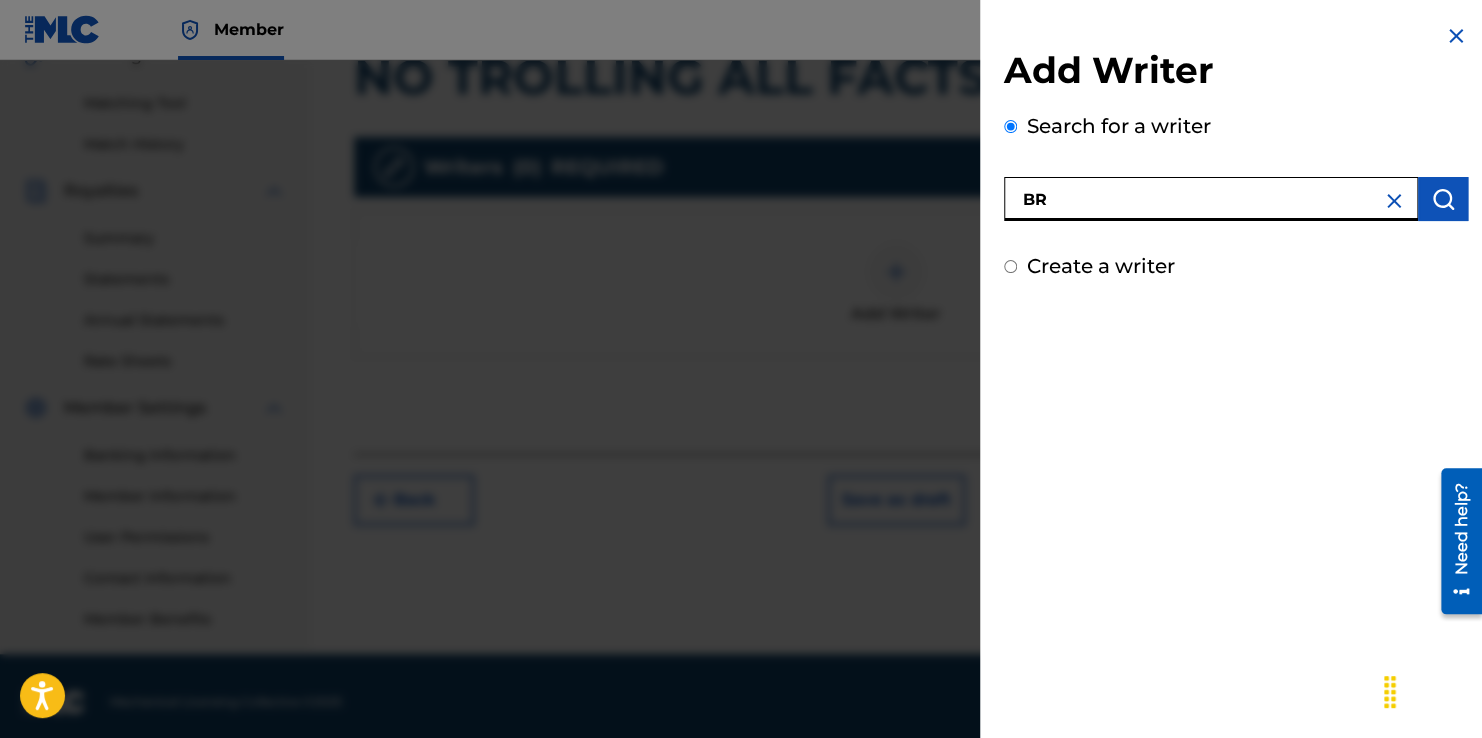 type on "B" 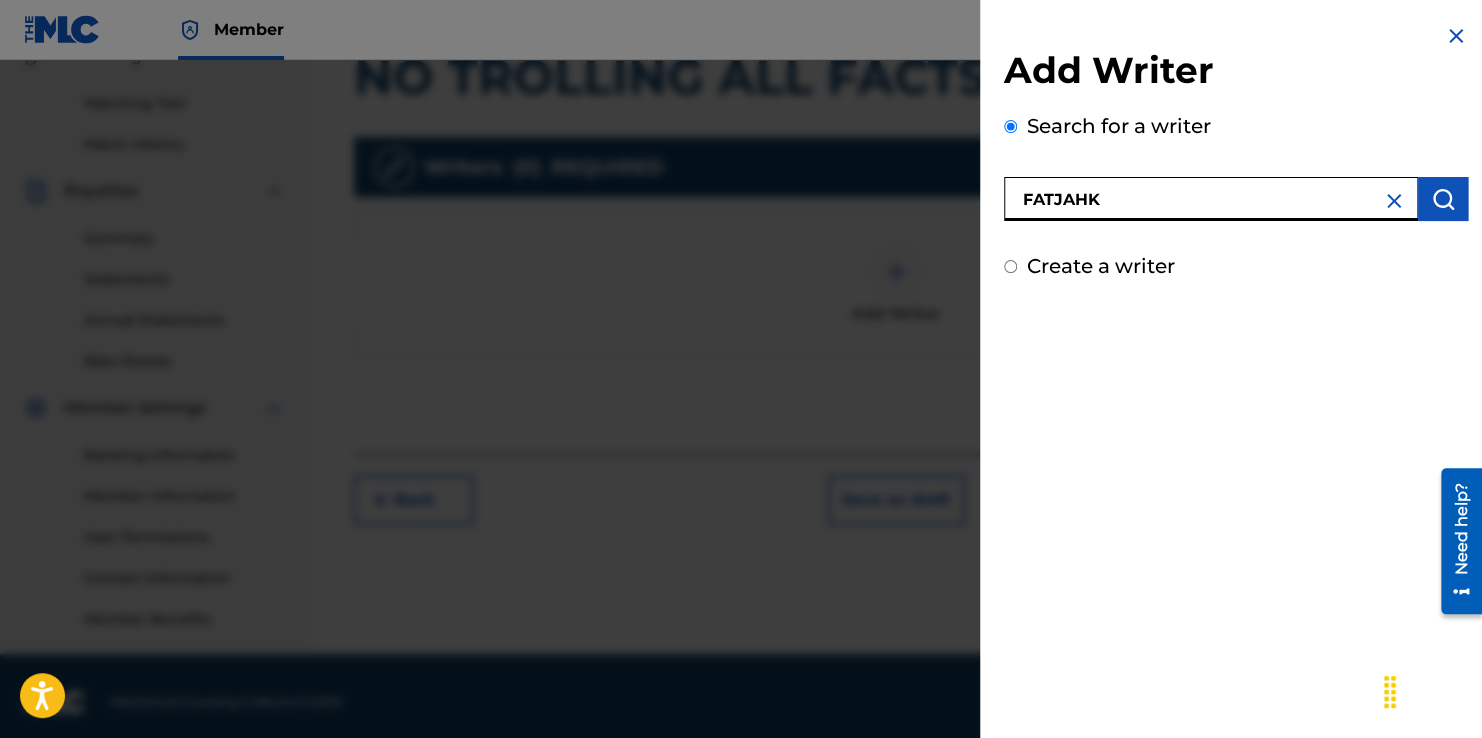 type on "FATJAHK" 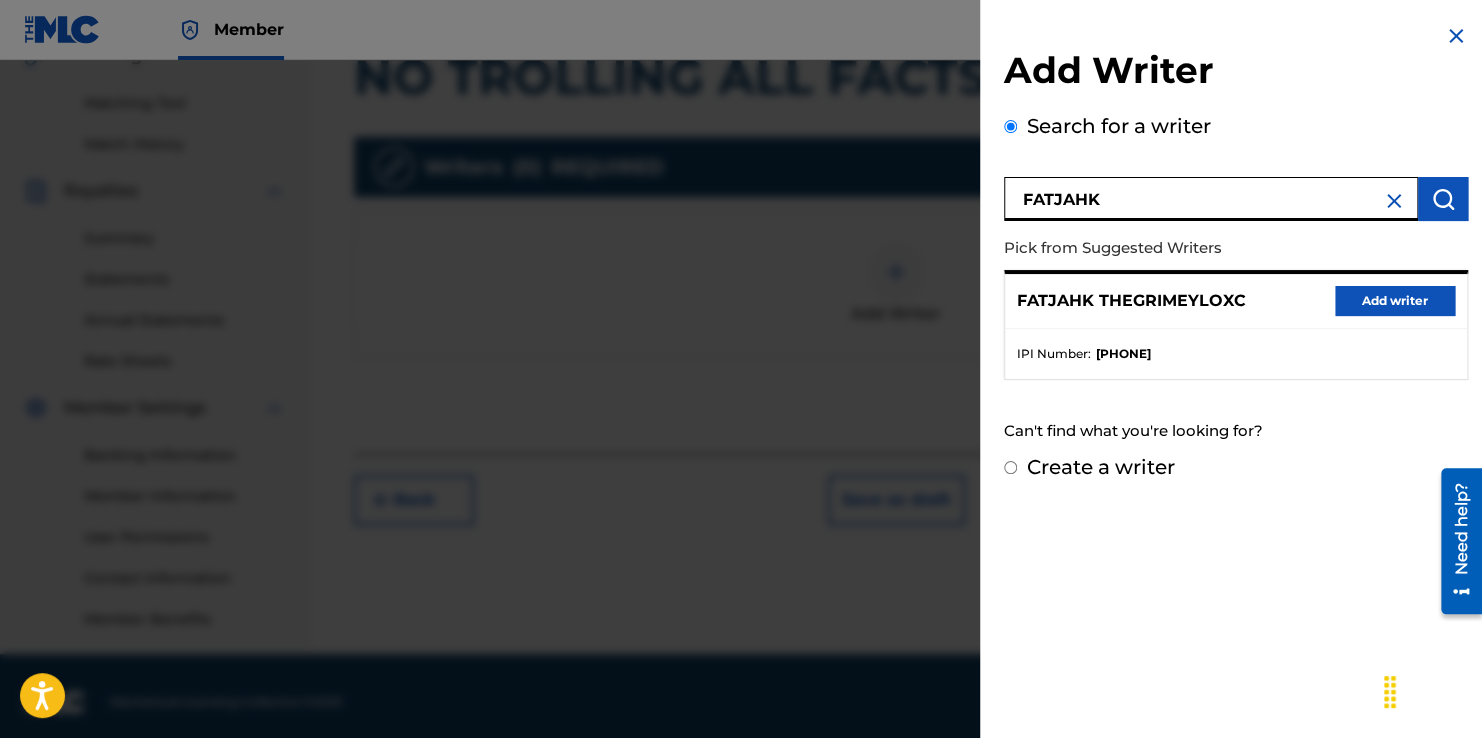 click on "Add writer" at bounding box center (1395, 301) 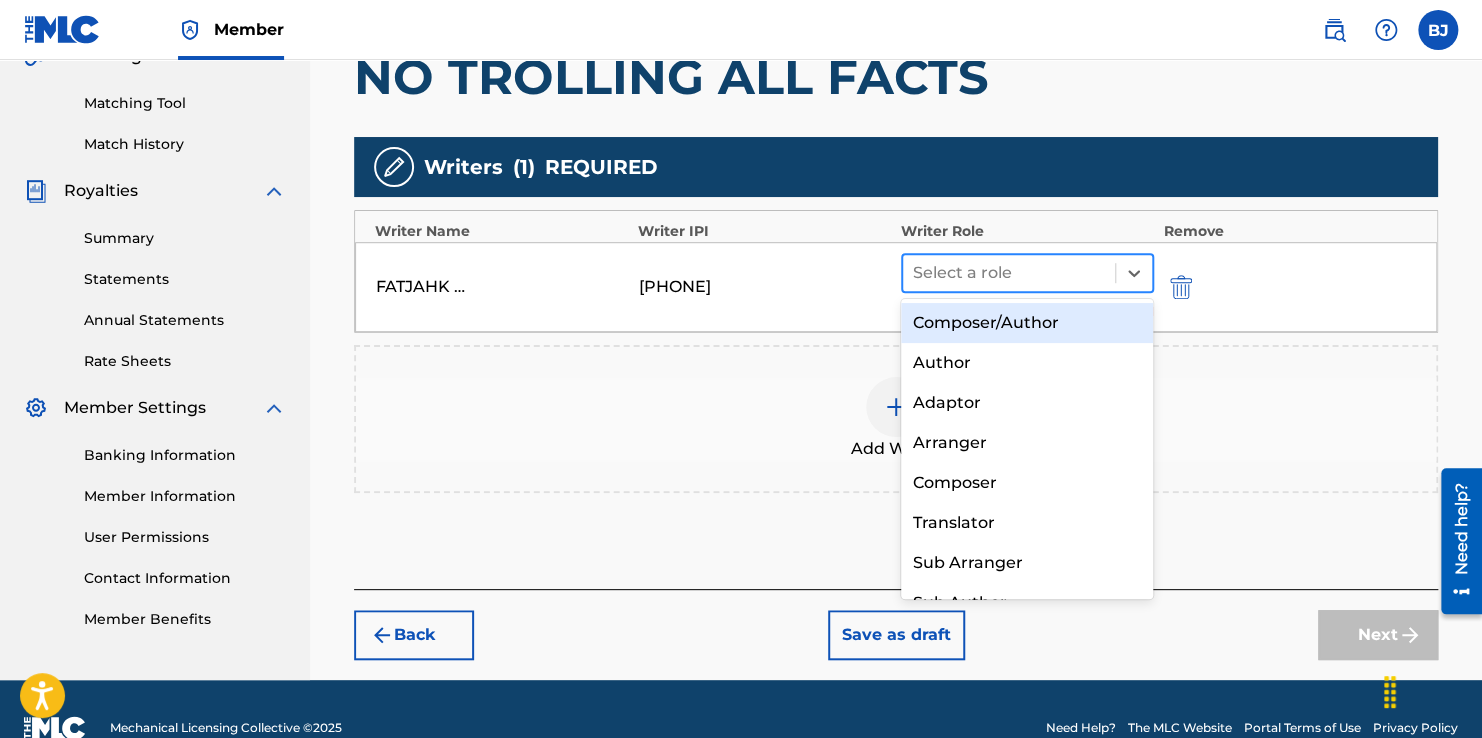click at bounding box center (1009, 273) 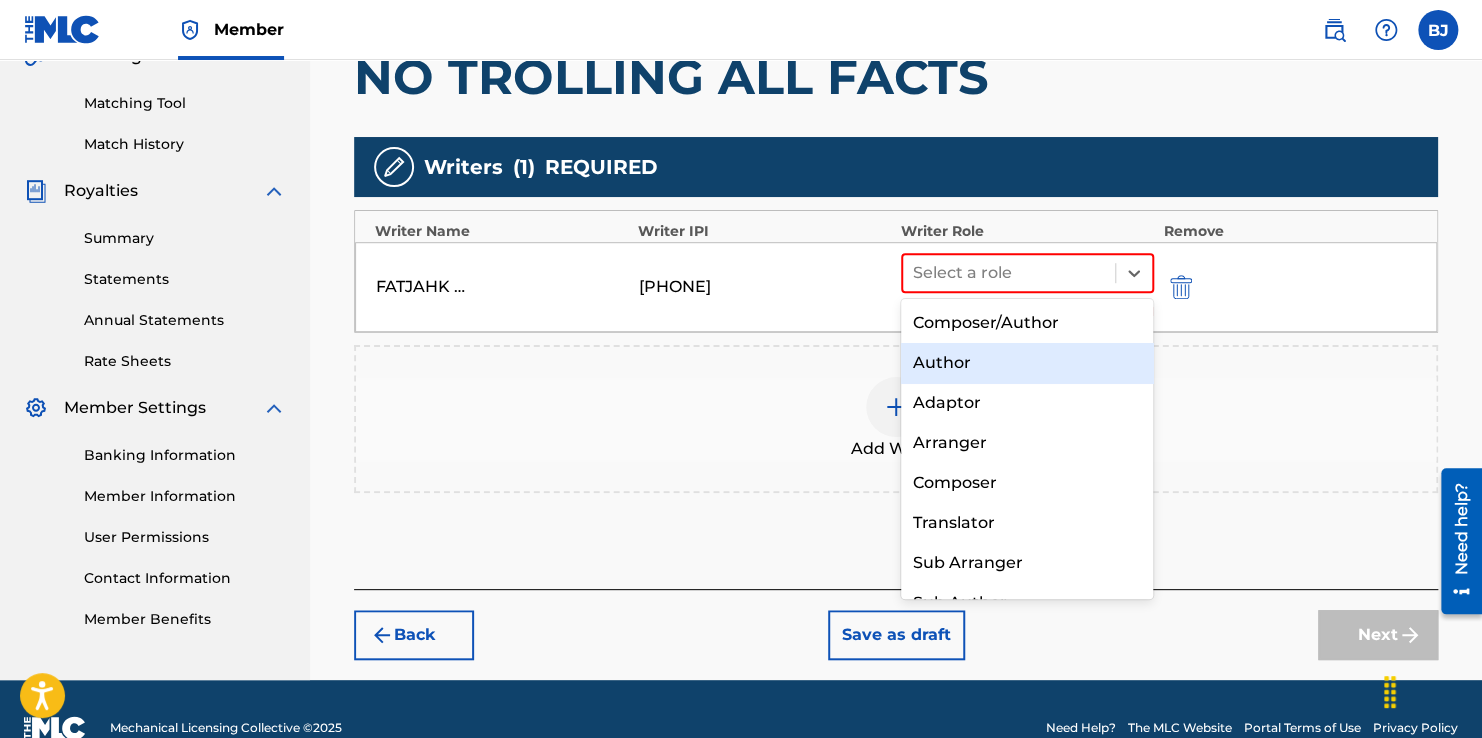 click on "Author" at bounding box center [1027, 363] 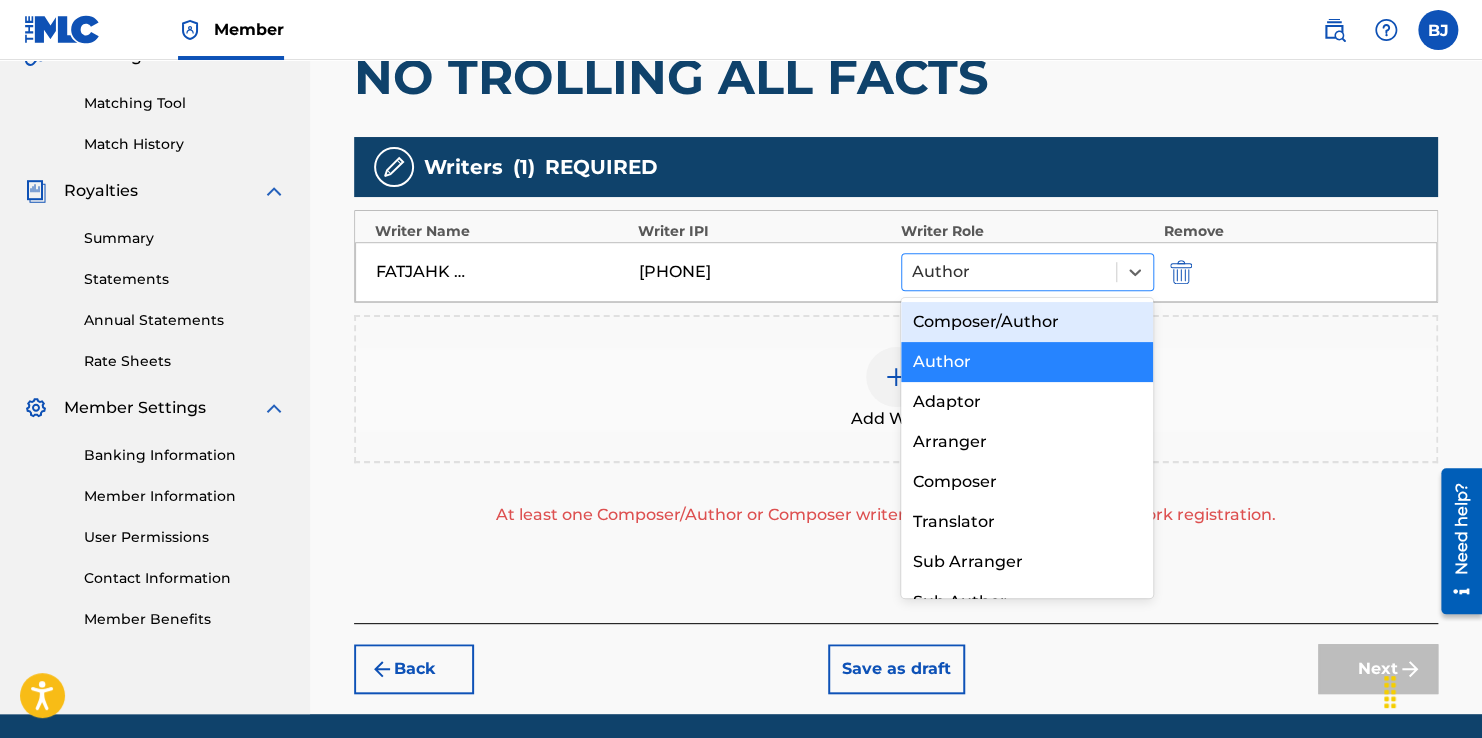 click at bounding box center [1009, 272] 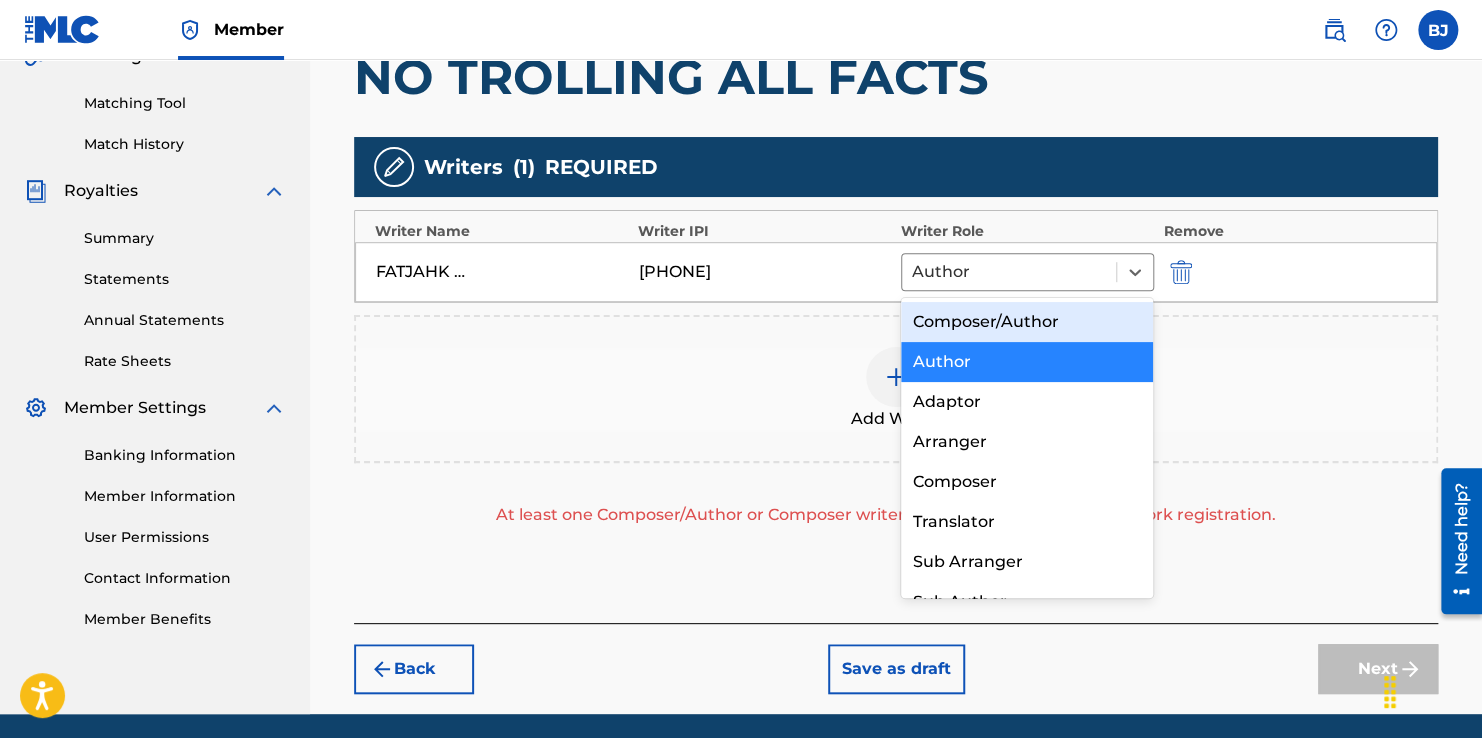 click on "Composer/Author" at bounding box center [1027, 322] 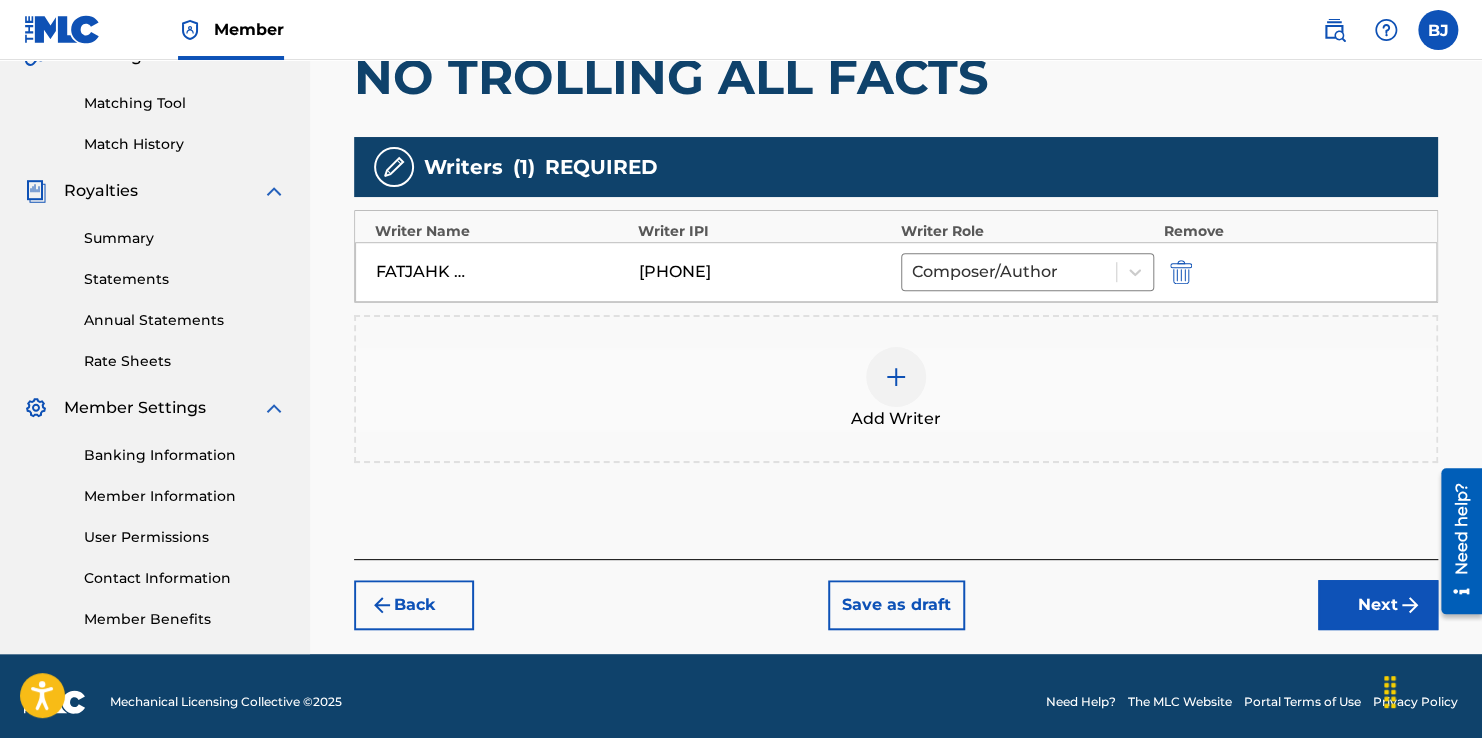 click at bounding box center [896, 377] 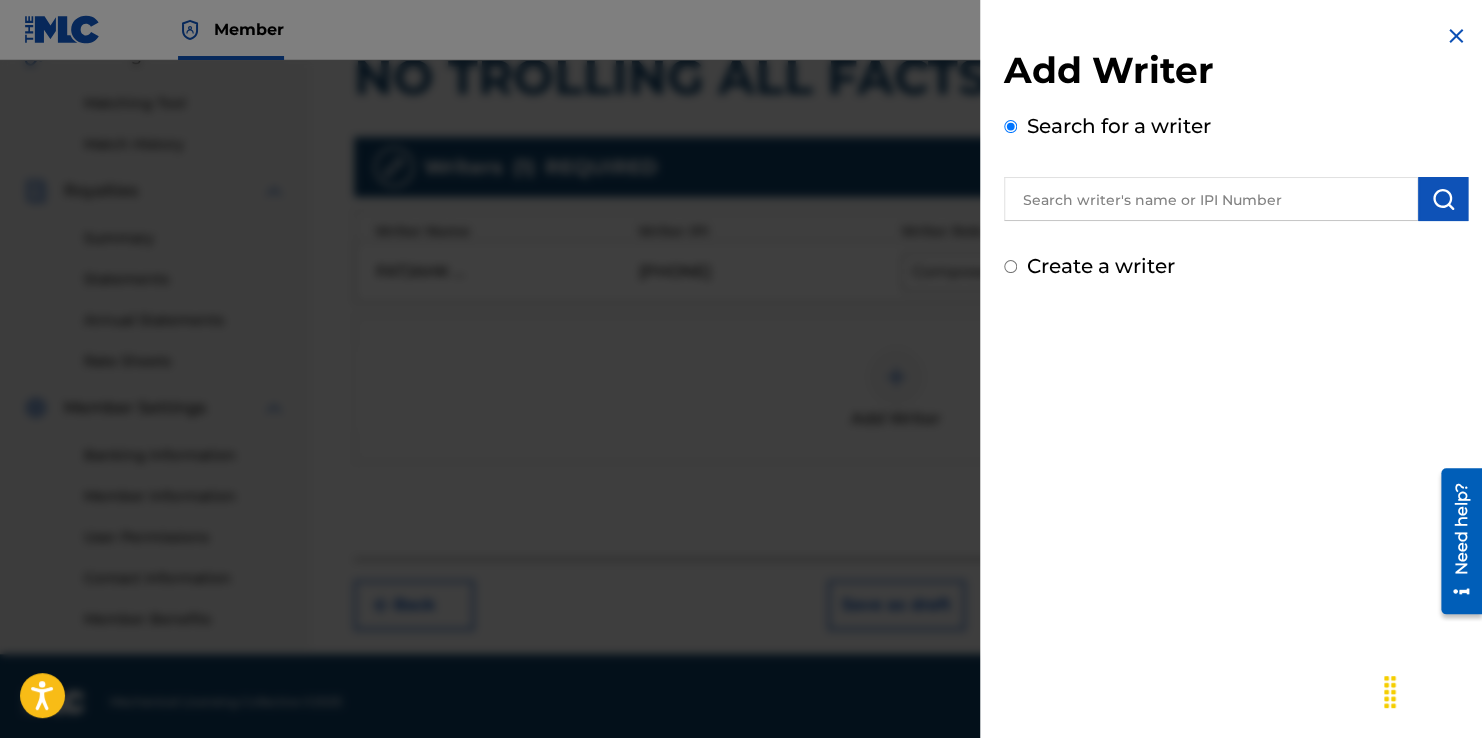 click at bounding box center (1211, 199) 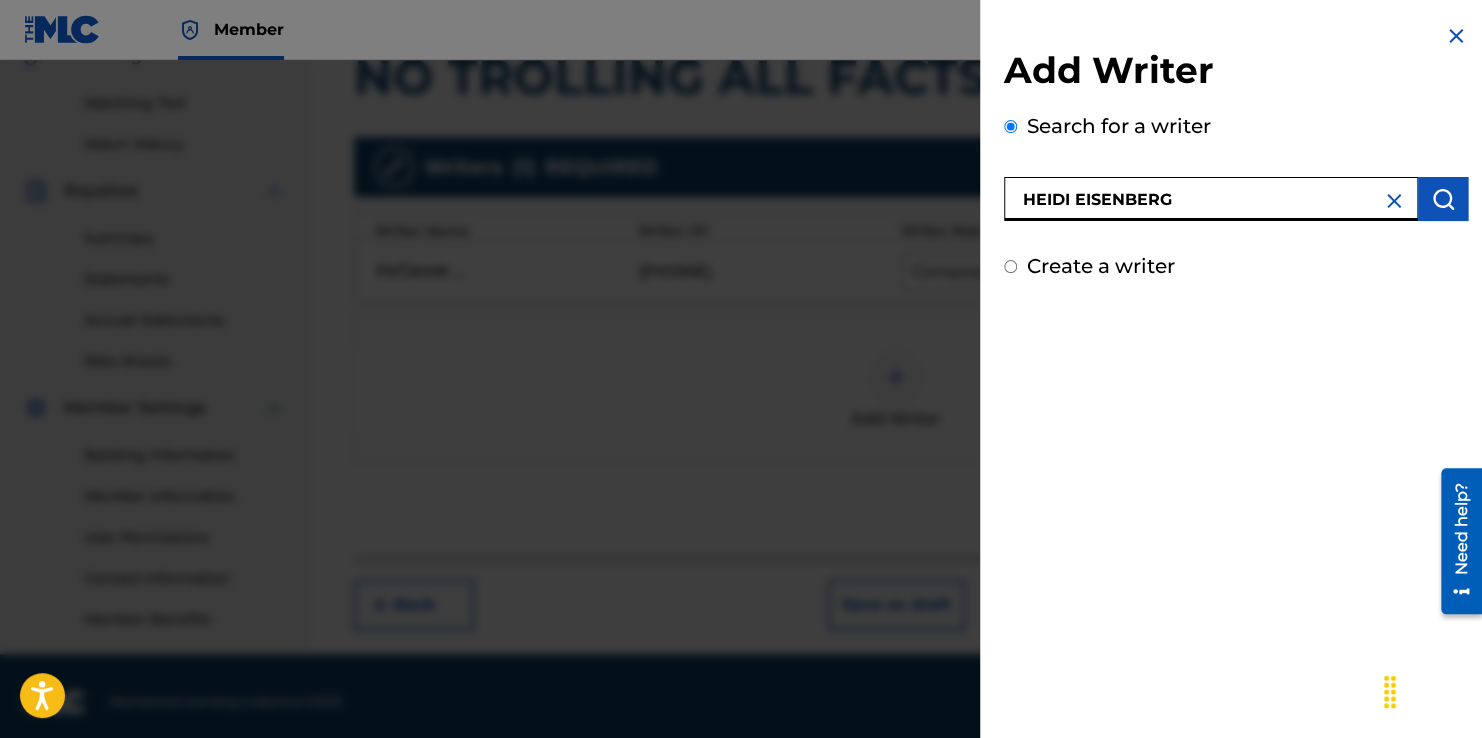 type on "HEIDI EISENBERG" 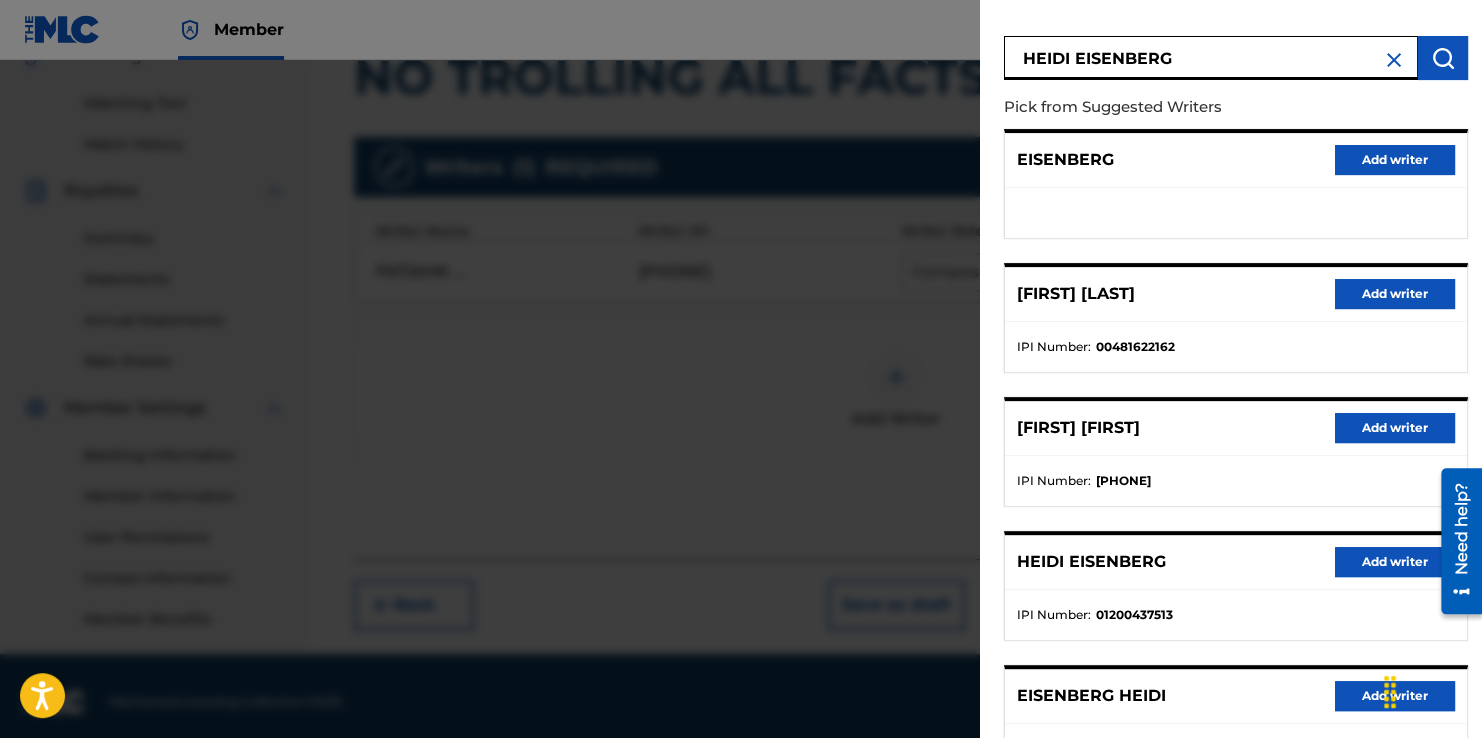 scroll, scrollTop: 301, scrollLeft: 0, axis: vertical 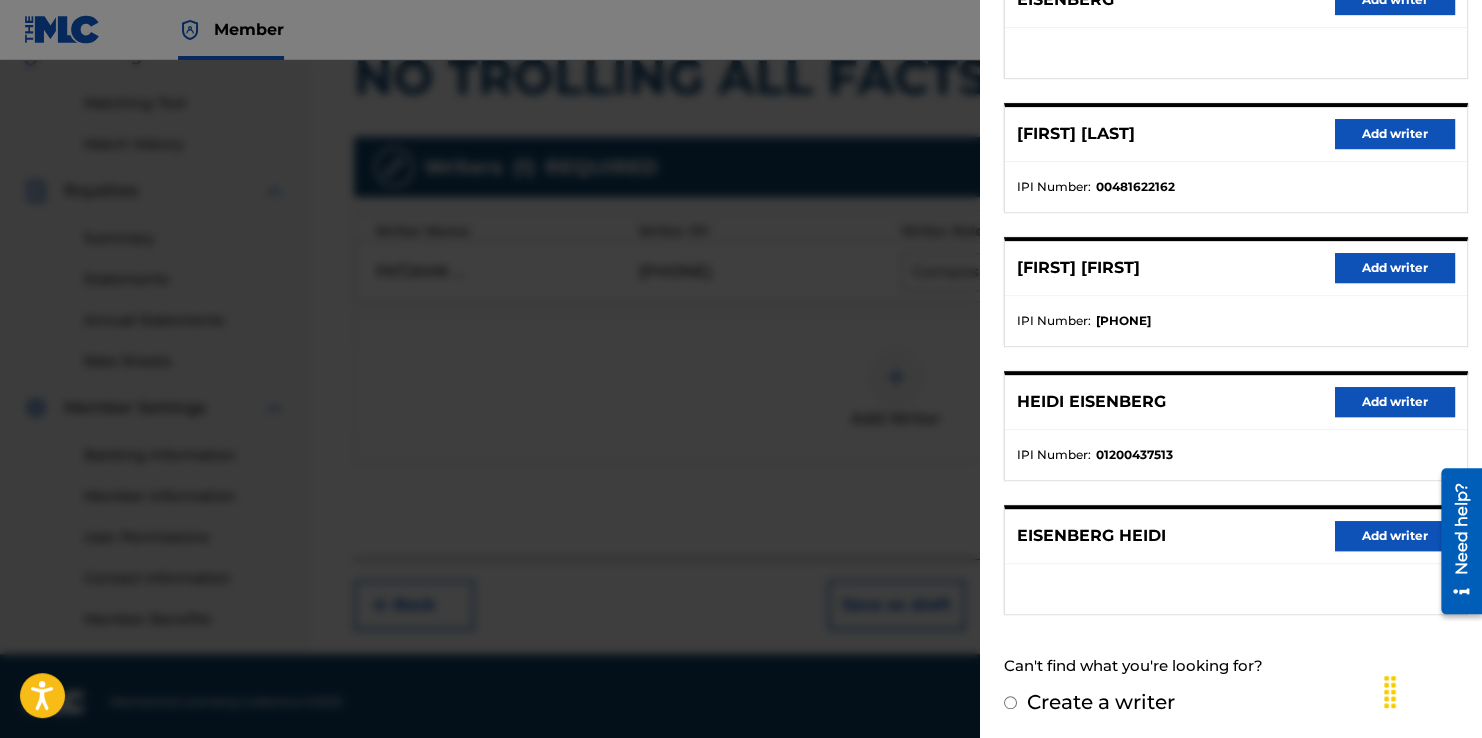 click on "Add writer" at bounding box center (1395, 402) 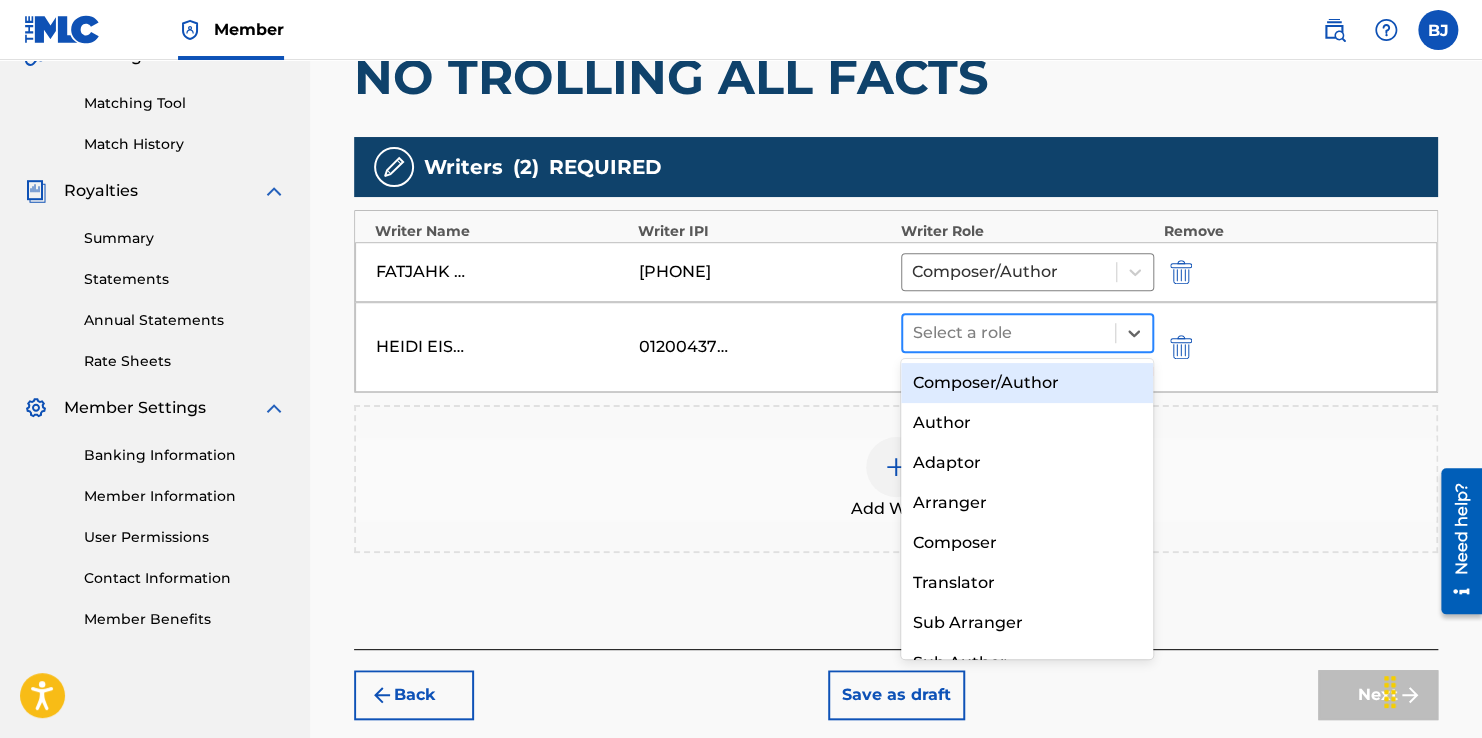 click at bounding box center [1009, 333] 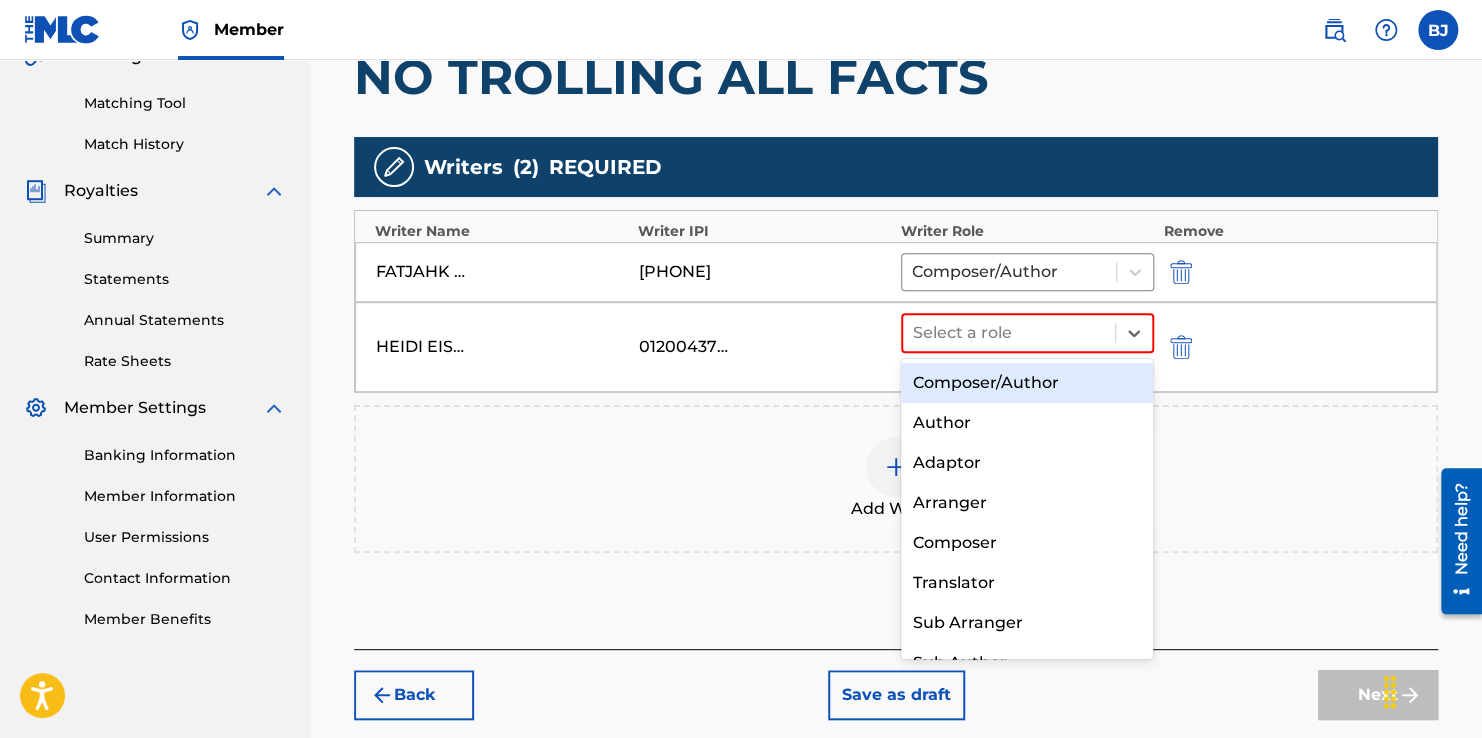 click on "Composer/Author" at bounding box center (1027, 383) 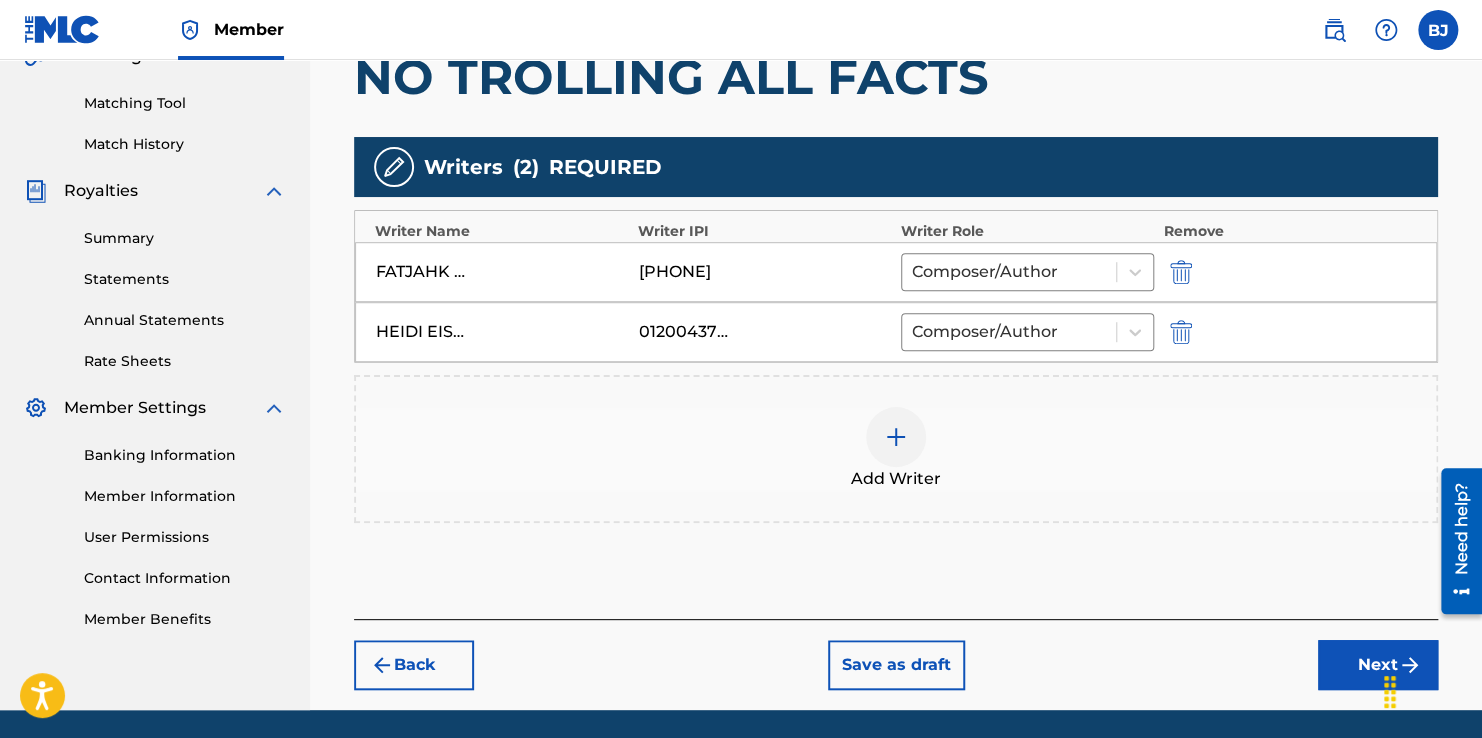 click on "Add Writer" at bounding box center [896, 449] 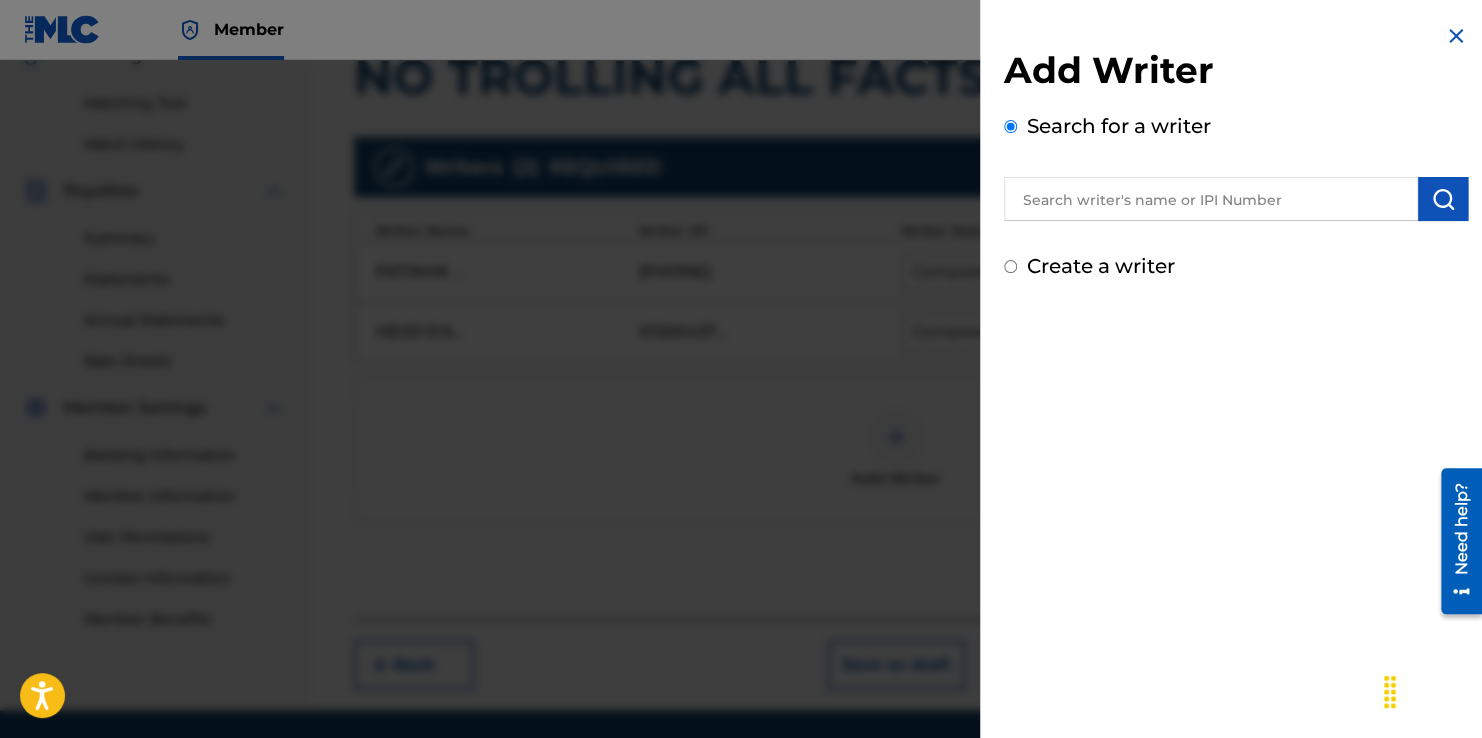 click at bounding box center (1211, 199) 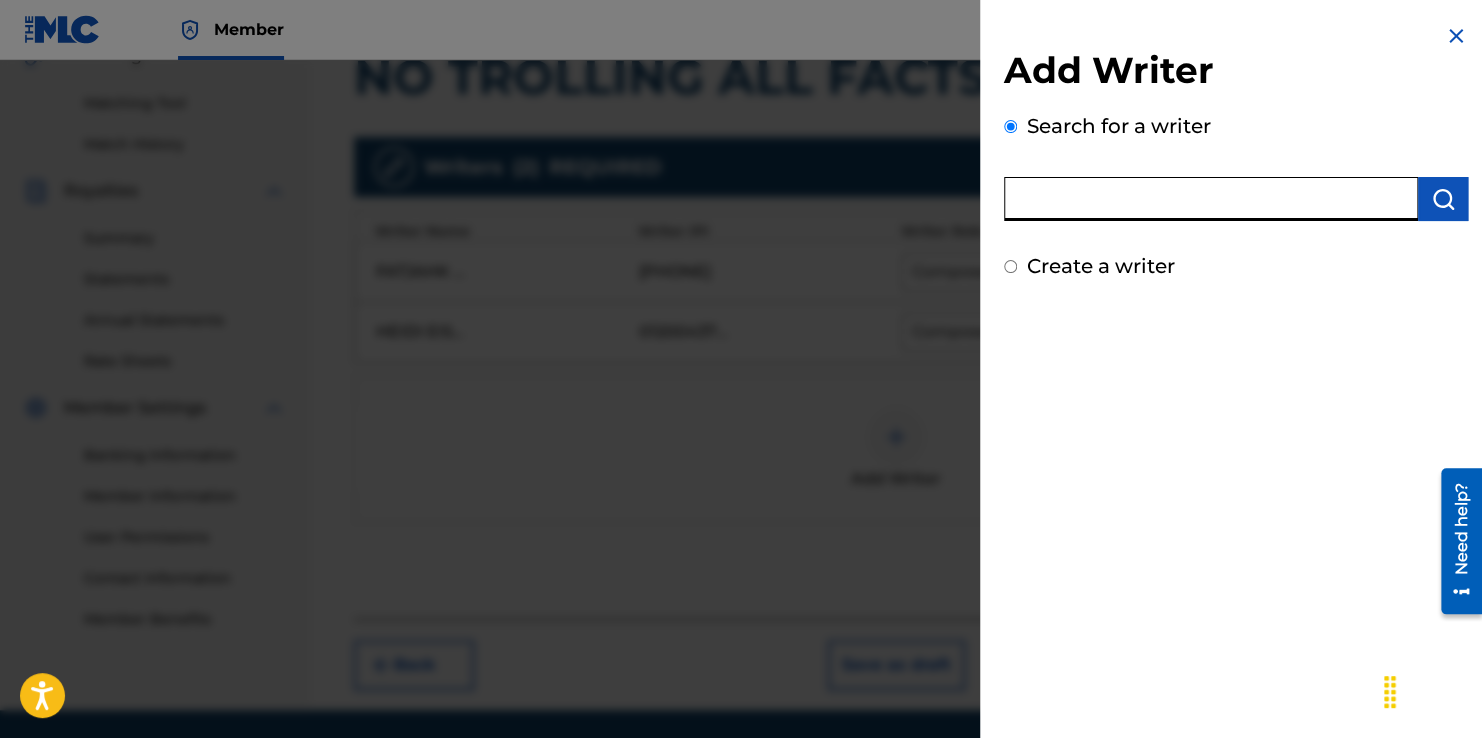 click on "Create a writer" at bounding box center [1101, 266] 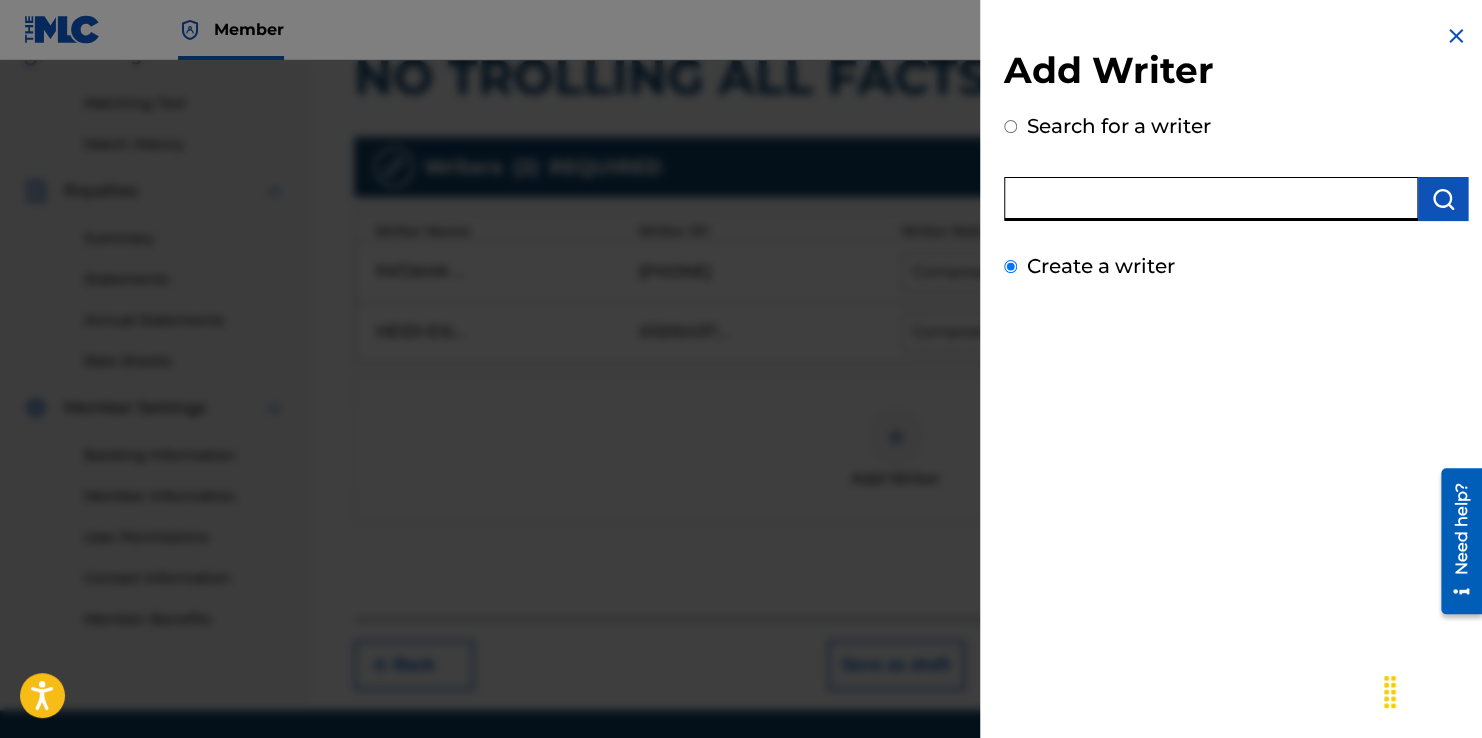 click on "Create a writer" at bounding box center (1010, 266) 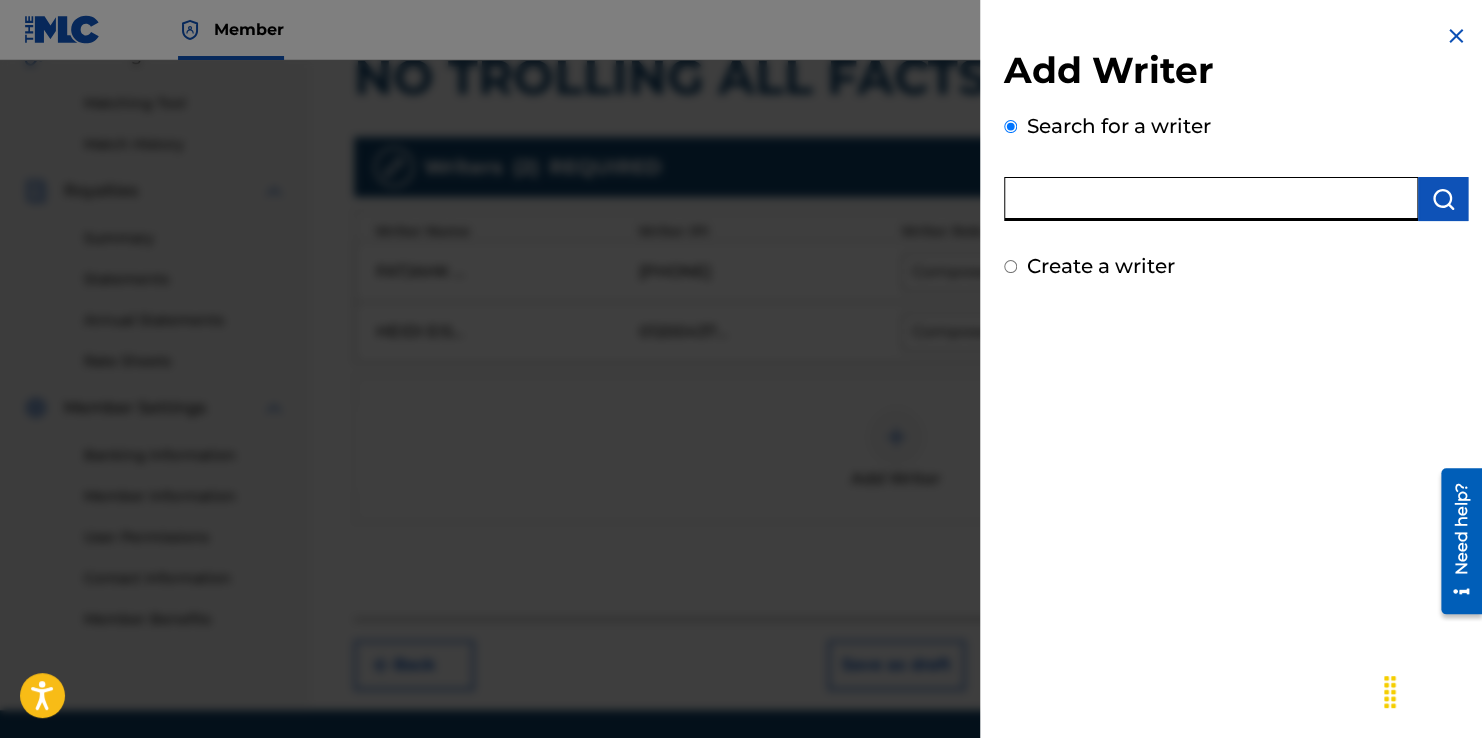 radio on "false" 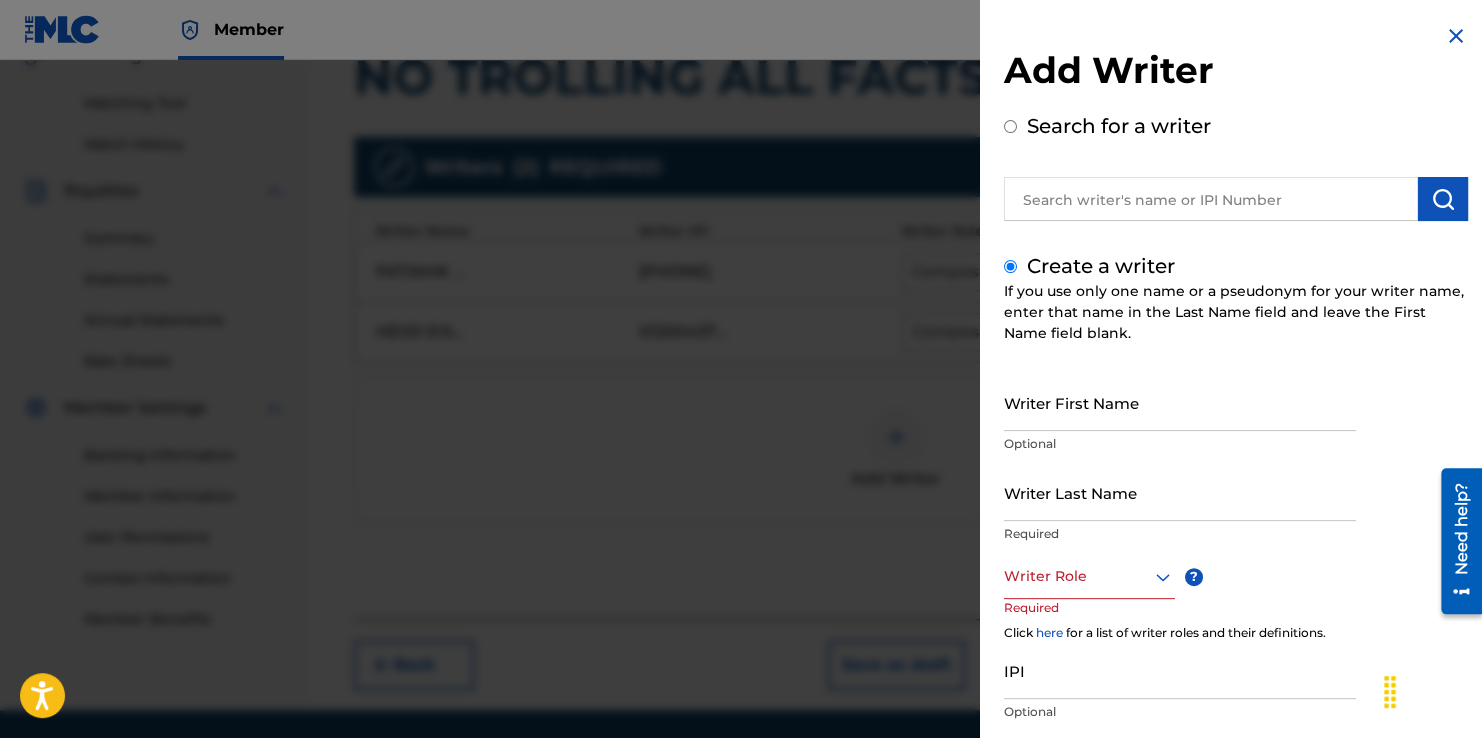 click on "Writer First Name" at bounding box center (1180, 402) 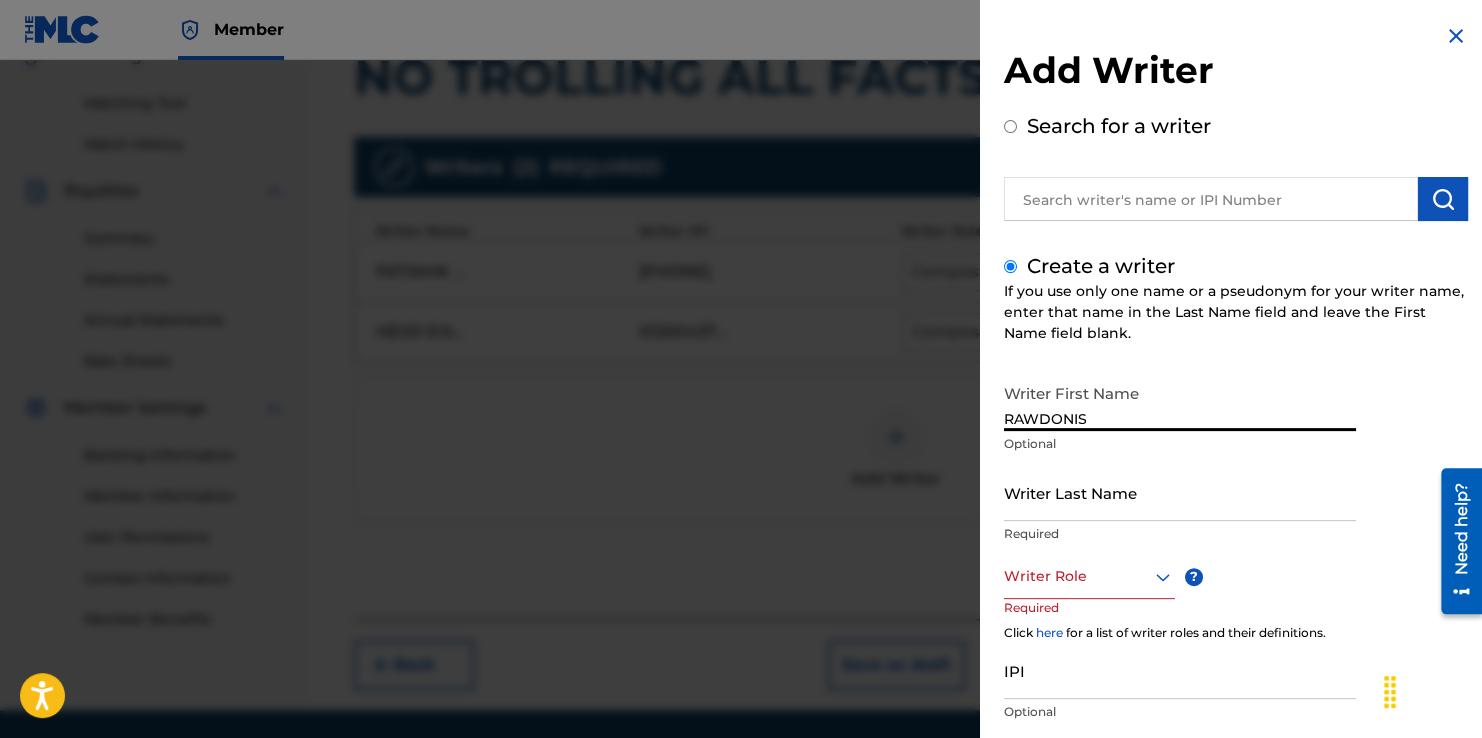 type on "RAWDONIS" 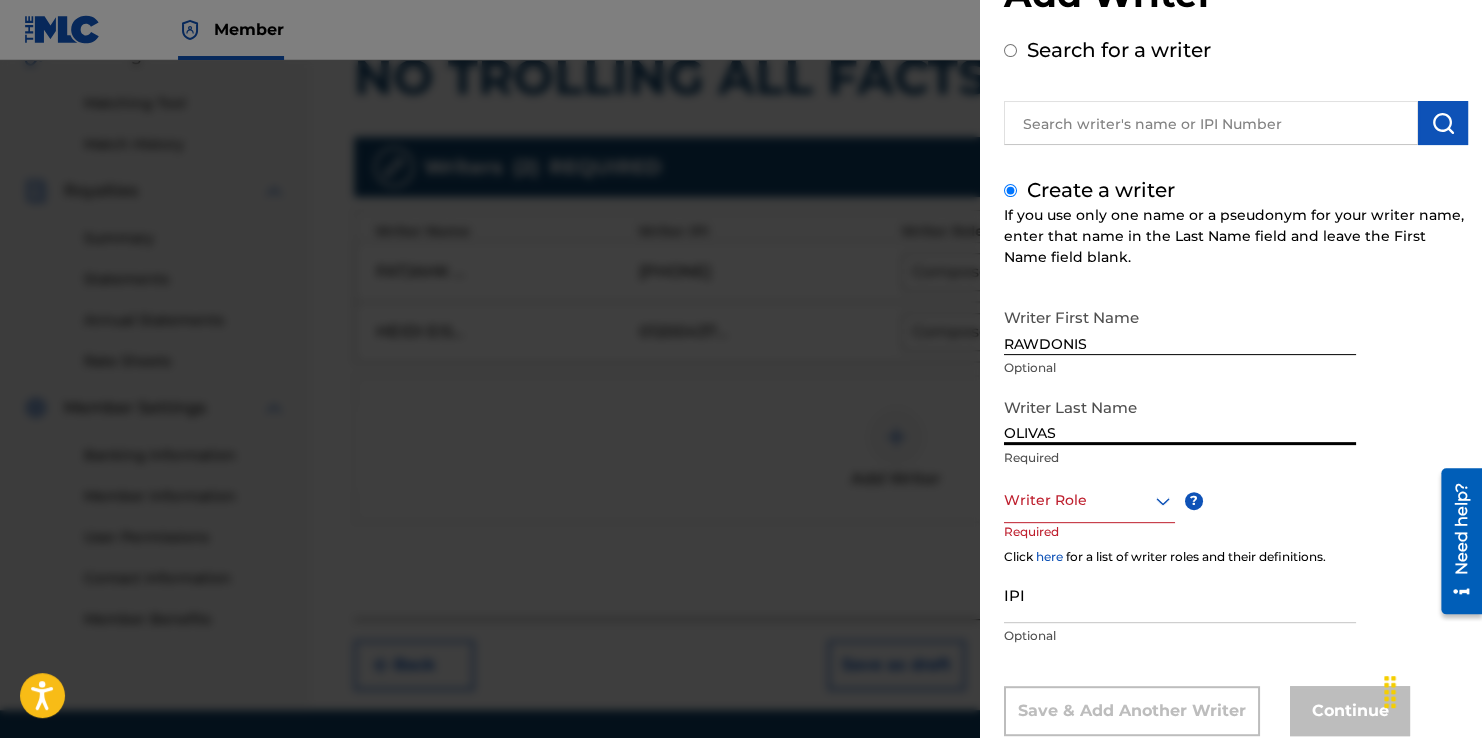 scroll, scrollTop: 128, scrollLeft: 0, axis: vertical 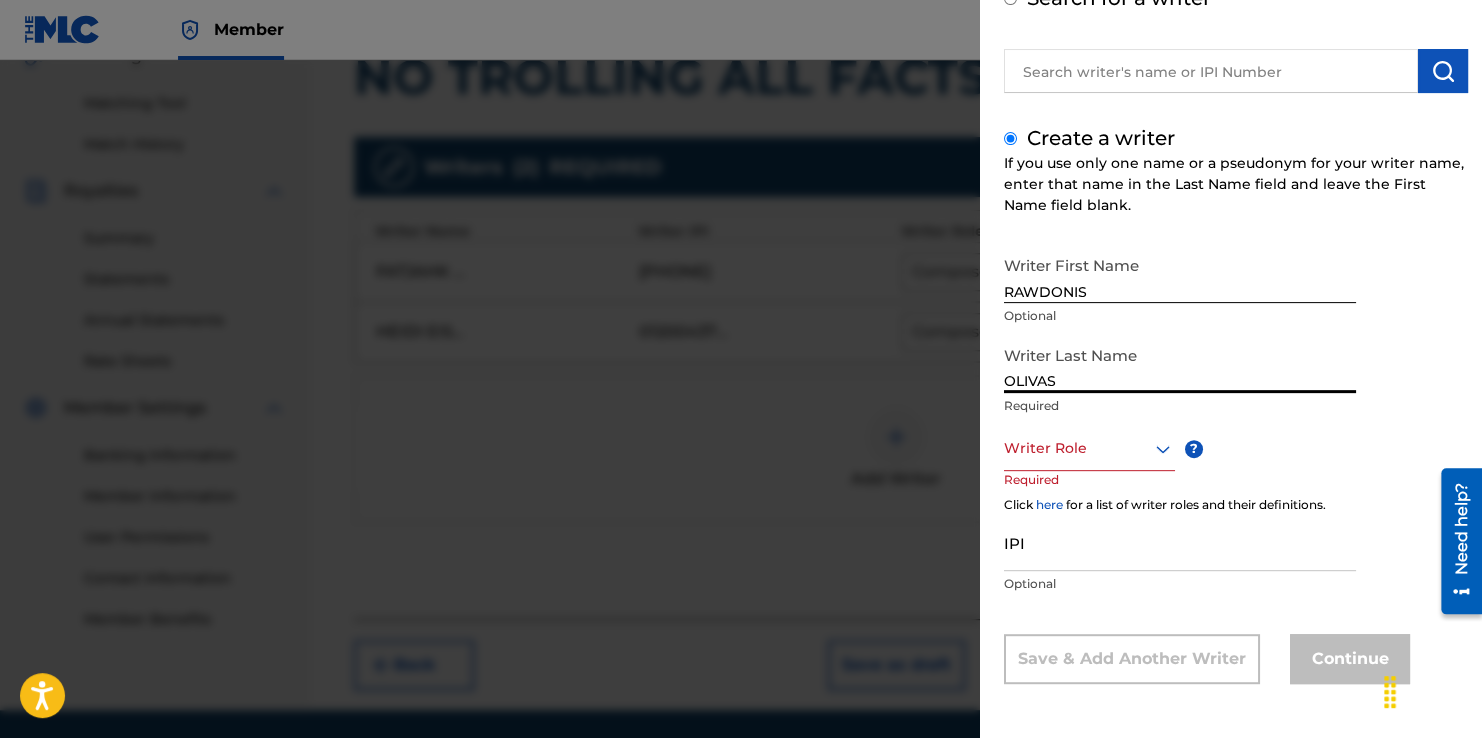 type on "OLIVAS" 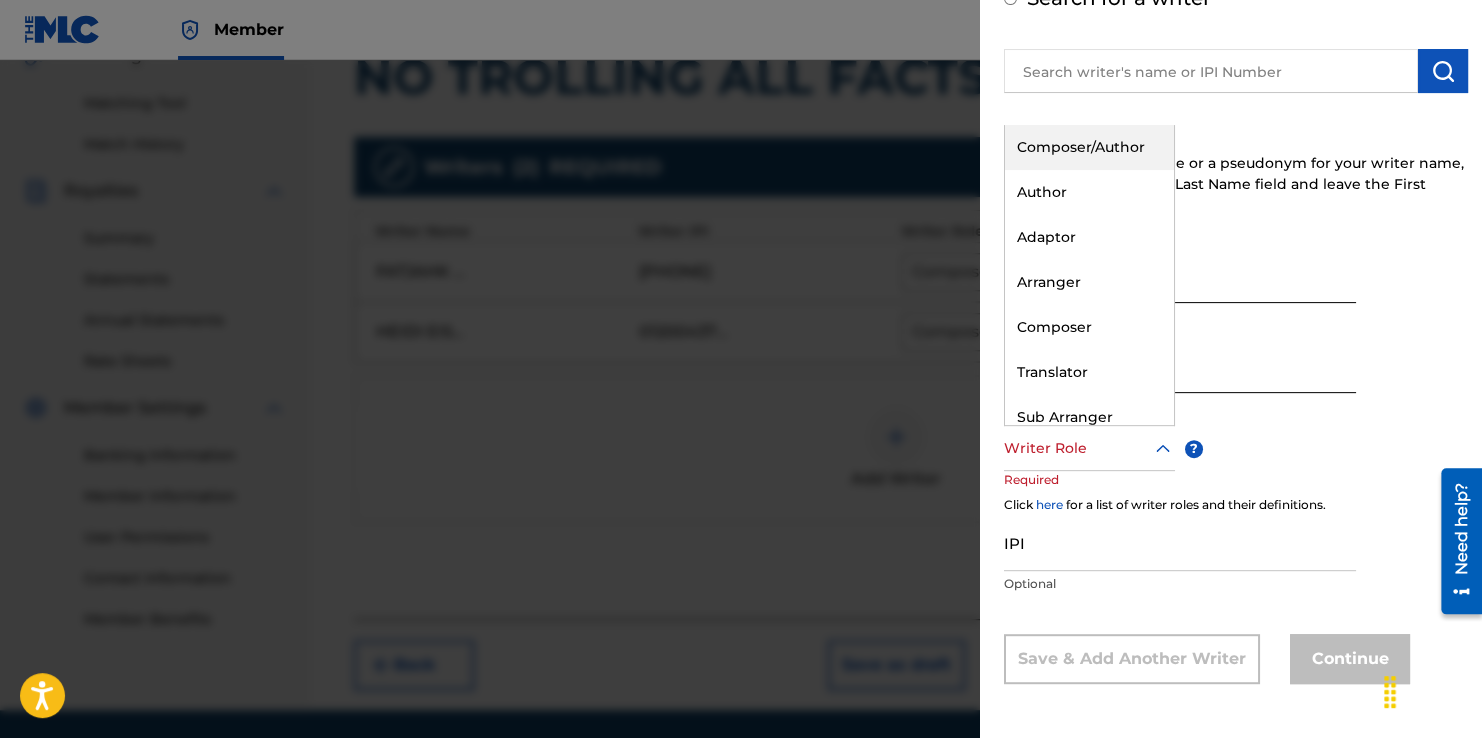 click on "Composer/Author" at bounding box center [1089, 147] 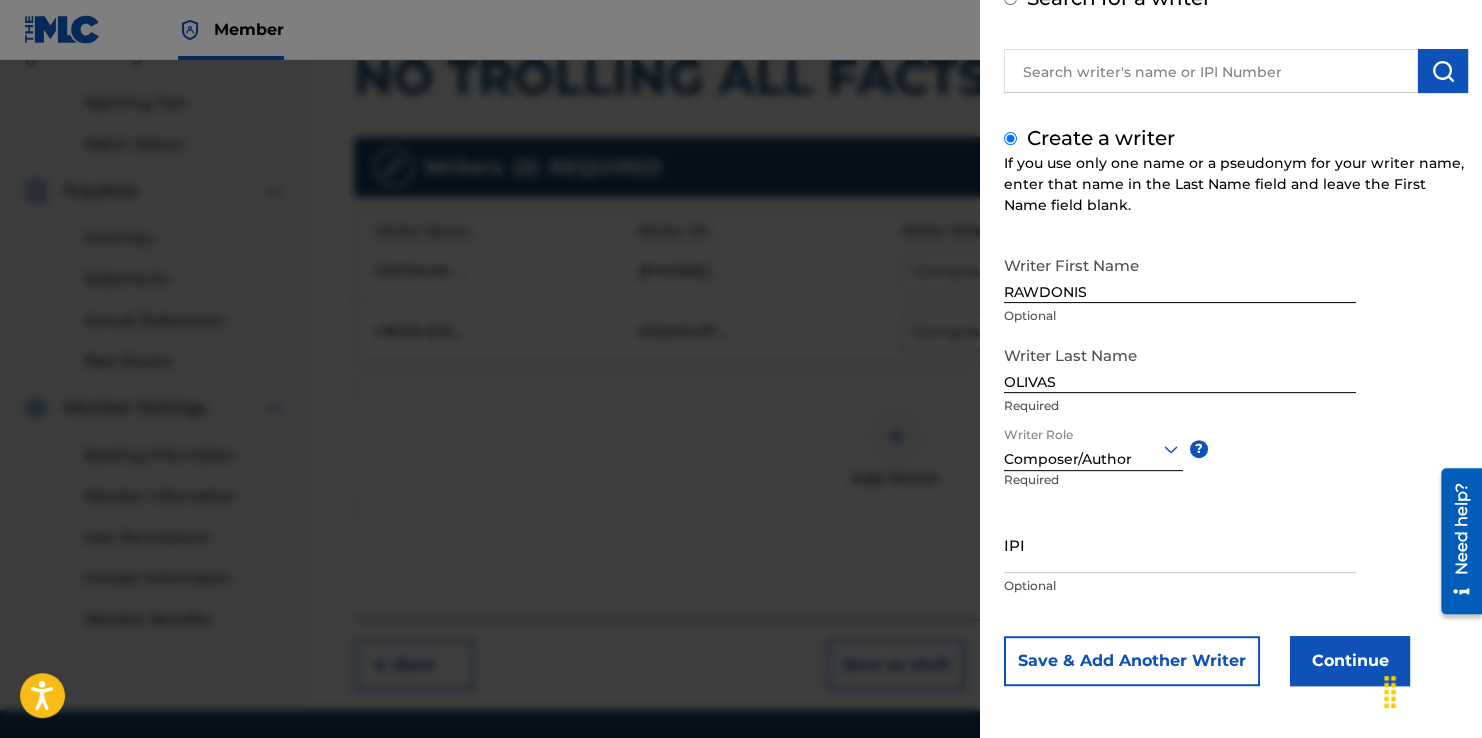 click on "Composer/Author" at bounding box center [1093, 459] 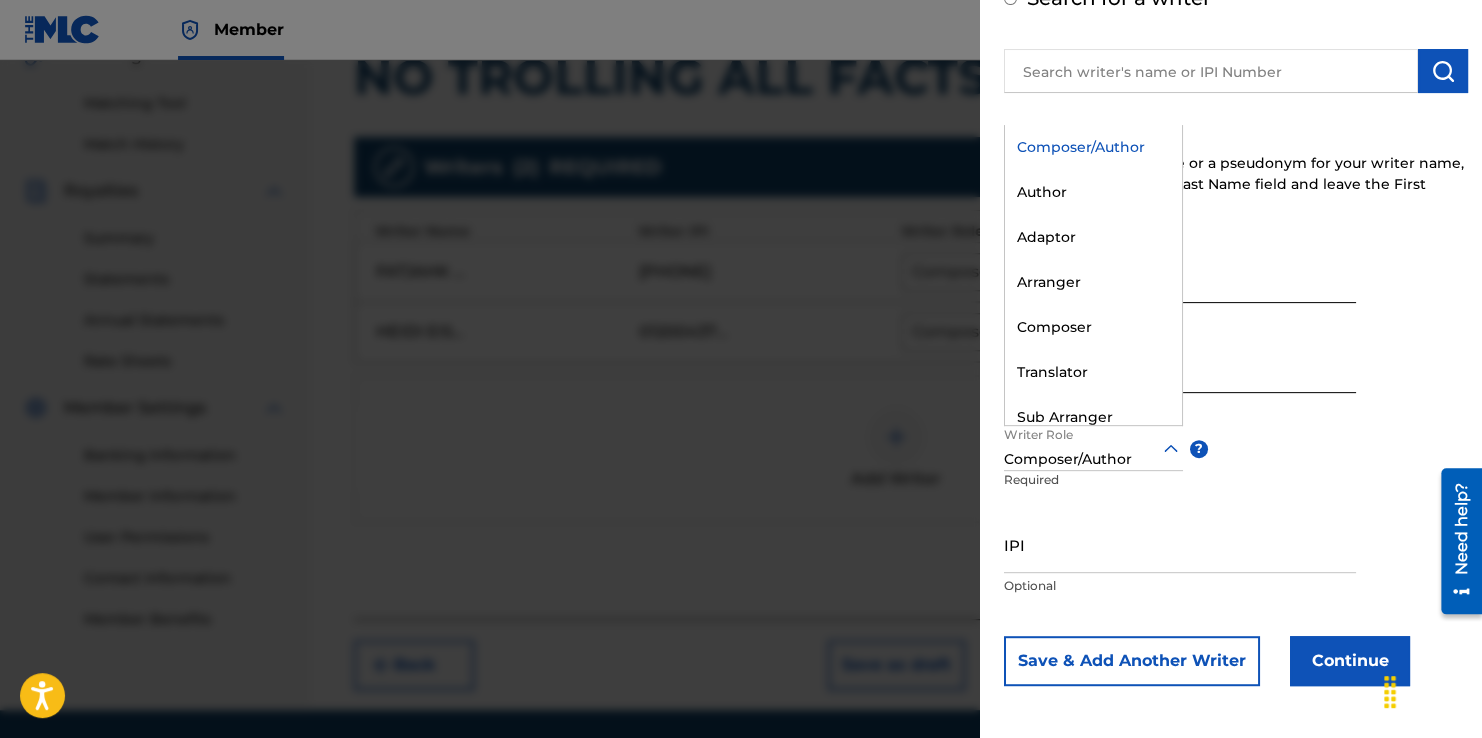 click on "Composer/Author" at bounding box center (1093, 147) 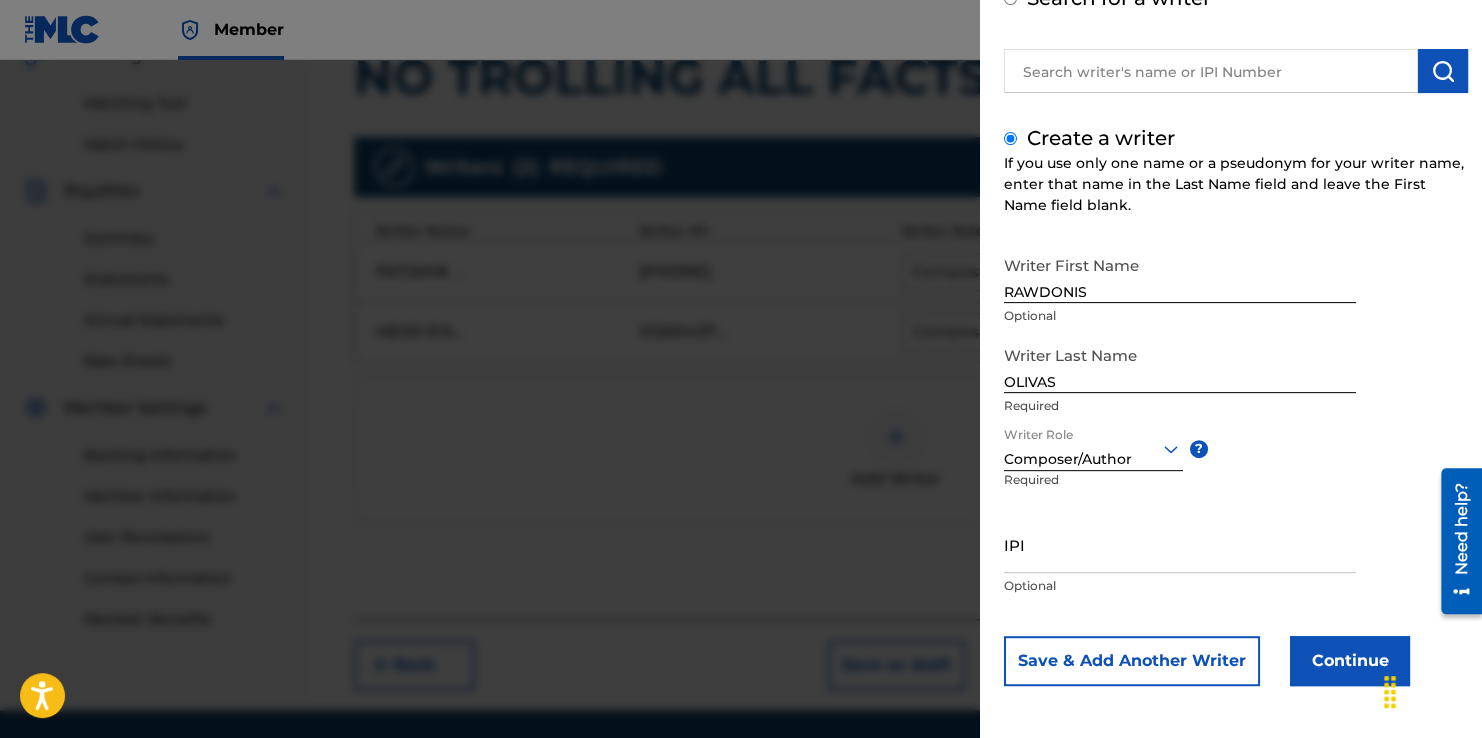 click on "IPI" at bounding box center (1180, 544) 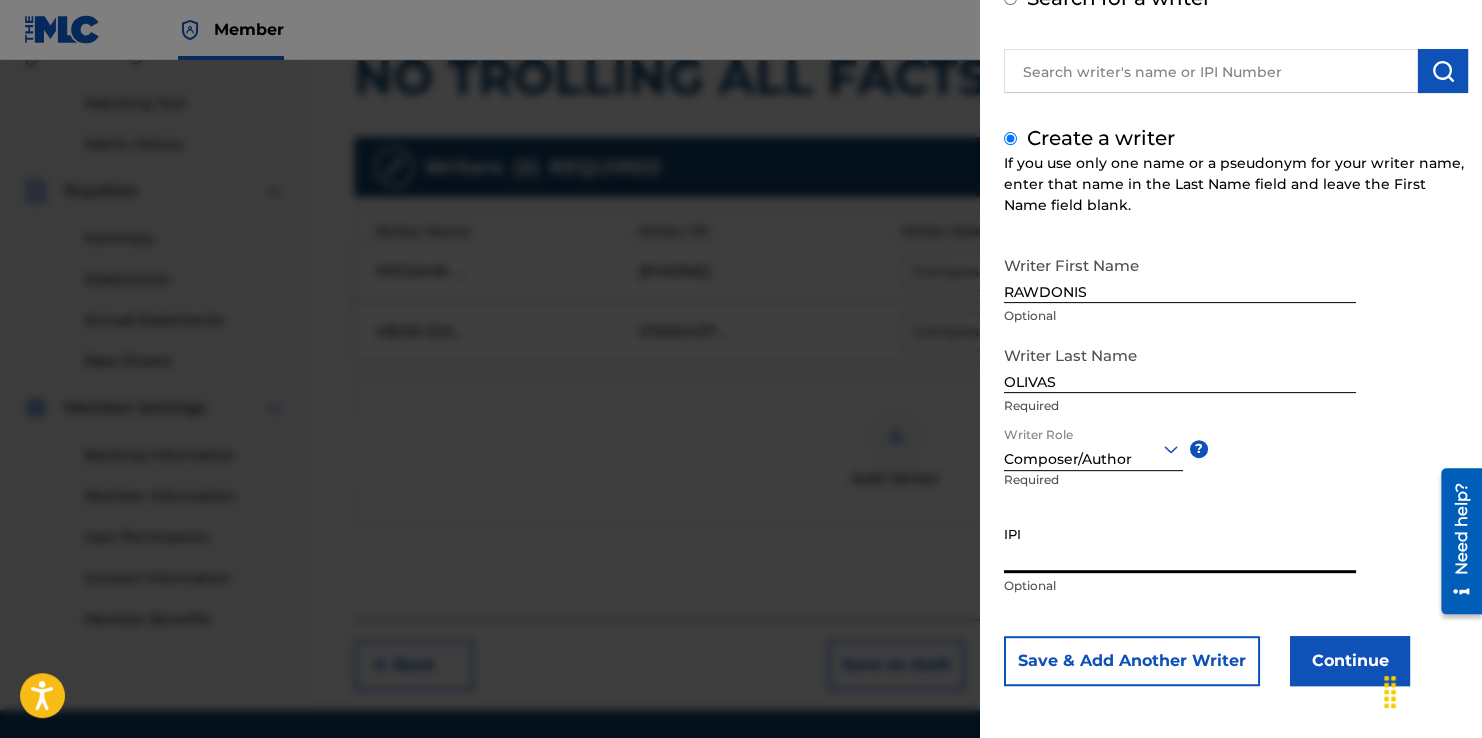 paste on "01298297394" 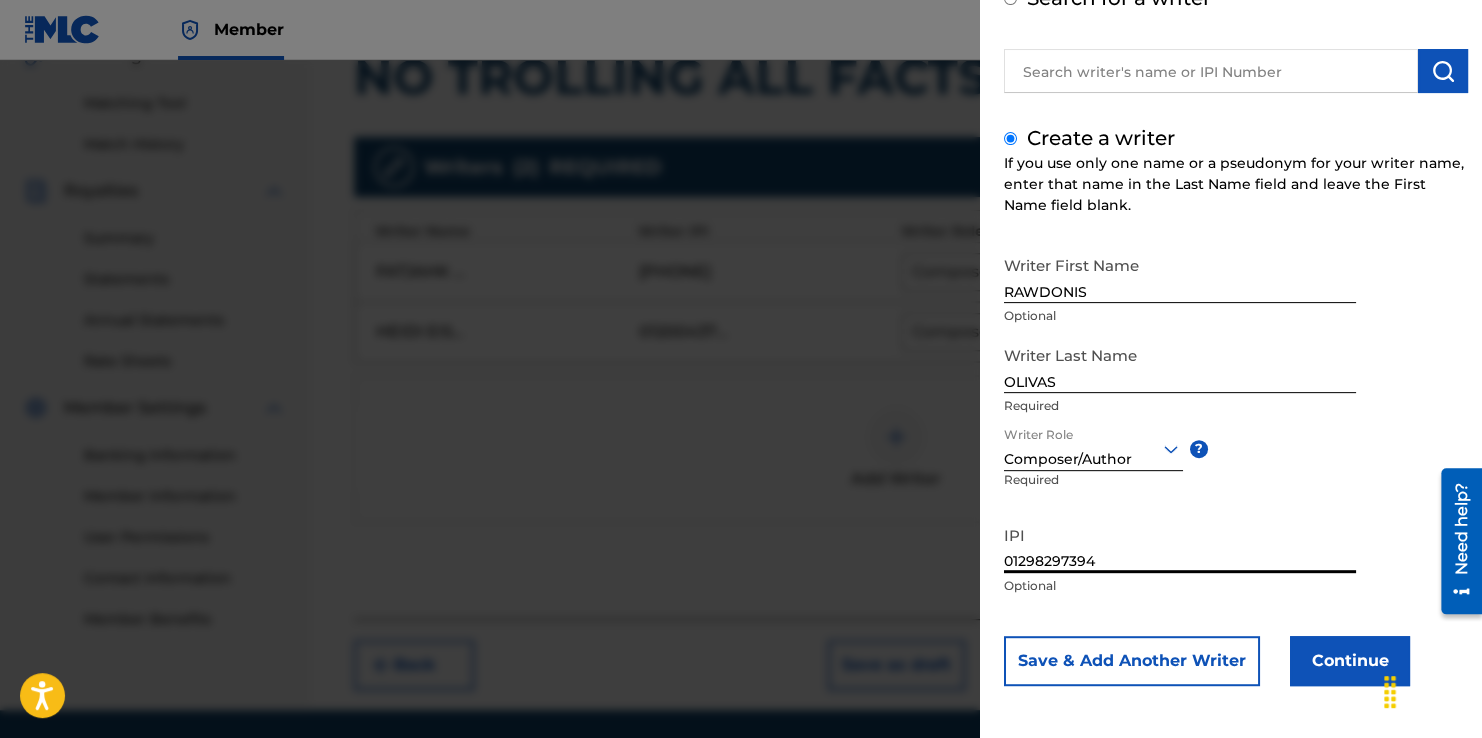 type on "01298297394" 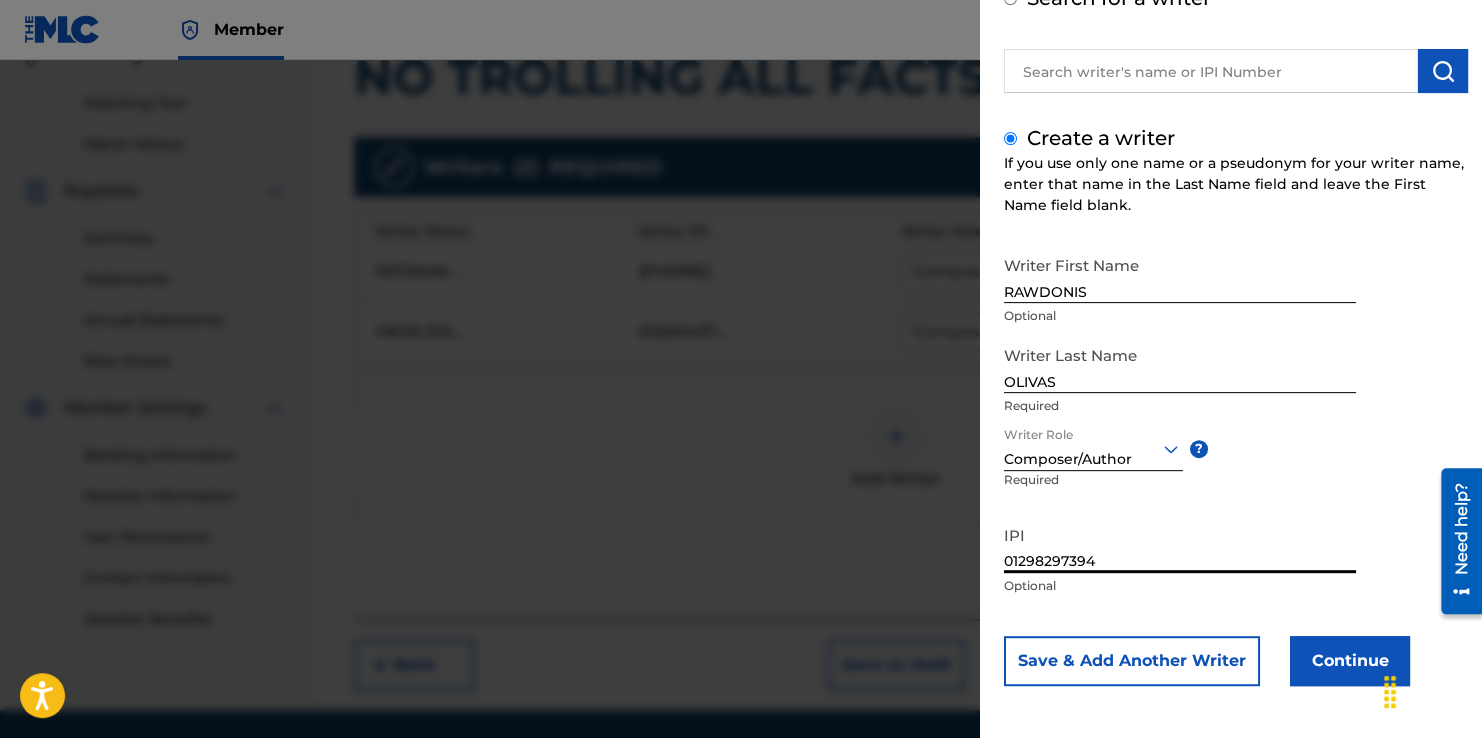 click on "Continue" at bounding box center [1350, 661] 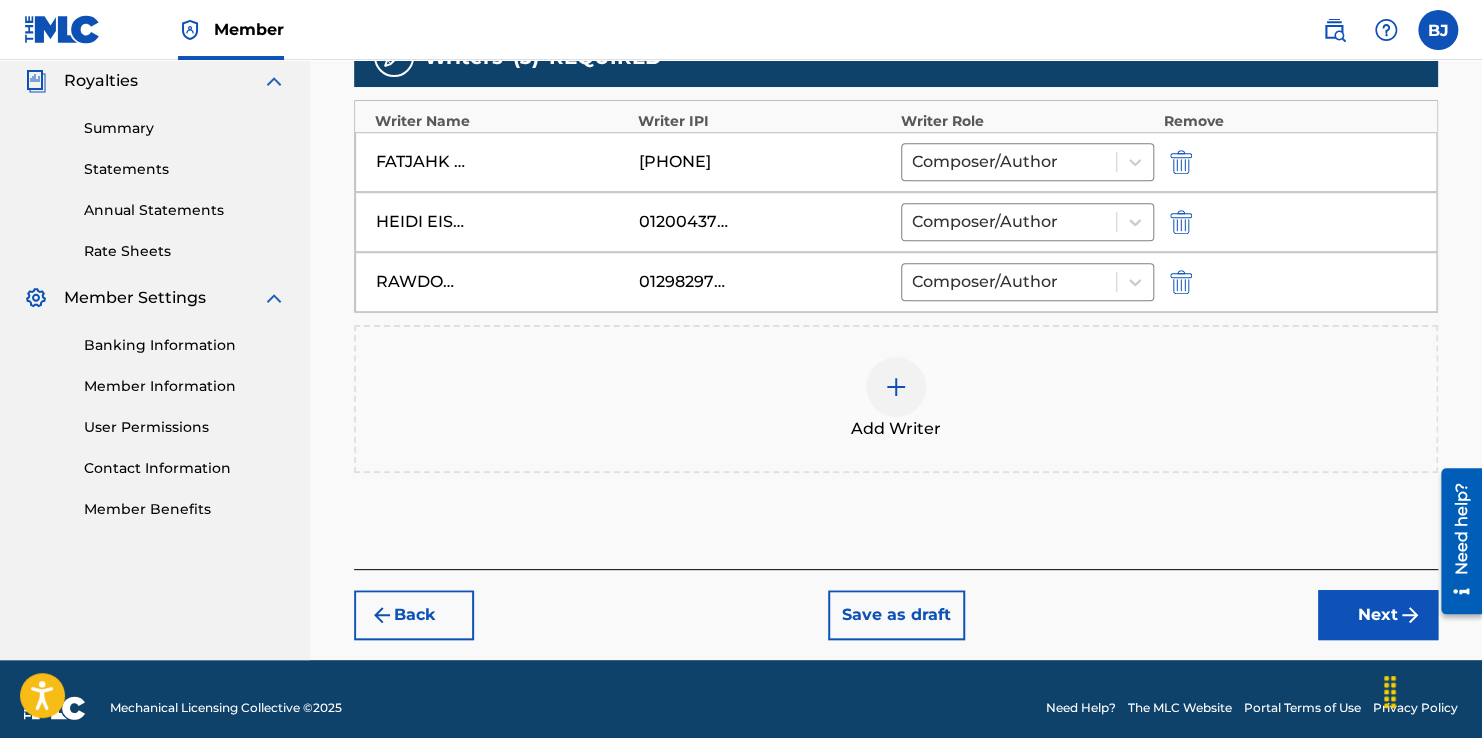 scroll, scrollTop: 615, scrollLeft: 0, axis: vertical 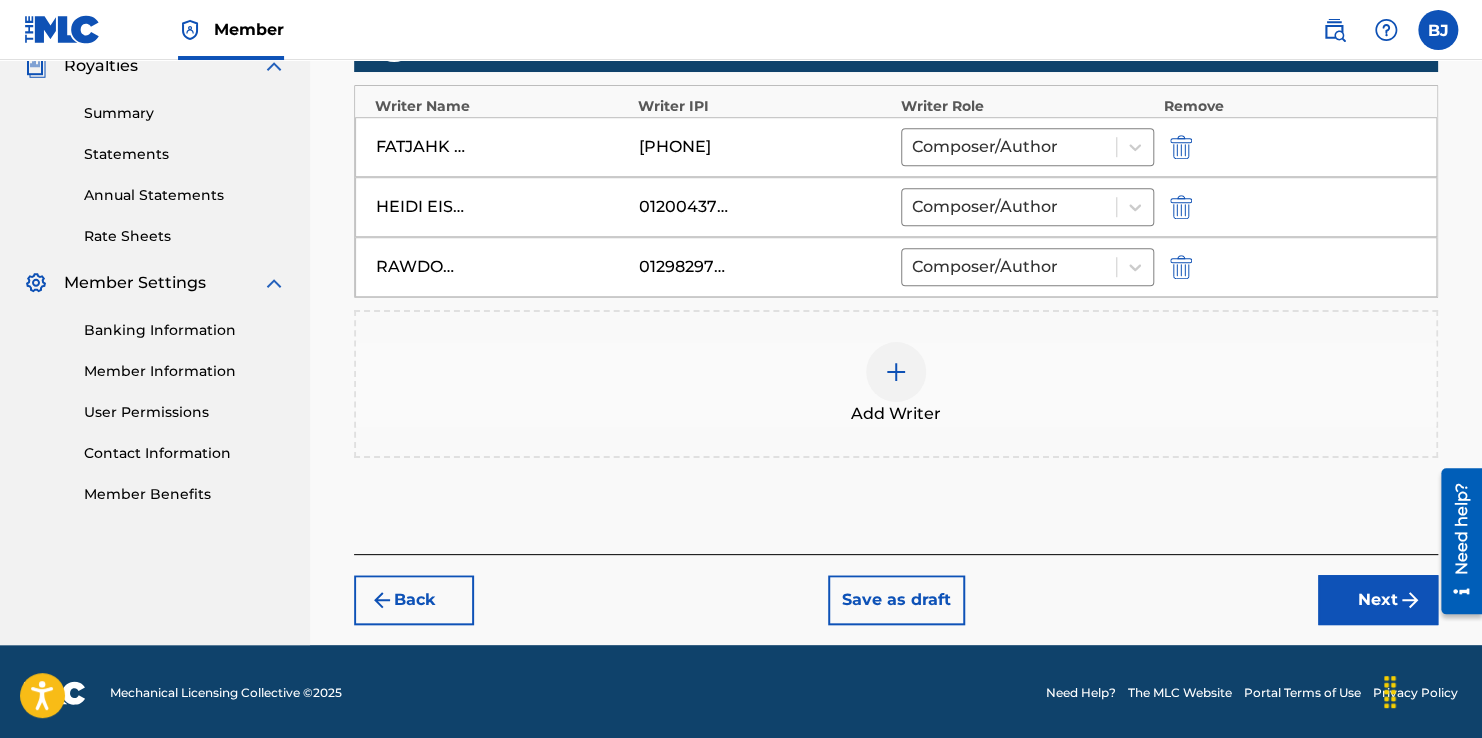 click on "Next" at bounding box center [1378, 600] 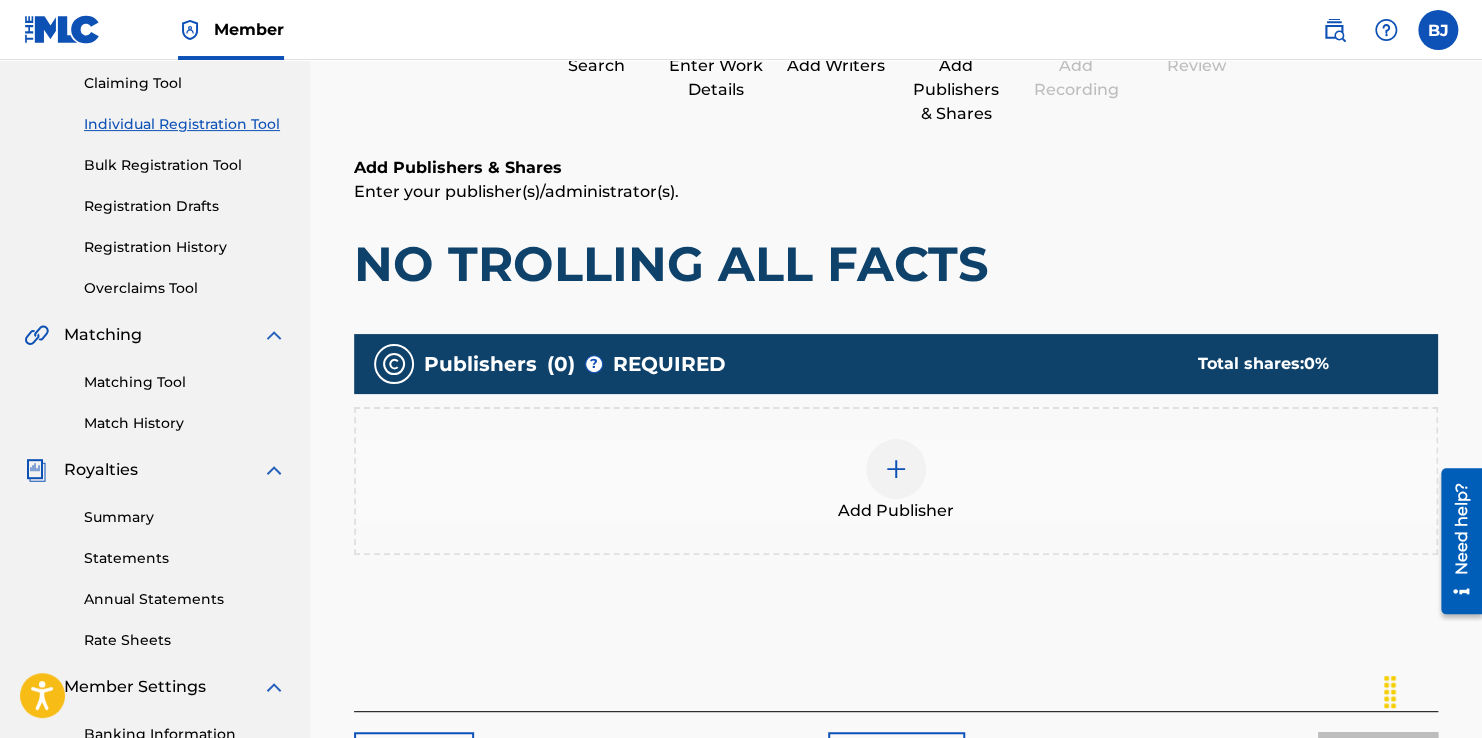 scroll, scrollTop: 490, scrollLeft: 0, axis: vertical 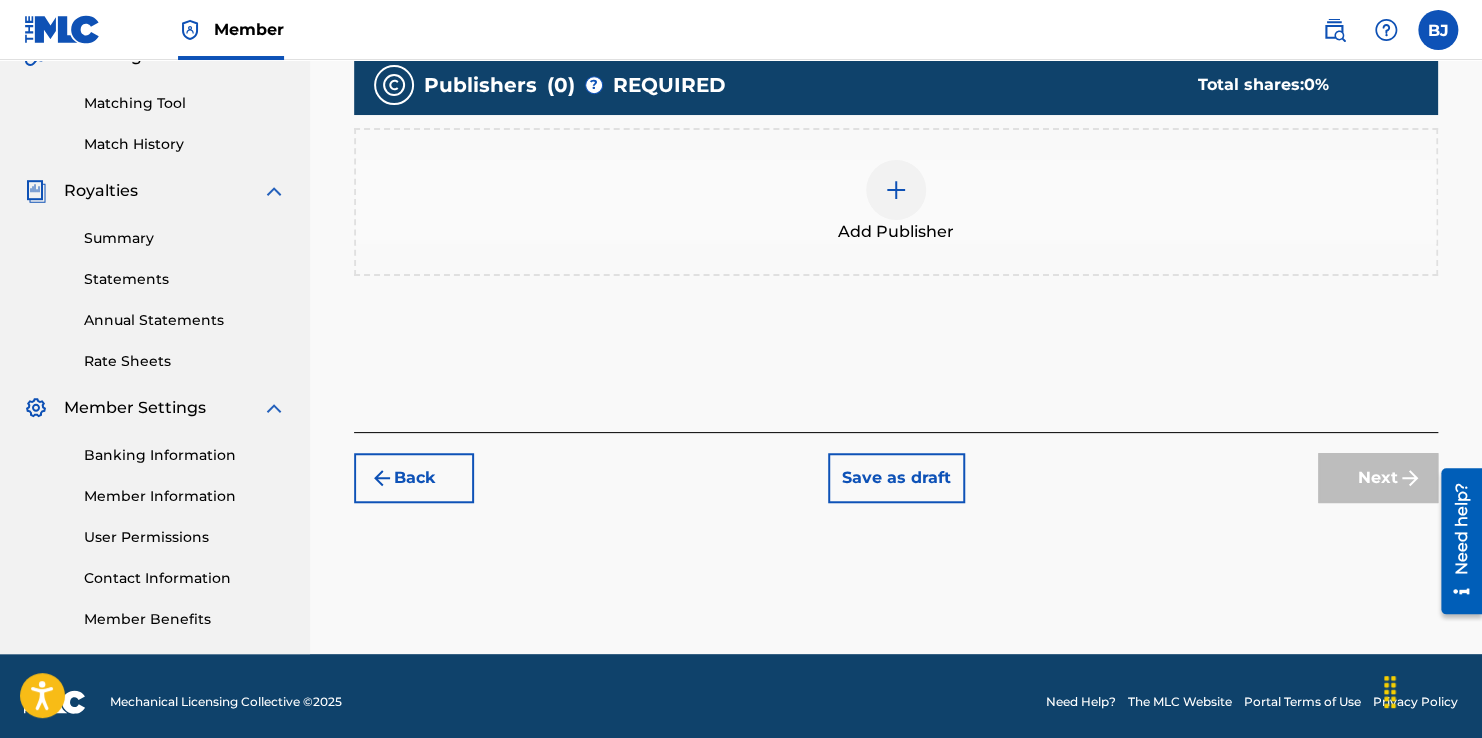 click at bounding box center (896, 190) 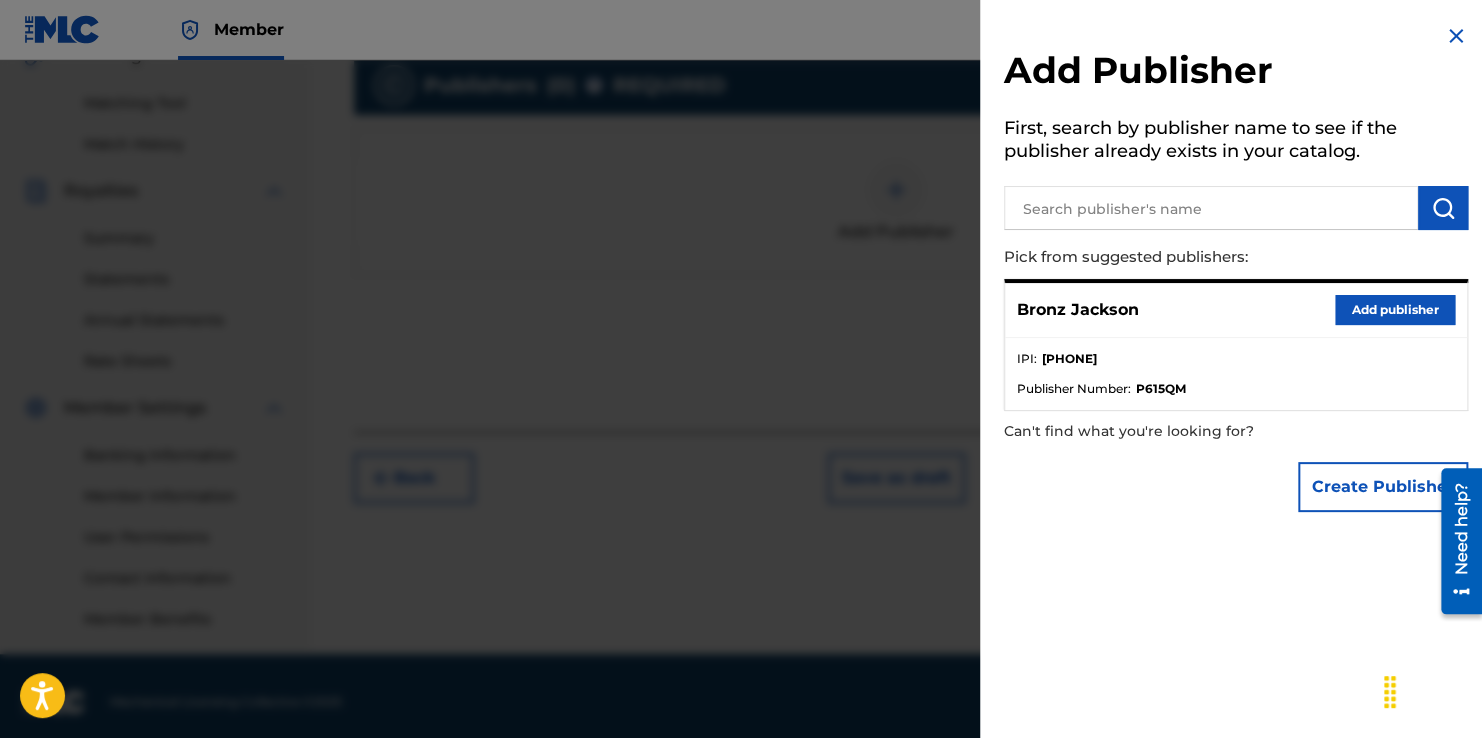 click on "Add publisher" at bounding box center (1395, 310) 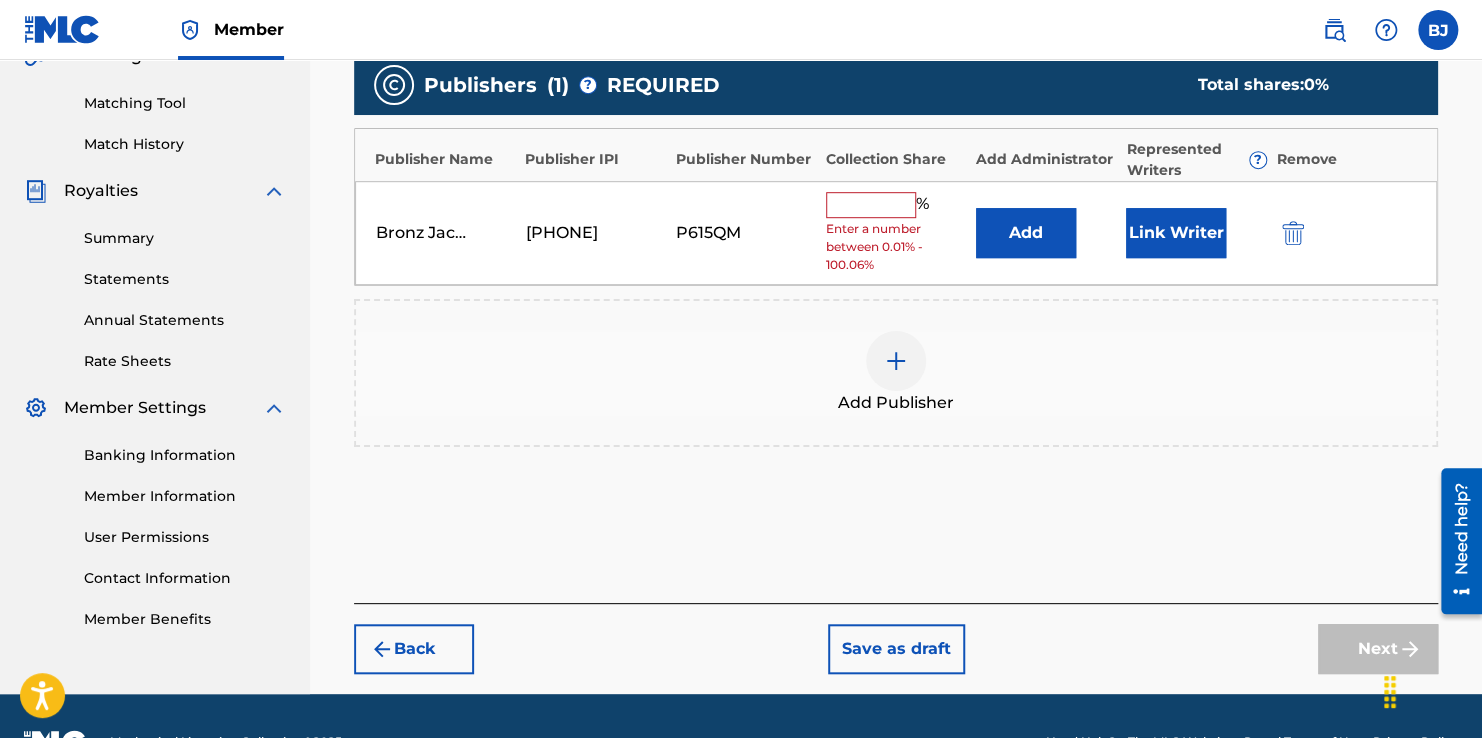 click at bounding box center (871, 205) 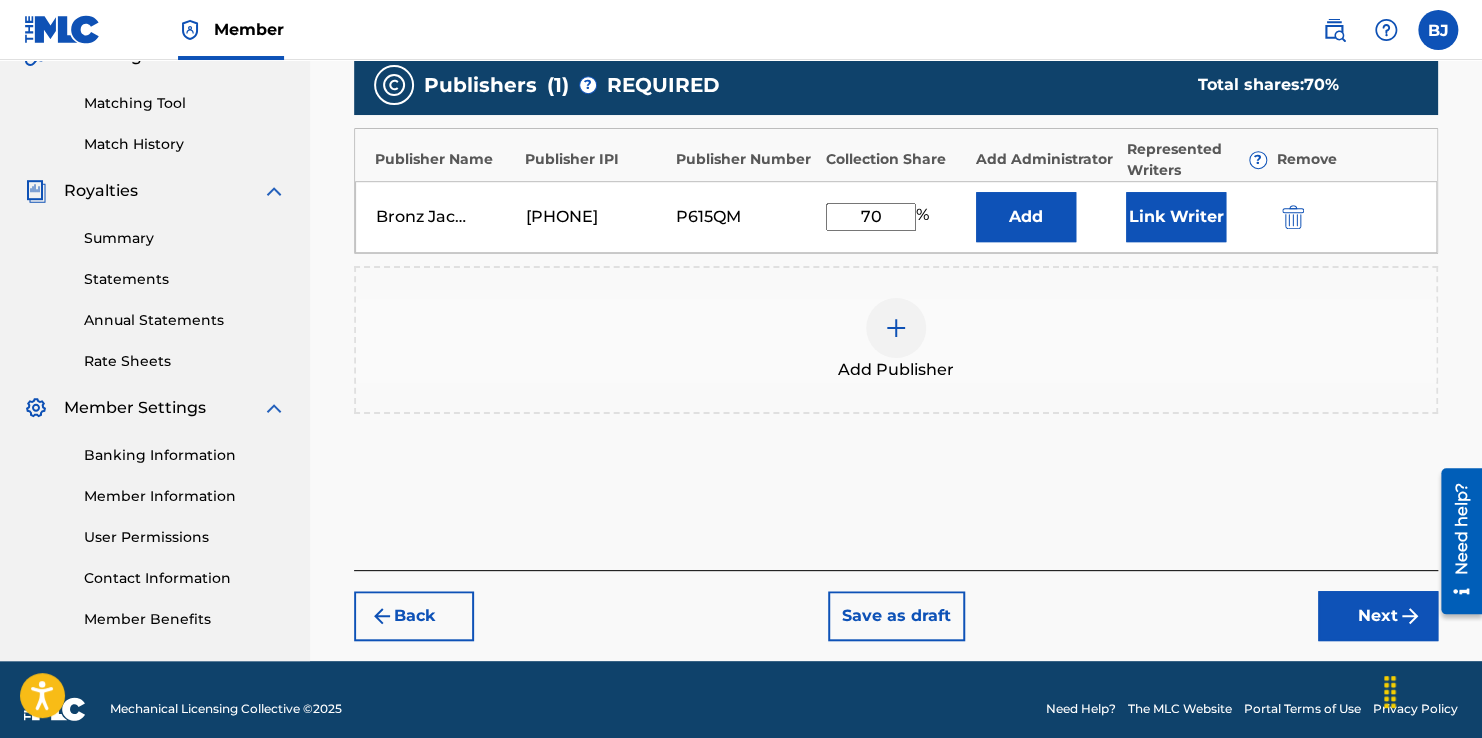 type on "70" 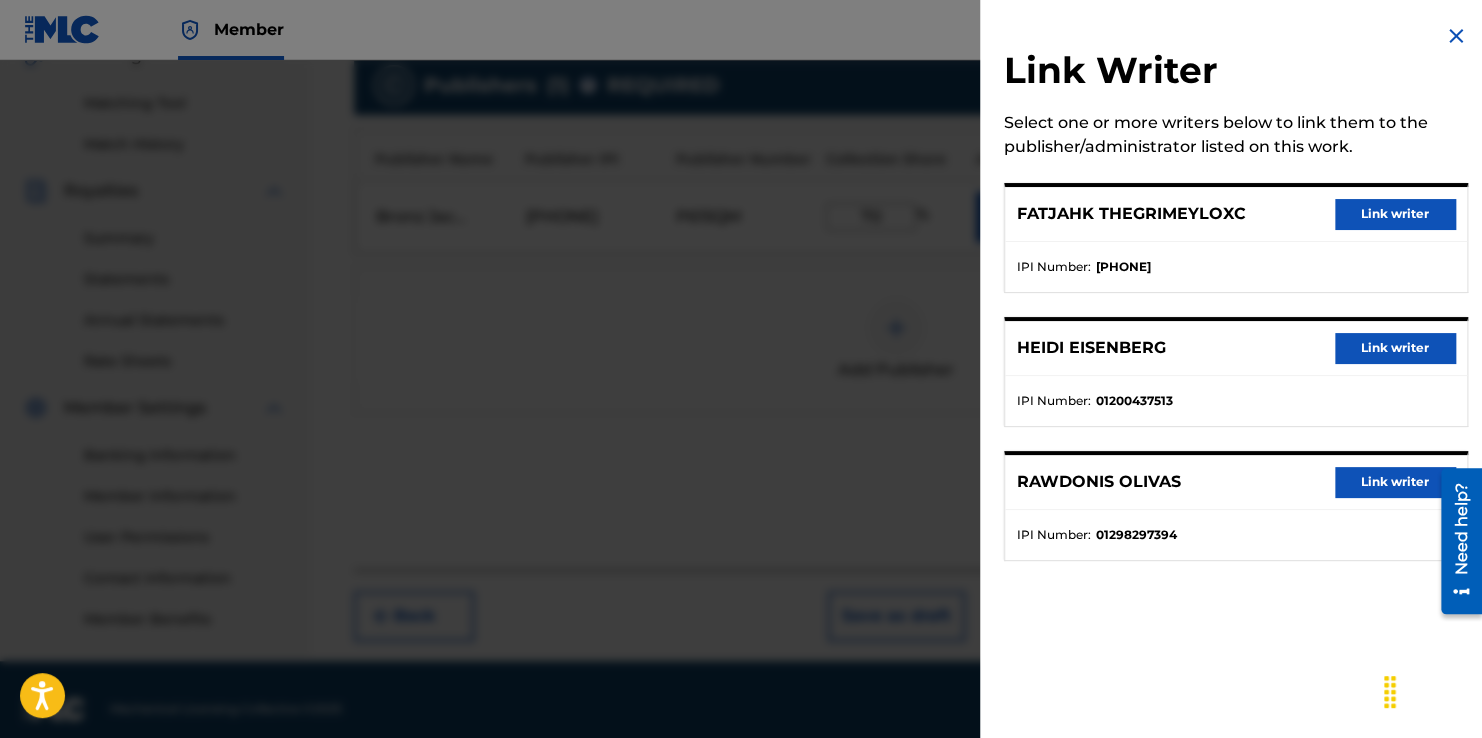 click on "Link writer" at bounding box center (1395, 214) 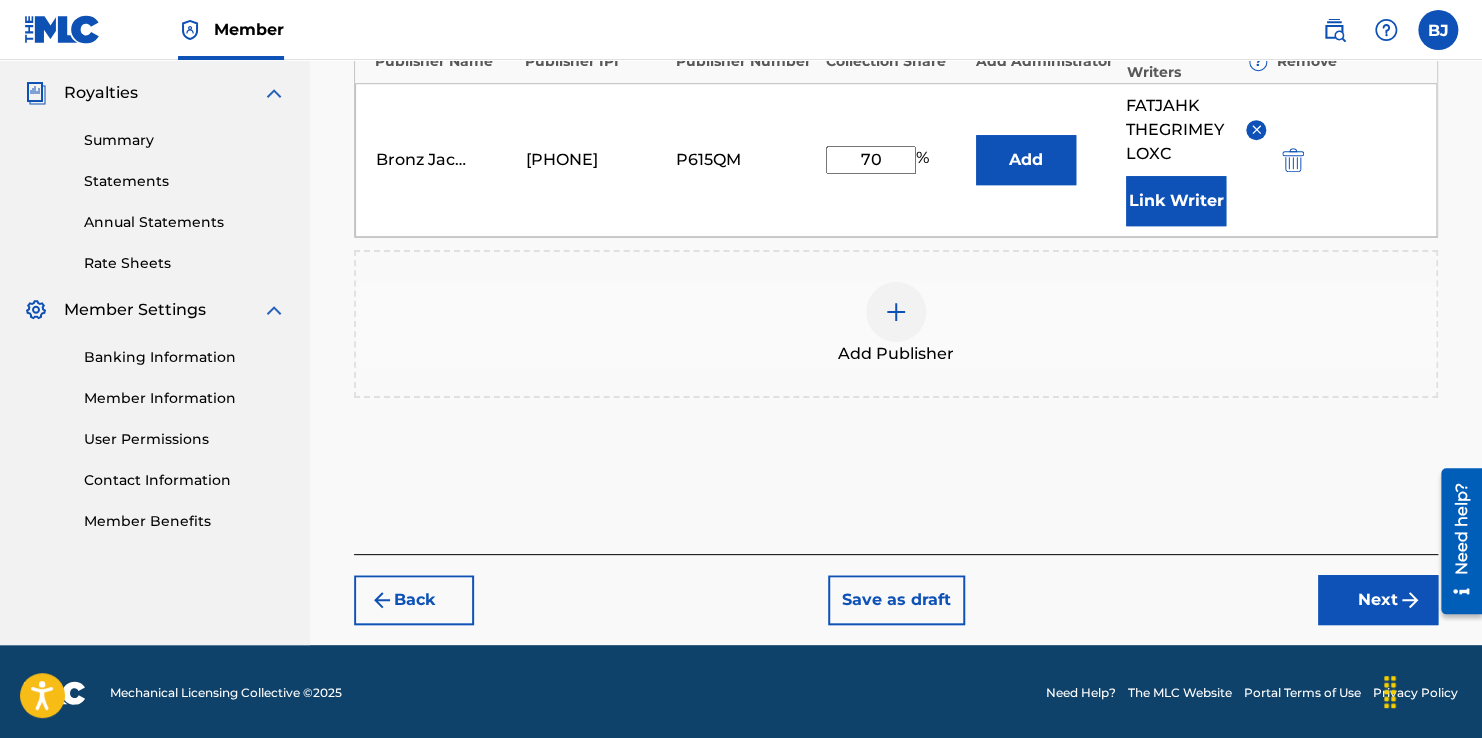 click on "Next" at bounding box center [1378, 600] 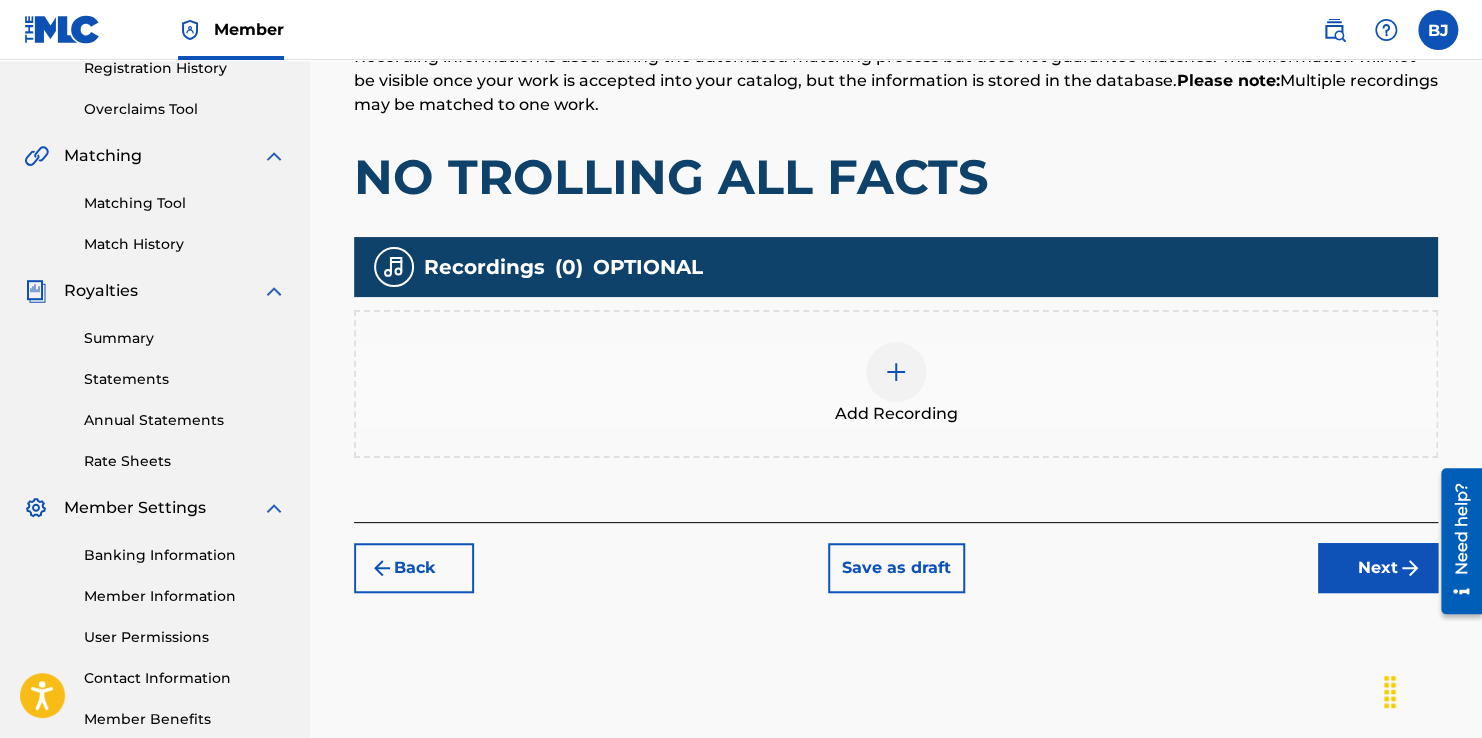 click on "Next" at bounding box center [1378, 568] 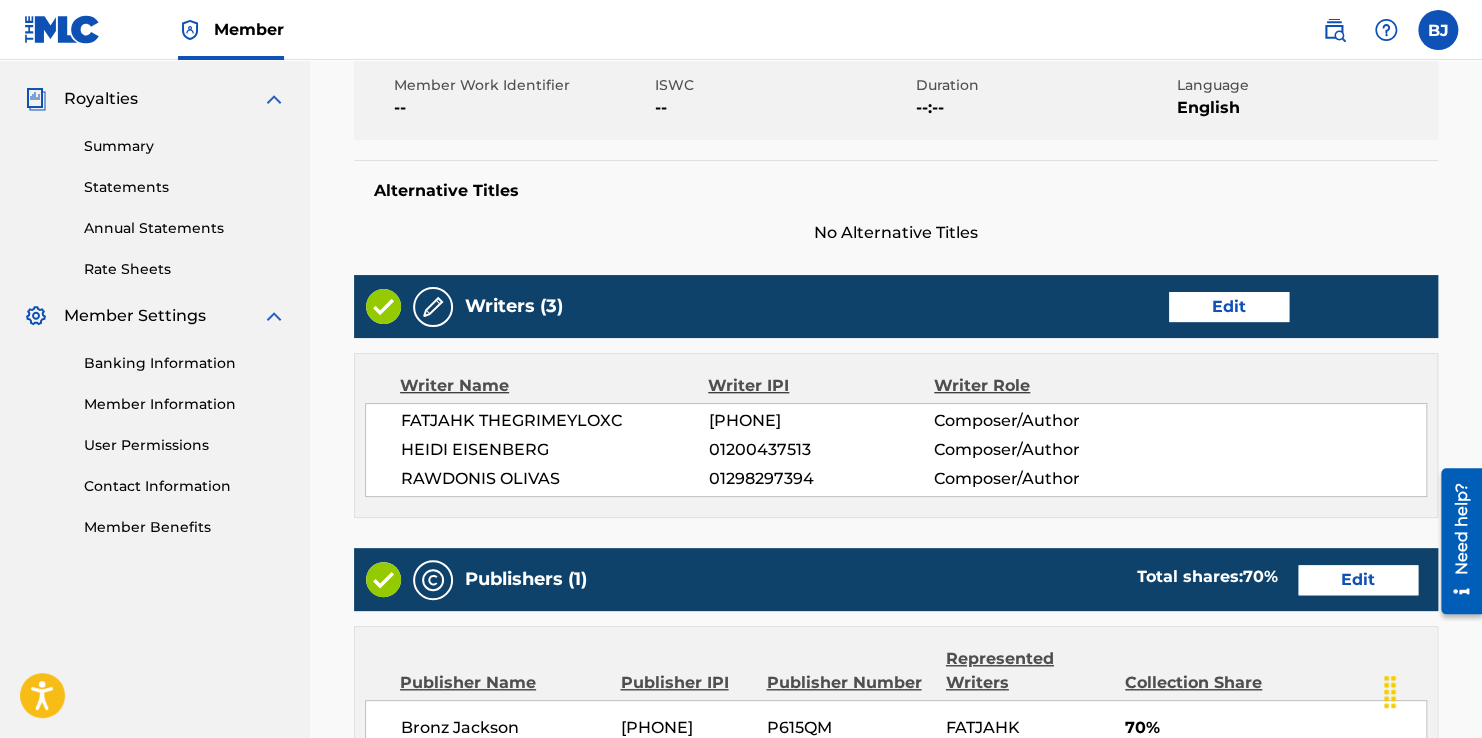 scroll, scrollTop: 1016, scrollLeft: 0, axis: vertical 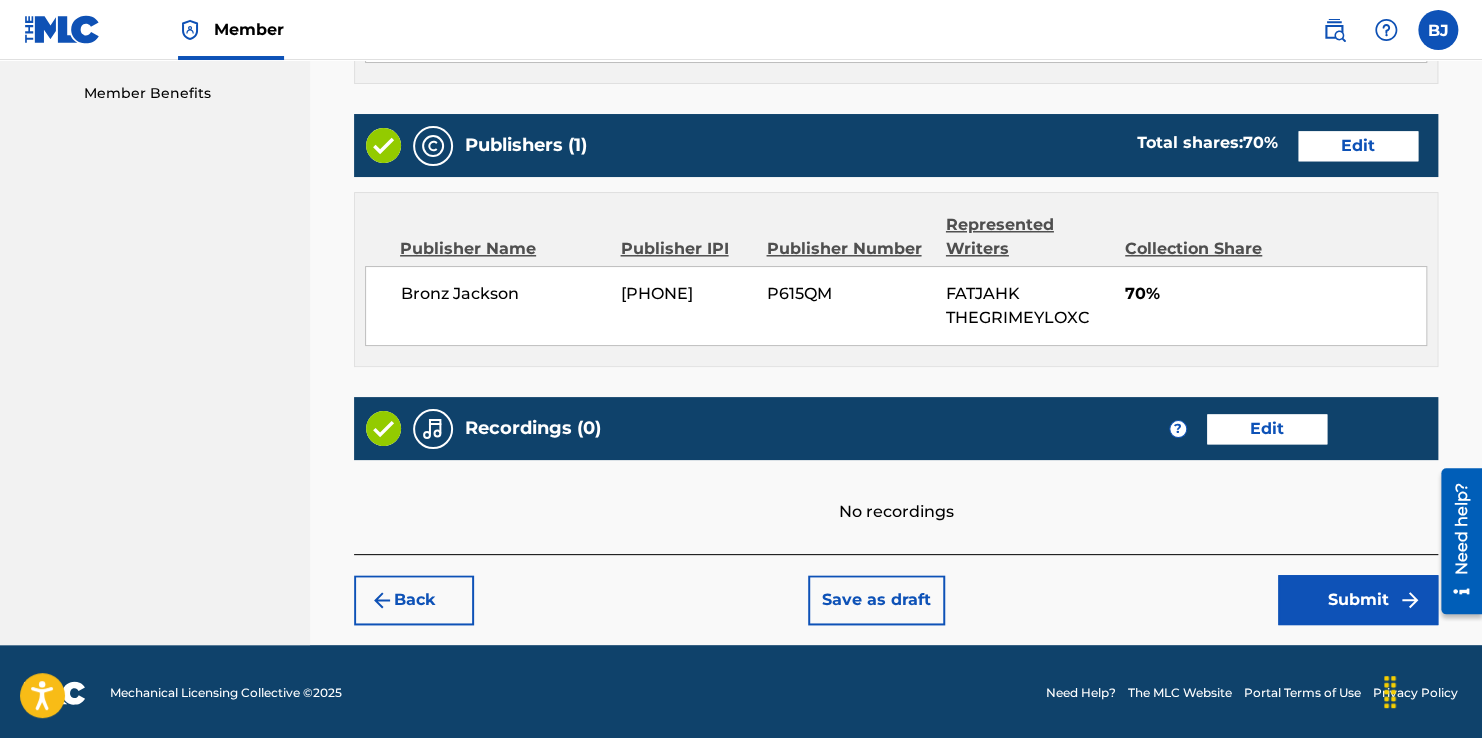 click on "Submit" at bounding box center [1358, 600] 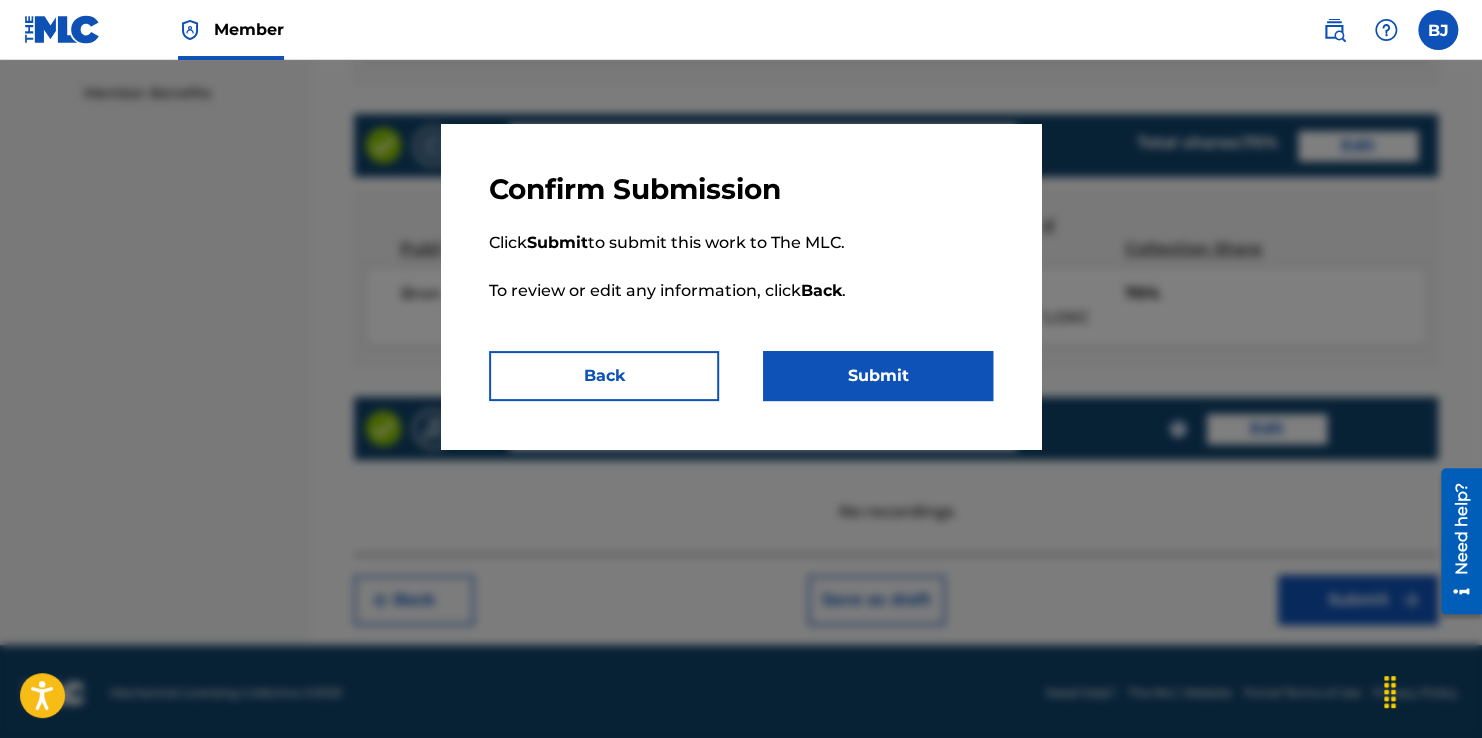 click on "Submit" at bounding box center [878, 376] 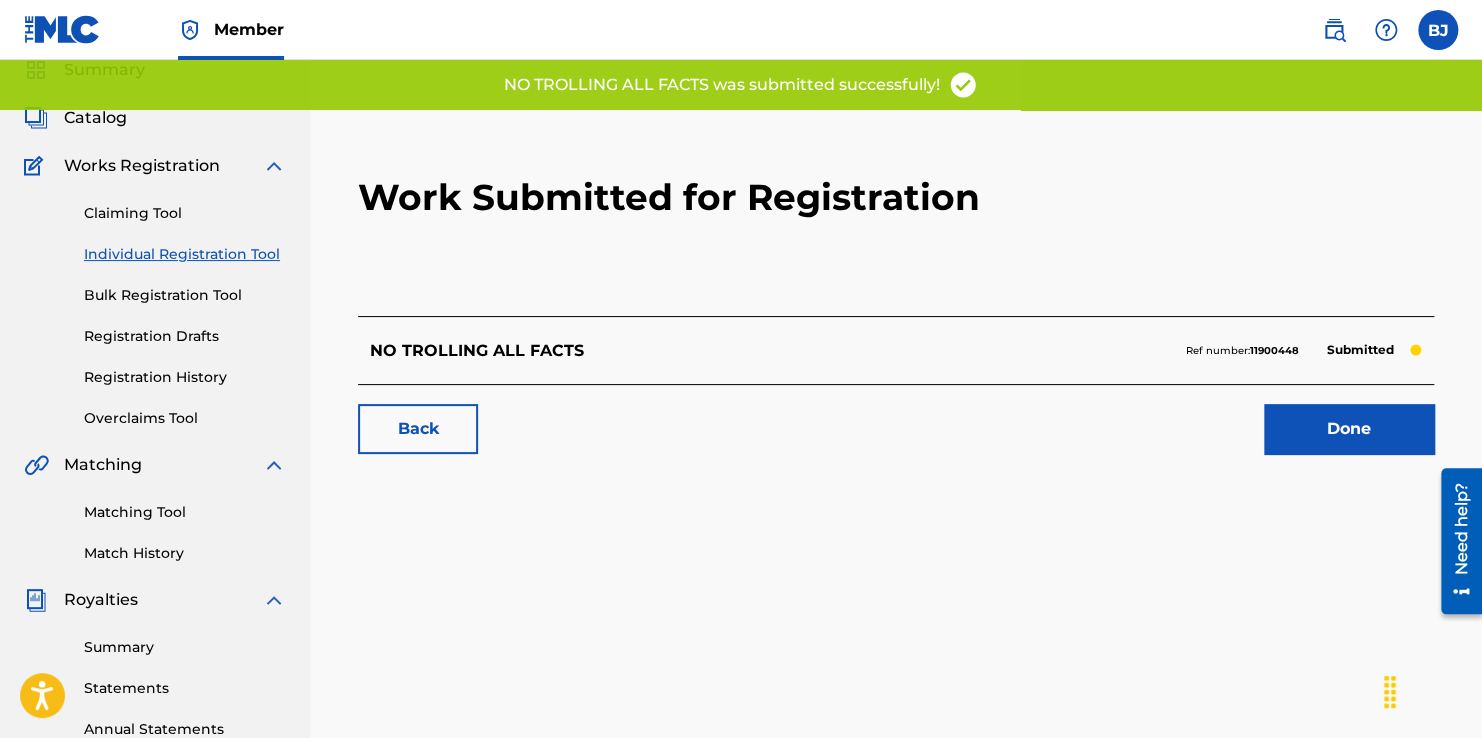 scroll, scrollTop: 0, scrollLeft: 0, axis: both 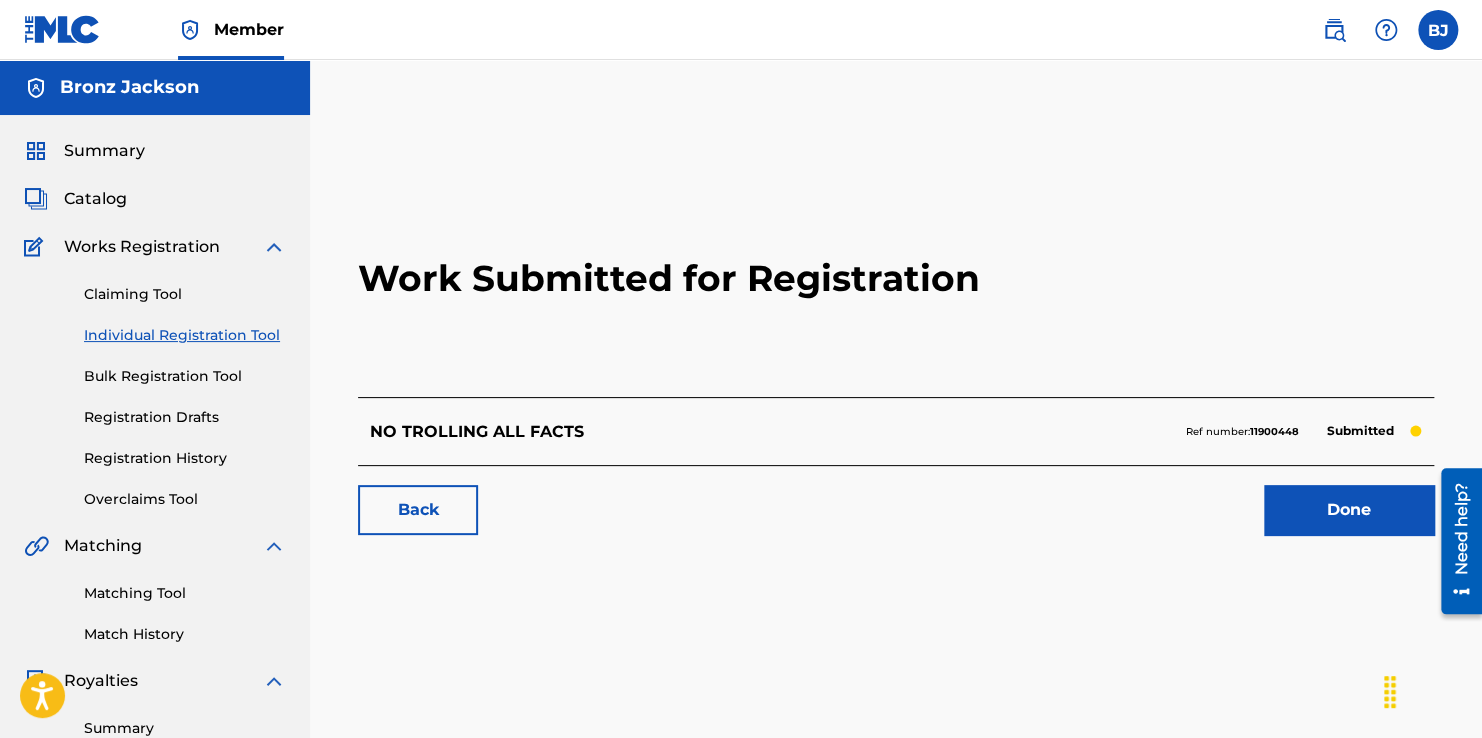 click on "Individual Registration Tool" at bounding box center (185, 335) 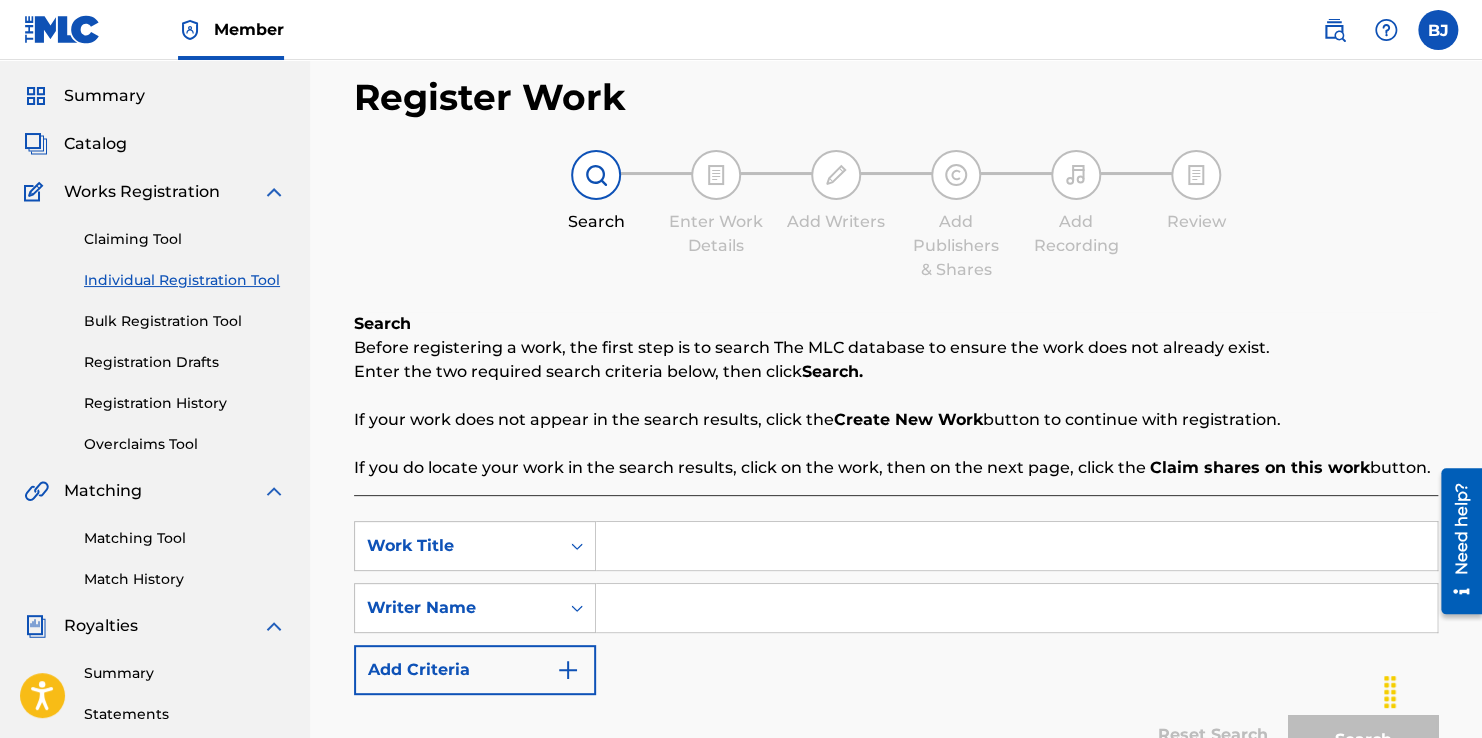scroll, scrollTop: 100, scrollLeft: 0, axis: vertical 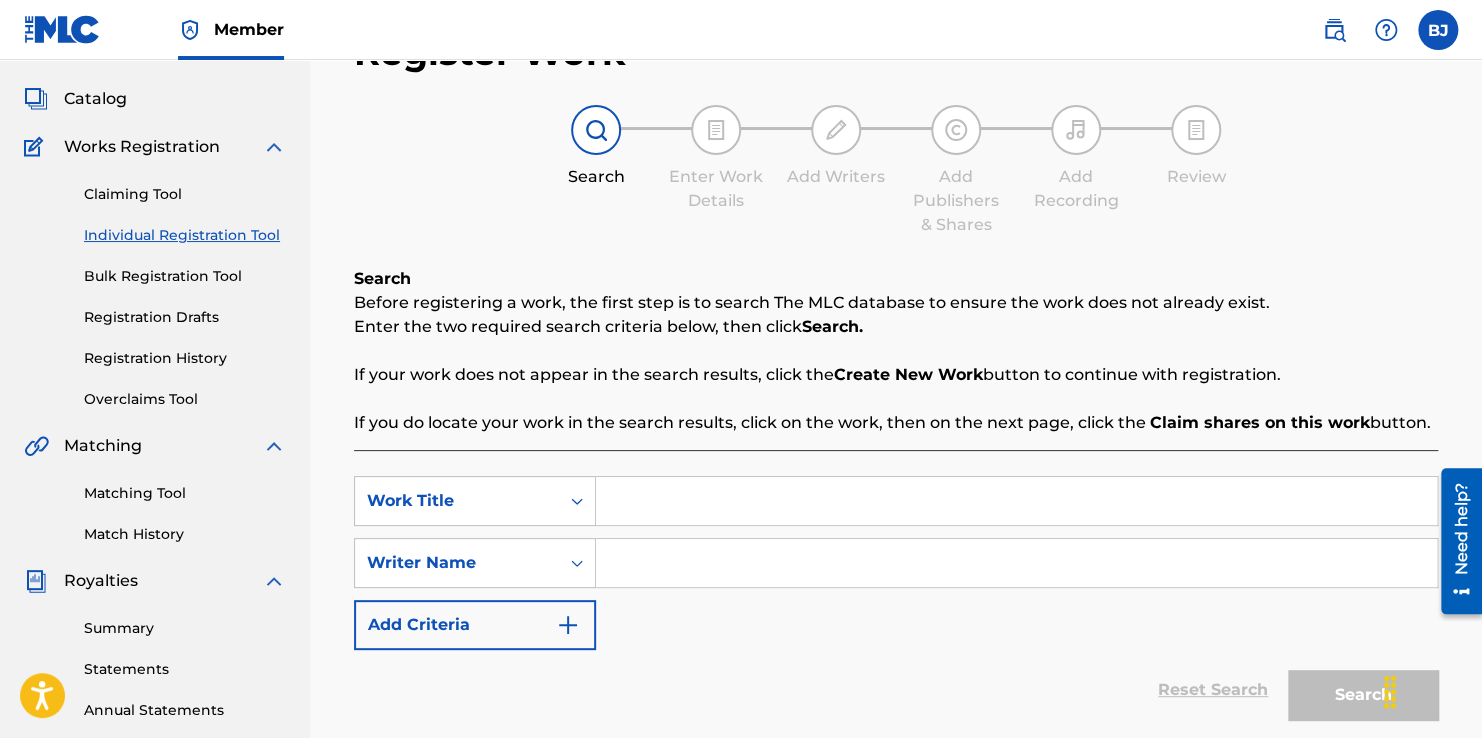 click at bounding box center (1016, 501) 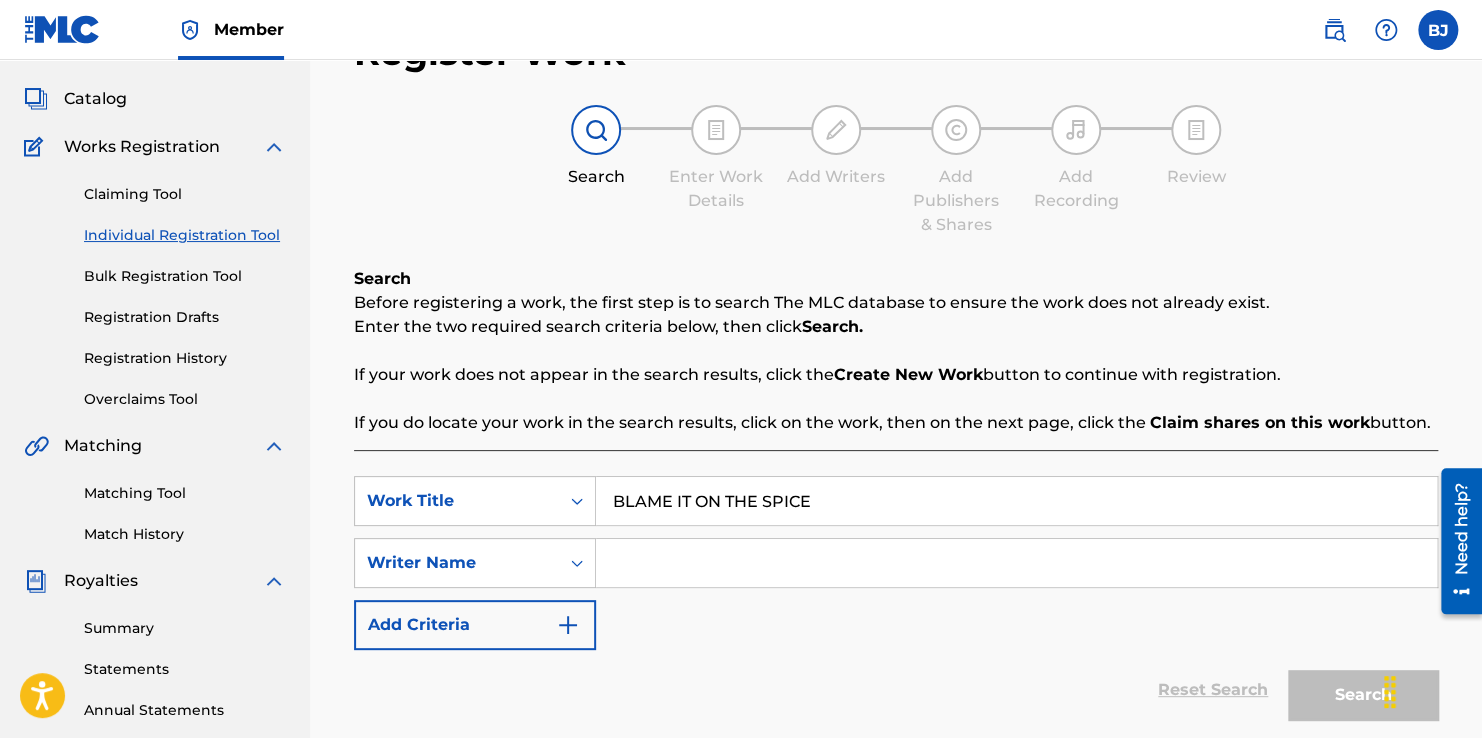 type on "BLAME IT ON THE SPICE" 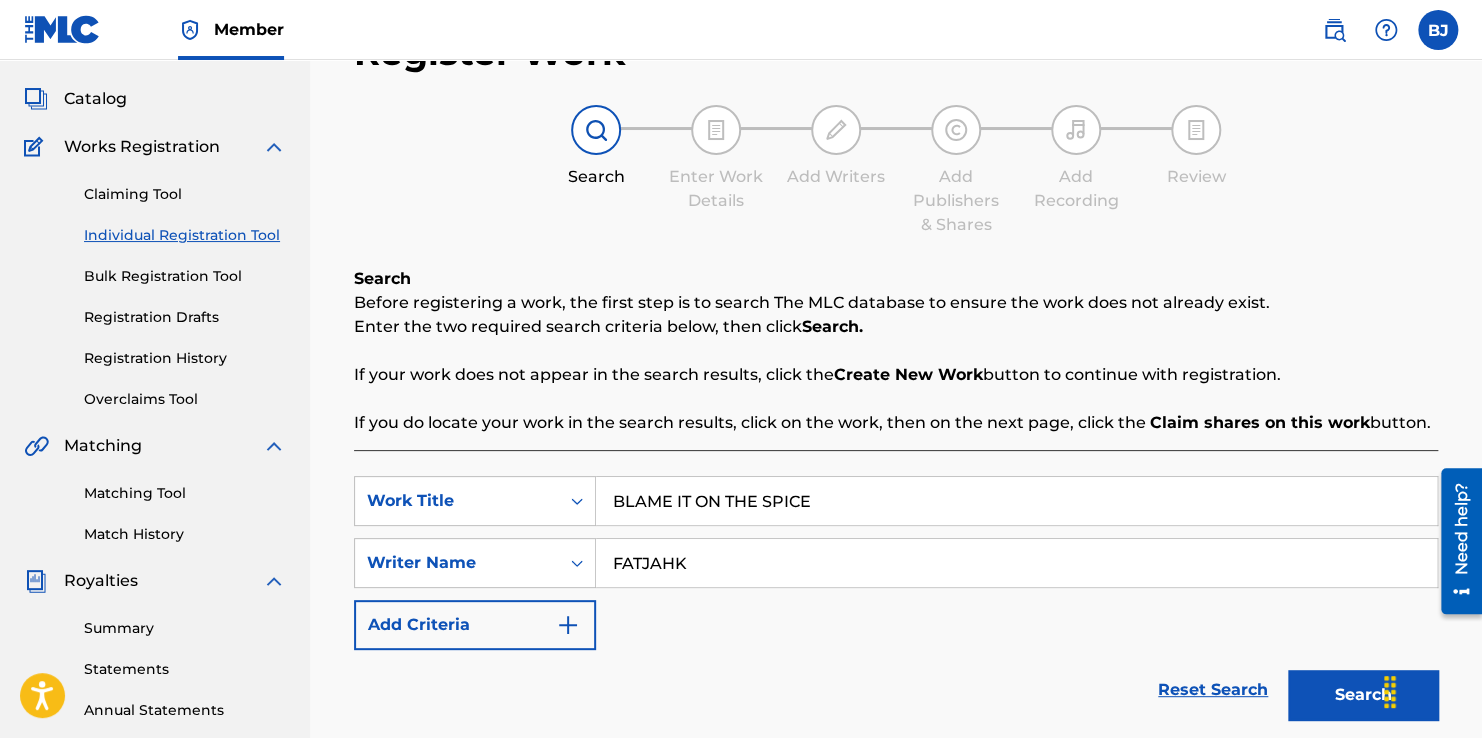 type on "FATJAHK" 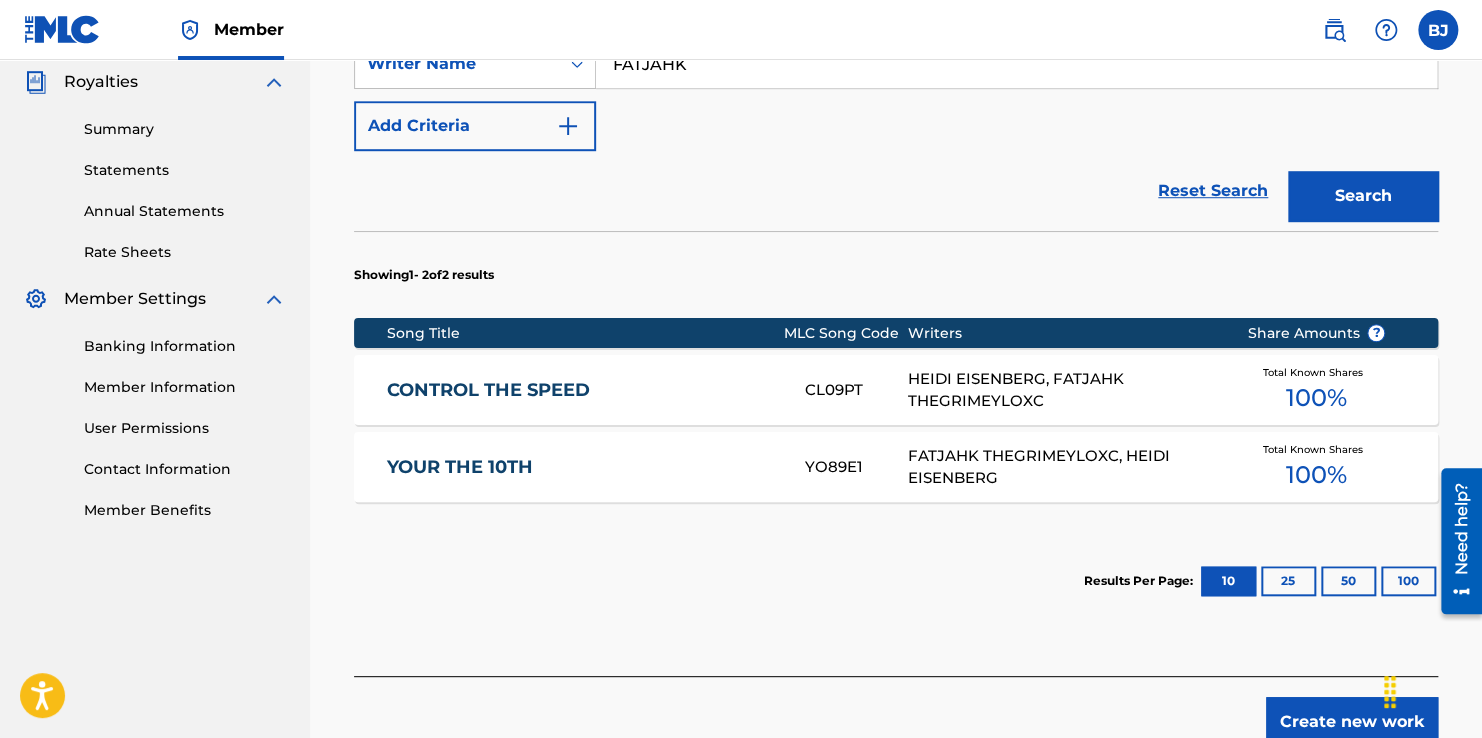 scroll, scrollTop: 600, scrollLeft: 0, axis: vertical 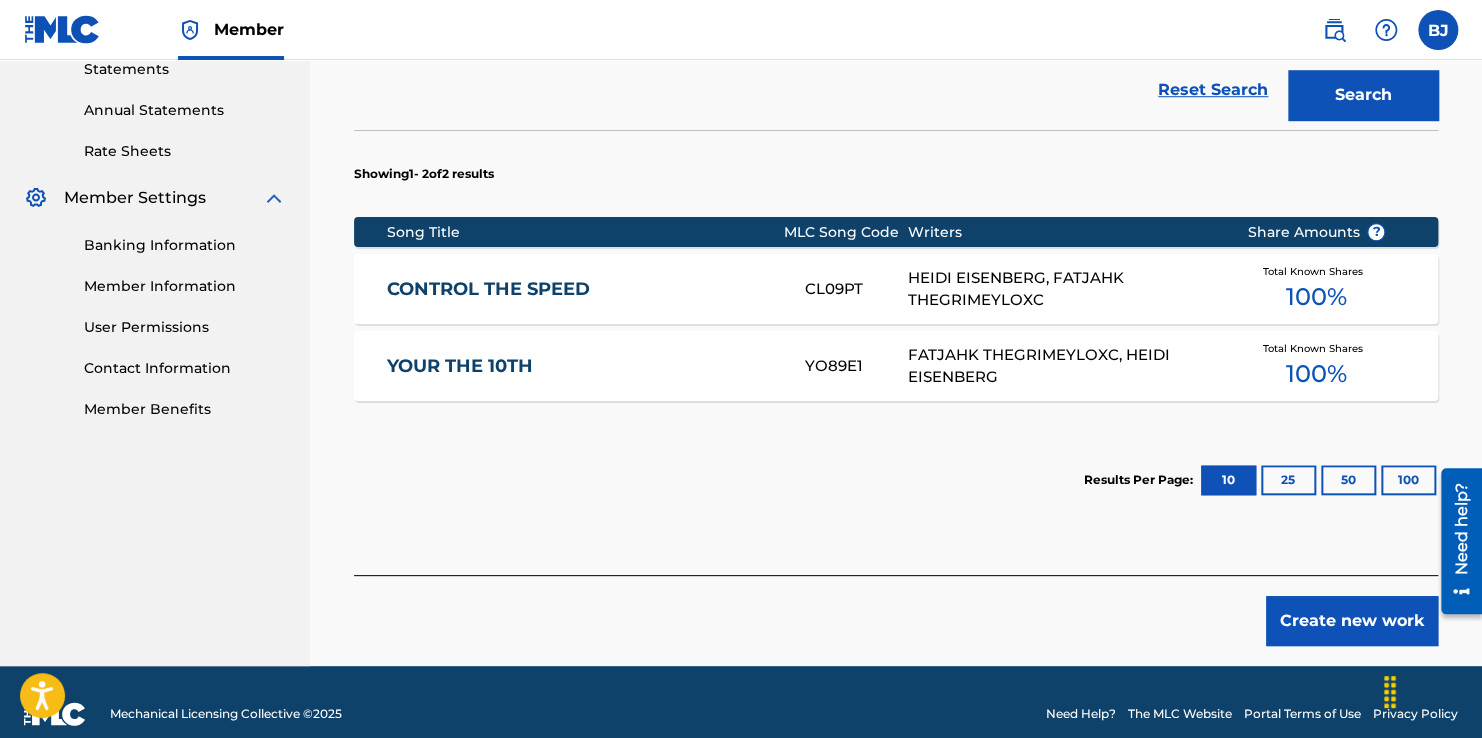 click on "Create new work" at bounding box center (1352, 621) 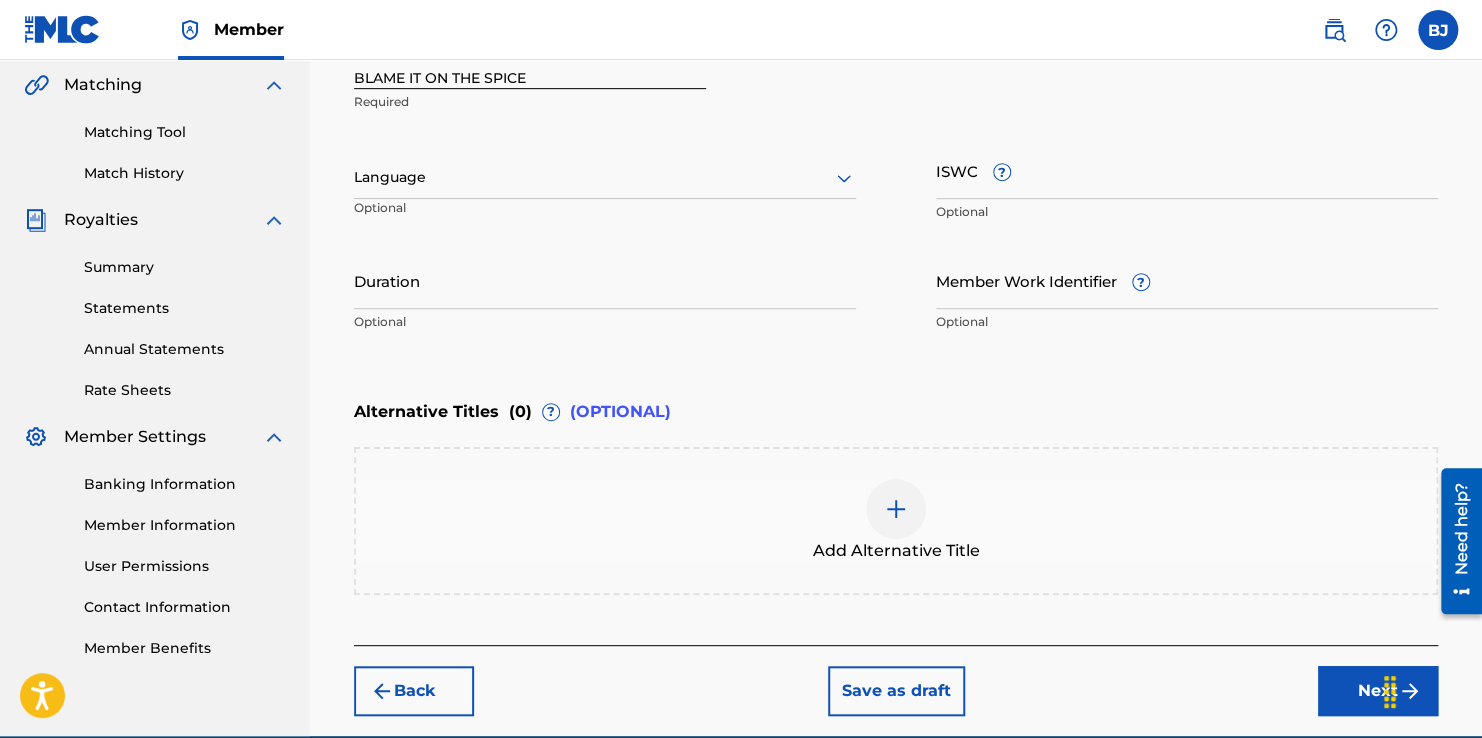 scroll, scrollTop: 352, scrollLeft: 0, axis: vertical 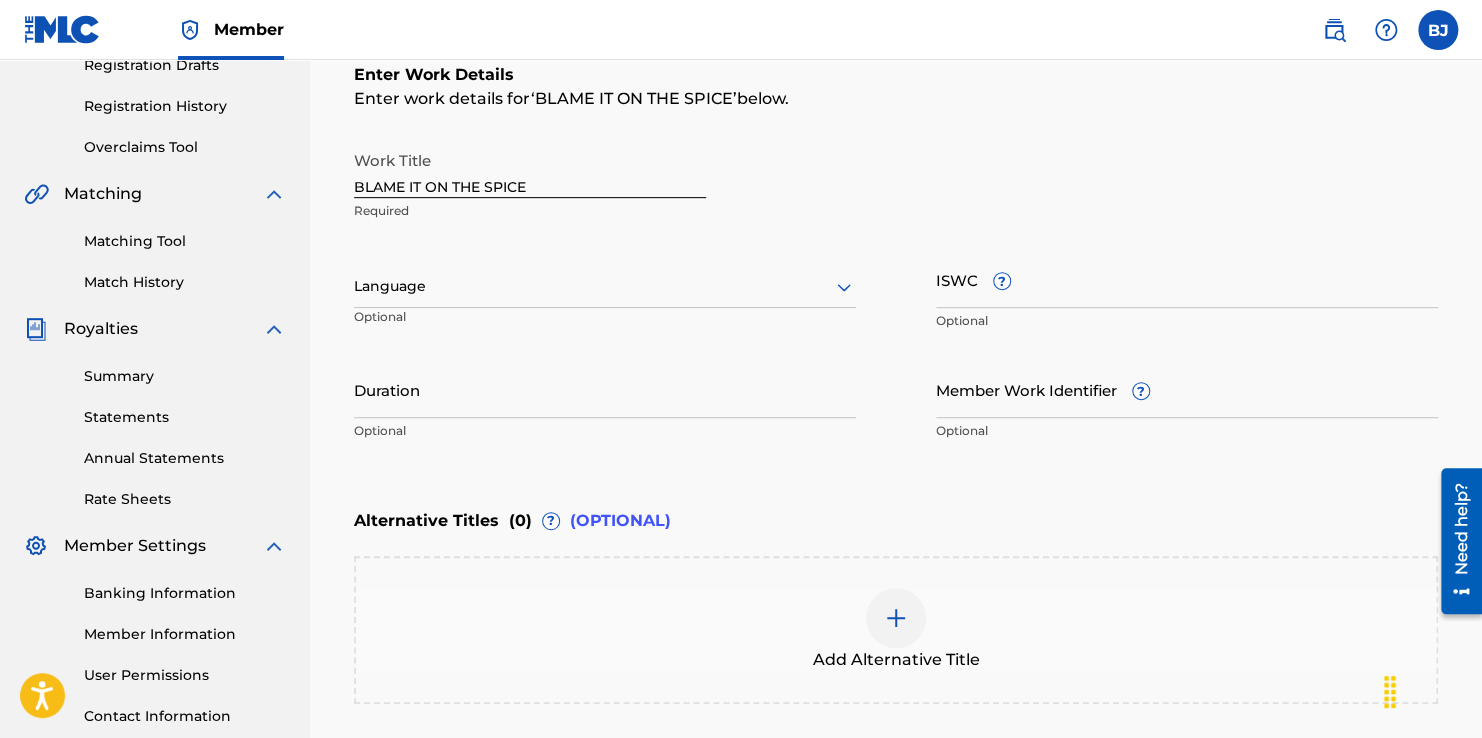 click at bounding box center [605, 286] 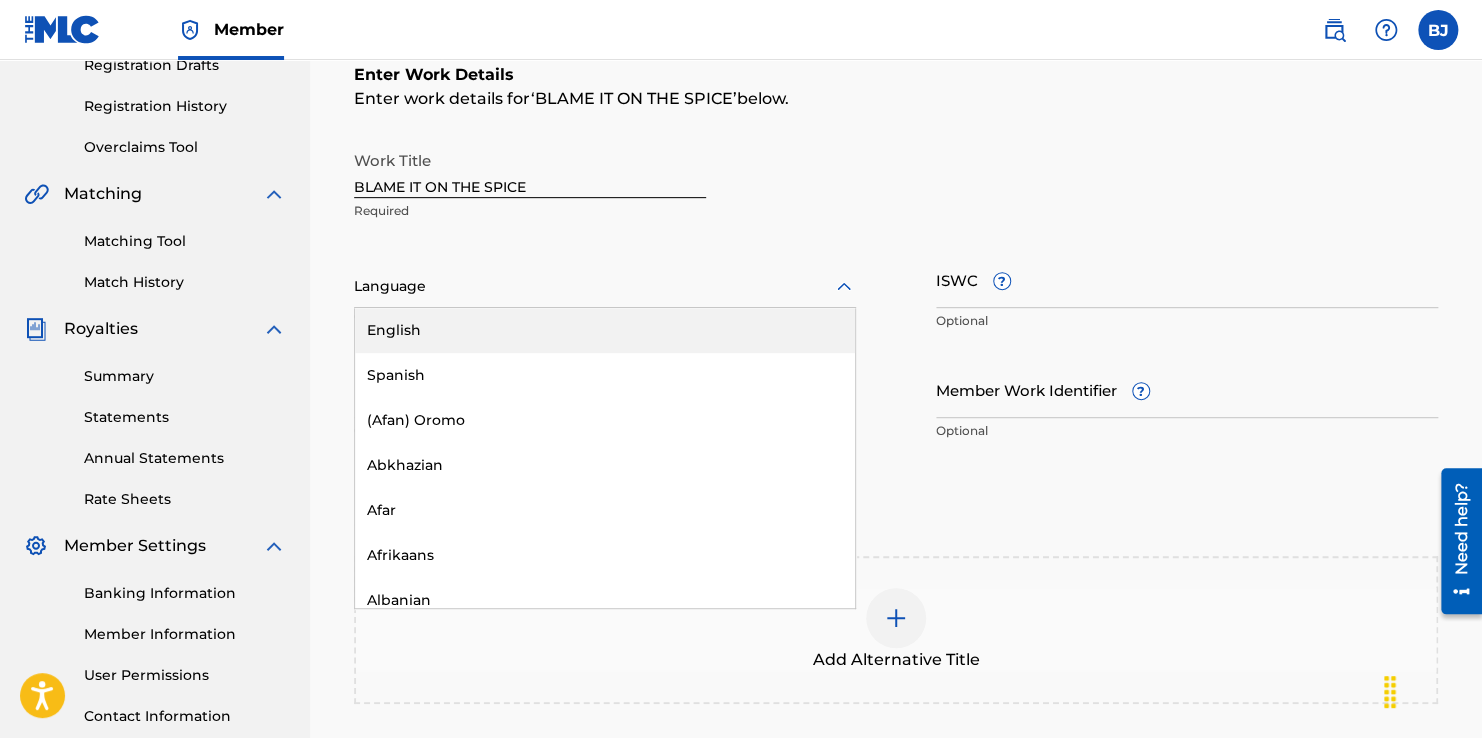click on "English" at bounding box center (605, 330) 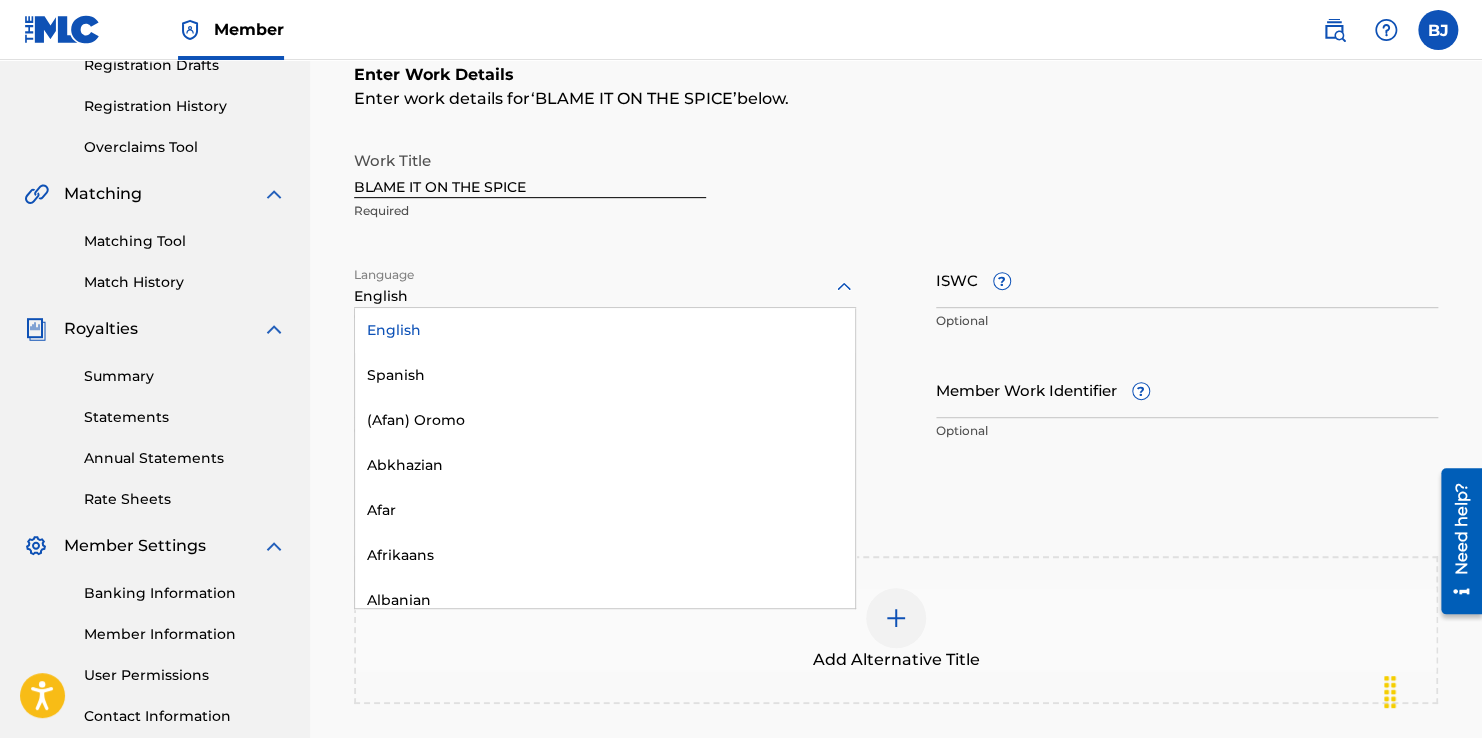 click on "English" at bounding box center (605, 287) 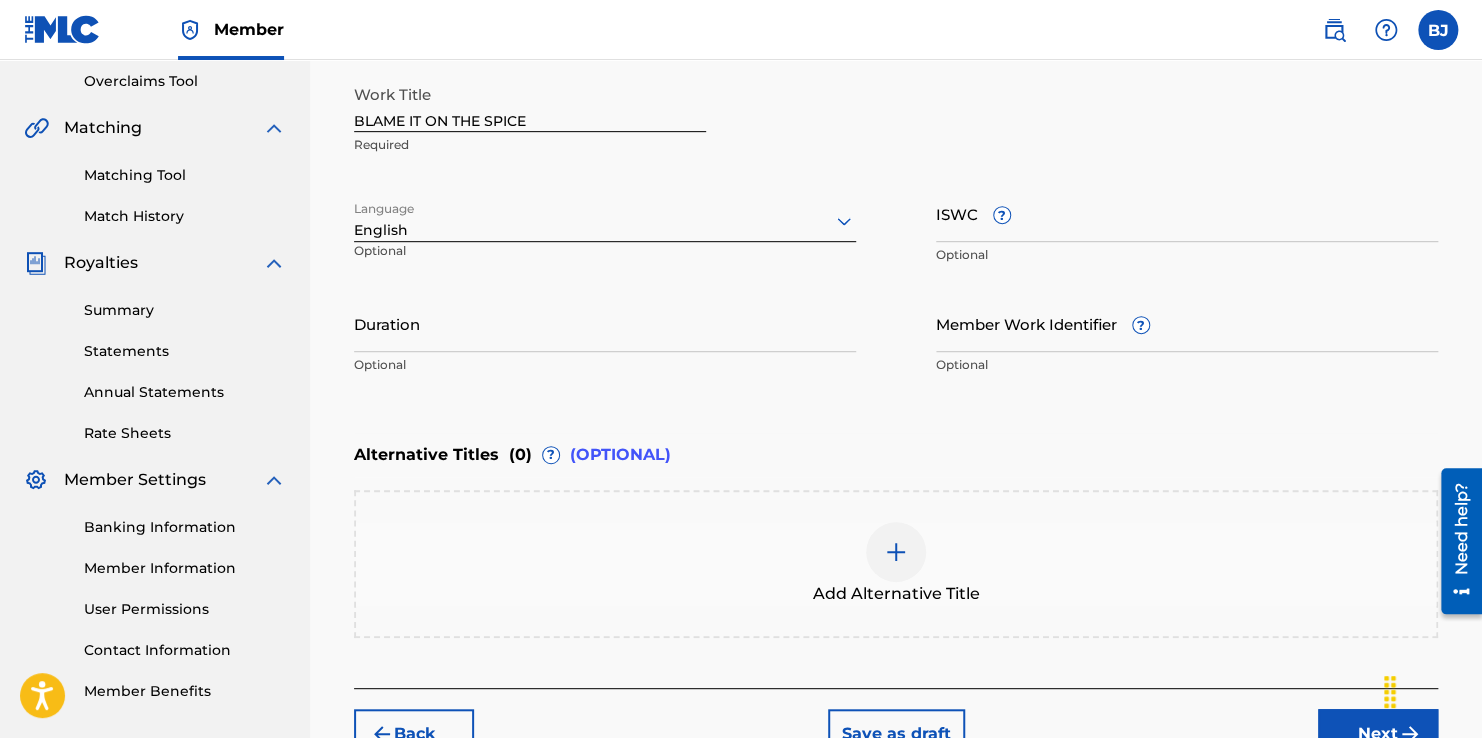 scroll, scrollTop: 452, scrollLeft: 0, axis: vertical 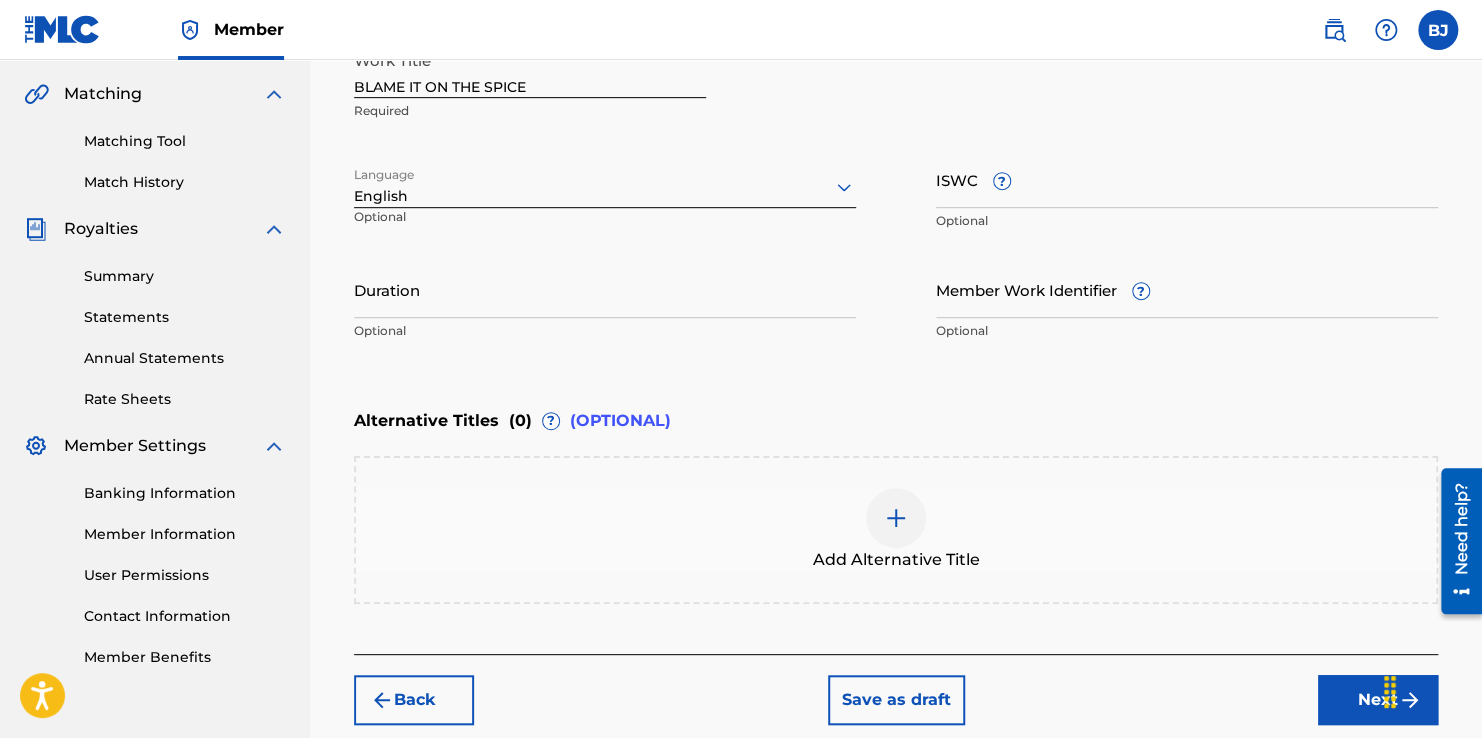 click at bounding box center [896, 518] 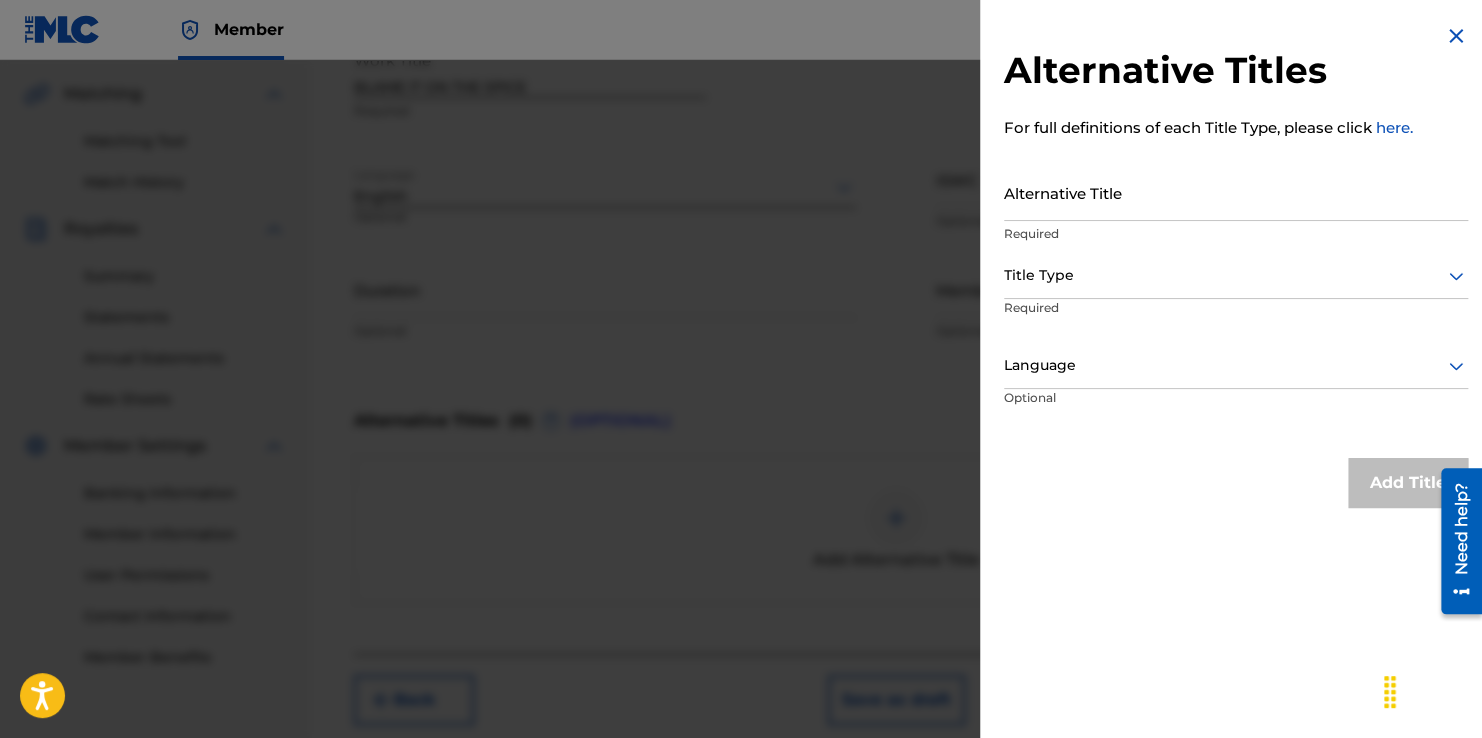 click at bounding box center [1456, 36] 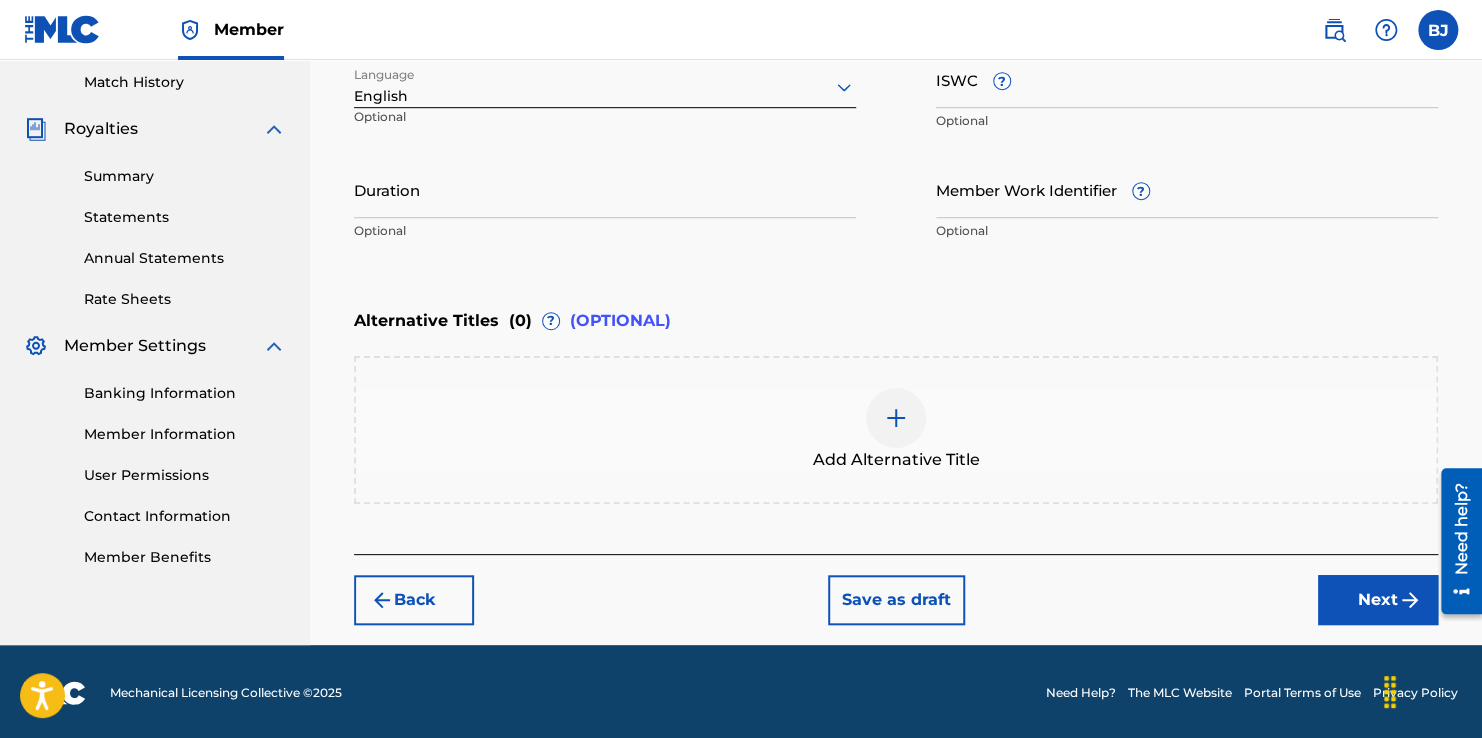 click on "Next" at bounding box center (1378, 600) 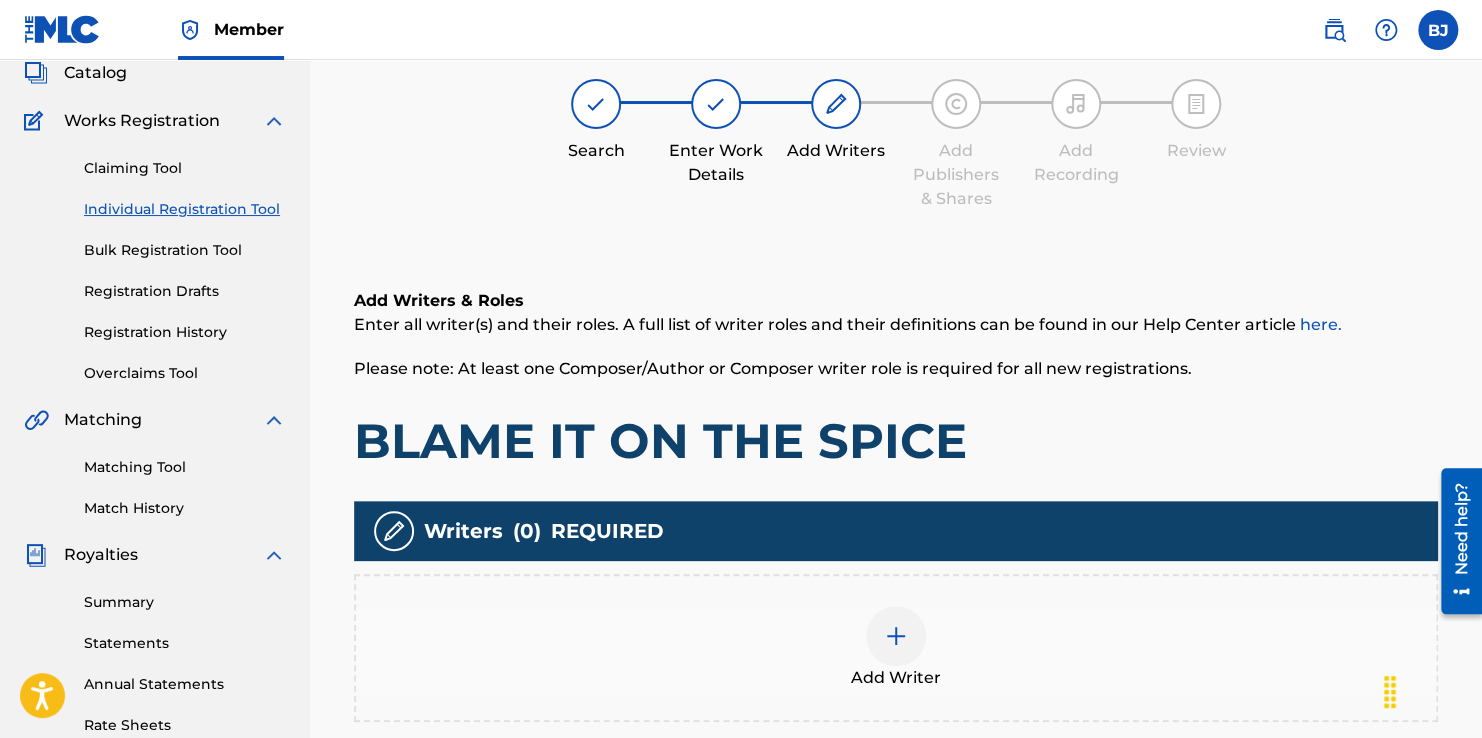 scroll, scrollTop: 90, scrollLeft: 0, axis: vertical 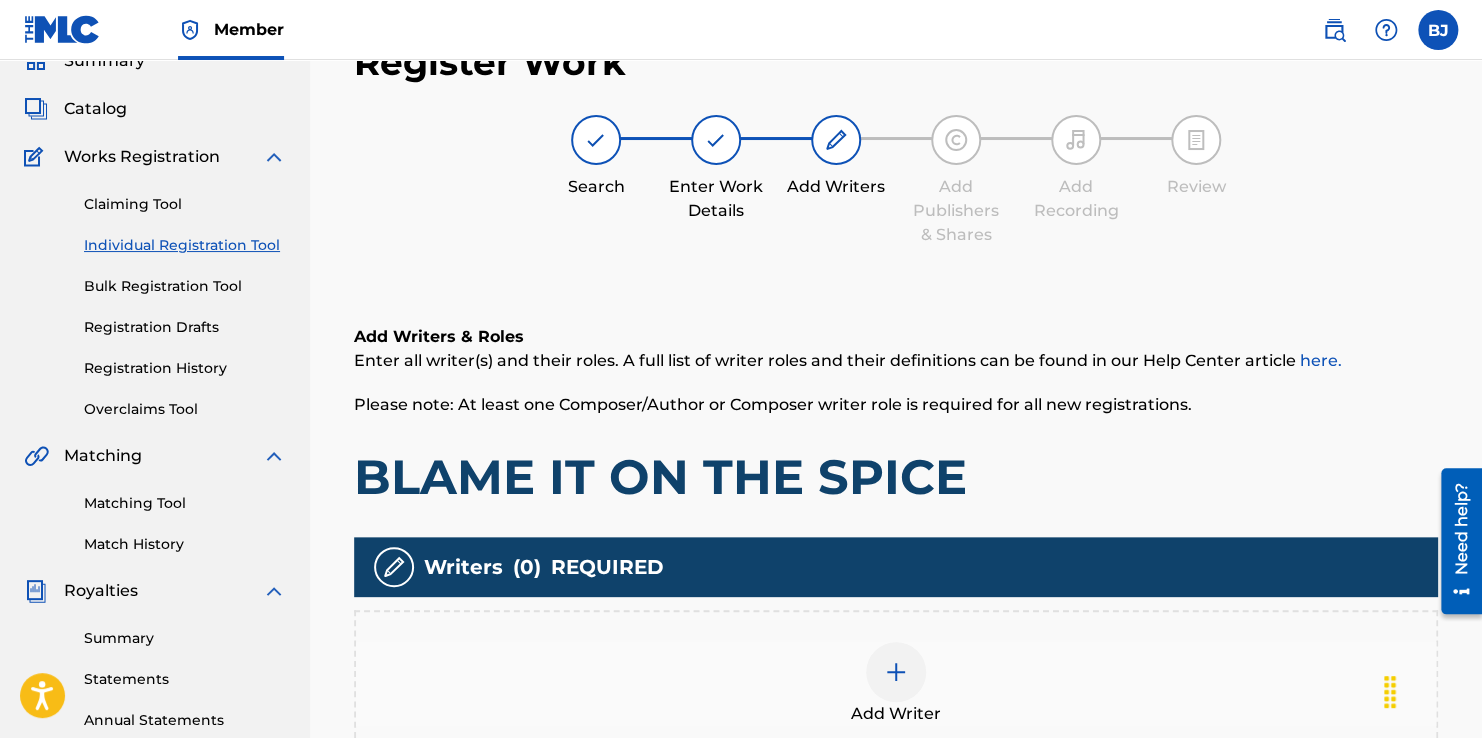 click at bounding box center [896, 672] 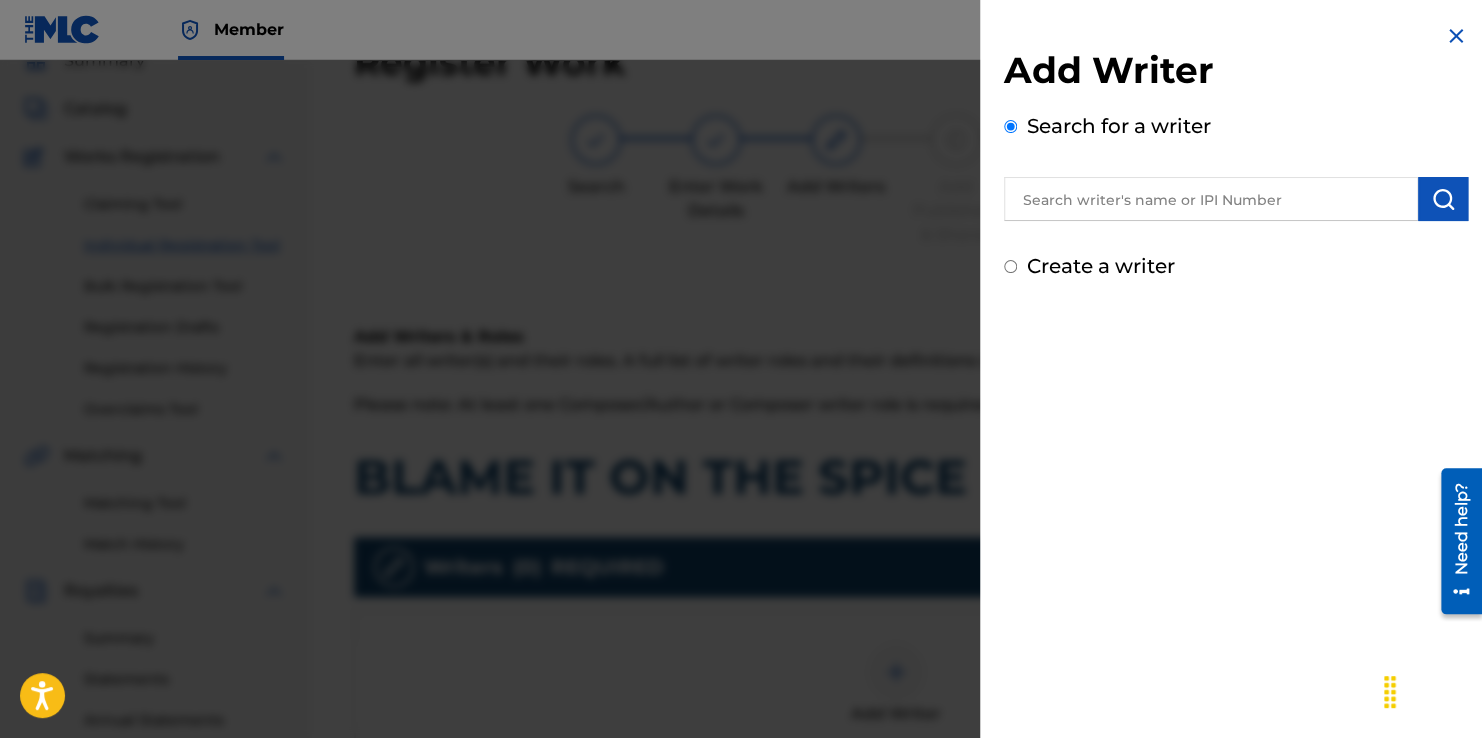 click at bounding box center (1211, 199) 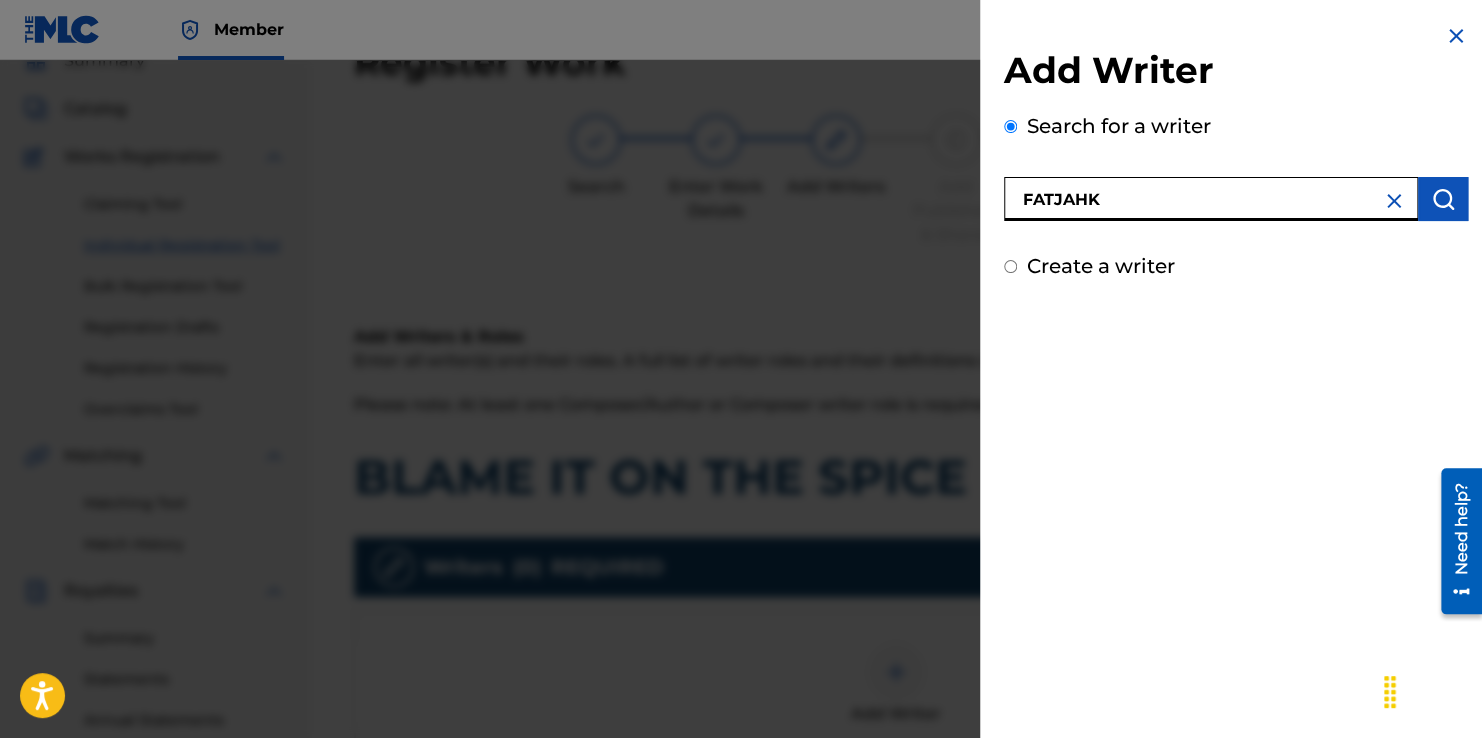 type on "FATJAHK" 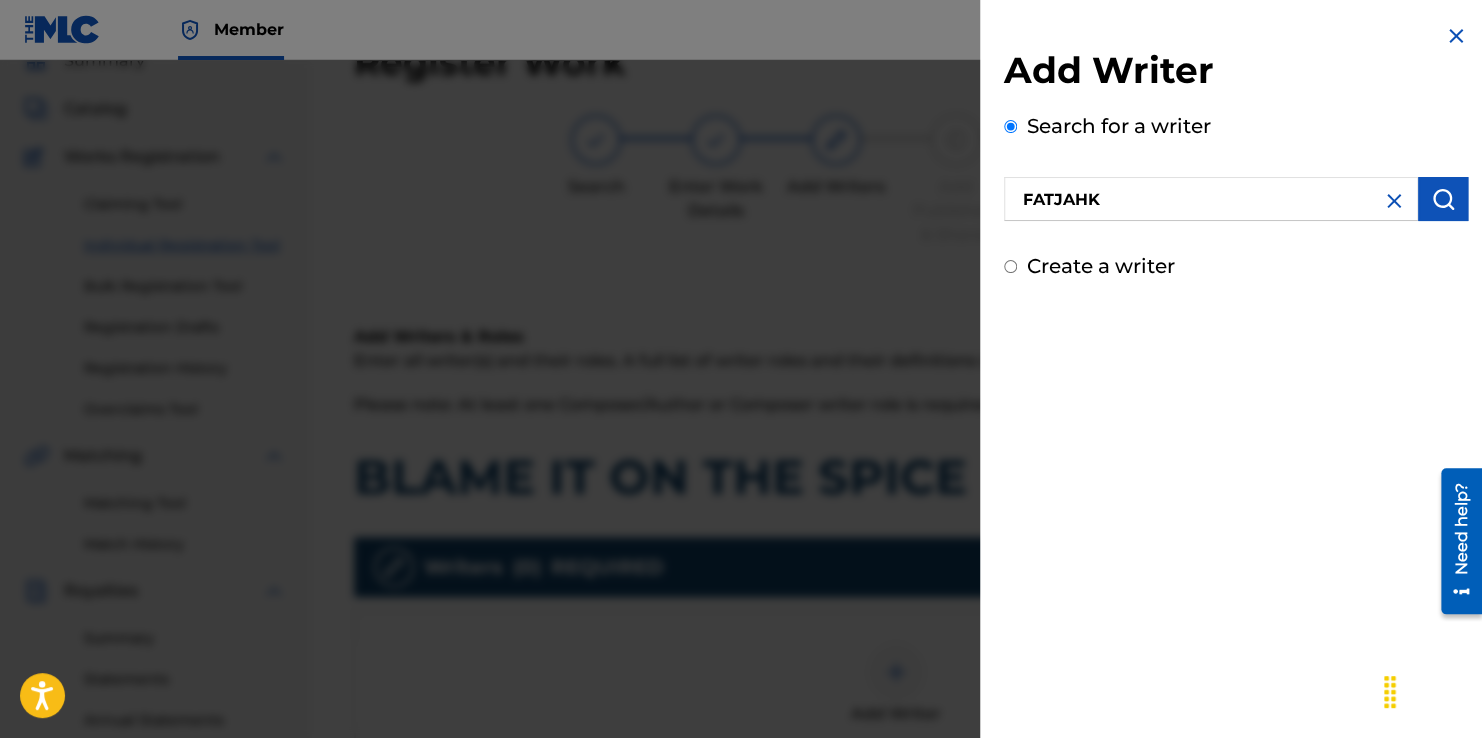 click at bounding box center [1443, 199] 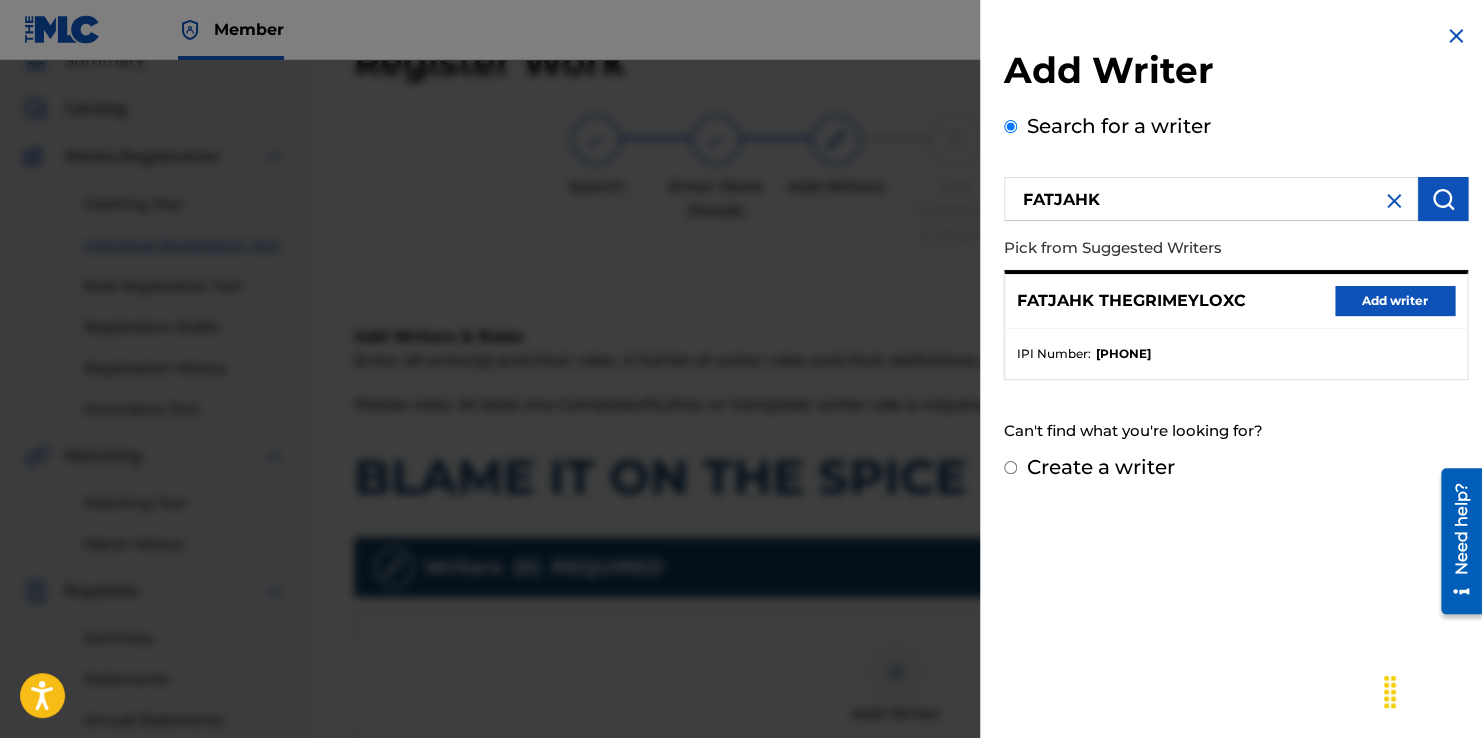 click on "IPI Number : 01261725855" at bounding box center [1236, 354] 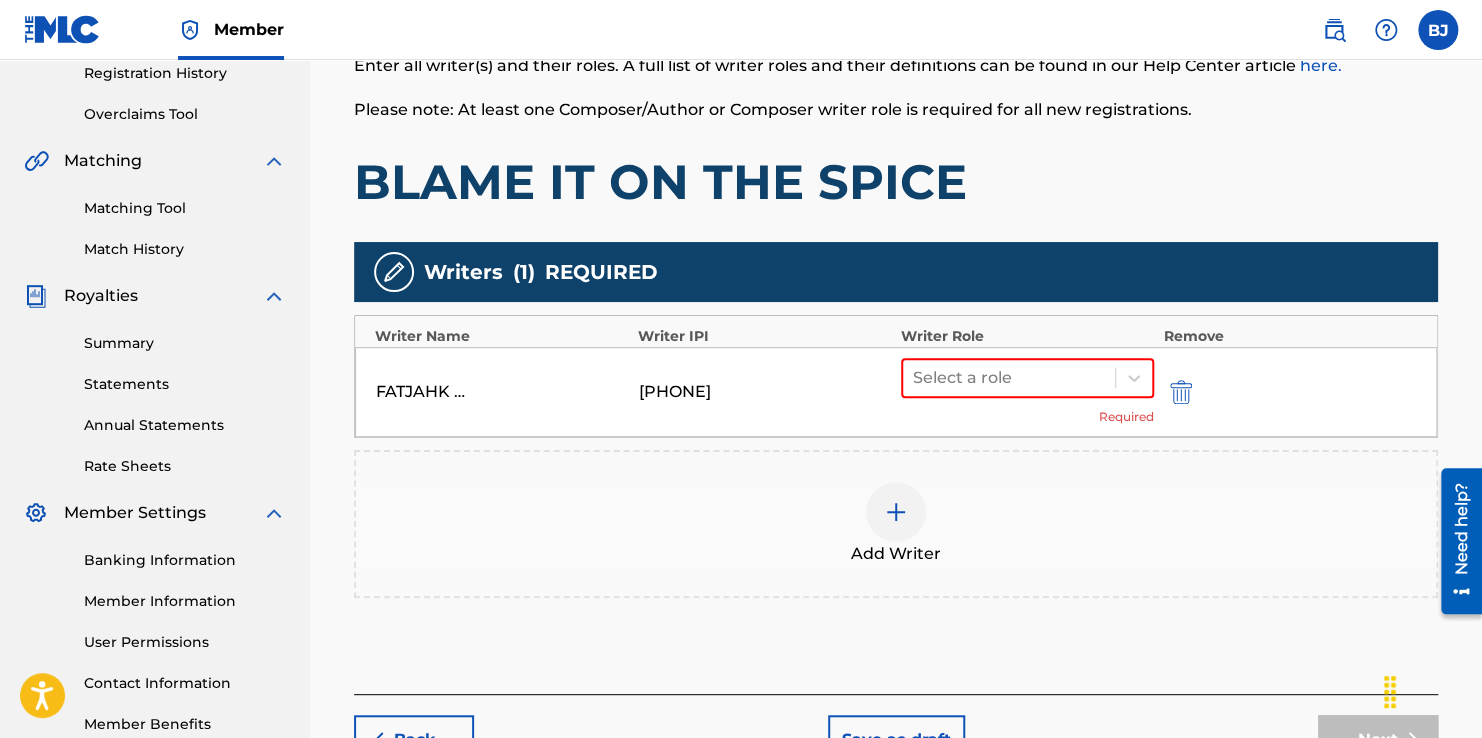 scroll, scrollTop: 390, scrollLeft: 0, axis: vertical 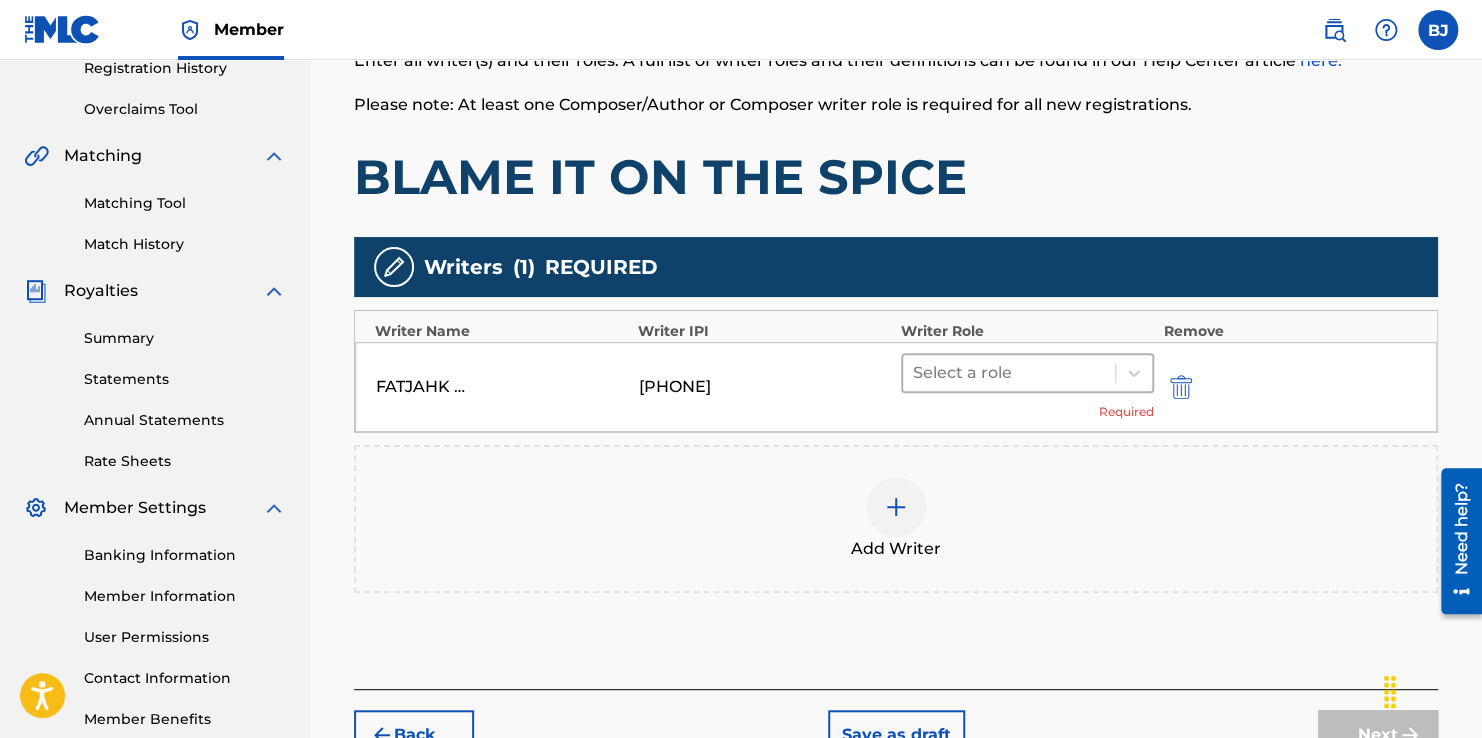 click on "Select a role" at bounding box center [1009, 373] 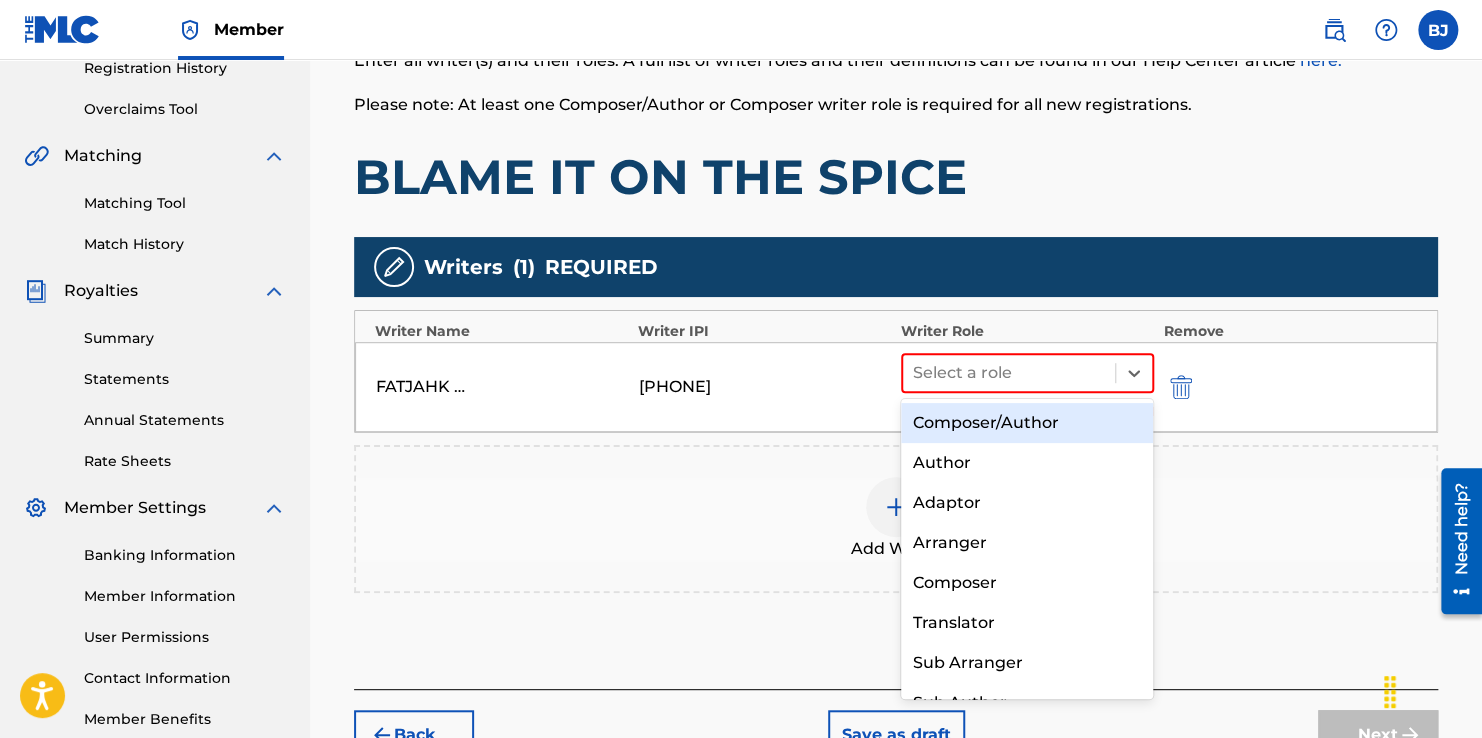 click on "Composer/Author" at bounding box center (1027, 423) 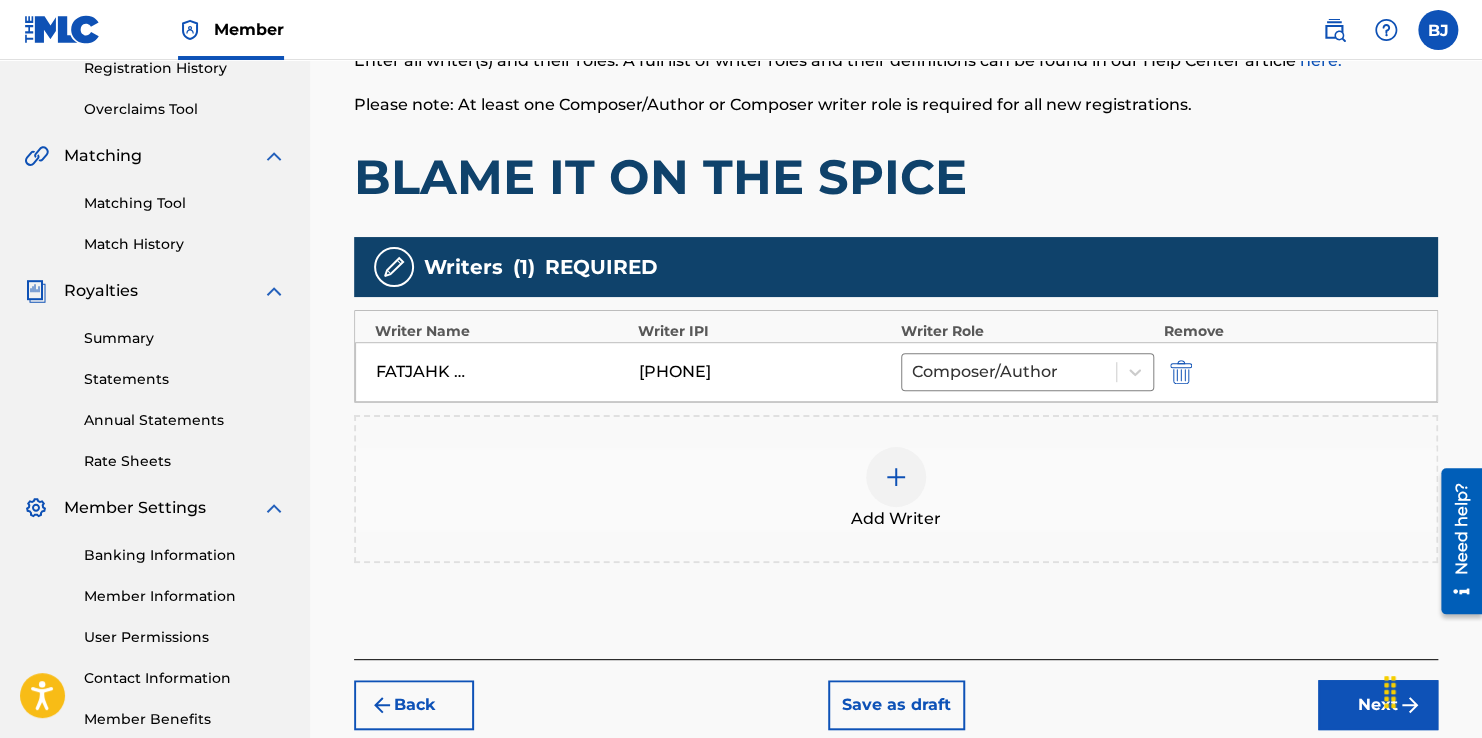 click on "Add Writer" at bounding box center (896, 489) 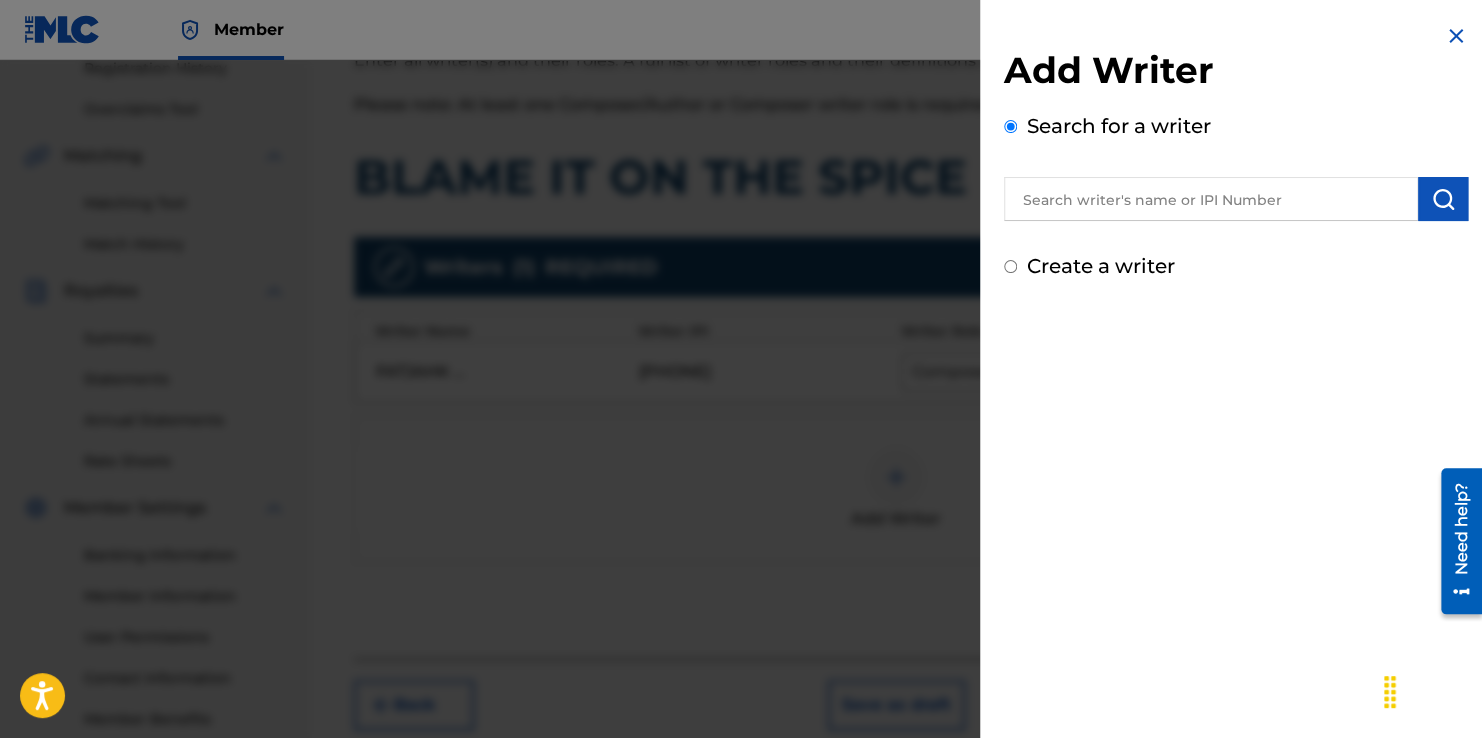 click at bounding box center (1211, 199) 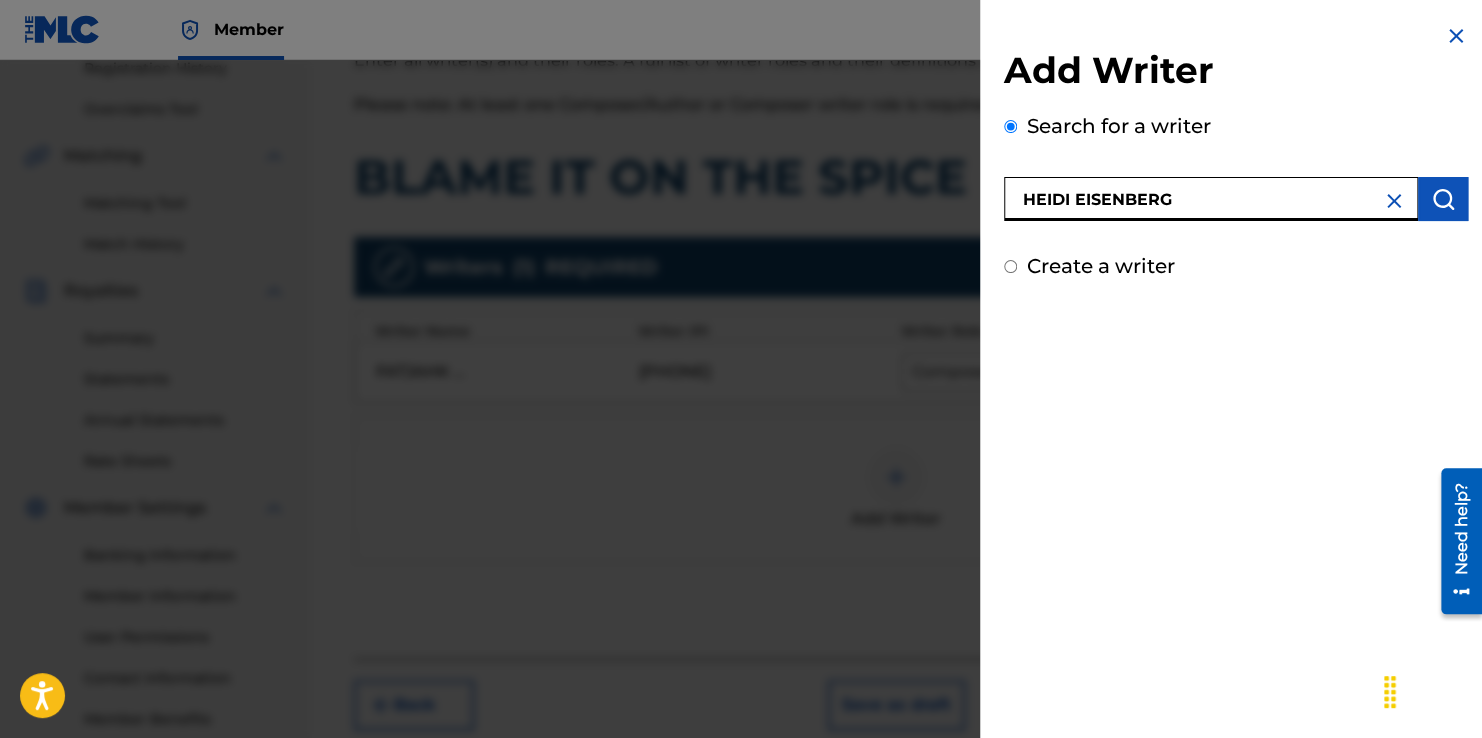 type on "HEIDI EISENBERG" 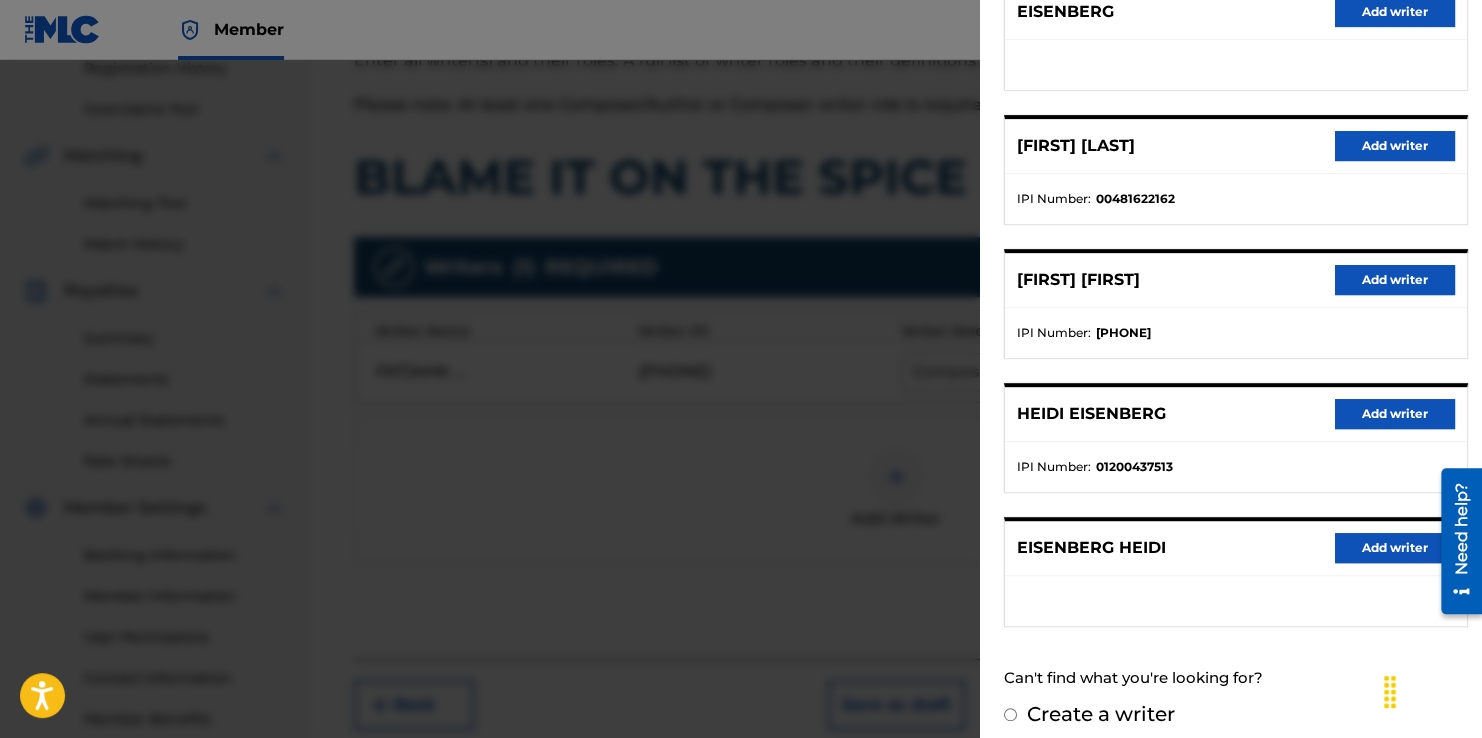 scroll, scrollTop: 301, scrollLeft: 0, axis: vertical 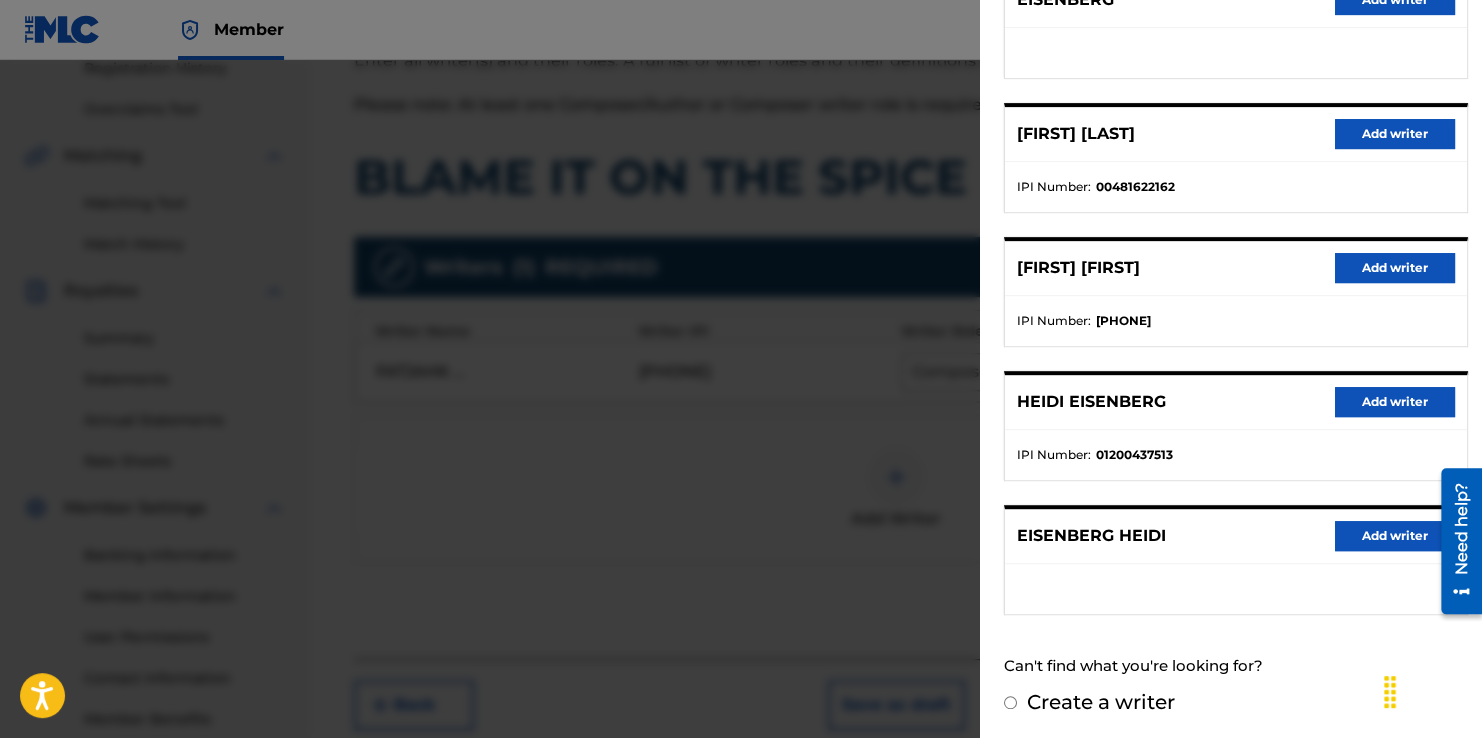 click on "Add writer" at bounding box center (1395, 402) 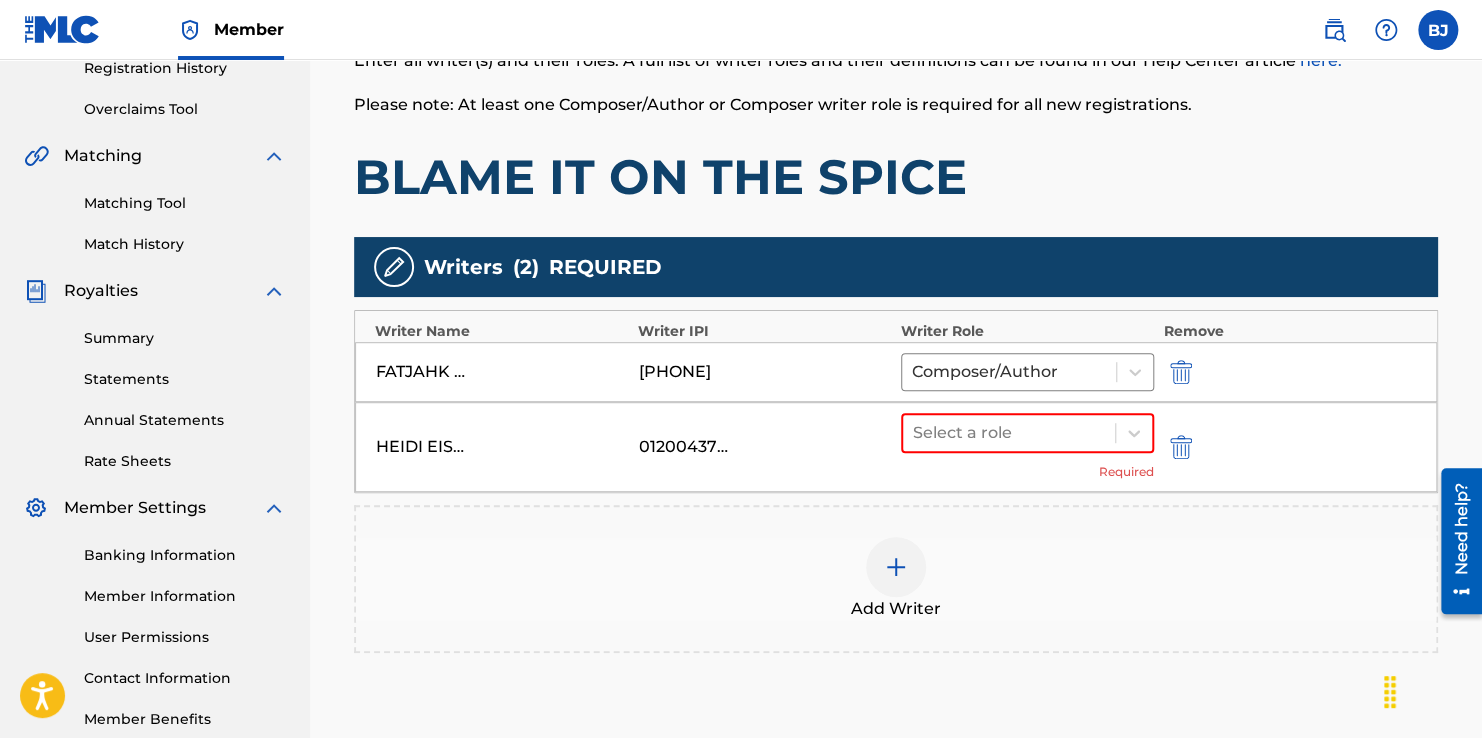 click on "Select a role Required" at bounding box center [1027, 447] 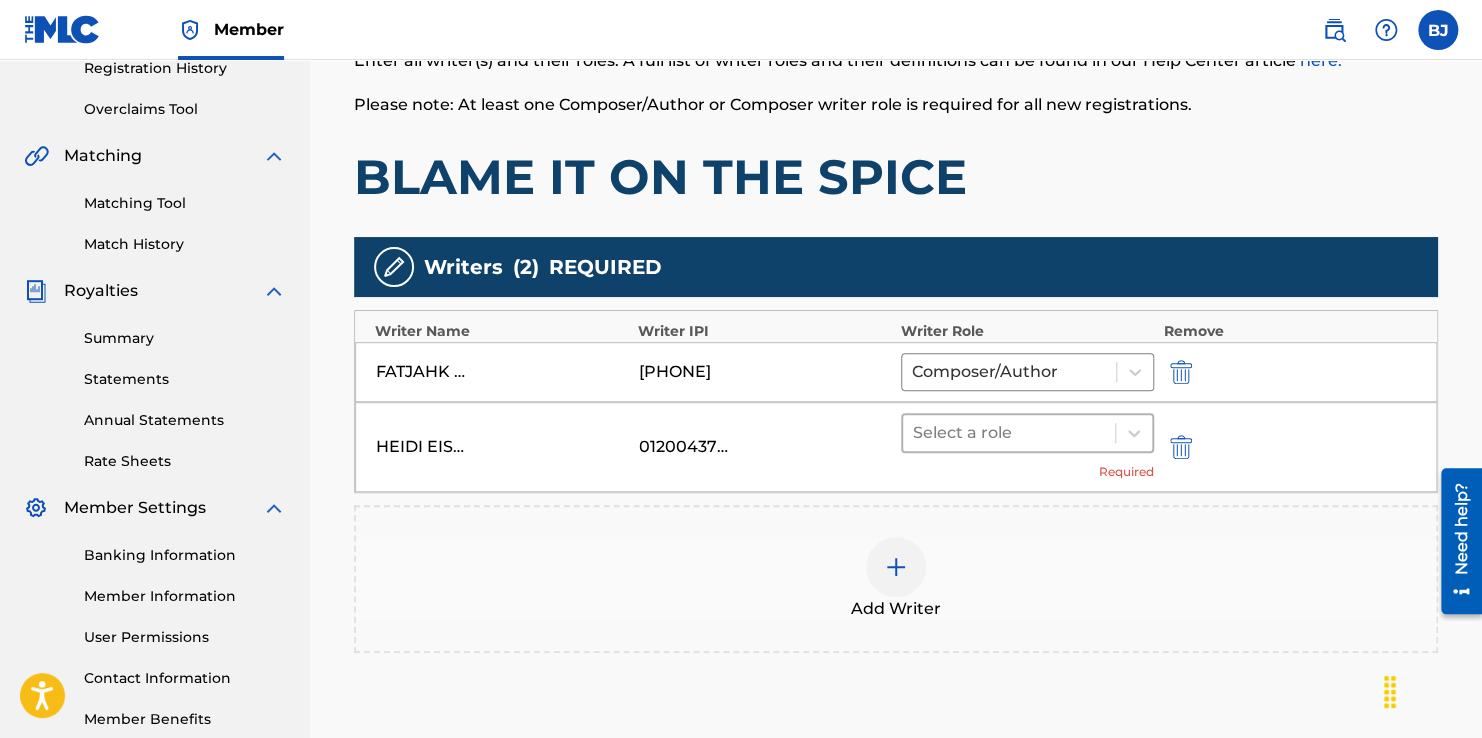 click on "Select a role" at bounding box center [1009, 433] 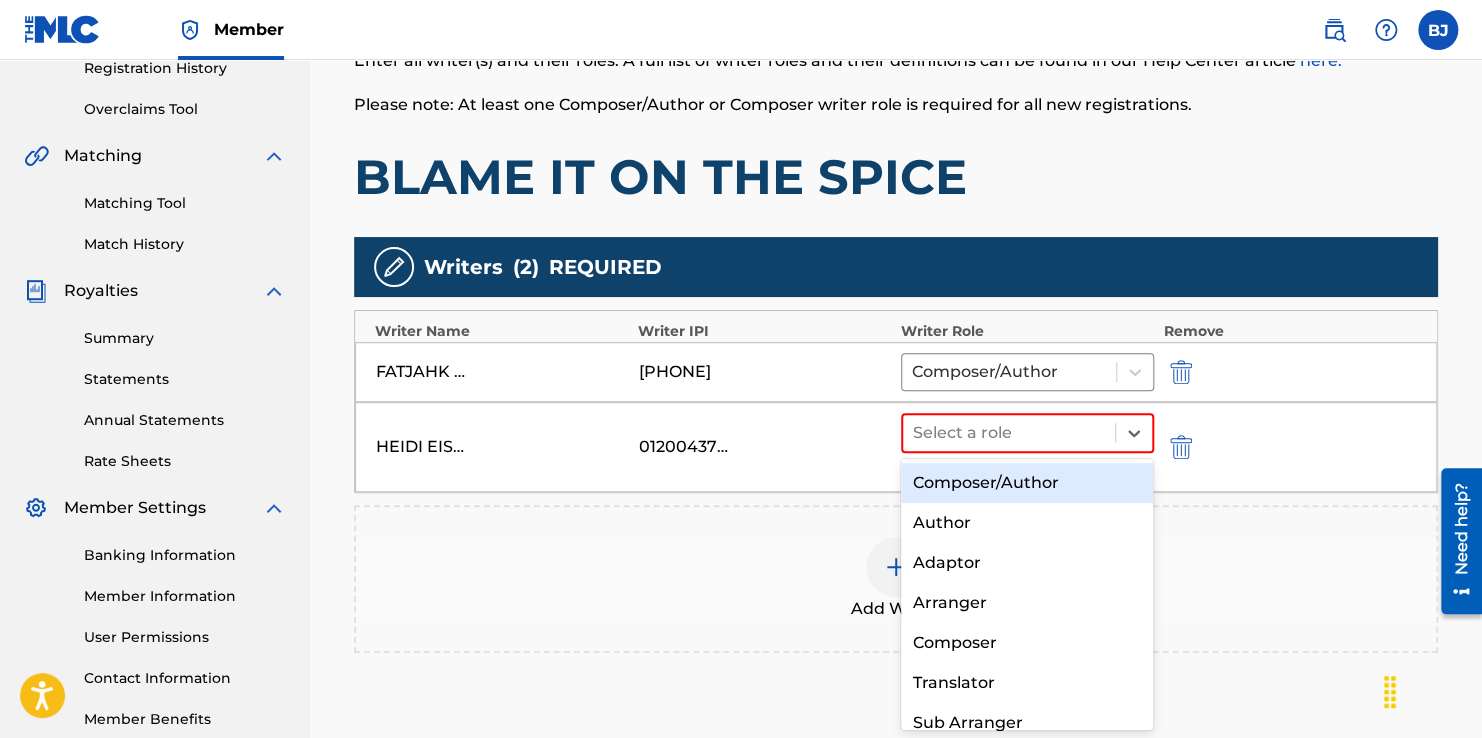 click on "Composer/Author" at bounding box center [1027, 483] 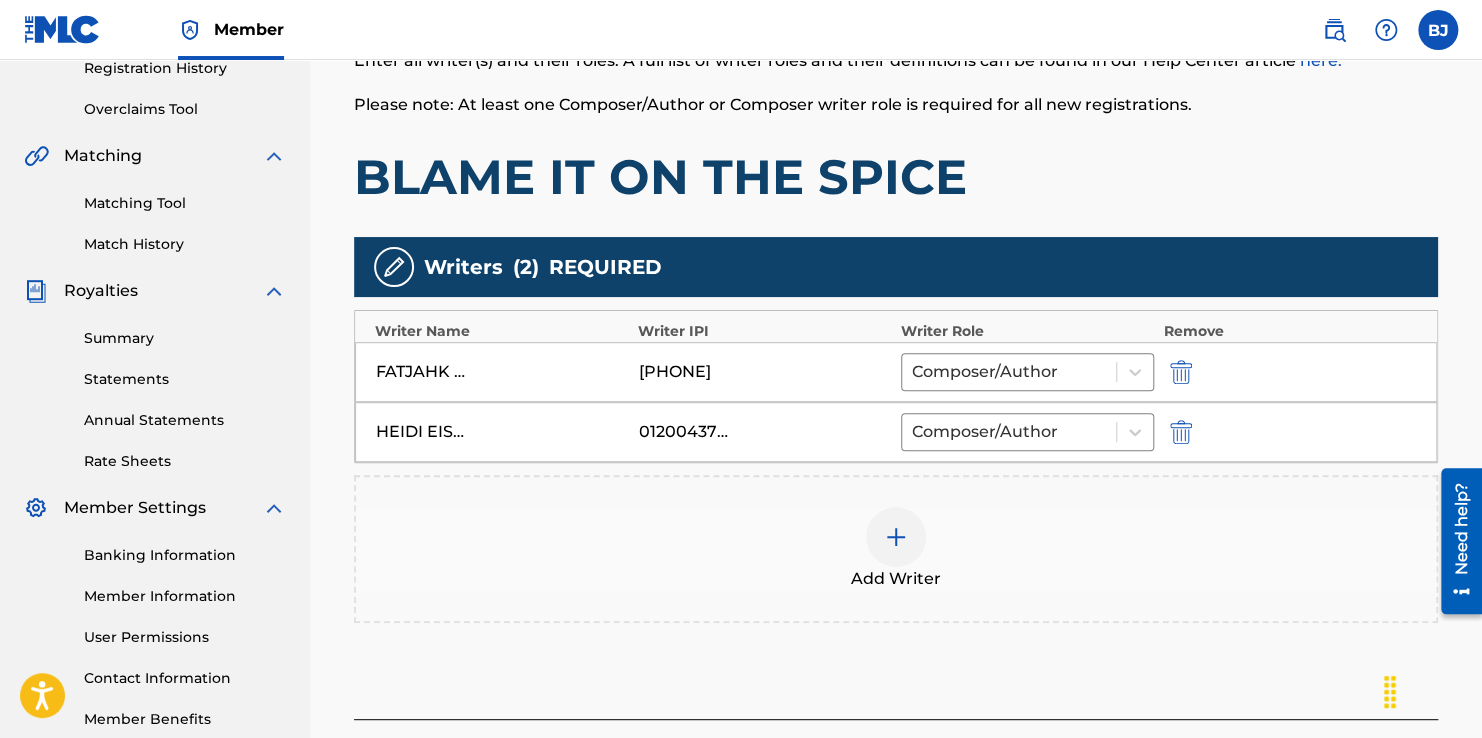 click at bounding box center [896, 537] 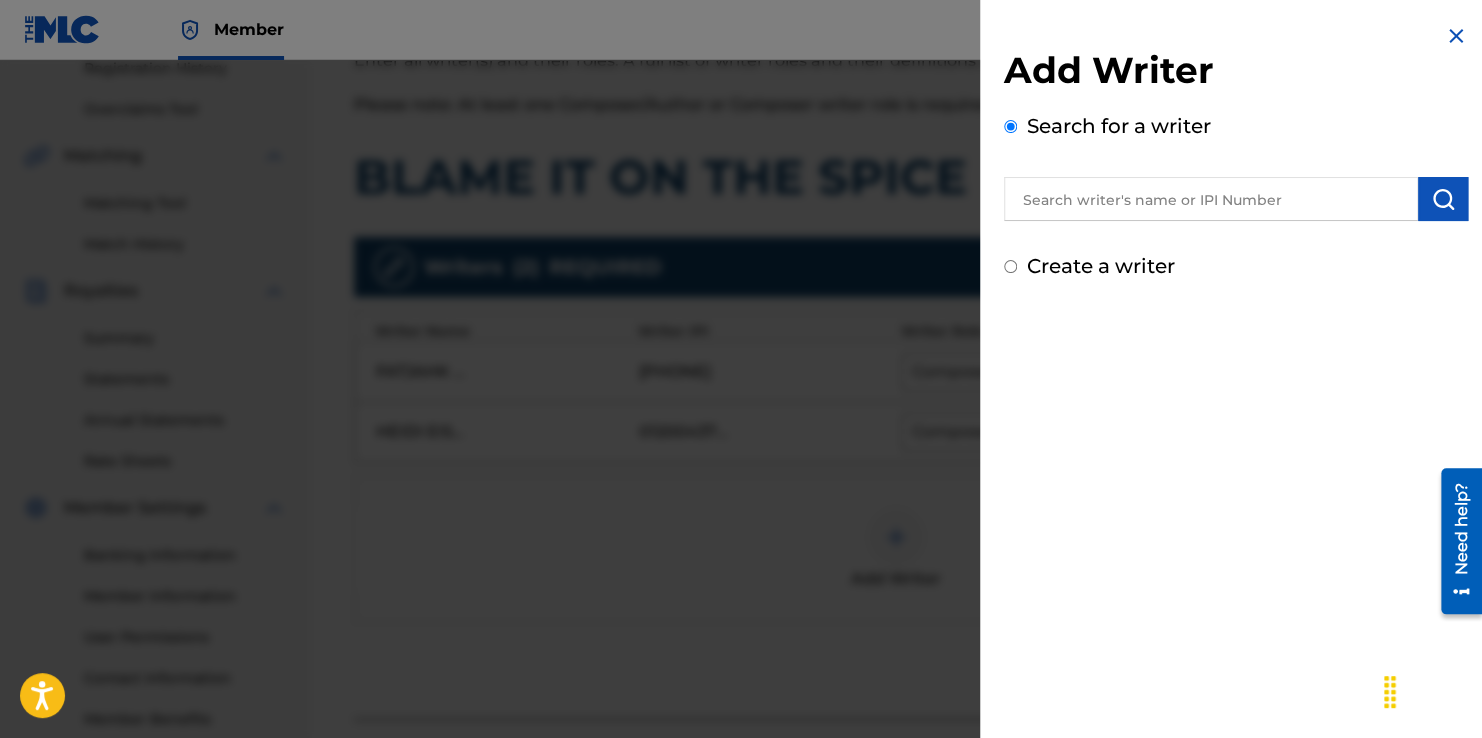click on "Create a writer" at bounding box center (1101, 266) 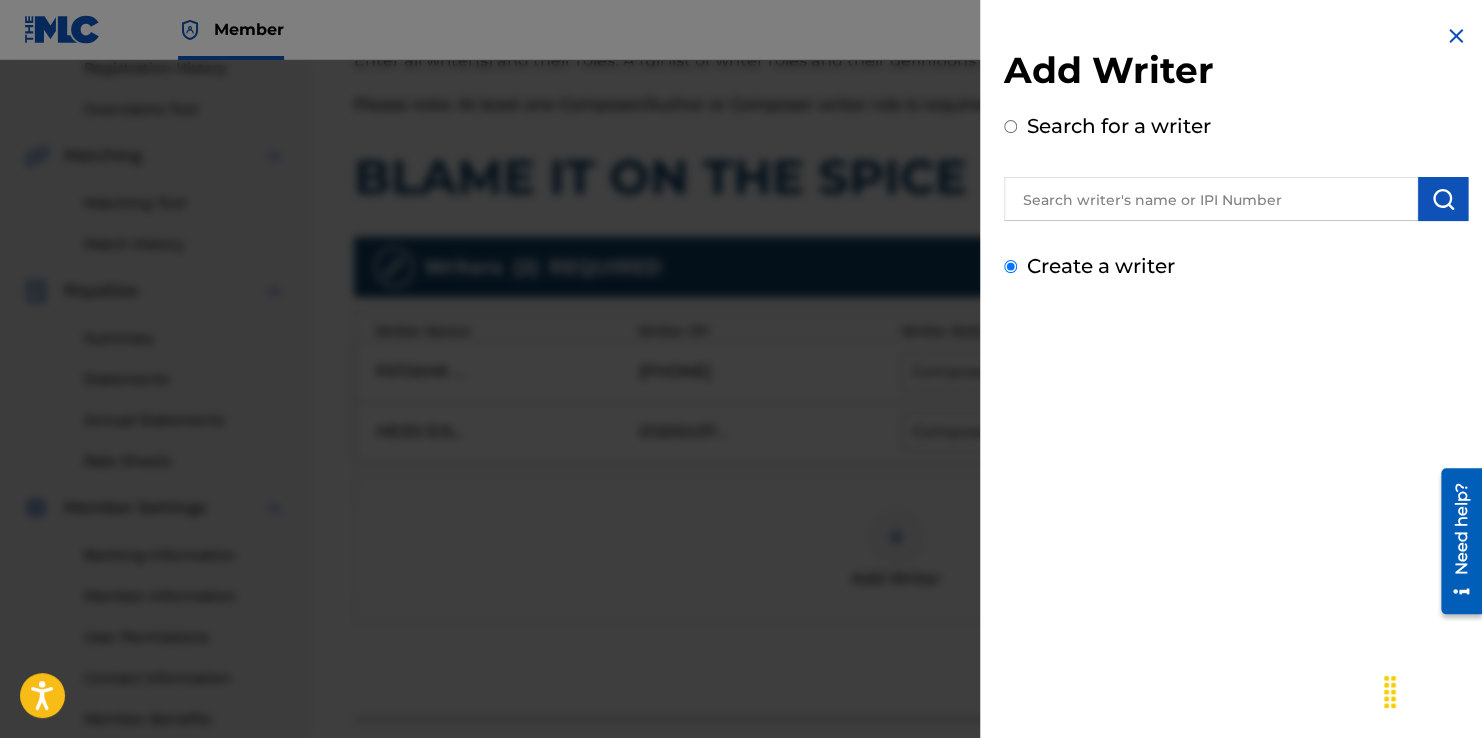 click on "Create a writer" at bounding box center [1010, 266] 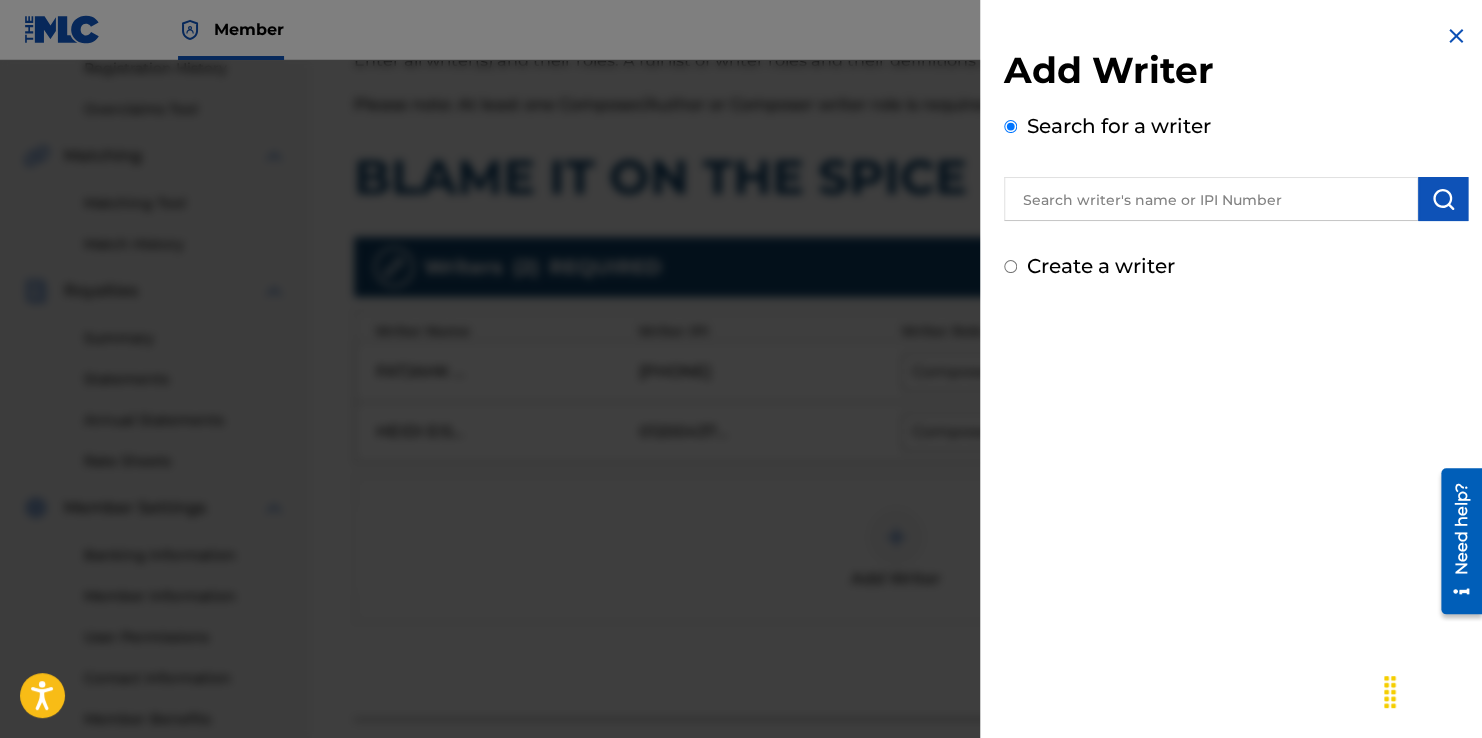 radio on "false" 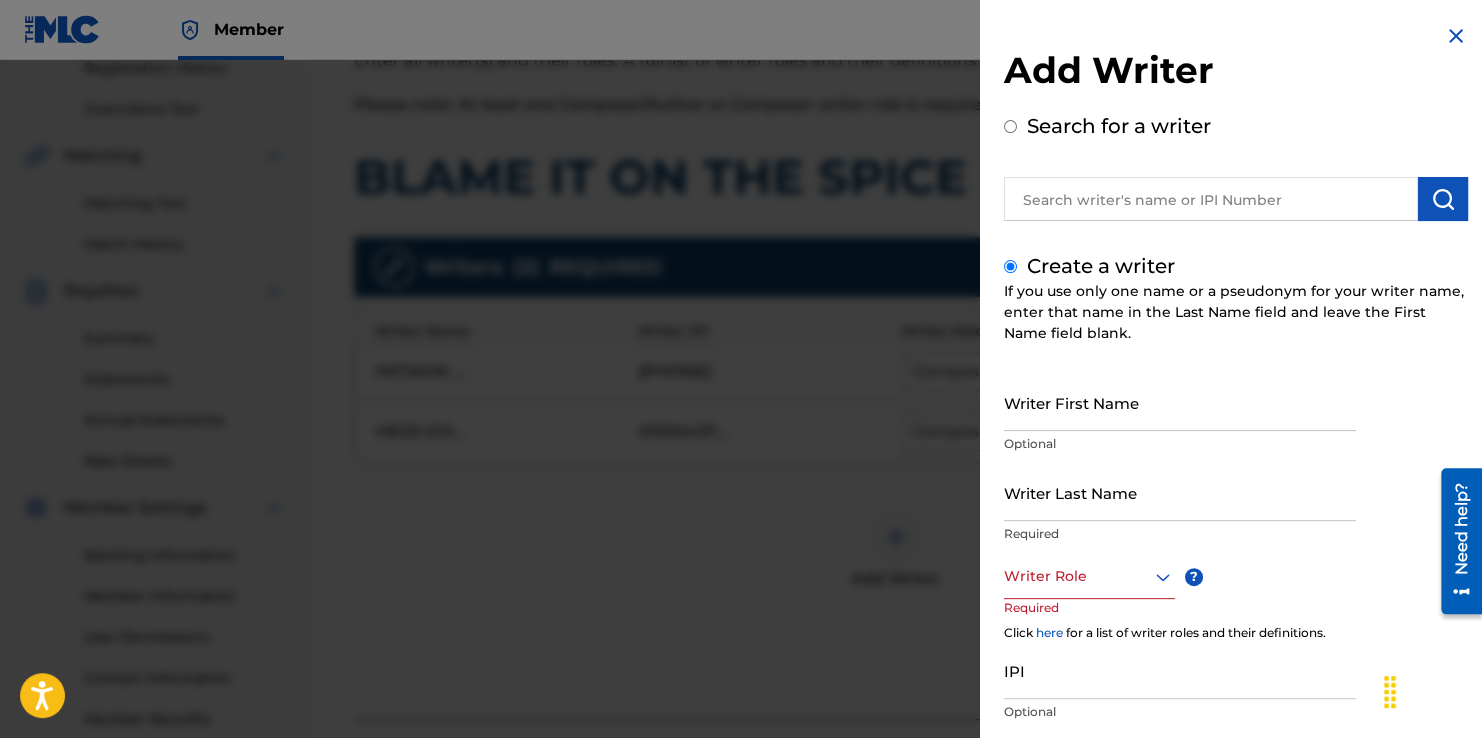click on "Writer First Name" at bounding box center (1180, 402) 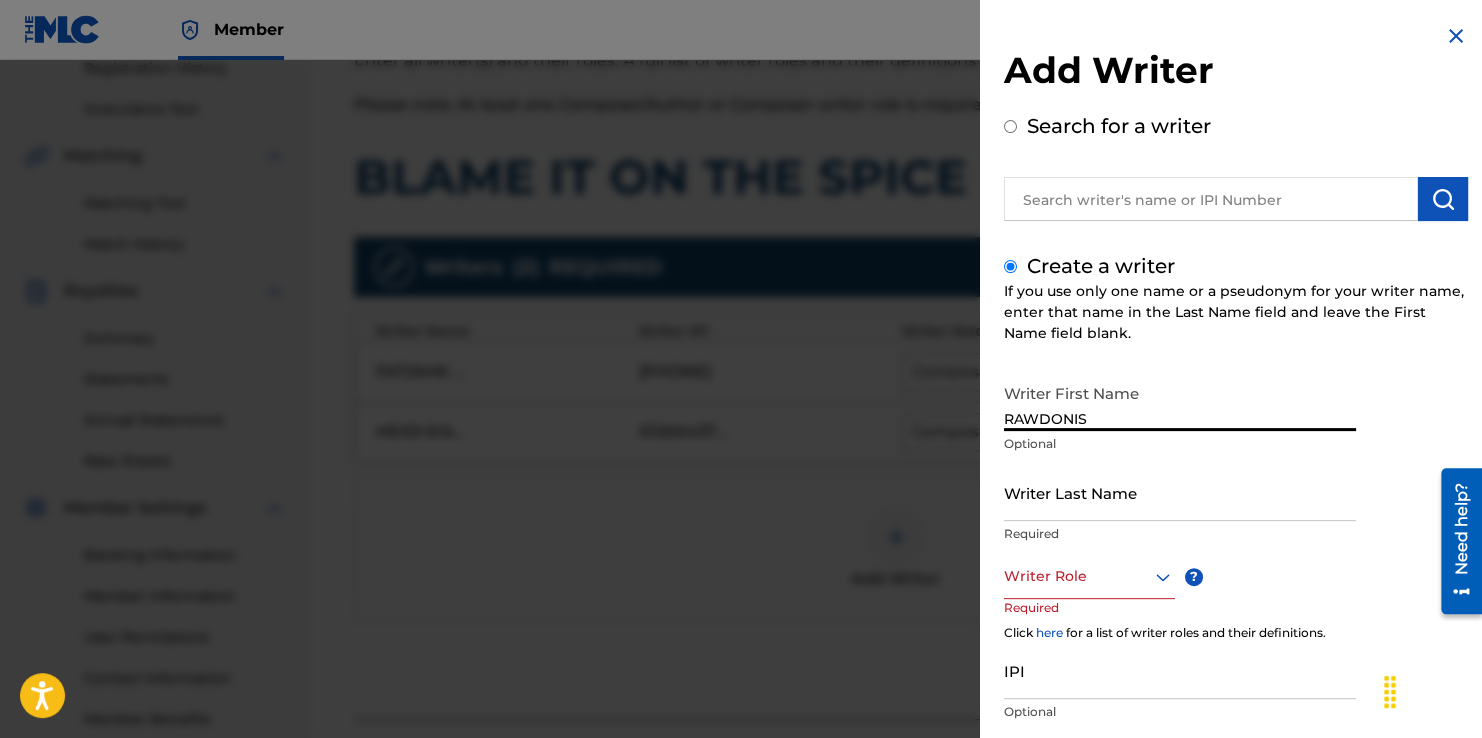 type on "RAWDONIS" 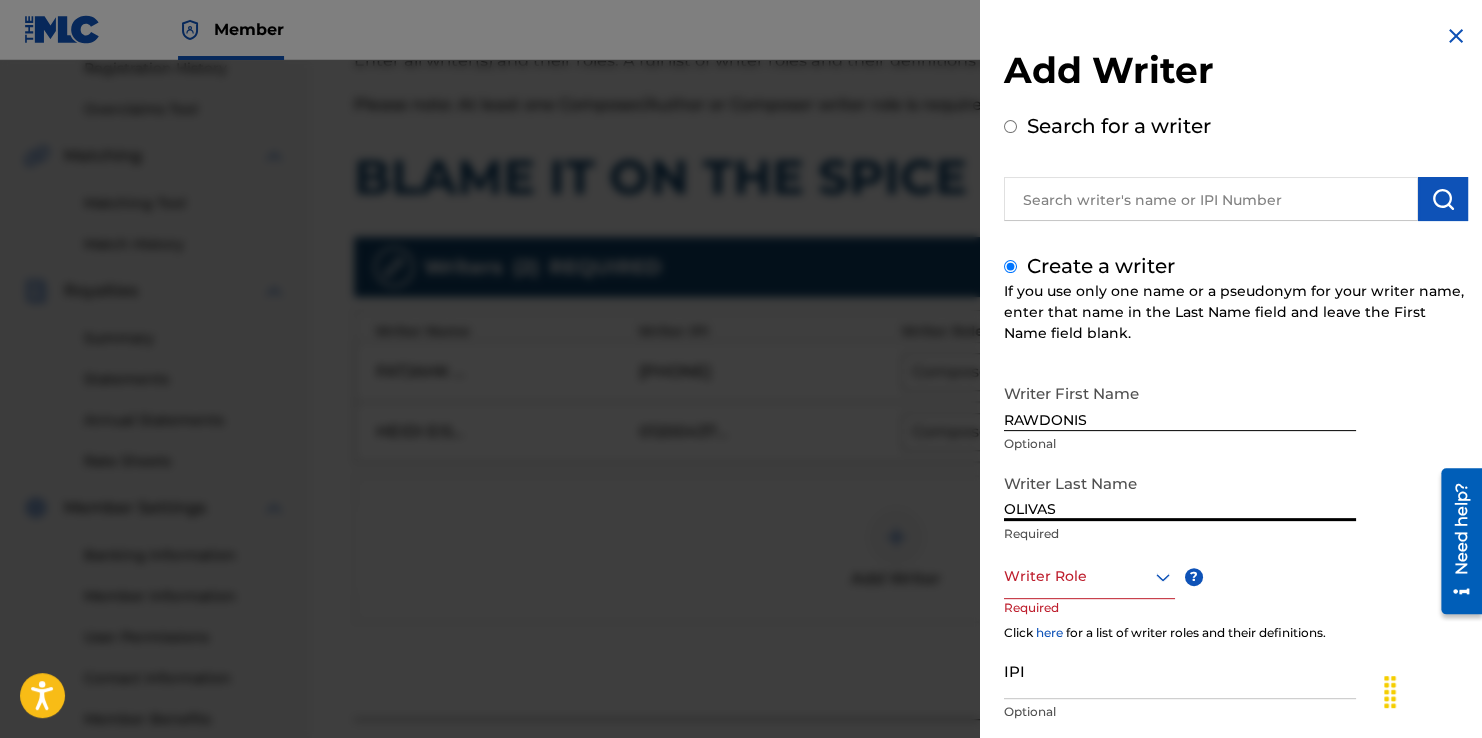 type on "OLIVAS" 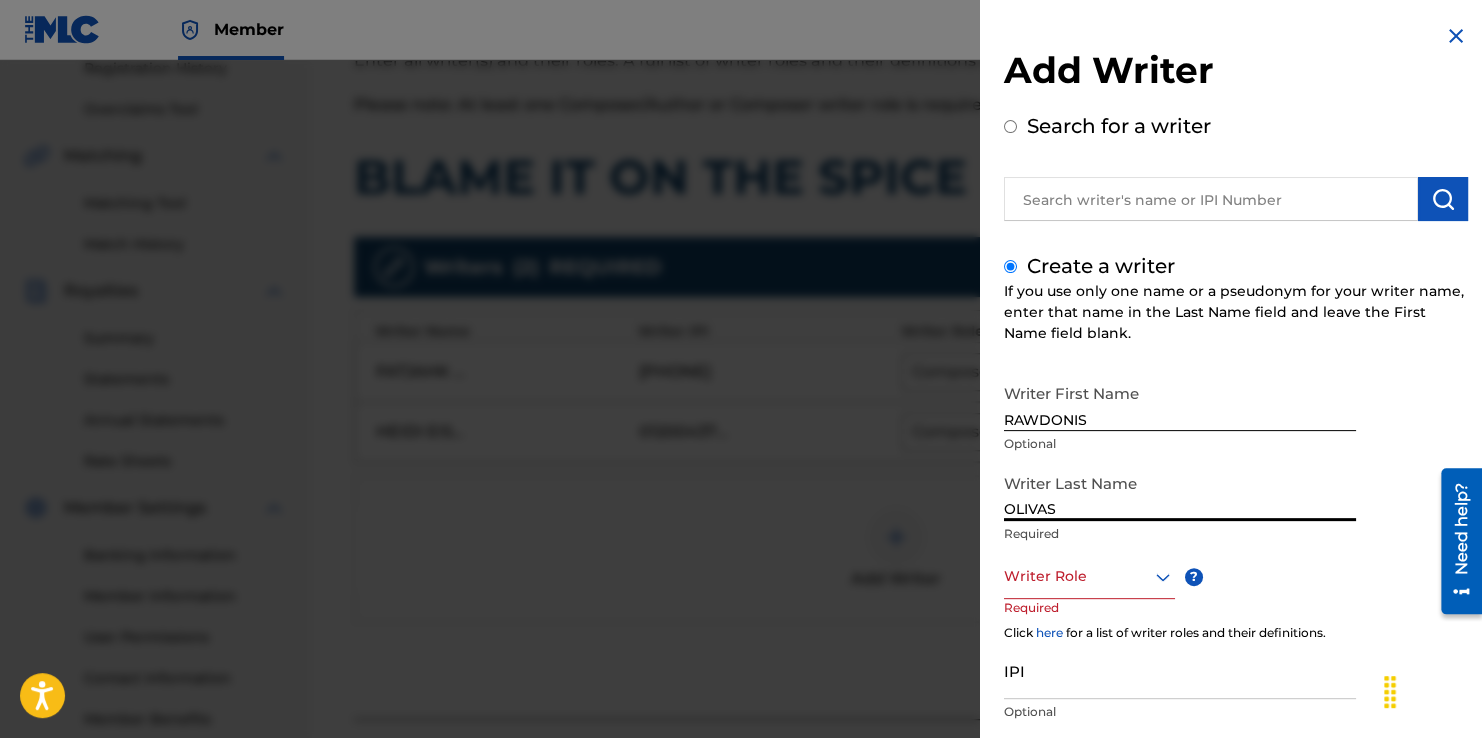 click at bounding box center (1089, 576) 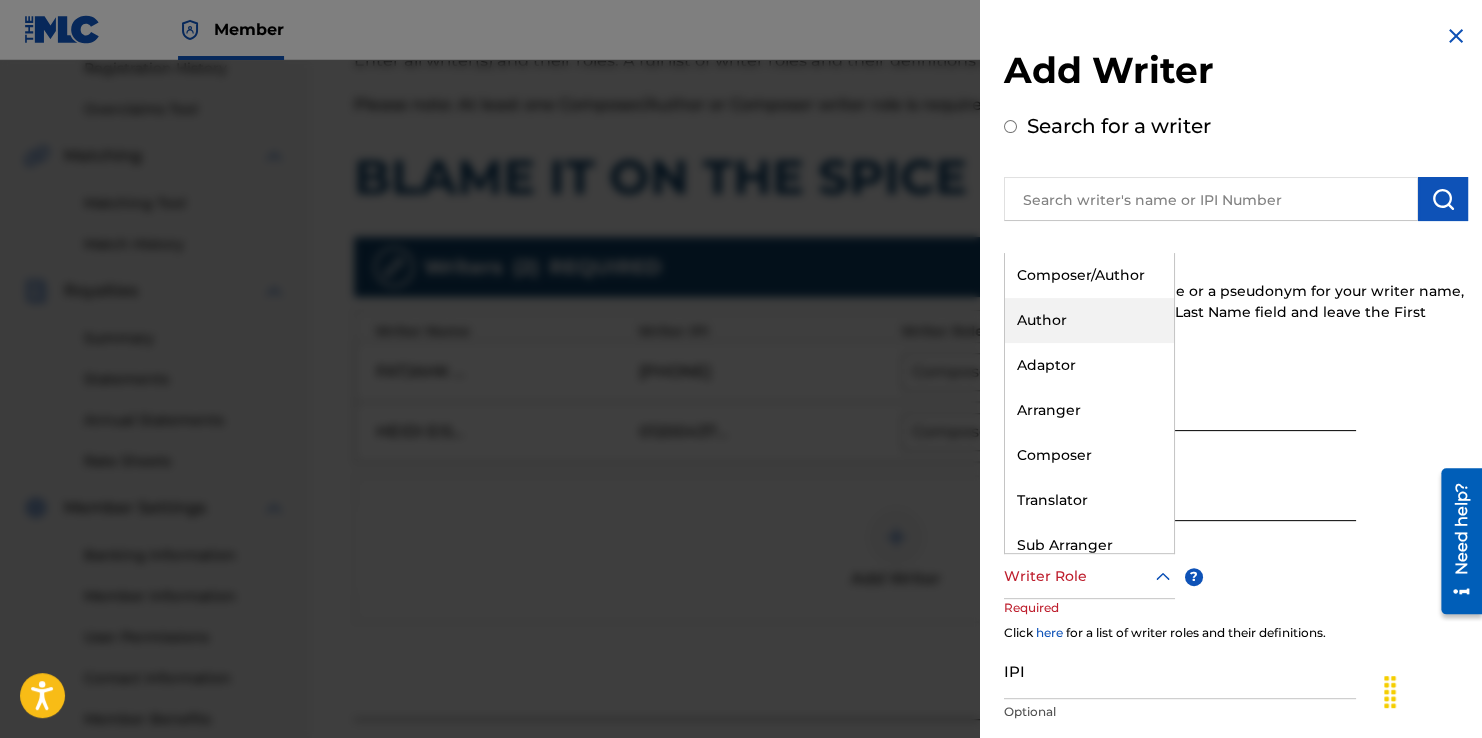 drag, startPoint x: 1052, startPoint y: 284, endPoint x: 1152, endPoint y: 401, distance: 153.91231 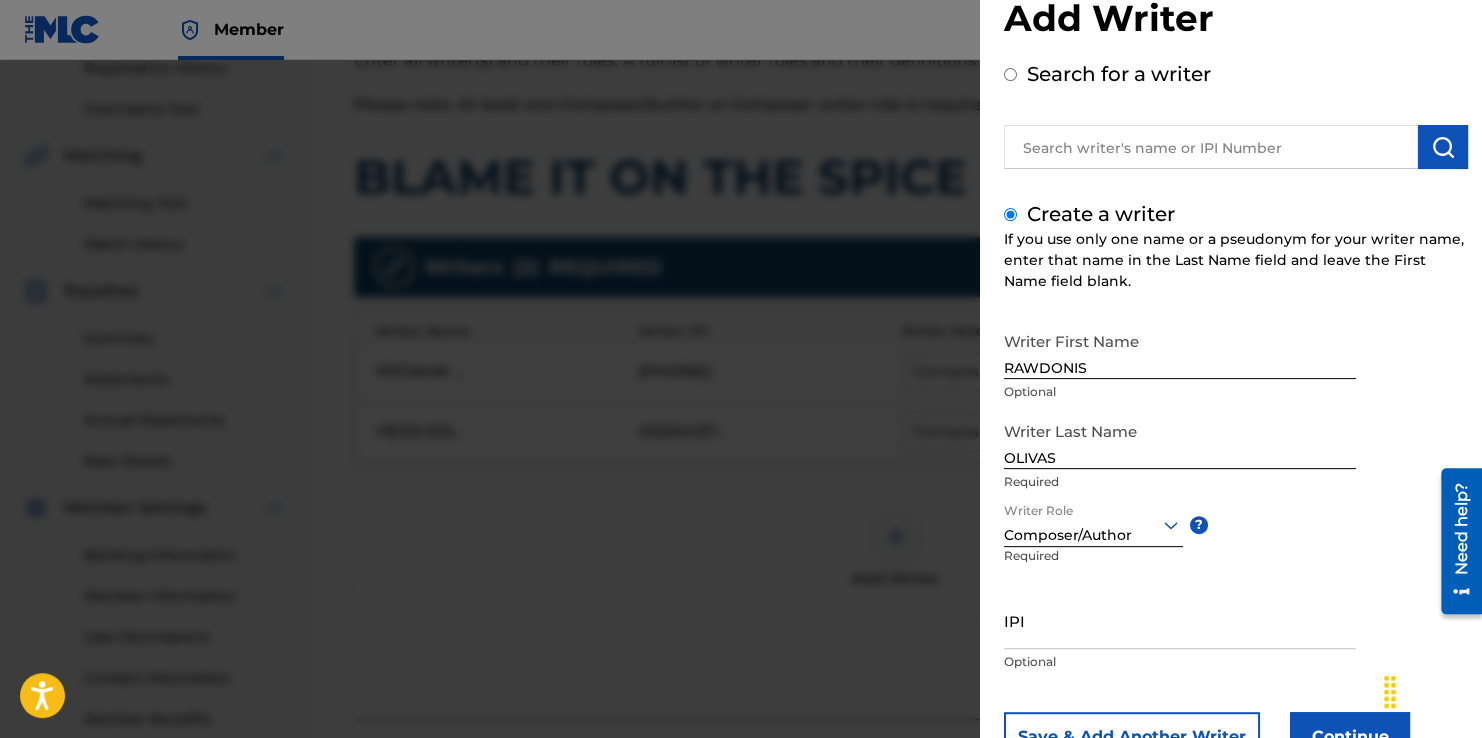 scroll, scrollTop: 100, scrollLeft: 0, axis: vertical 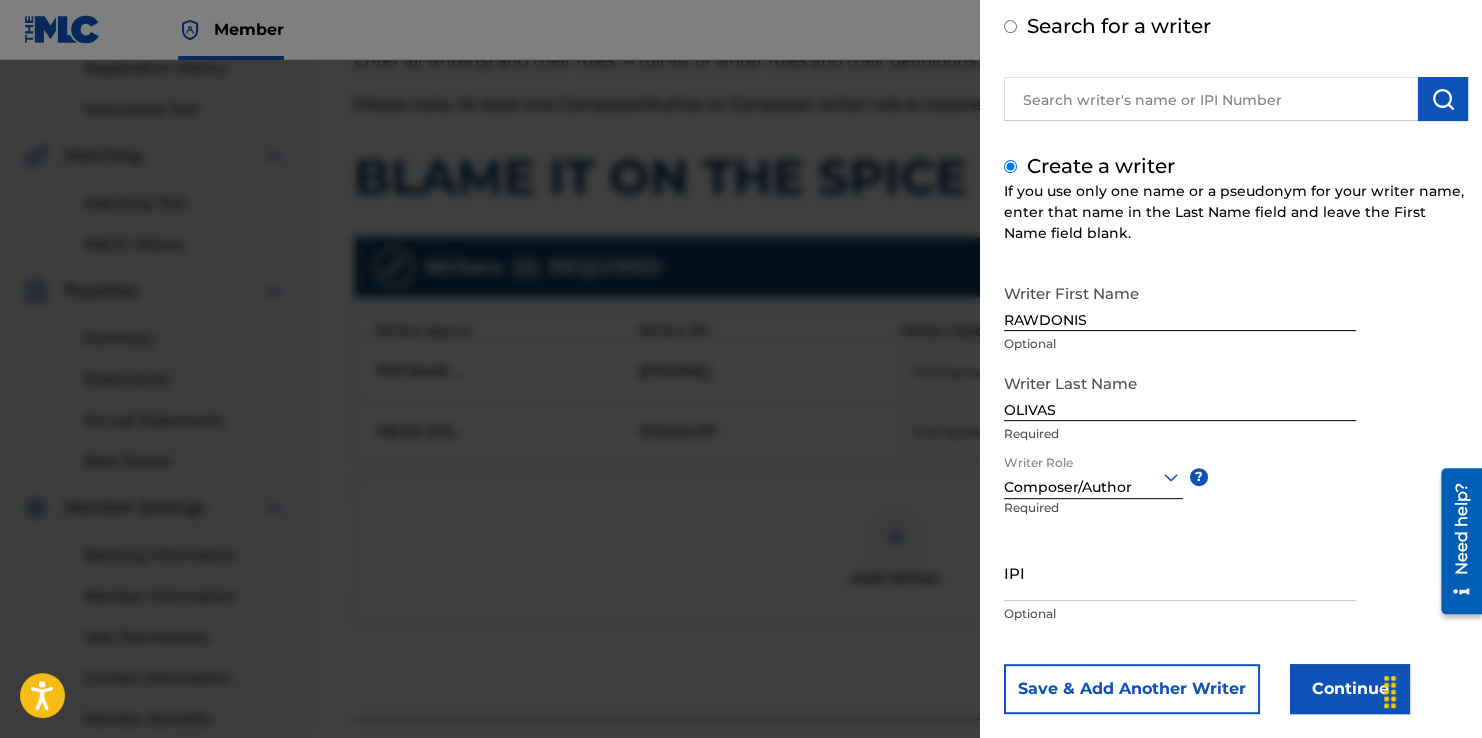 click on "IPI" at bounding box center [1180, 572] 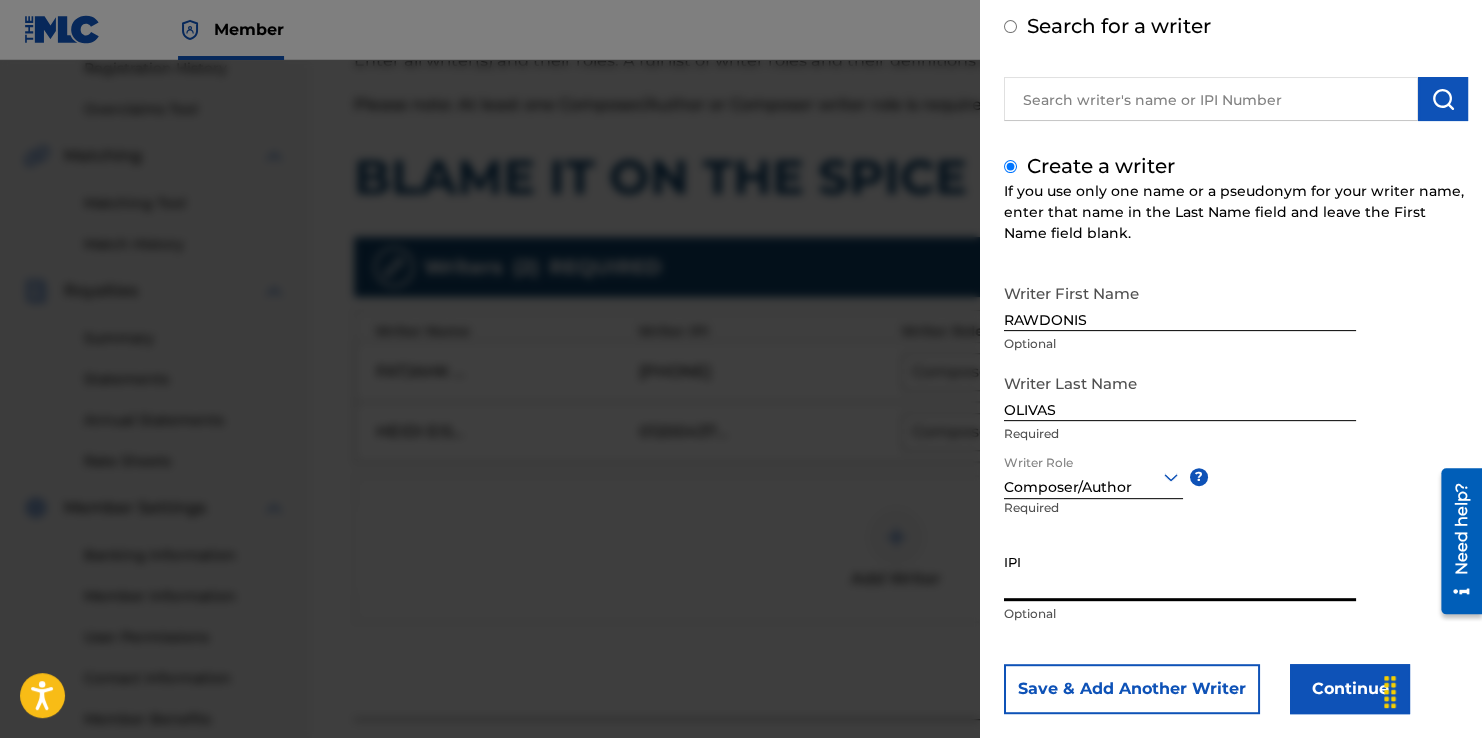 paste on "01298297394" 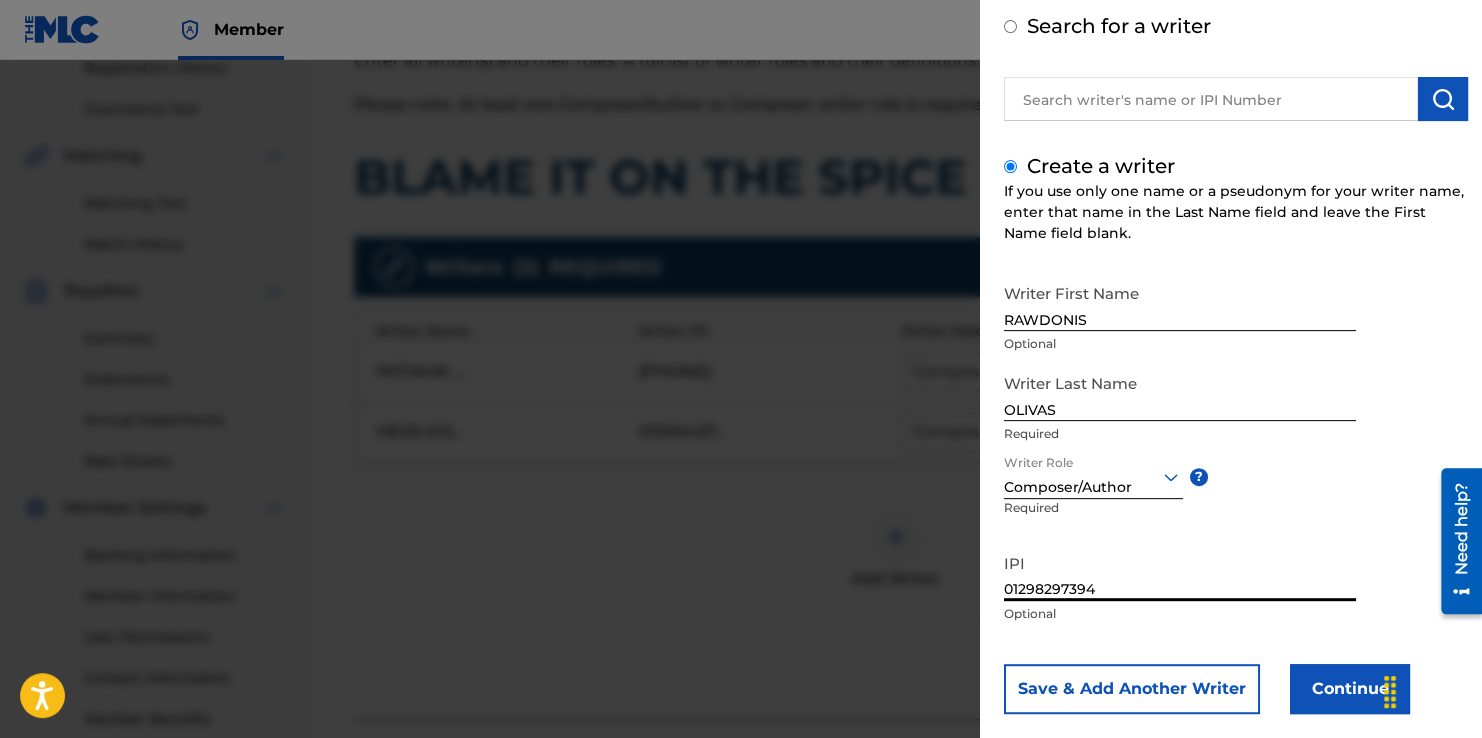type on "01298297394" 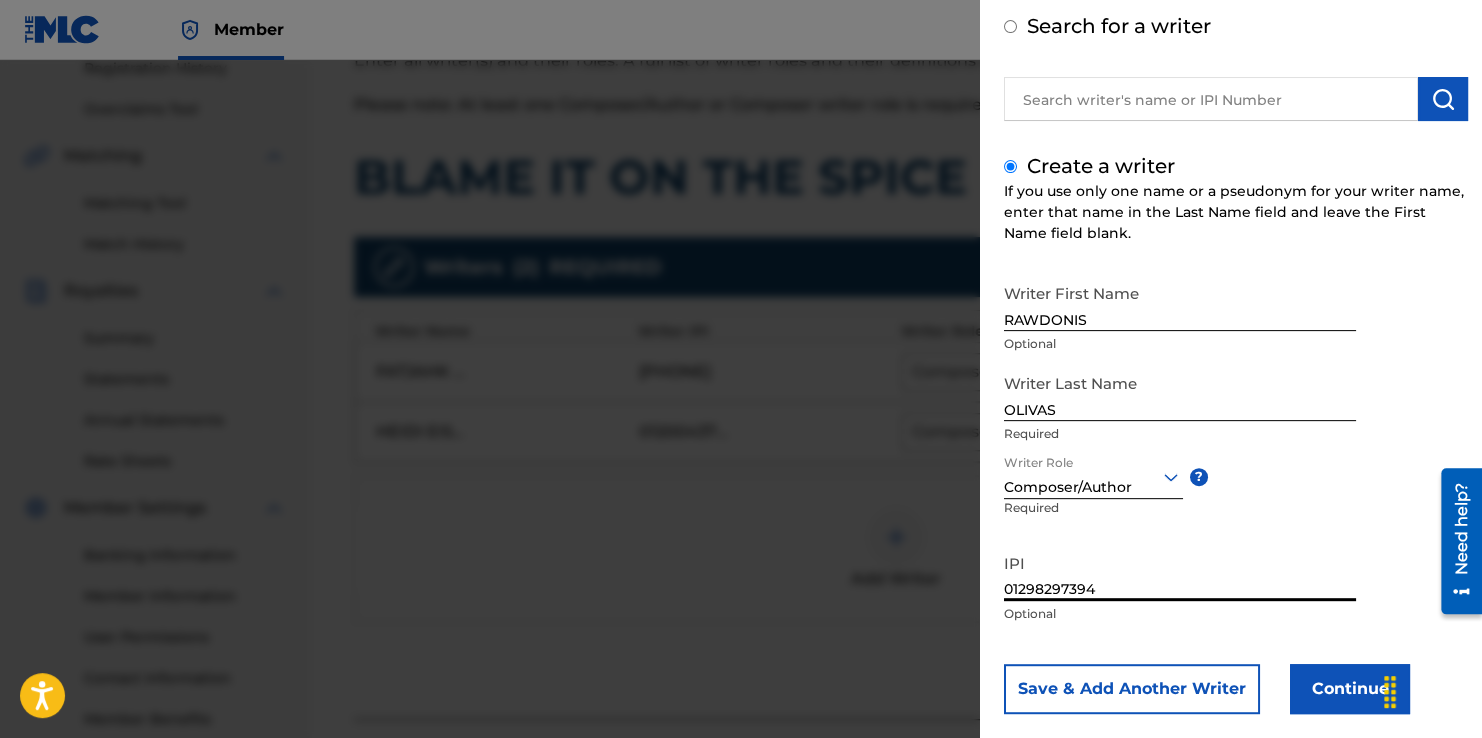 click on "Continue" at bounding box center [1350, 689] 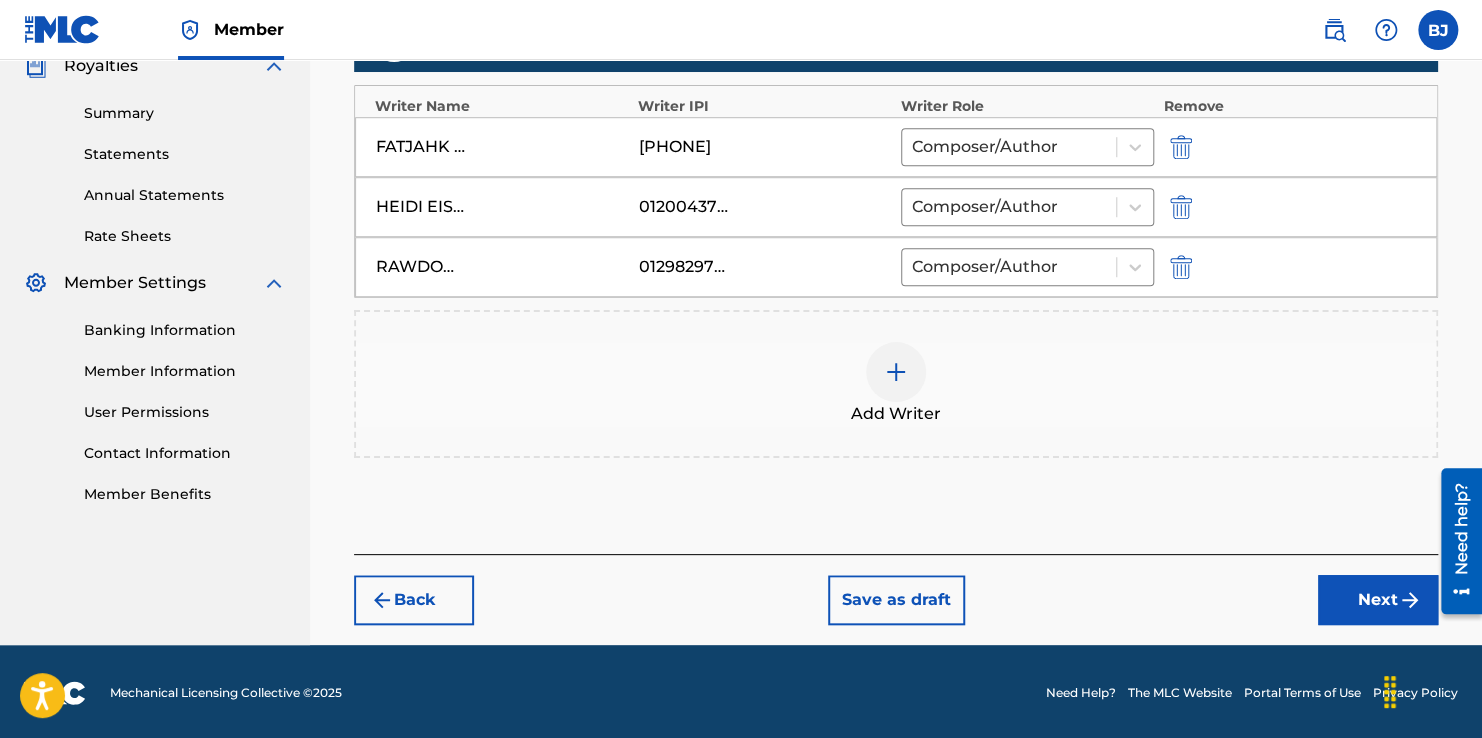 click on "Next" at bounding box center (1378, 600) 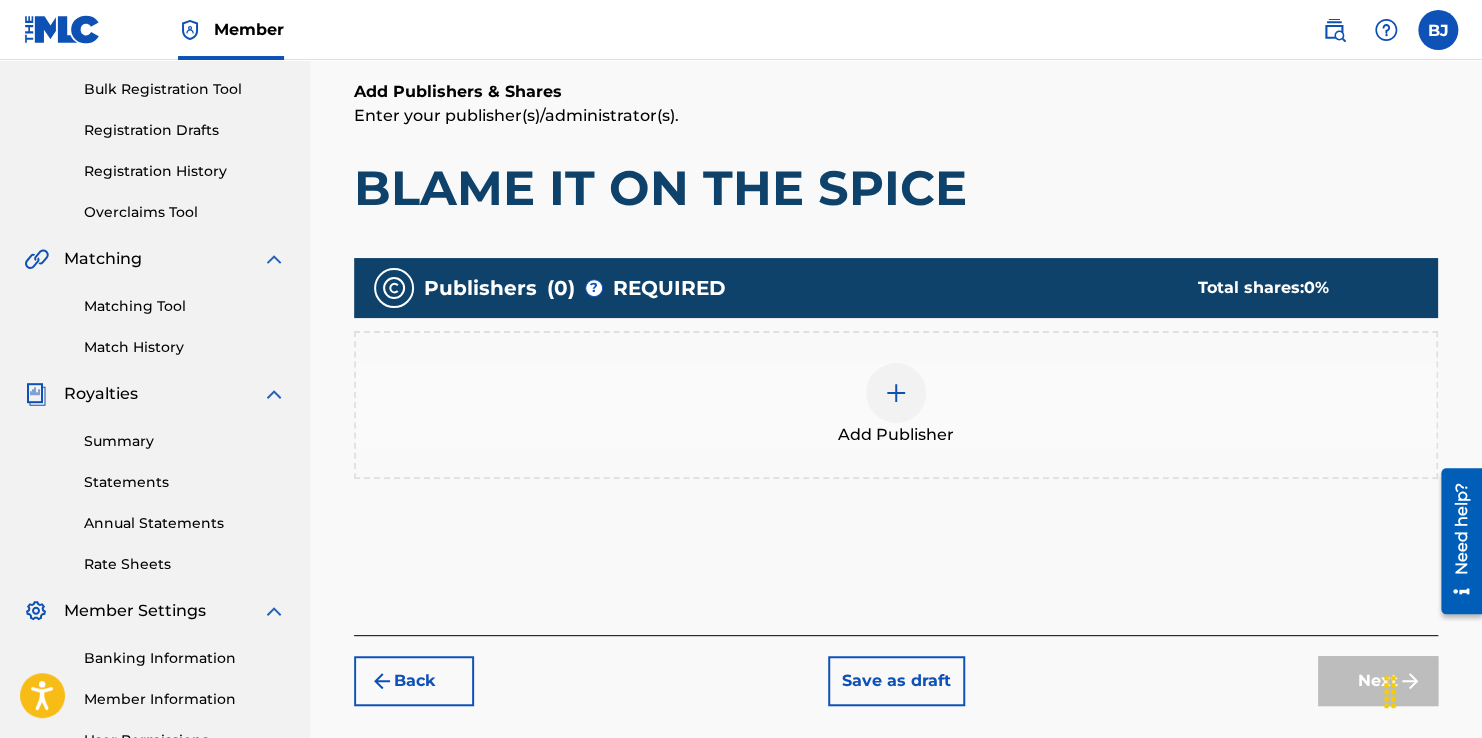 scroll, scrollTop: 290, scrollLeft: 0, axis: vertical 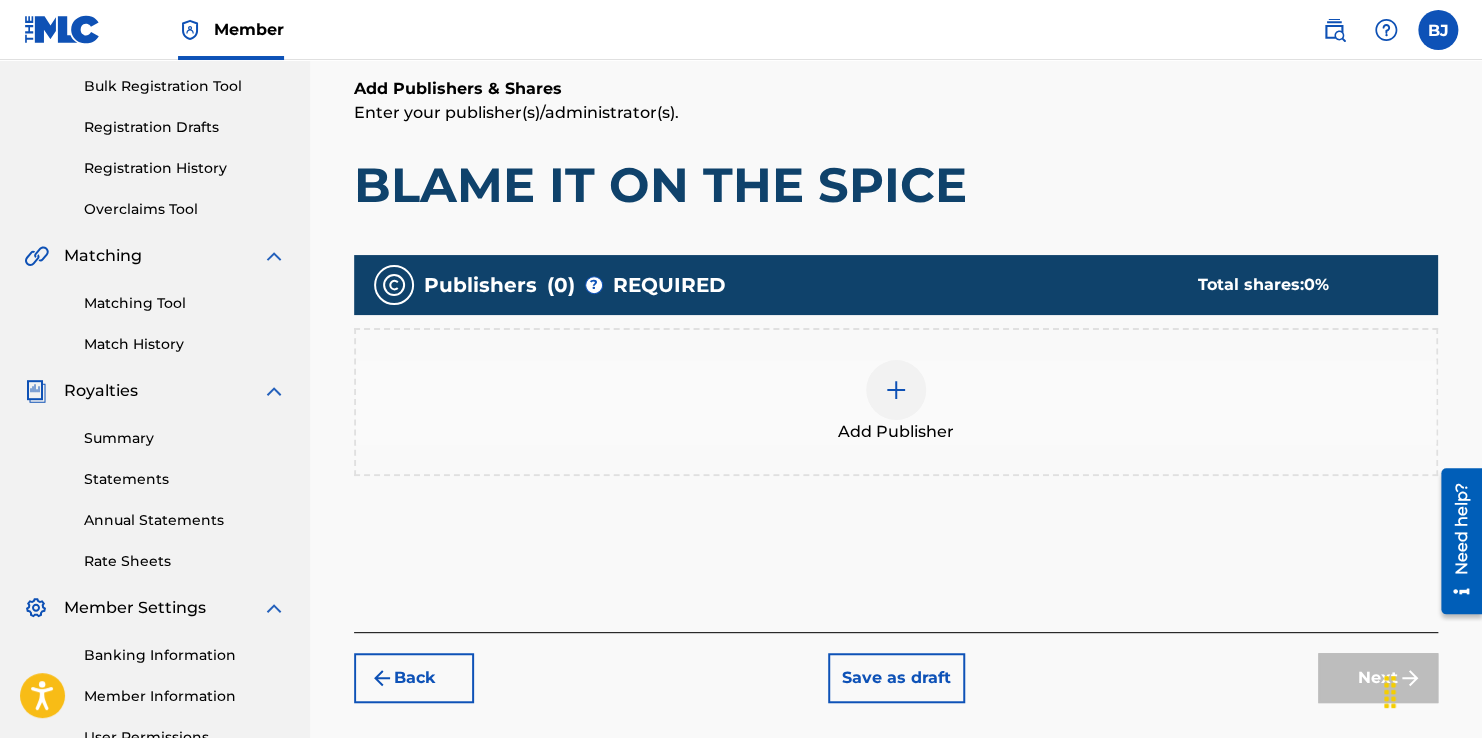 click at bounding box center [896, 390] 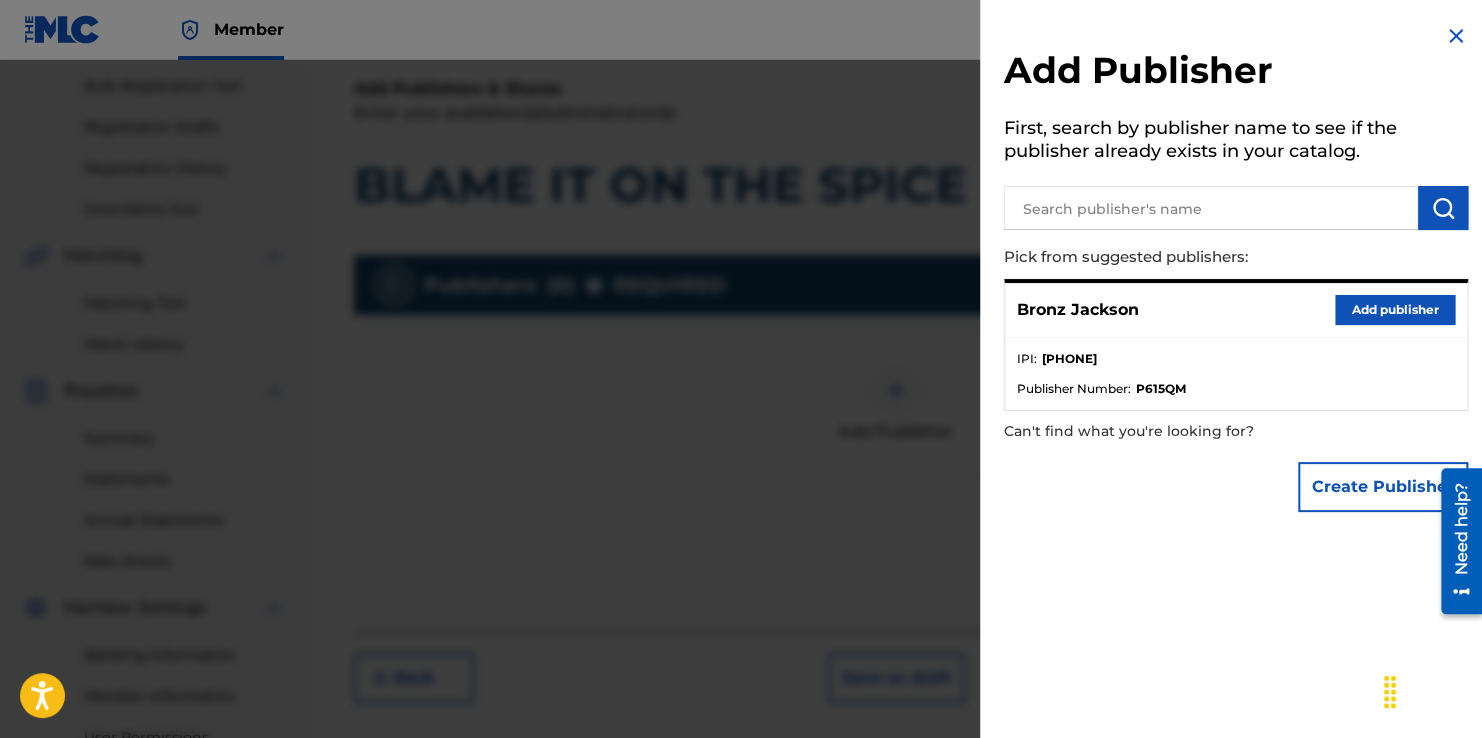 click on "Add publisher" at bounding box center [1395, 310] 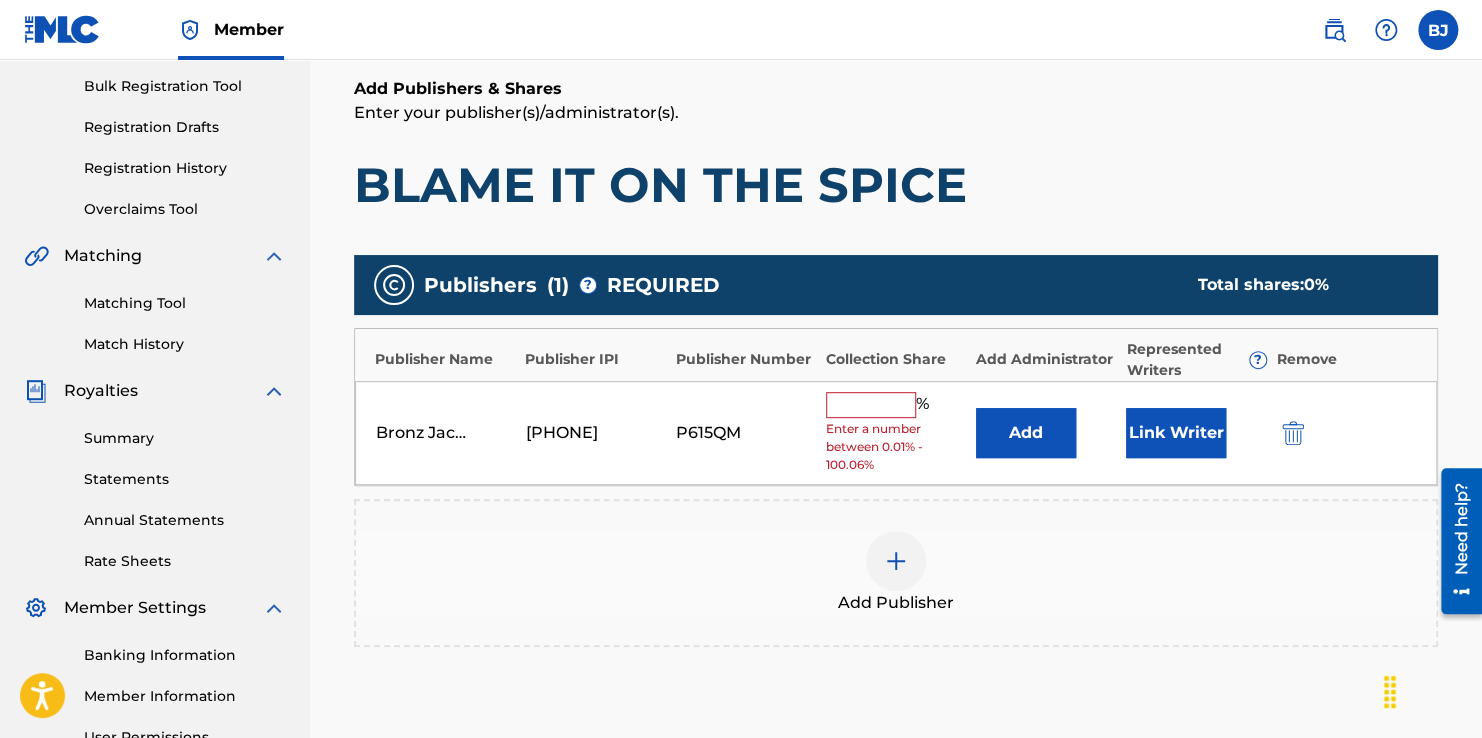 click at bounding box center [871, 405] 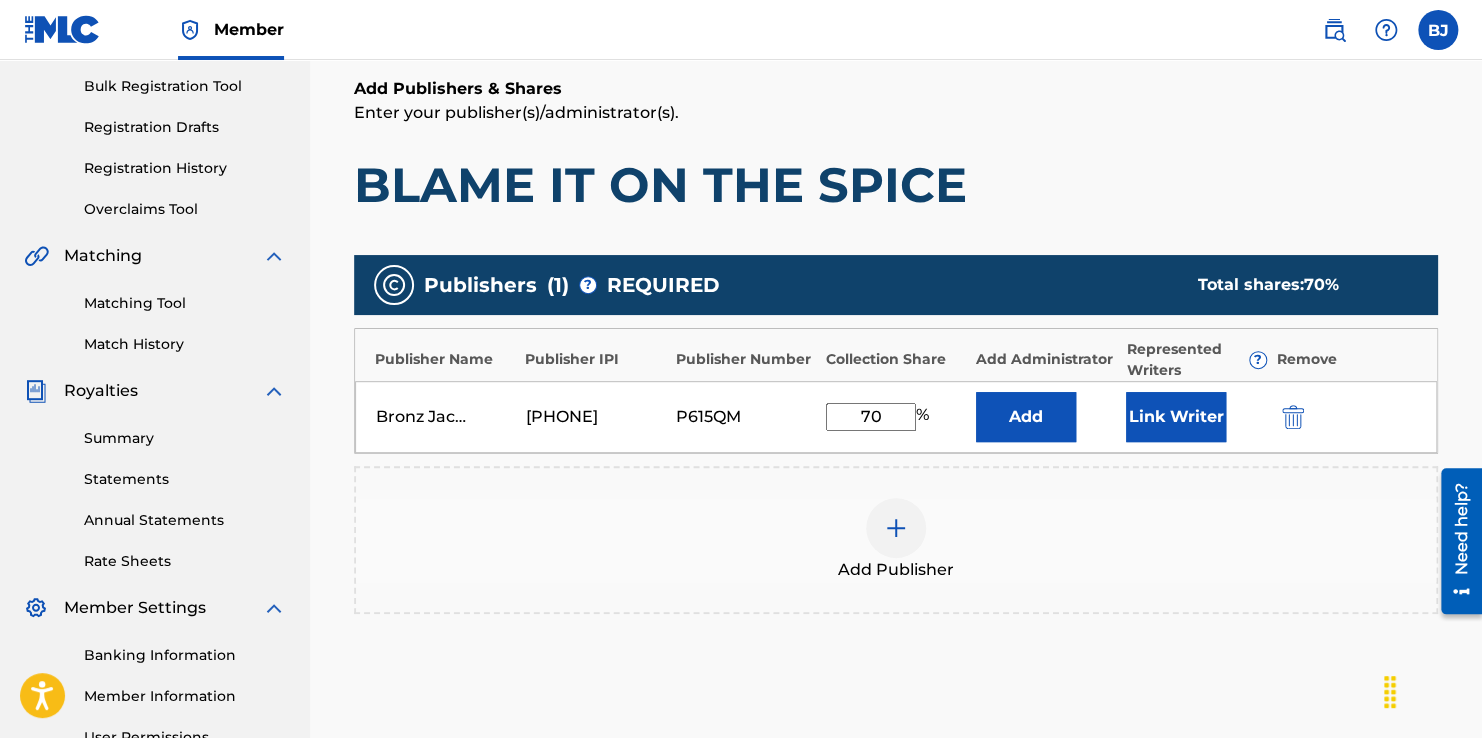 type on "70" 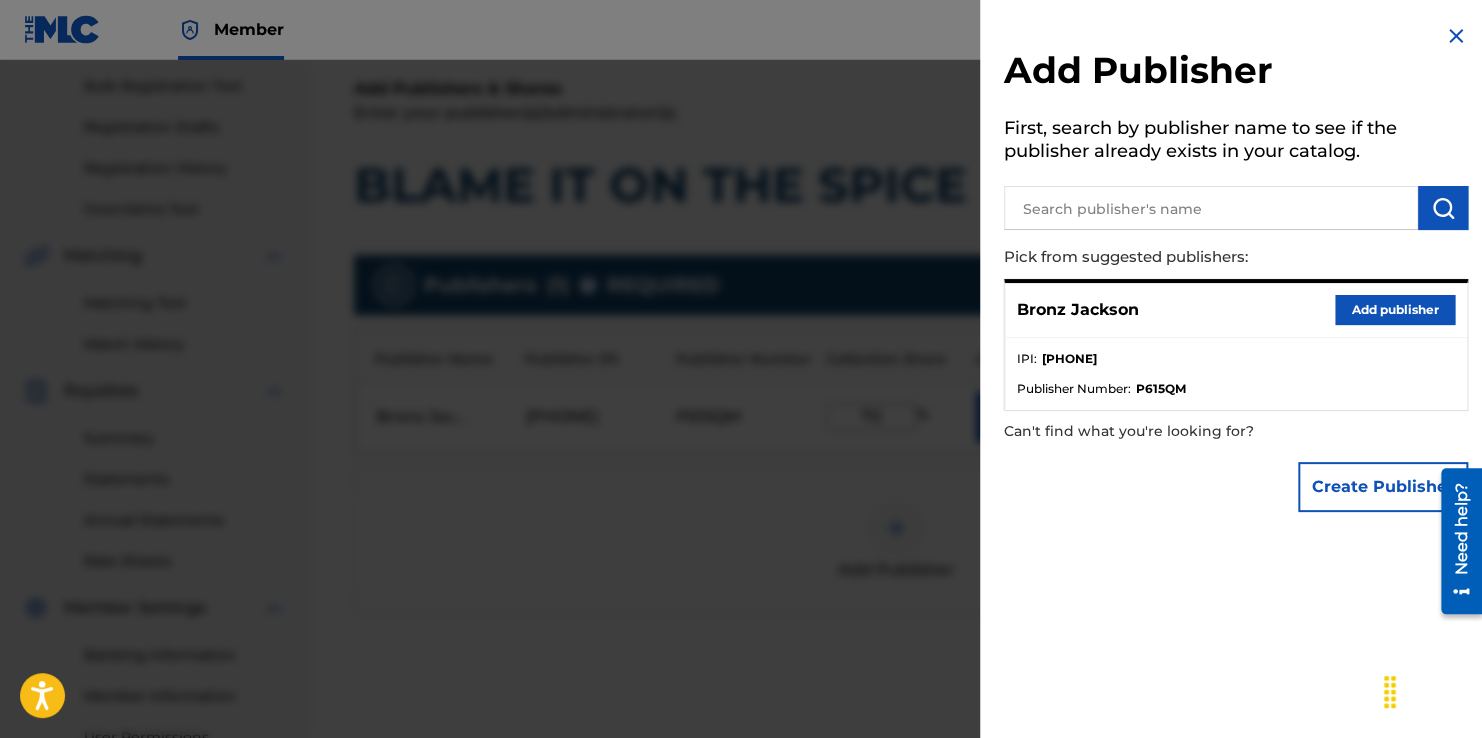 drag, startPoint x: 532, startPoint y: 526, endPoint x: 686, endPoint y: 490, distance: 158.15182 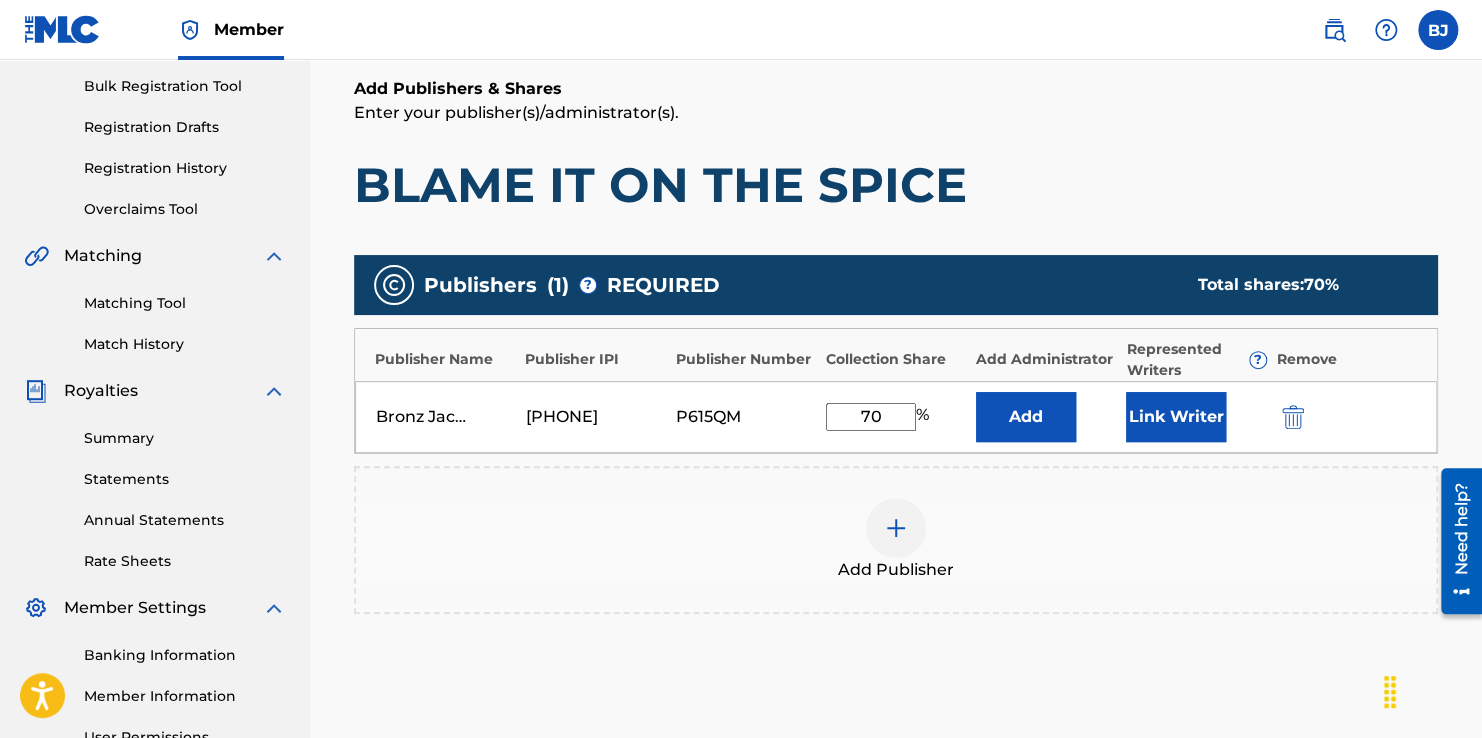 click on "Bronz Jackson 01261725659 P615QM 70 % Add Link Writer" at bounding box center [896, 417] 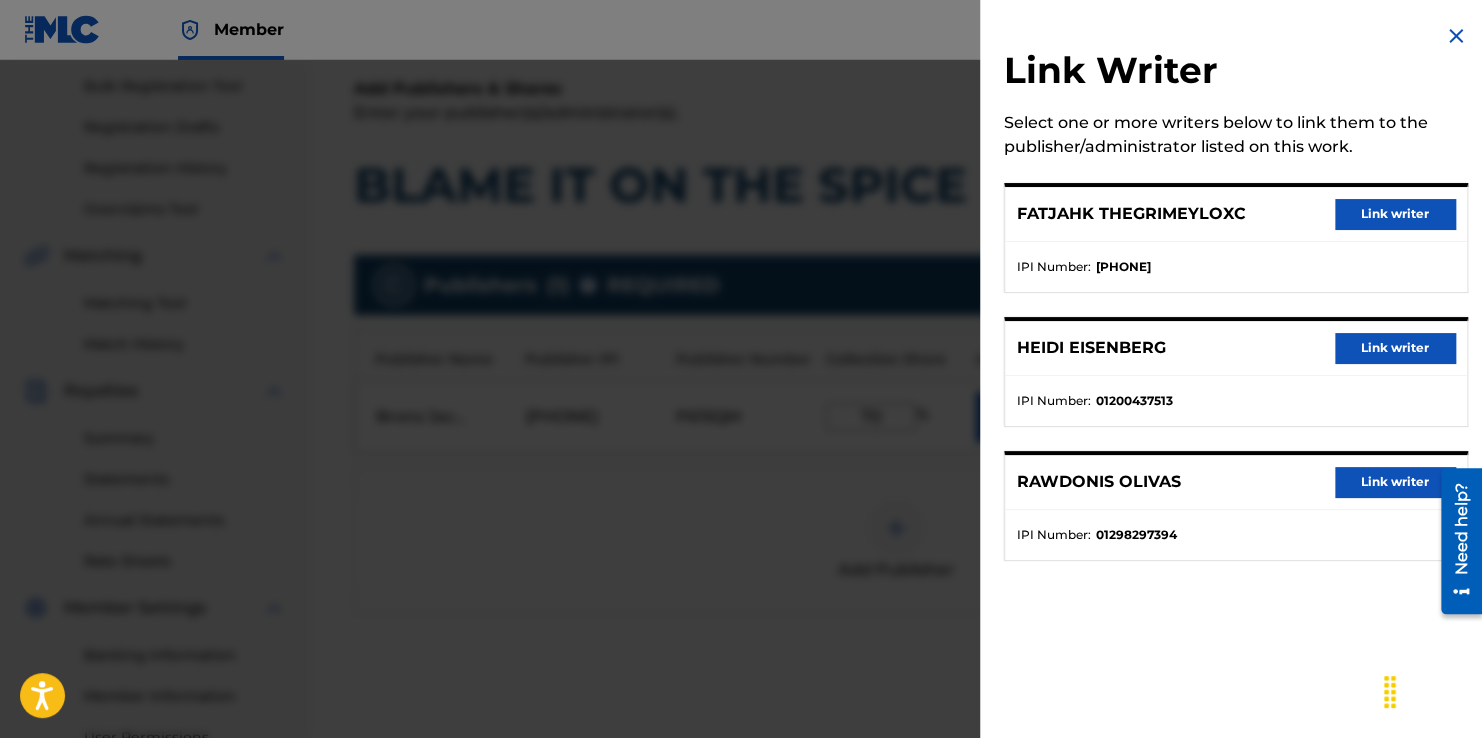 click on "Link writer" at bounding box center [1395, 214] 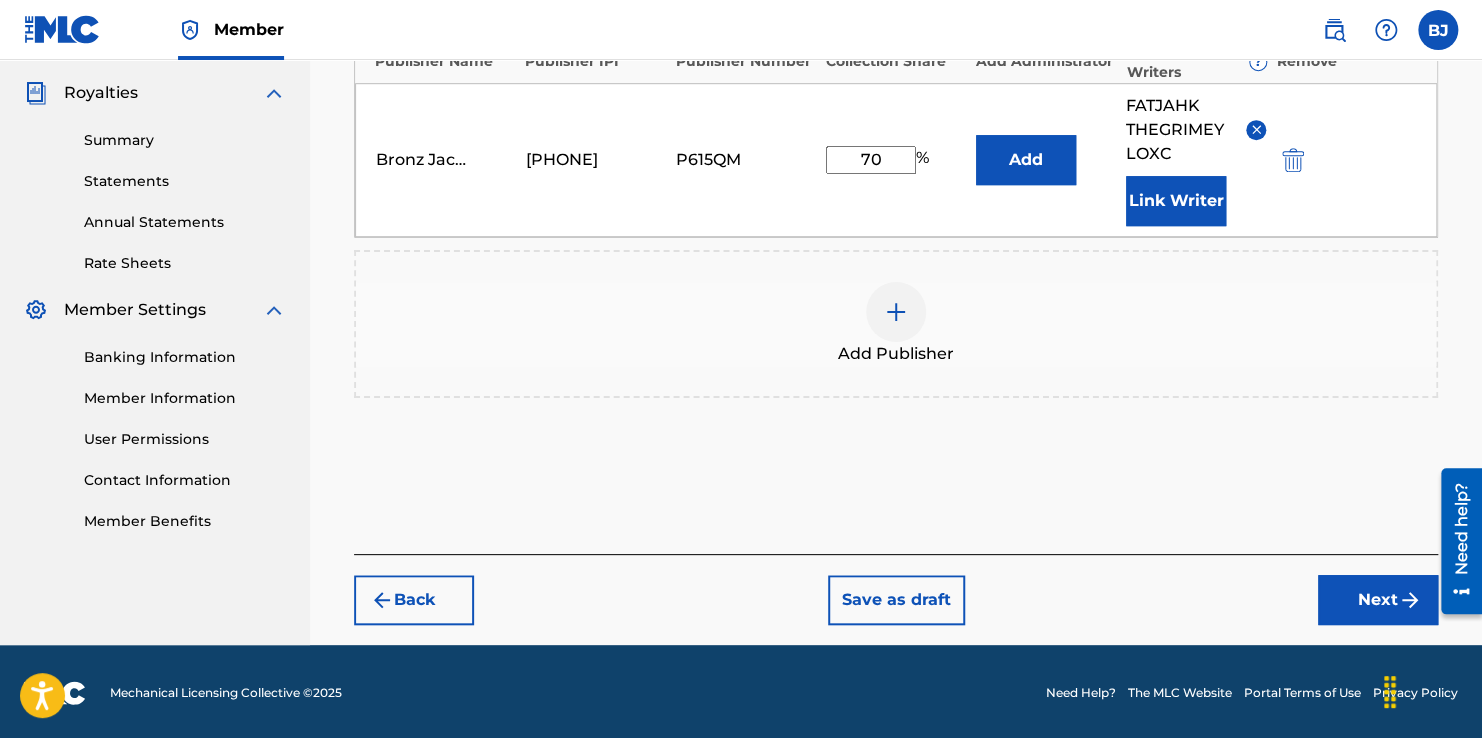 scroll, scrollTop: 488, scrollLeft: 0, axis: vertical 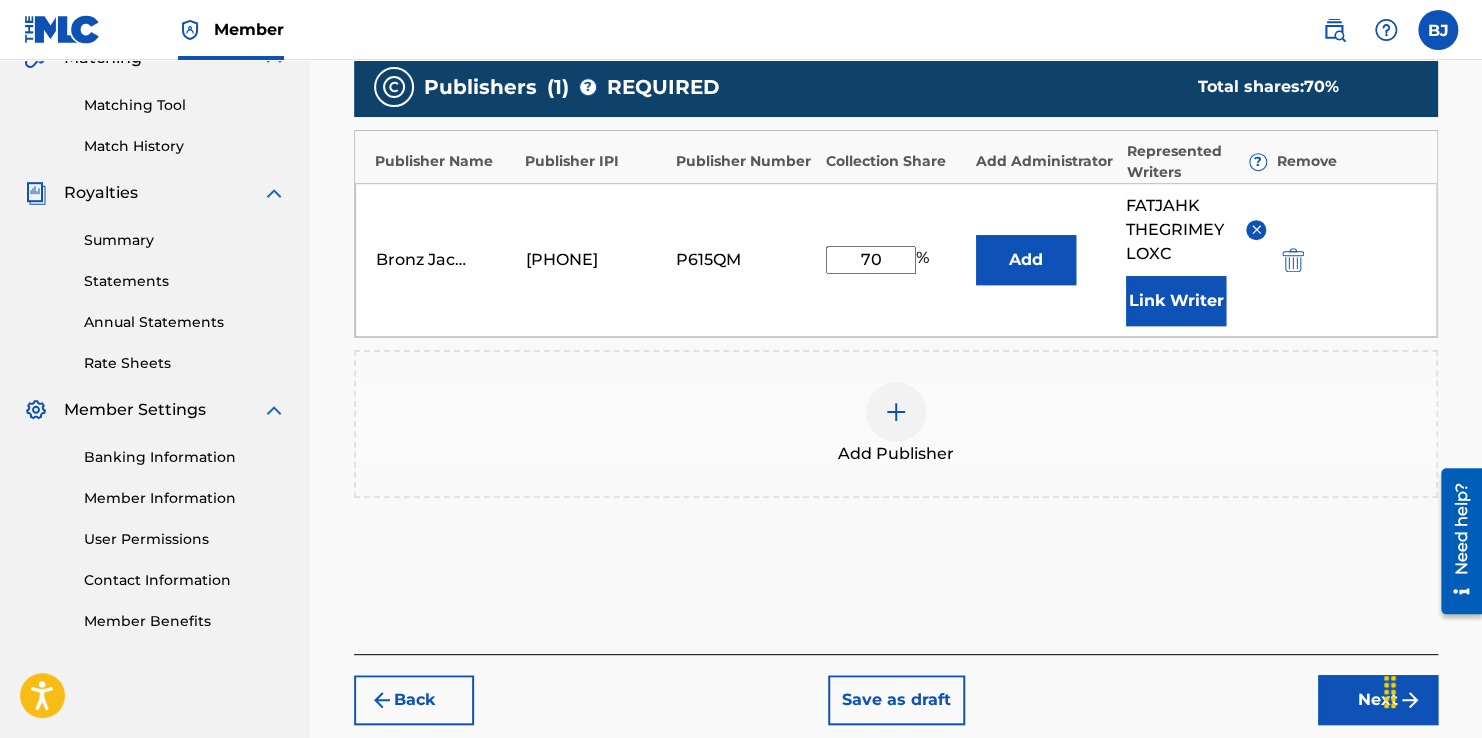 click on "Next" at bounding box center [1378, 700] 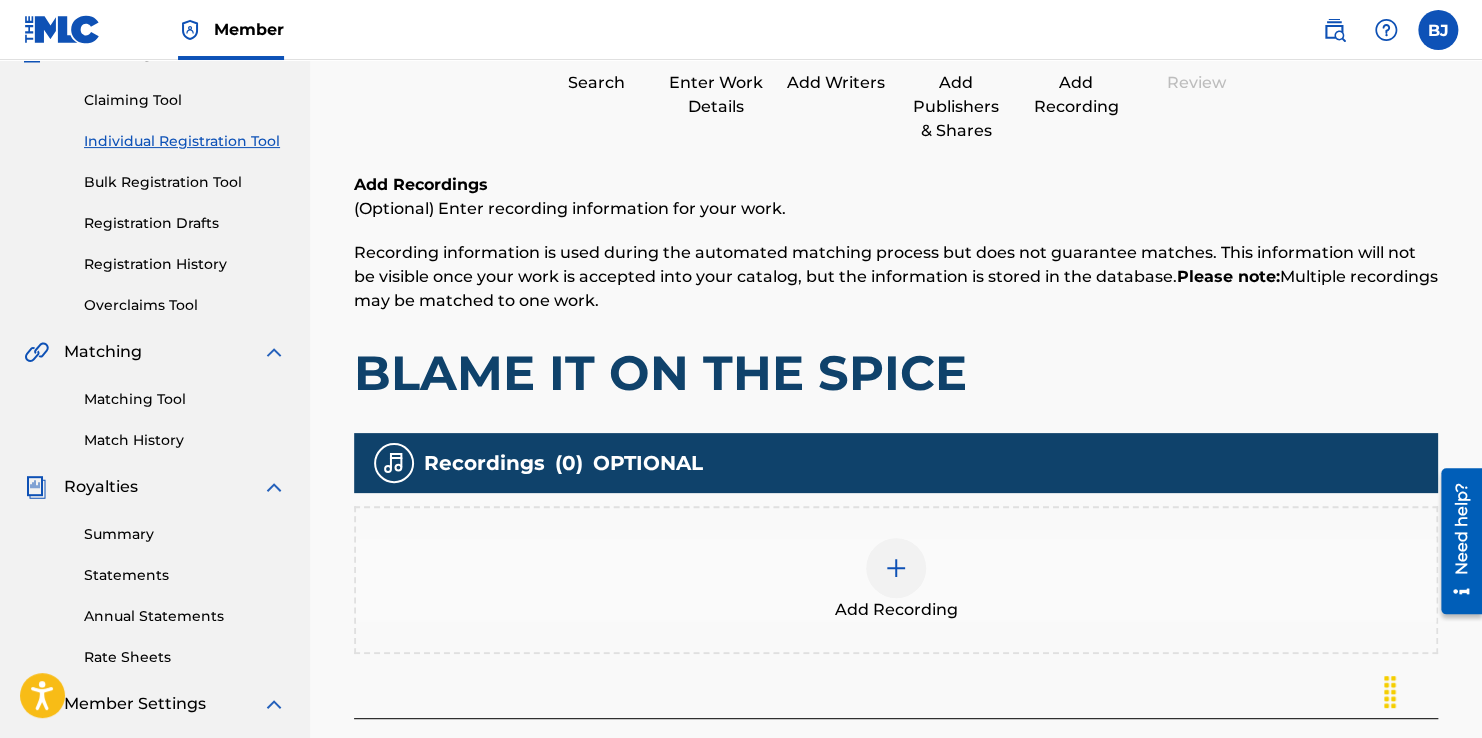 scroll, scrollTop: 390, scrollLeft: 0, axis: vertical 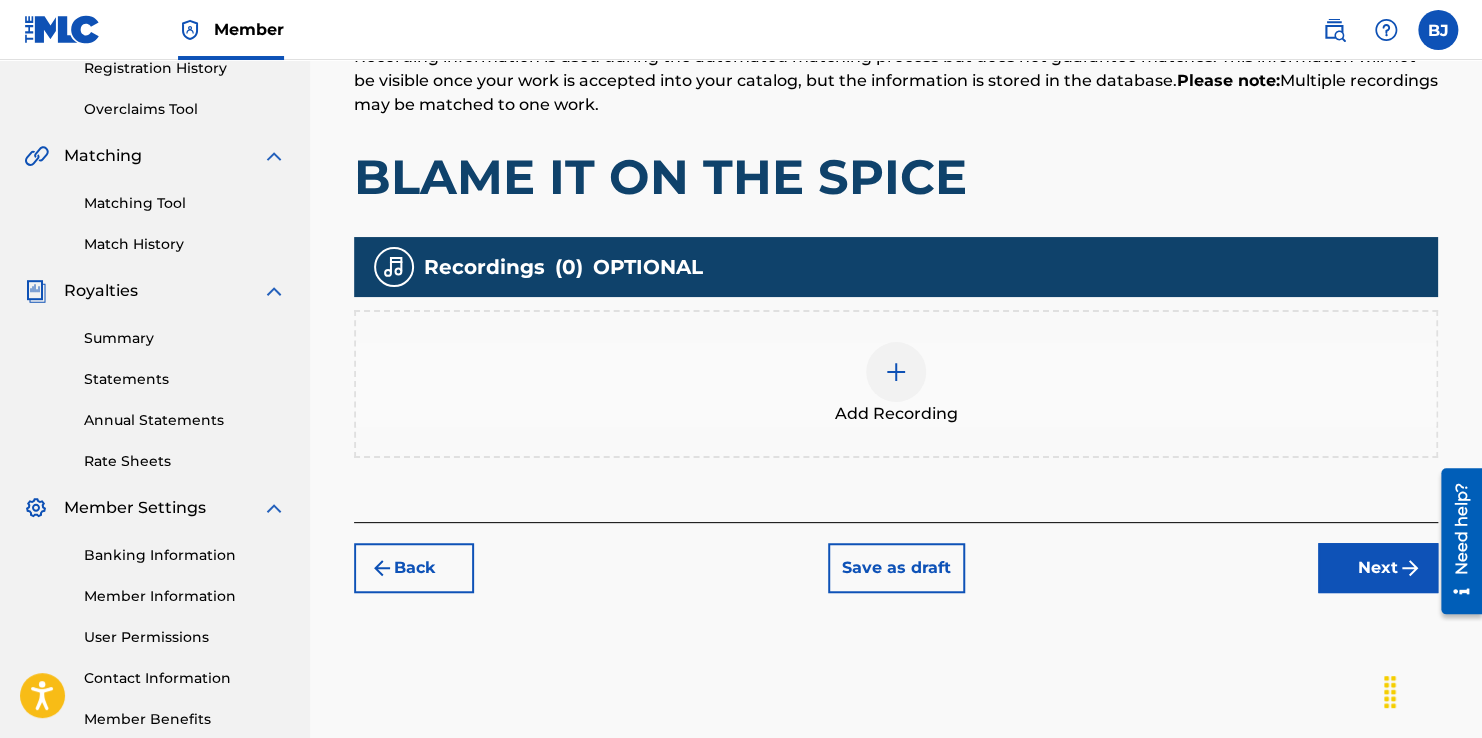 click on "Next" at bounding box center [1378, 568] 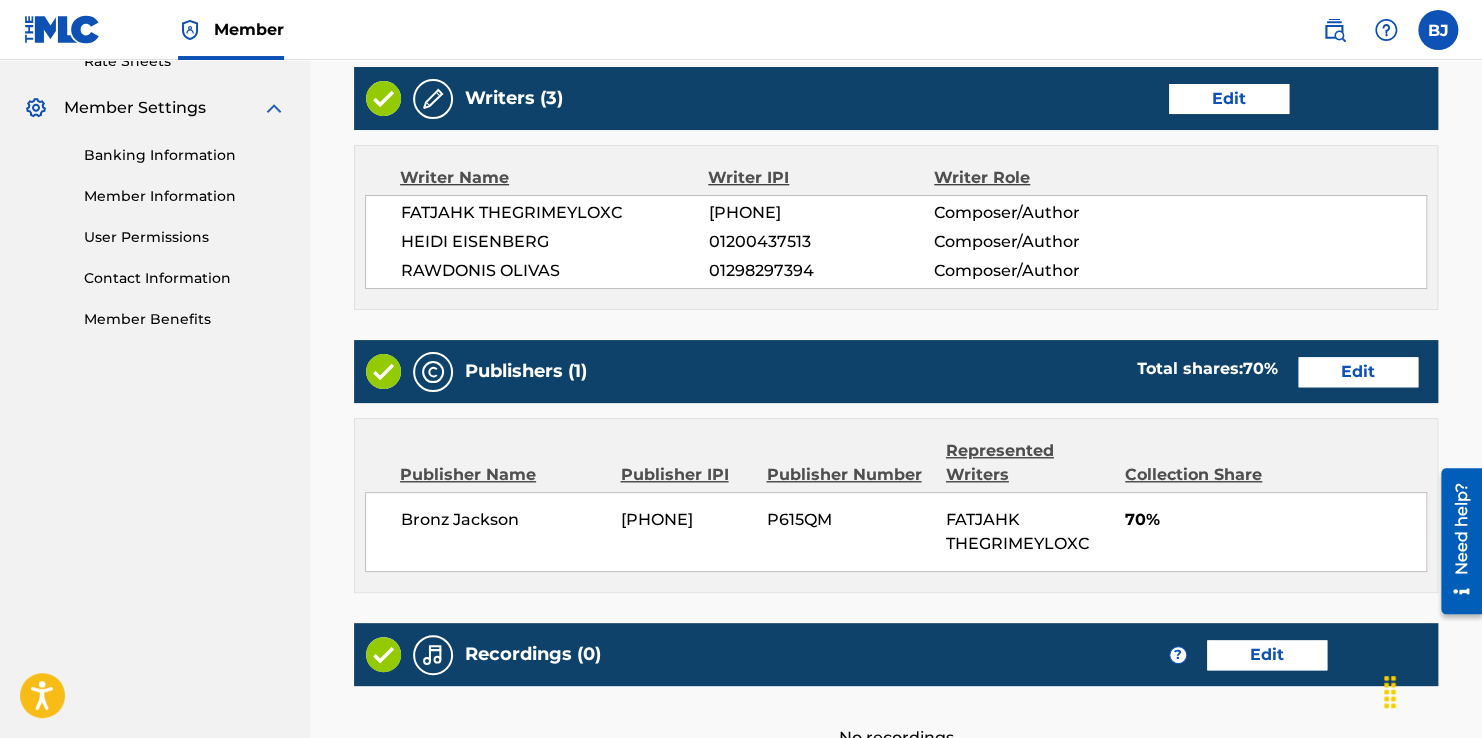 scroll, scrollTop: 1016, scrollLeft: 0, axis: vertical 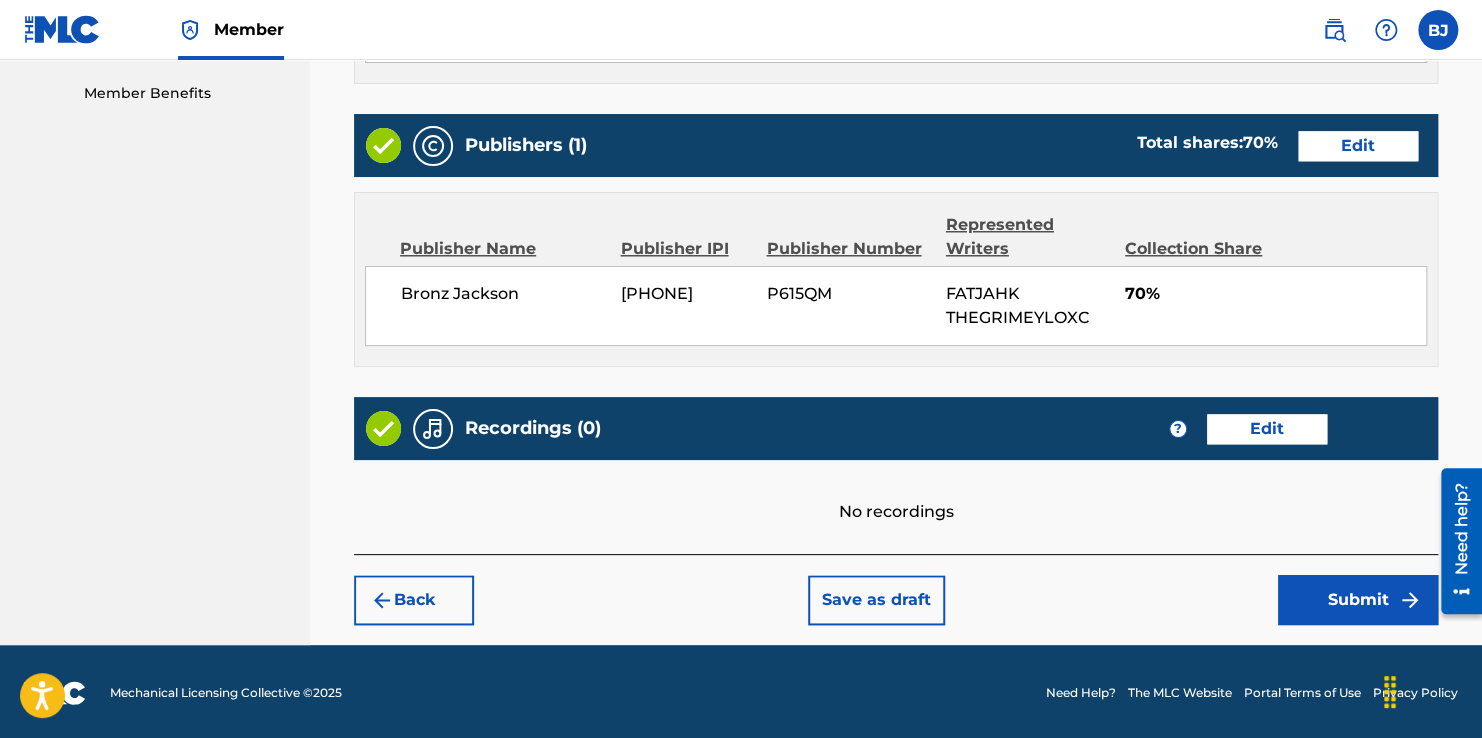 click on "Submit" at bounding box center [1358, 600] 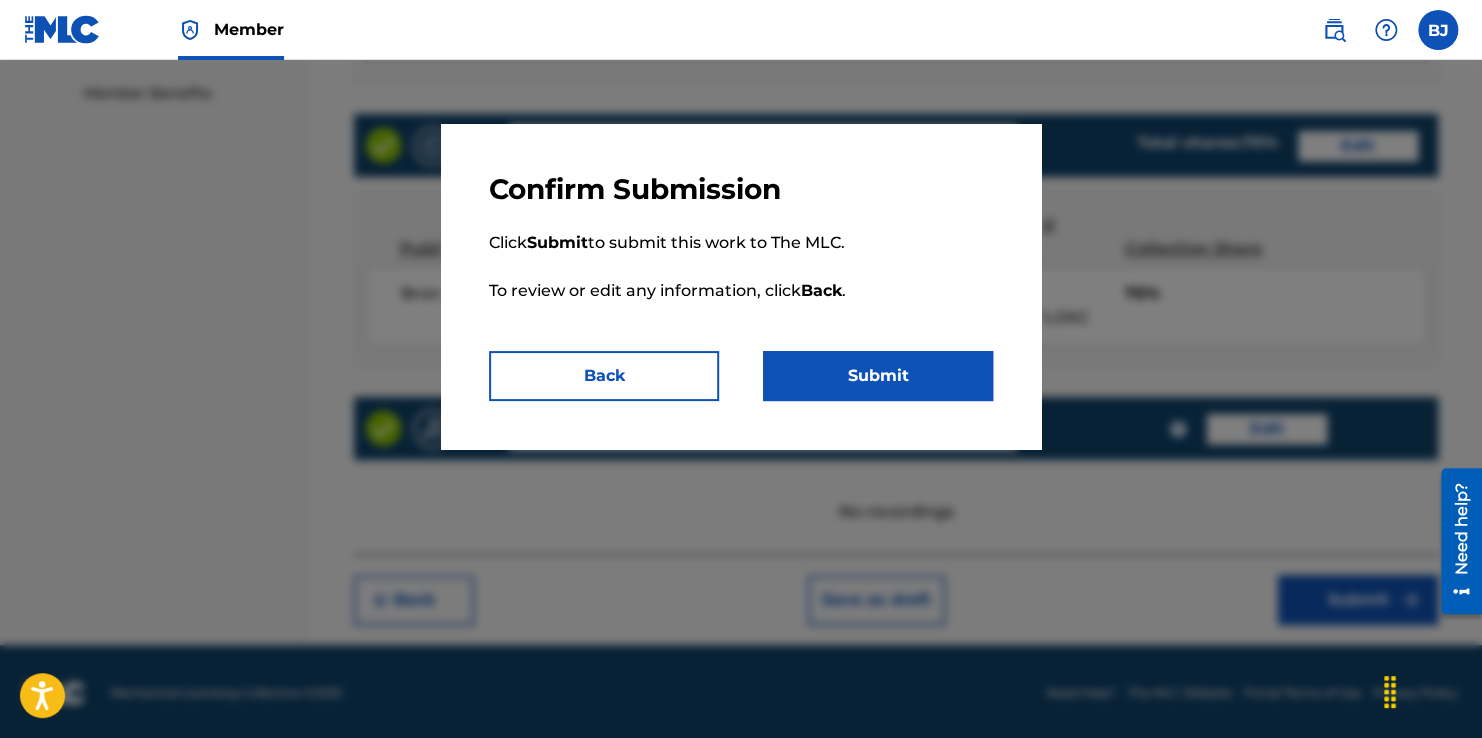 click on "Submit" at bounding box center [878, 376] 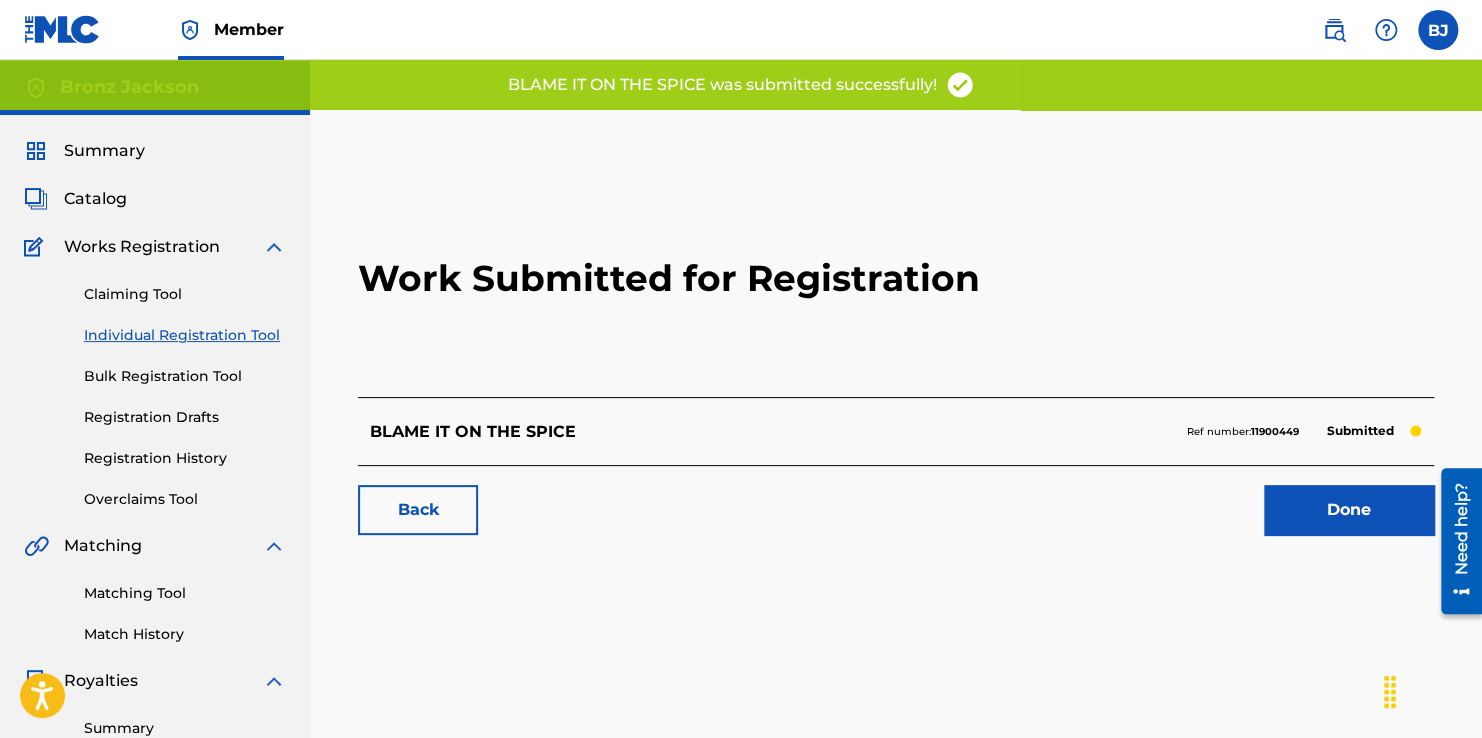 click on "Individual Registration Tool" at bounding box center (185, 335) 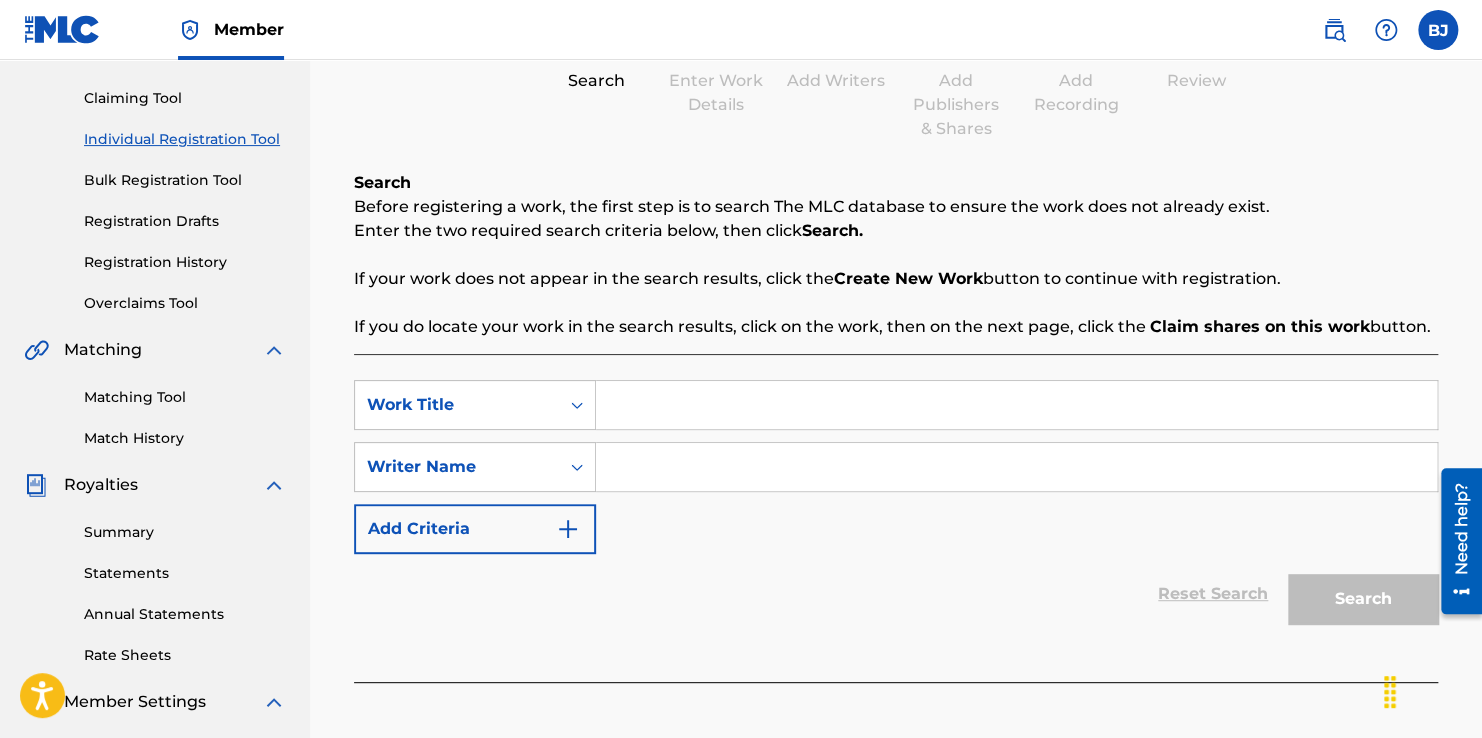 scroll, scrollTop: 200, scrollLeft: 0, axis: vertical 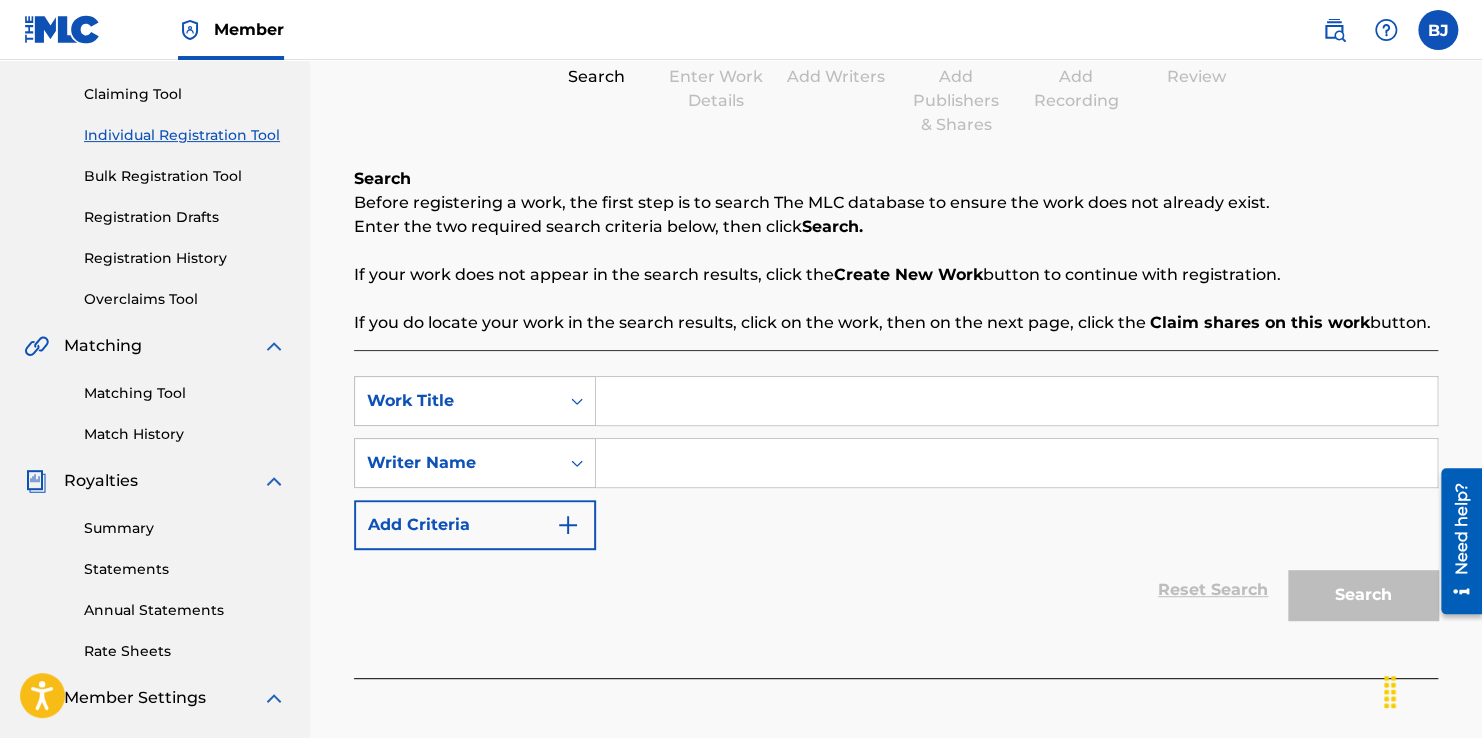 click at bounding box center [1016, 401] 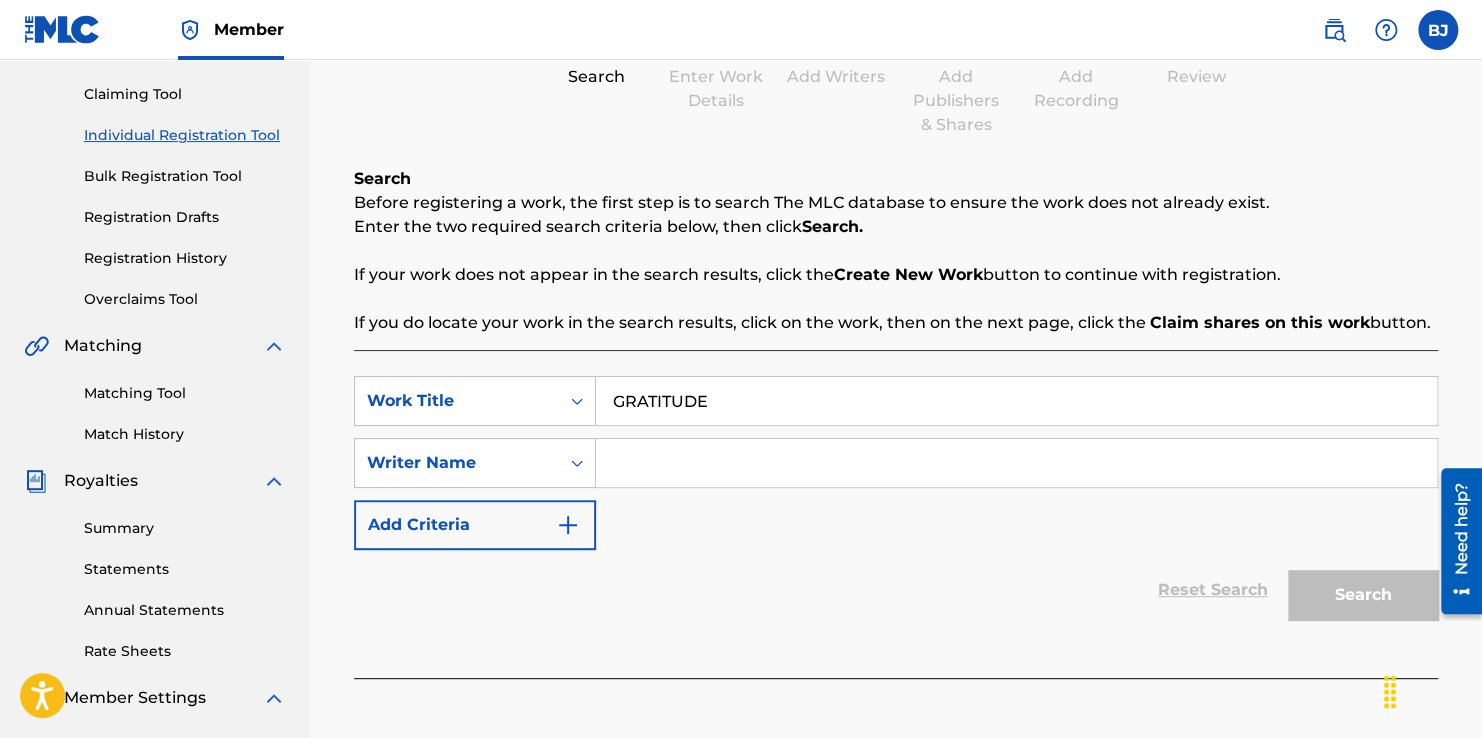 type on "GRATITUDE" 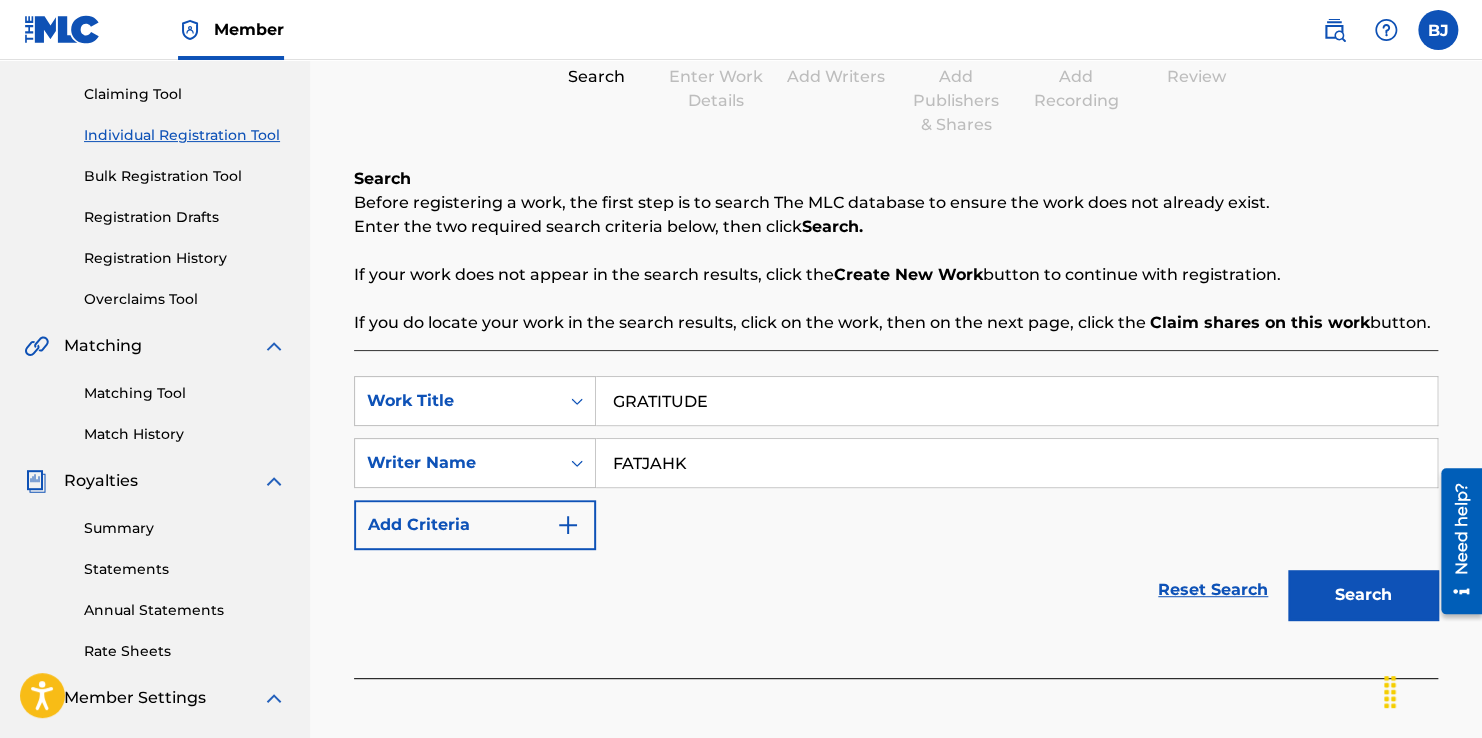 type on "FATJAHK" 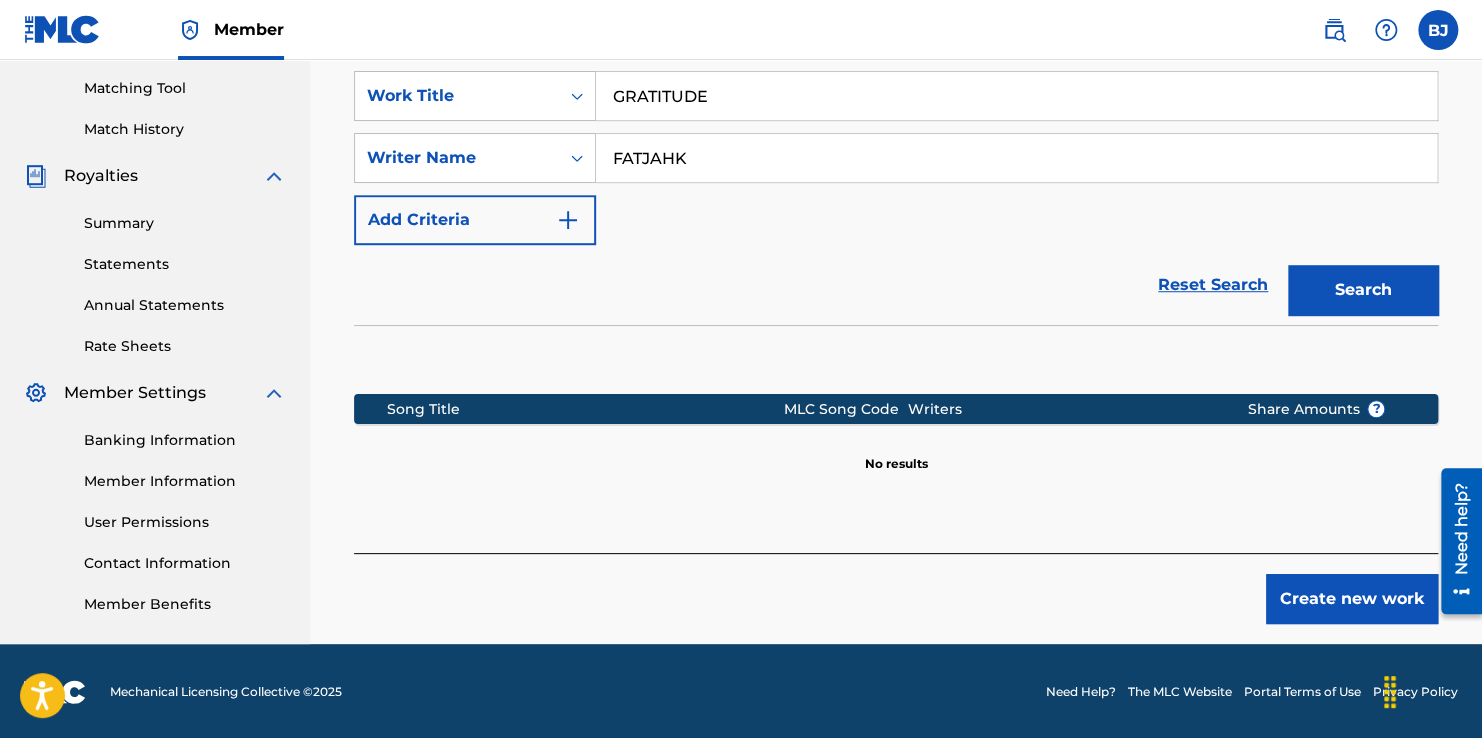 scroll, scrollTop: 506, scrollLeft: 0, axis: vertical 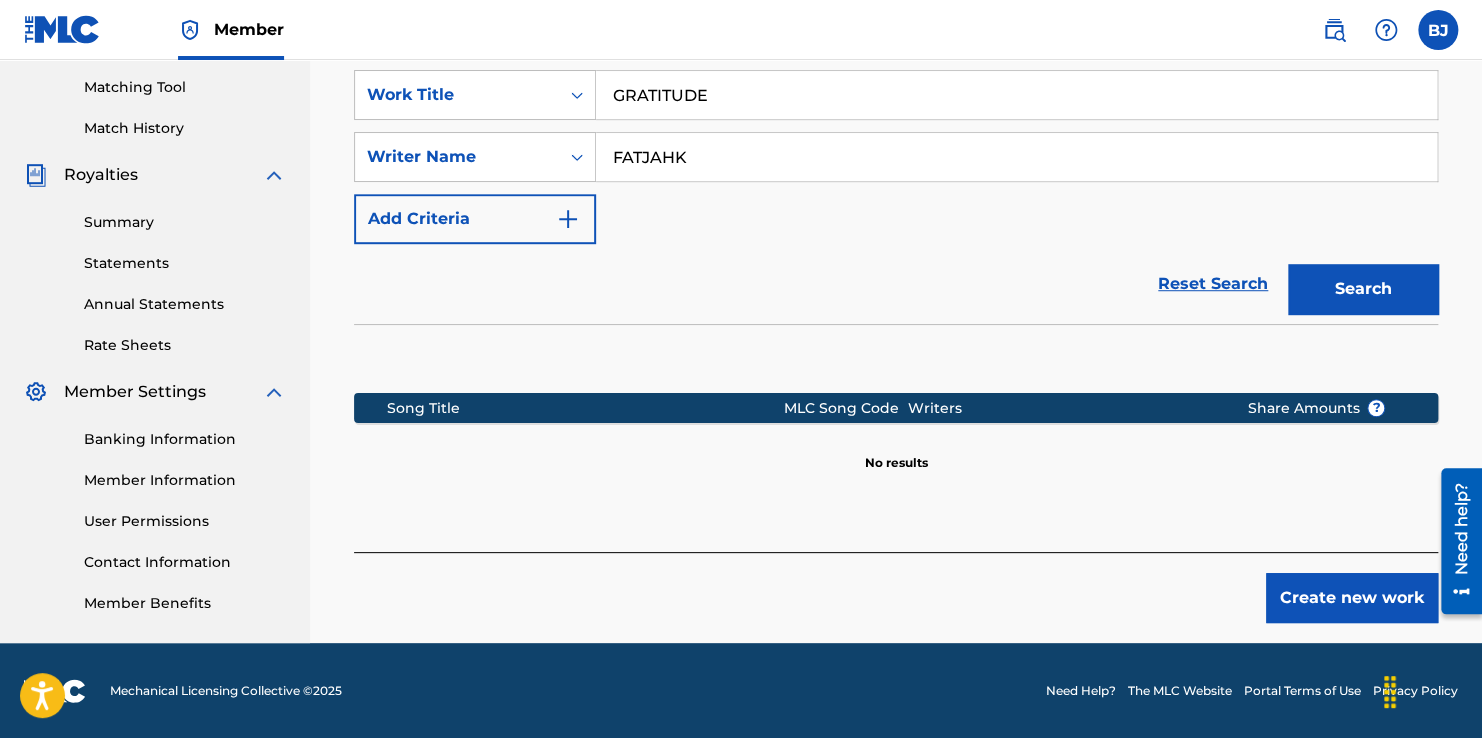 click on "Create new work" at bounding box center (1352, 598) 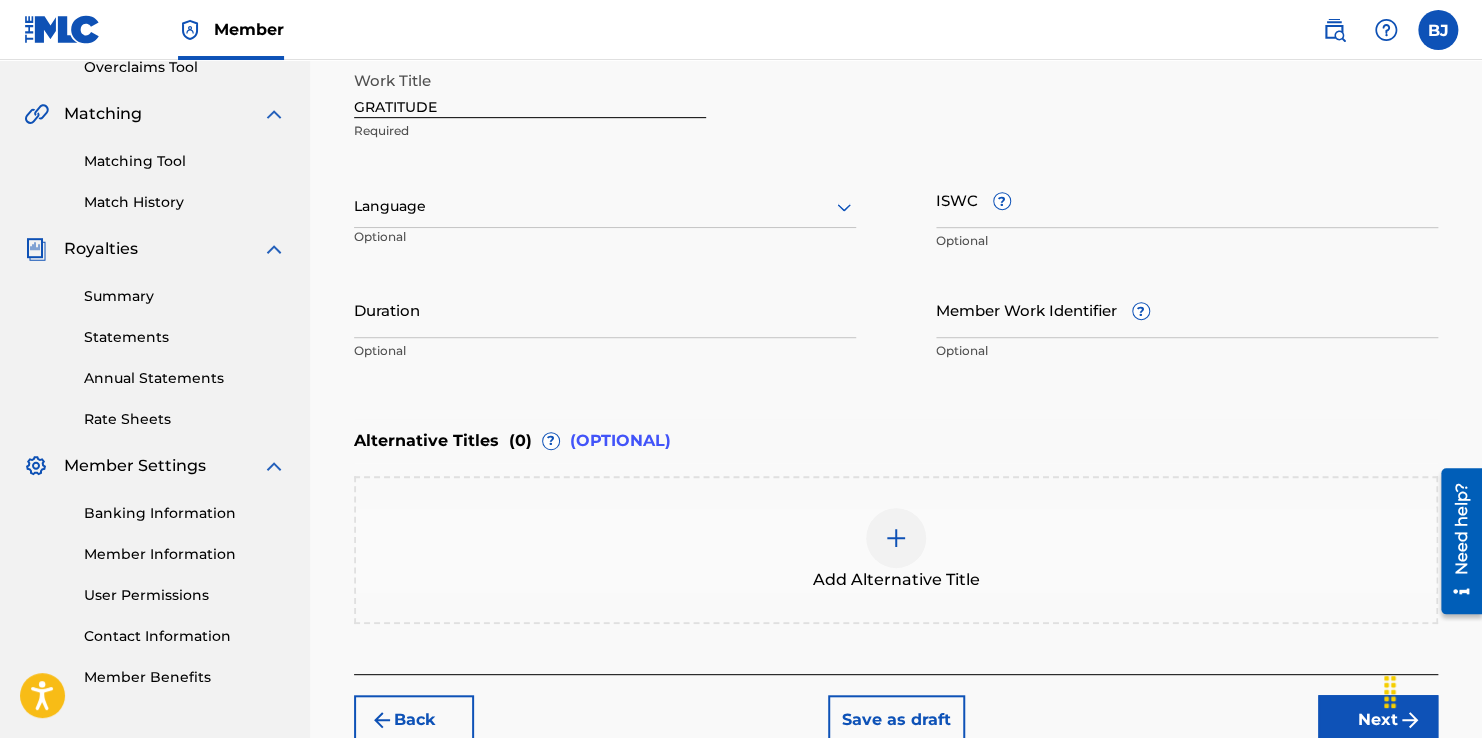 scroll, scrollTop: 306, scrollLeft: 0, axis: vertical 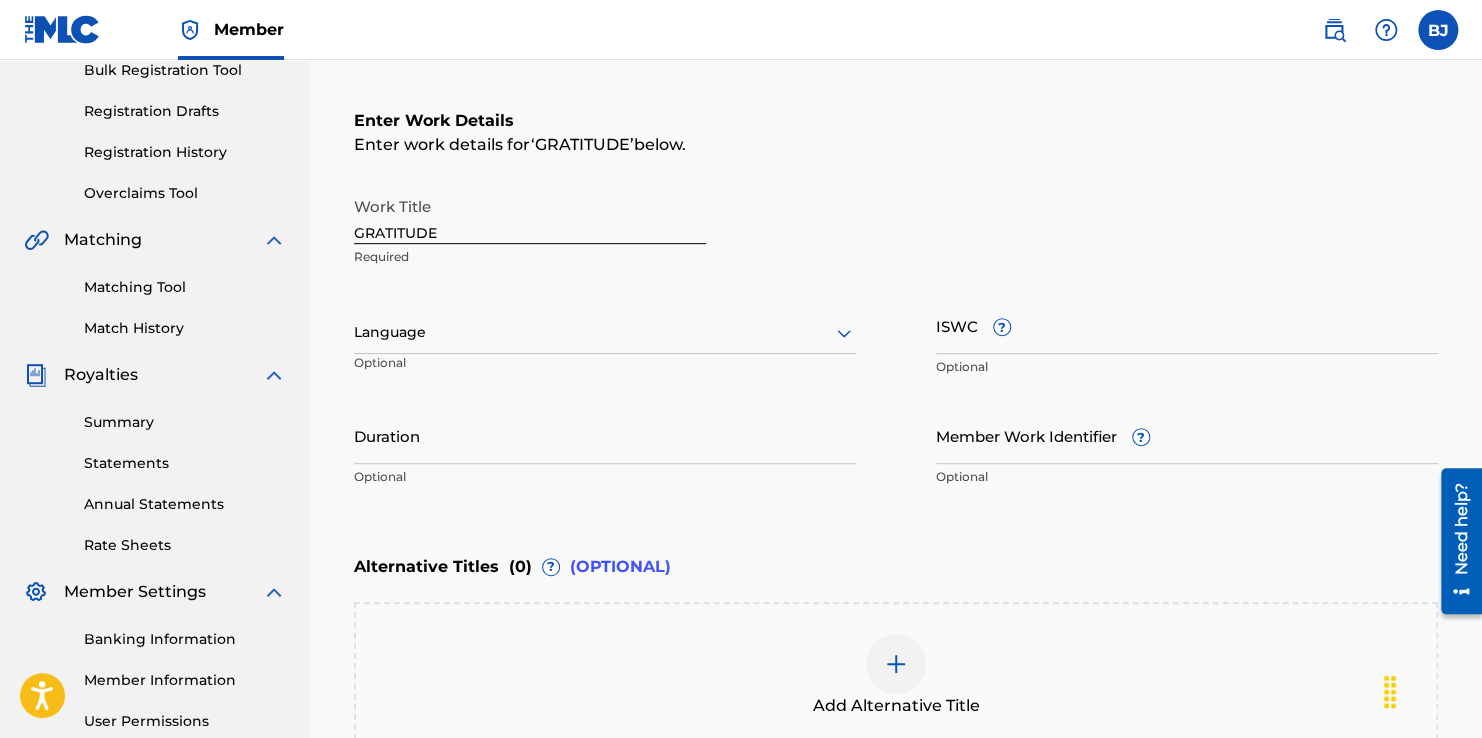 click at bounding box center [605, 332] 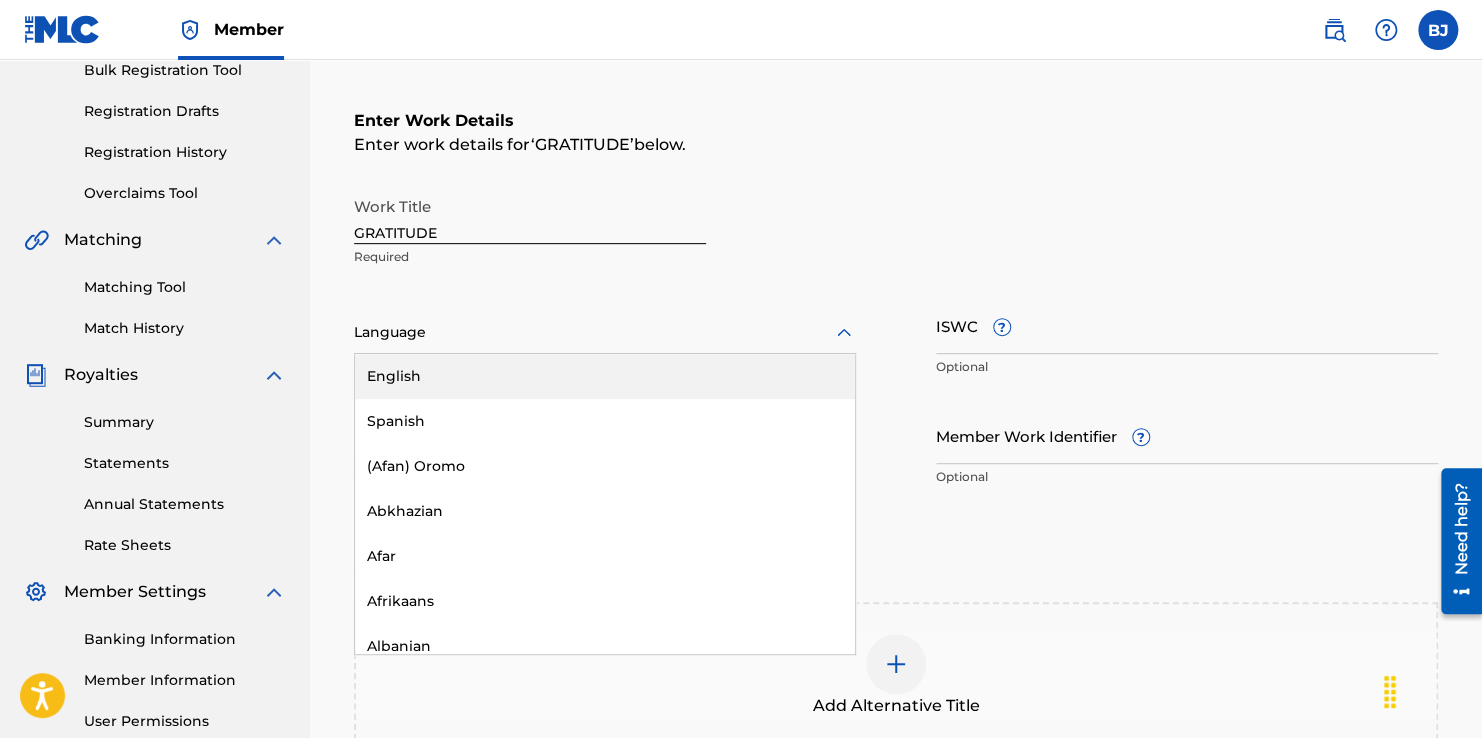 click on "English" at bounding box center (605, 376) 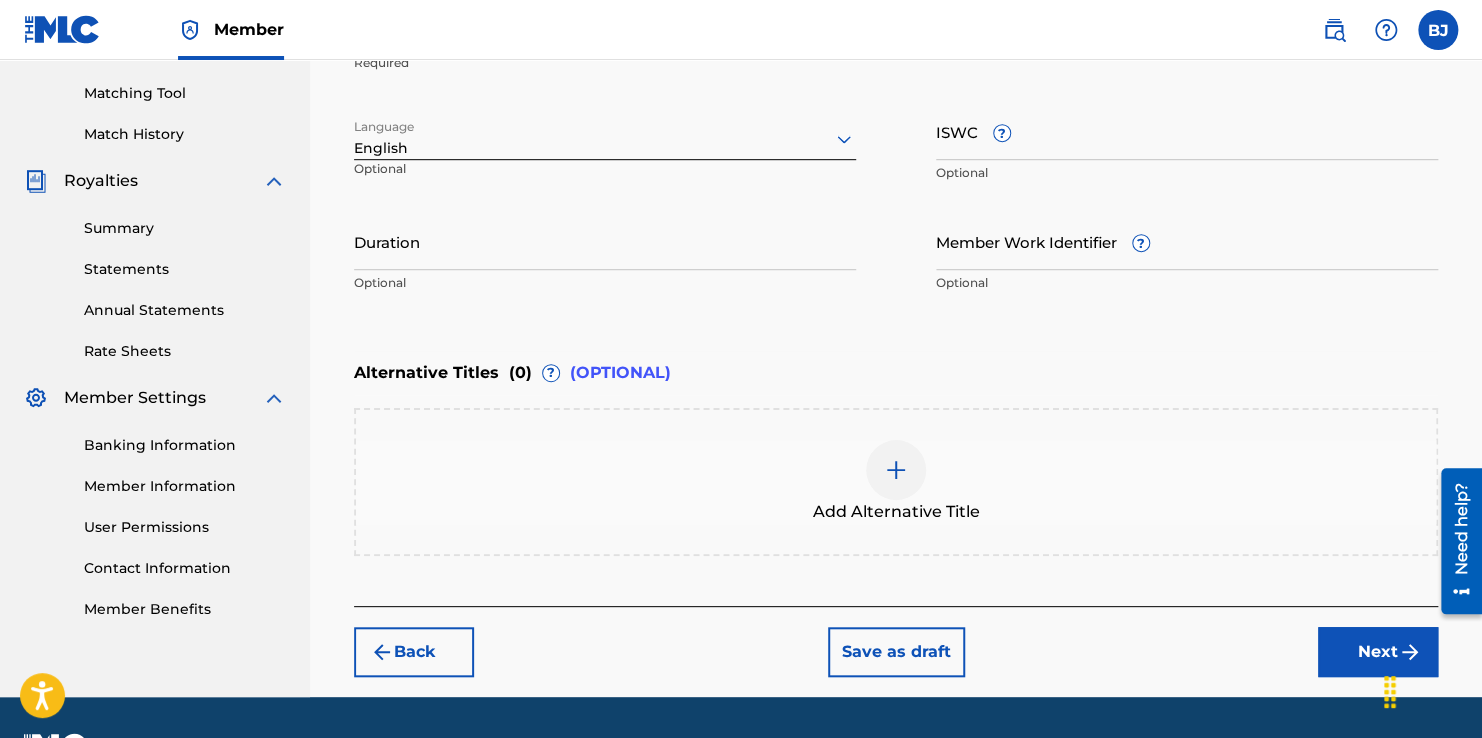 scroll, scrollTop: 506, scrollLeft: 0, axis: vertical 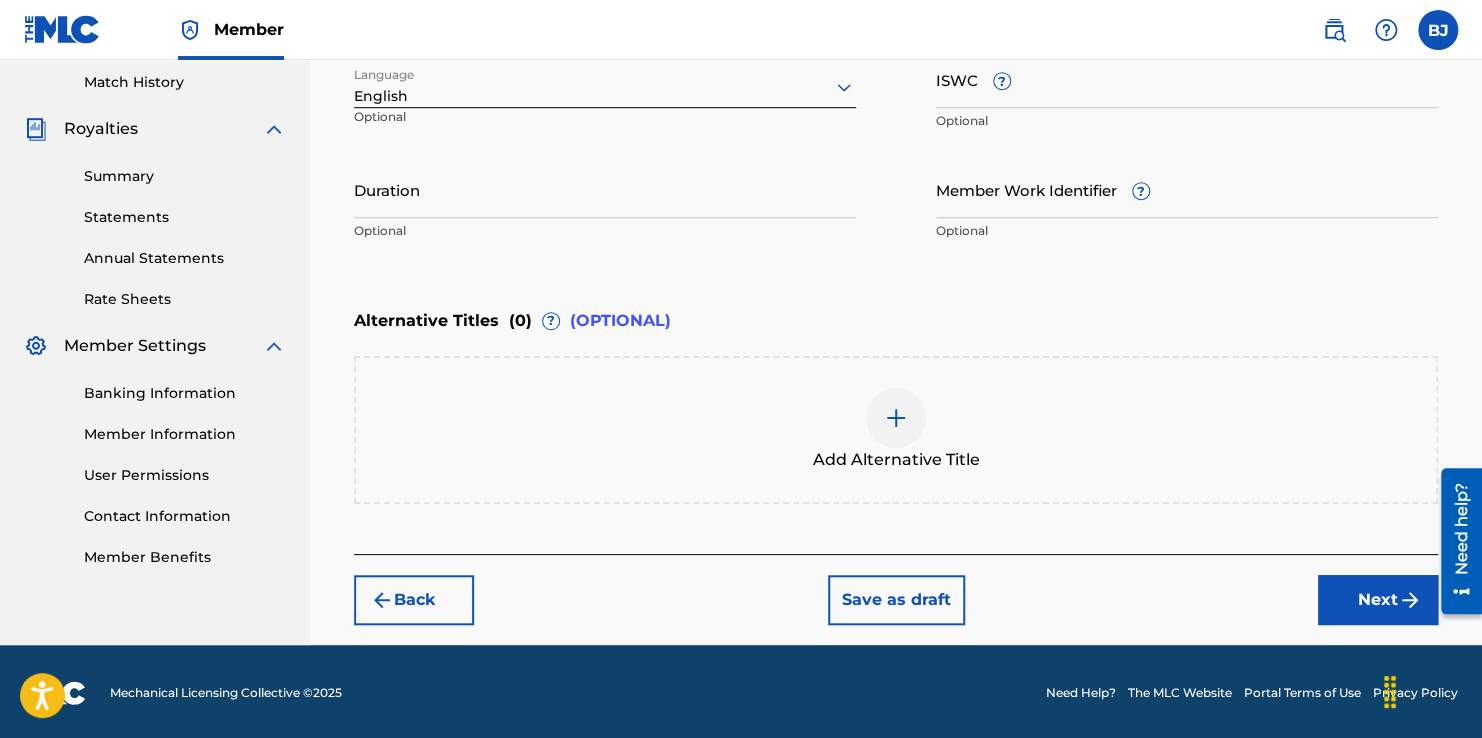click on "Next" at bounding box center (1378, 600) 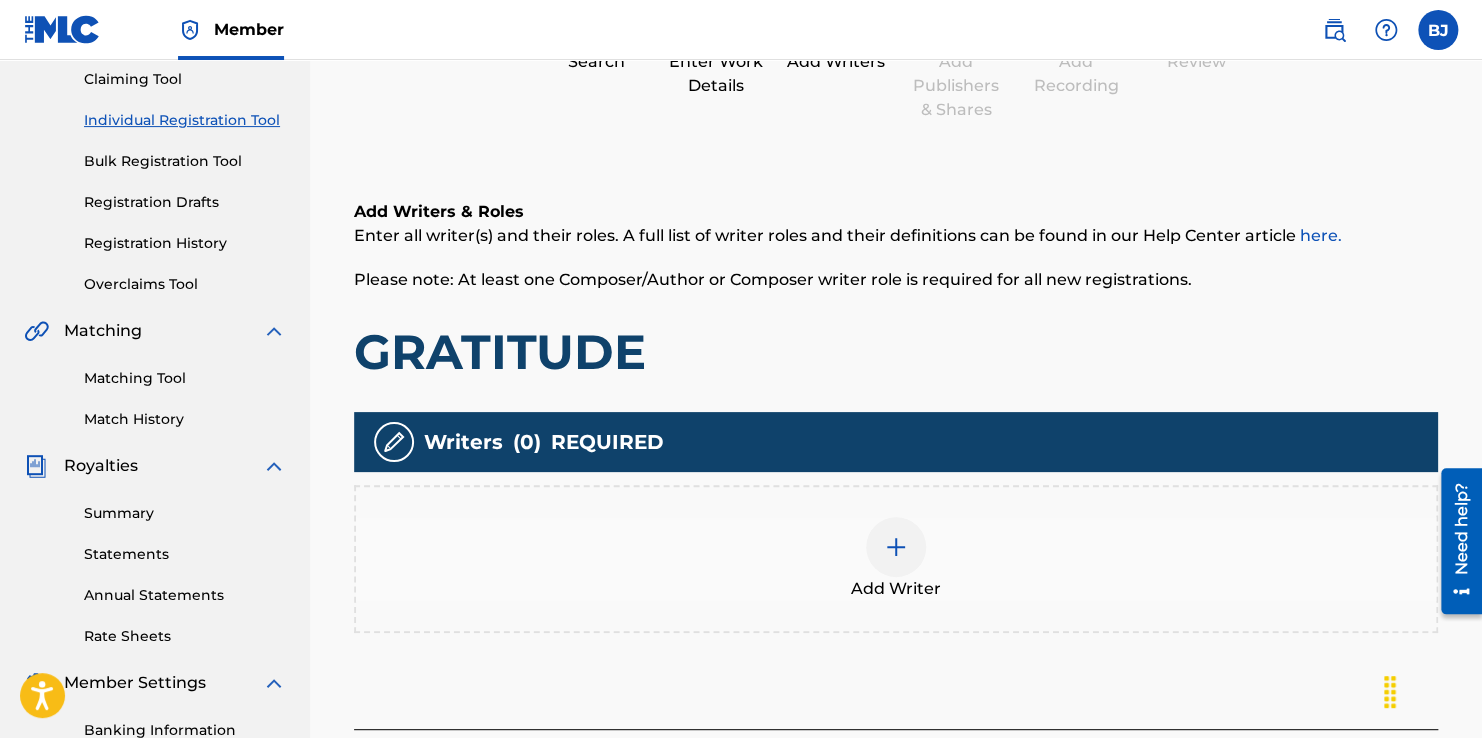 scroll, scrollTop: 390, scrollLeft: 0, axis: vertical 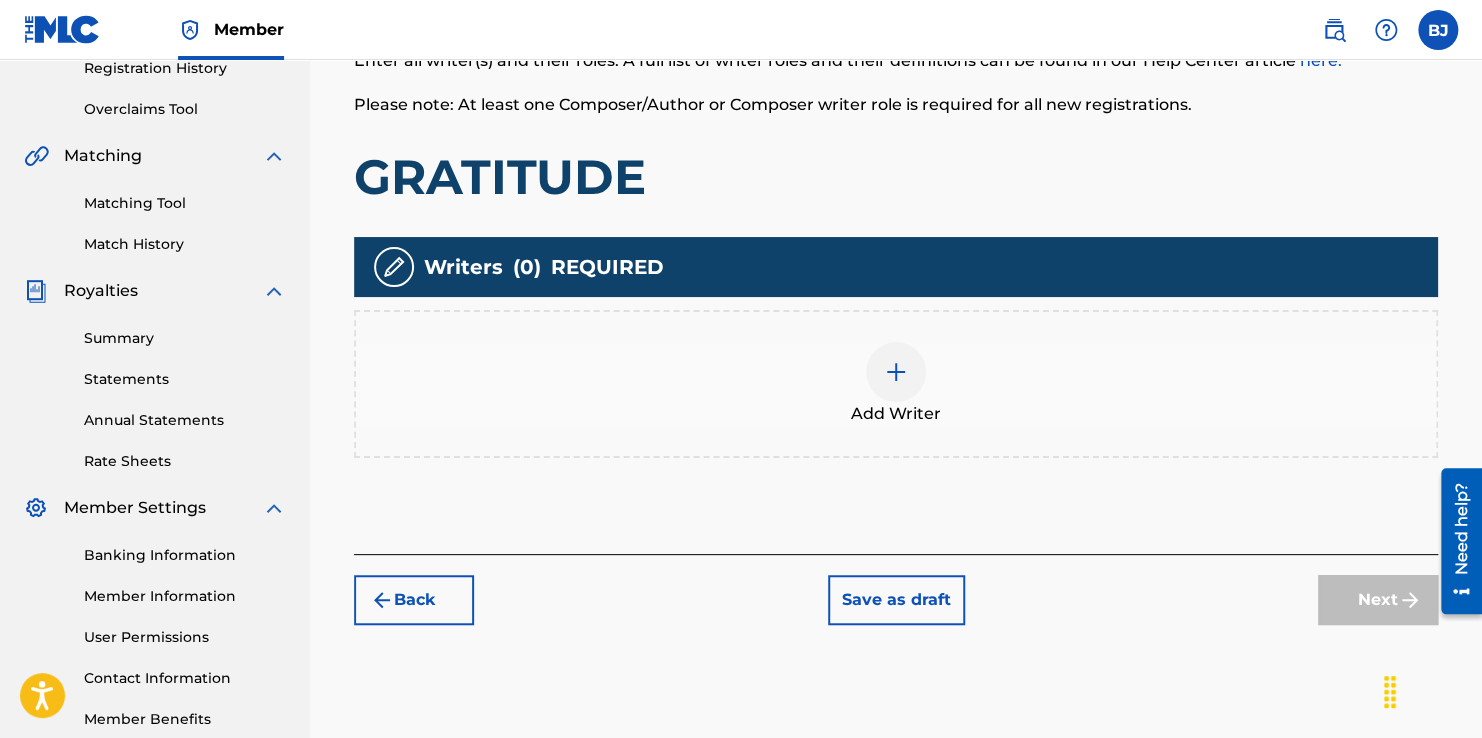 click at bounding box center [896, 372] 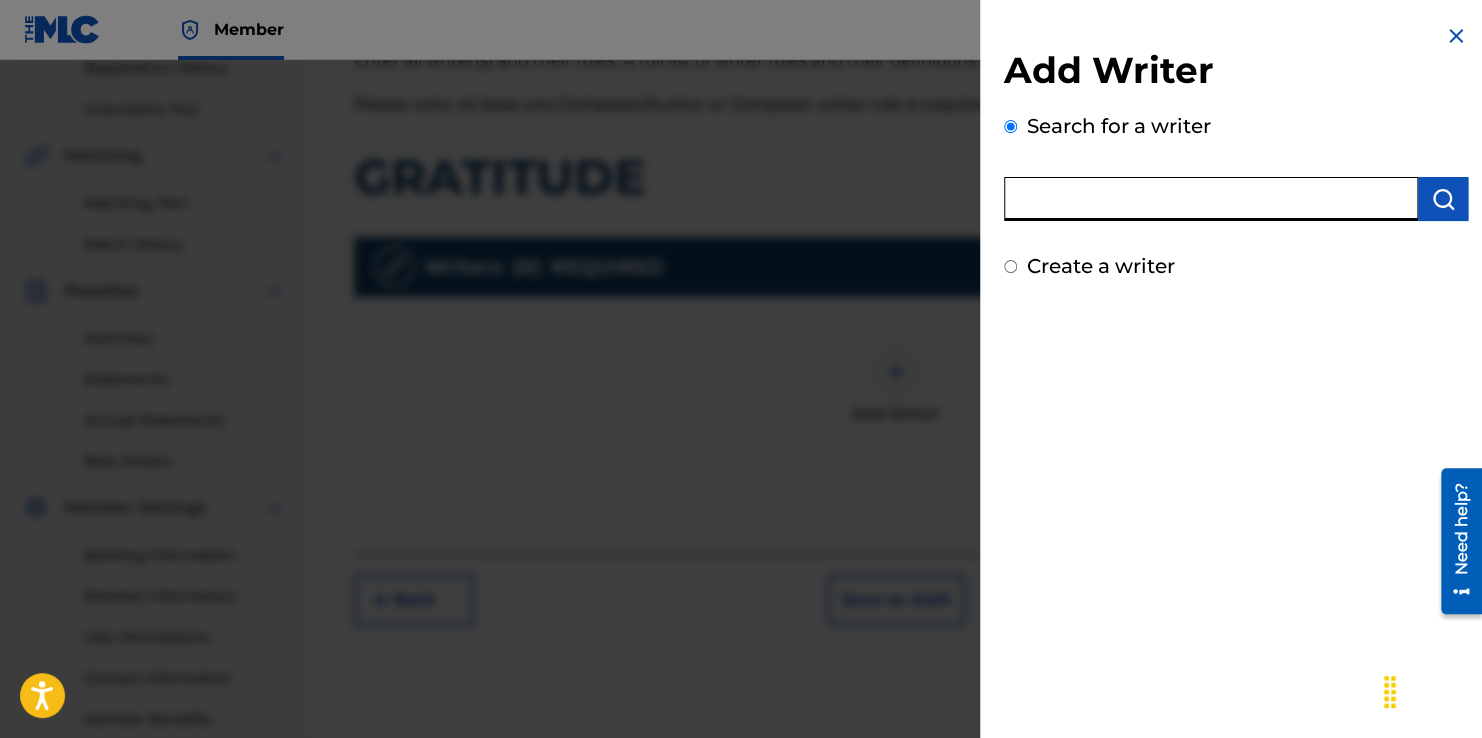click at bounding box center (1211, 199) 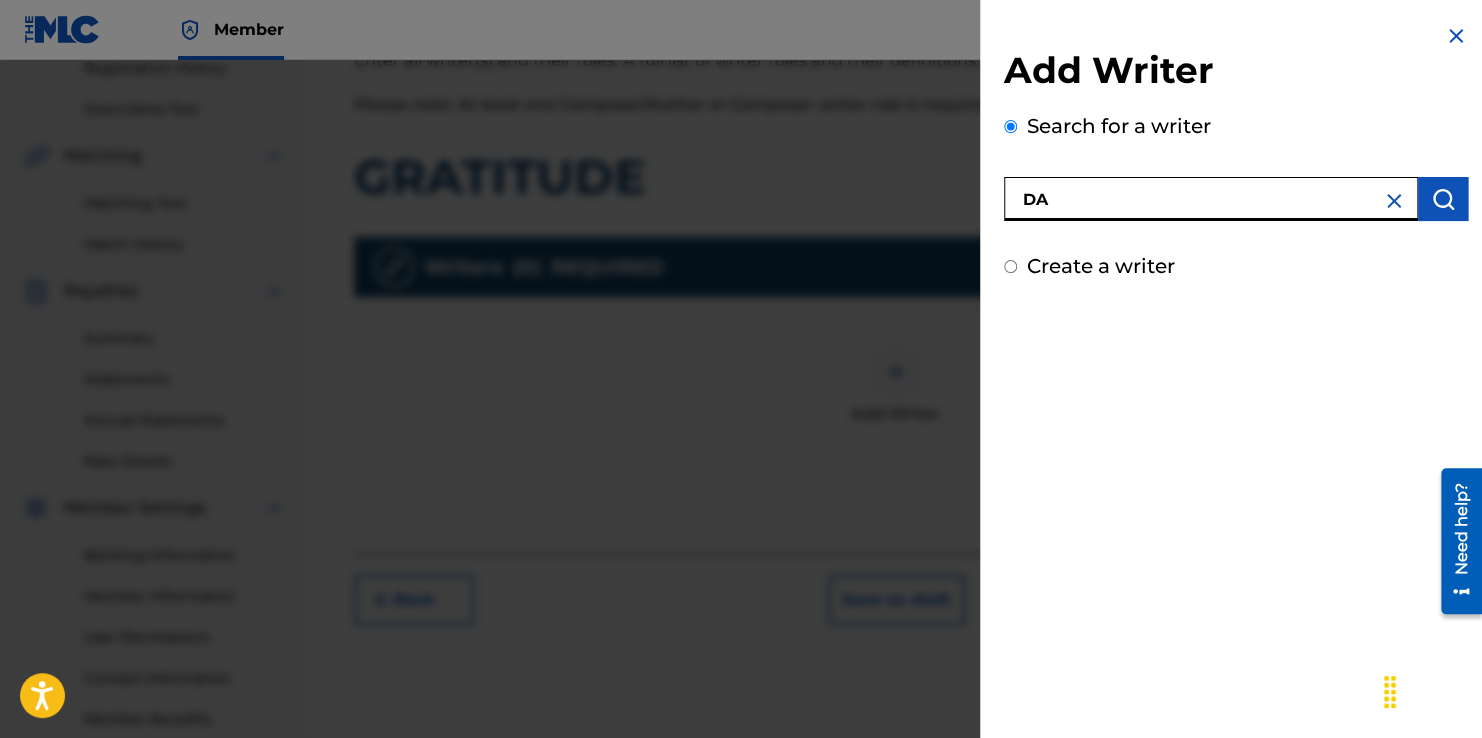 type on "D" 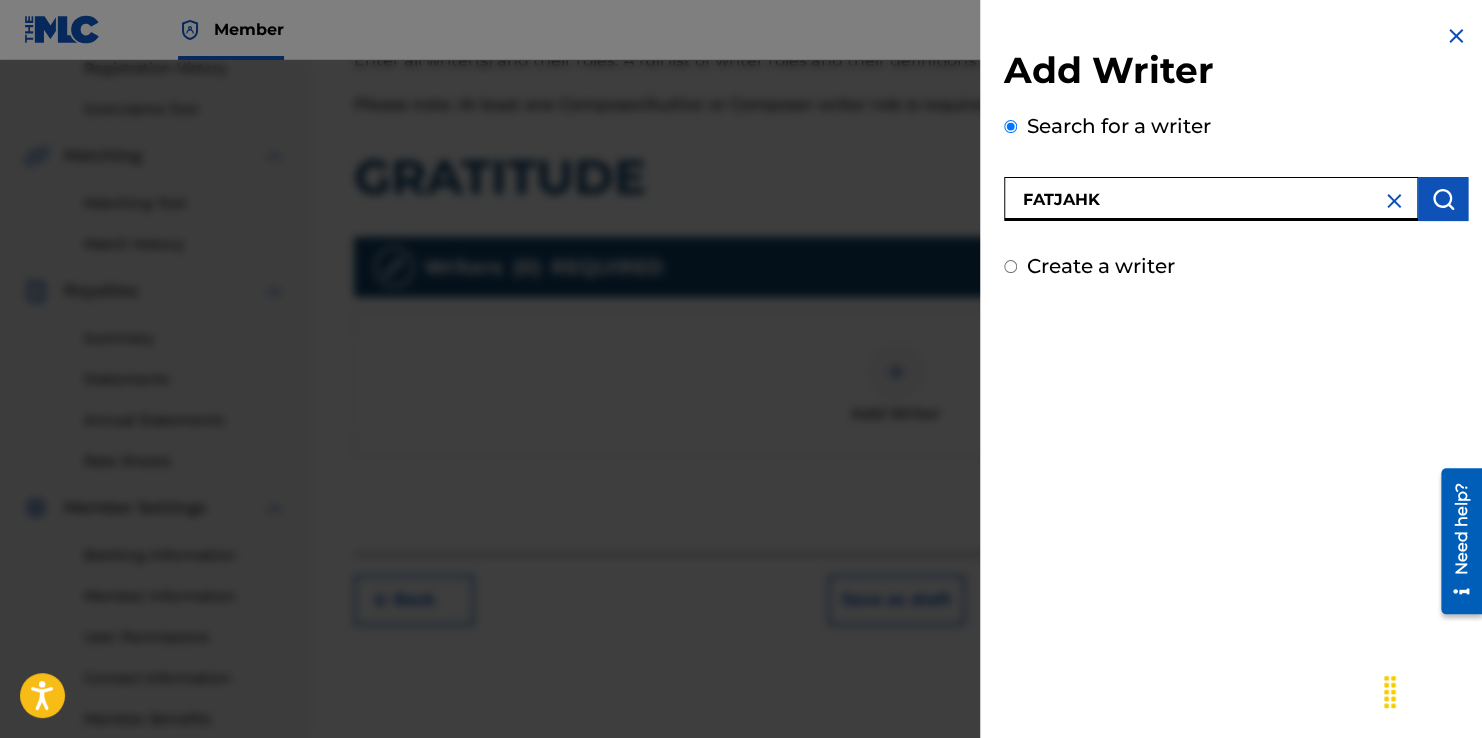 type on "FATJAHK" 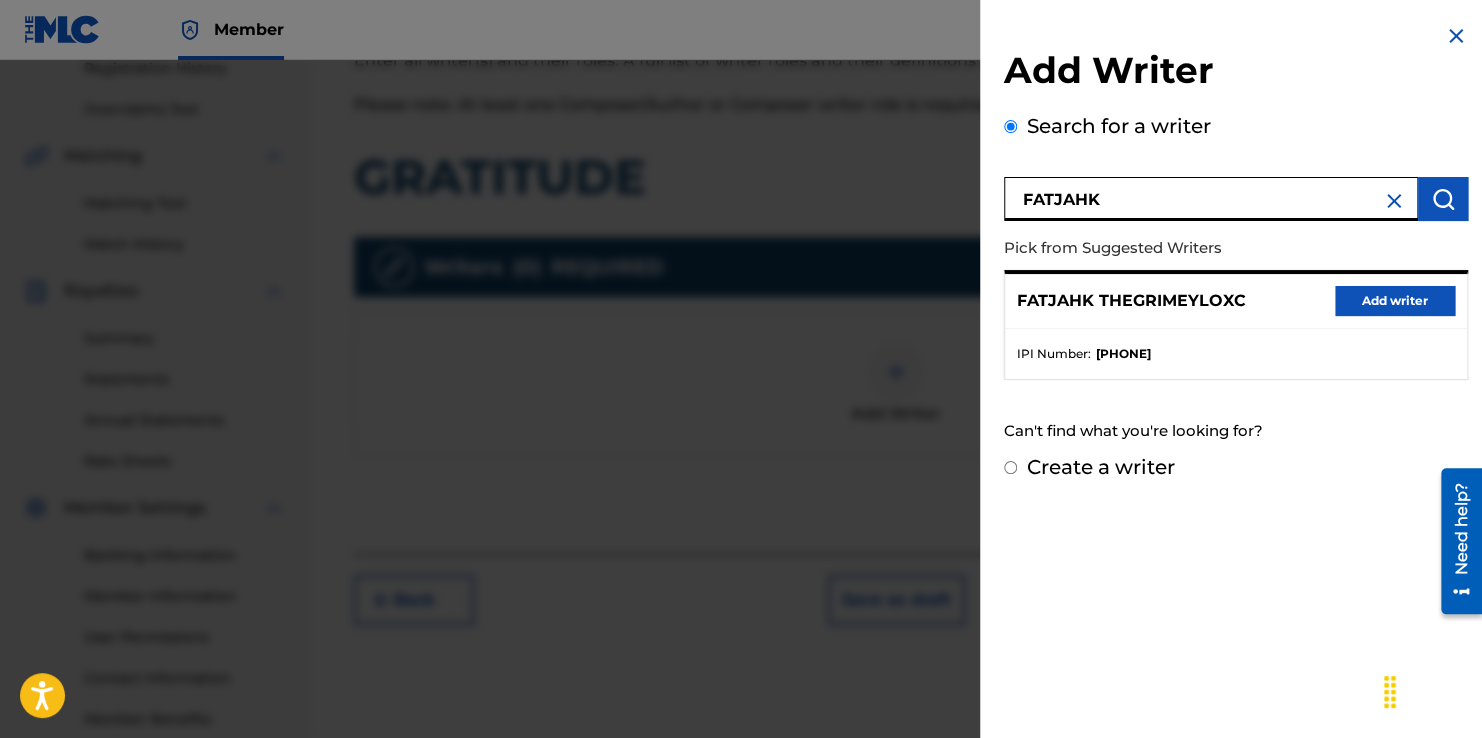 click on "Add writer" at bounding box center [1395, 301] 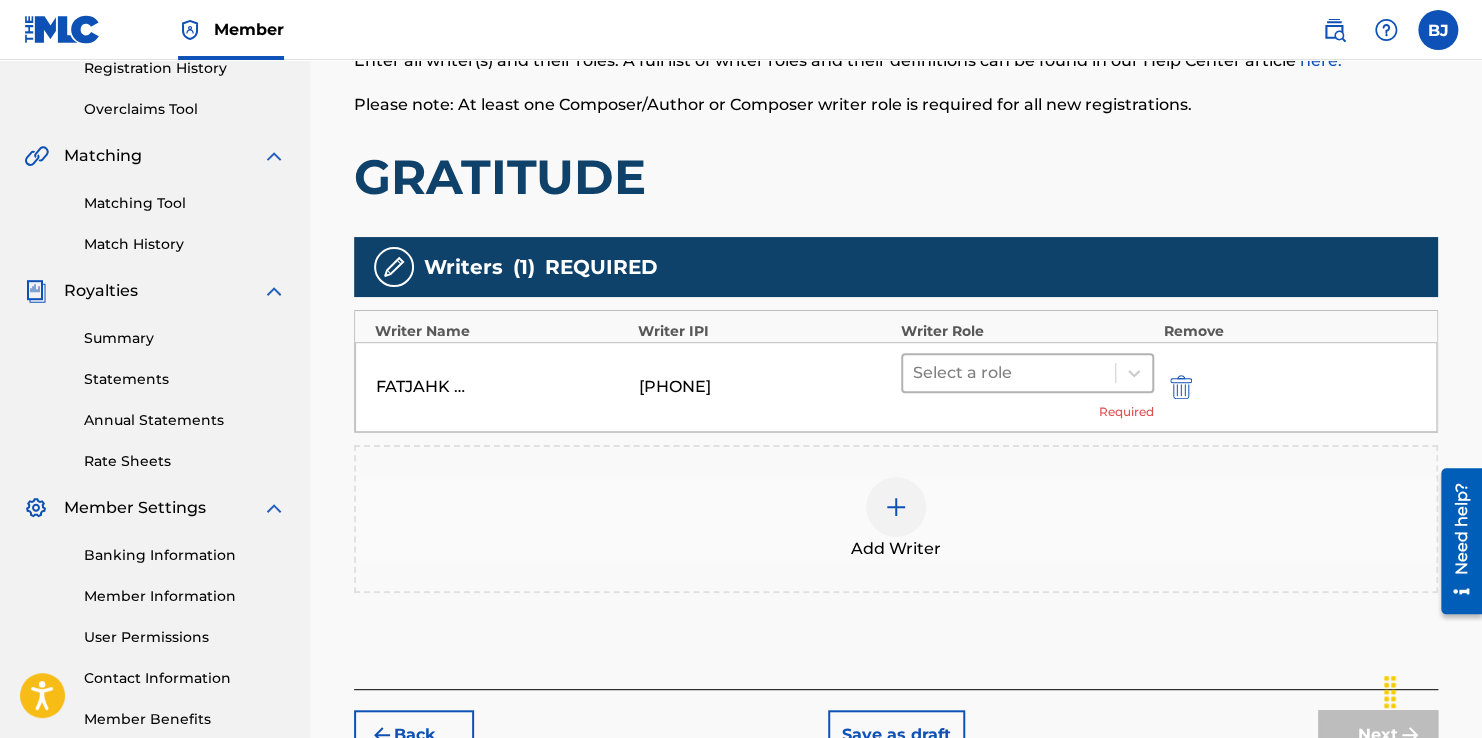 click at bounding box center (1009, 373) 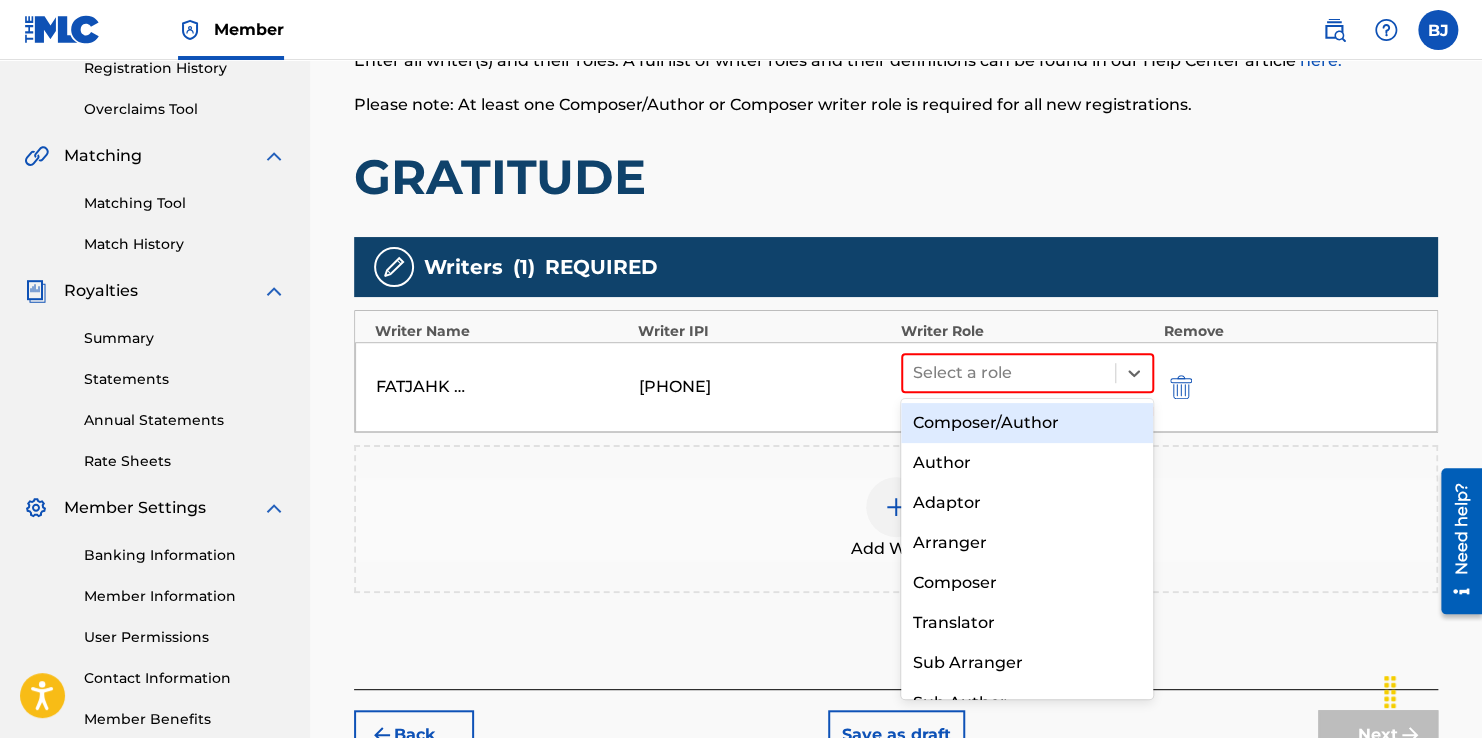 click on "Composer/Author" at bounding box center (1027, 423) 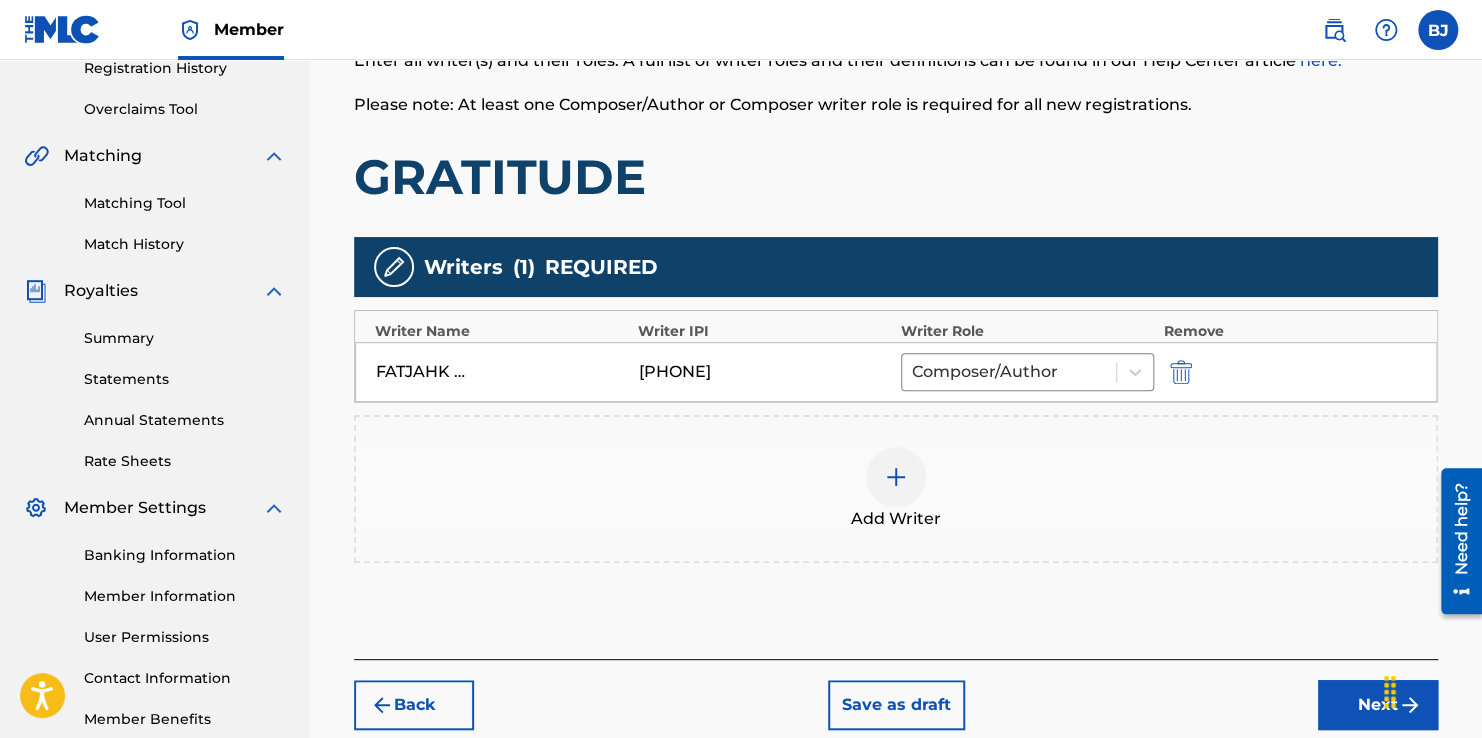 click at bounding box center [896, 477] 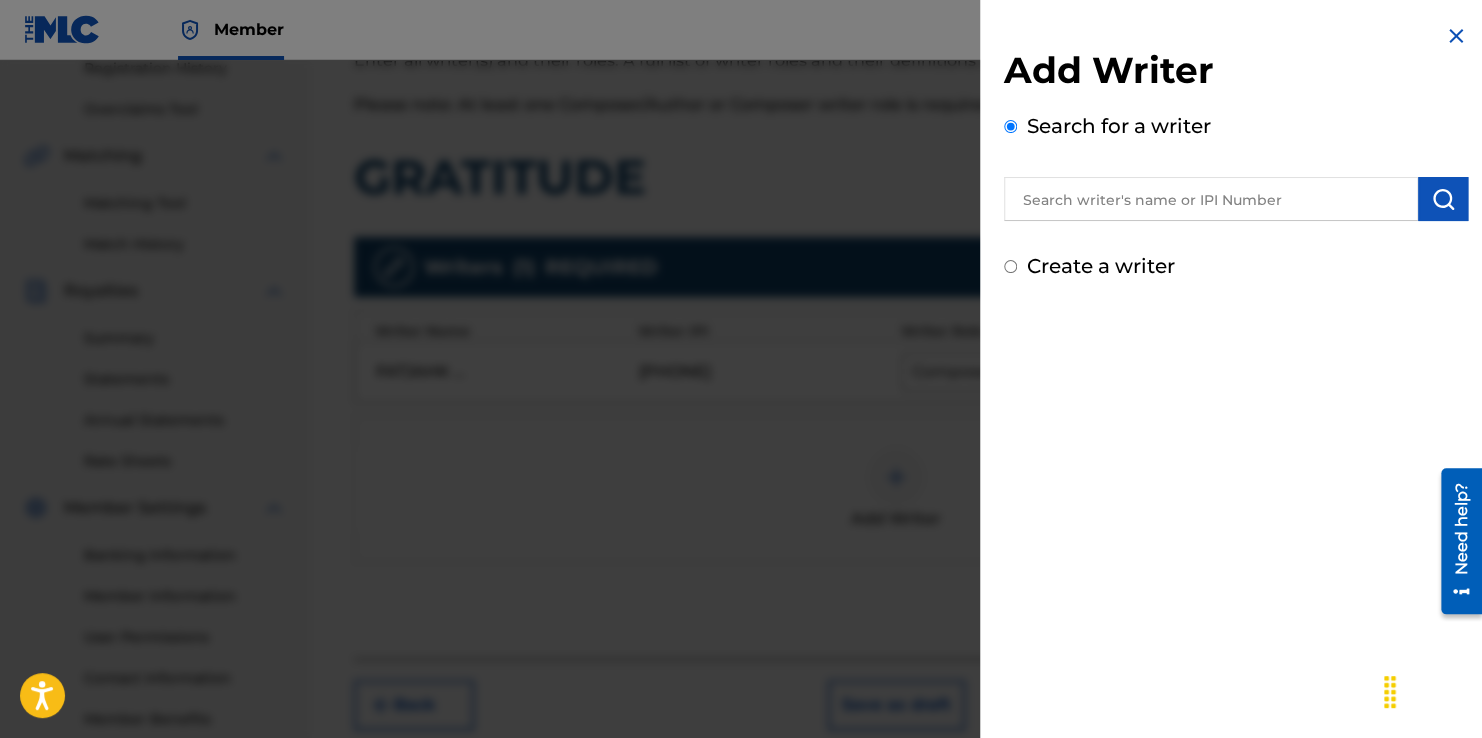 click at bounding box center [1211, 199] 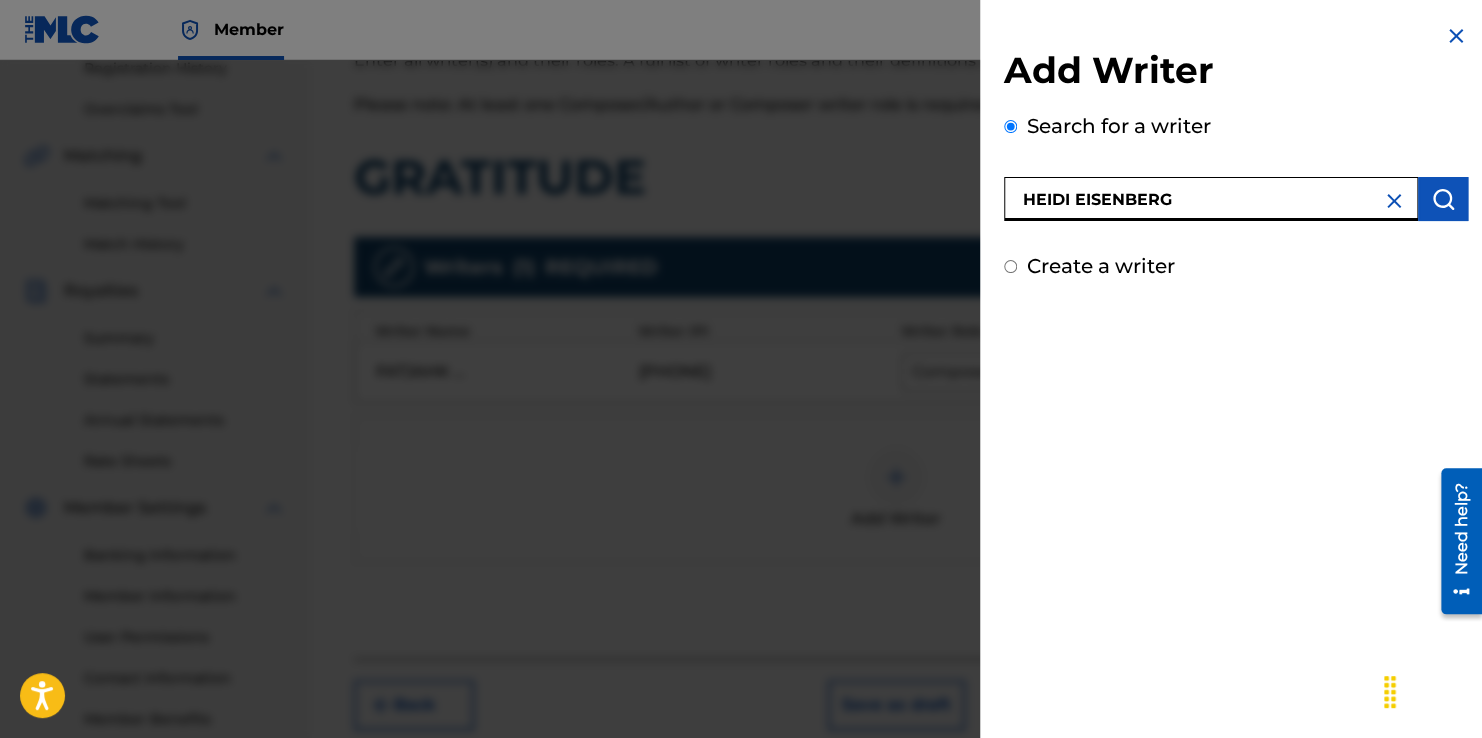 type on "HEIDI EISENBERG" 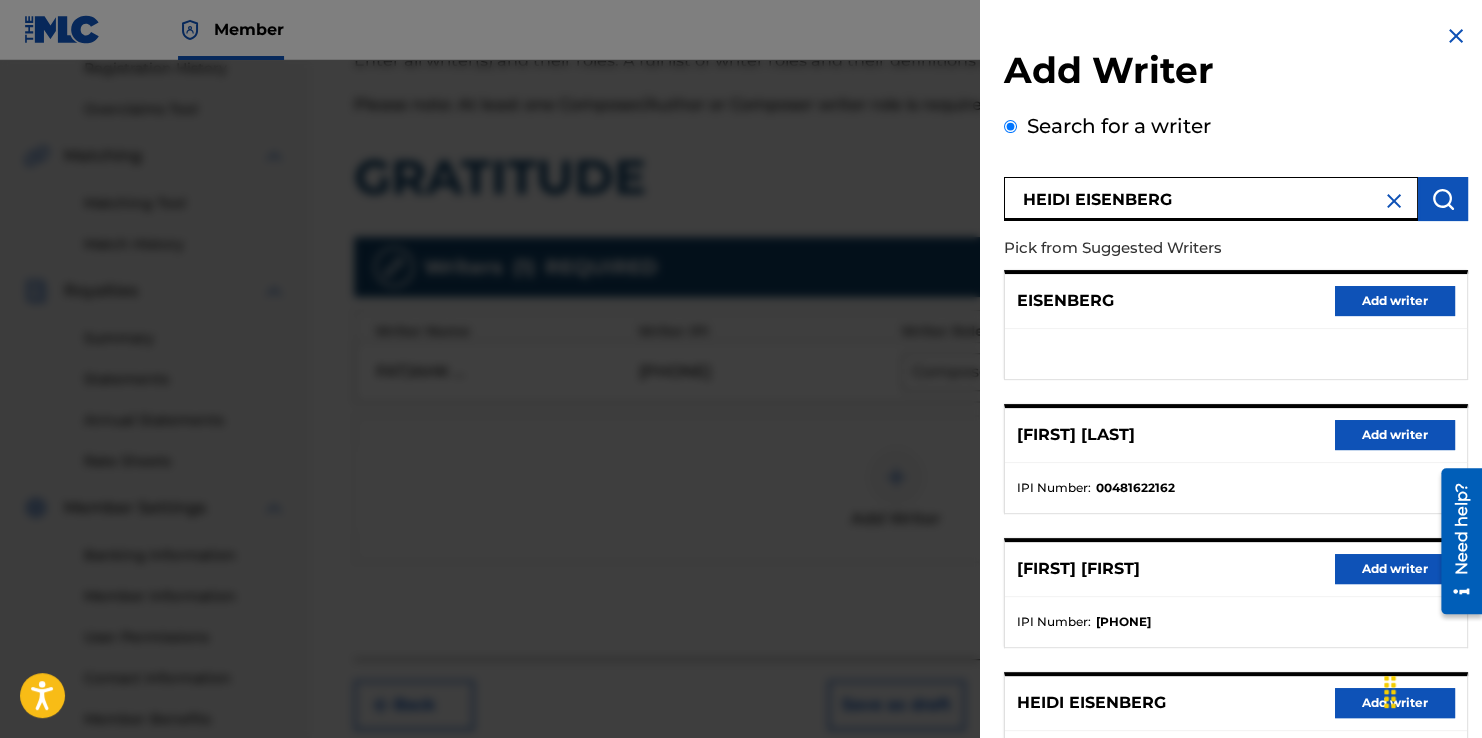 scroll, scrollTop: 301, scrollLeft: 0, axis: vertical 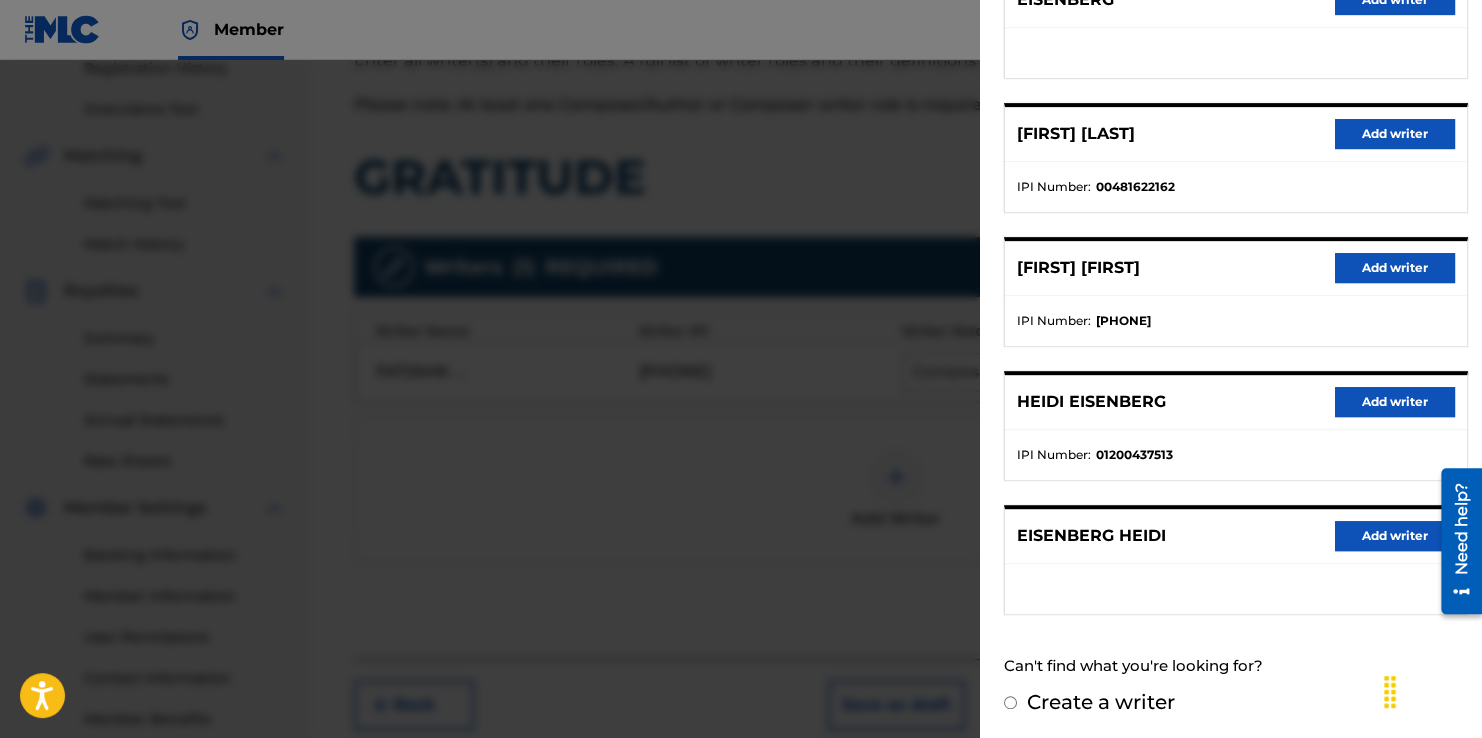 click on "Add writer" at bounding box center [1395, 402] 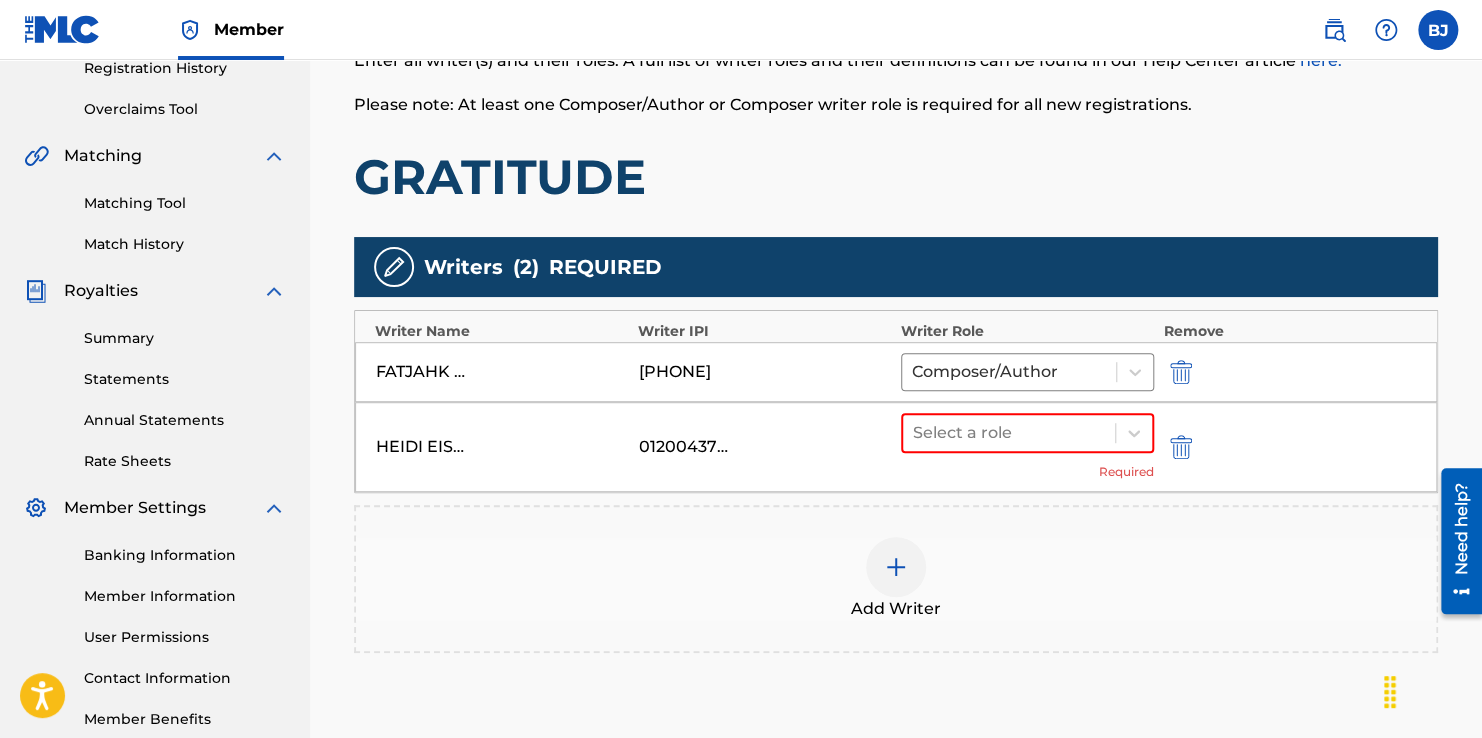 click on "FATJAHK THEGRIMEYLOXC 01261725855 Composer/Author" at bounding box center [896, 372] 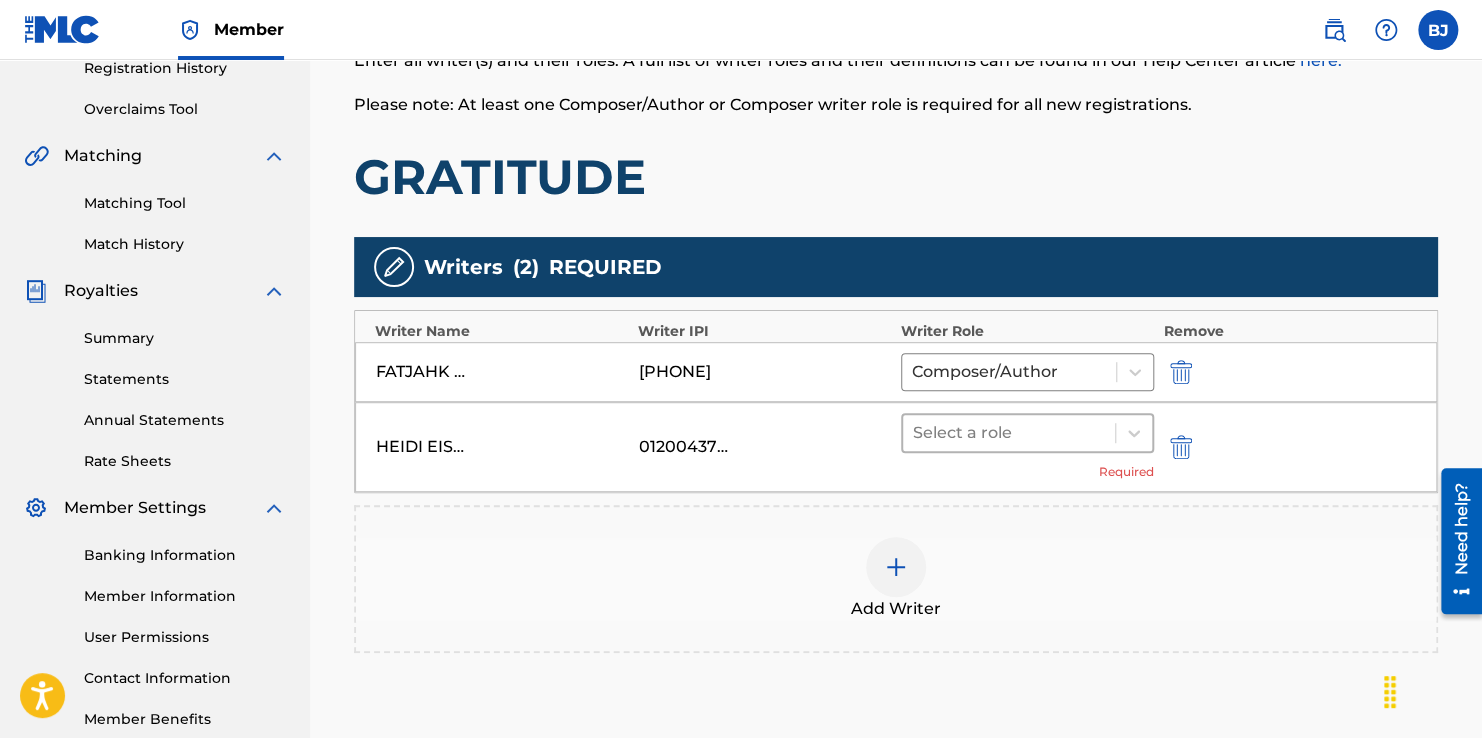 click at bounding box center [1009, 433] 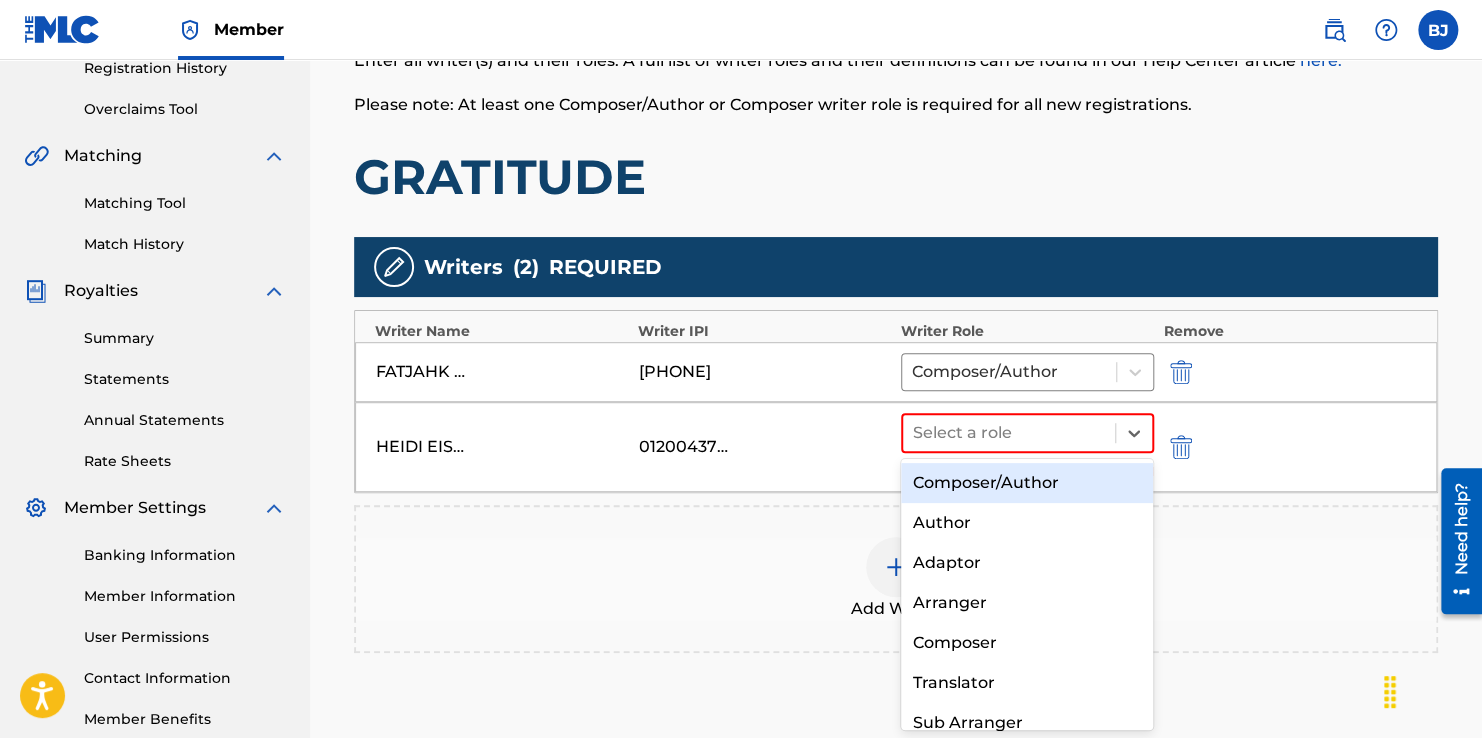 click on "Composer/Author" at bounding box center [1027, 483] 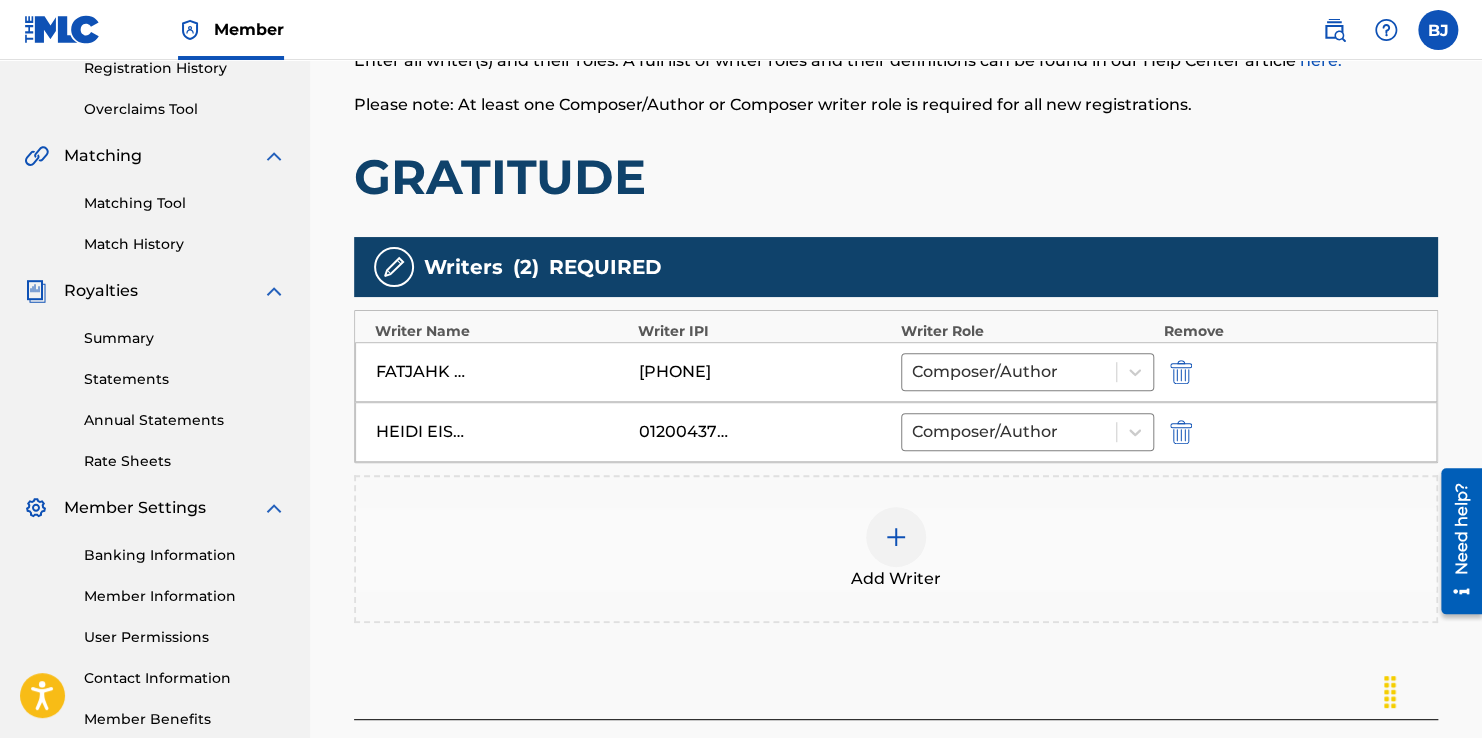 click at bounding box center [896, 537] 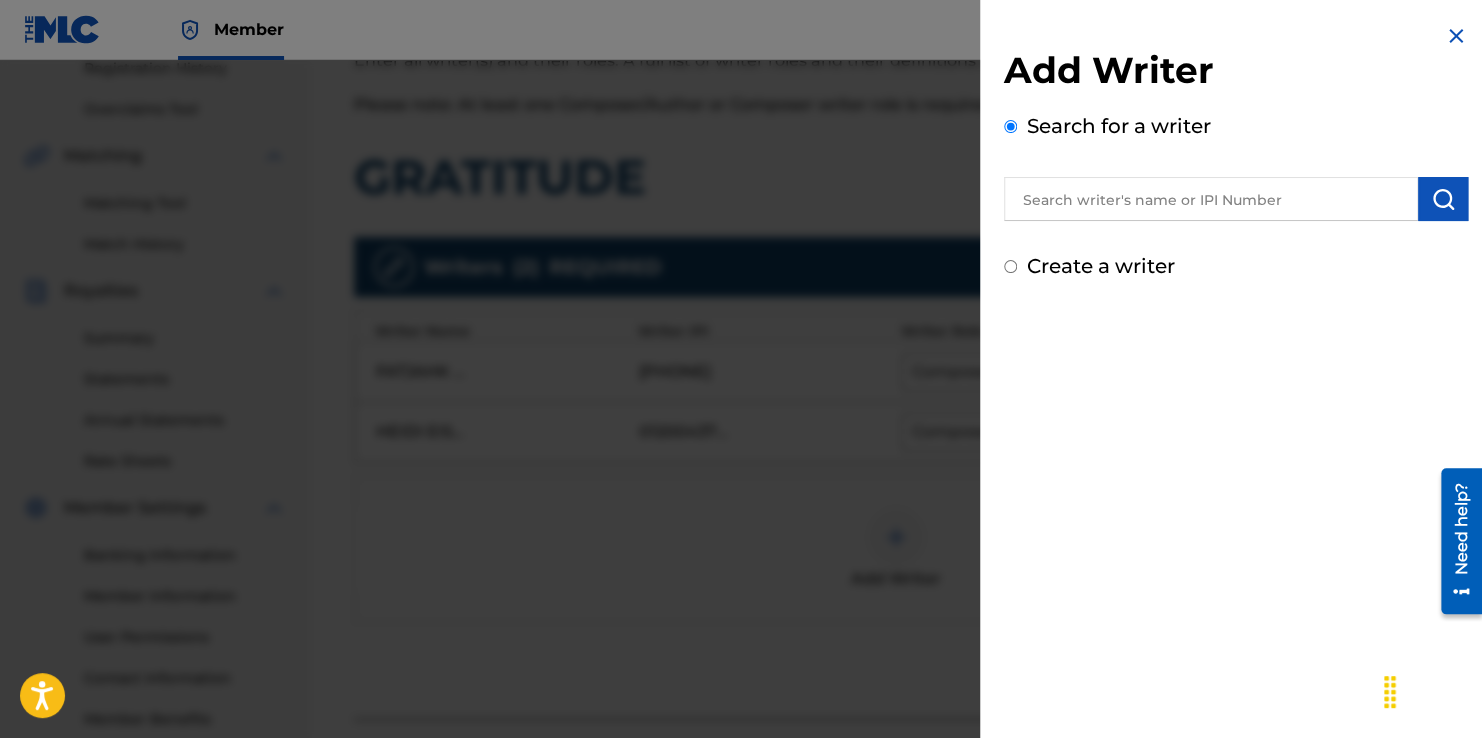 click on "Create a writer" at bounding box center [1101, 266] 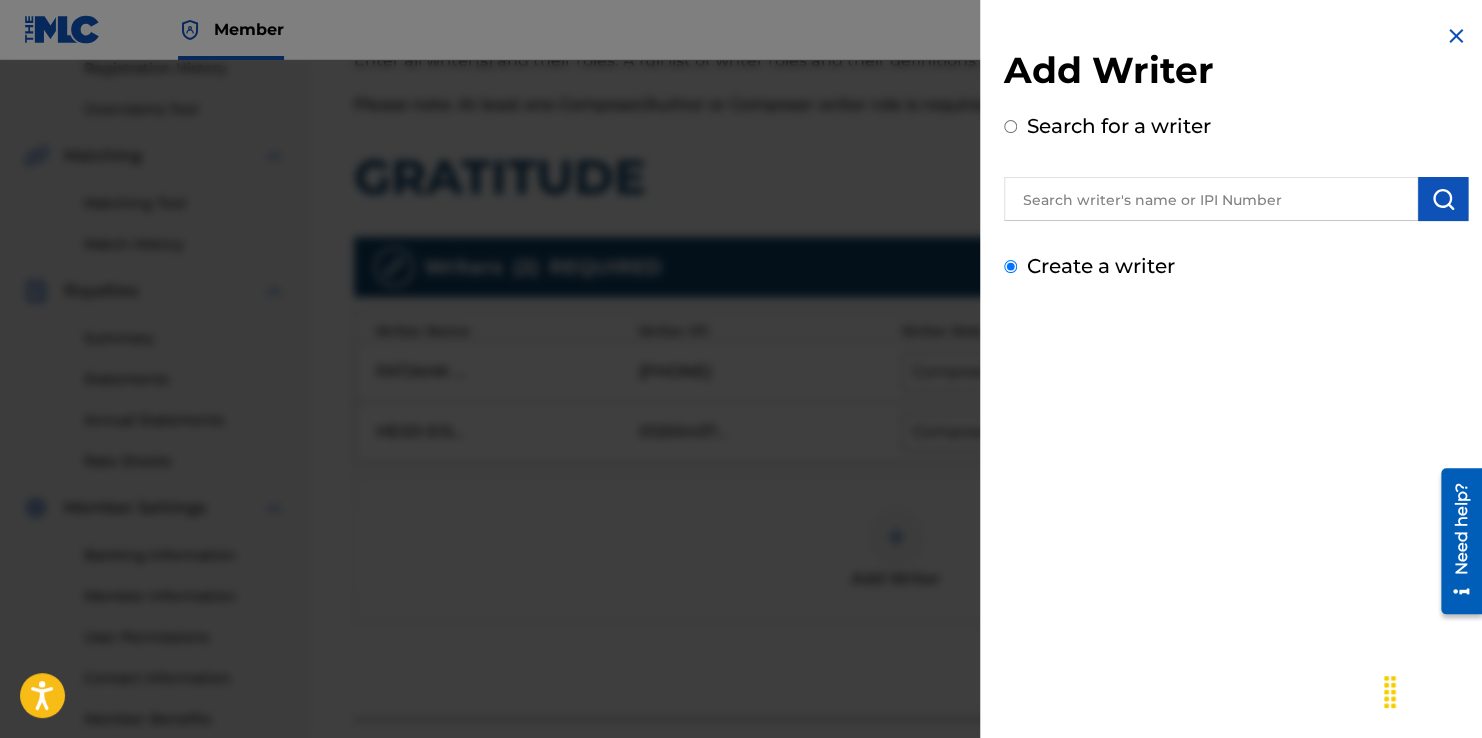 click on "Create a writer" at bounding box center (1010, 266) 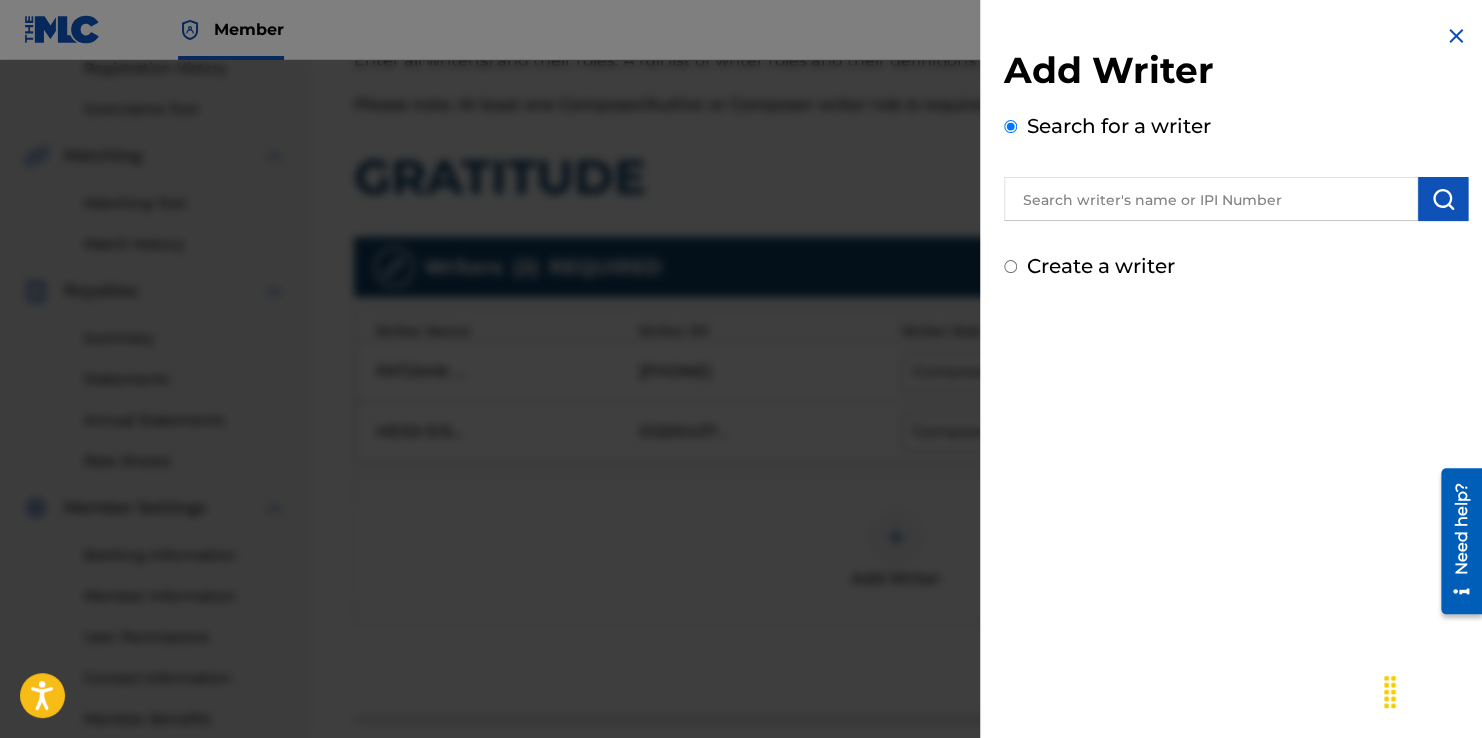 radio on "false" 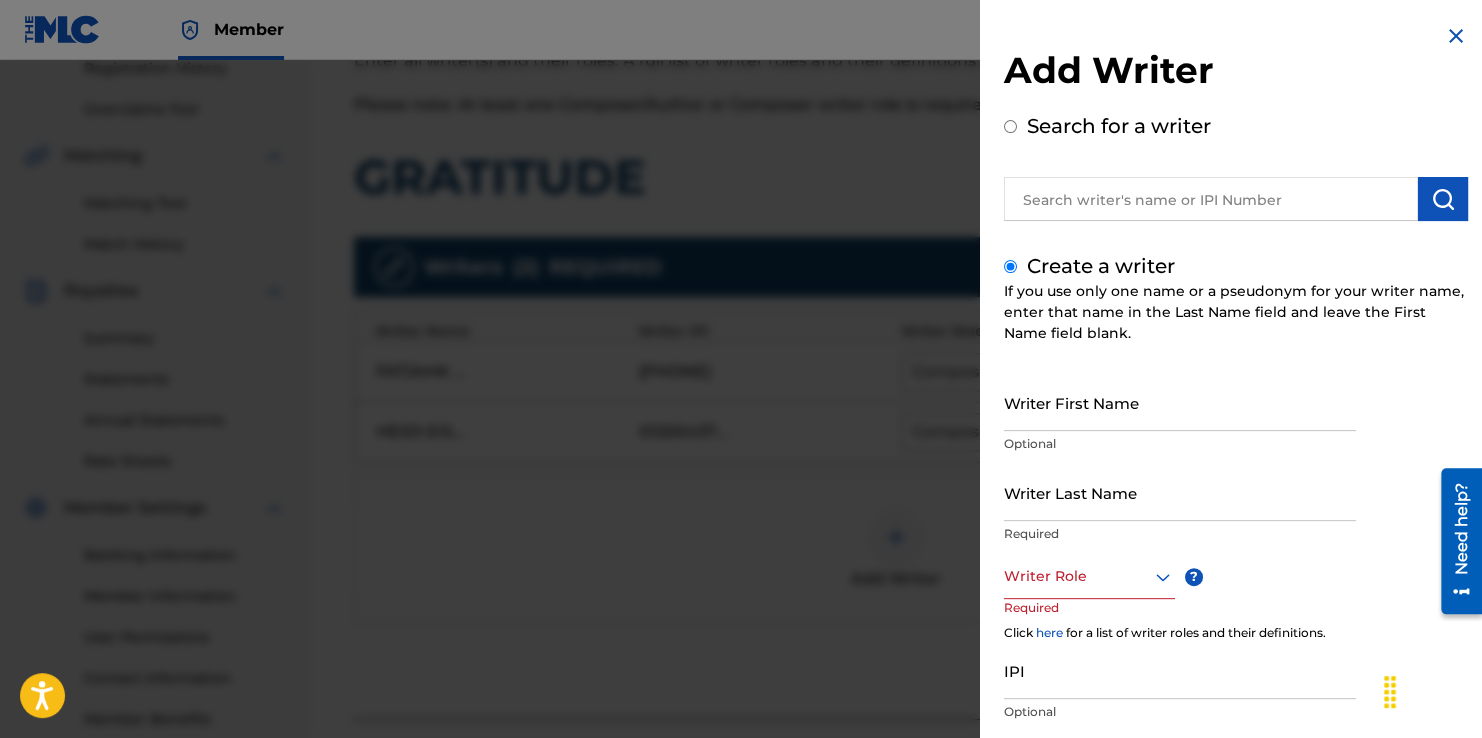 click on "Writer First Name" at bounding box center (1180, 402) 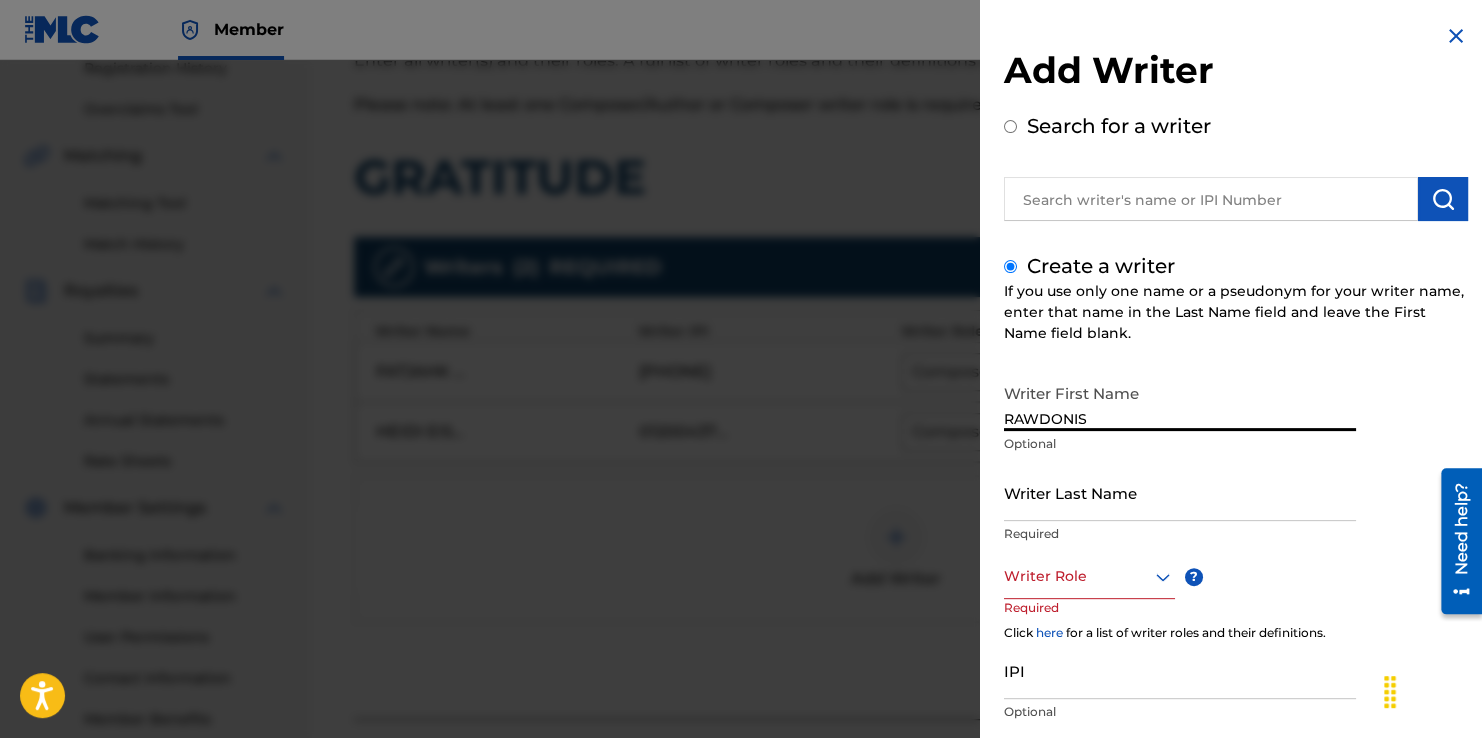 type on "RAWDONIS" 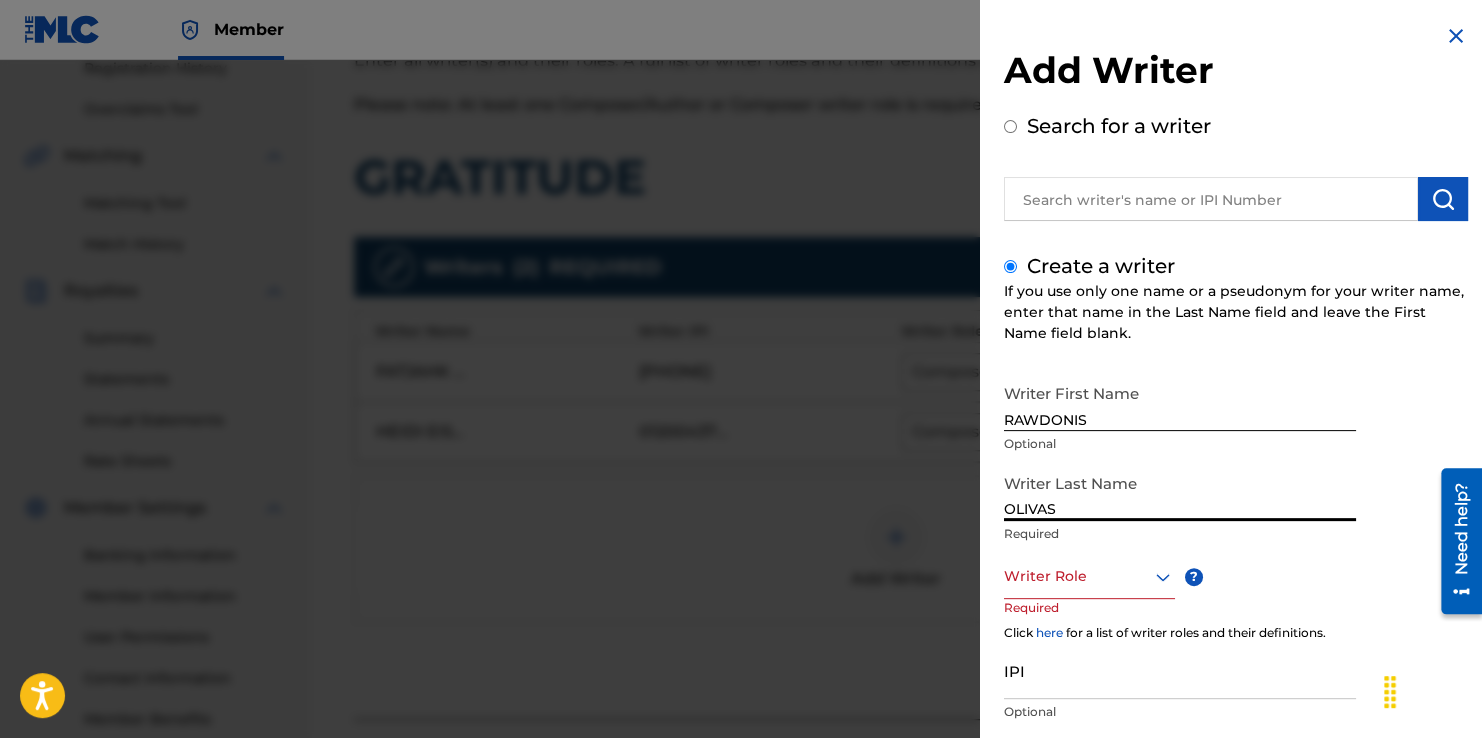 type on "OLIVAS" 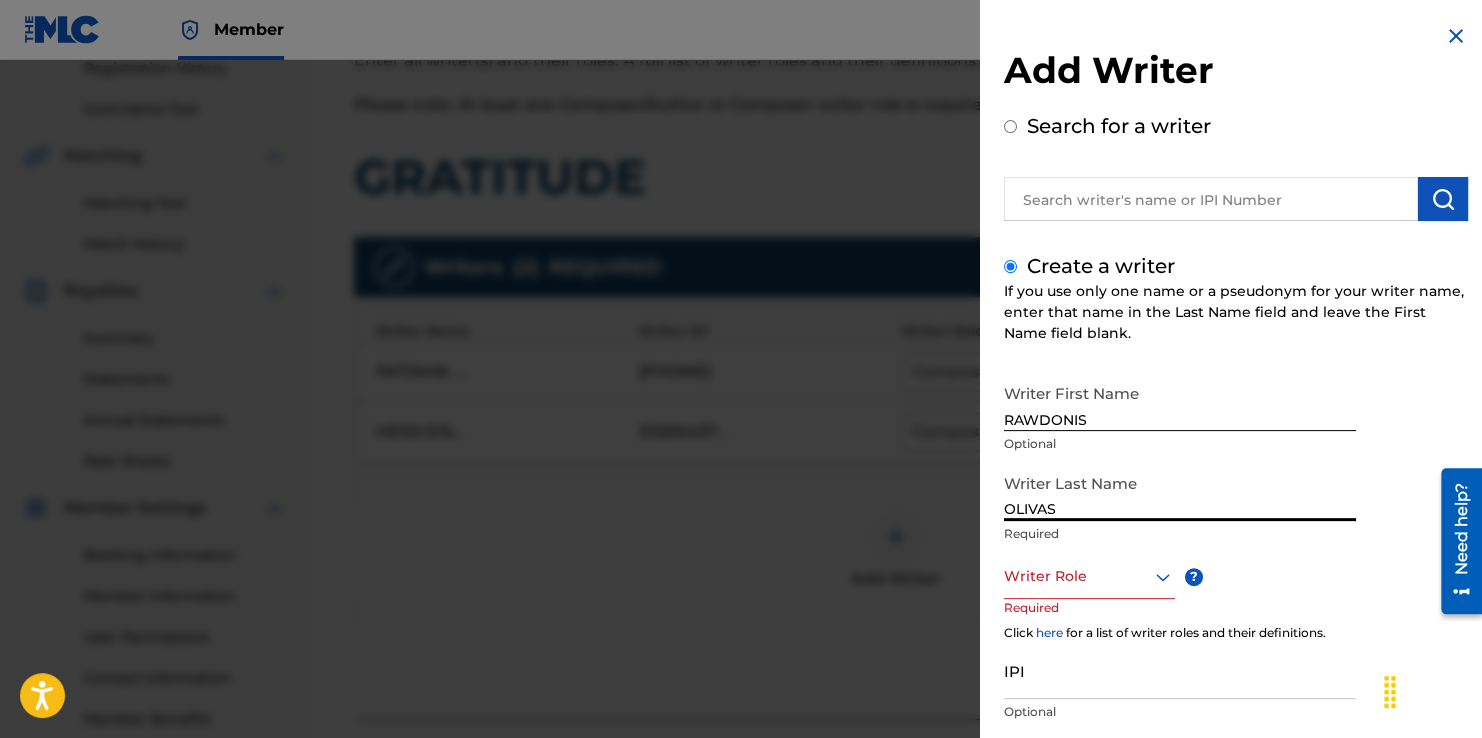 click on "Writer Role" at bounding box center (1089, 576) 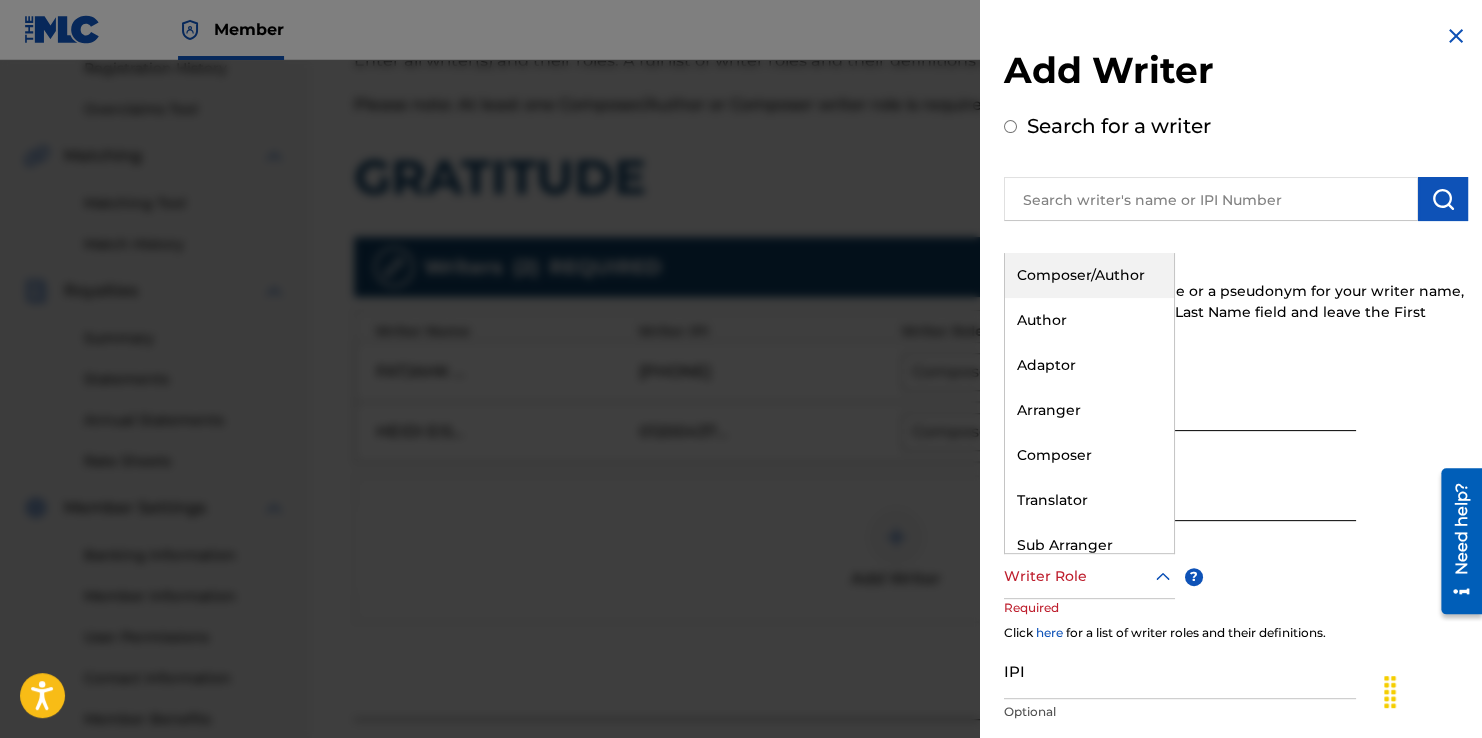 click on "Composer/Author" at bounding box center [1089, 275] 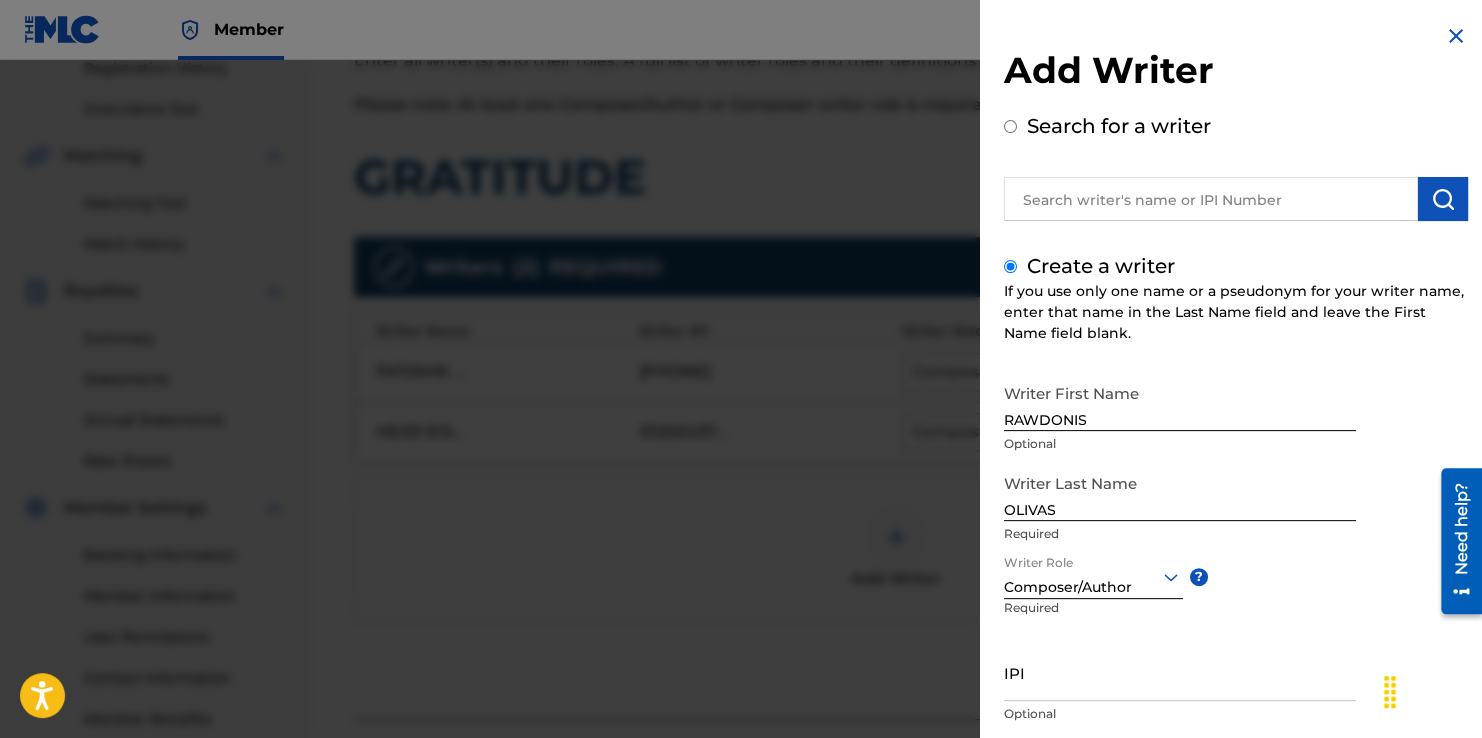click on "IPI" at bounding box center (1180, 672) 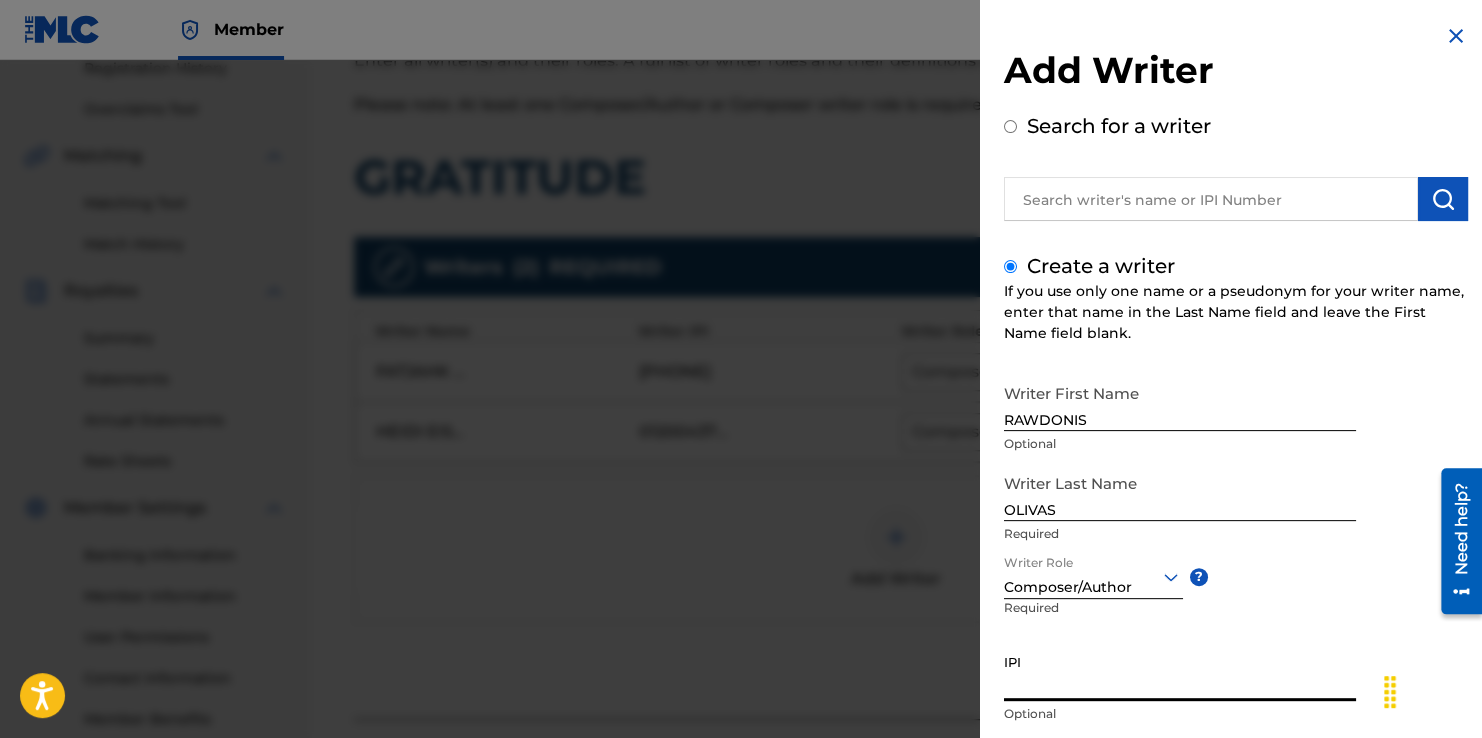 paste on "01298297394" 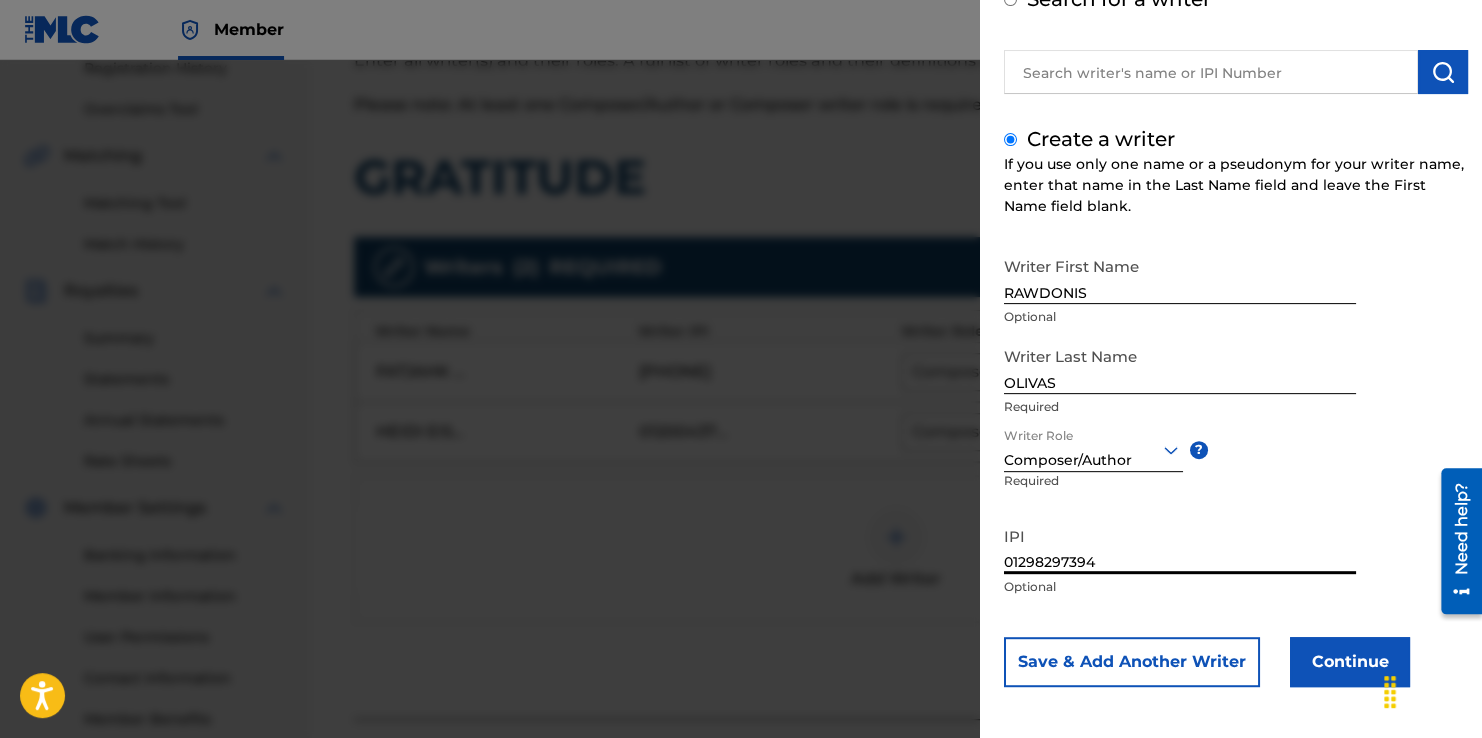 scroll, scrollTop: 129, scrollLeft: 0, axis: vertical 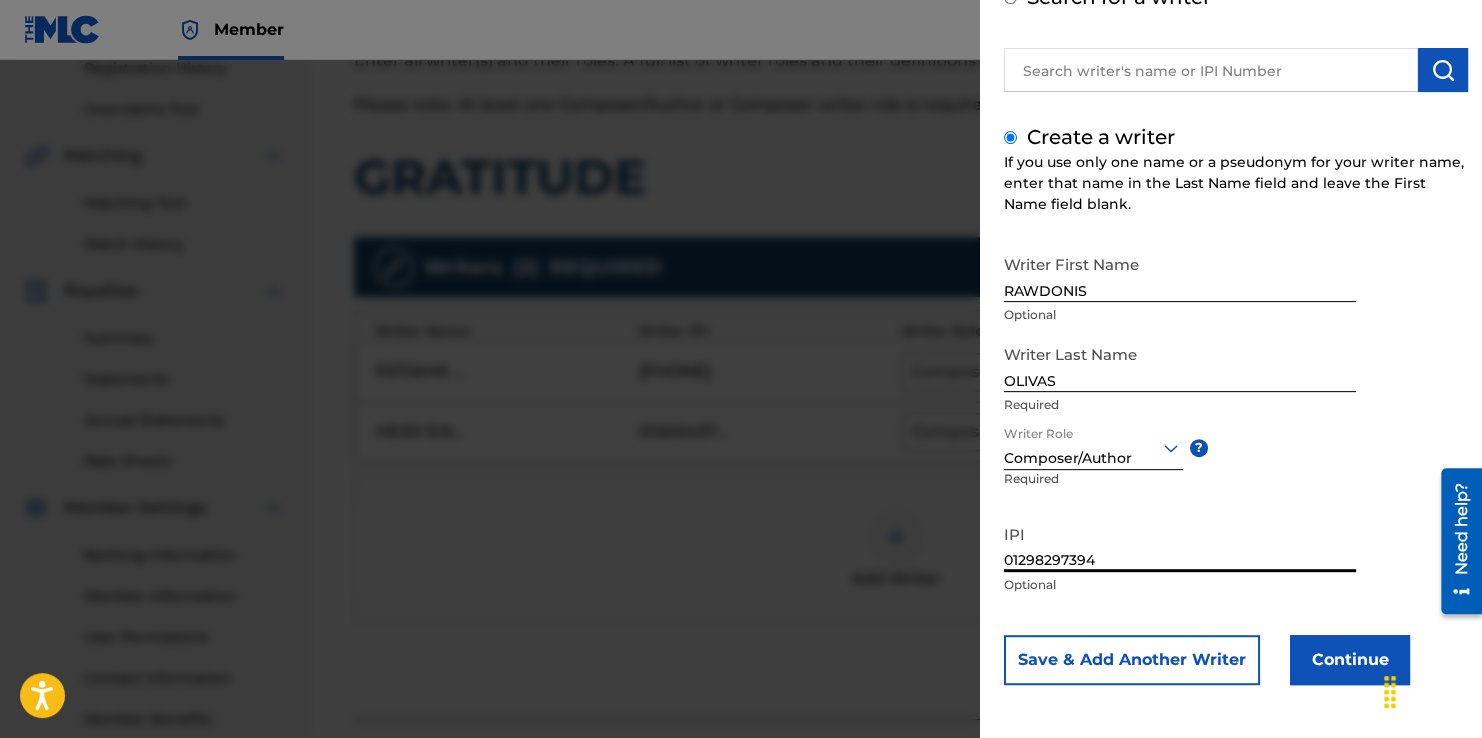 type on "01298297394" 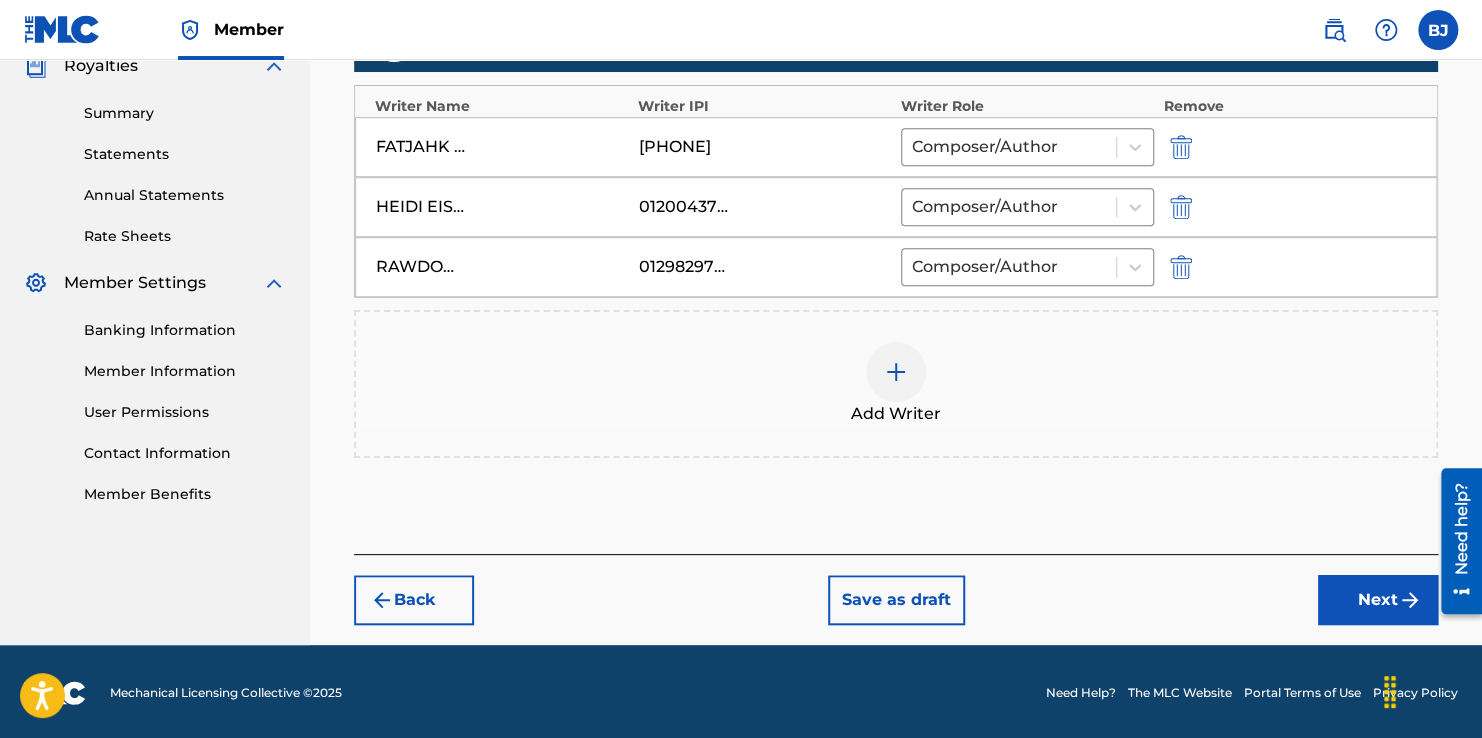 click on "Back Save as draft Next" at bounding box center [896, 589] 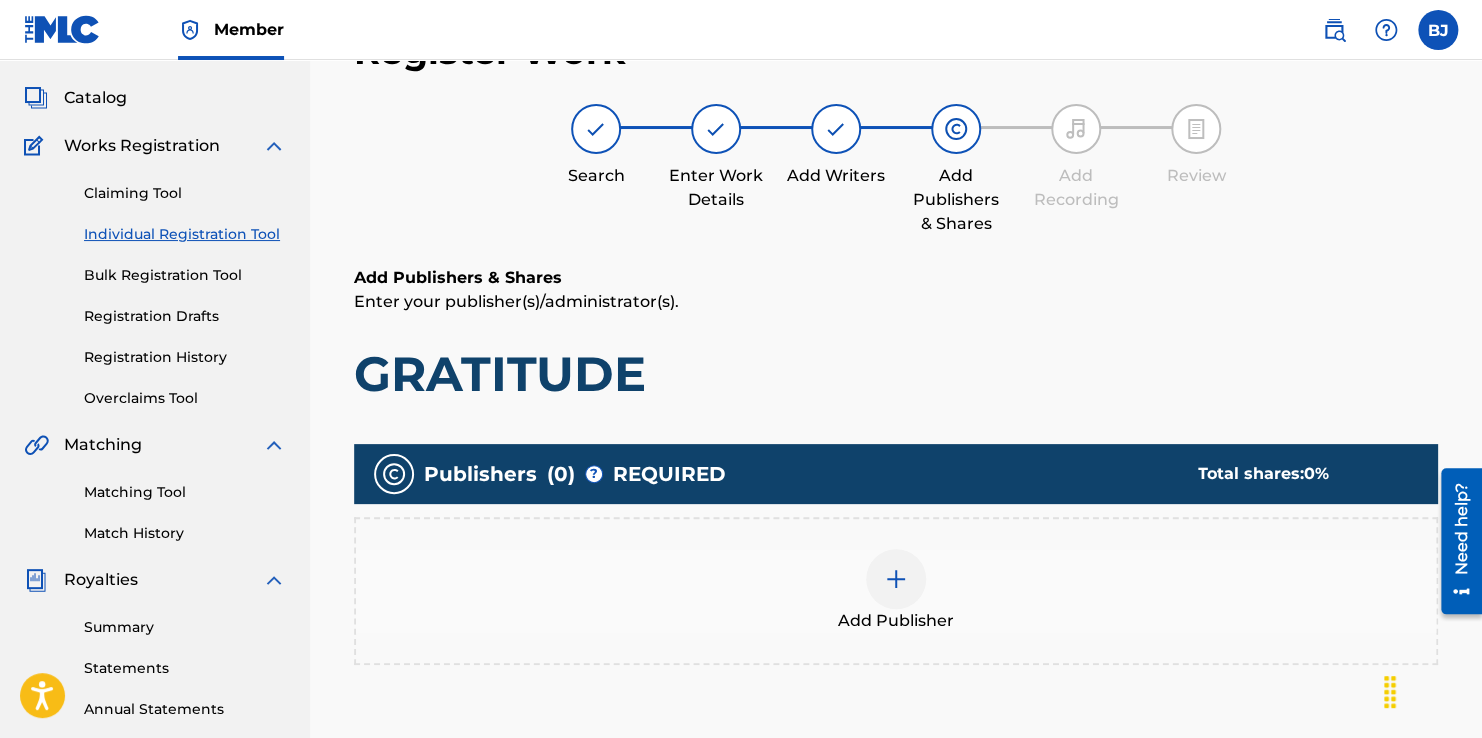 scroll, scrollTop: 90, scrollLeft: 0, axis: vertical 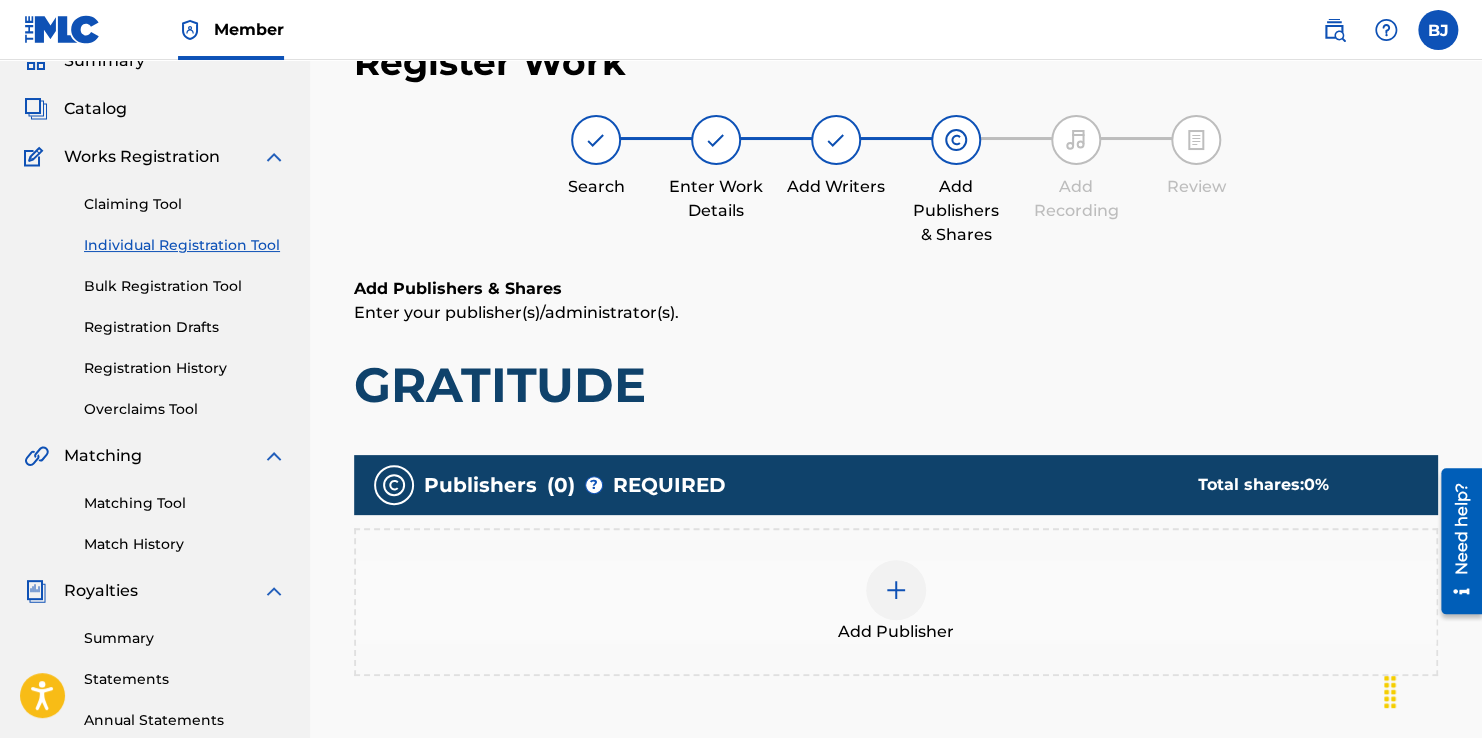 click at bounding box center (896, 590) 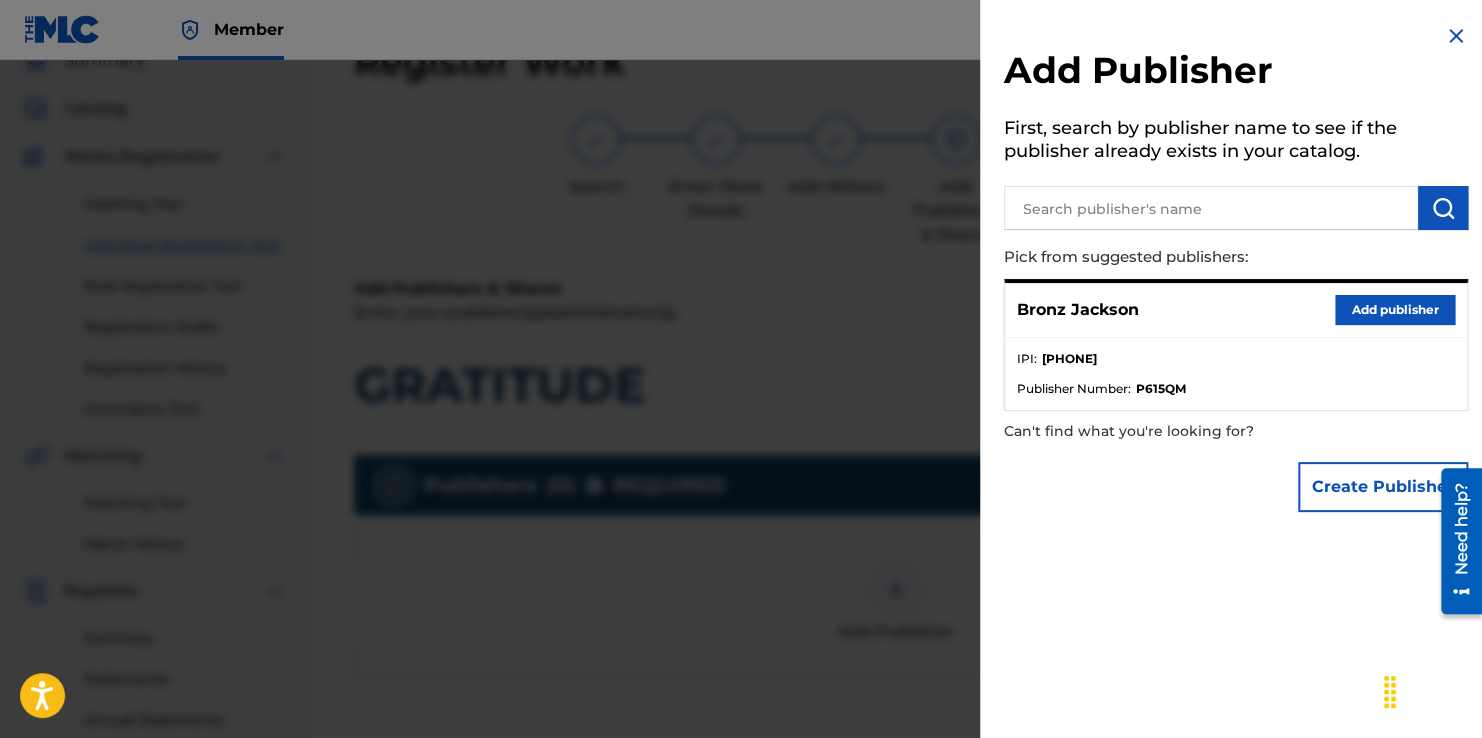 click on "Add publisher" at bounding box center (1395, 310) 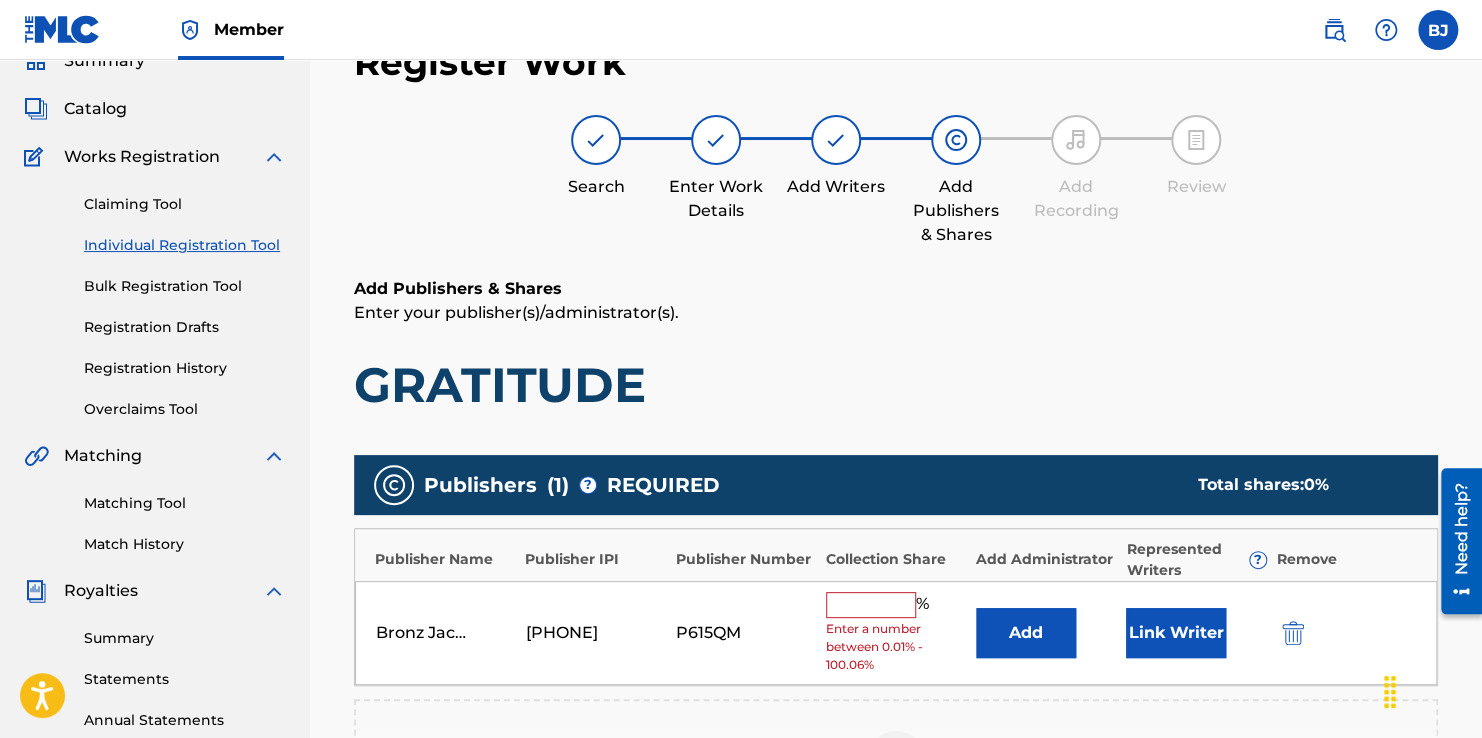 click on "Link Writer" at bounding box center (1176, 633) 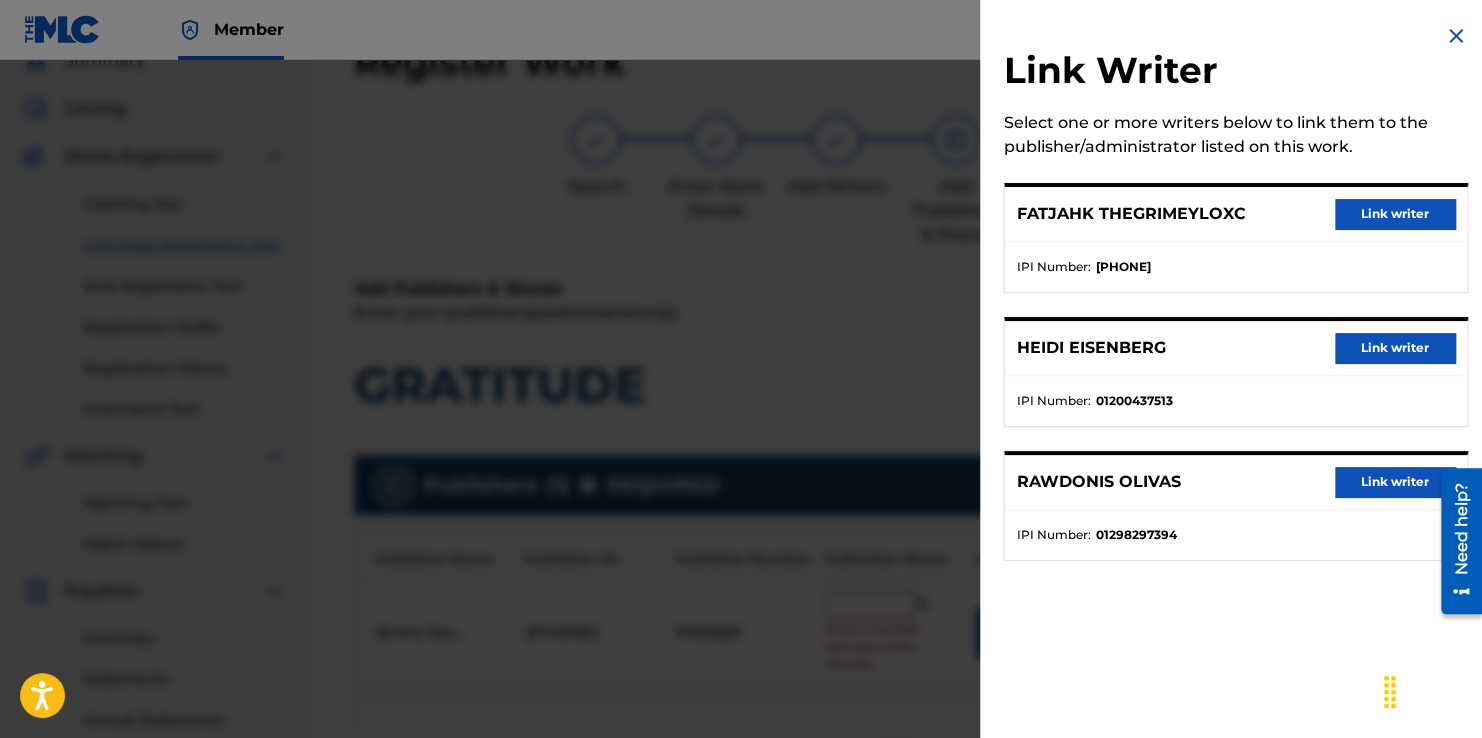 click on "Link writer" at bounding box center [1395, 214] 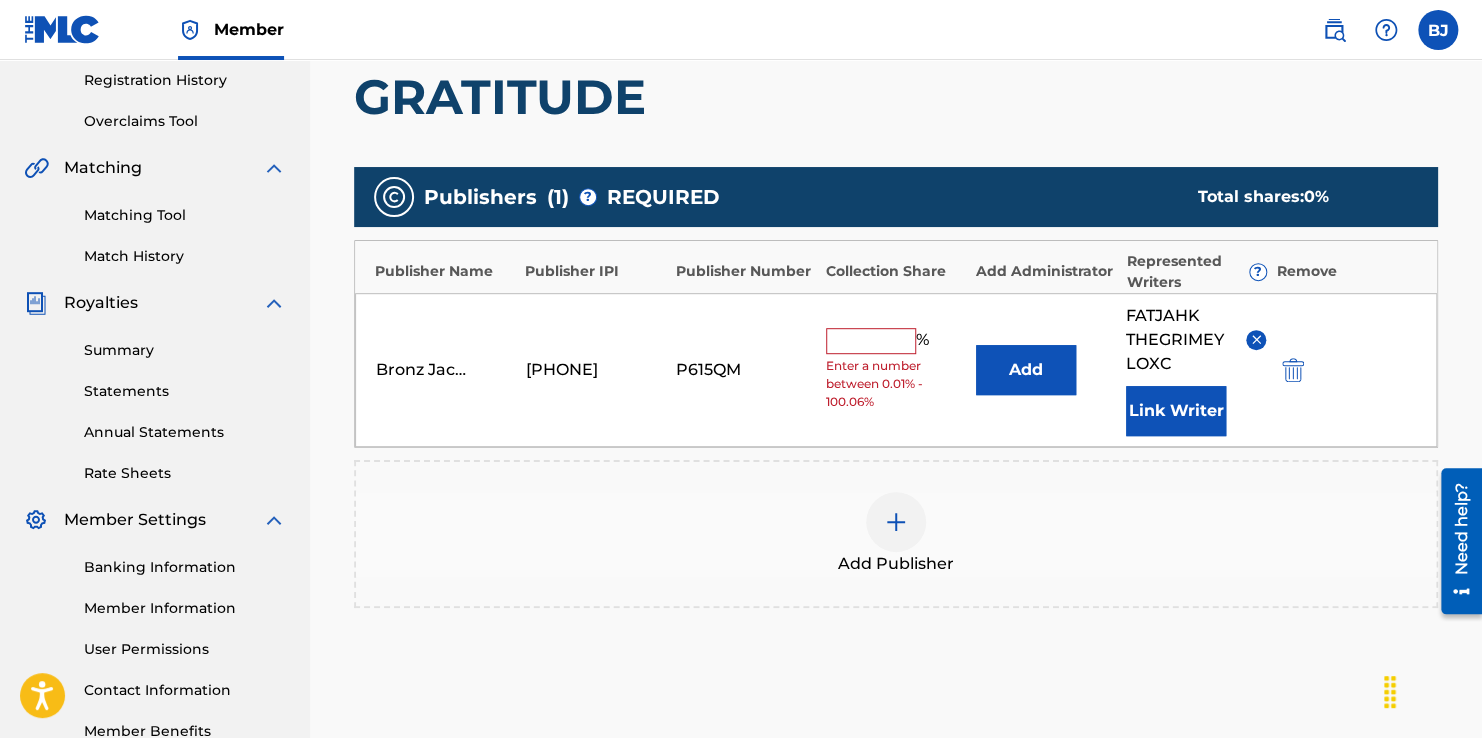 scroll, scrollTop: 490, scrollLeft: 0, axis: vertical 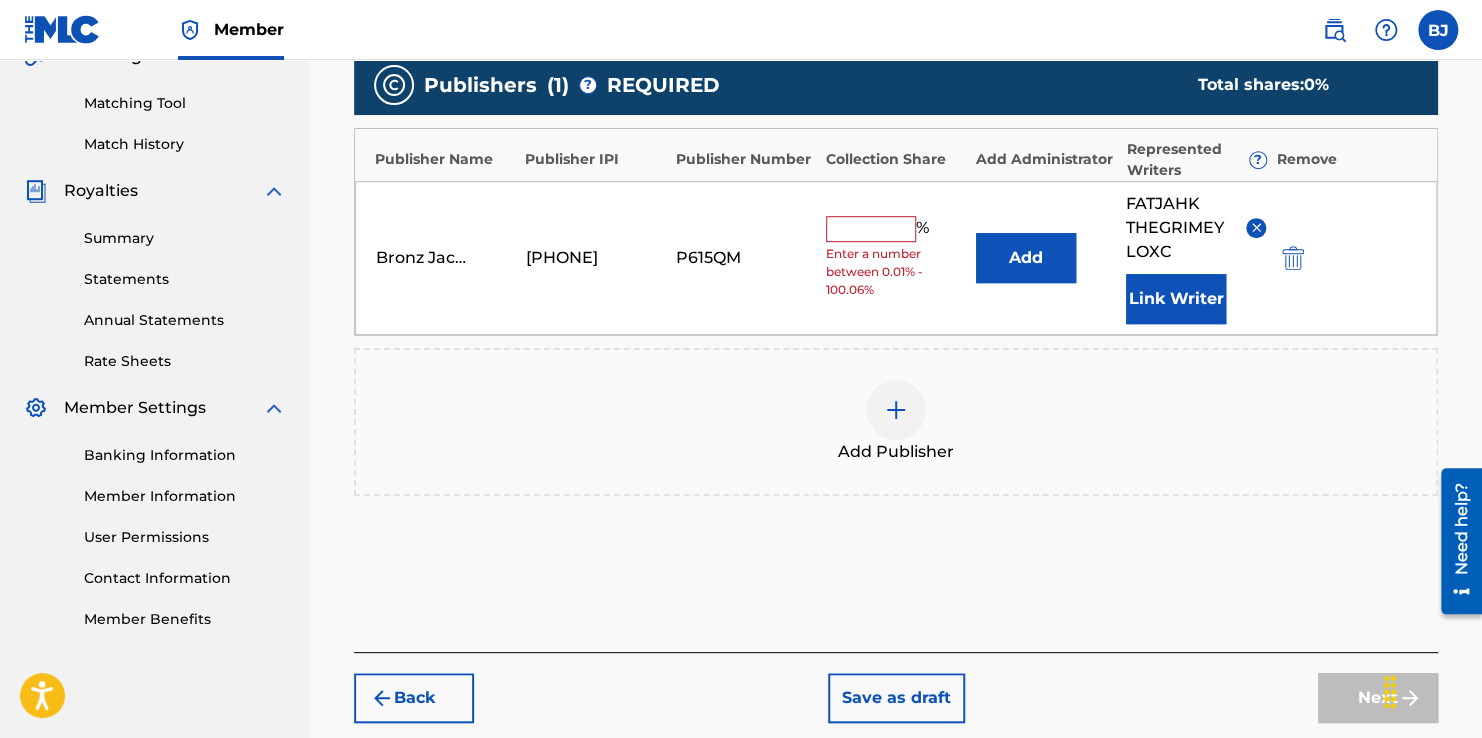 click at bounding box center [871, 229] 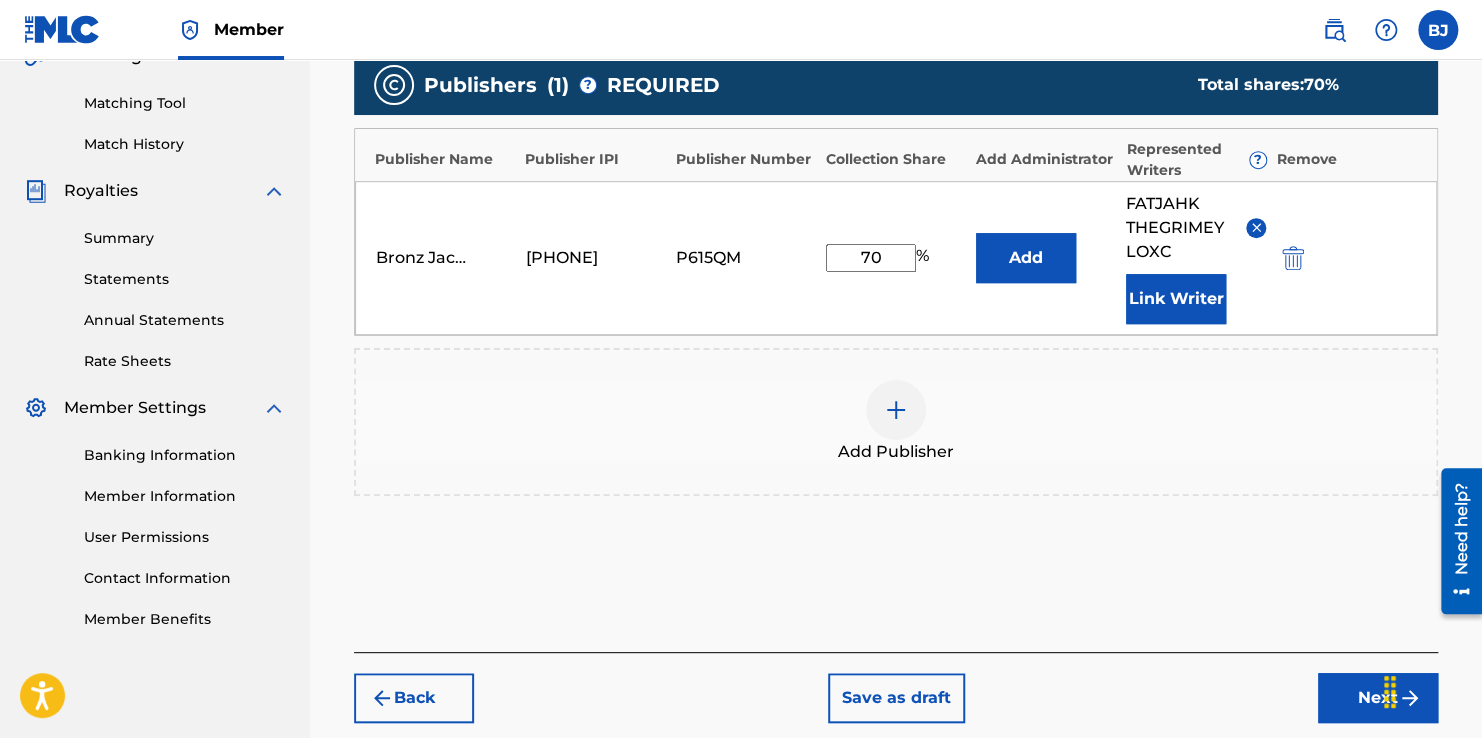 type on "70" 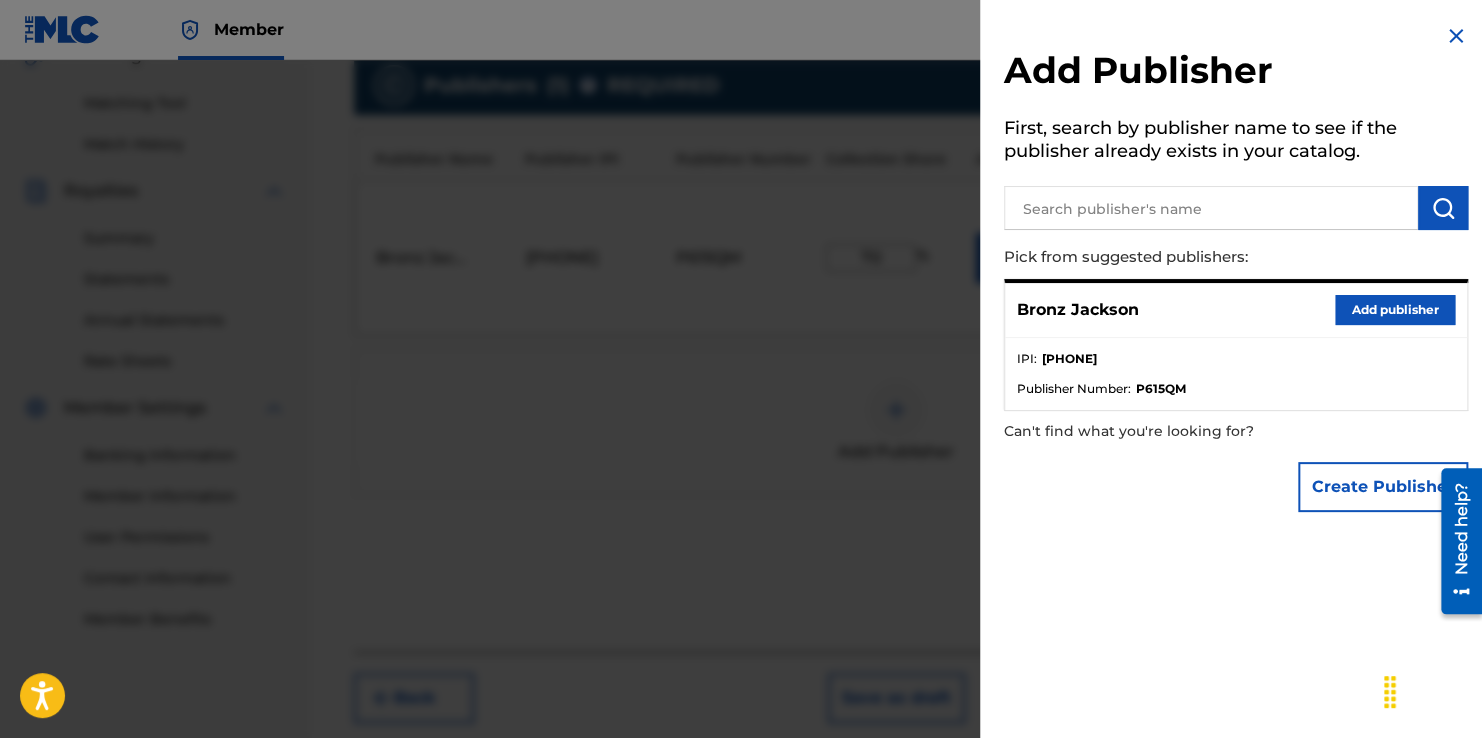 click at bounding box center (741, 429) 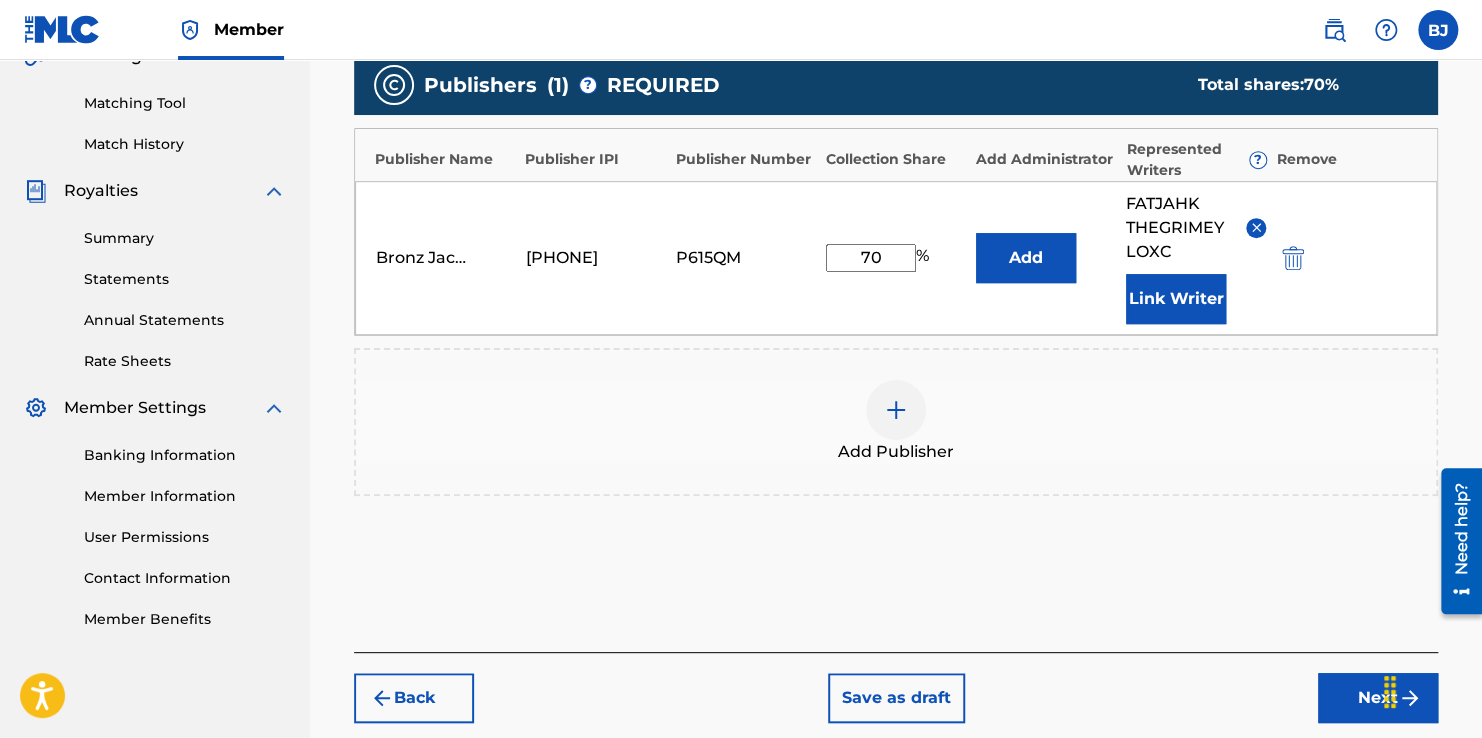 click on "Next" at bounding box center (1378, 698) 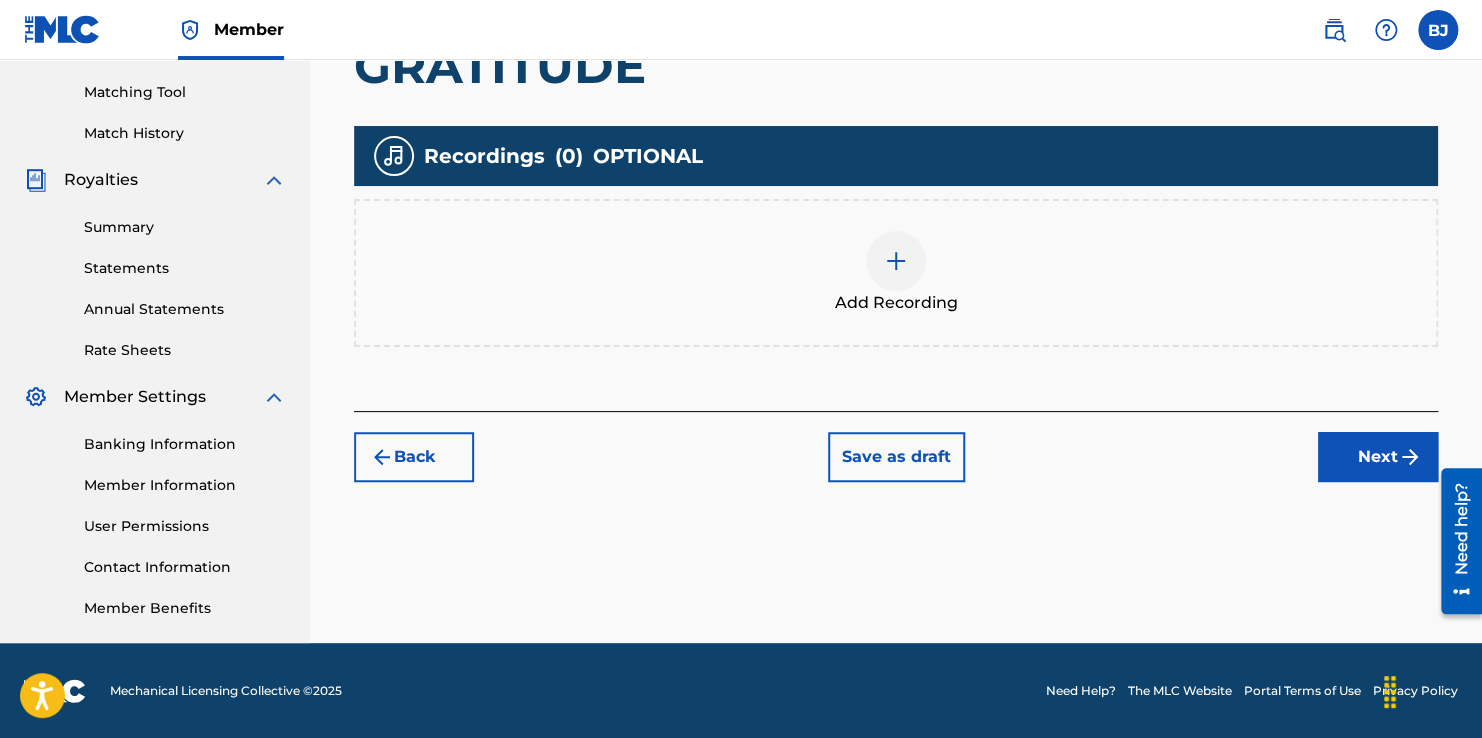 click on "Next" at bounding box center (1378, 457) 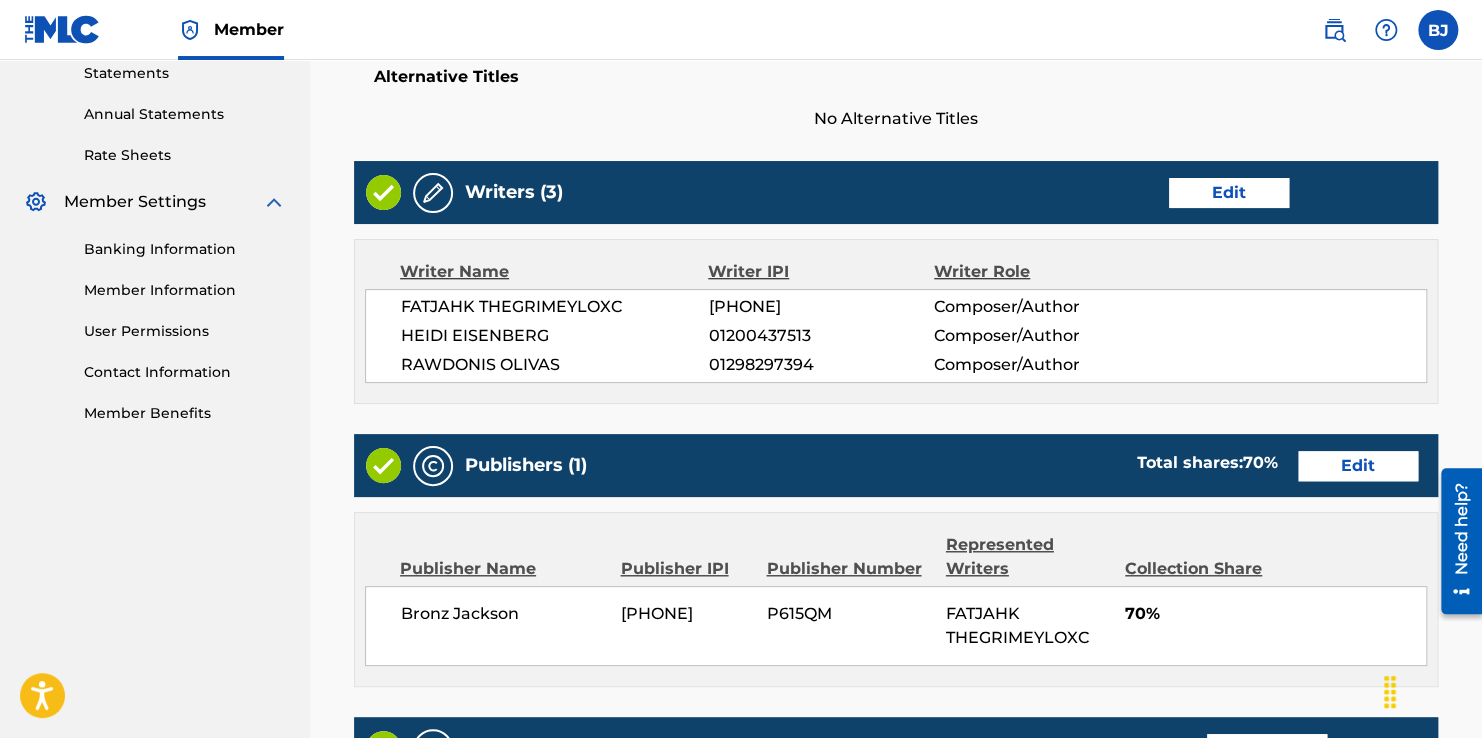 scroll, scrollTop: 1016, scrollLeft: 0, axis: vertical 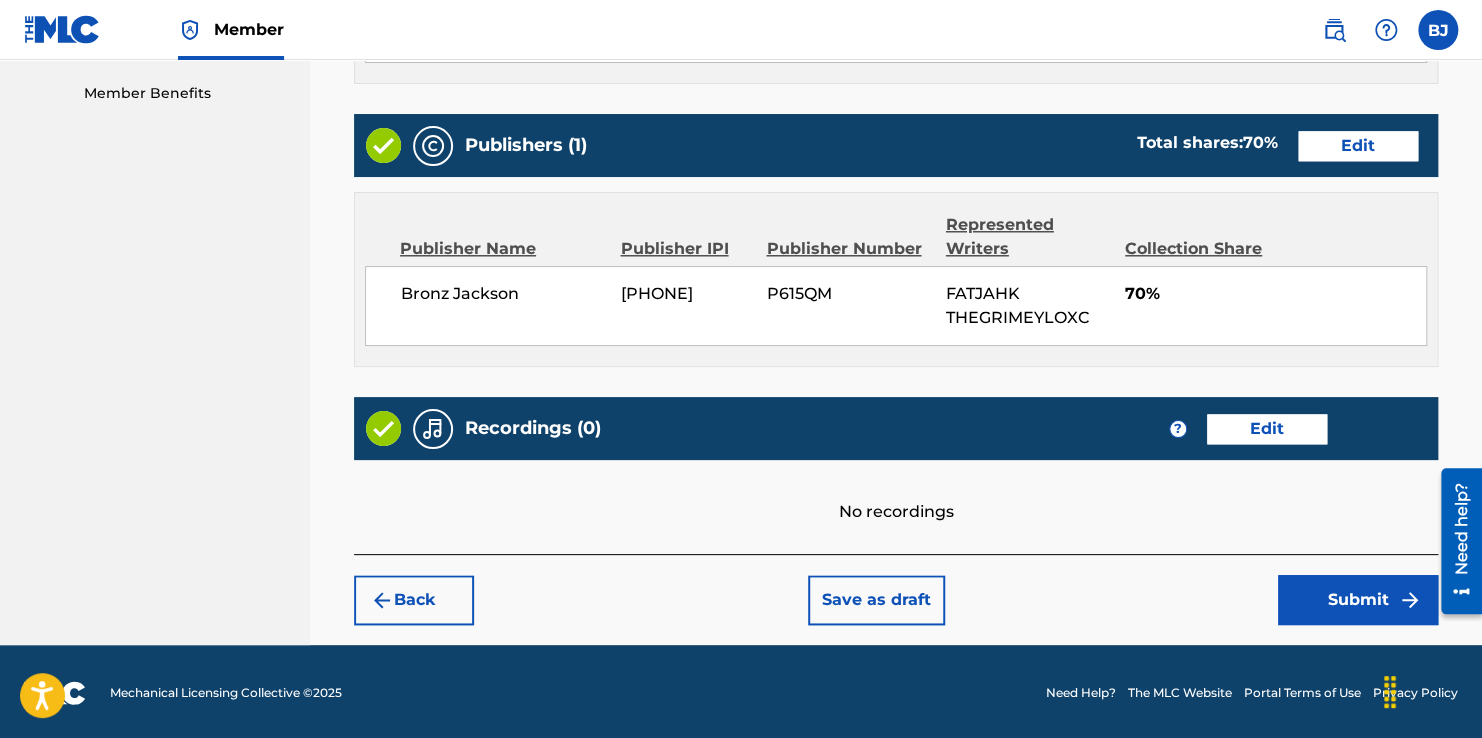 click on "Submit" at bounding box center (1358, 600) 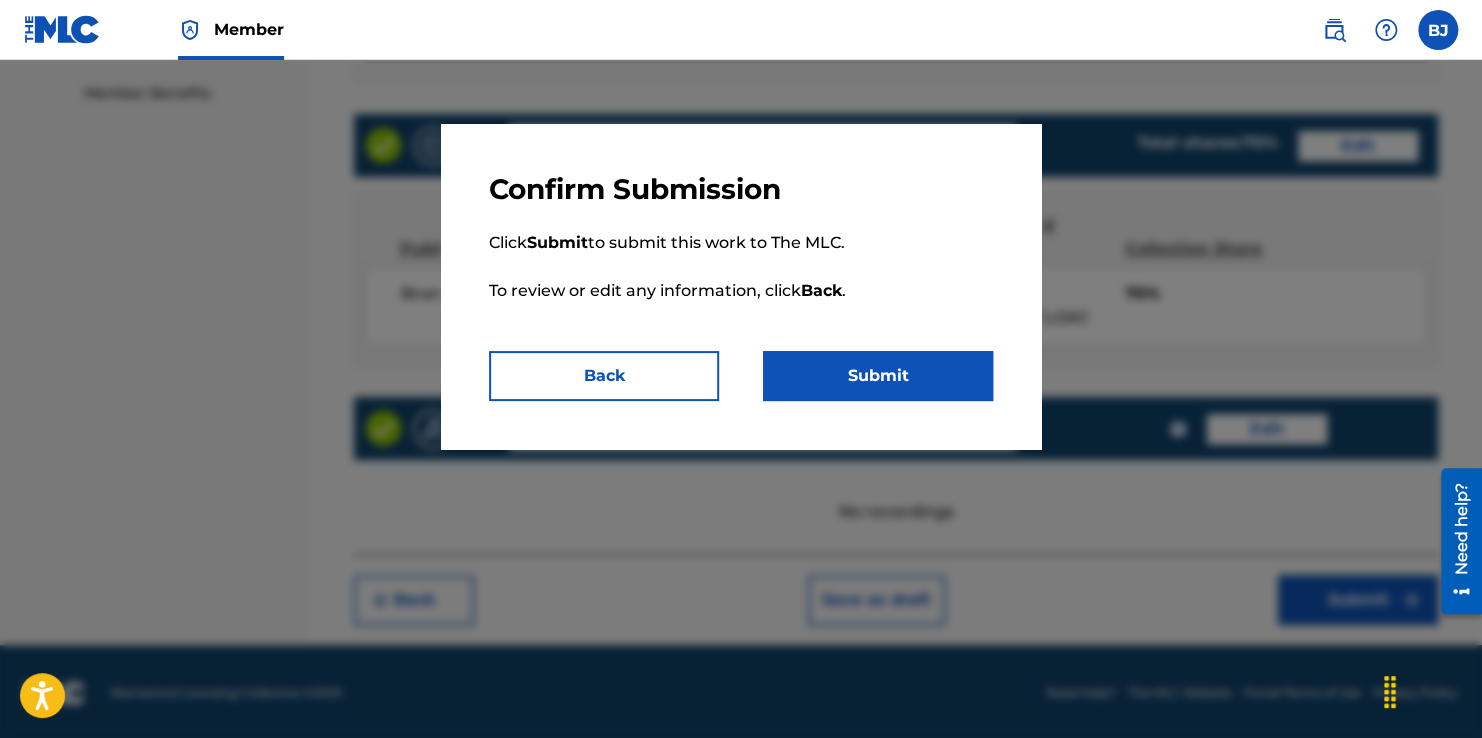 click on "Submit" at bounding box center [878, 376] 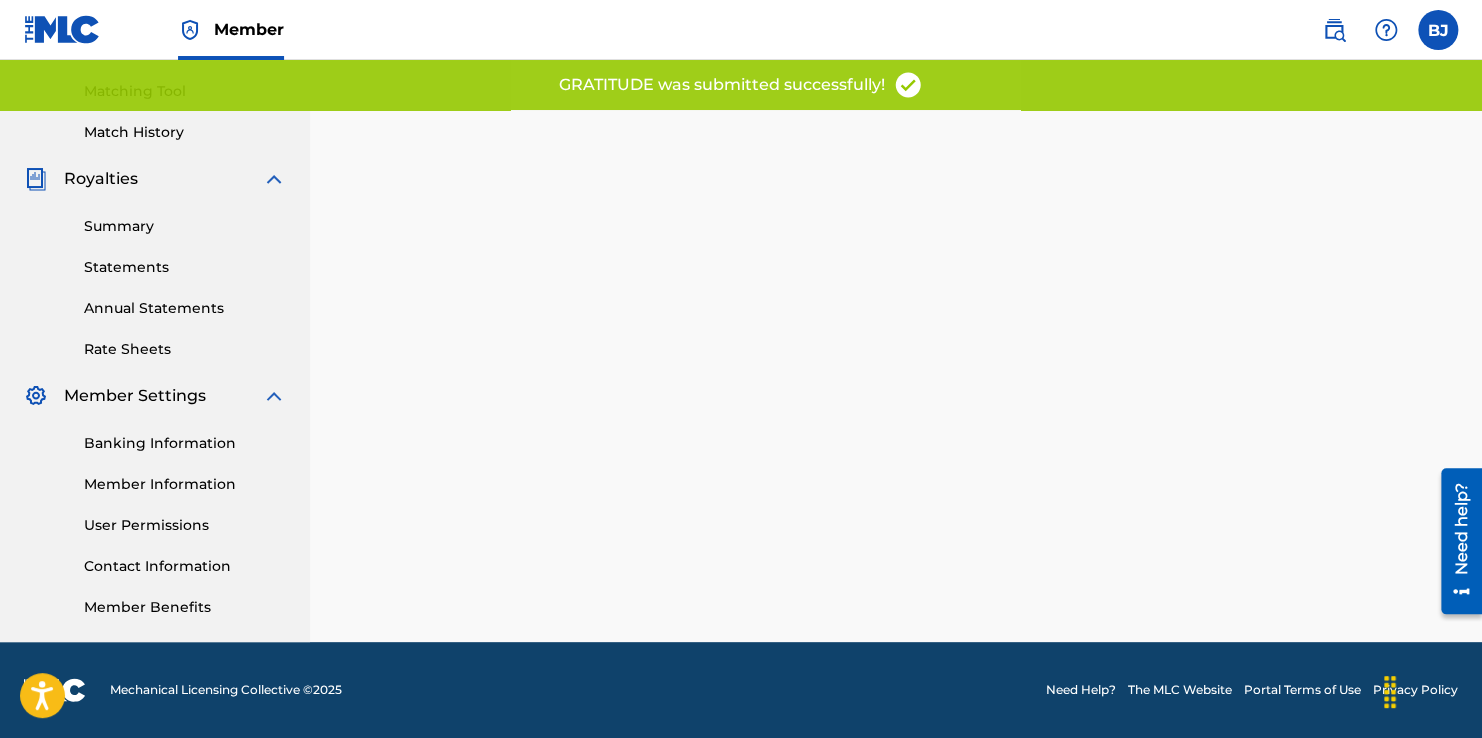 scroll, scrollTop: 0, scrollLeft: 0, axis: both 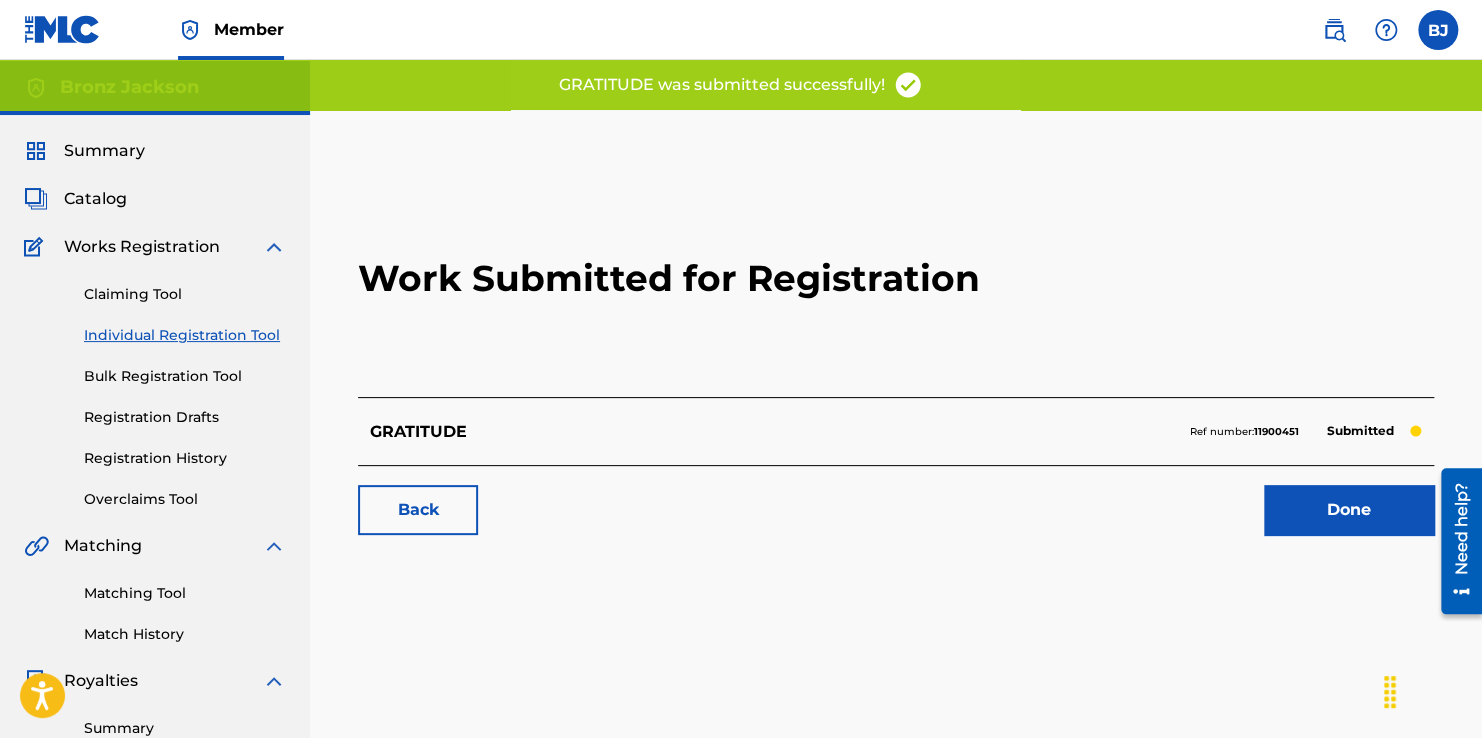 click on "Done" at bounding box center (1349, 510) 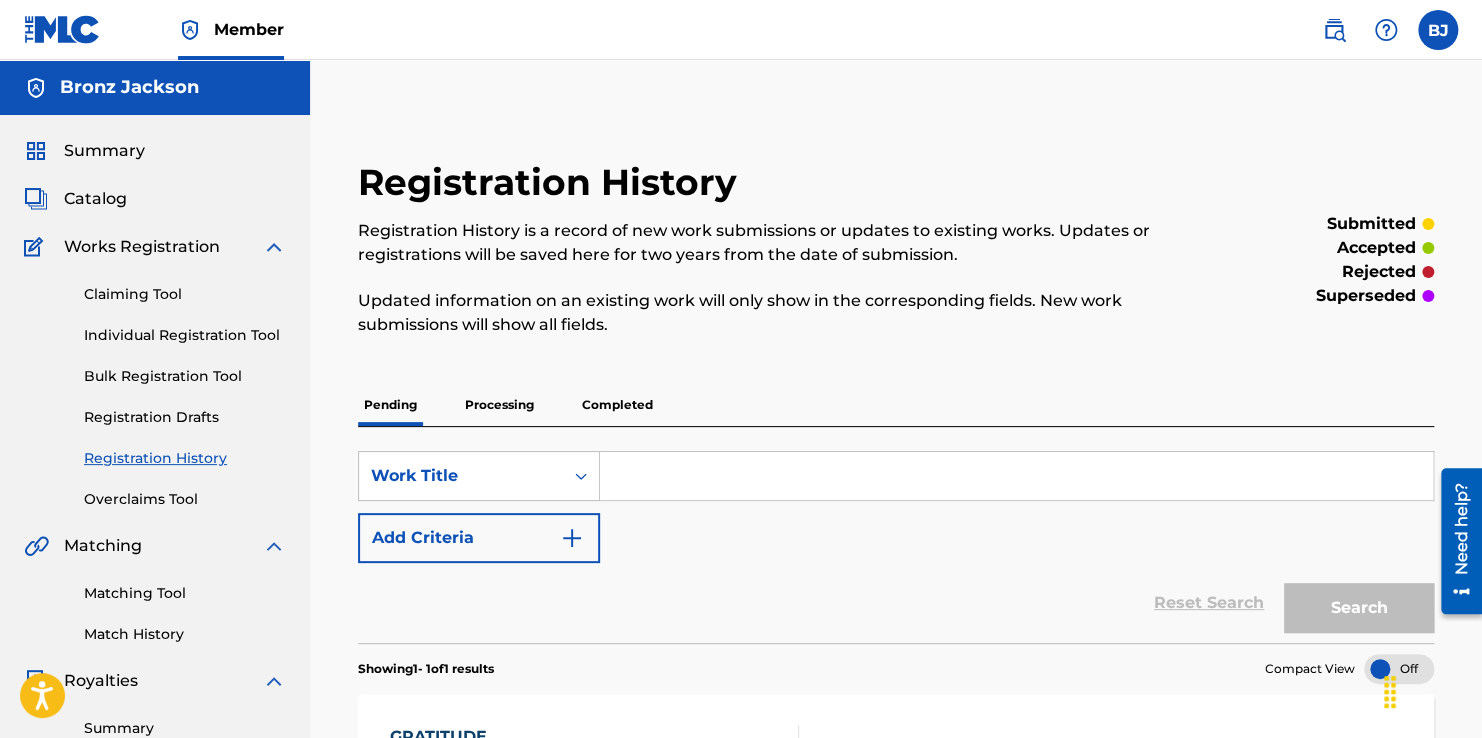 click on "Individual Registration Tool" at bounding box center (185, 335) 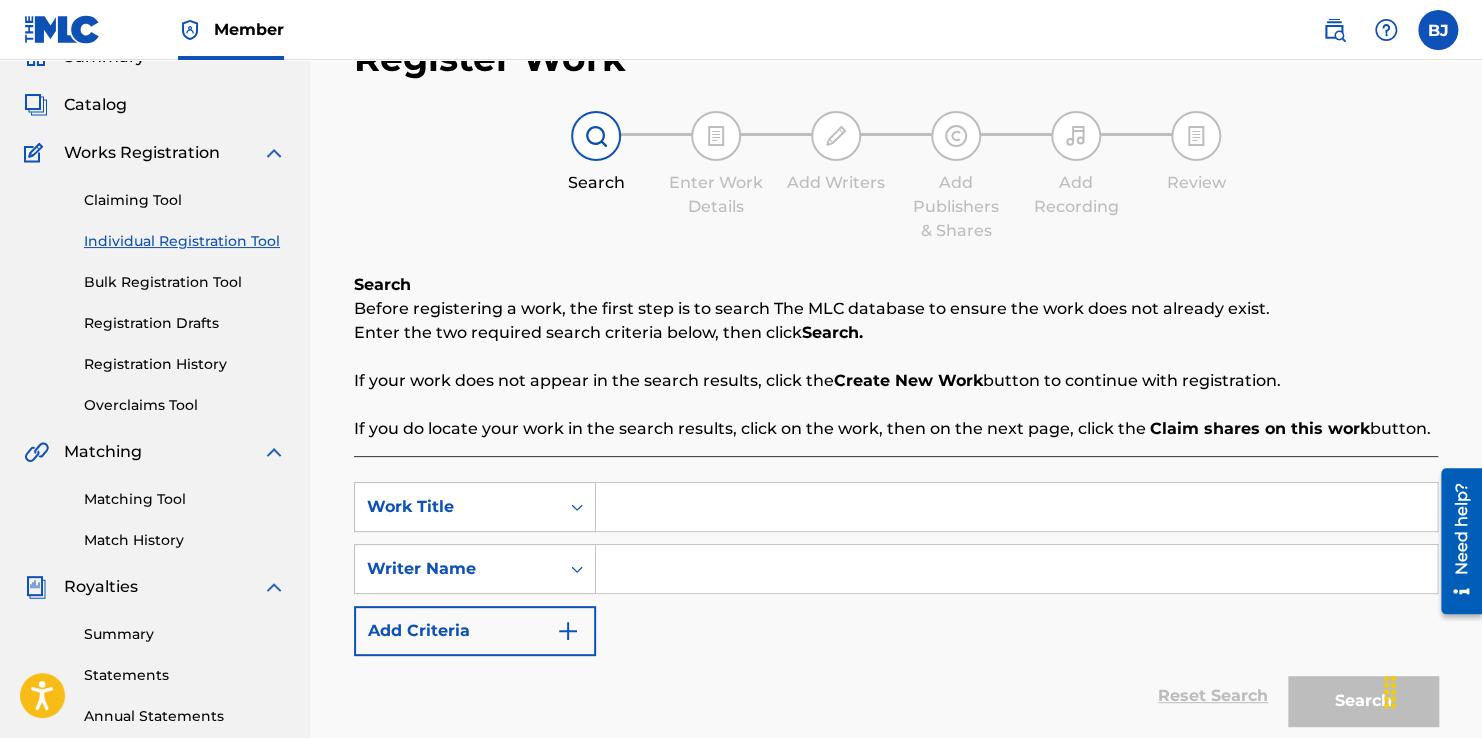 scroll, scrollTop: 300, scrollLeft: 0, axis: vertical 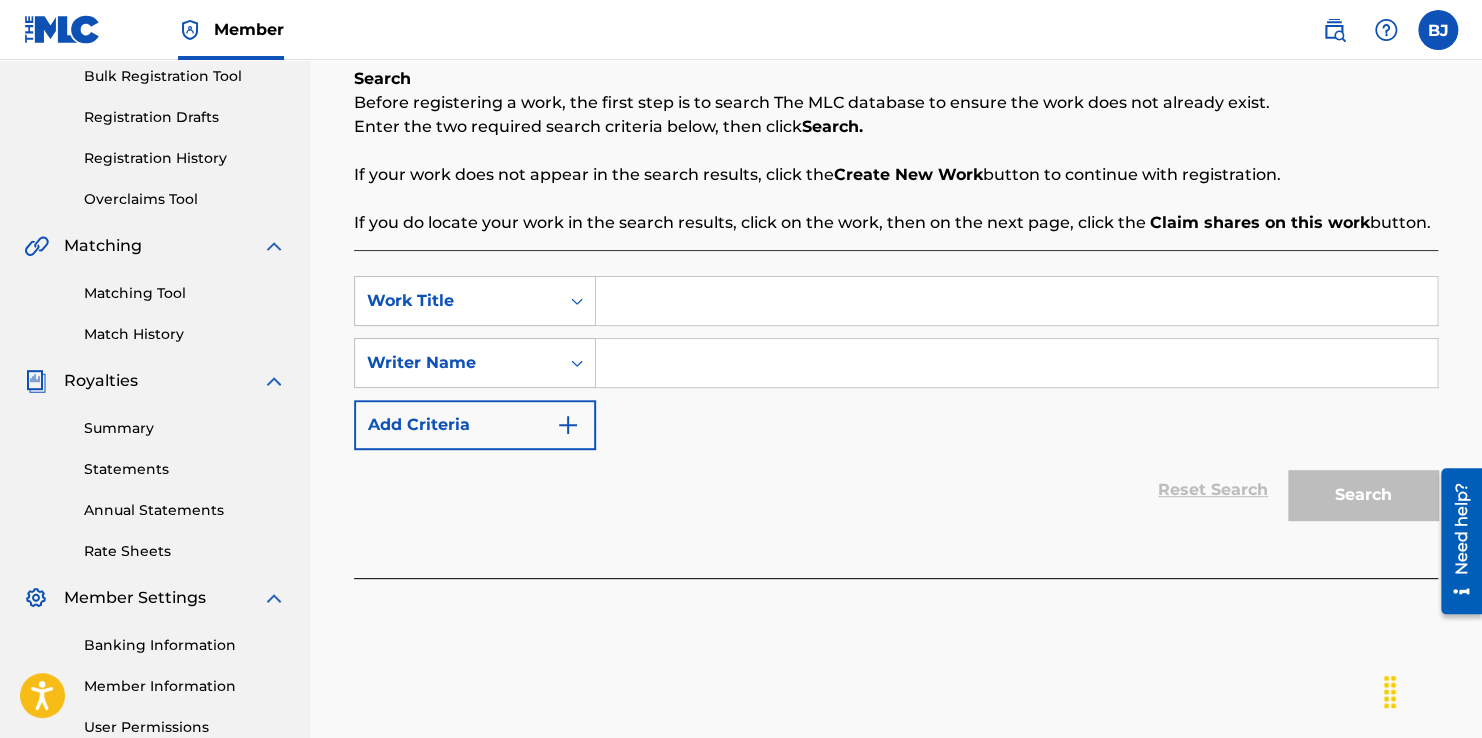 click on "SearchWithCriteria50ada4a6-d488-47a0-ab13-9966e2e228c4 Work Title SearchWithCriteria94ffb642-b861-42df-ab55-2ac98b821cdd Writer Name Add Criteria" at bounding box center (896, 363) 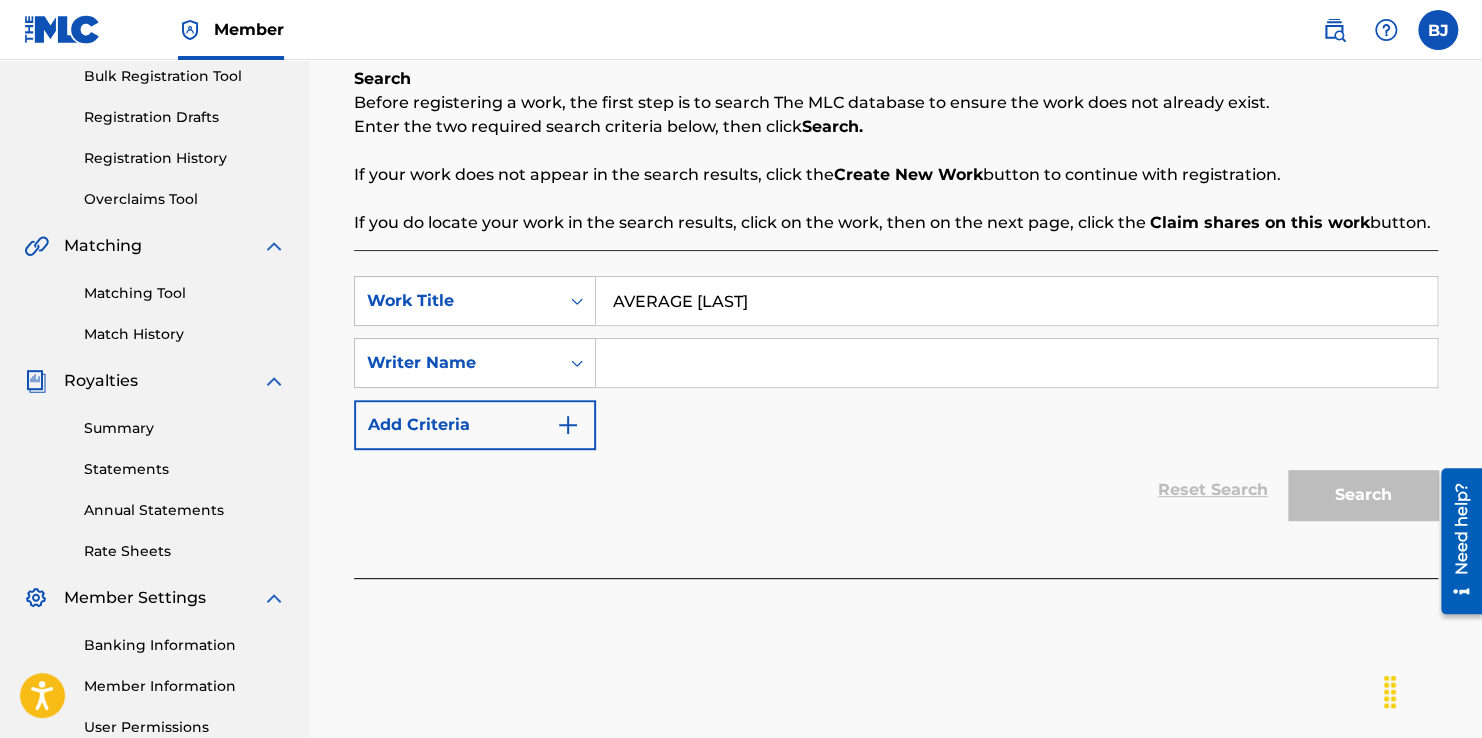type on "AVERAGE [LAST]" 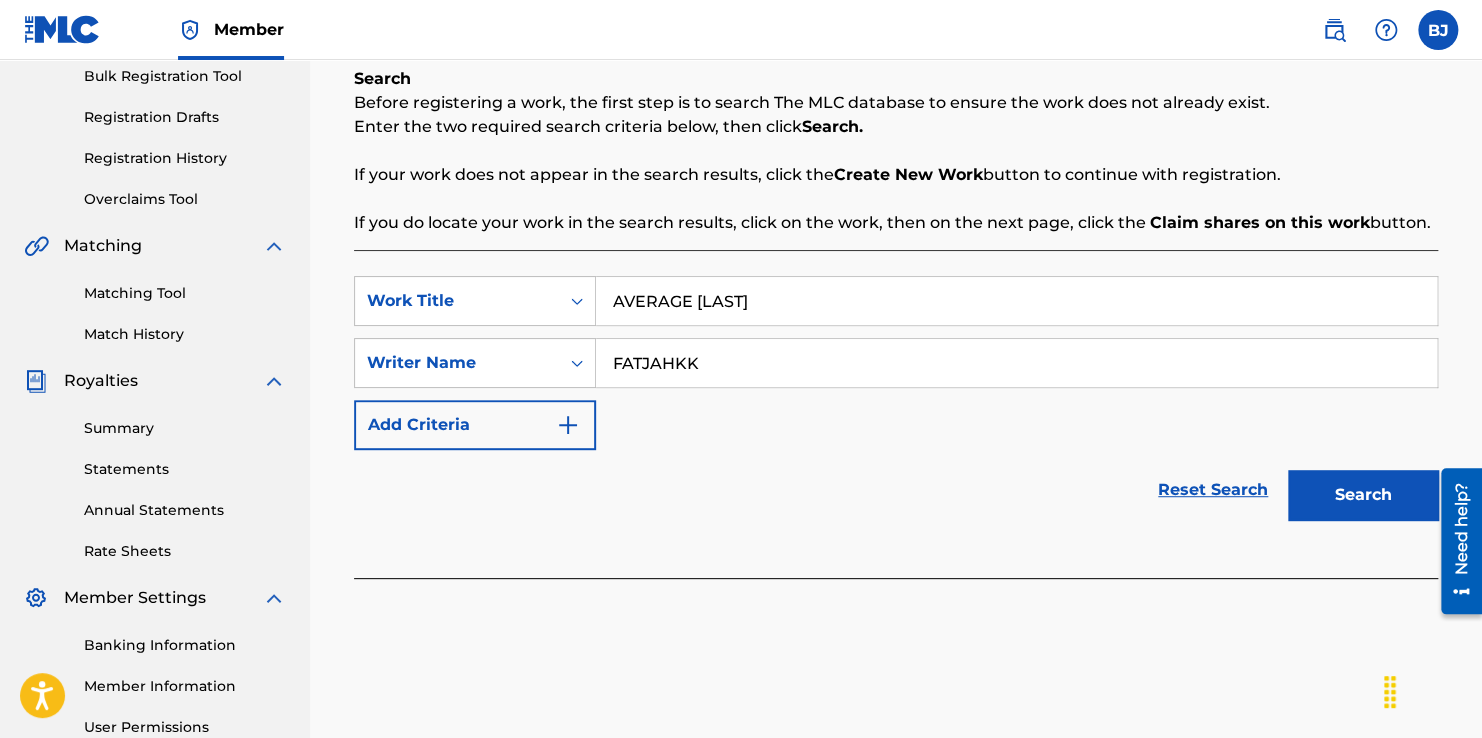 click on "Search" at bounding box center (1363, 495) 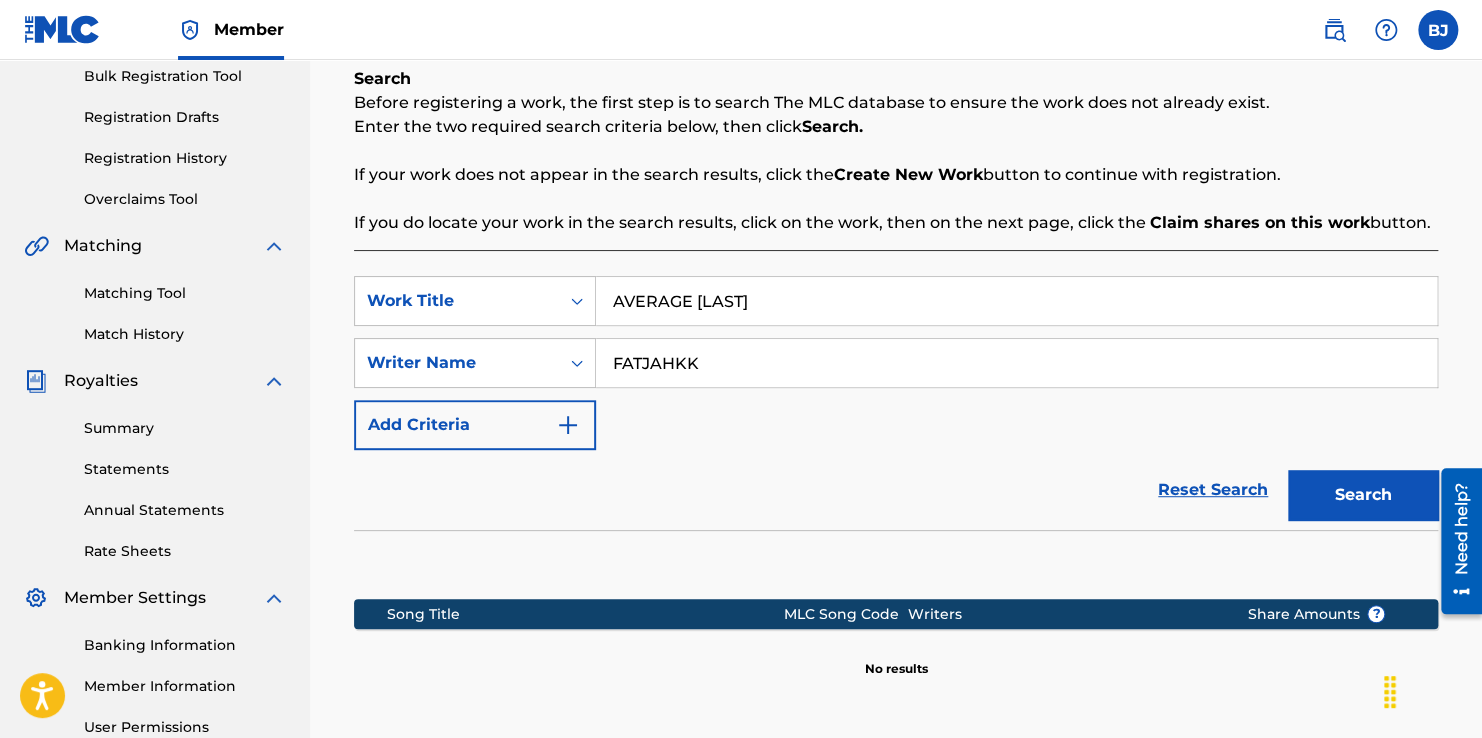 click on "FATJAHKK" at bounding box center (1016, 363) 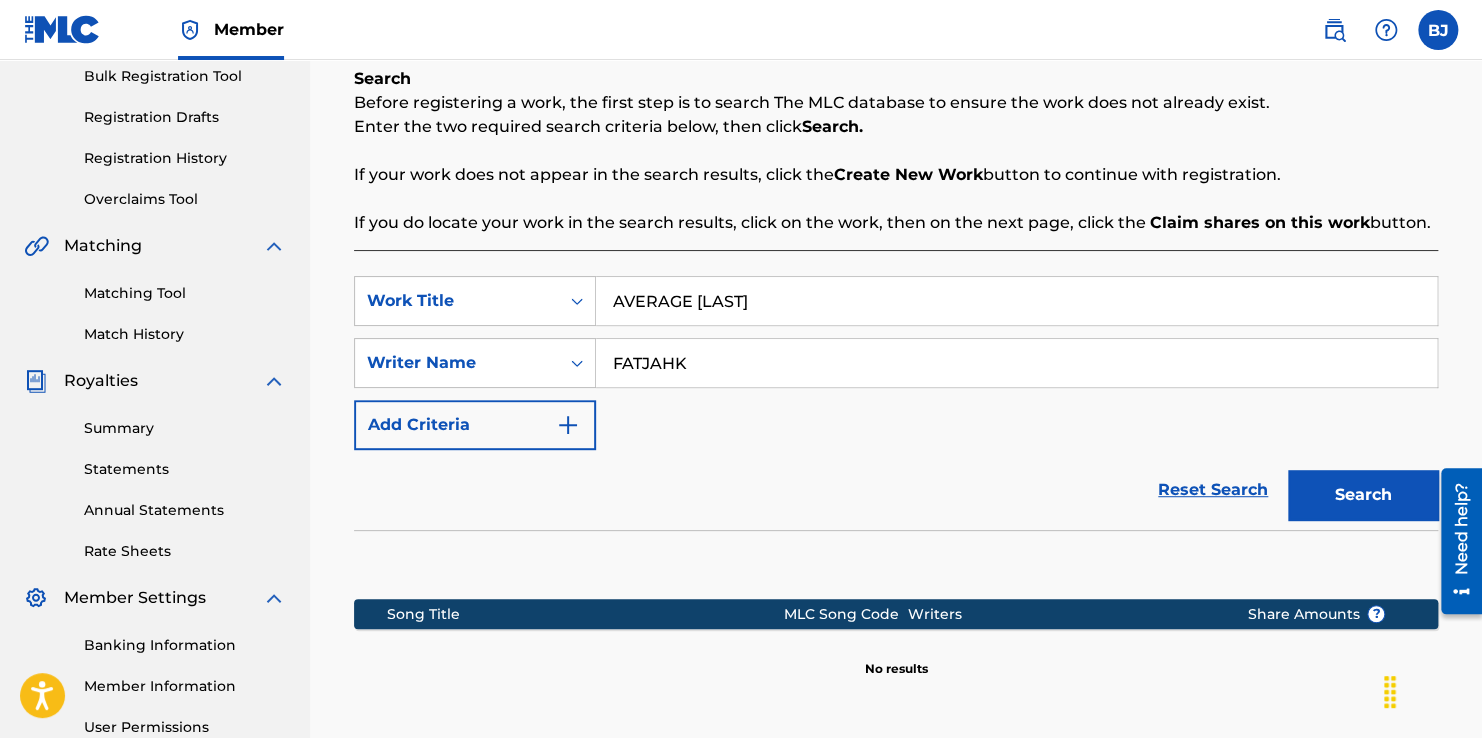 type on "FATJAHK" 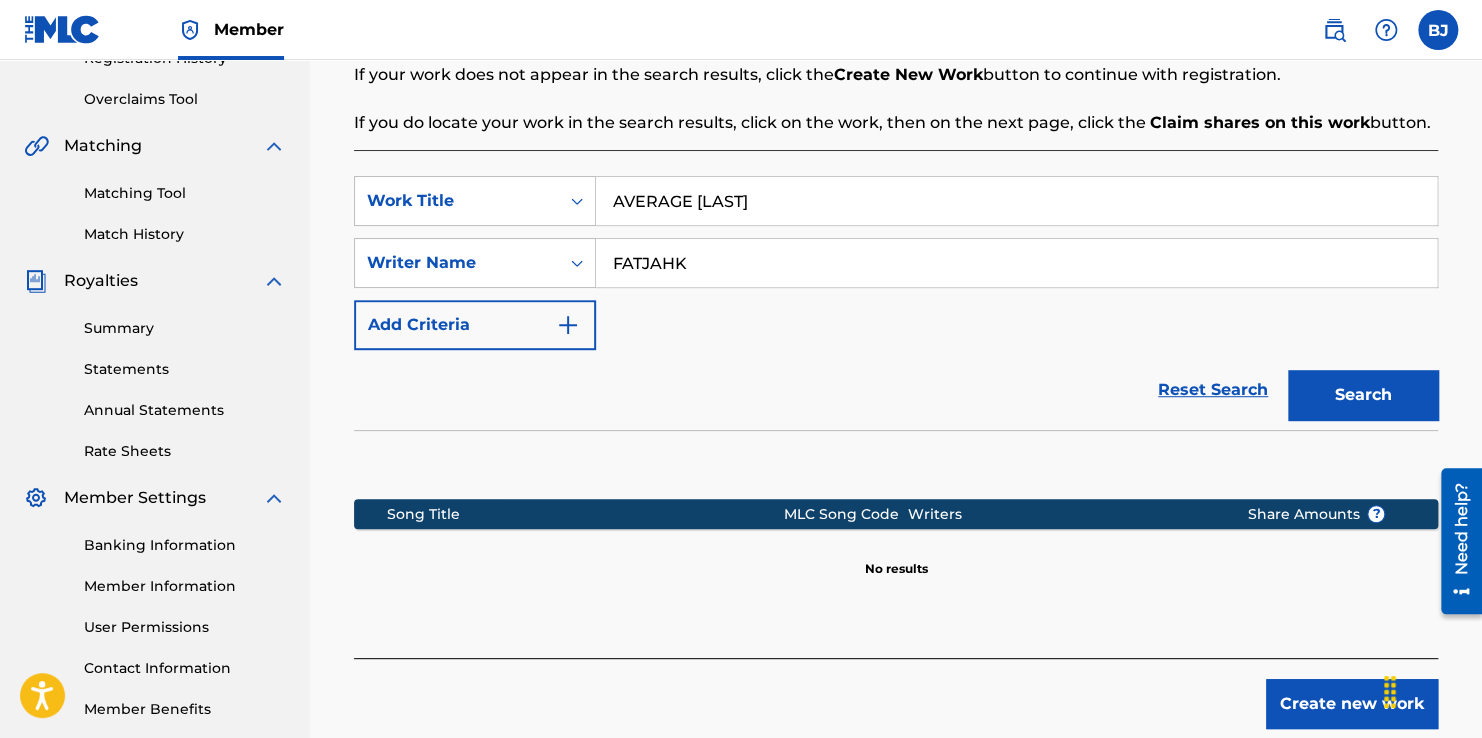 scroll, scrollTop: 506, scrollLeft: 0, axis: vertical 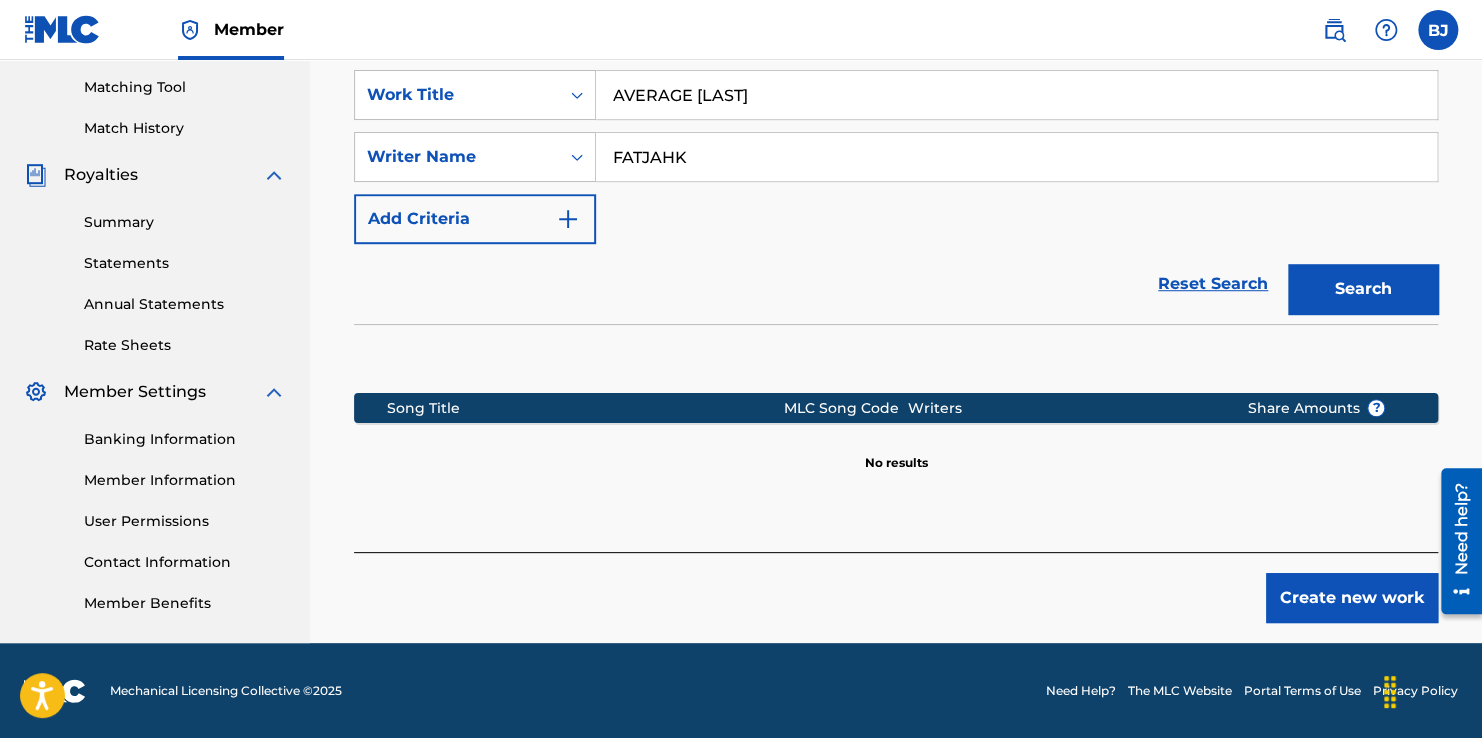click on "Create new work" at bounding box center (1352, 598) 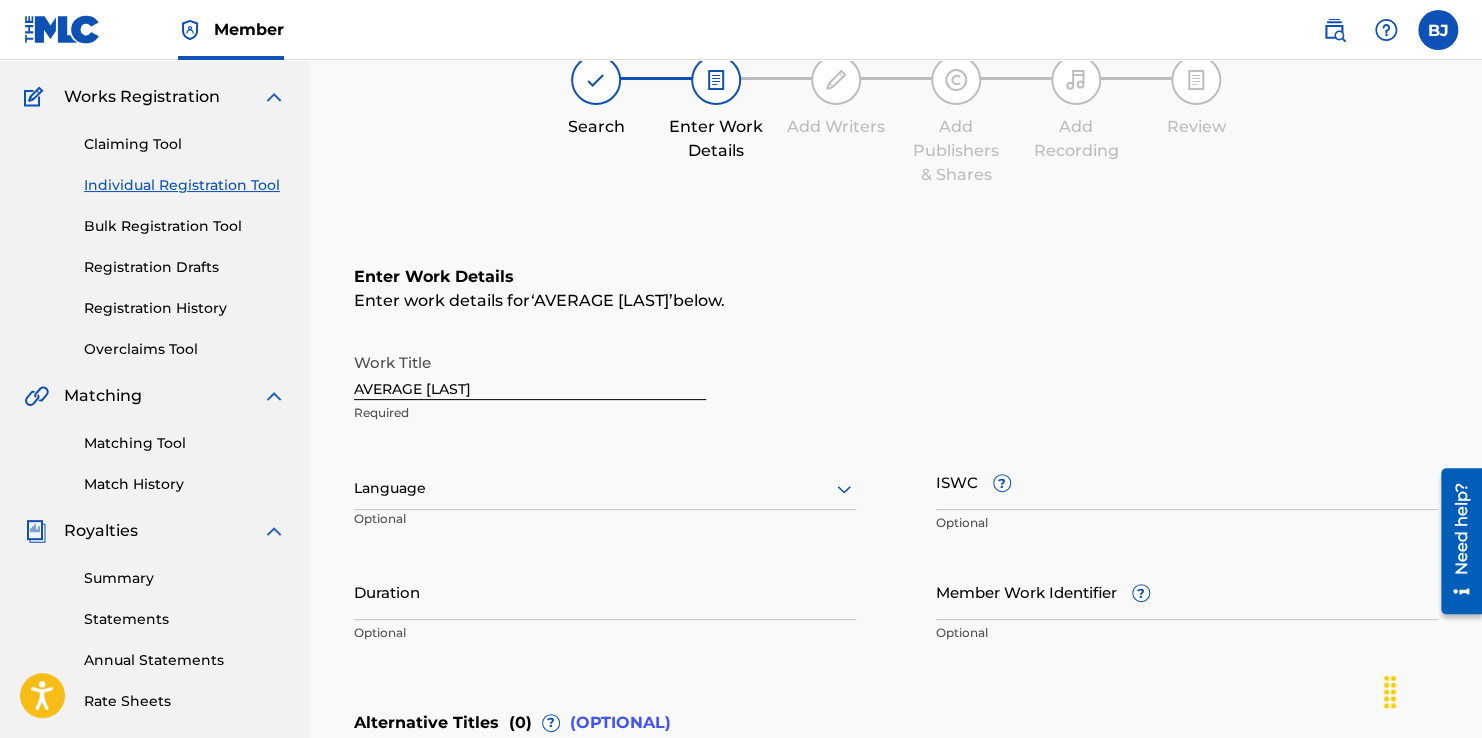 scroll, scrollTop: 106, scrollLeft: 0, axis: vertical 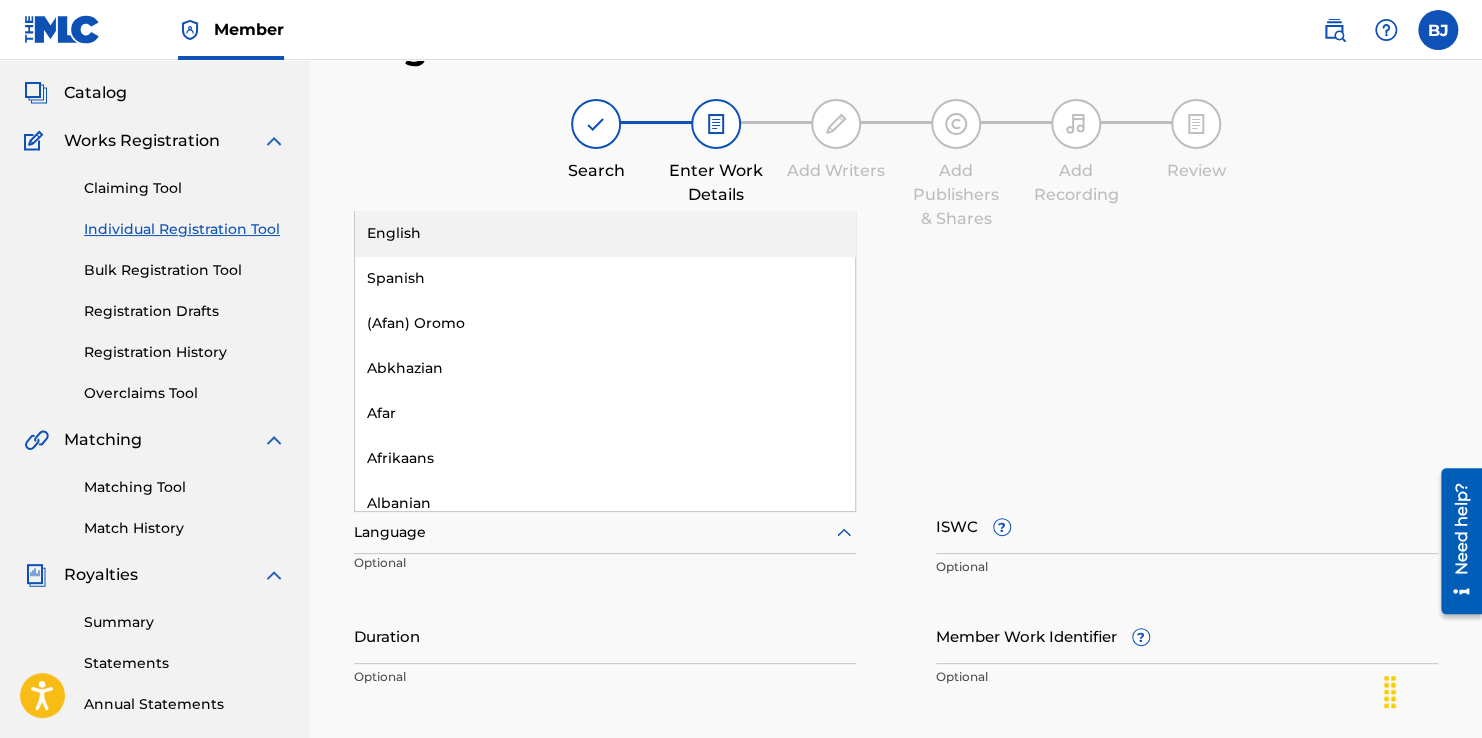 click at bounding box center [605, 532] 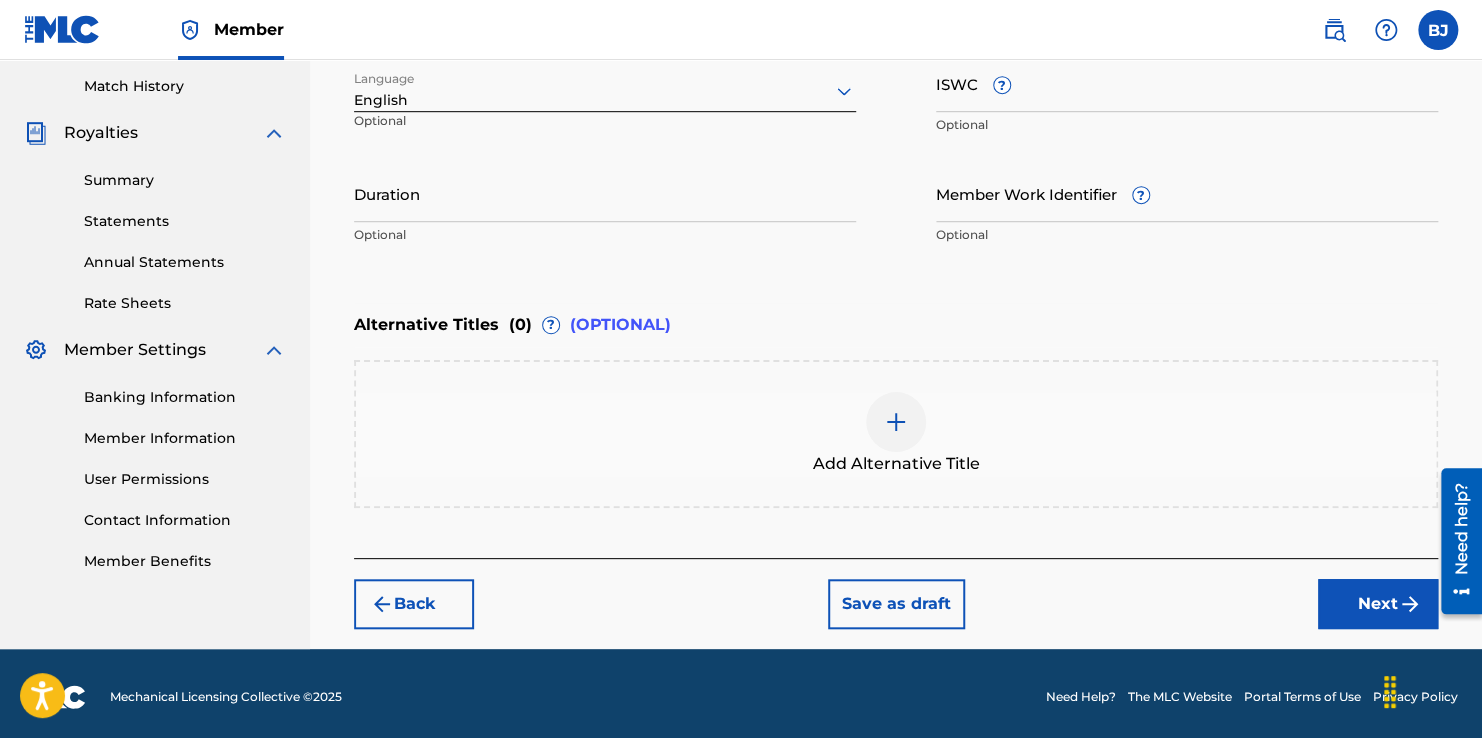 scroll, scrollTop: 552, scrollLeft: 0, axis: vertical 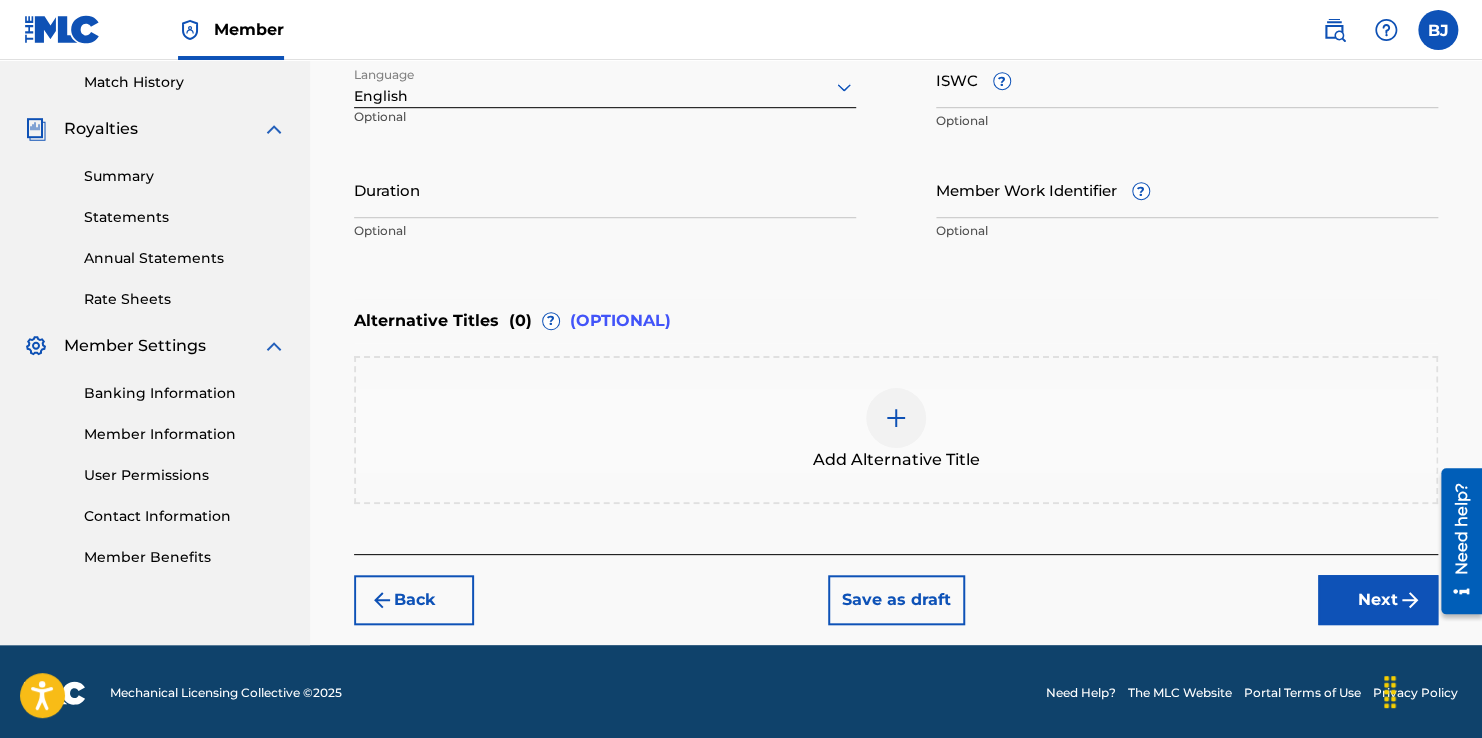 click on "Next" at bounding box center [1378, 600] 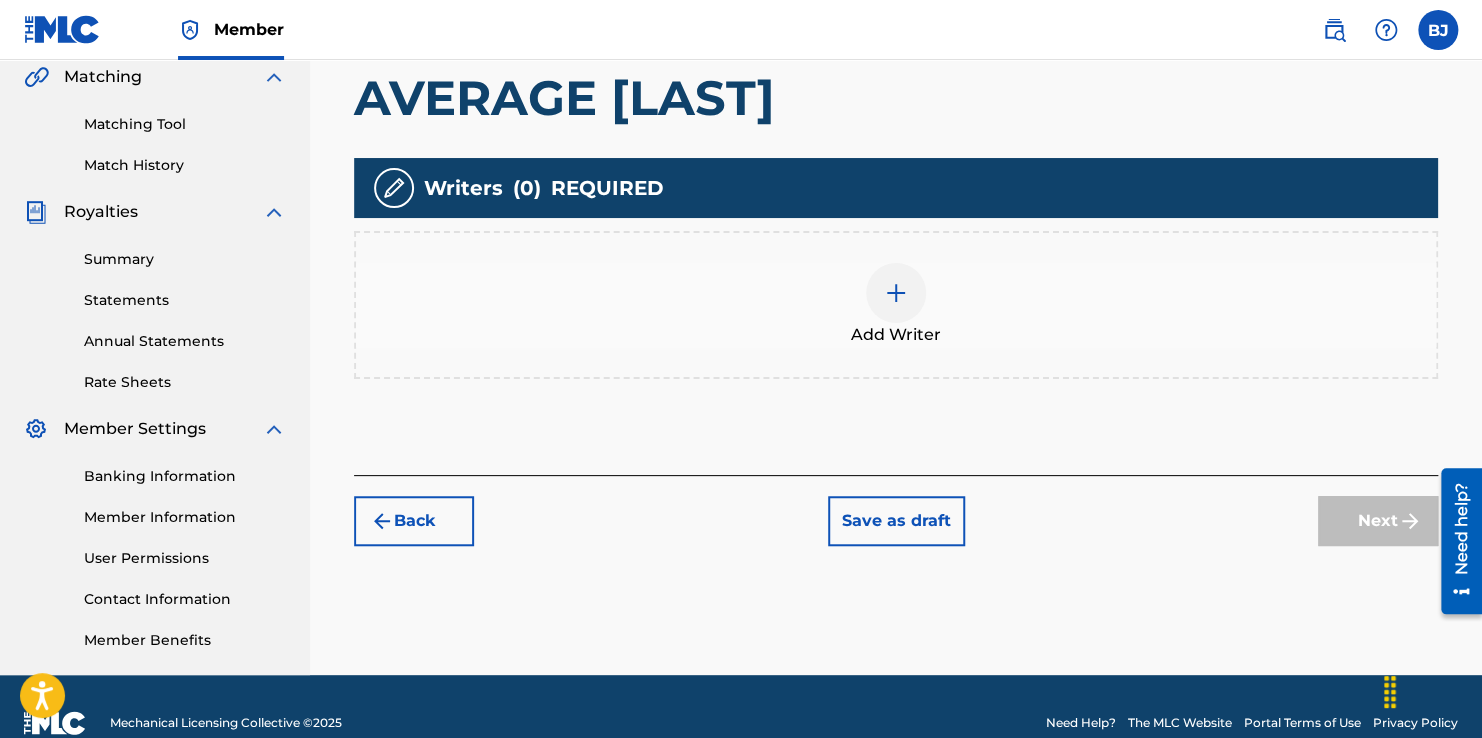 scroll, scrollTop: 490, scrollLeft: 0, axis: vertical 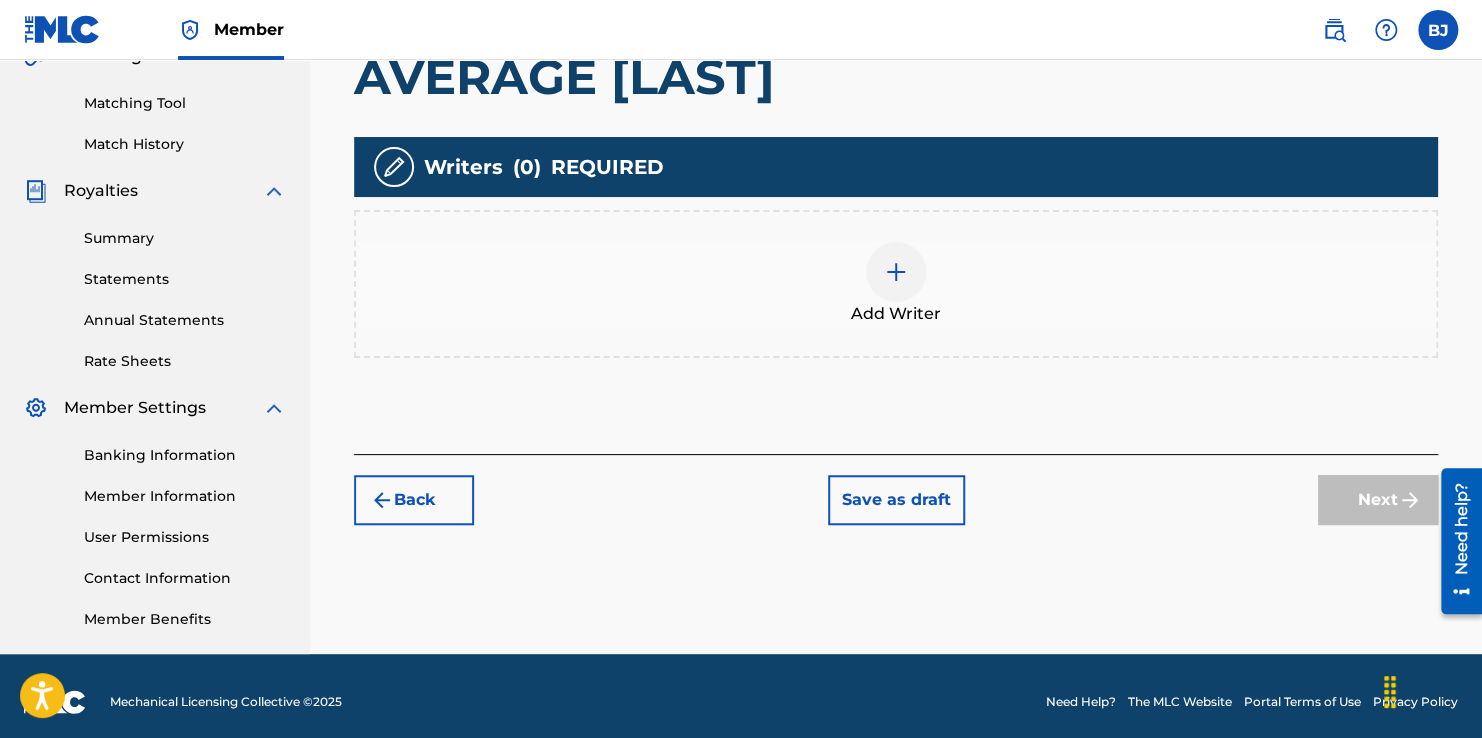 click at bounding box center [896, 272] 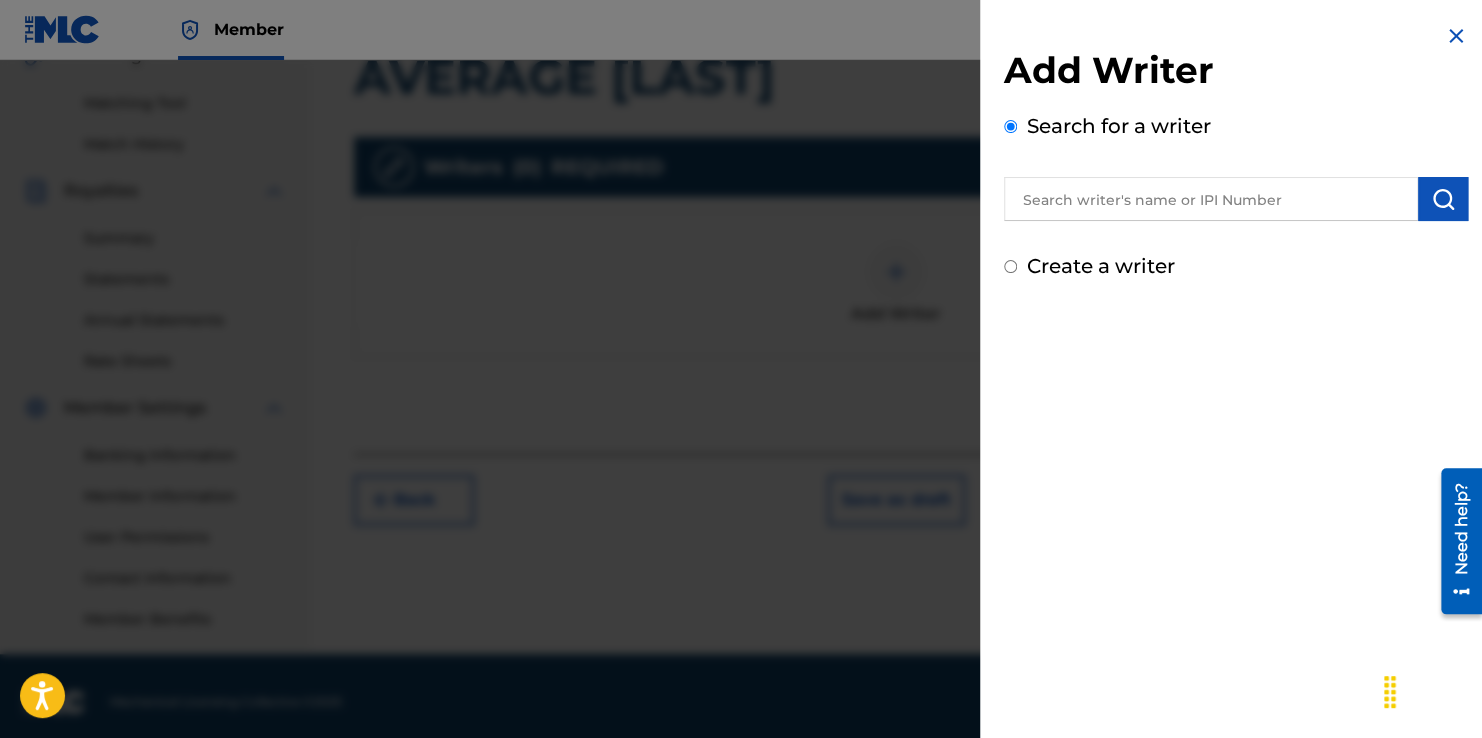 click at bounding box center (1211, 199) 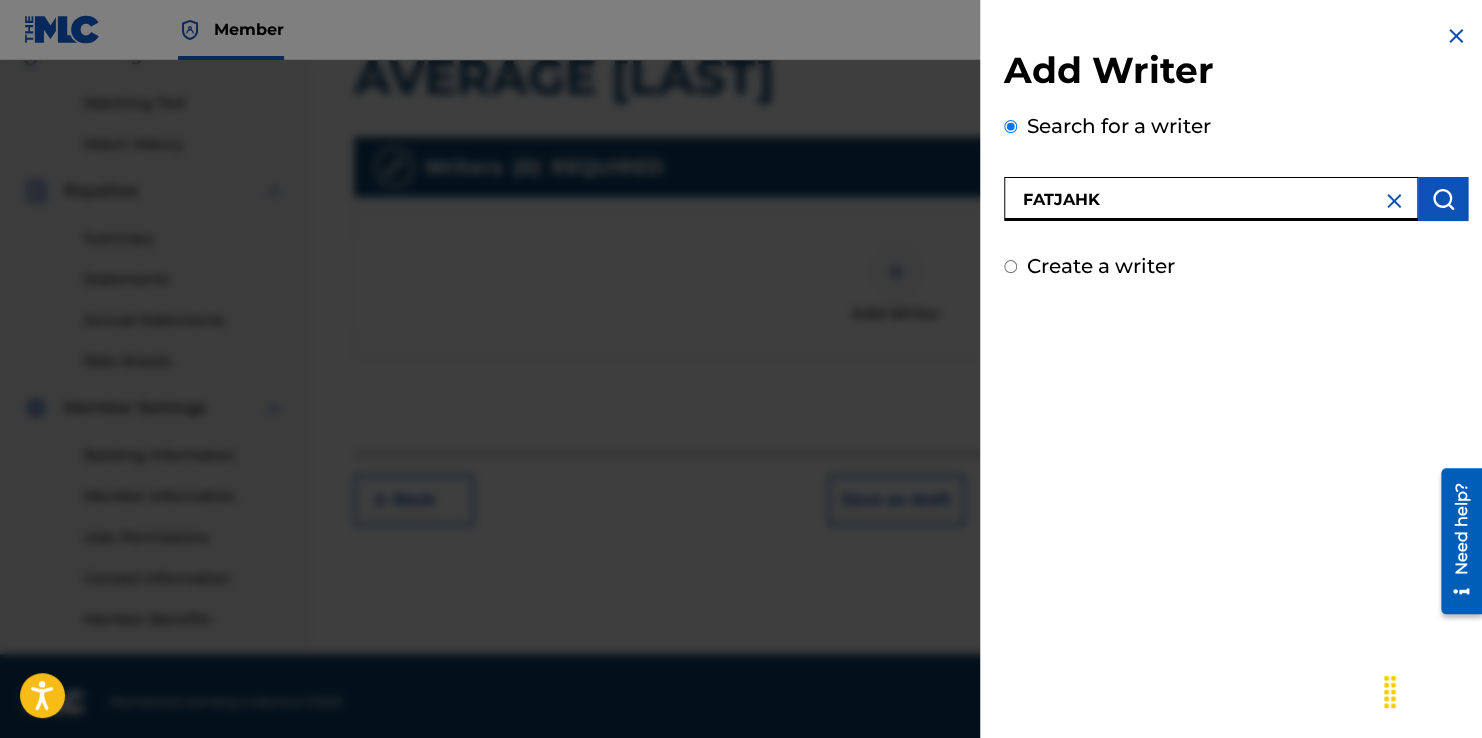 type on "FATJAHK" 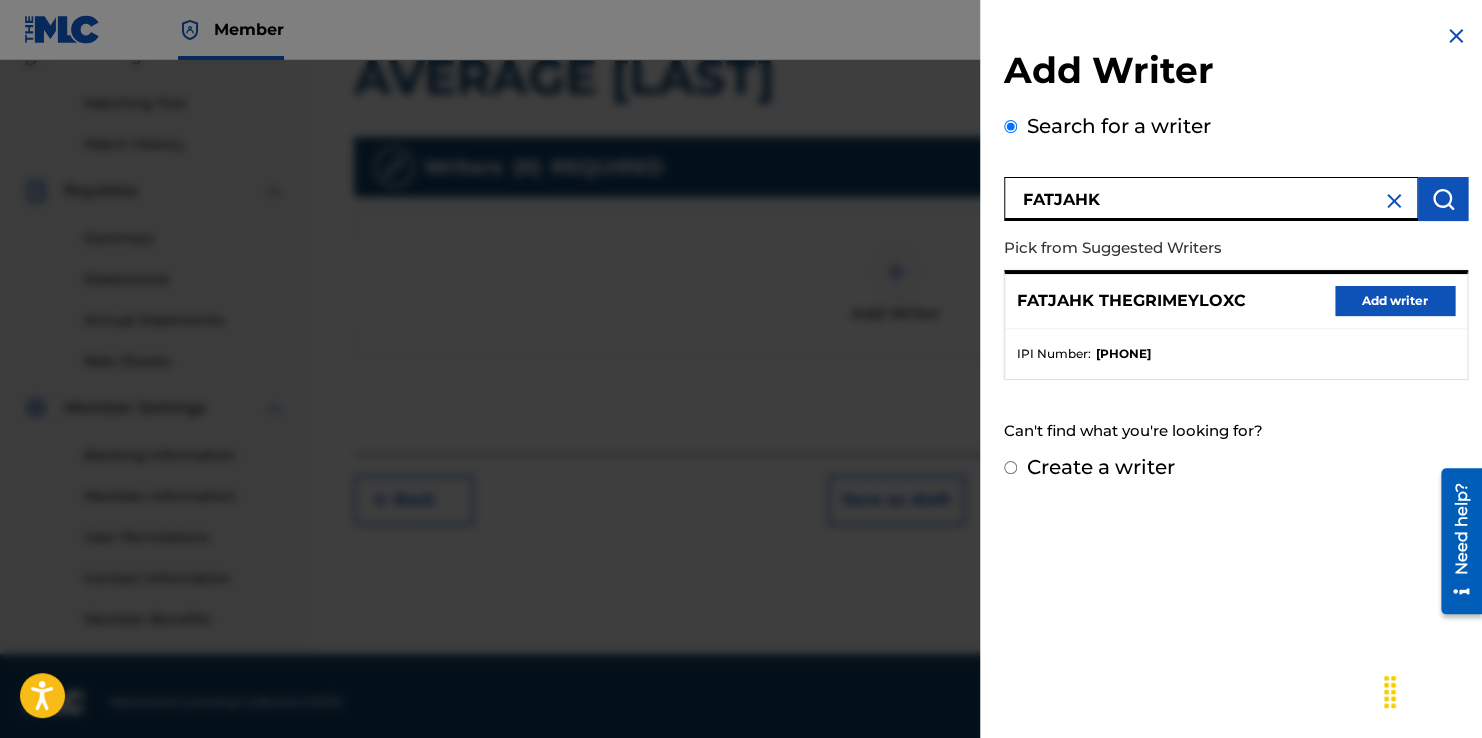 click on "FATJAHK THEGRIMEYLOXC Add writer" at bounding box center [1236, 301] 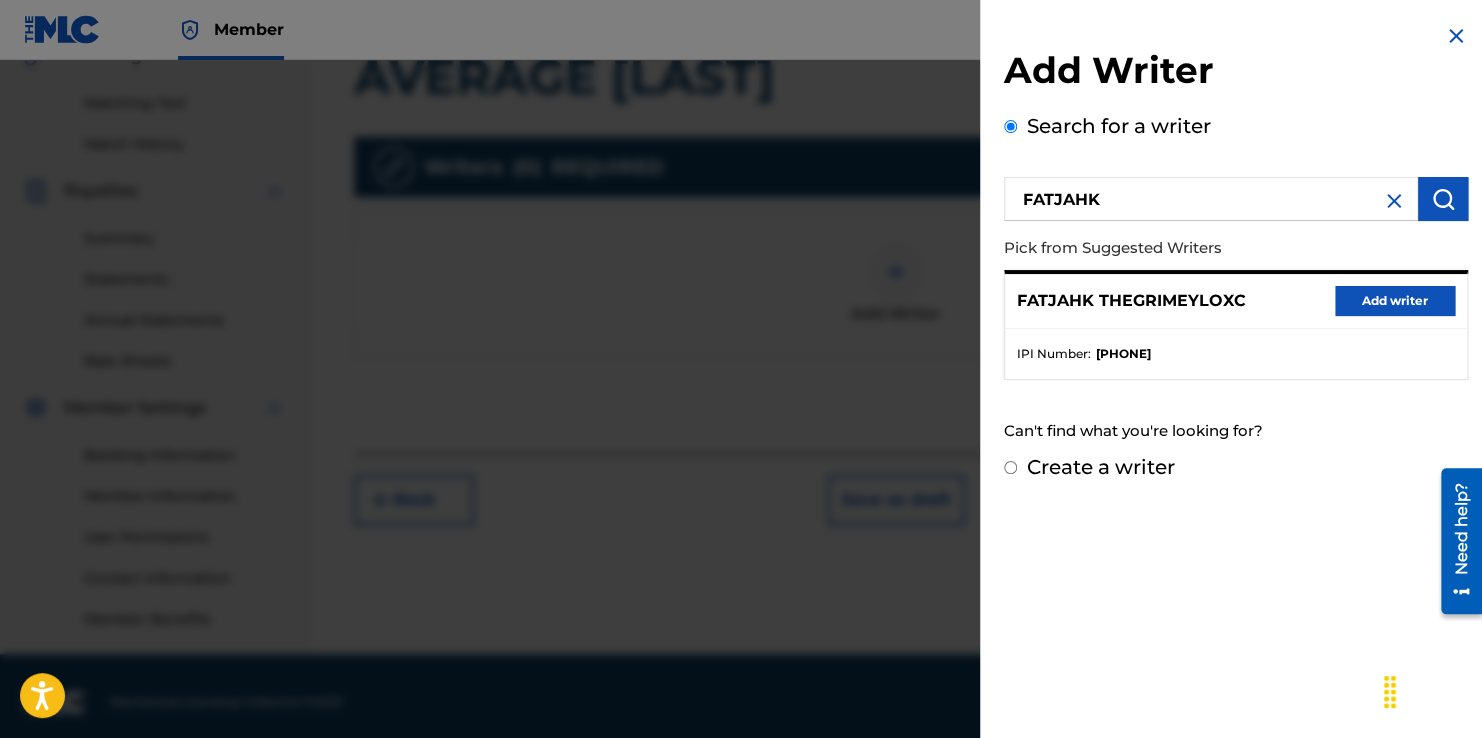 click on "Add writer" at bounding box center (1395, 301) 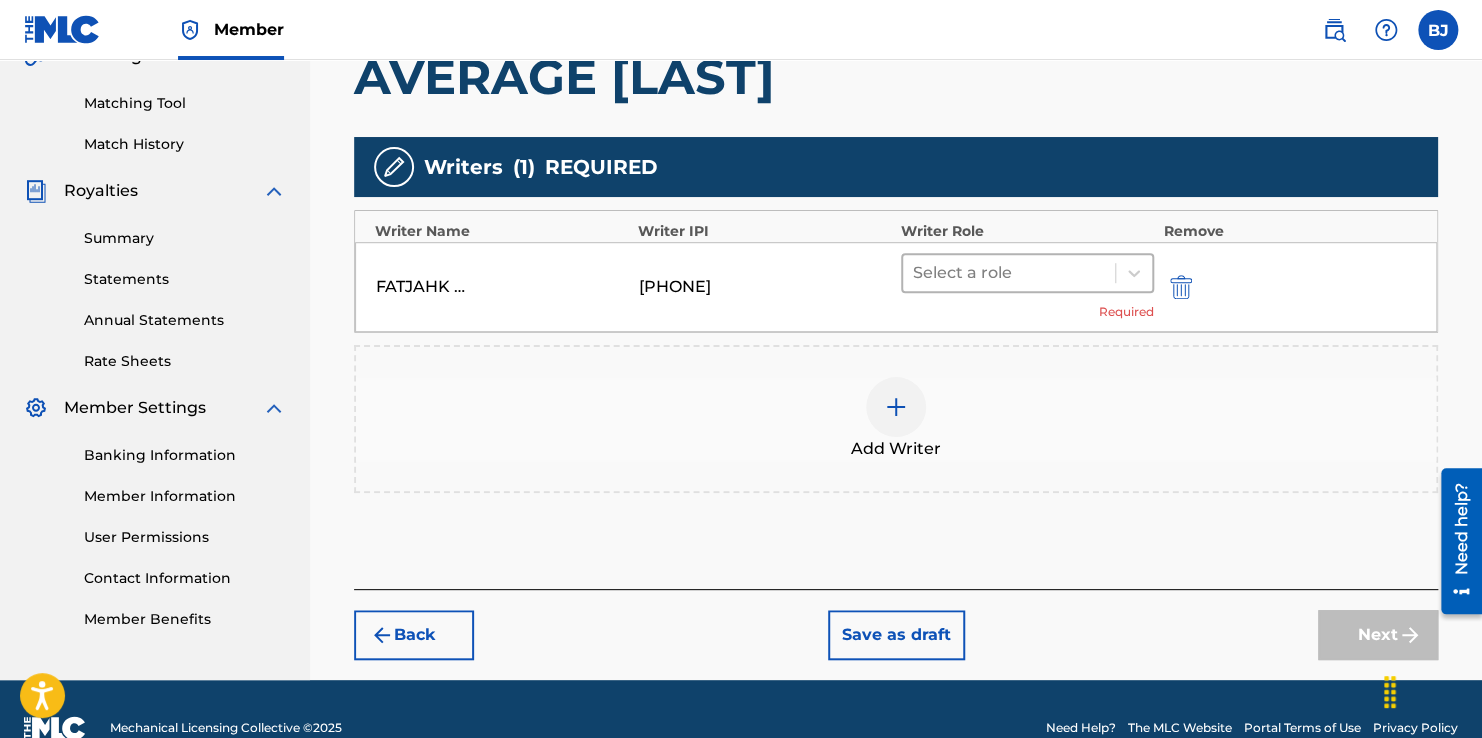 click at bounding box center [1009, 273] 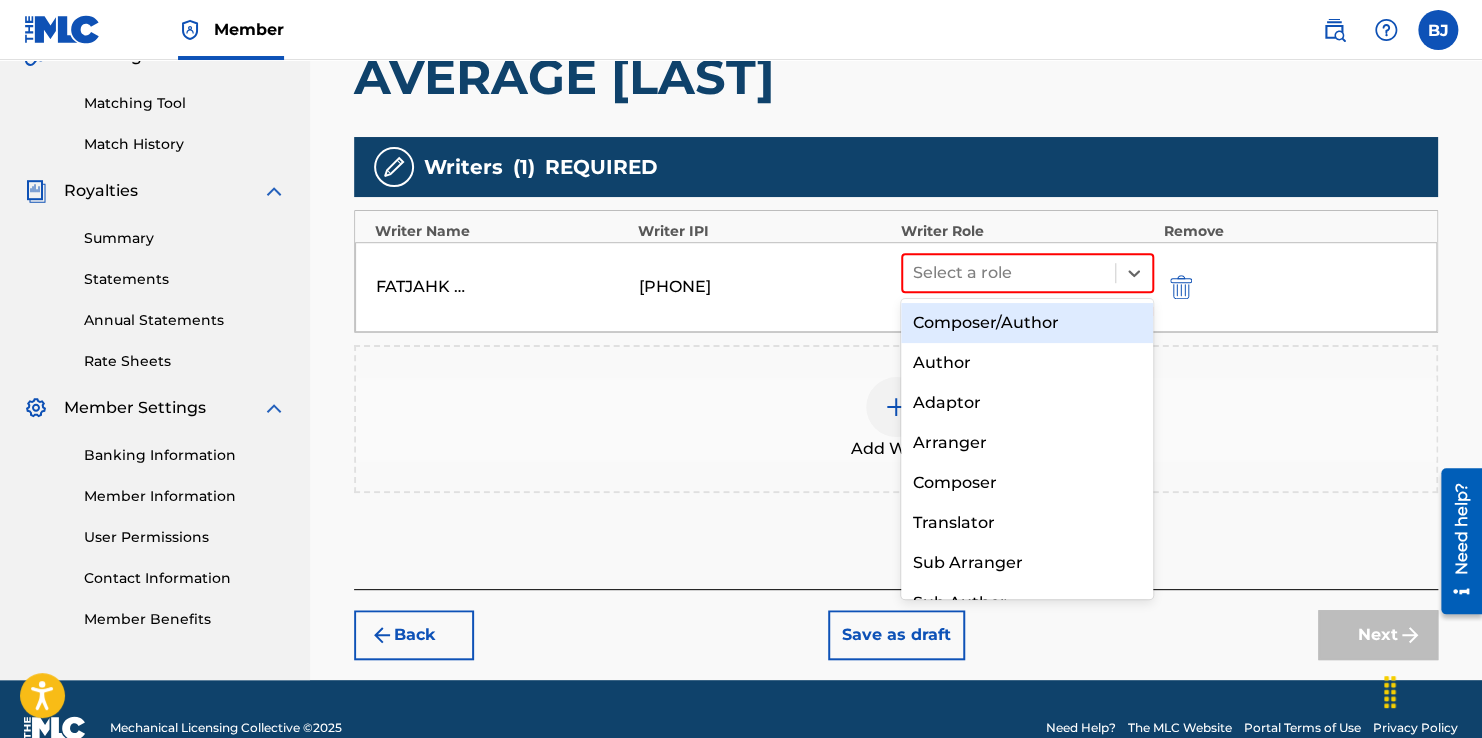 click on "Composer/Author" at bounding box center (1027, 323) 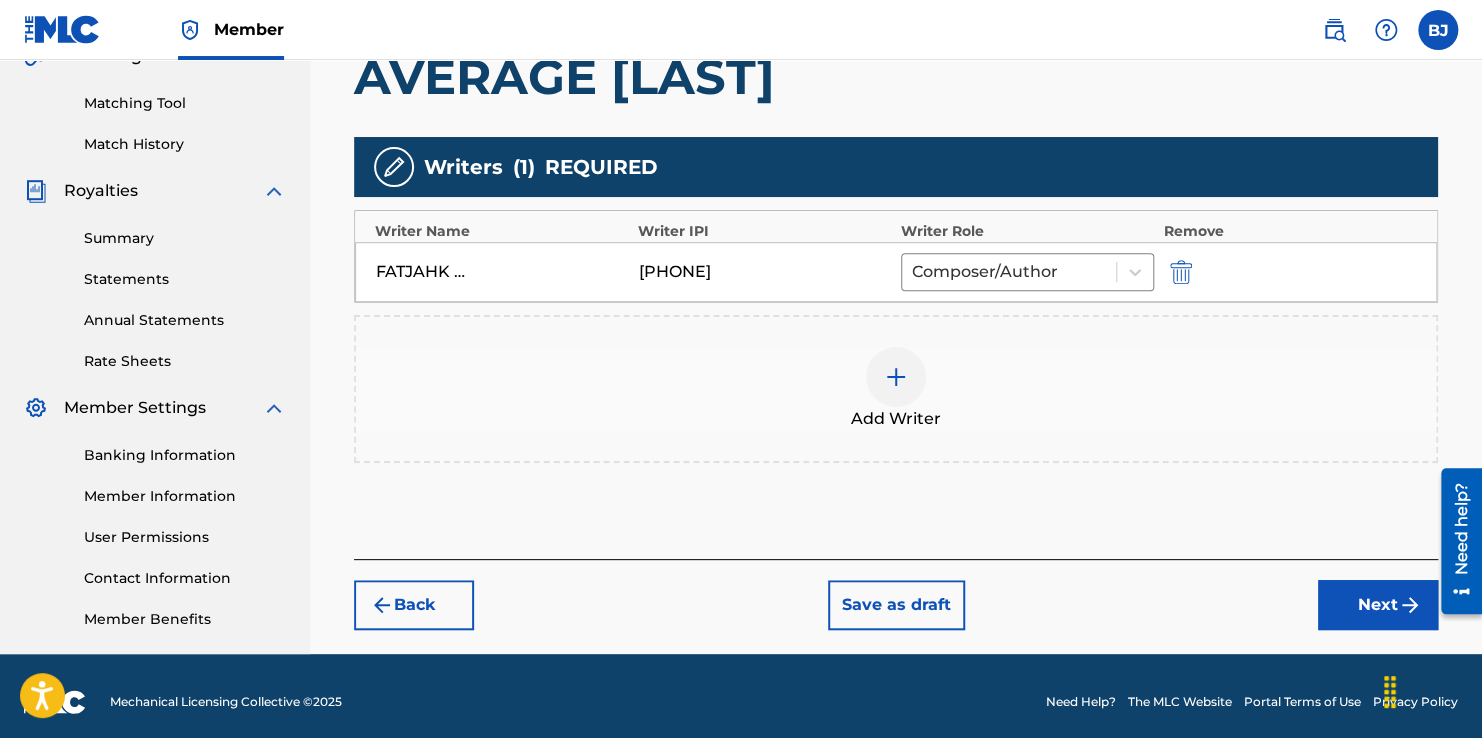 click at bounding box center [896, 377] 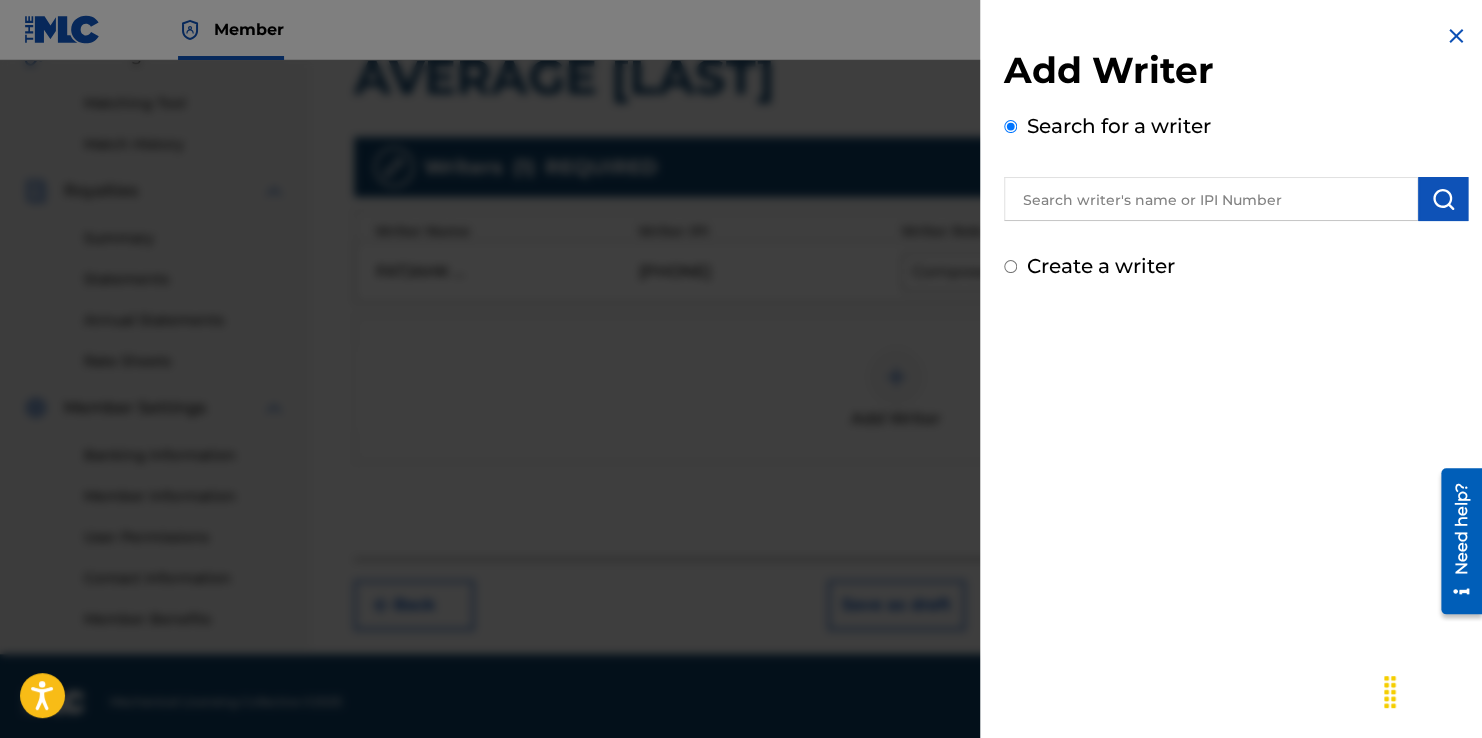 click at bounding box center [1211, 199] 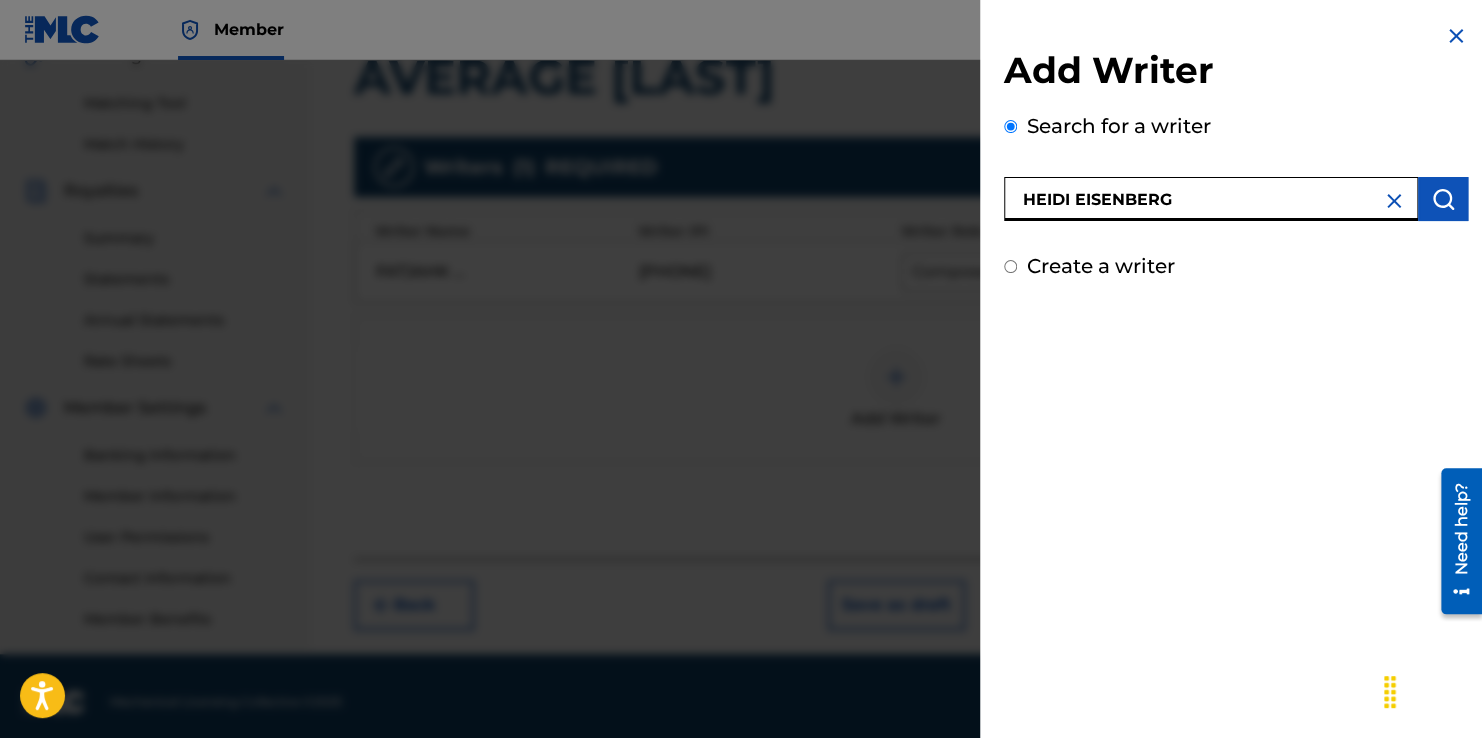 type on "HEIDI EISENBERG" 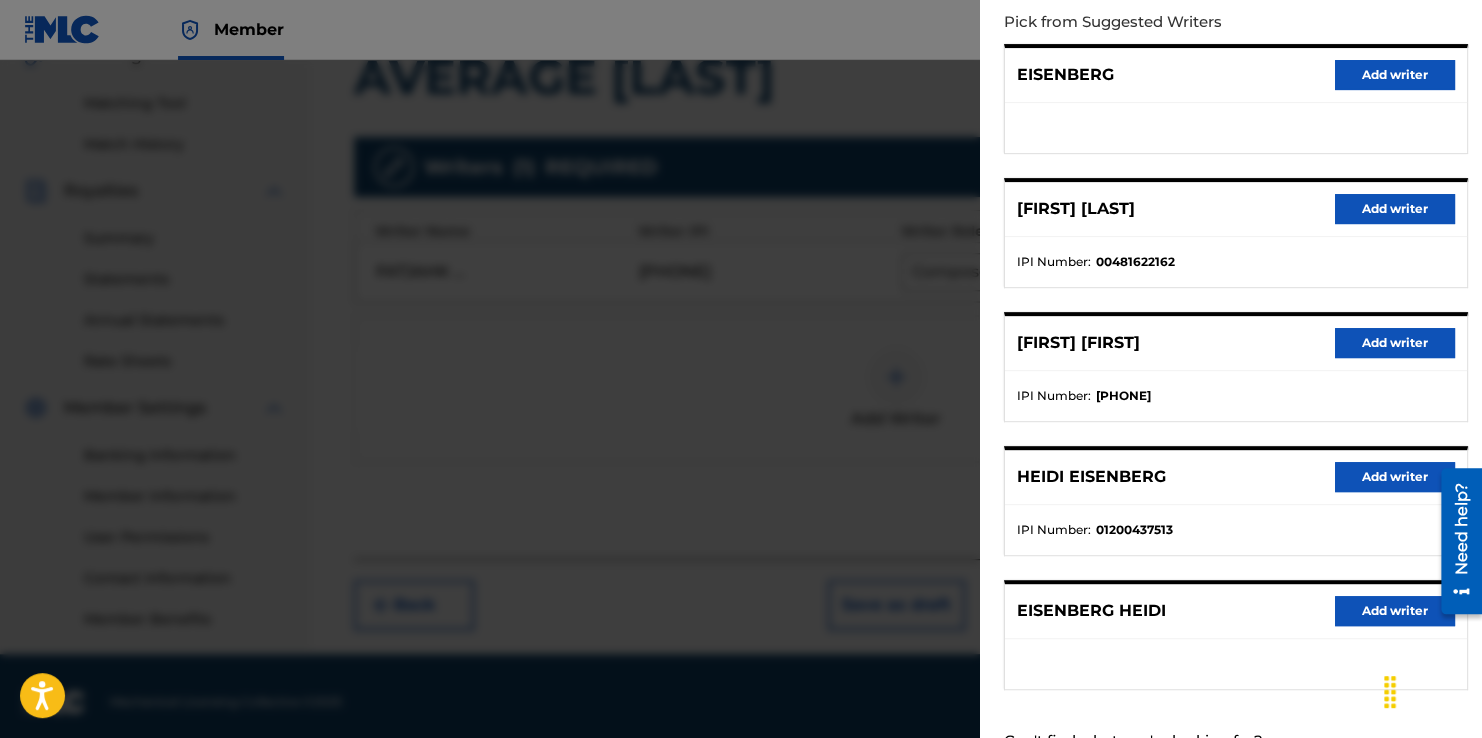 scroll, scrollTop: 301, scrollLeft: 0, axis: vertical 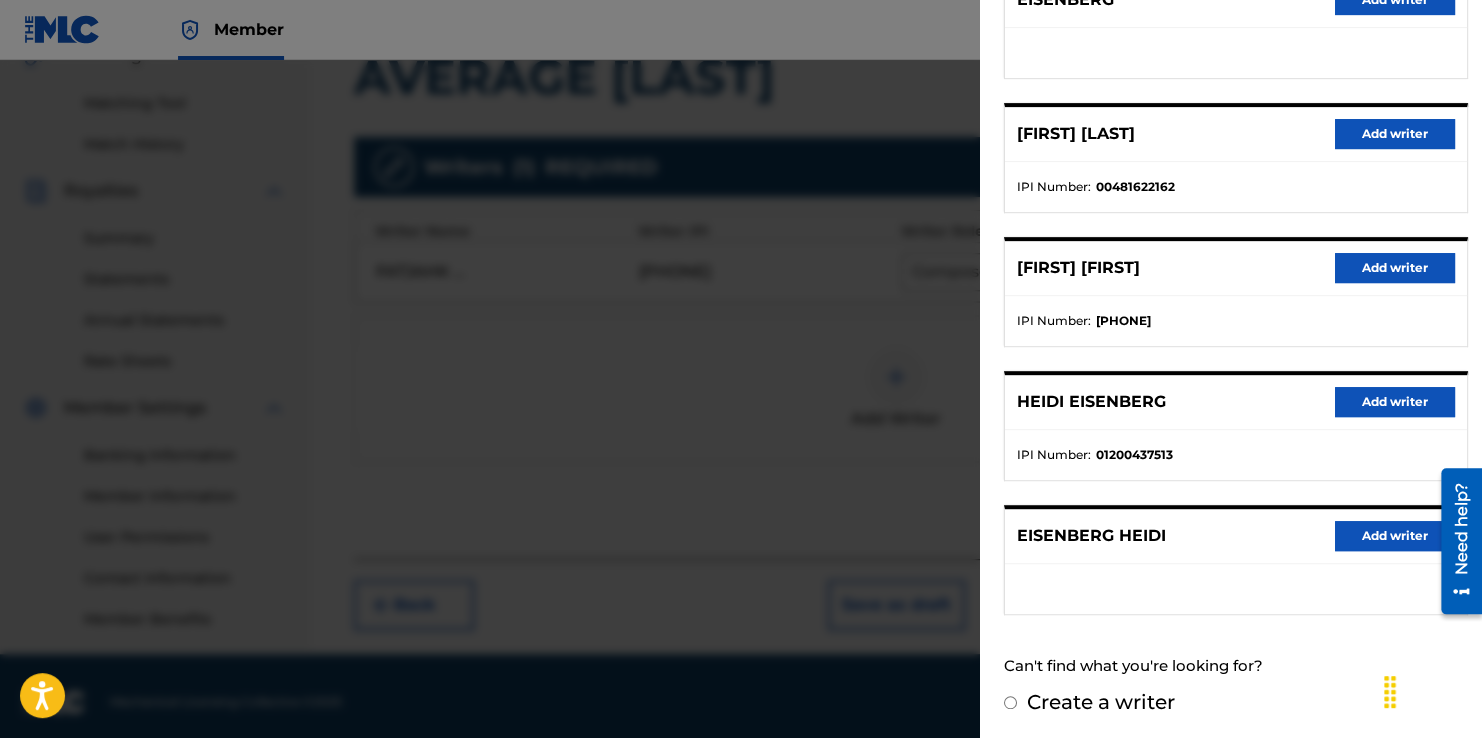 click on "Add writer" at bounding box center [1395, 402] 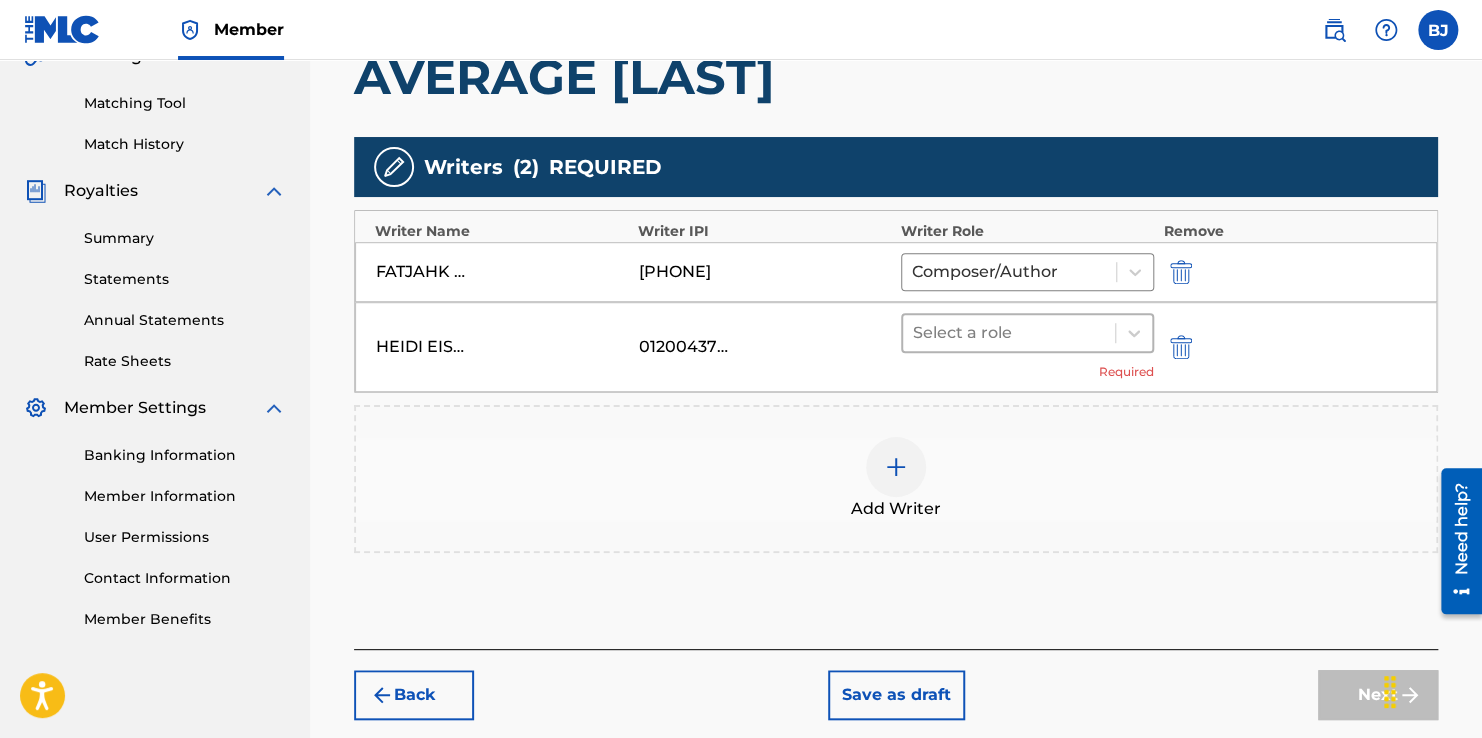 click on "Select a role Required" at bounding box center (1027, 347) 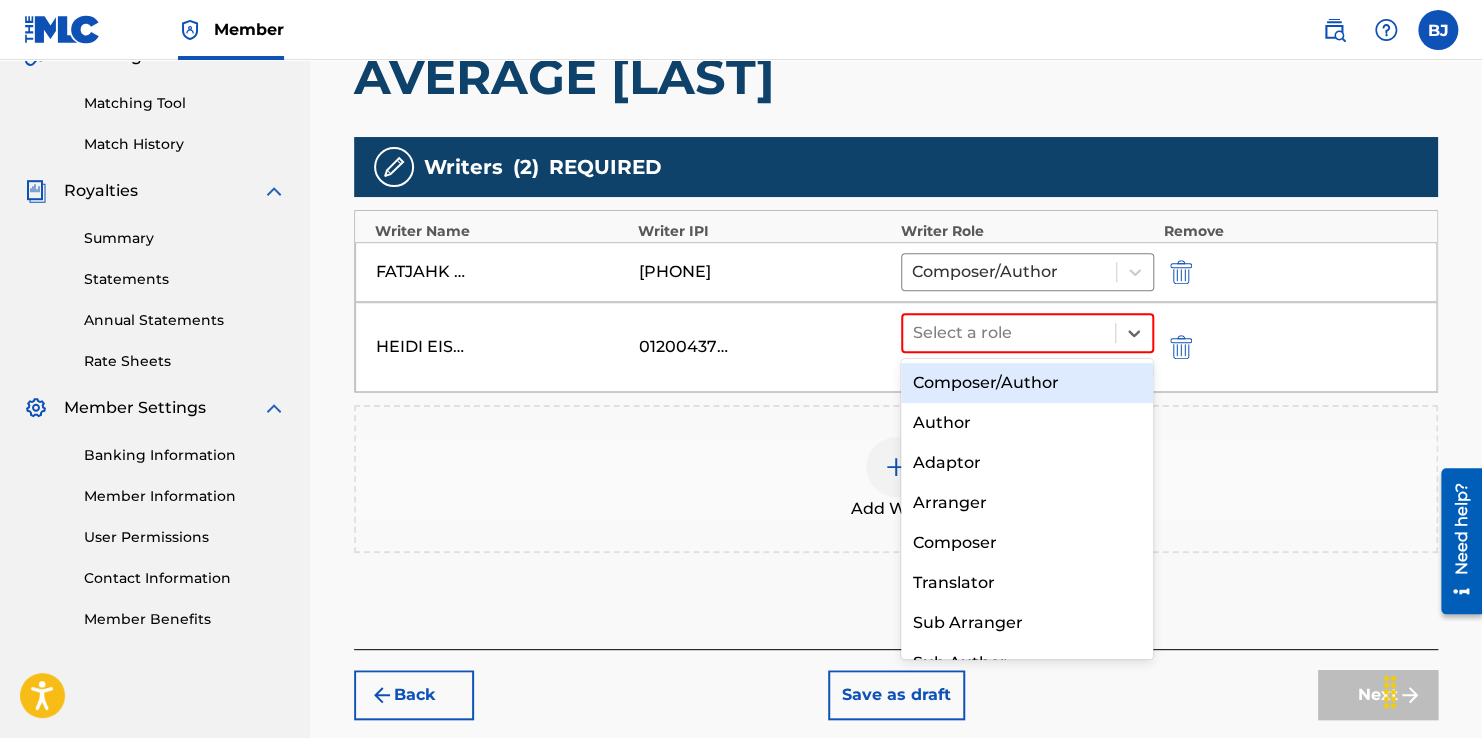 click on "Composer/Author" at bounding box center [1027, 383] 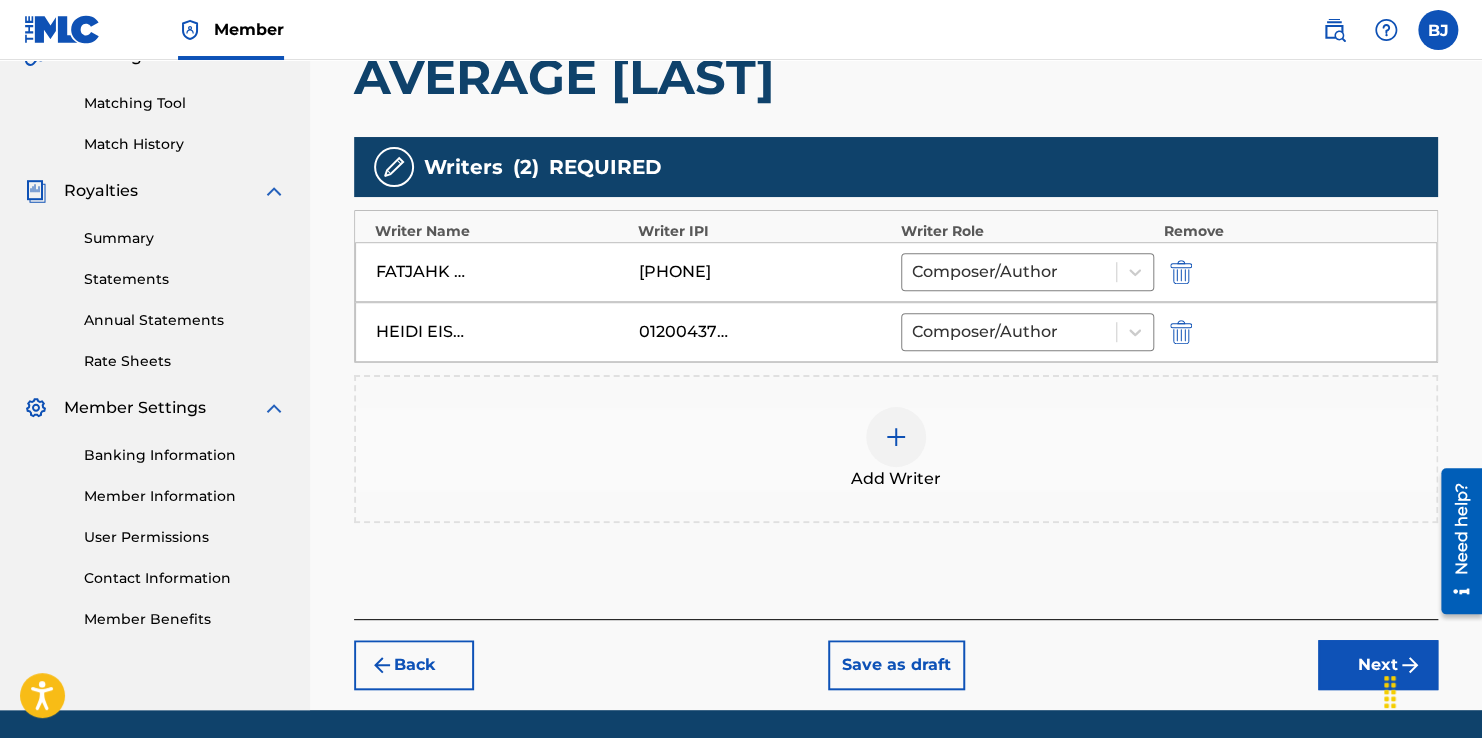 click at bounding box center (896, 437) 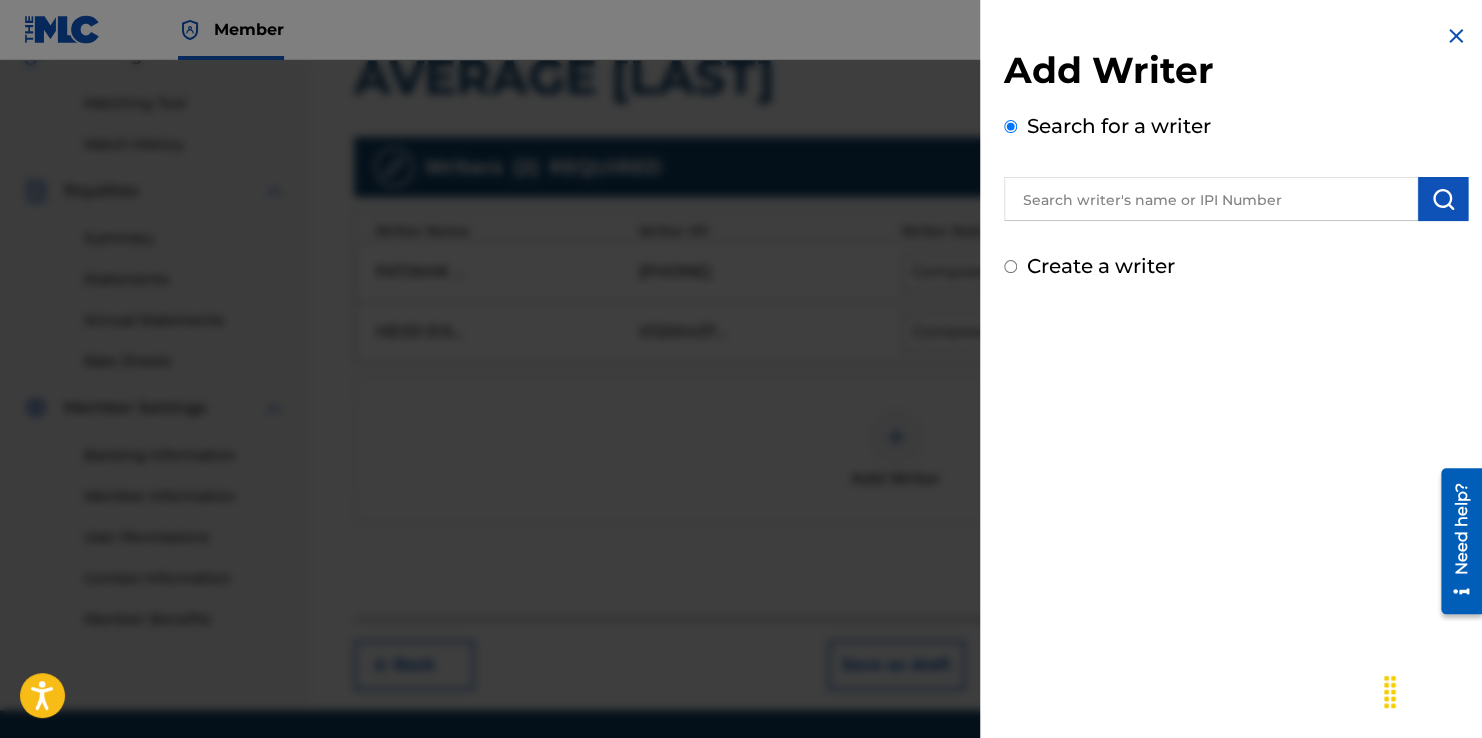 click on "Create a writer" at bounding box center [1101, 266] 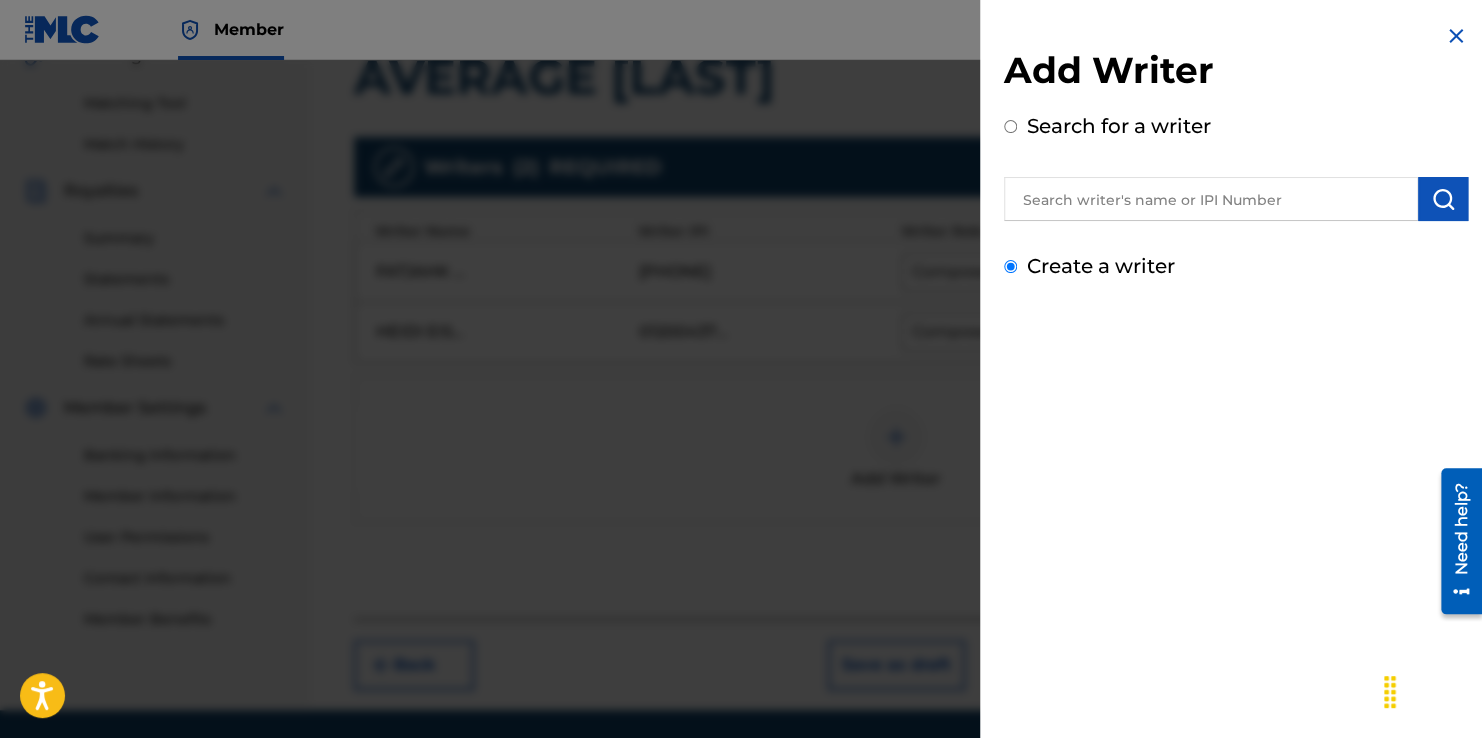 click on "Create a writer" at bounding box center (1010, 266) 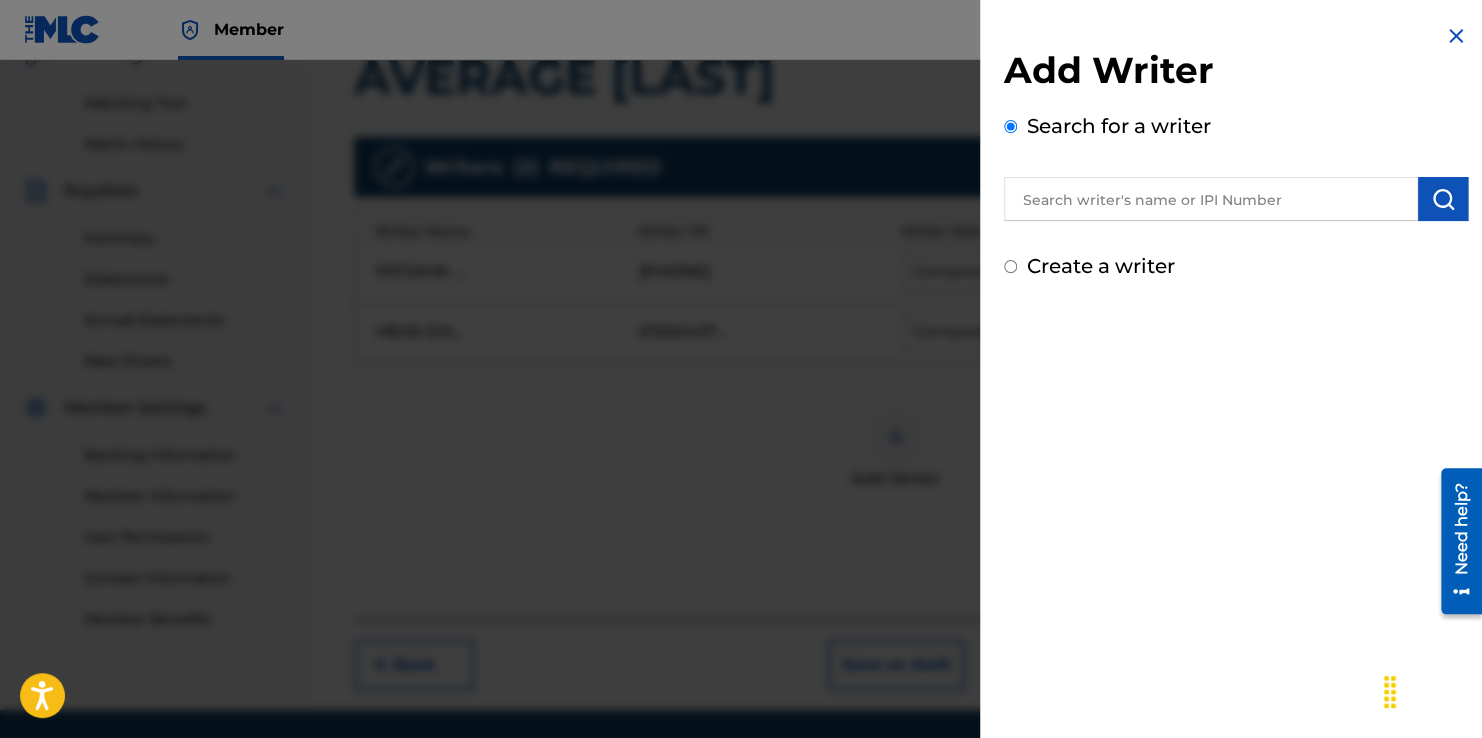 radio on "false" 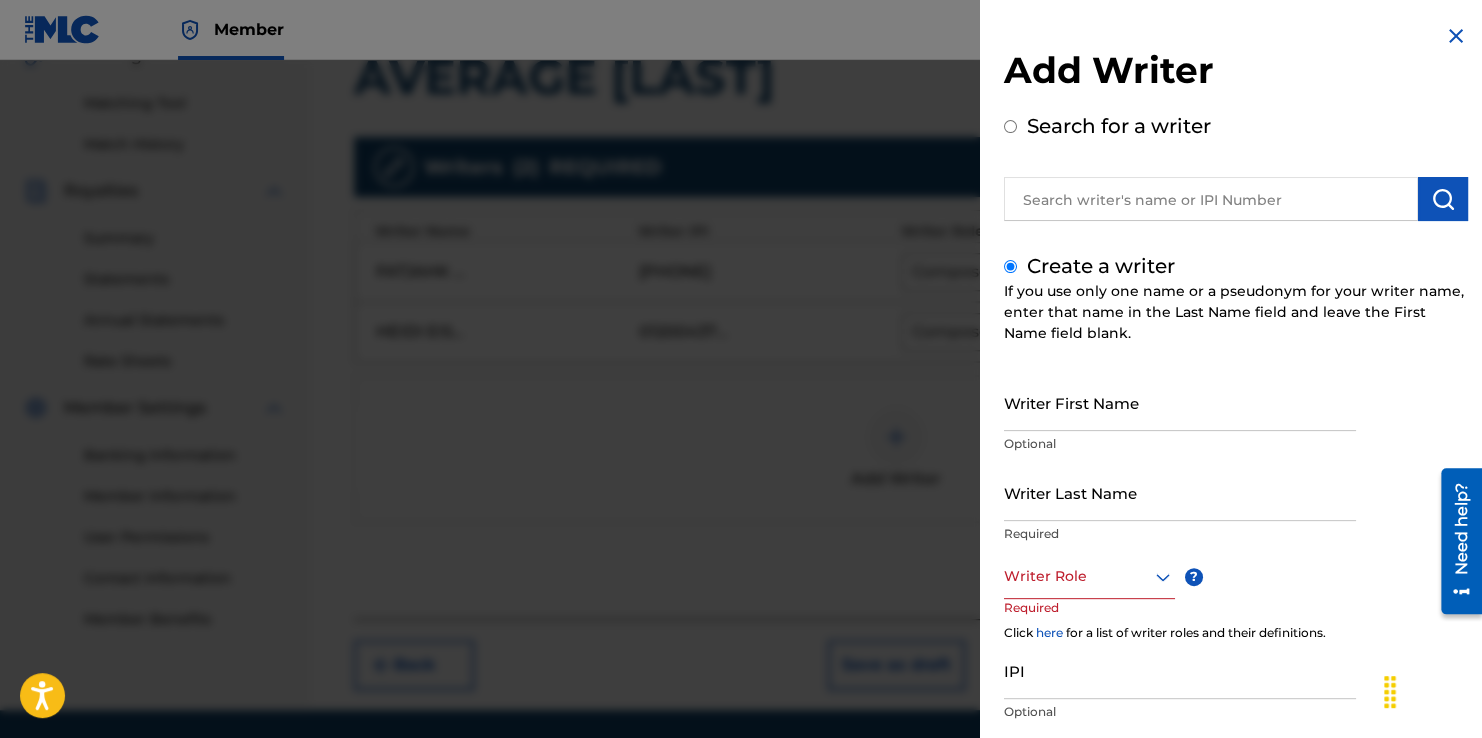 click on "Optional" at bounding box center (1180, 444) 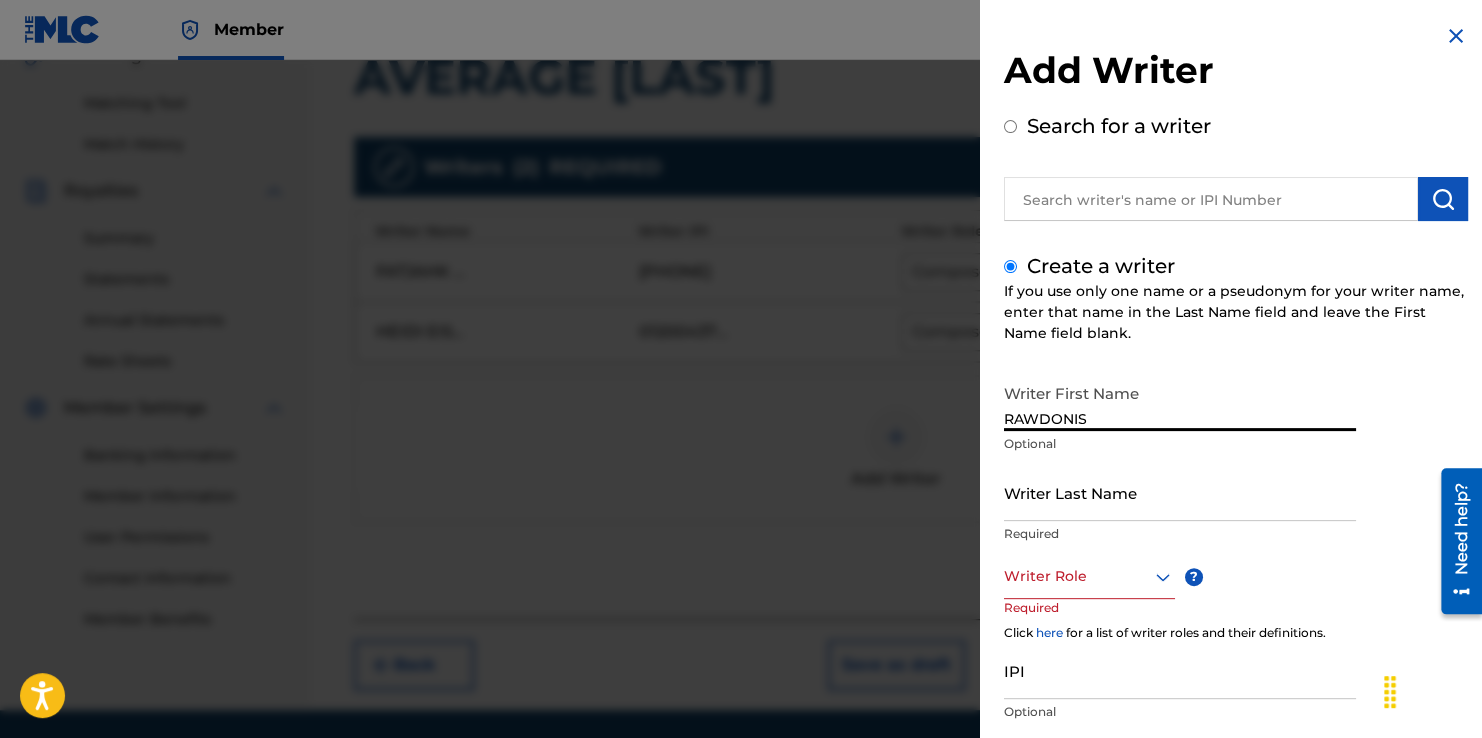 type on "RAWDONIS" 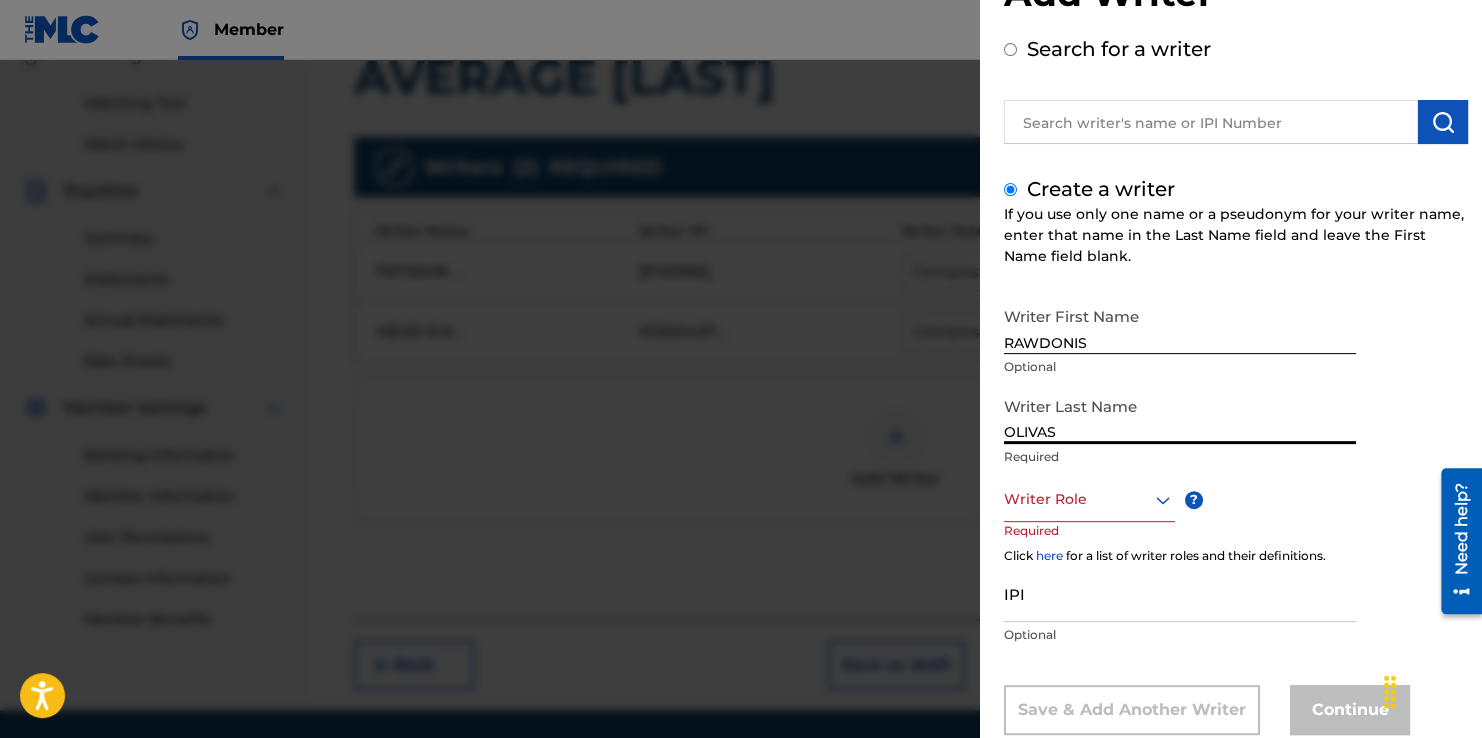 scroll, scrollTop: 128, scrollLeft: 0, axis: vertical 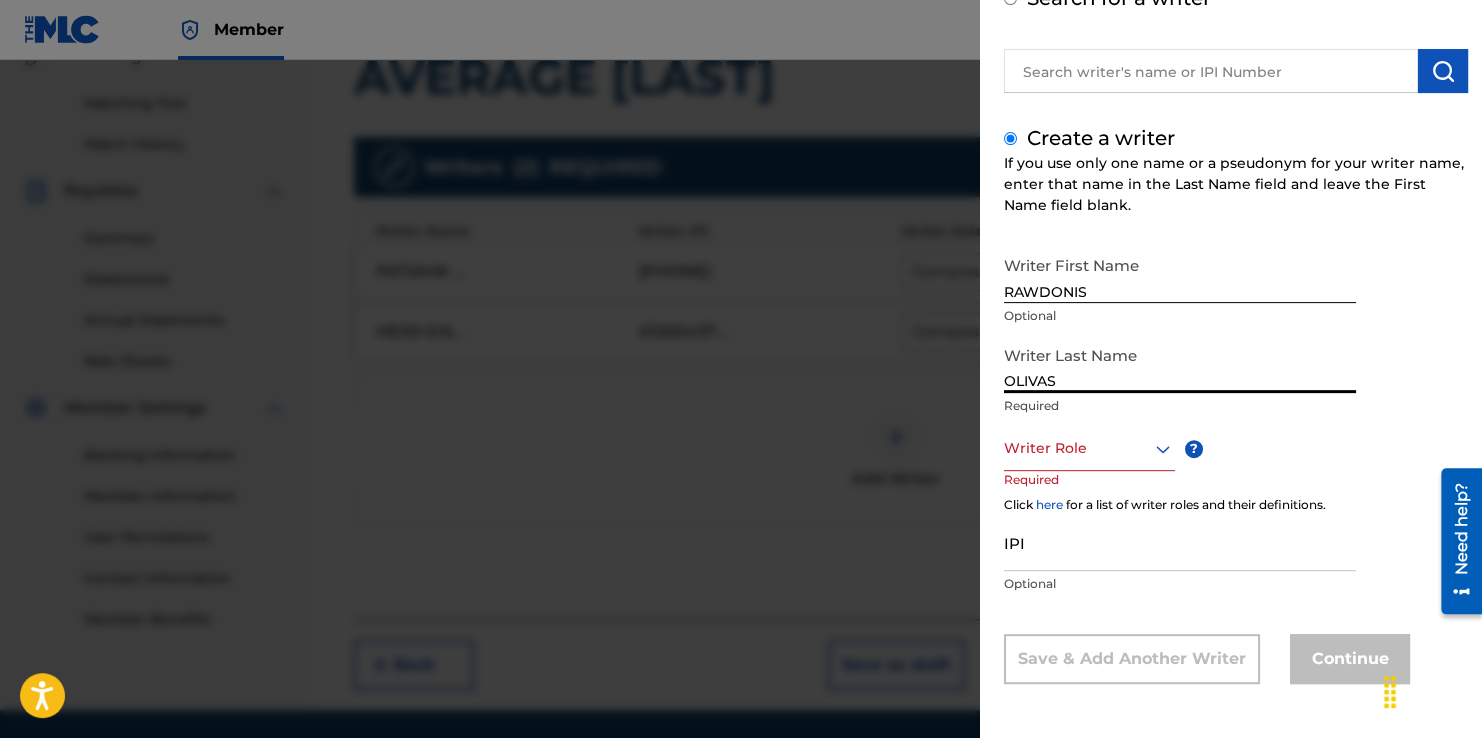 type on "OLIVAS" 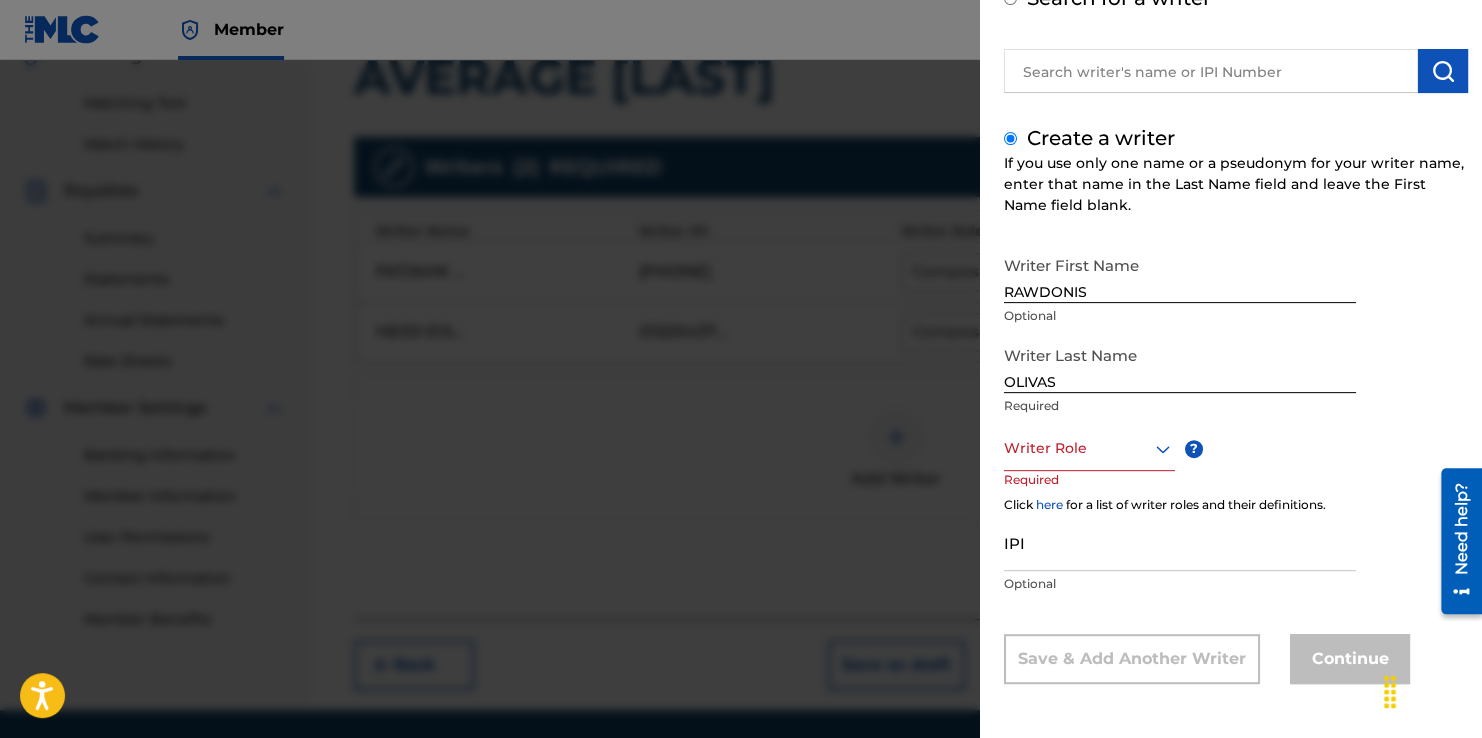 click at bounding box center [1089, 448] 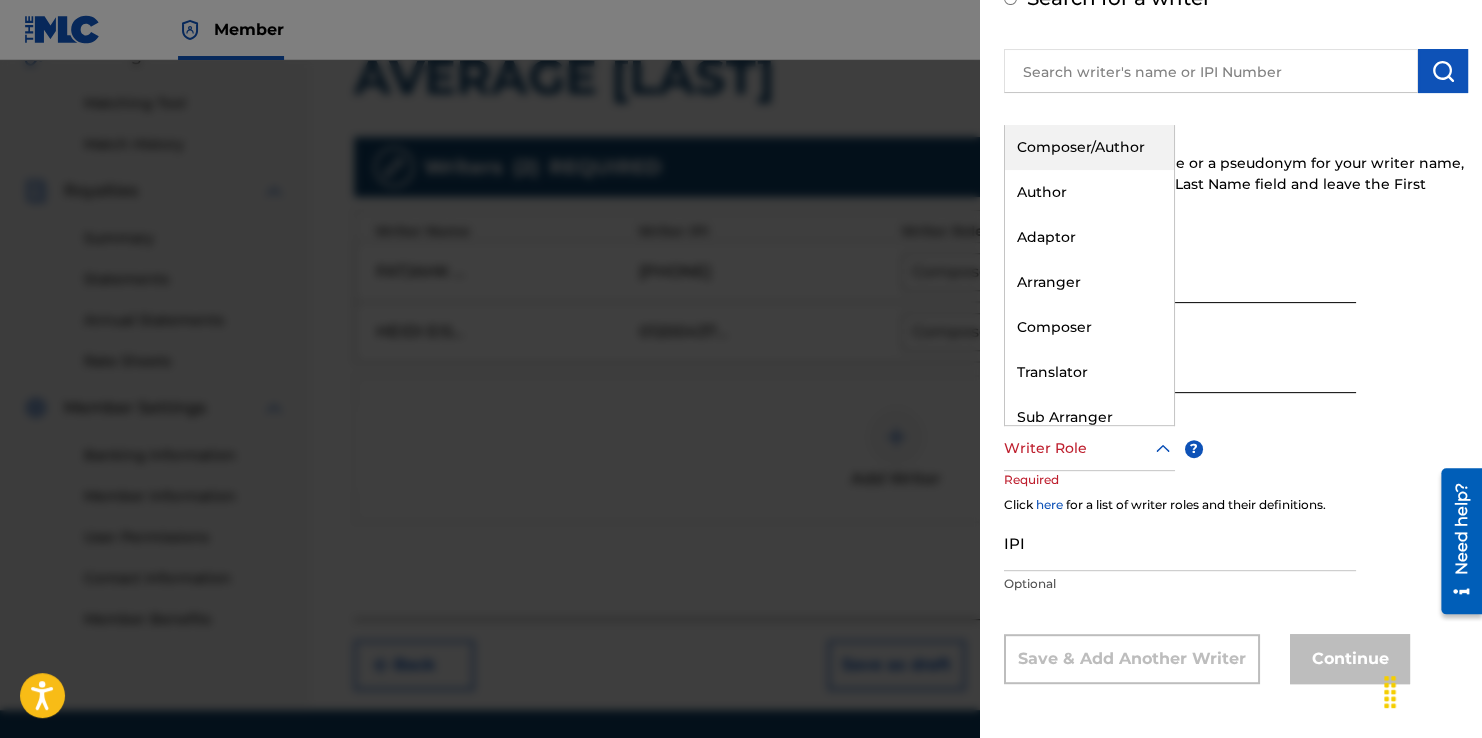 click on "Composer/Author" at bounding box center (1089, 147) 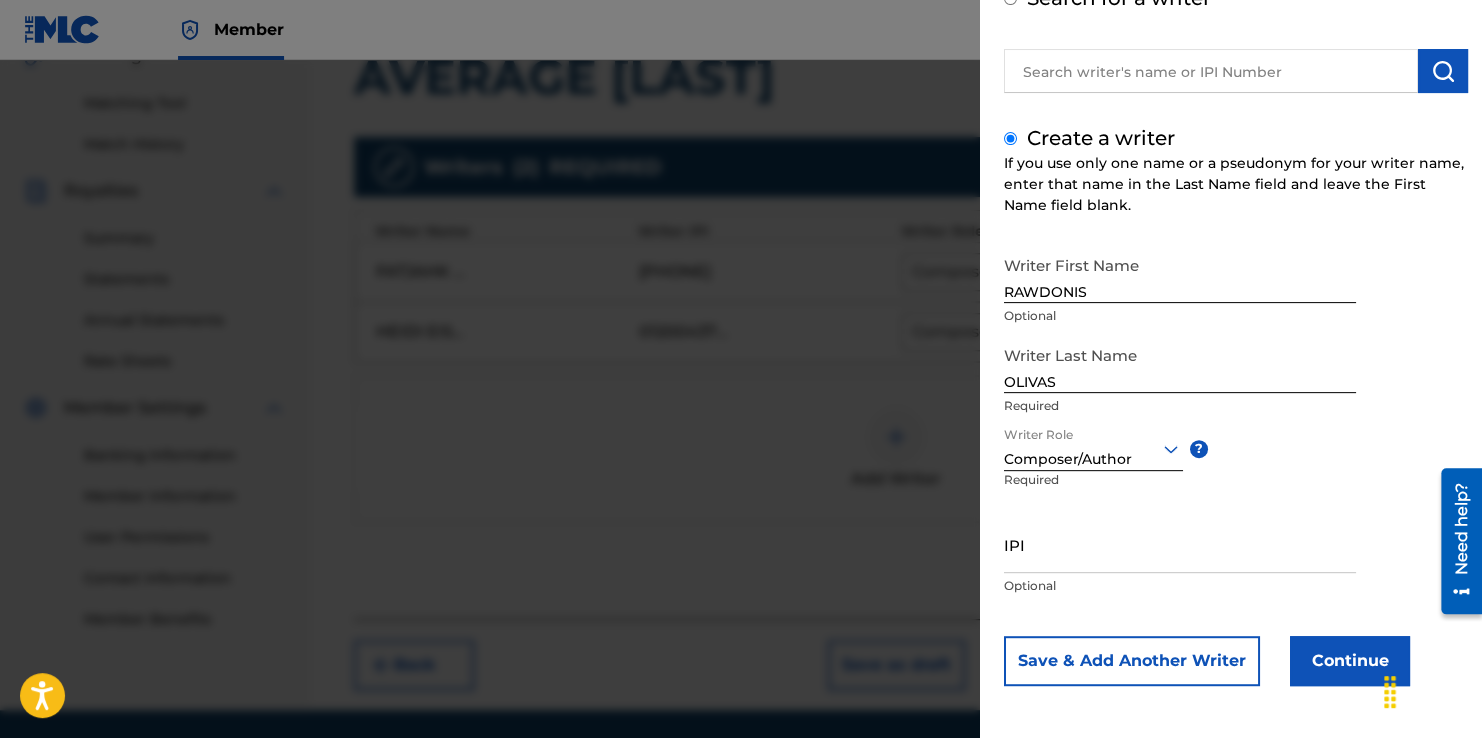 click on "IPI" at bounding box center [1180, 544] 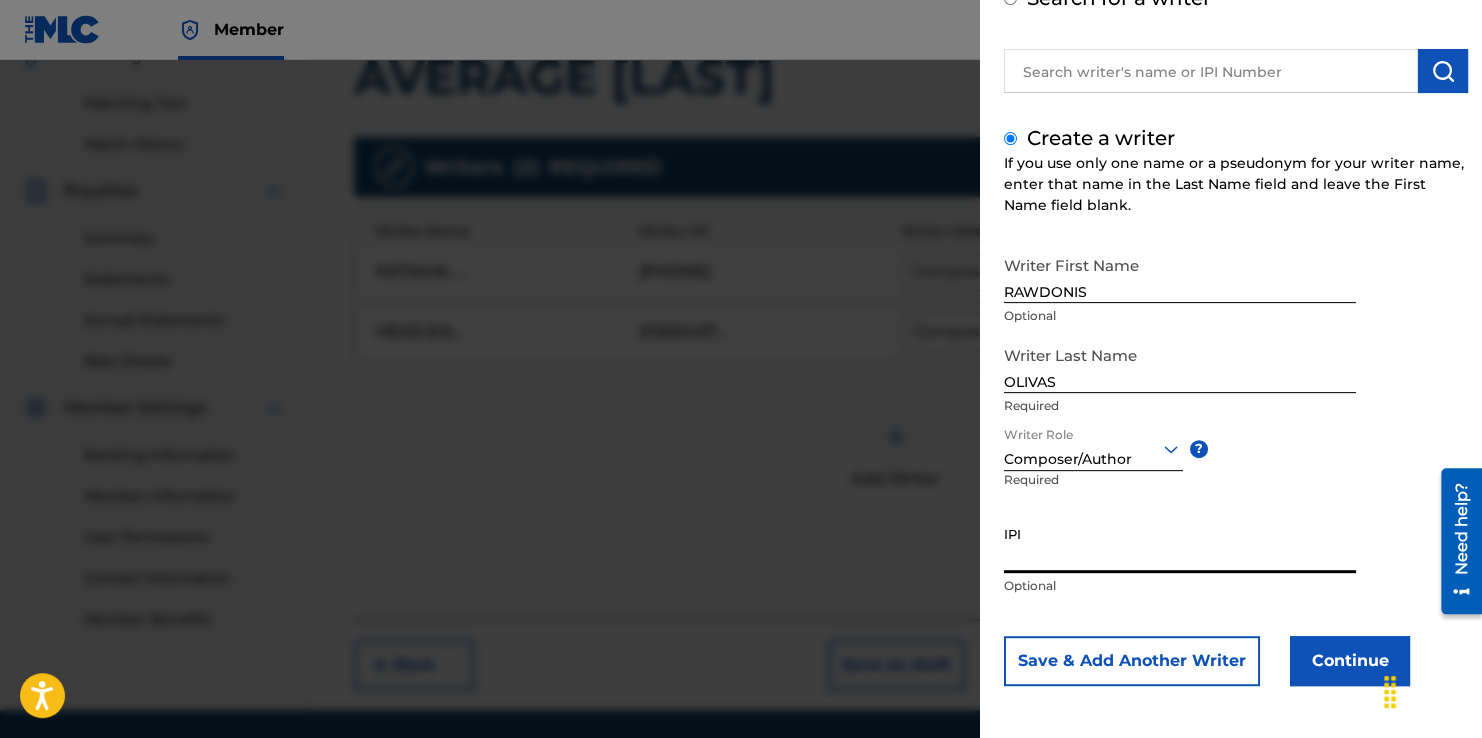 paste on "01298297394" 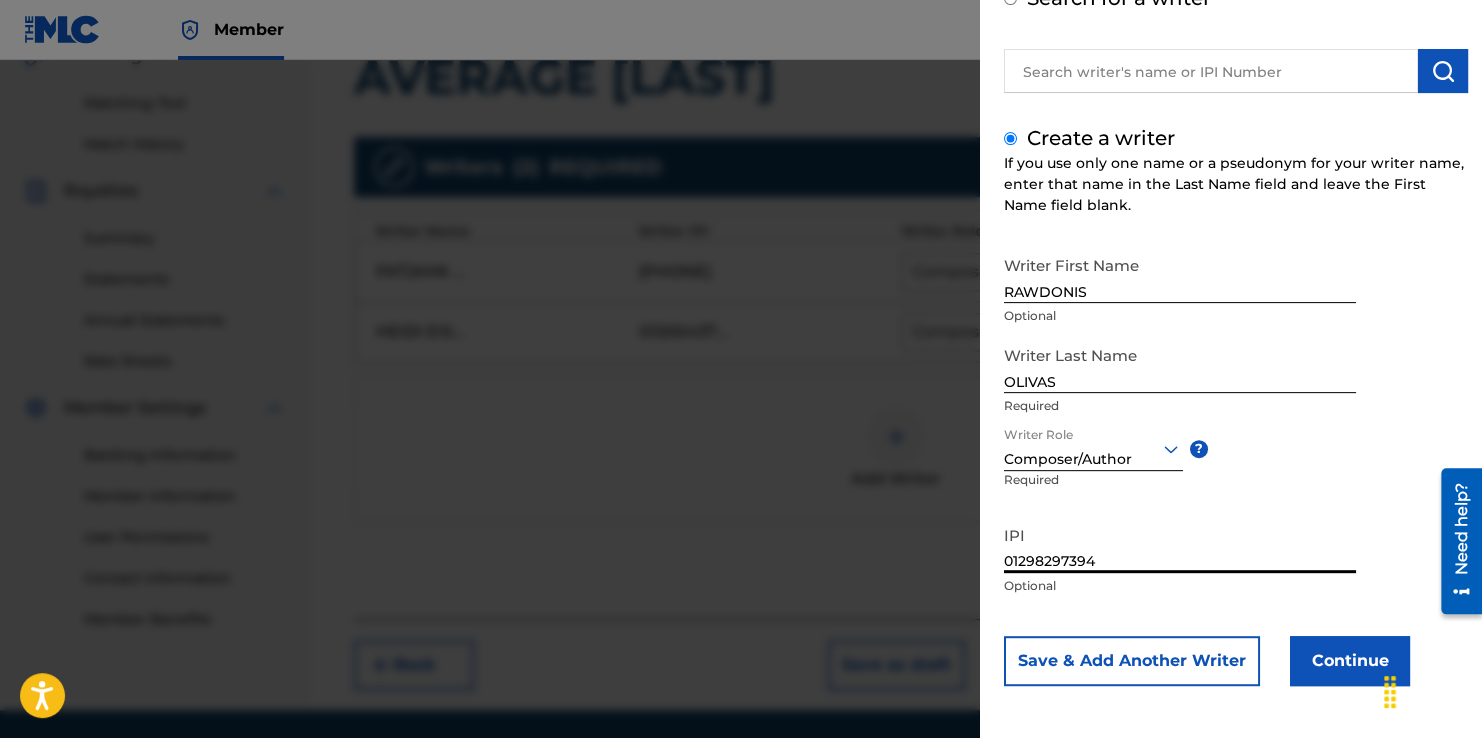 type on "01298297394" 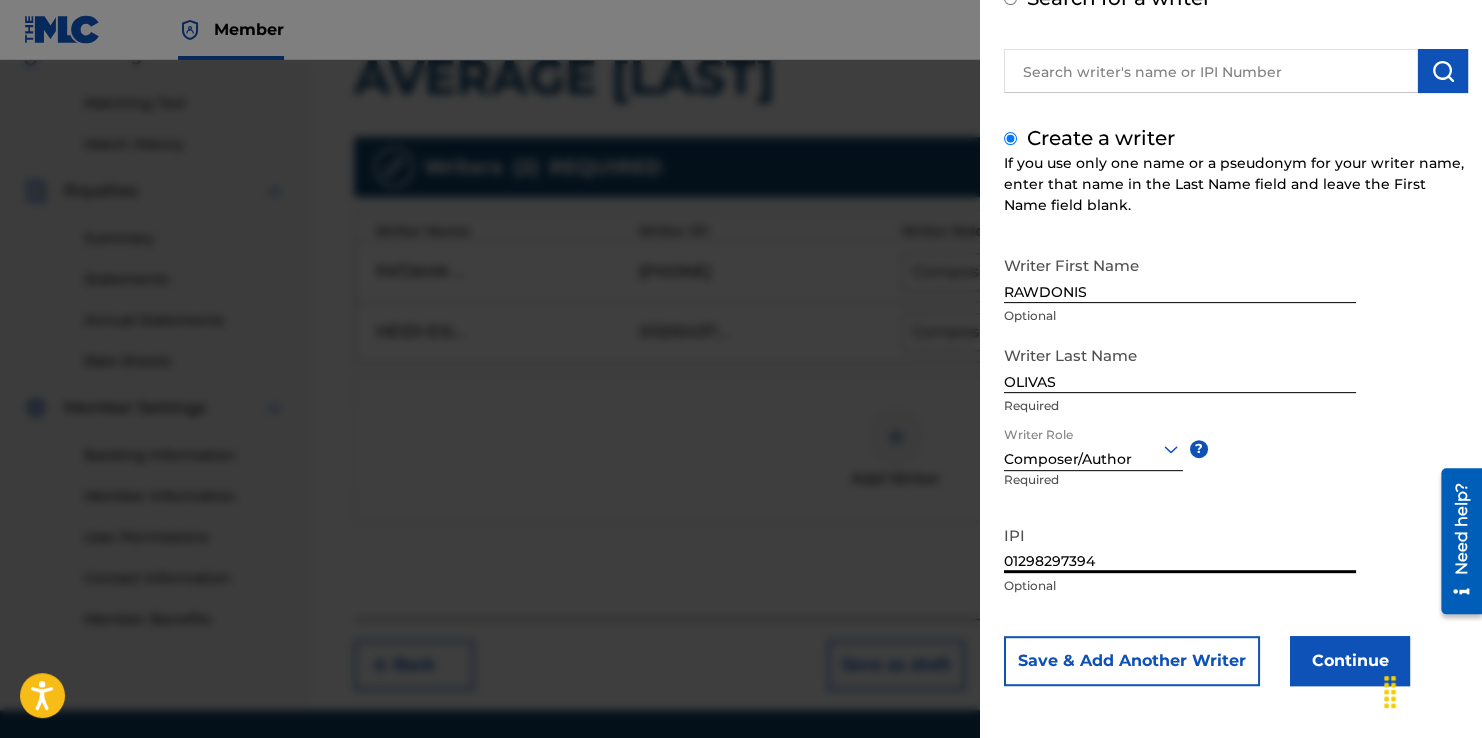 click on "Continue" at bounding box center (1350, 661) 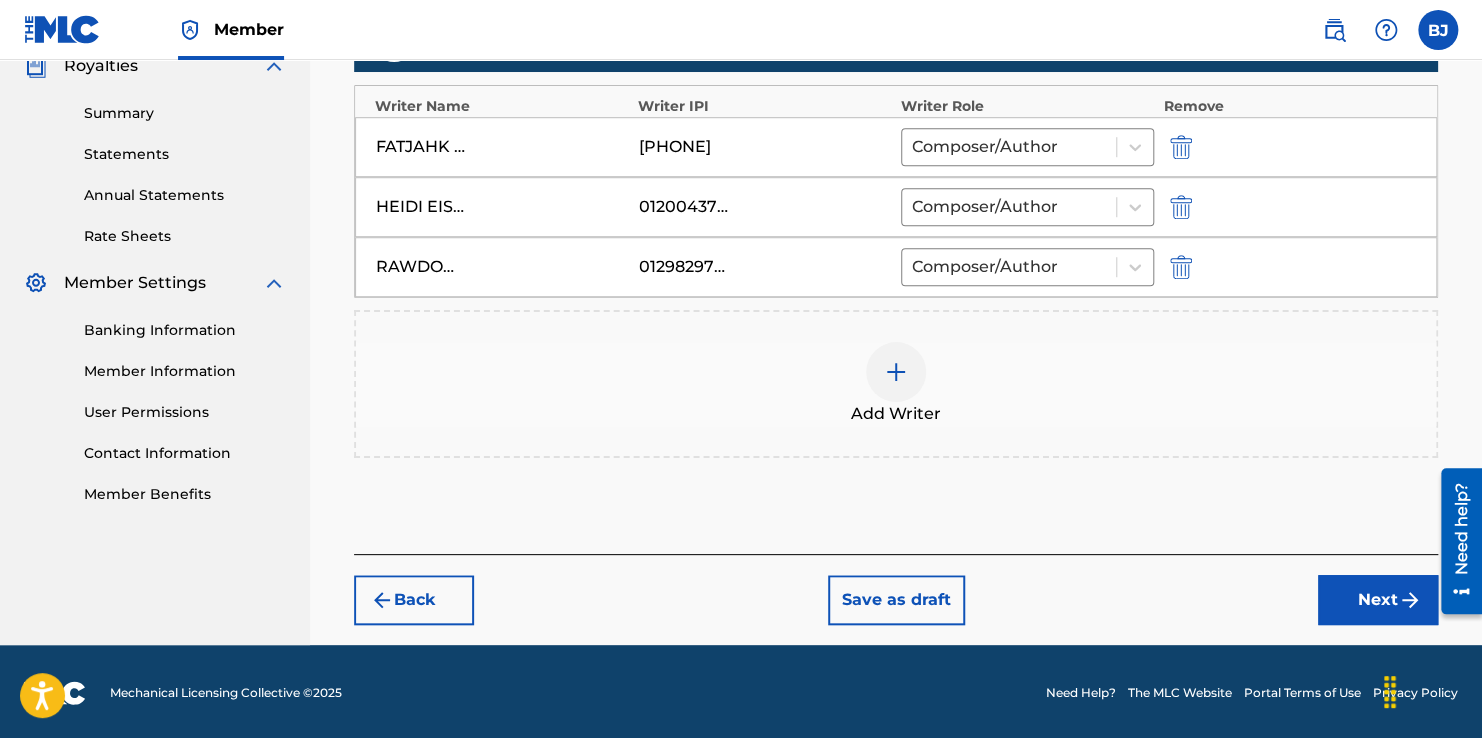 click on "Next" at bounding box center (1378, 600) 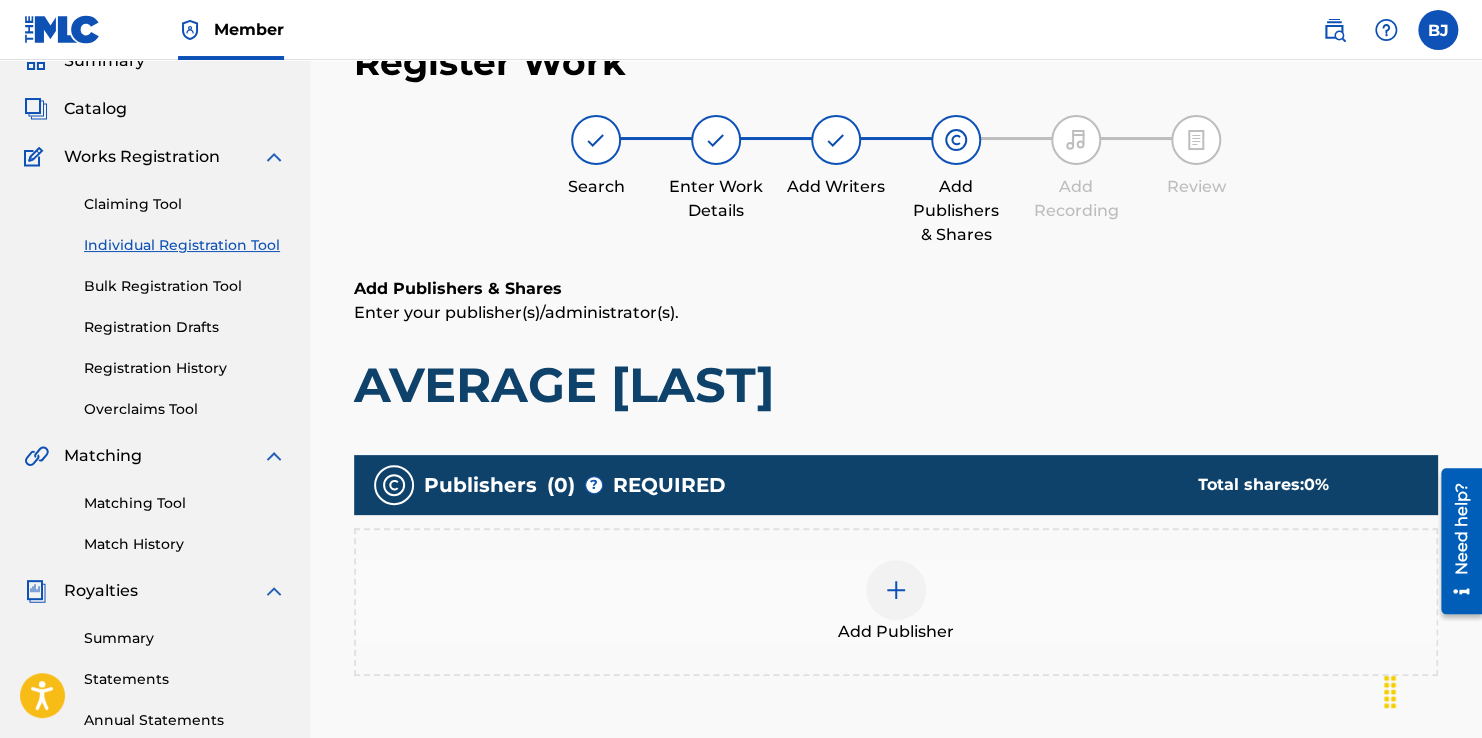scroll, scrollTop: 190, scrollLeft: 0, axis: vertical 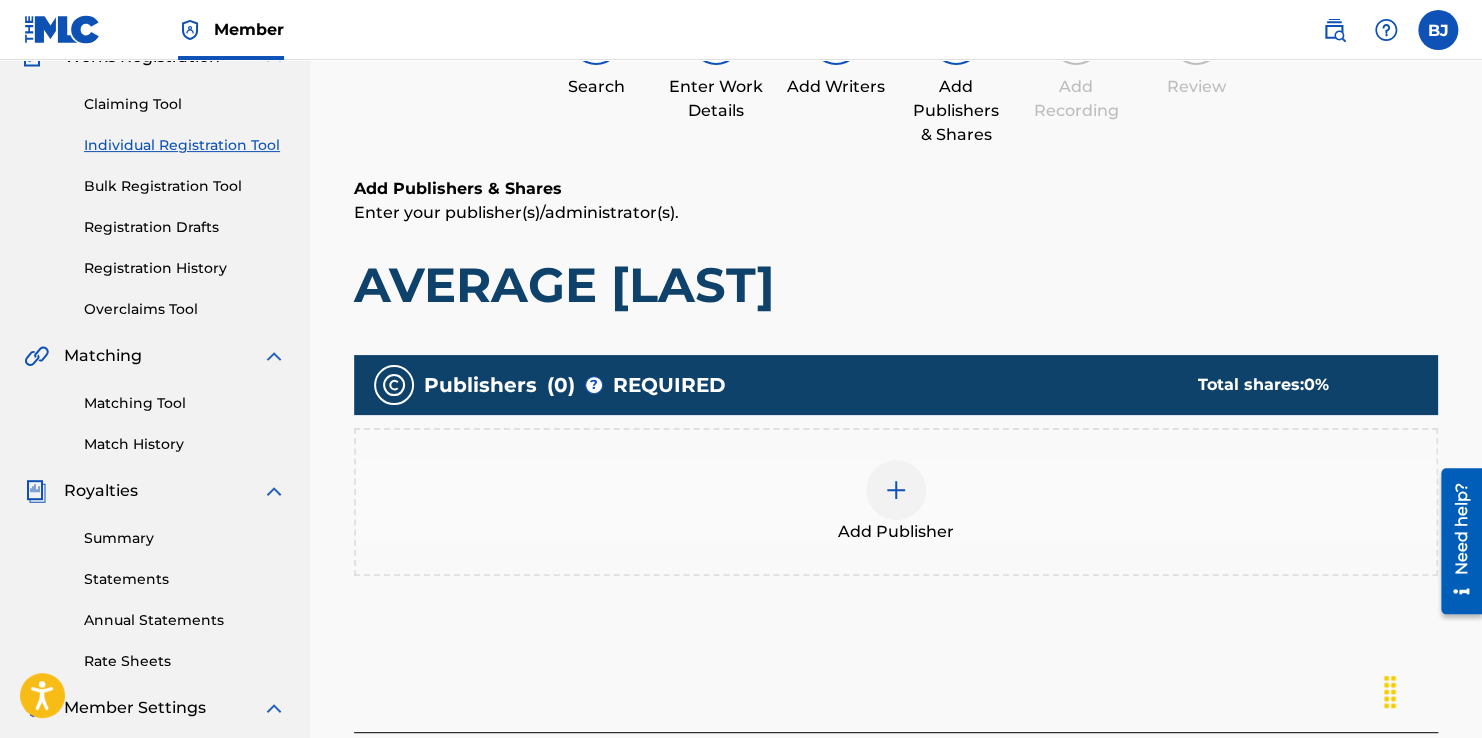 click at bounding box center (896, 490) 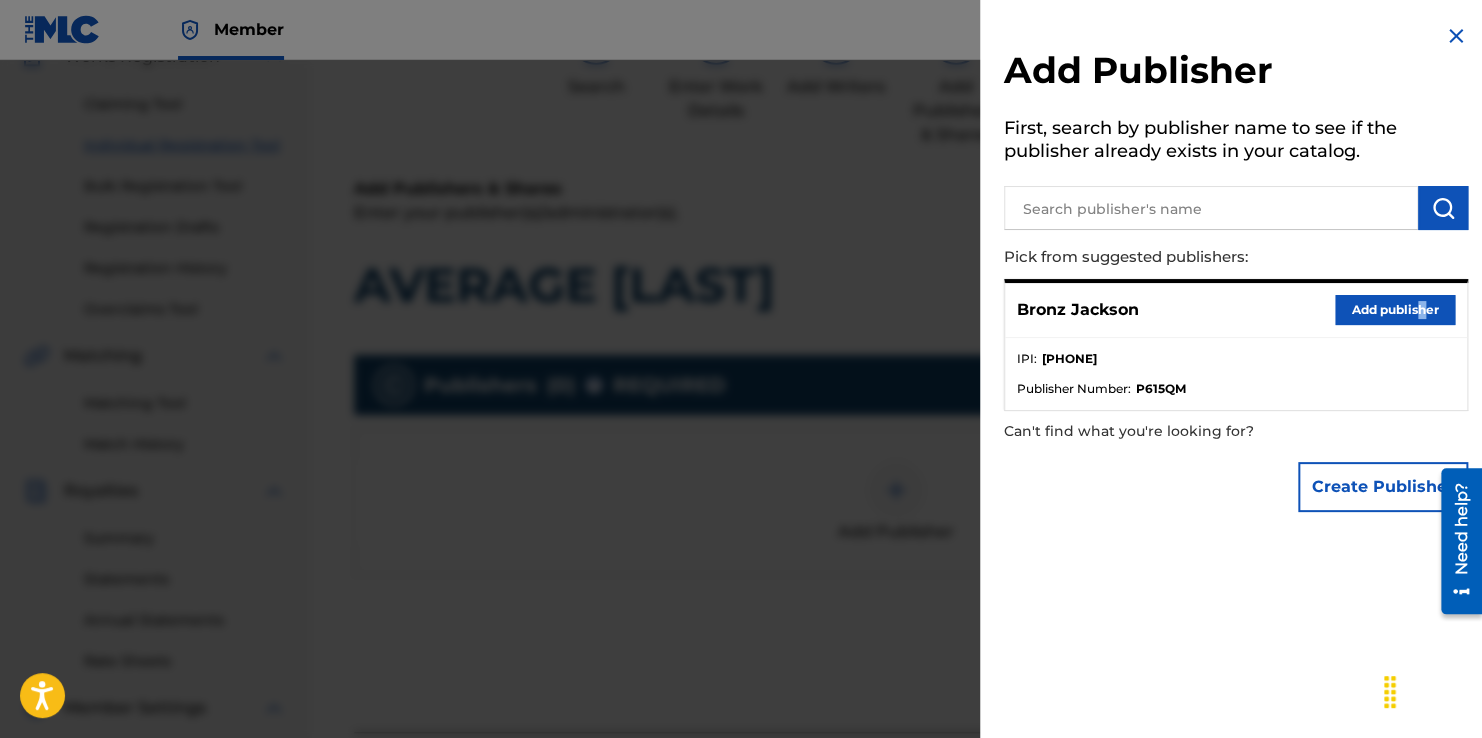 click on "Bronz Jackson Add publisher" at bounding box center (1236, 310) 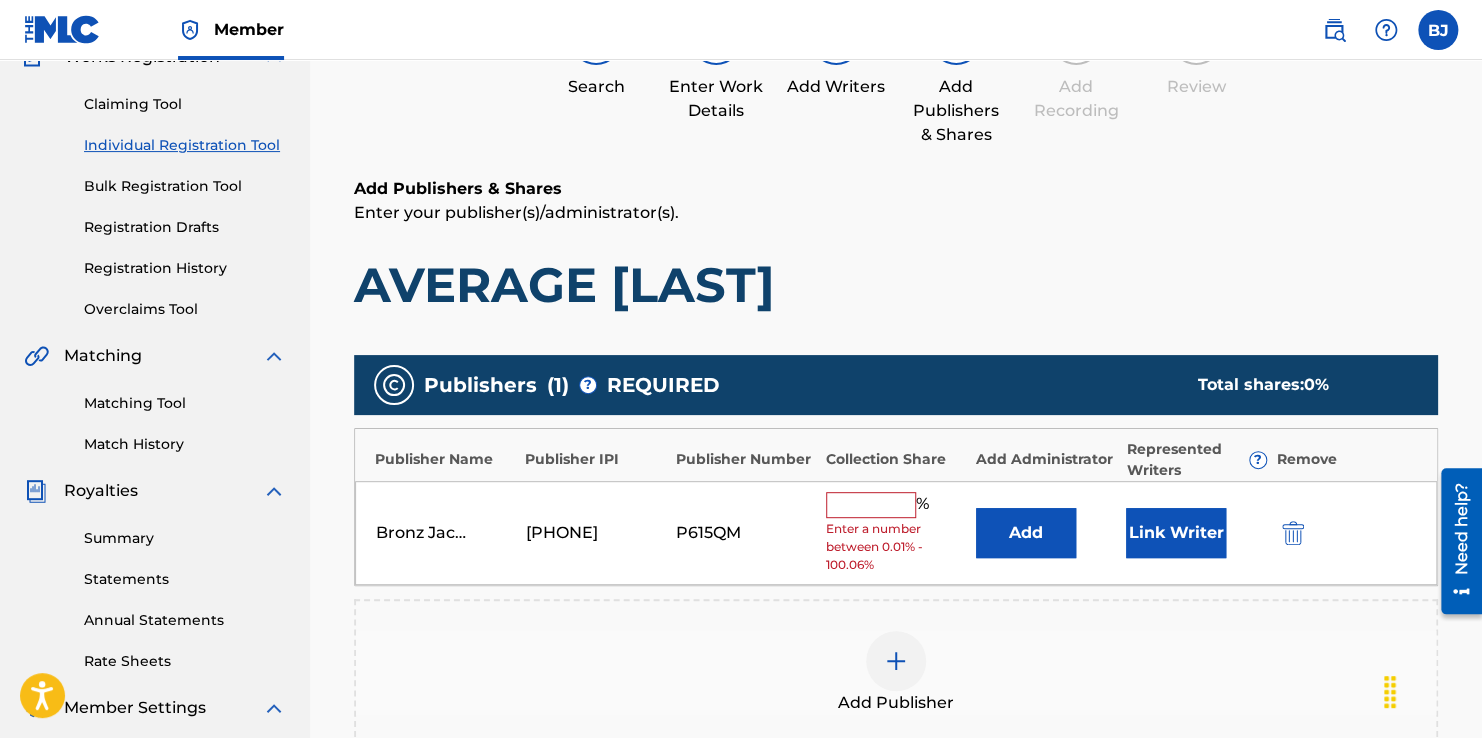 click on "% Enter a number between 0.01% - 100.06%" at bounding box center (896, 533) 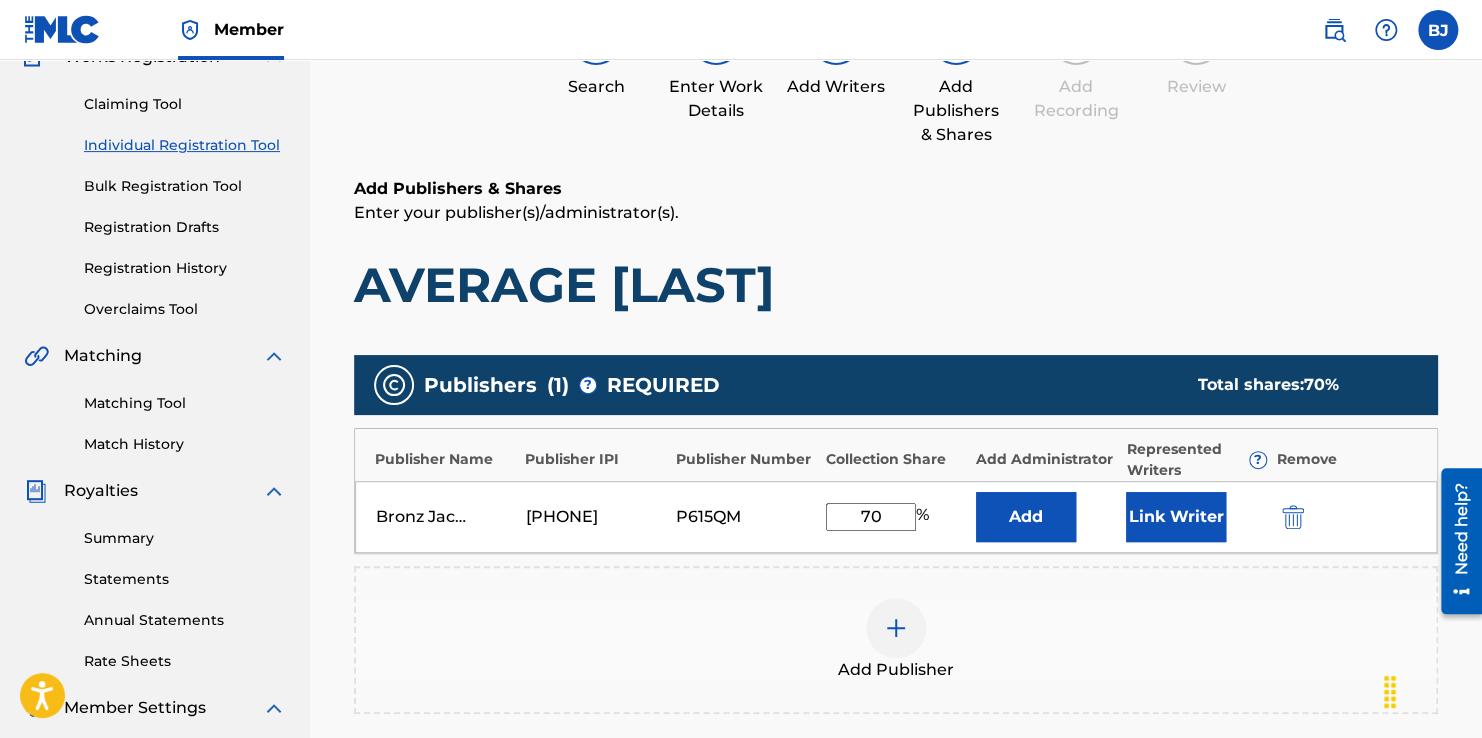 type on "70" 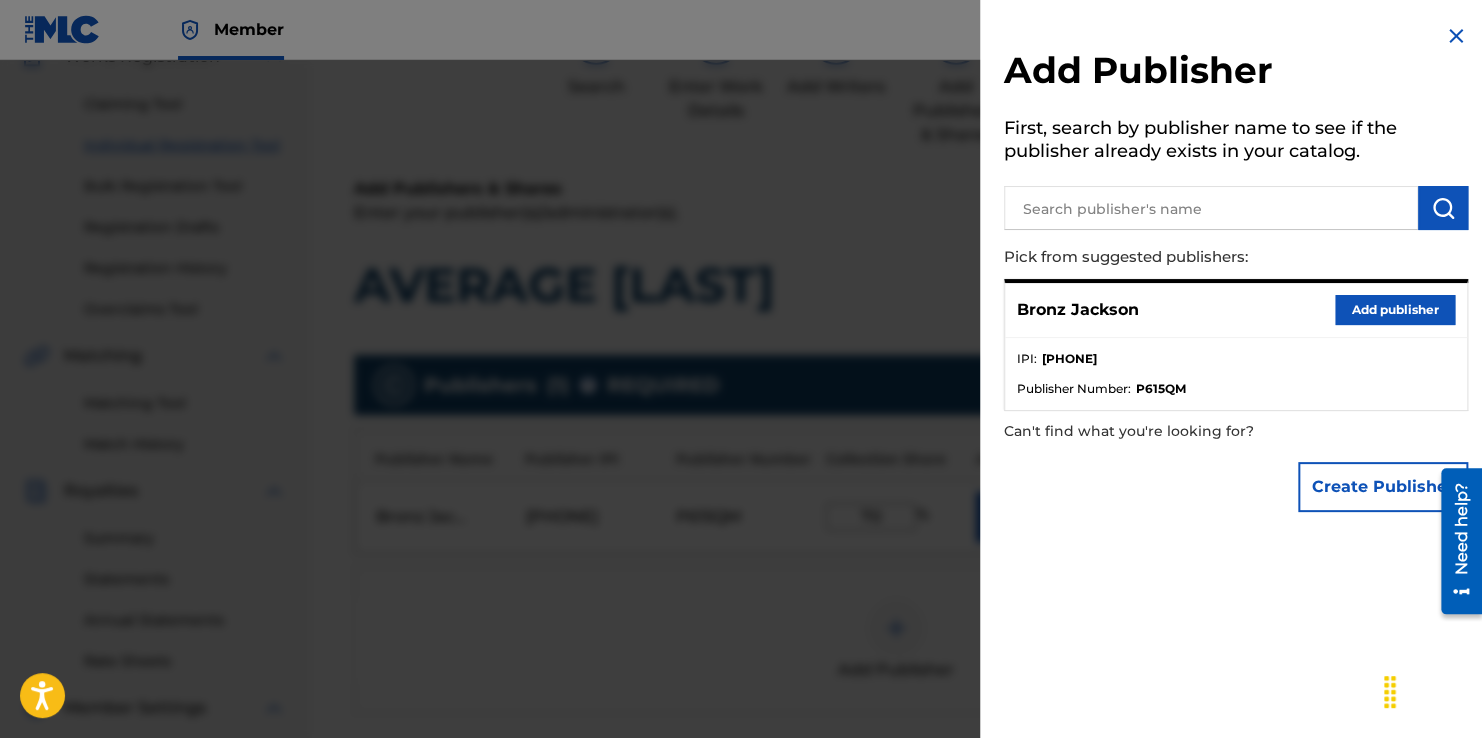 click on "Add publisher" at bounding box center [1395, 310] 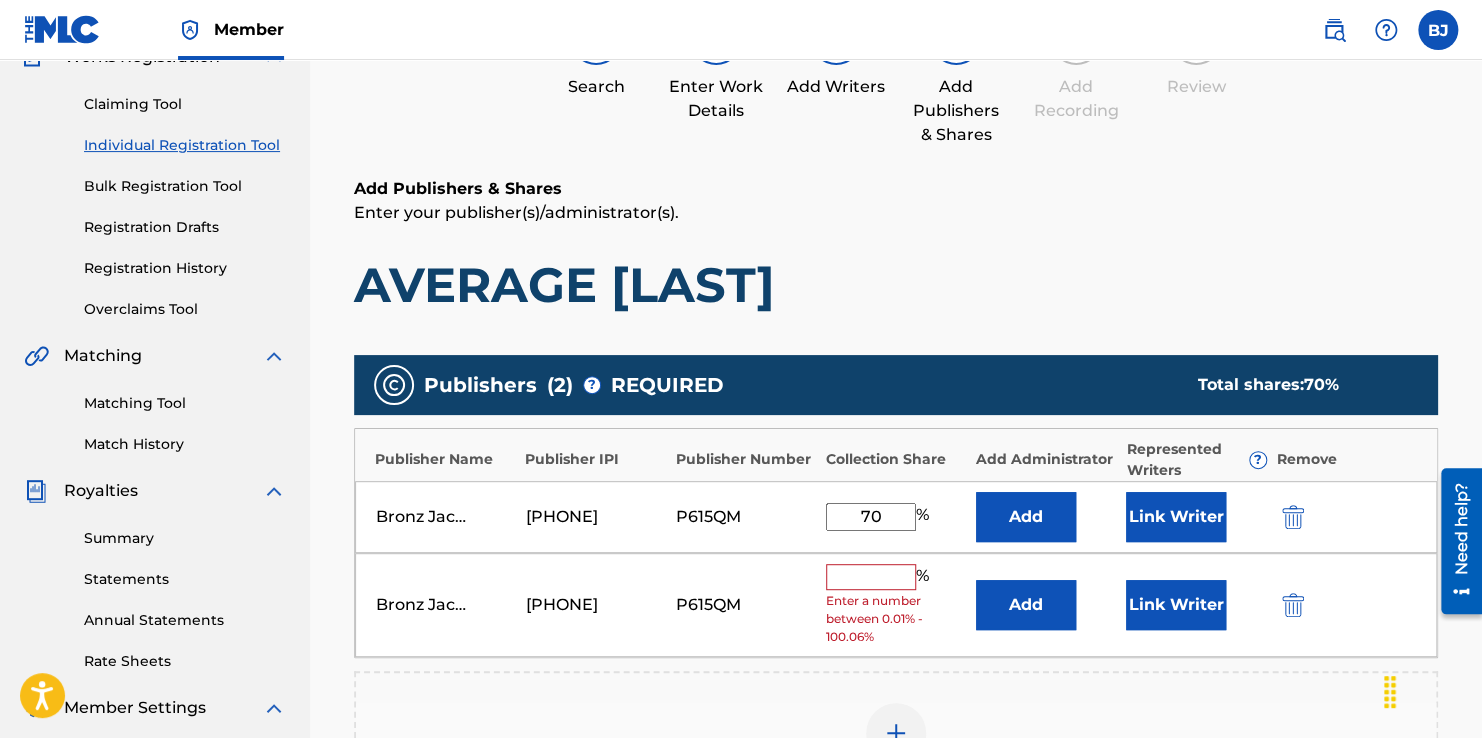 click on "[FIRST] [LAST] [PHONE] P615QM % Enter a number between 0.01% - 100.06% Add Link Writer" at bounding box center [896, 605] 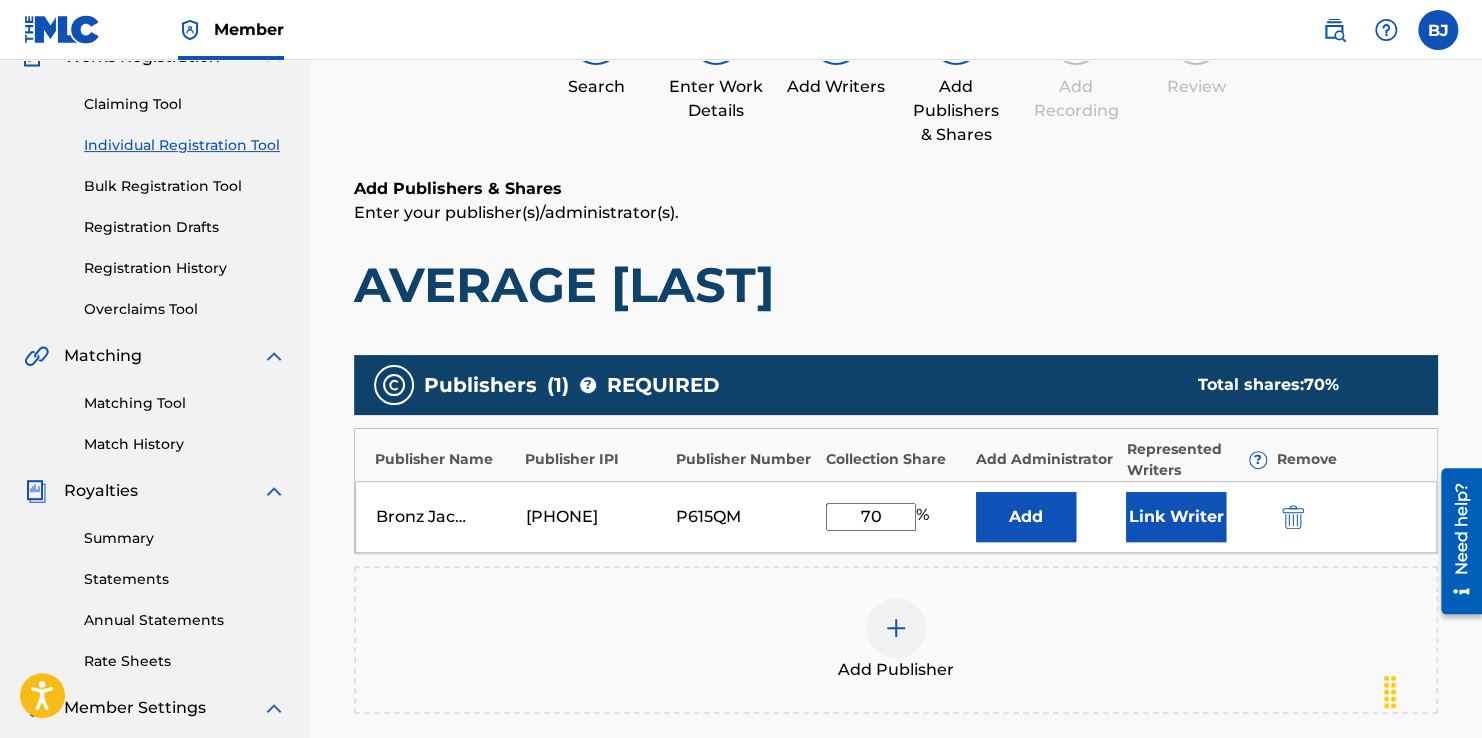 click on "Link Writer" at bounding box center (1176, 517) 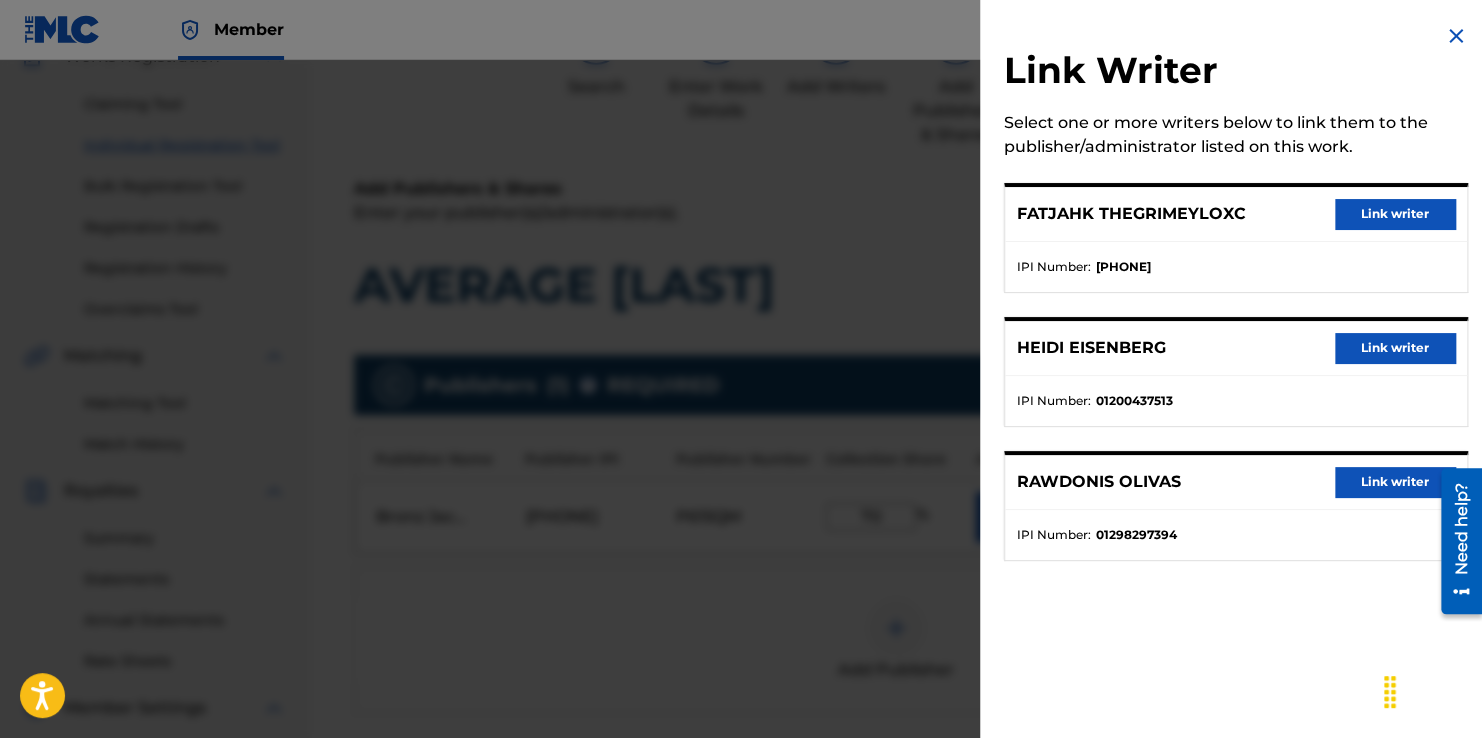 click on "Link writer" at bounding box center (1395, 214) 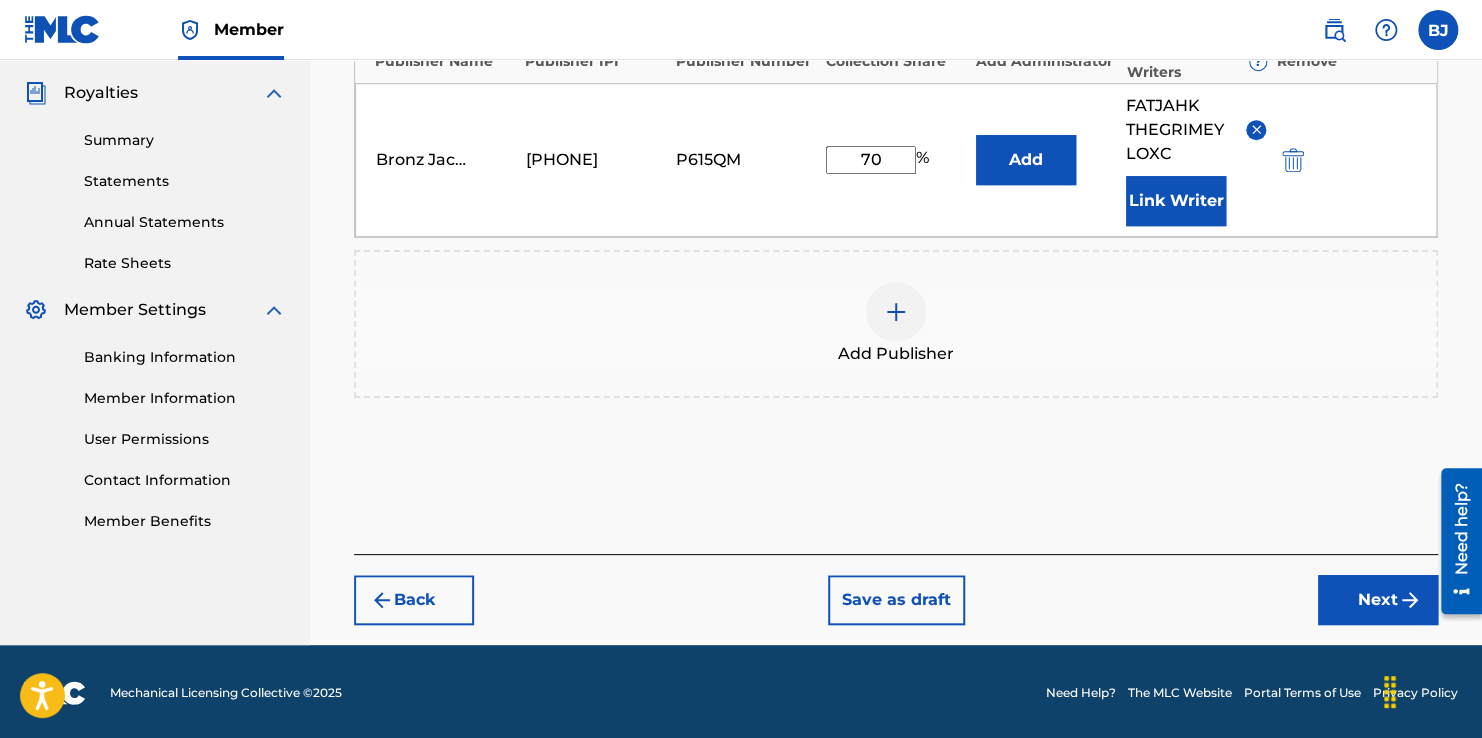 click on "Next" at bounding box center [1378, 600] 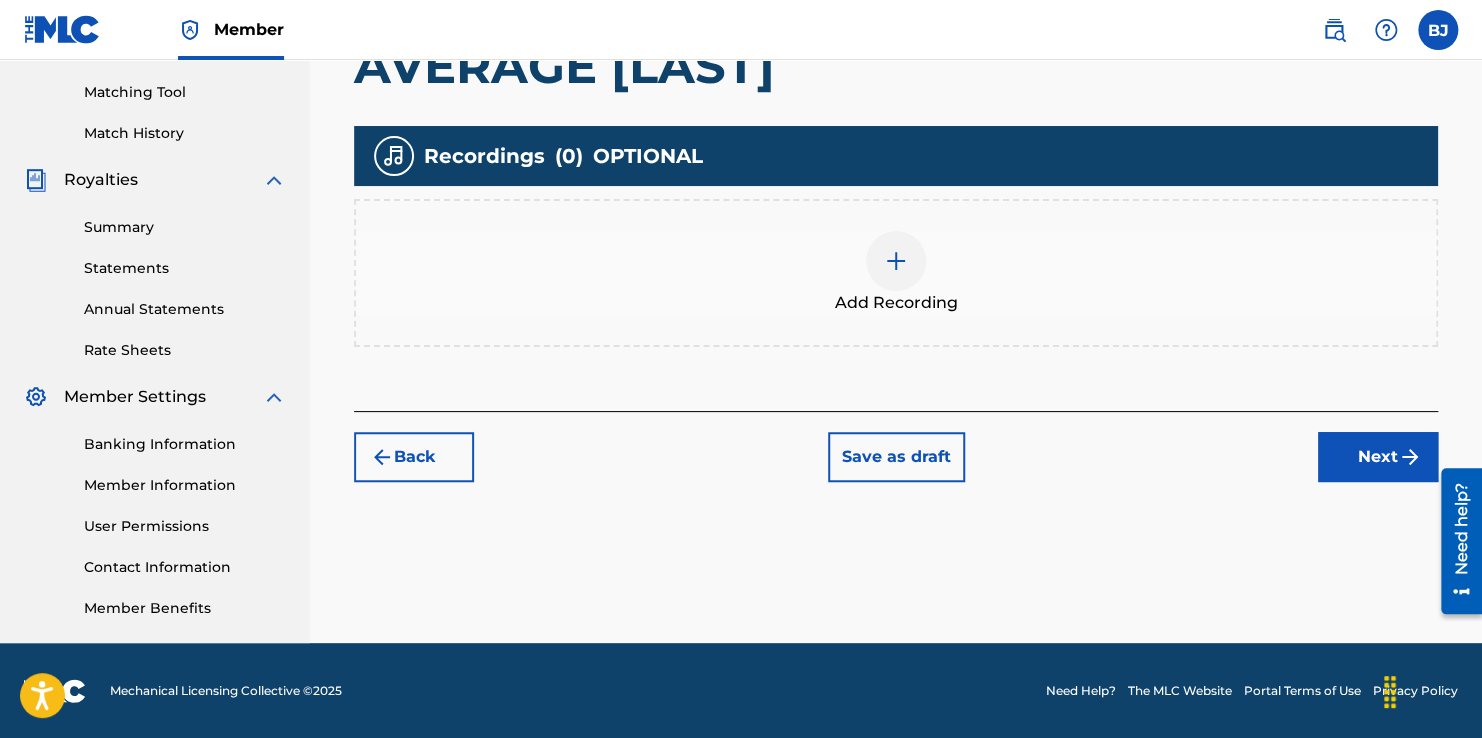 click on "Next" at bounding box center [1378, 457] 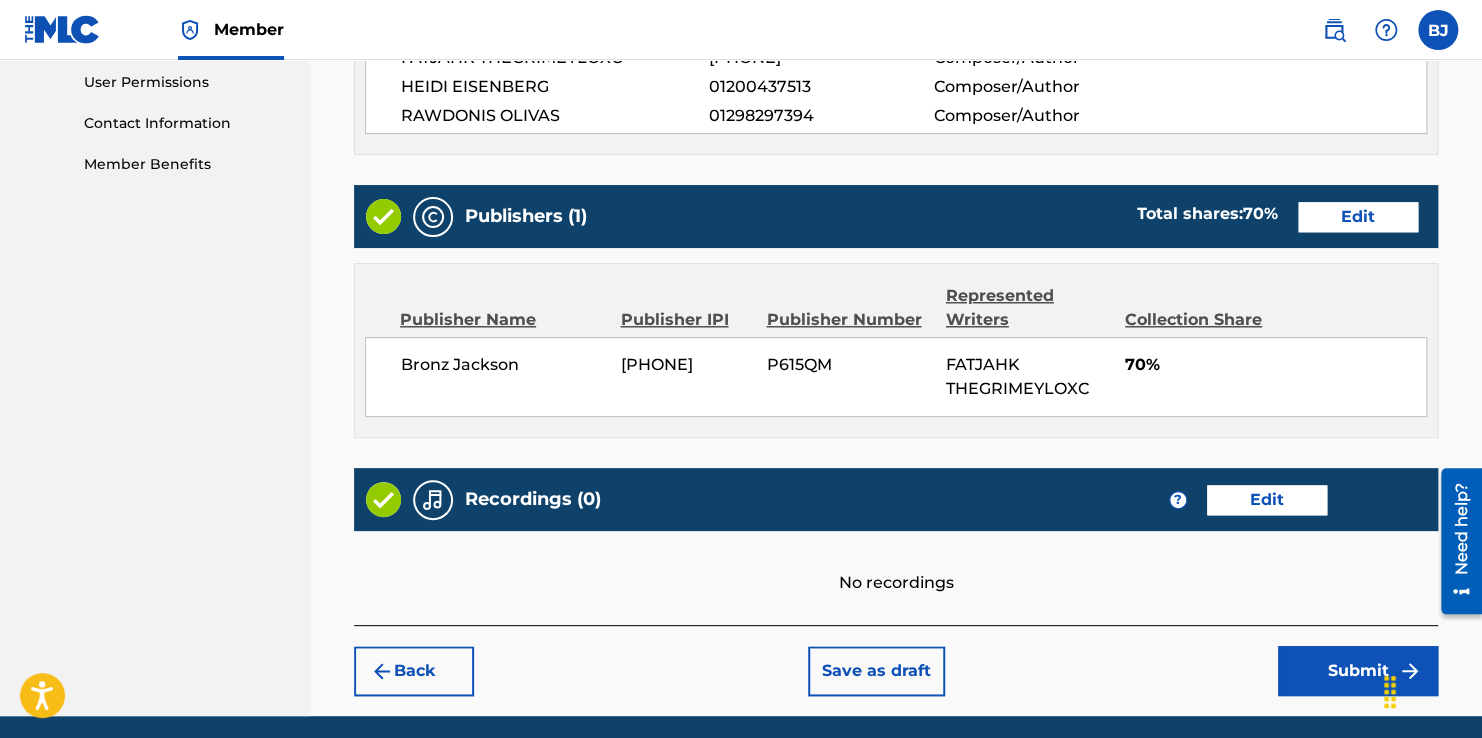 scroll, scrollTop: 1016, scrollLeft: 0, axis: vertical 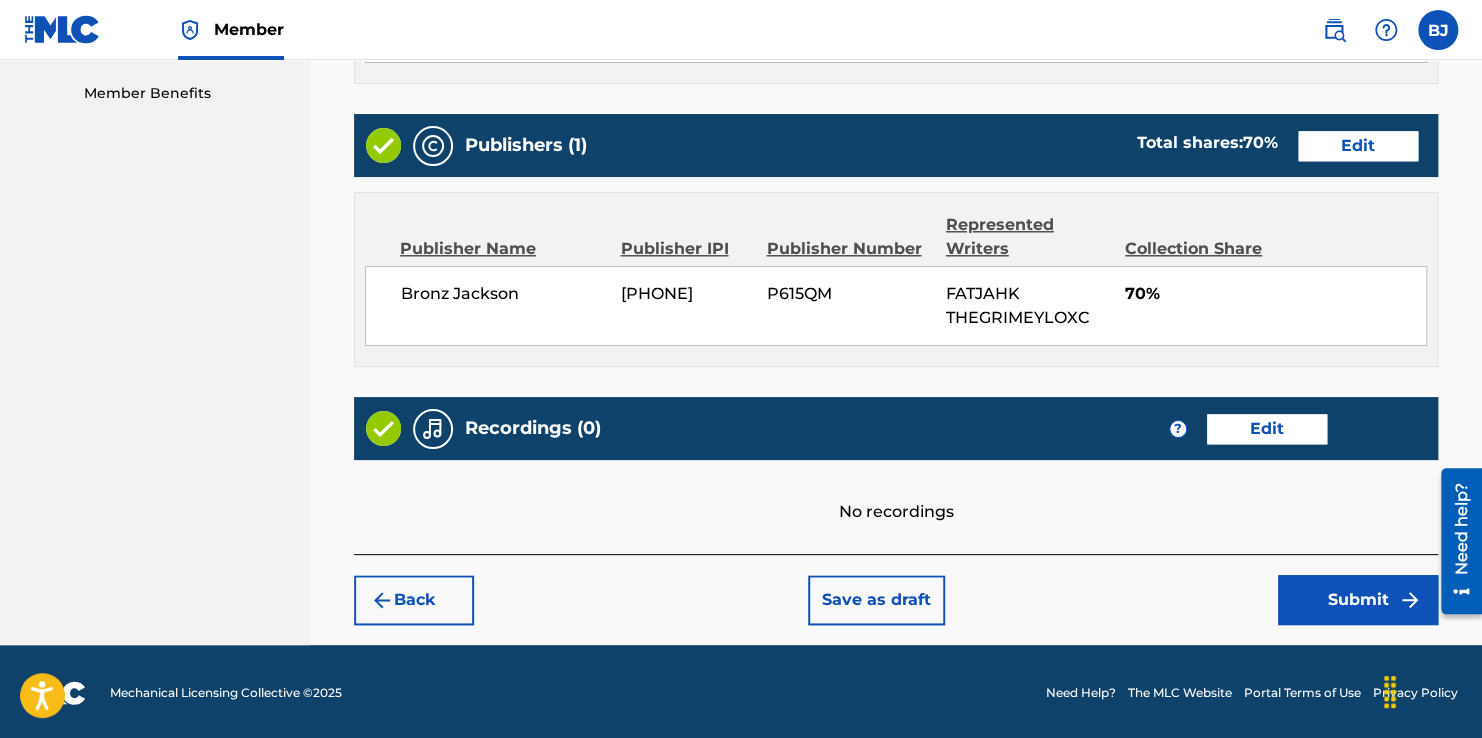 click on "Submit" at bounding box center [1358, 600] 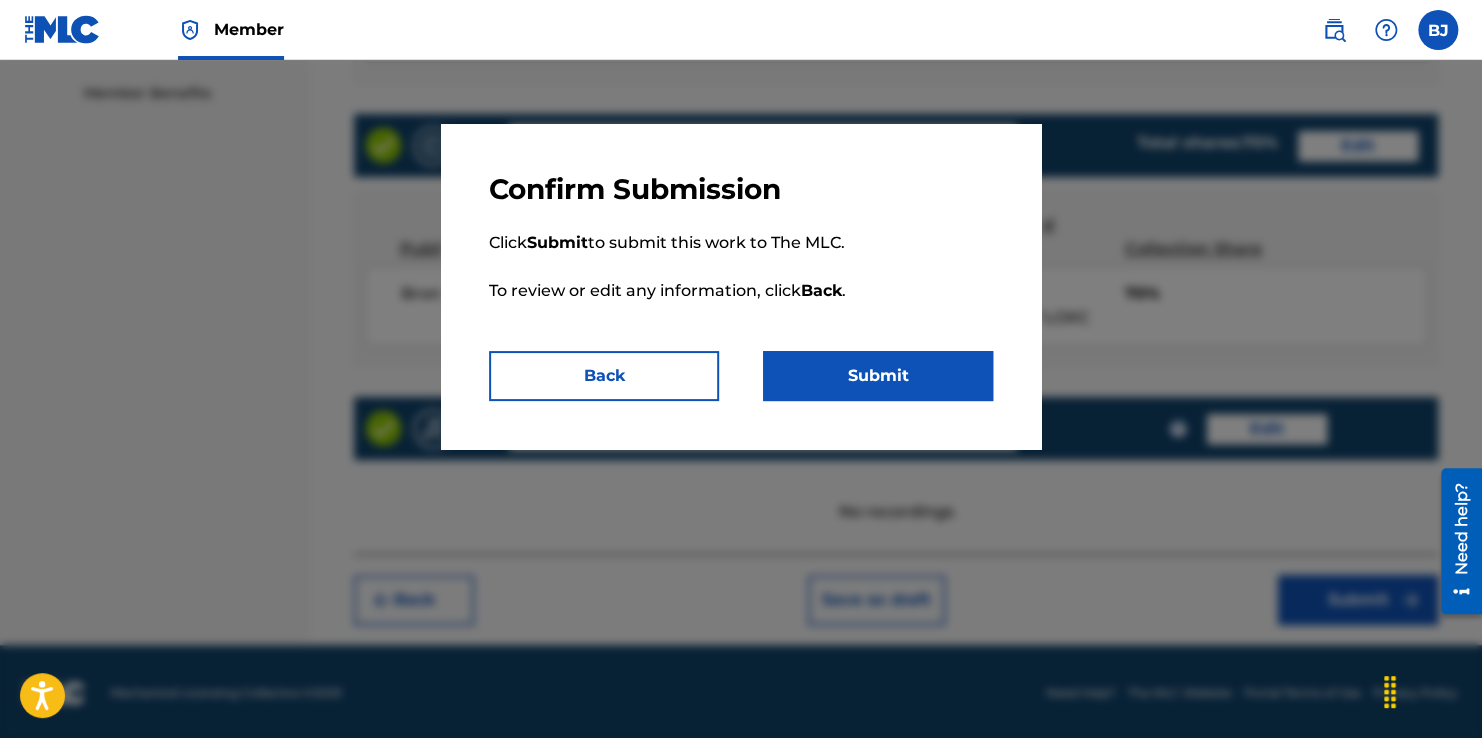 click on "Submit" at bounding box center (878, 376) 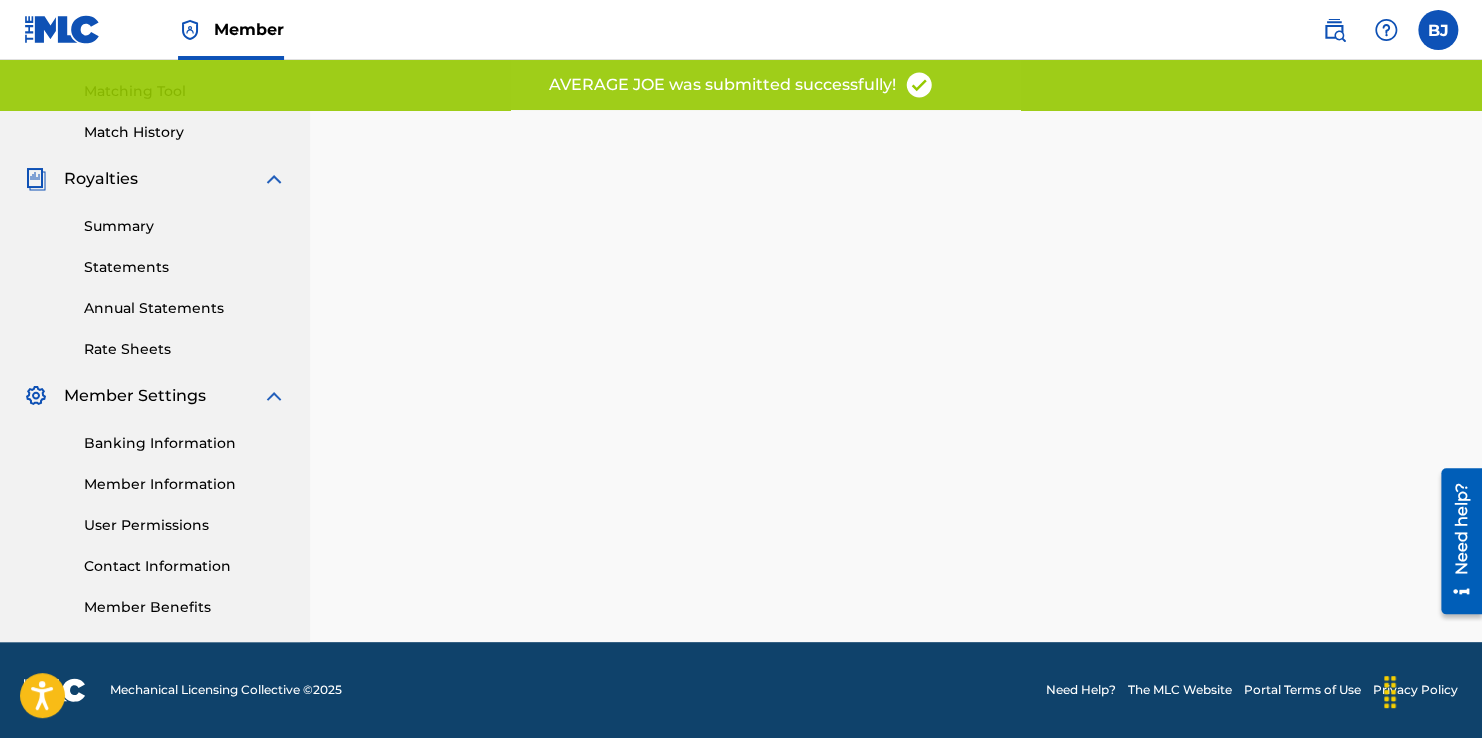 scroll, scrollTop: 0, scrollLeft: 0, axis: both 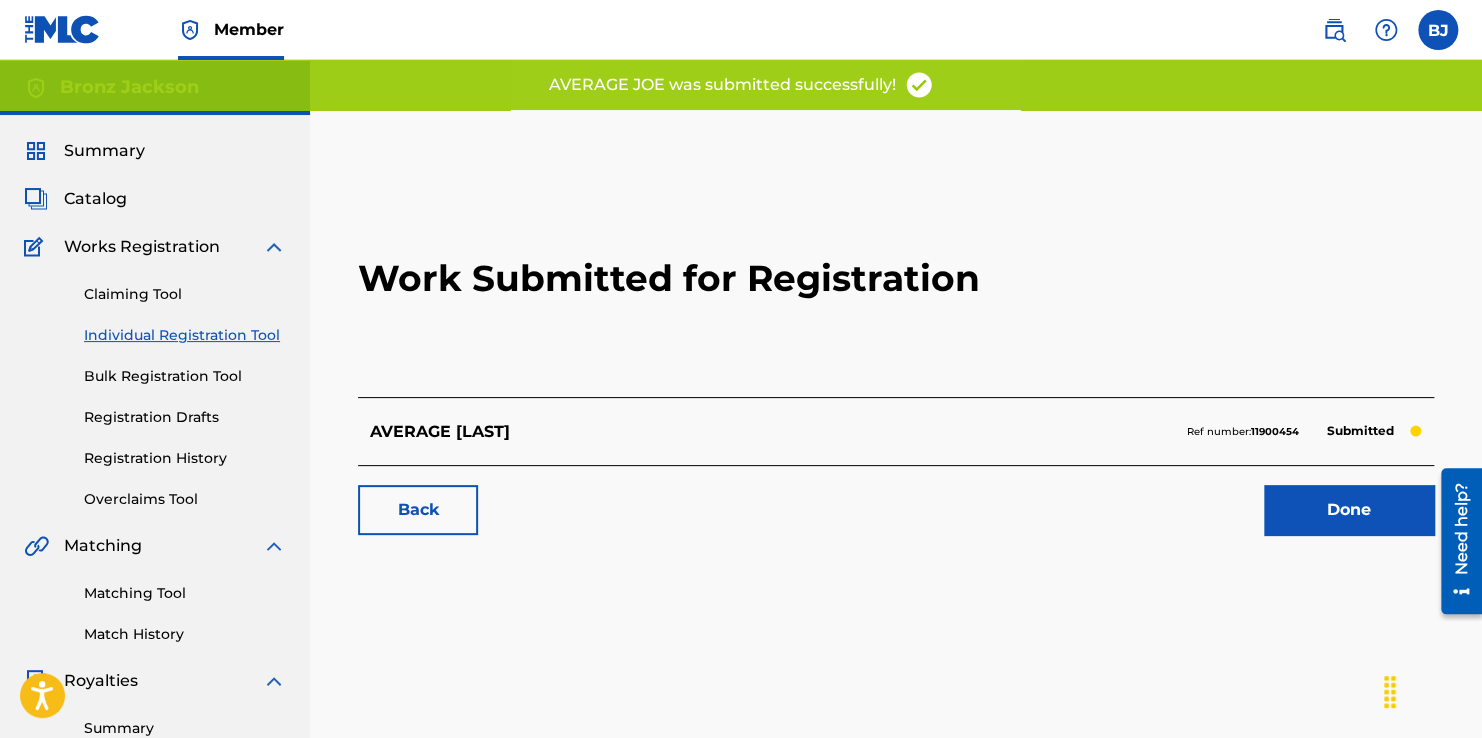 click on "Done" at bounding box center (1349, 510) 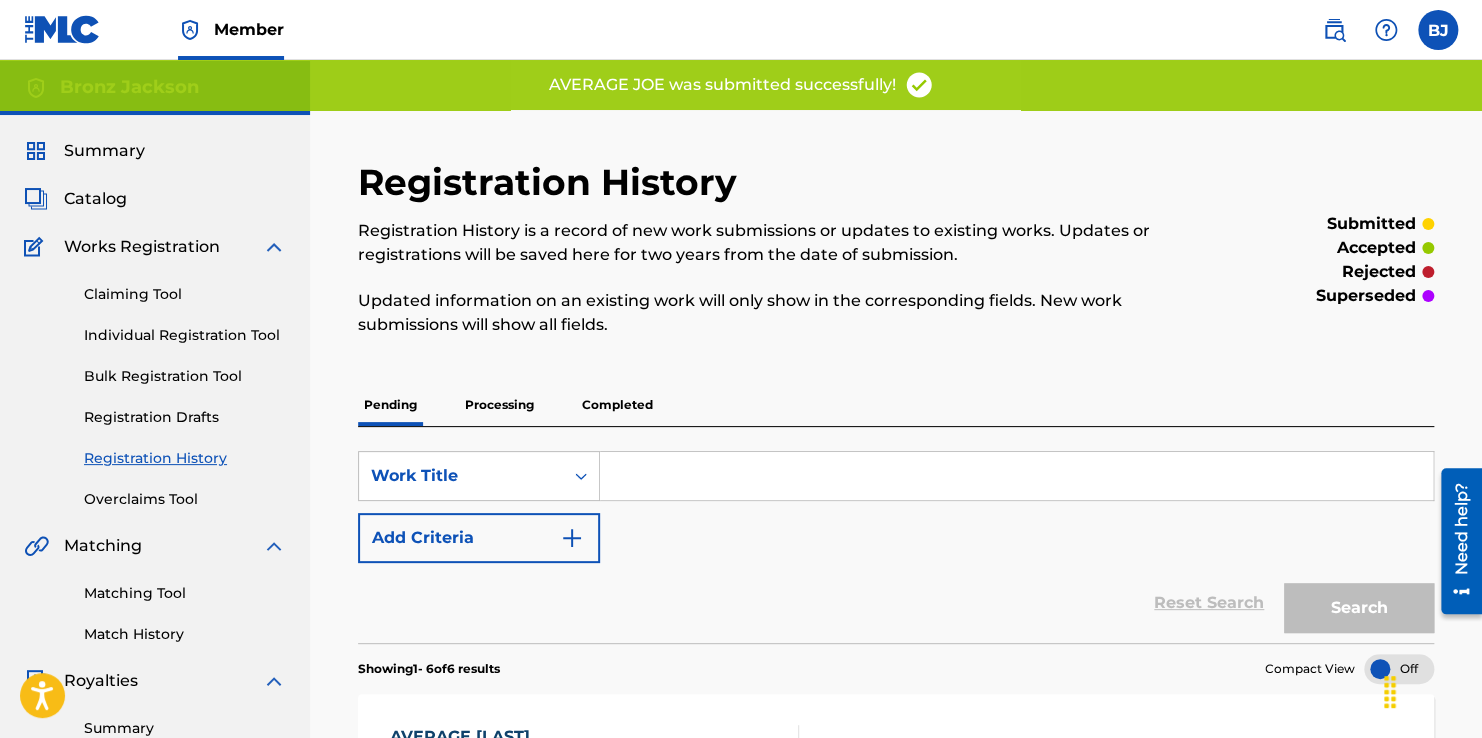 click on "Individual Registration Tool" at bounding box center [185, 335] 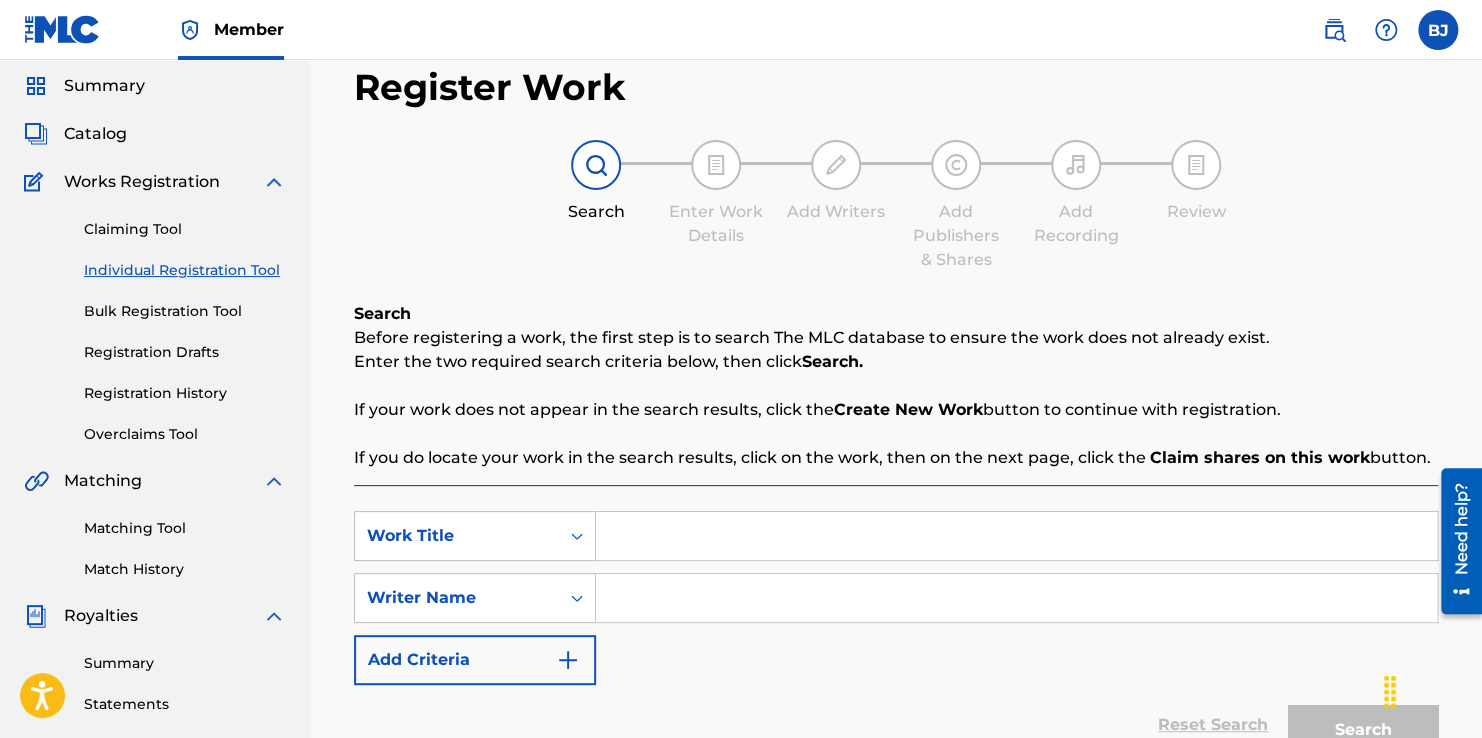 scroll, scrollTop: 200, scrollLeft: 0, axis: vertical 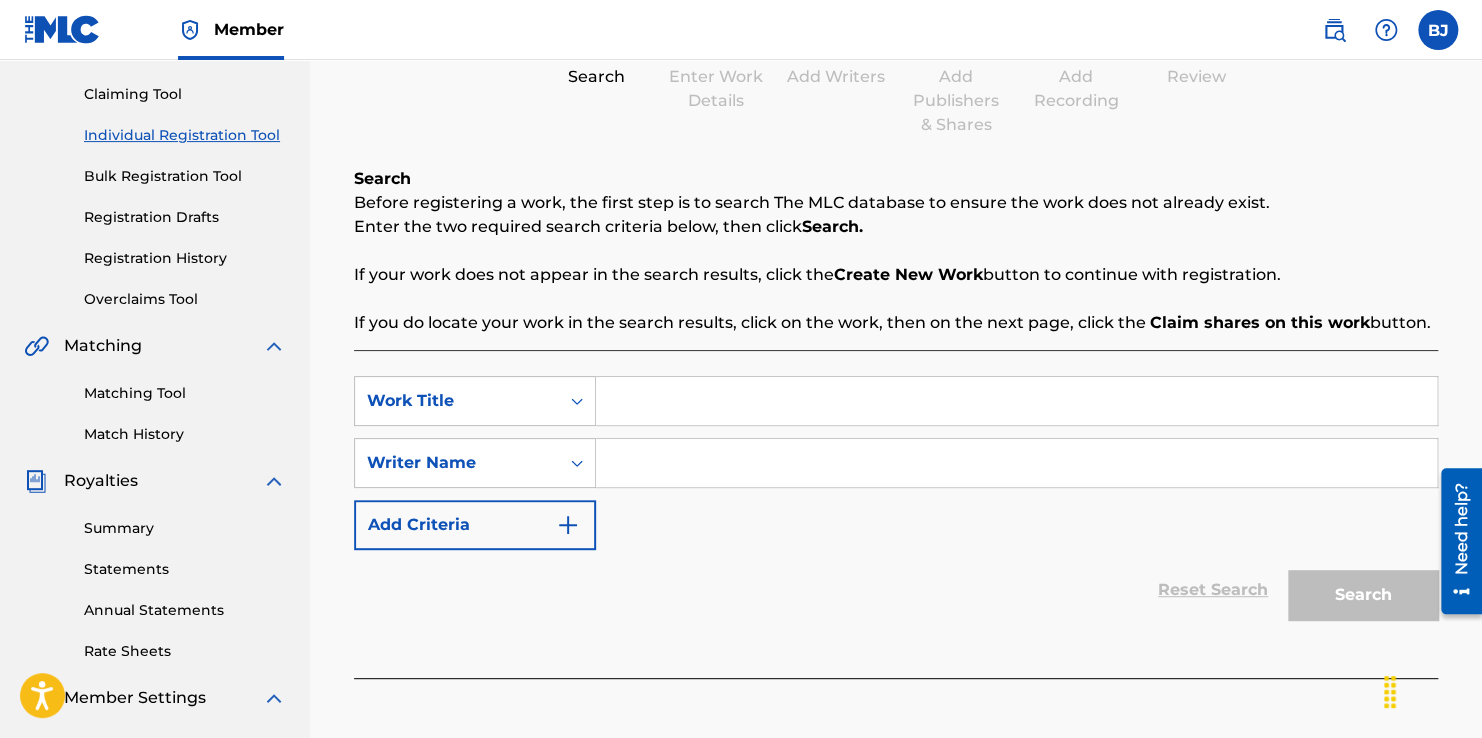 click at bounding box center (1016, 401) 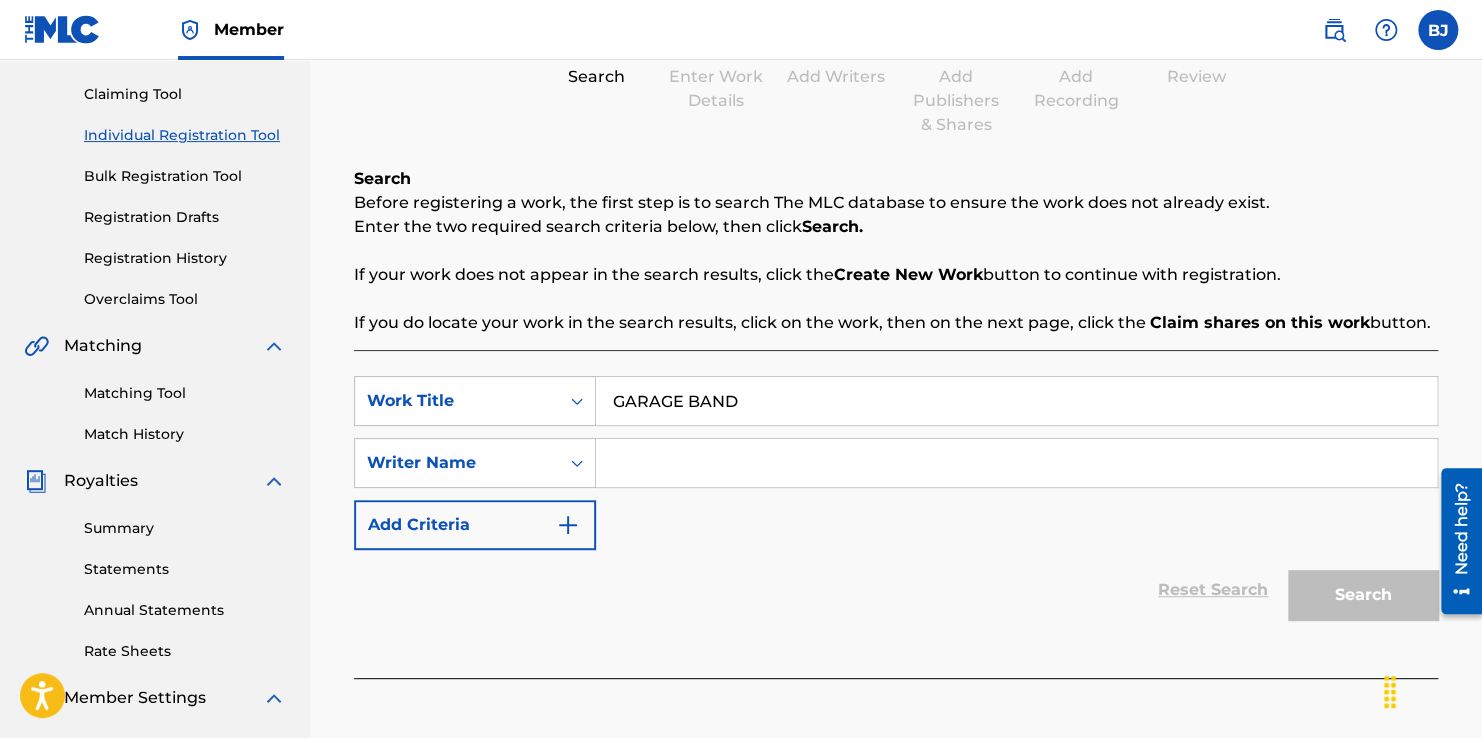 type on "GARAGE BAND" 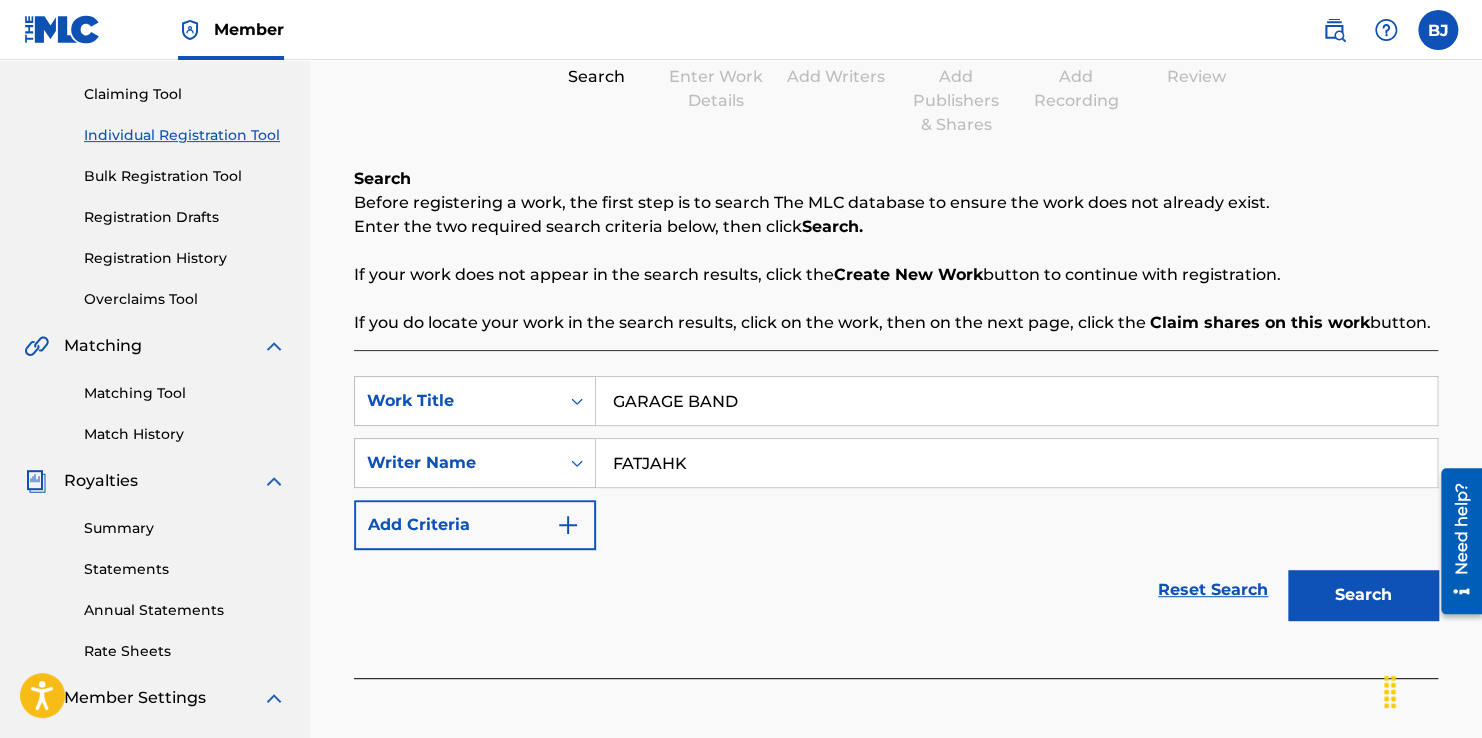 type on "FATJAHK" 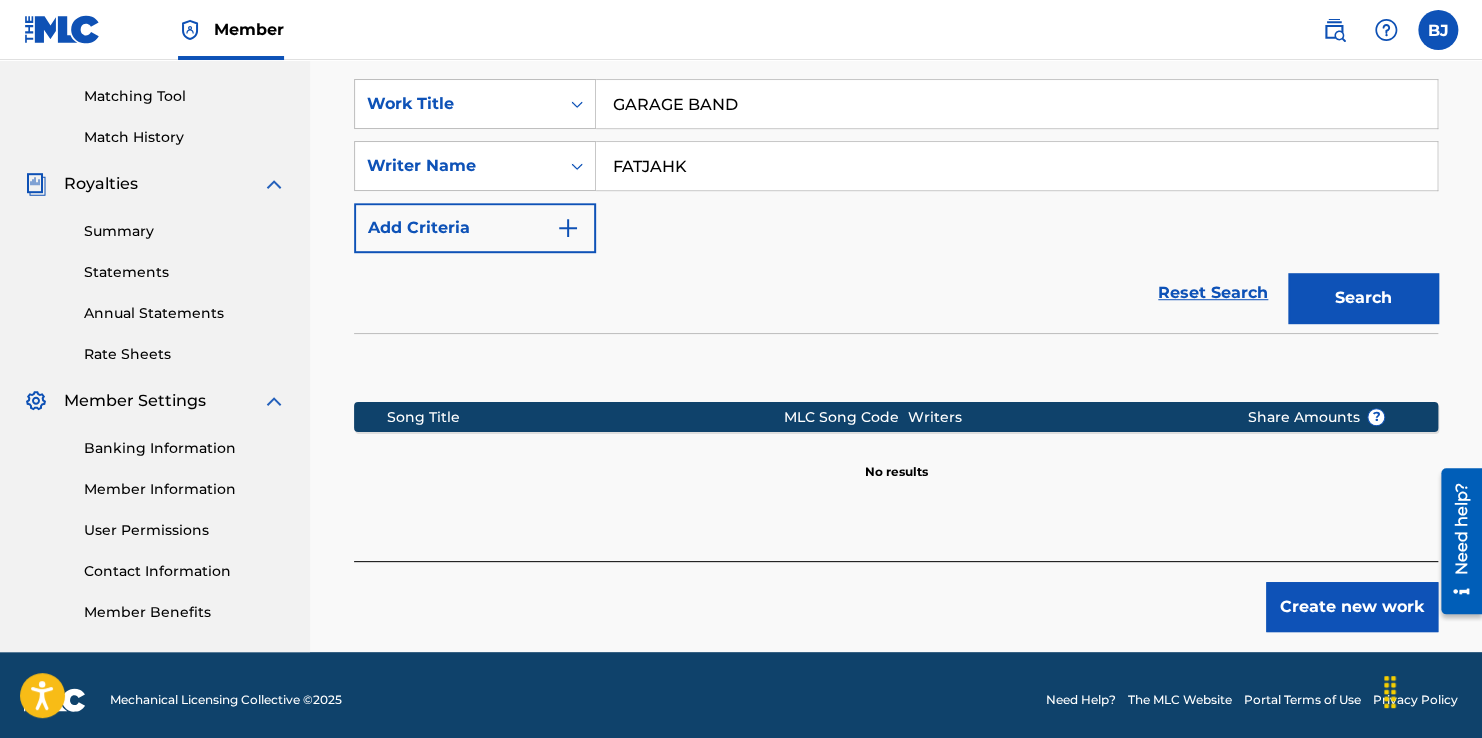 scroll, scrollTop: 500, scrollLeft: 0, axis: vertical 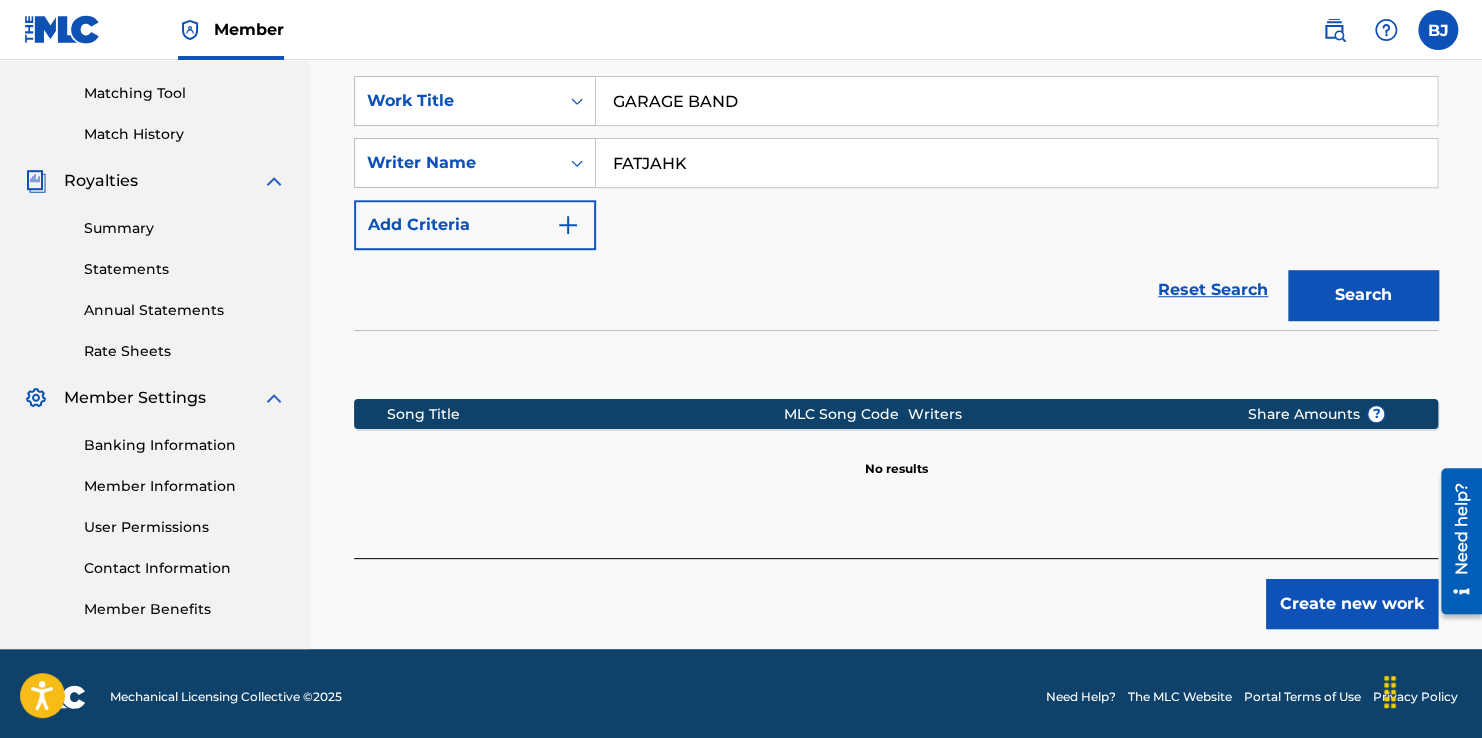 click on "Create new work" at bounding box center (1352, 604) 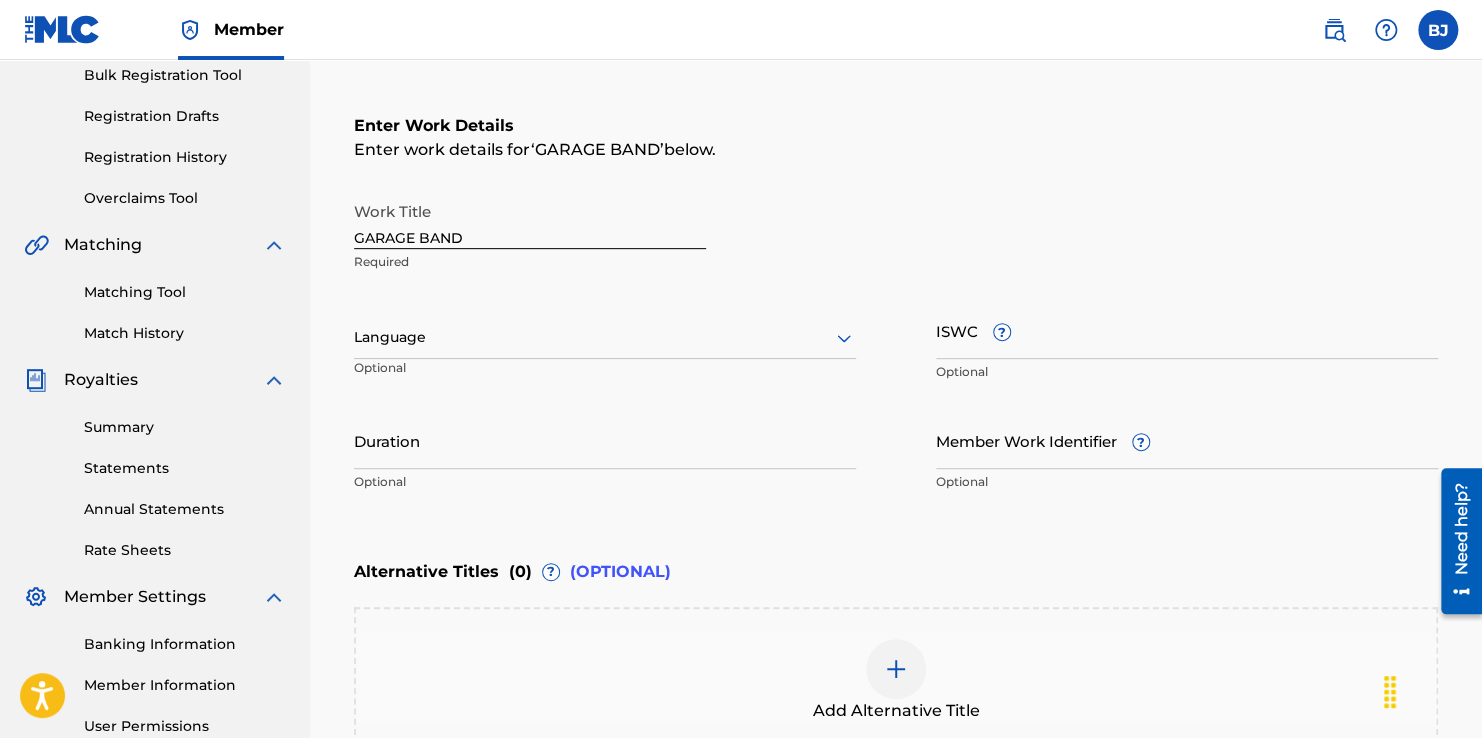 scroll, scrollTop: 300, scrollLeft: 0, axis: vertical 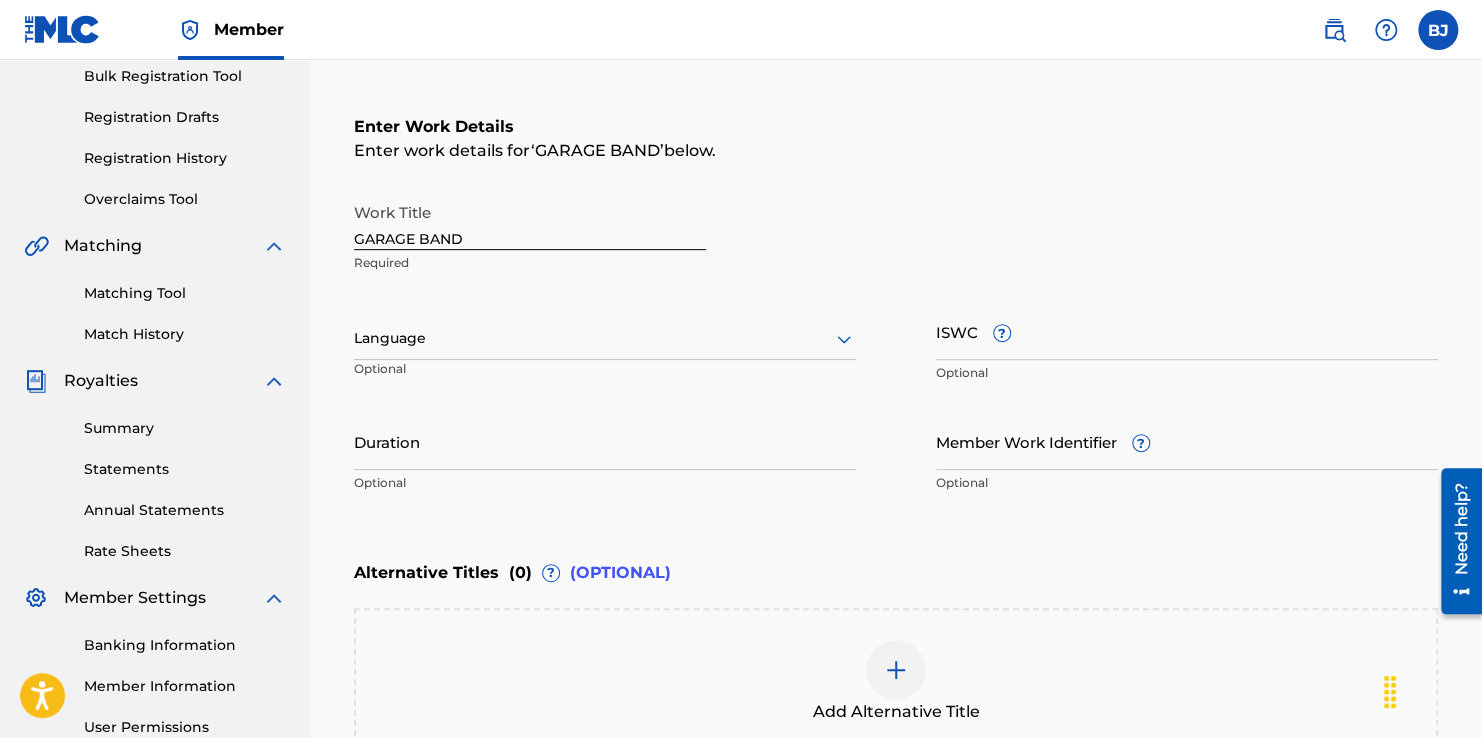 click on "Language Optional" at bounding box center [605, 348] 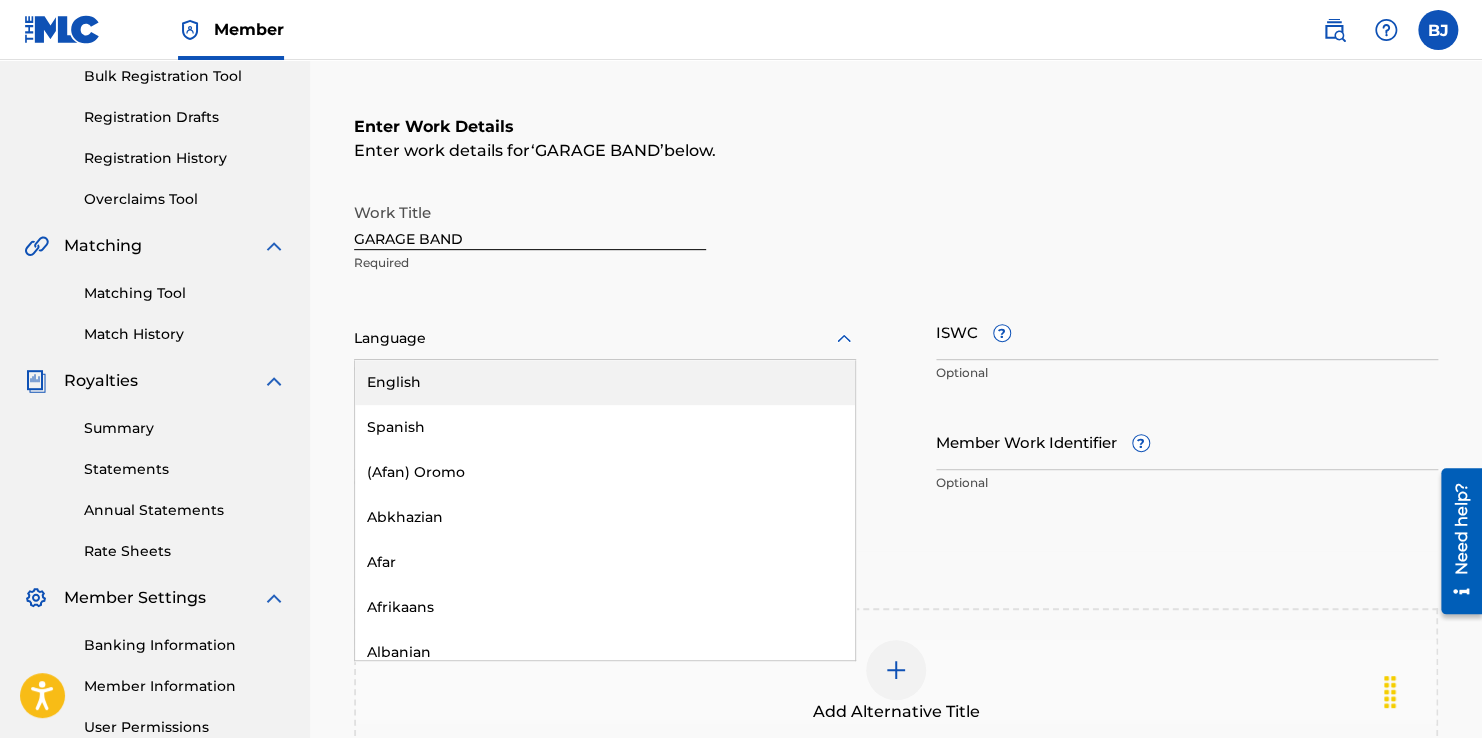 click on "English" at bounding box center [605, 382] 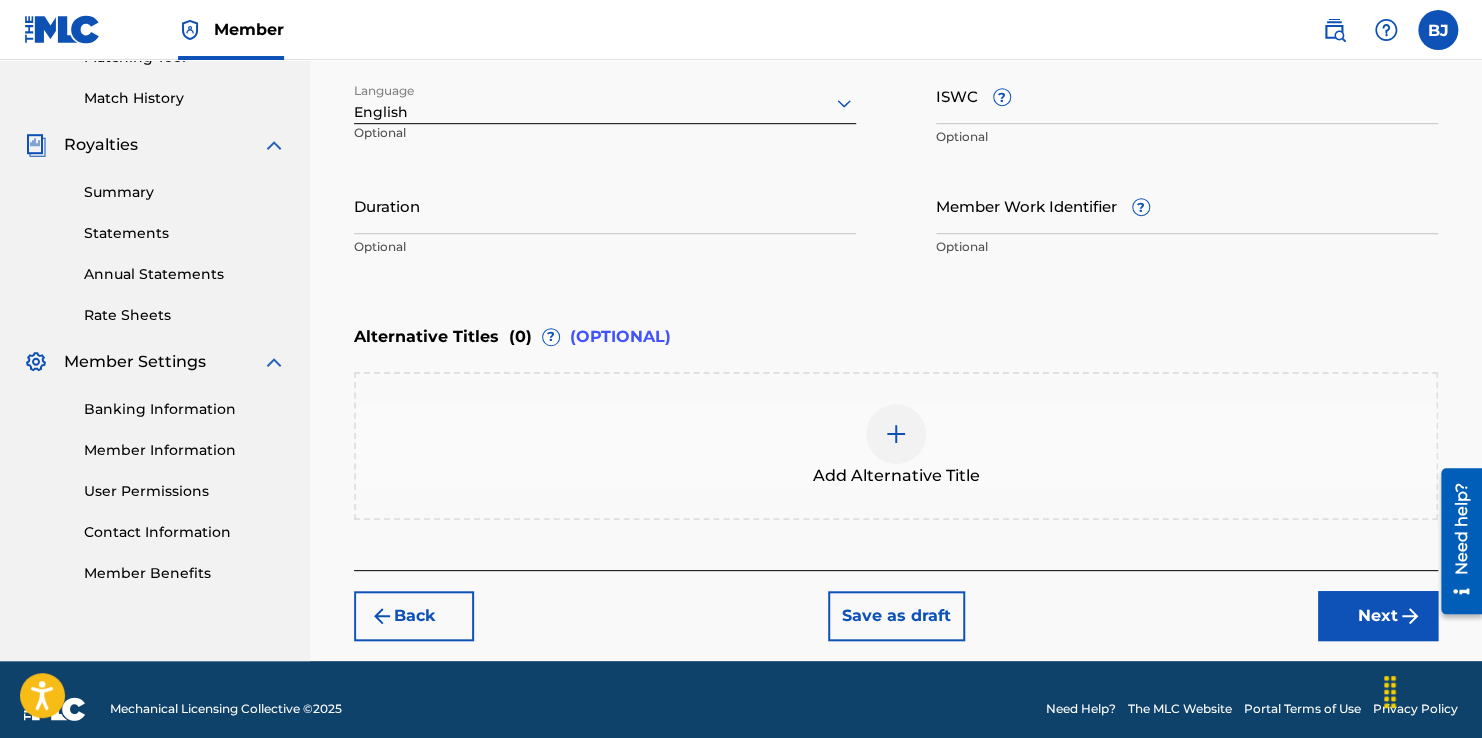 scroll, scrollTop: 552, scrollLeft: 0, axis: vertical 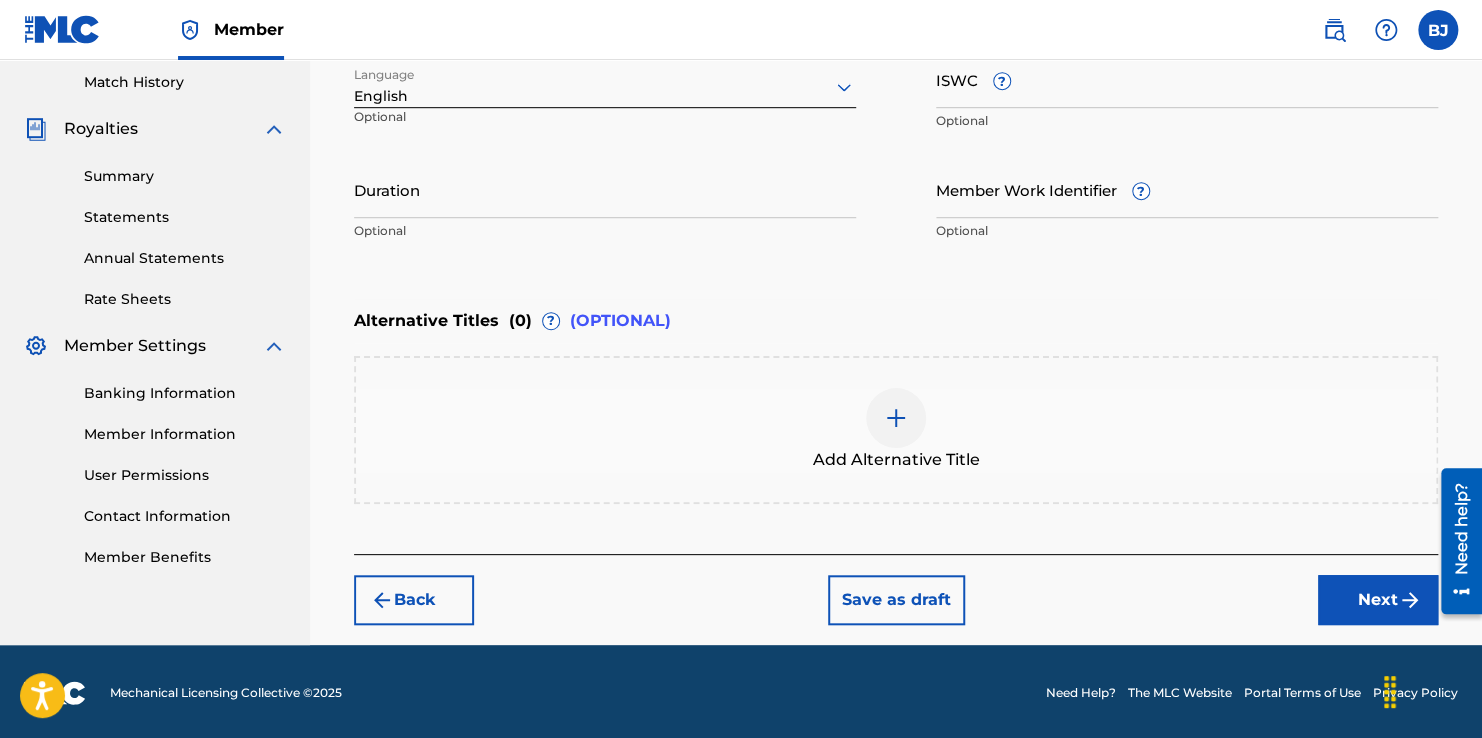 click on "Next" at bounding box center (1378, 600) 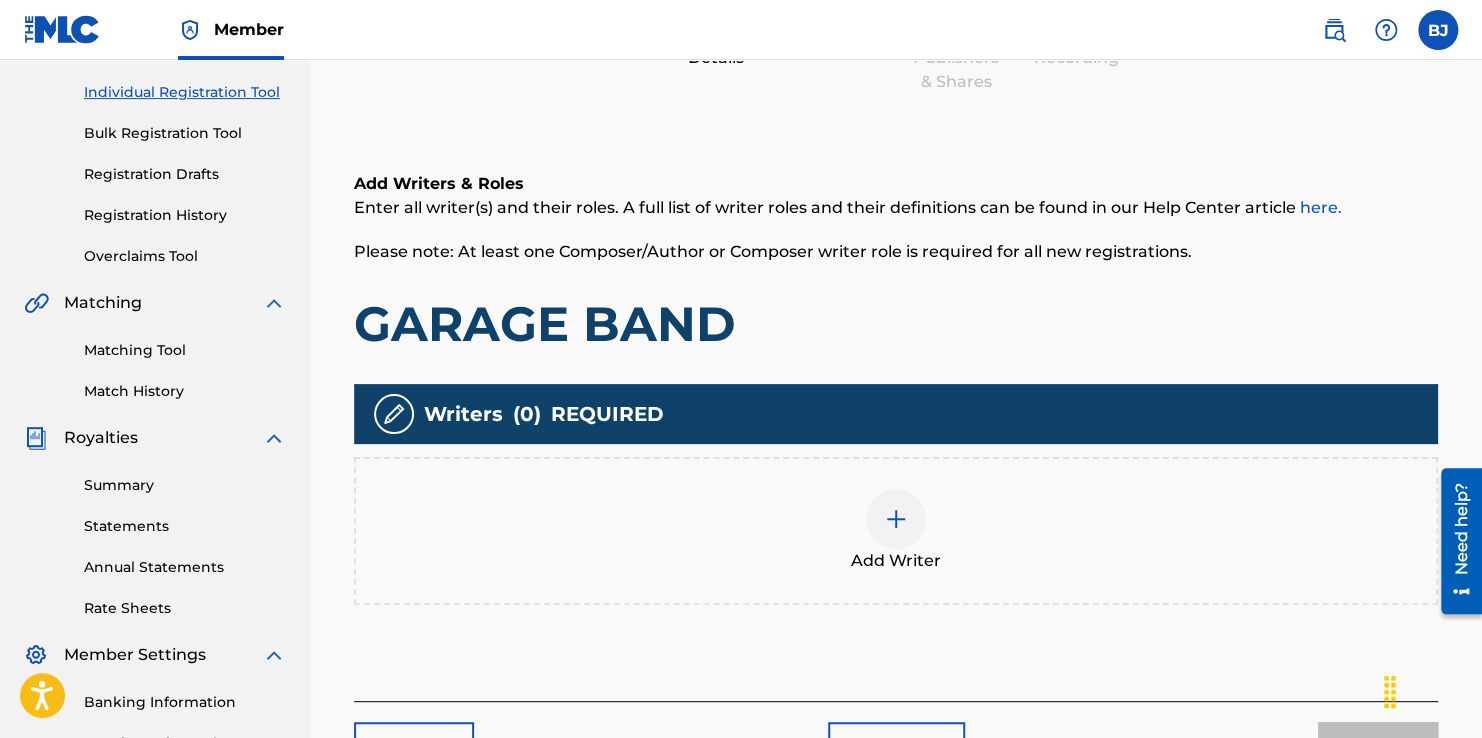 scroll, scrollTop: 390, scrollLeft: 0, axis: vertical 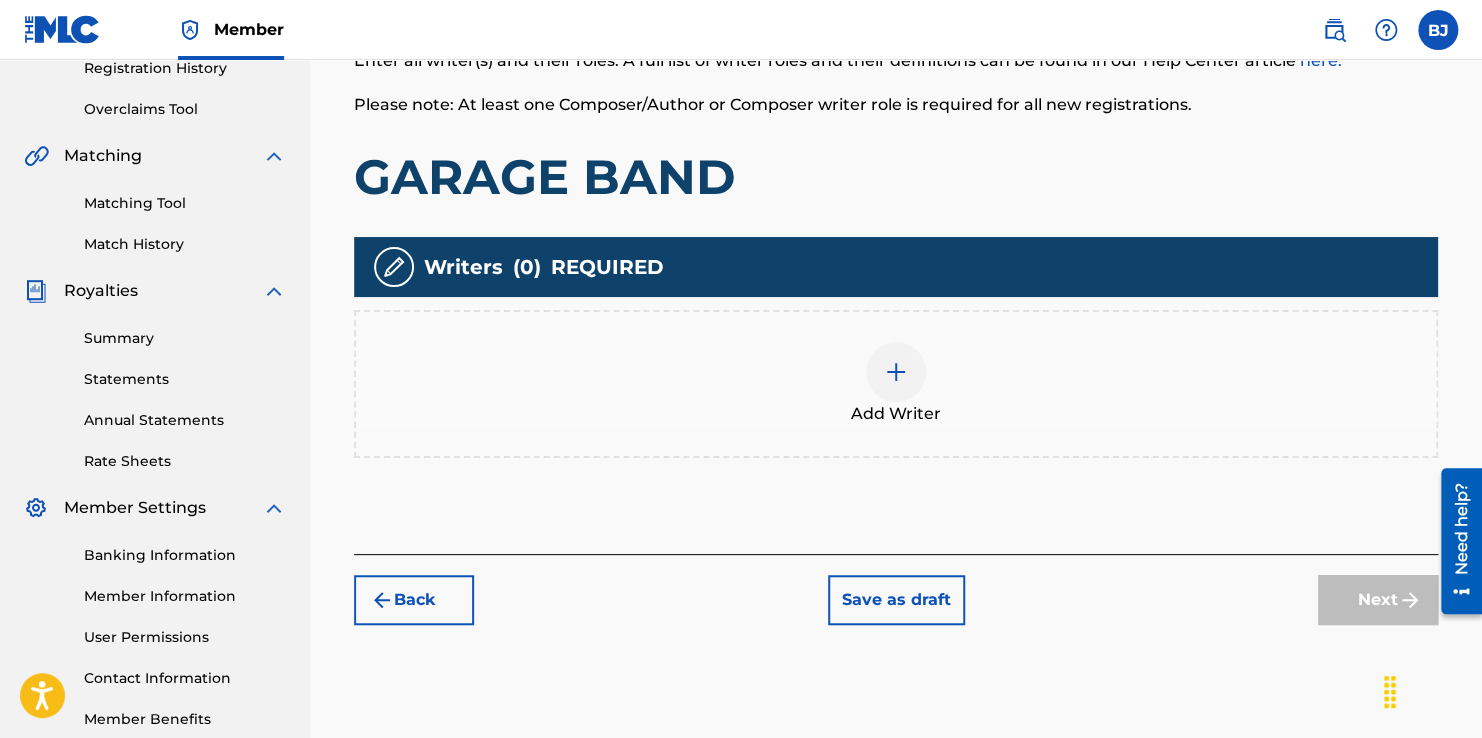 click at bounding box center (896, 372) 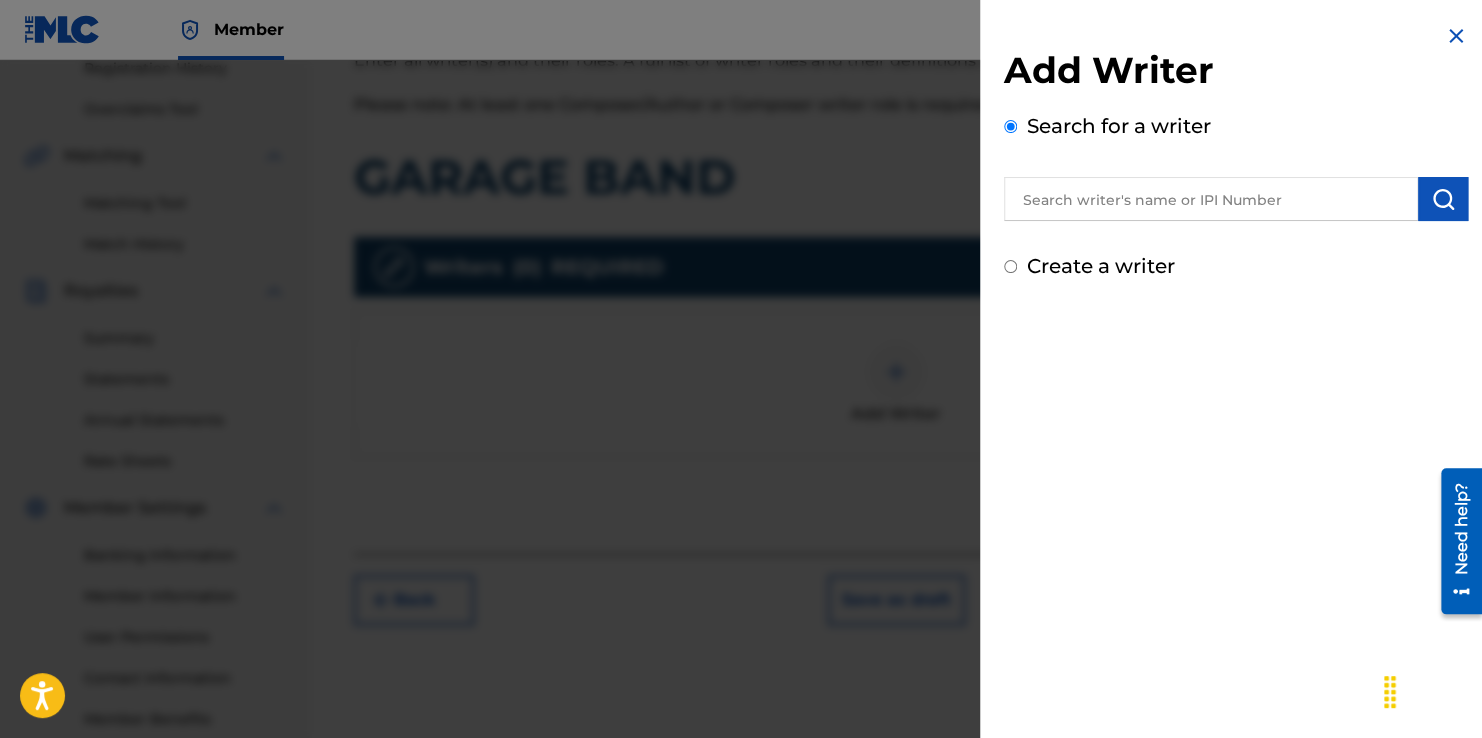 click at bounding box center [1211, 199] 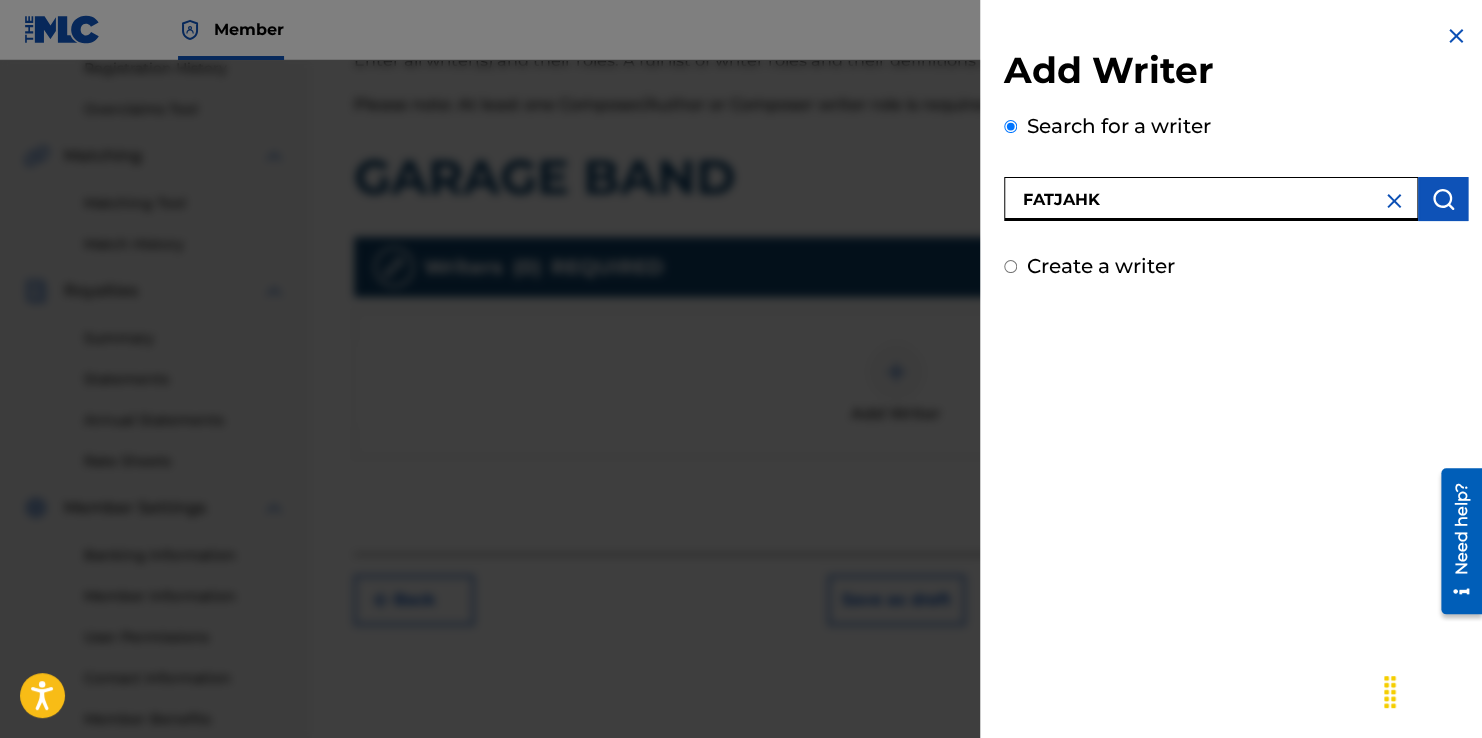 type on "FATJAHK" 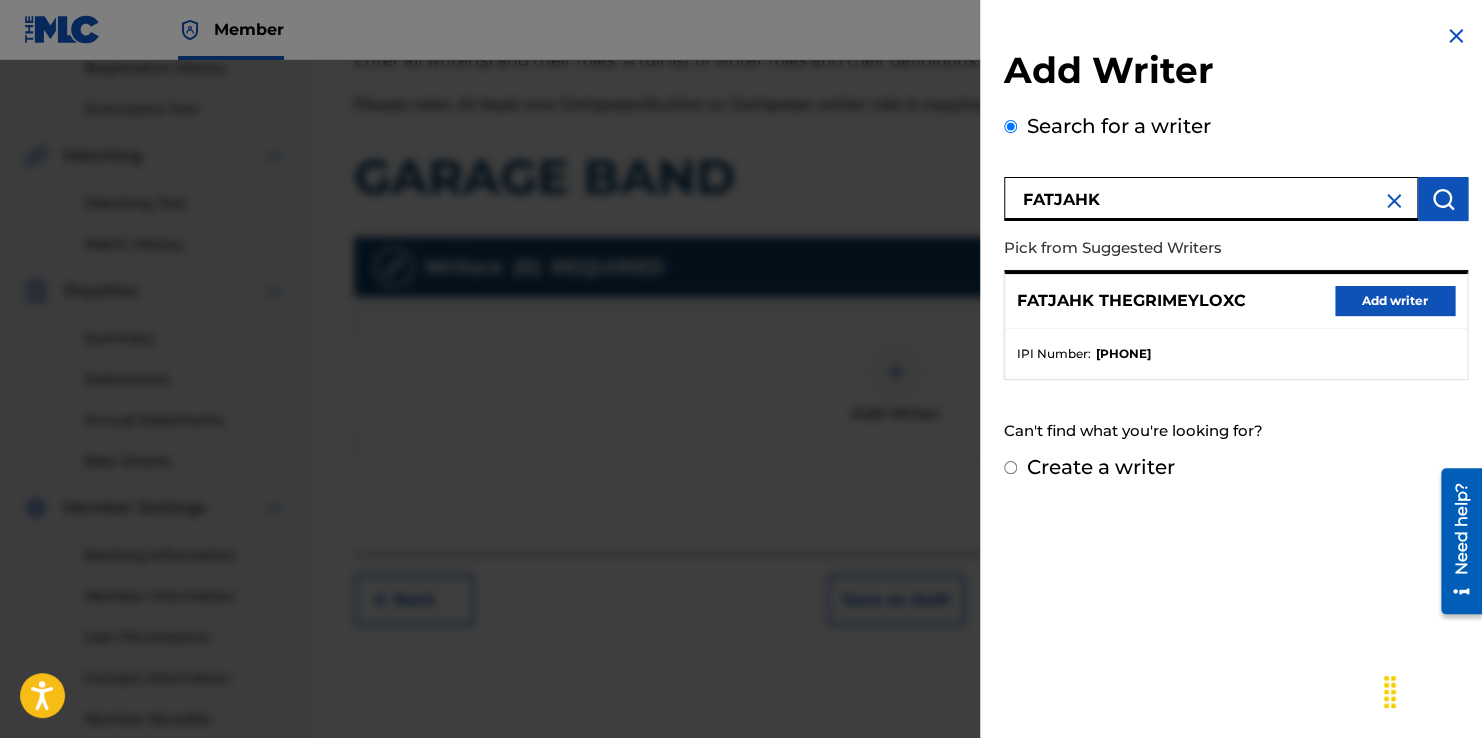 click on "Add writer" at bounding box center [1395, 301] 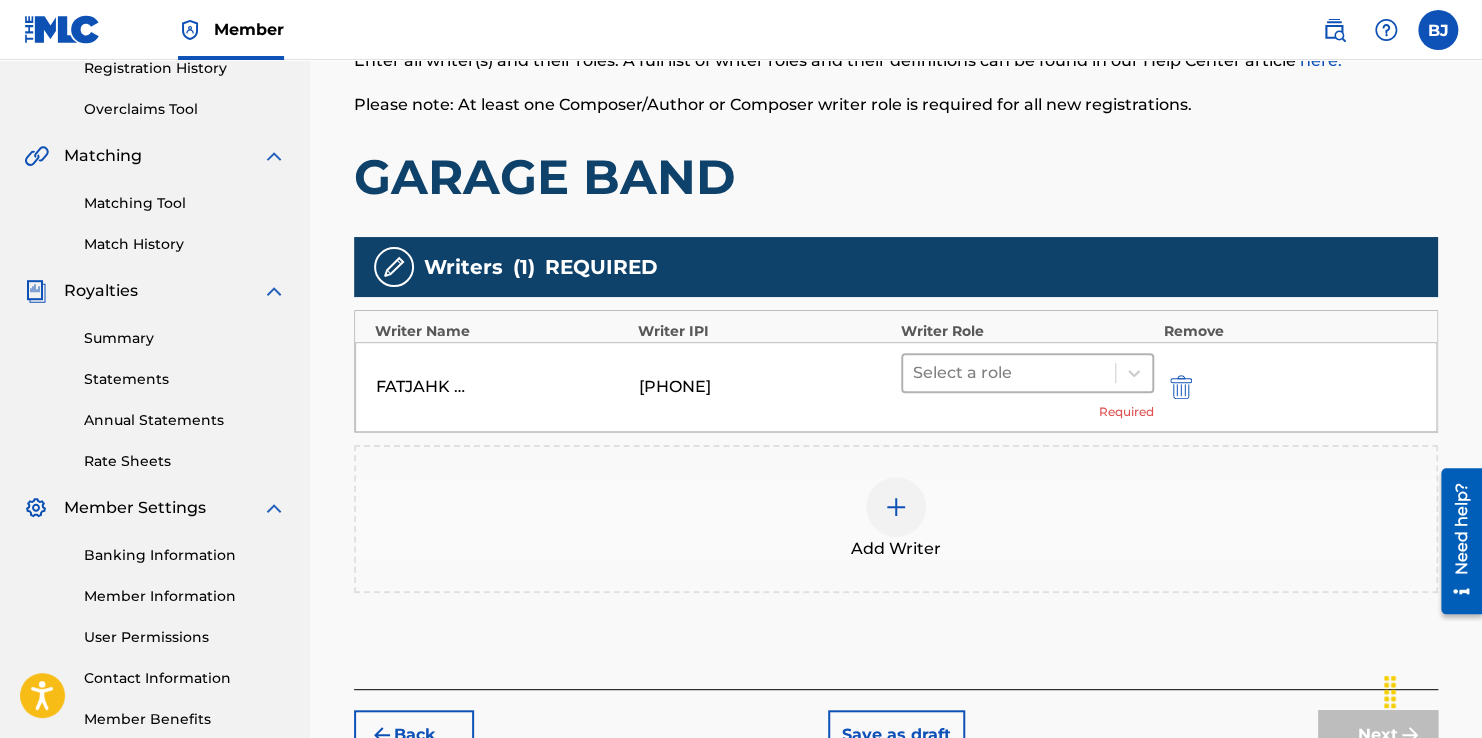 click at bounding box center (1009, 373) 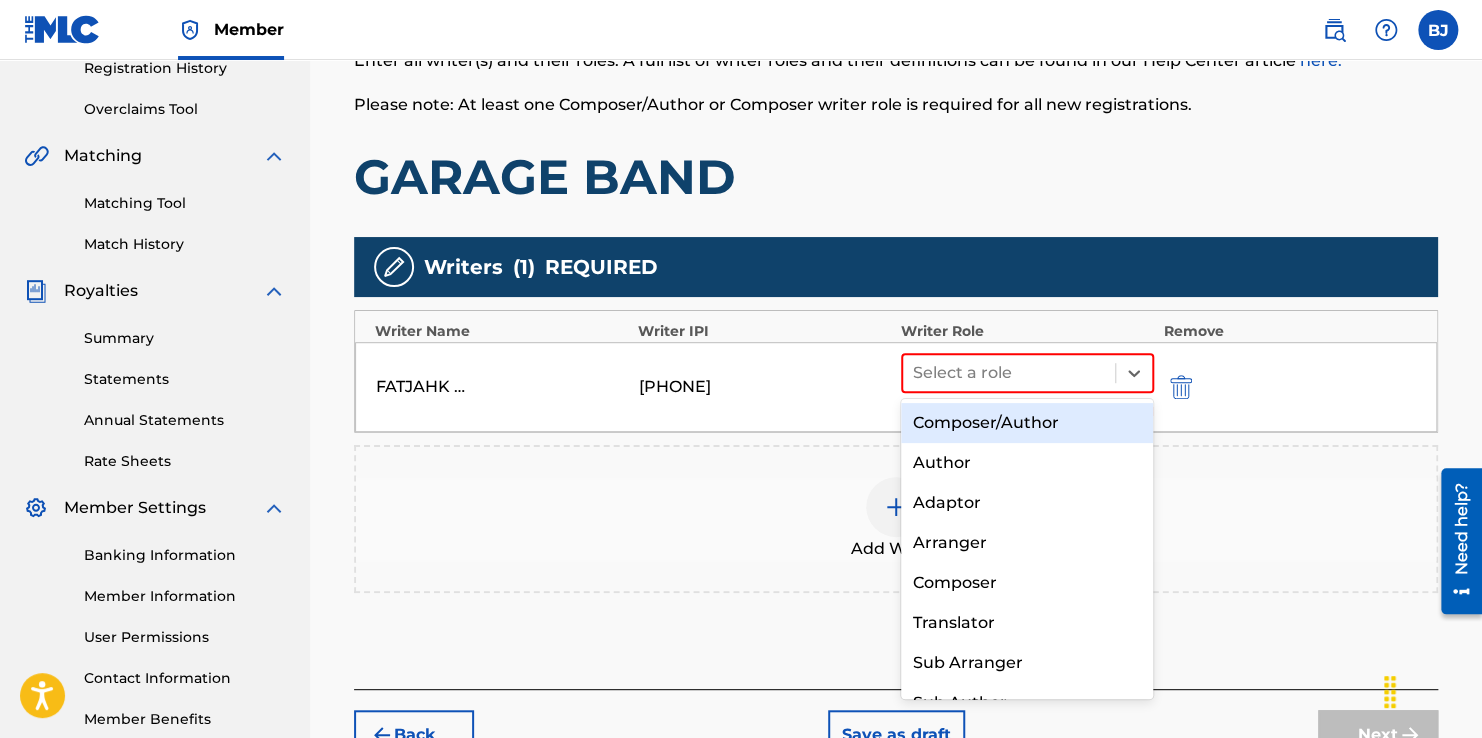 click on "Composer/Author" at bounding box center (1027, 423) 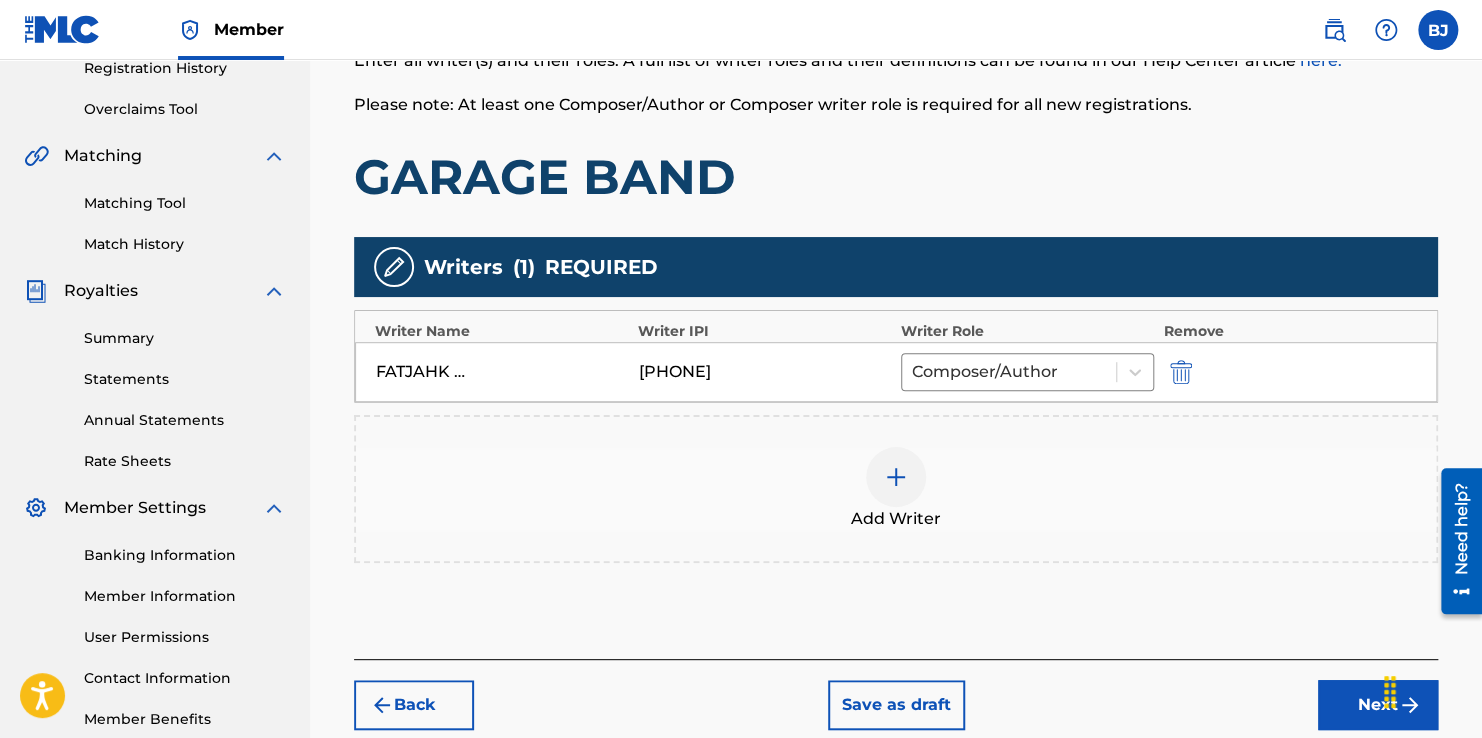 click on "Add Writer" at bounding box center (896, 489) 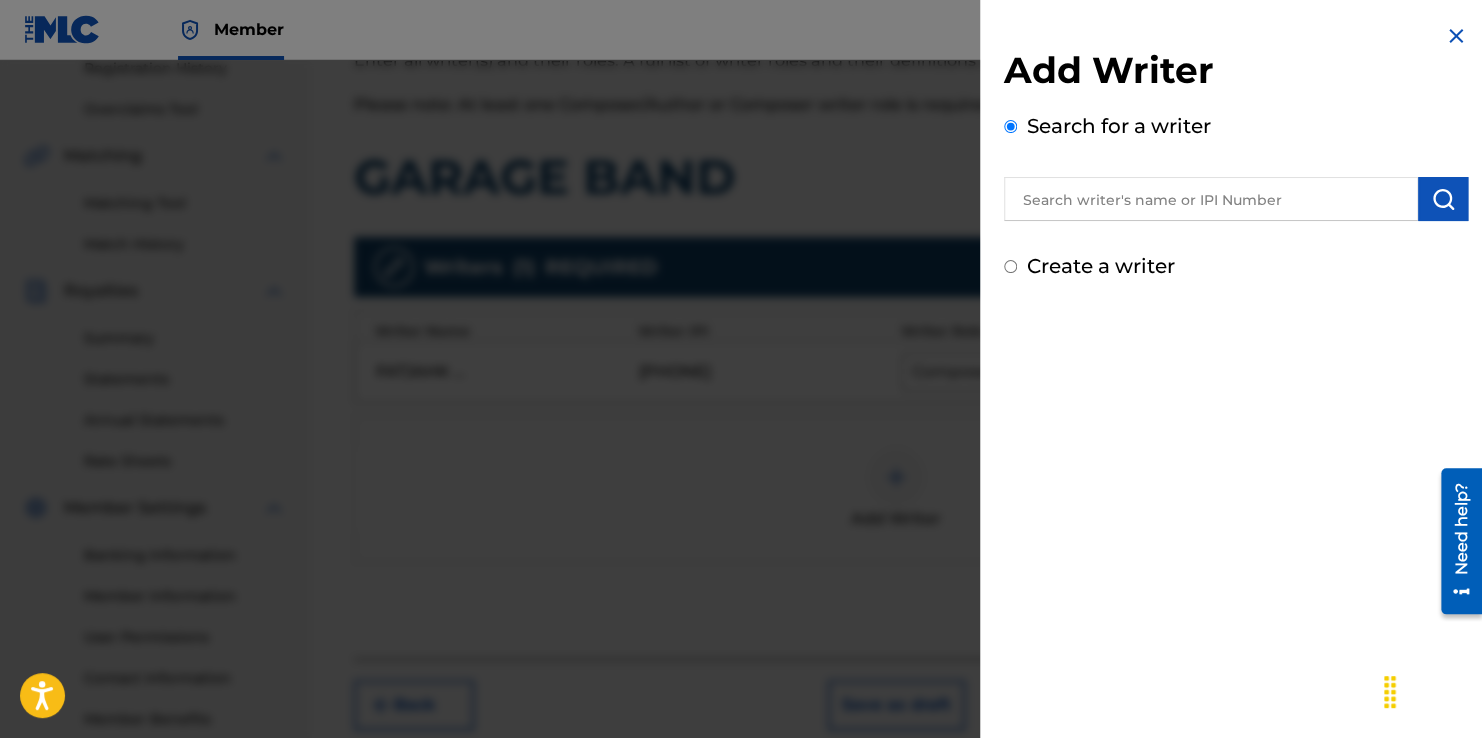 click at bounding box center [1211, 199] 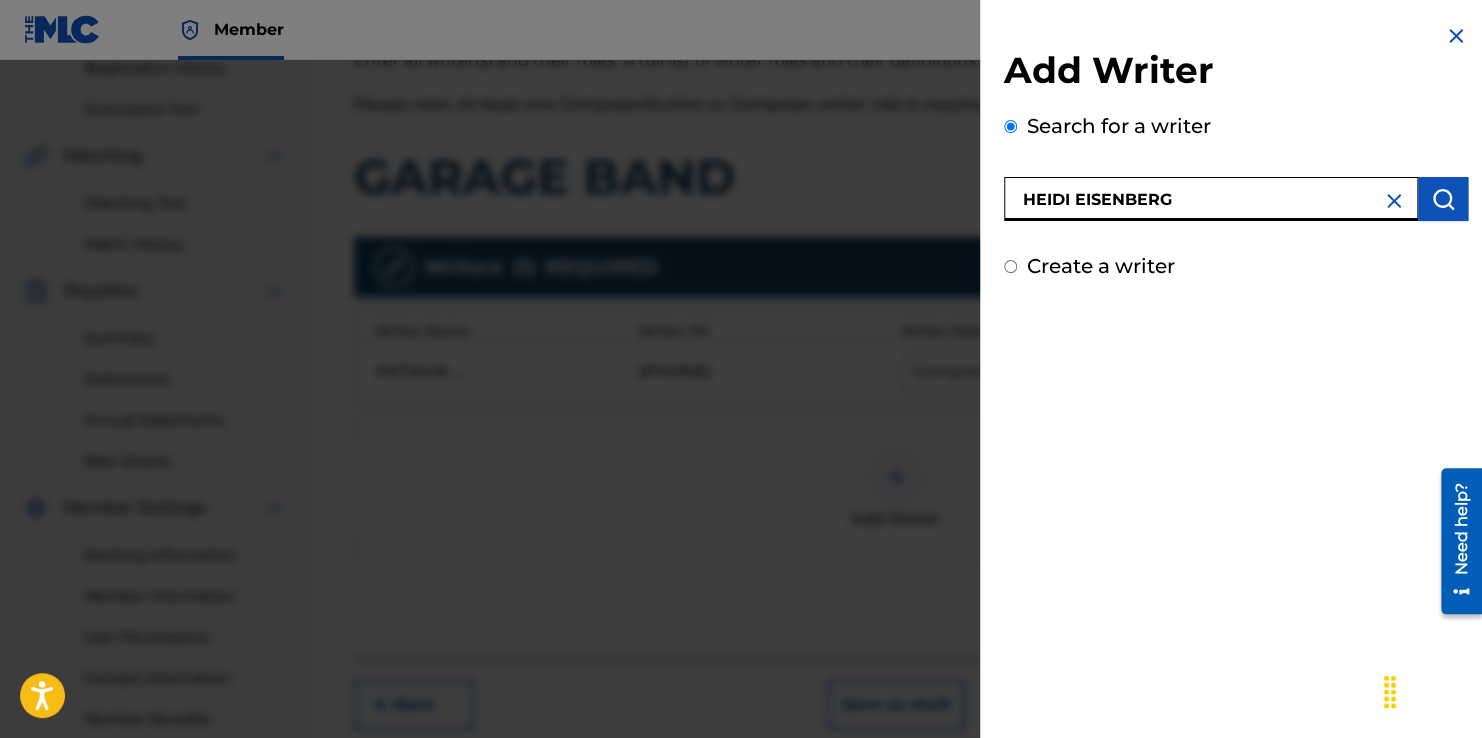 type on "HEIDI EISENBERG" 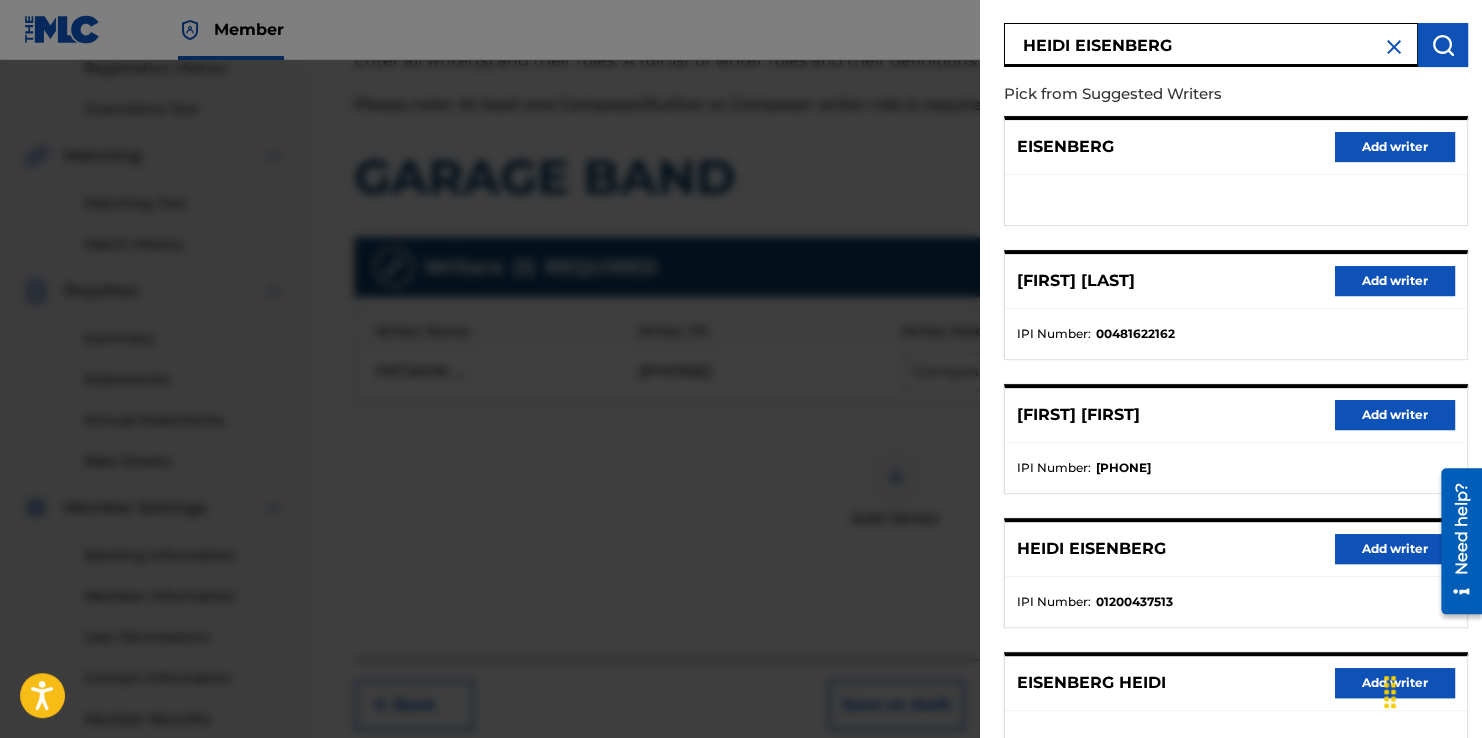 scroll, scrollTop: 301, scrollLeft: 0, axis: vertical 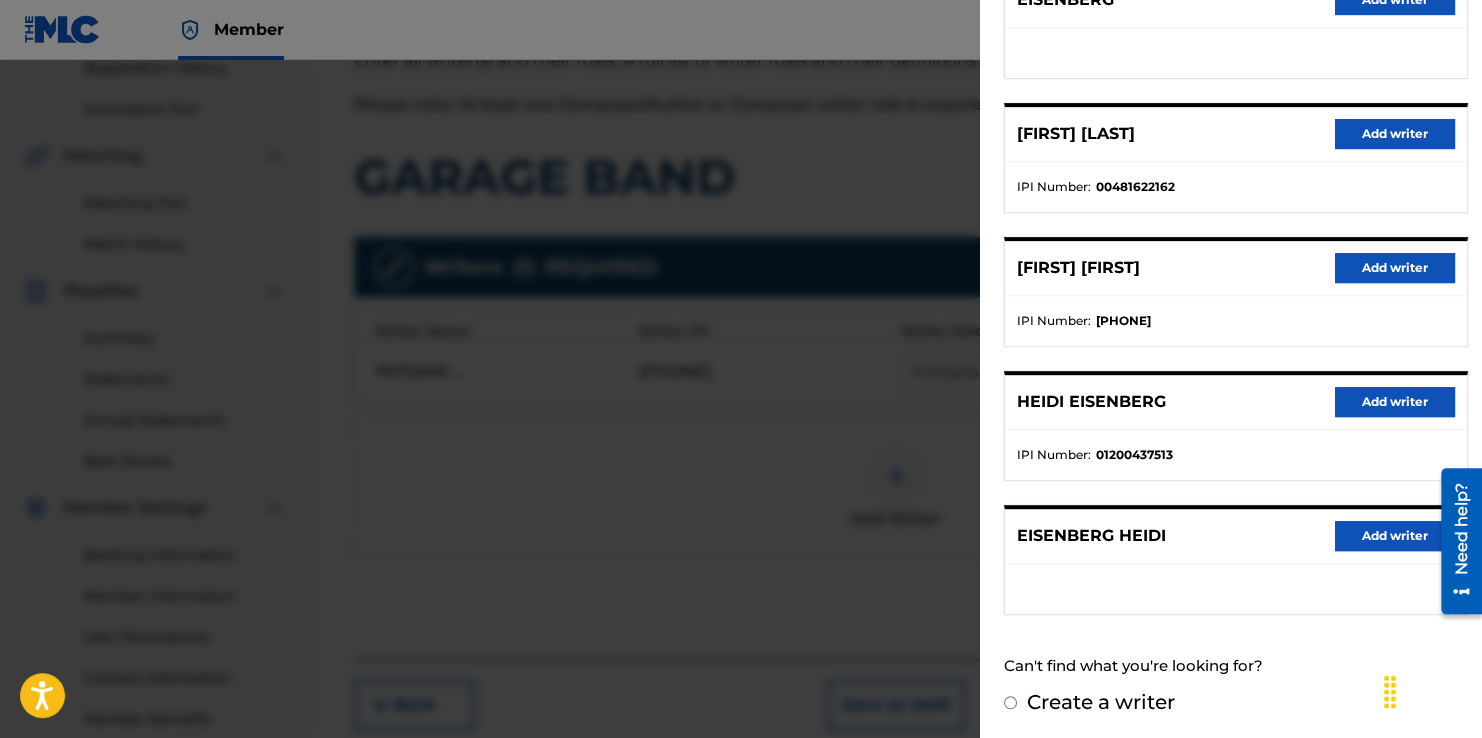 click on "Add writer" at bounding box center (1395, 402) 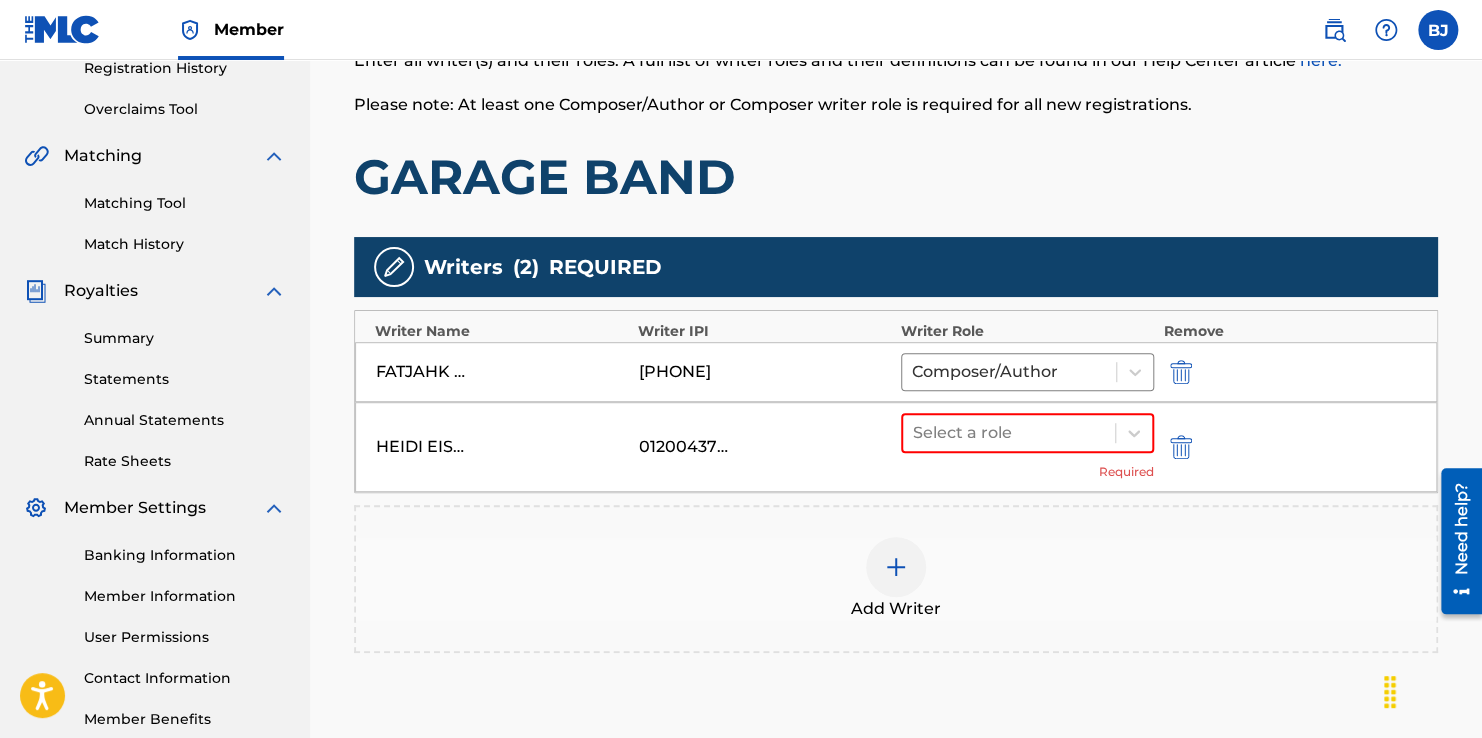 click on "HEIDI EISENBERG 01200437513 Select a role Required" at bounding box center (896, 447) 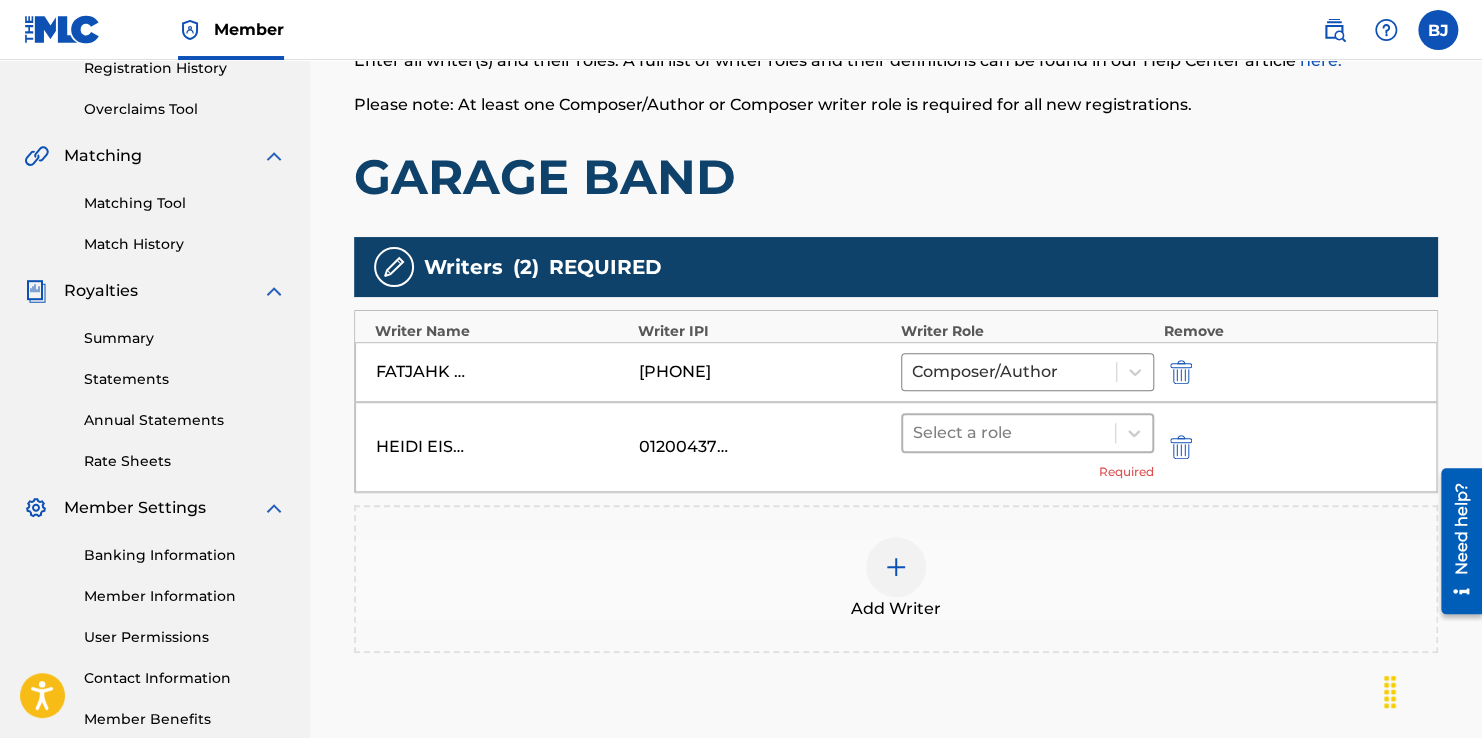 click at bounding box center [1009, 433] 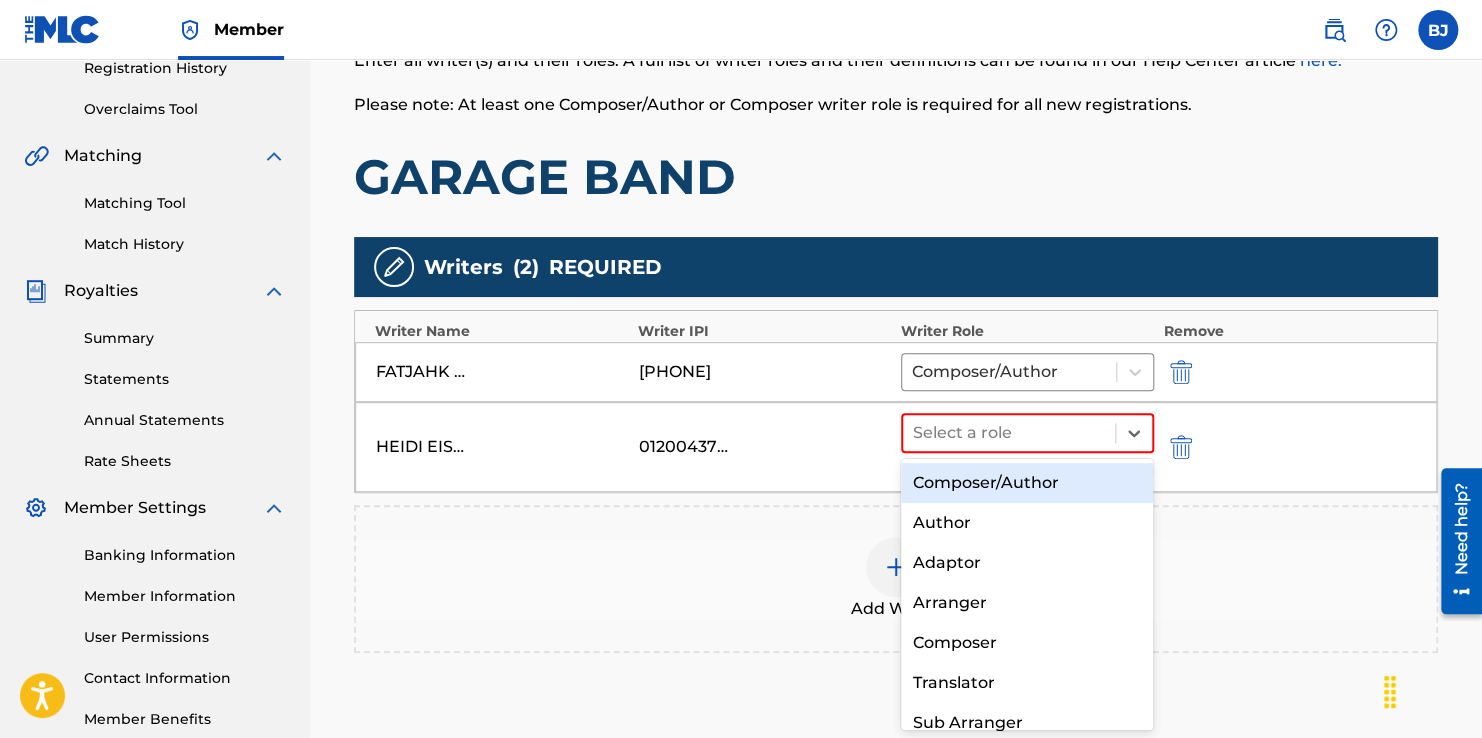 click on "Composer/Author Author Adaptor Arranger Composer Translator Sub Arranger Sub Author" at bounding box center (1027, 595) 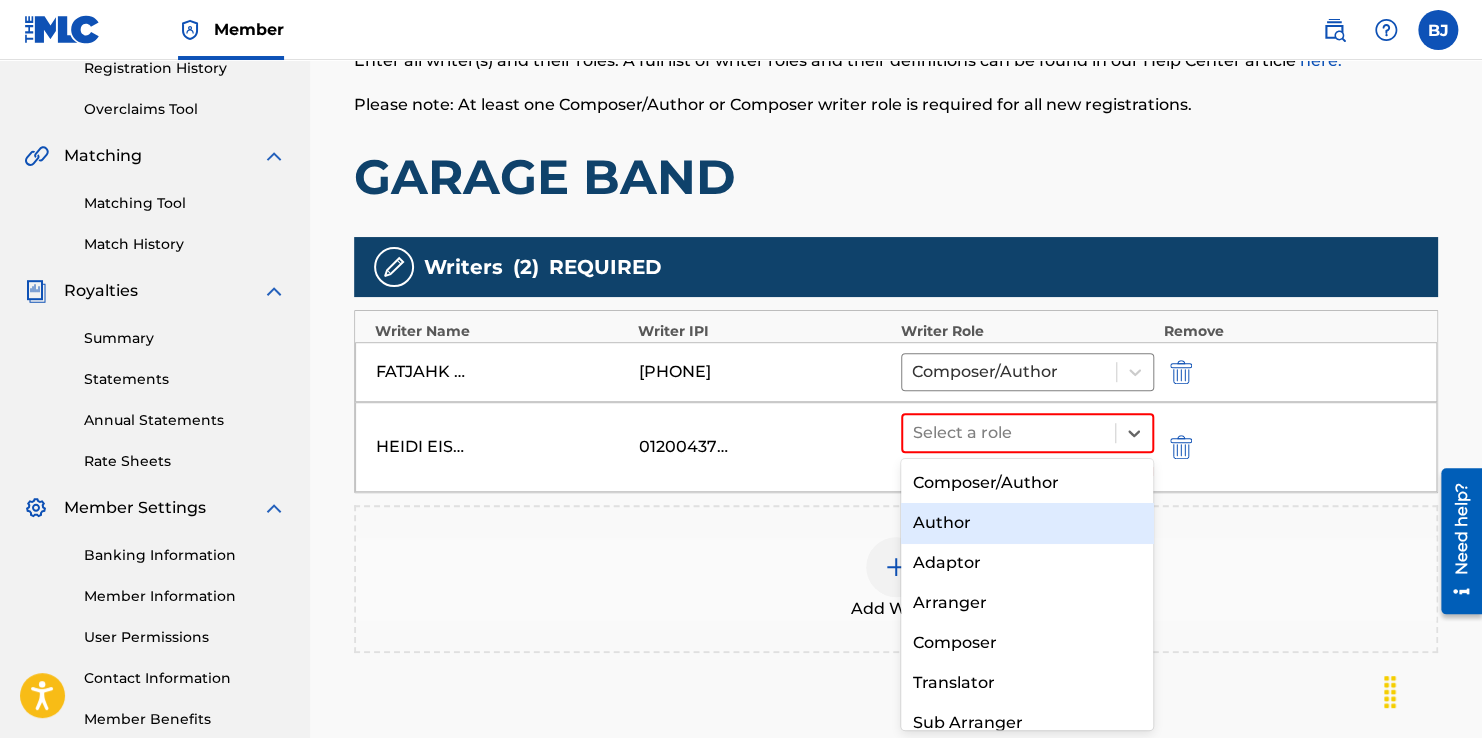 click on "Composer/Author" at bounding box center [1027, 483] 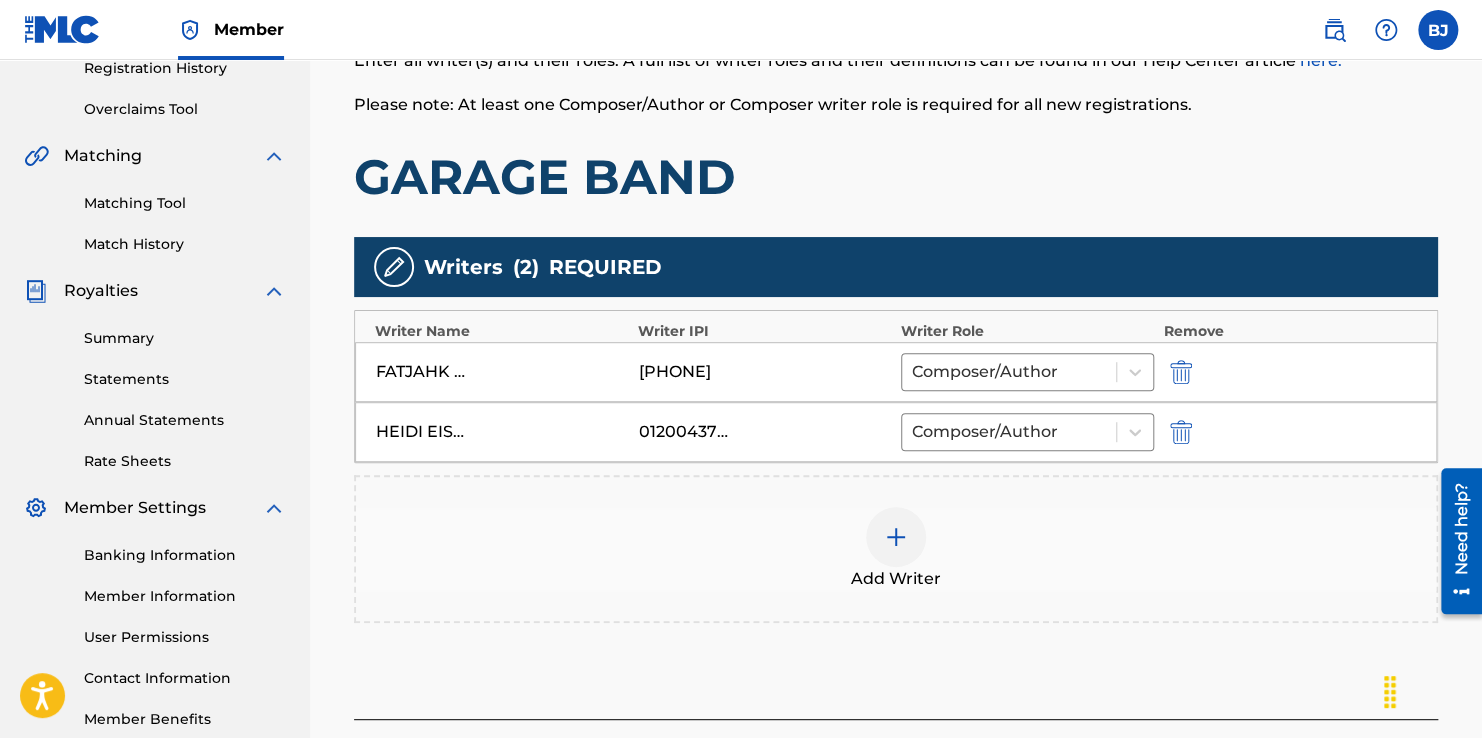 click at bounding box center (896, 537) 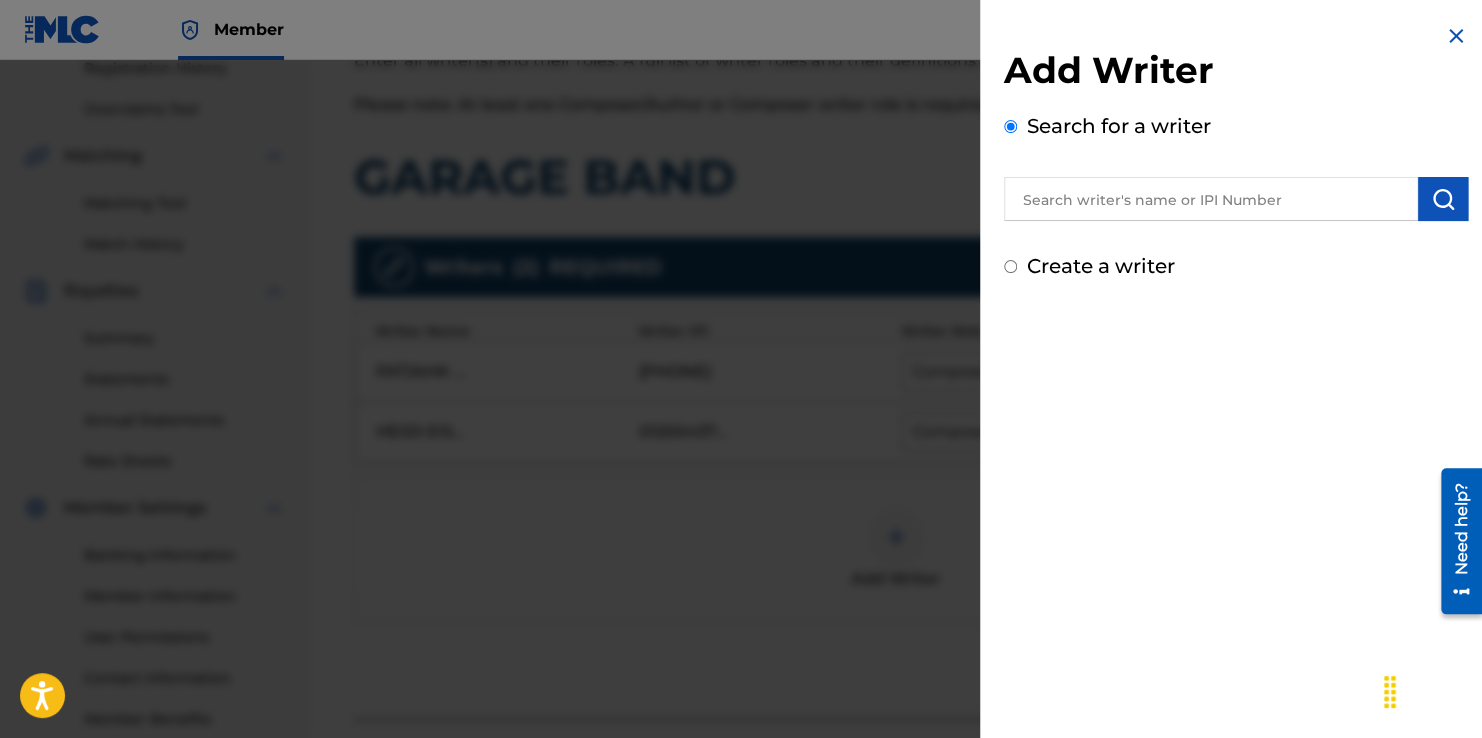 click at bounding box center [1211, 199] 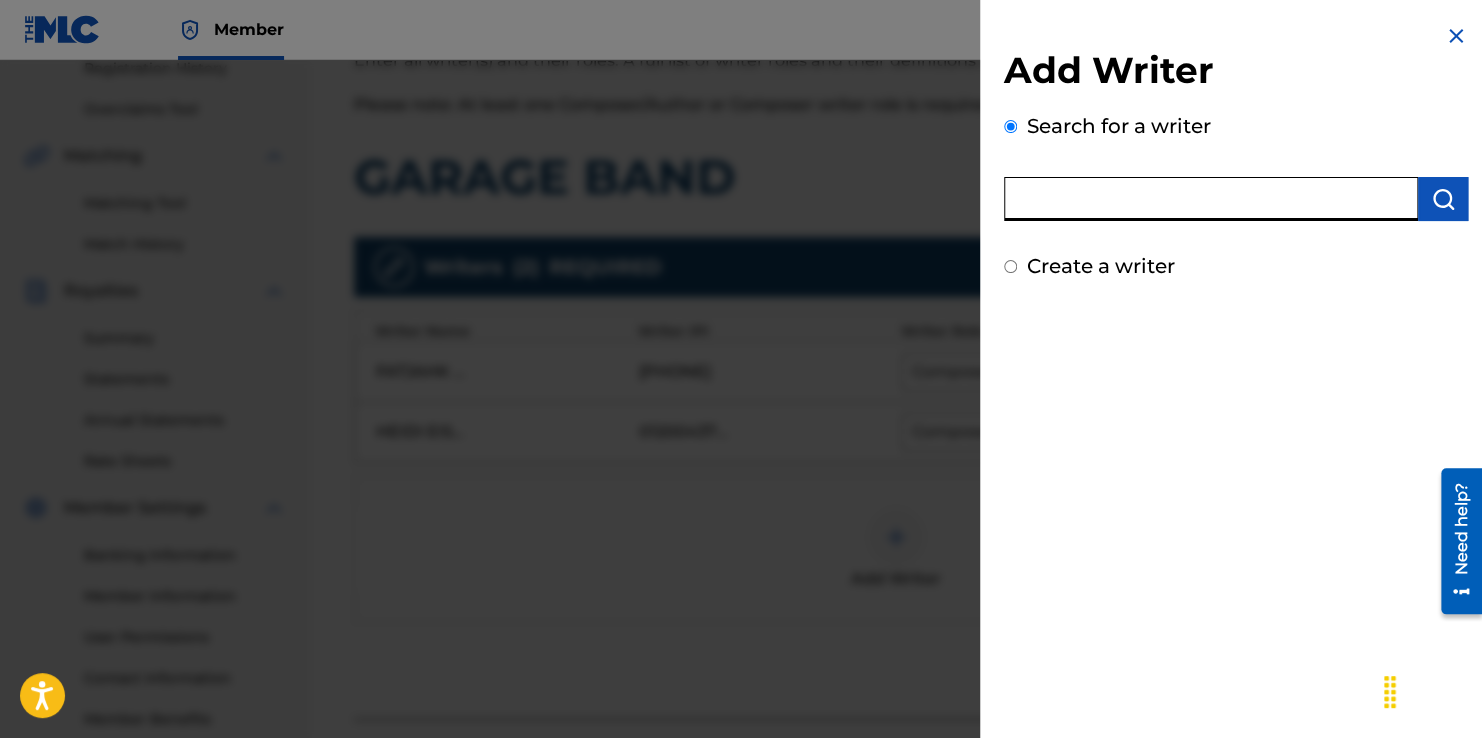 type on "R" 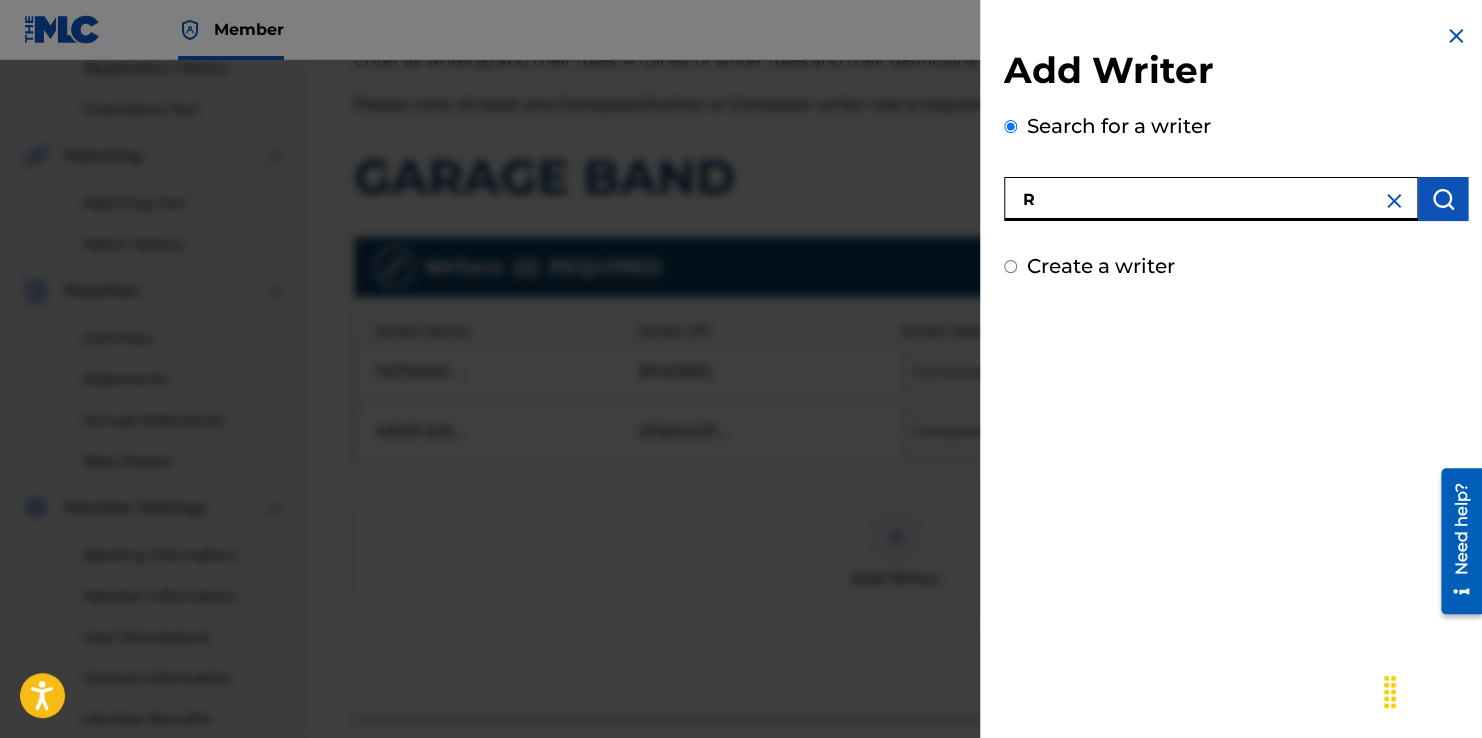 type 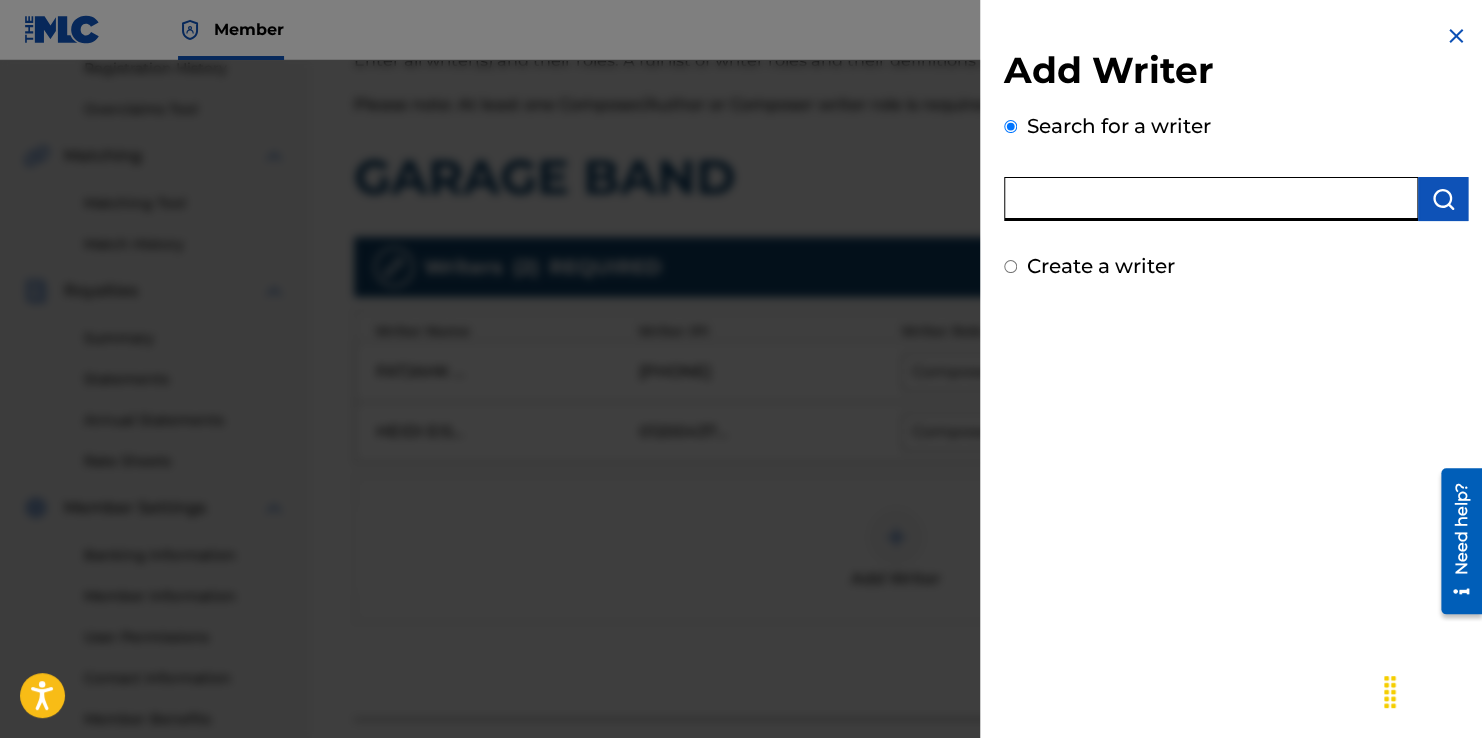 click on "Create a writer" at bounding box center (1101, 266) 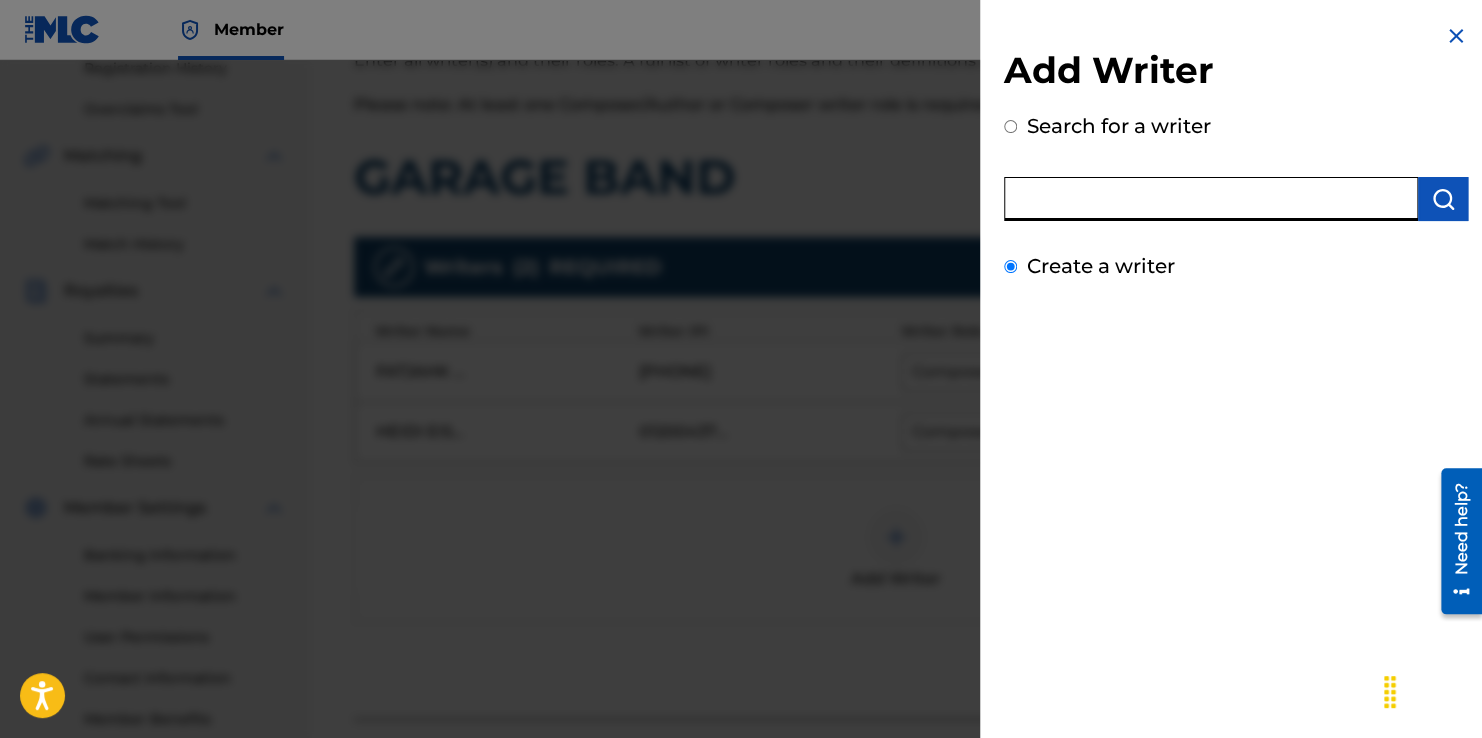 click on "Create a writer" at bounding box center (1010, 266) 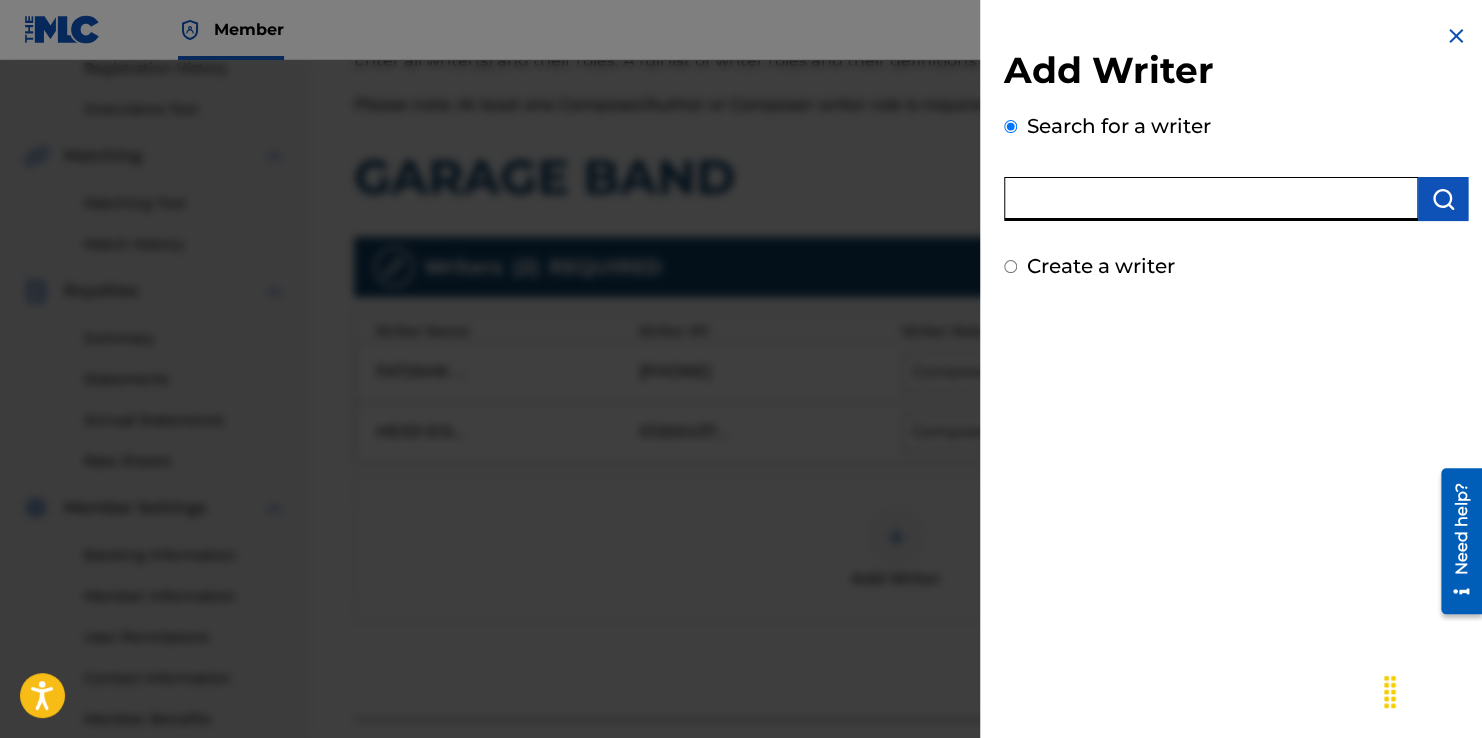 radio on "false" 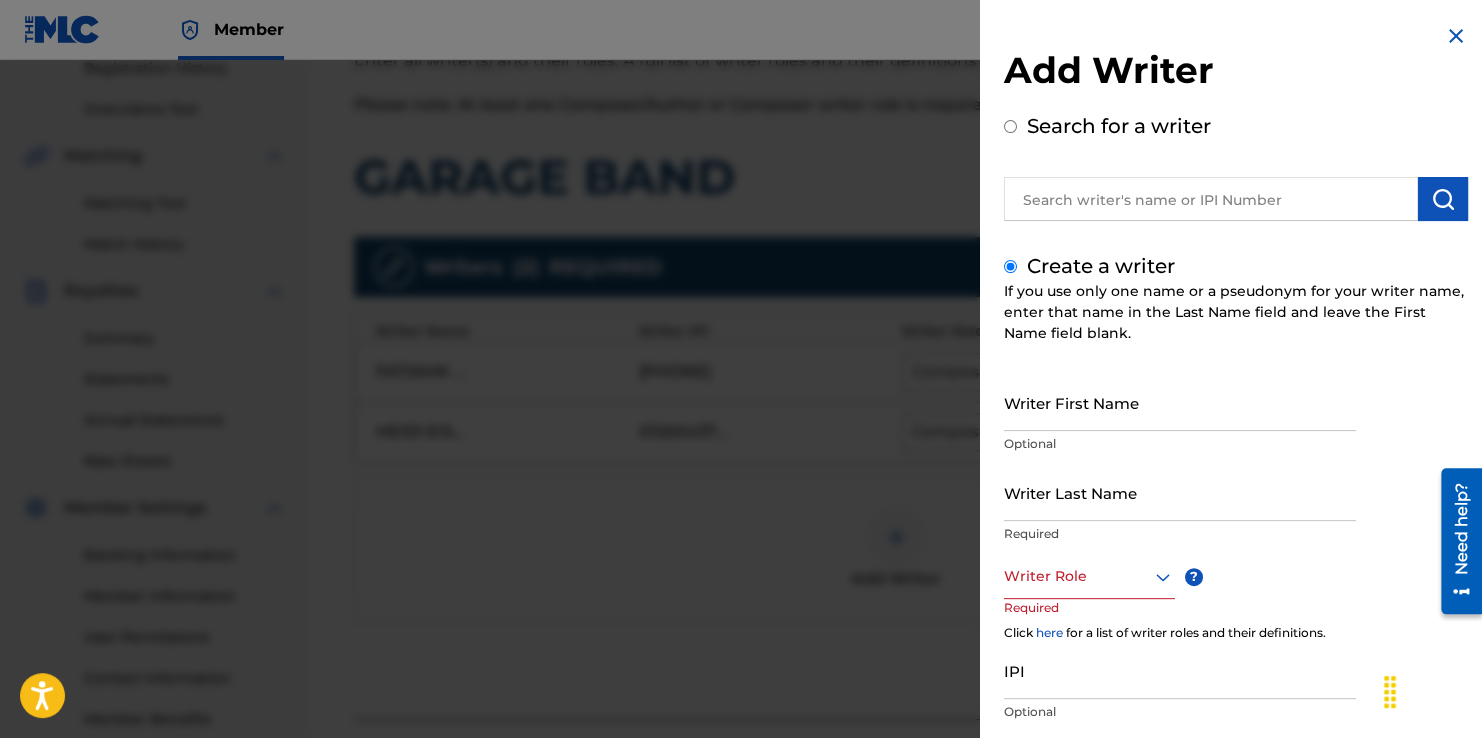 click on "Writer First Name" at bounding box center [1180, 402] 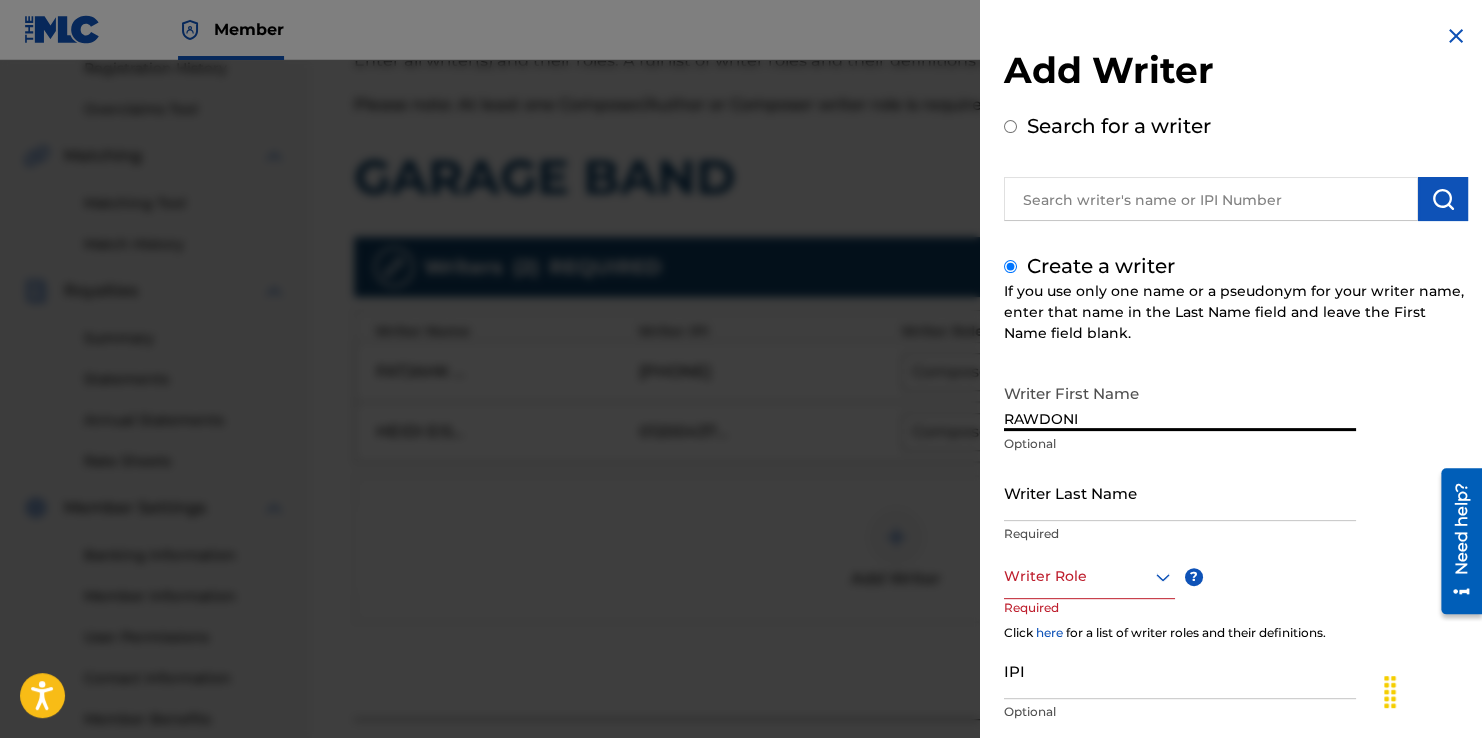 type on "RAWDONI" 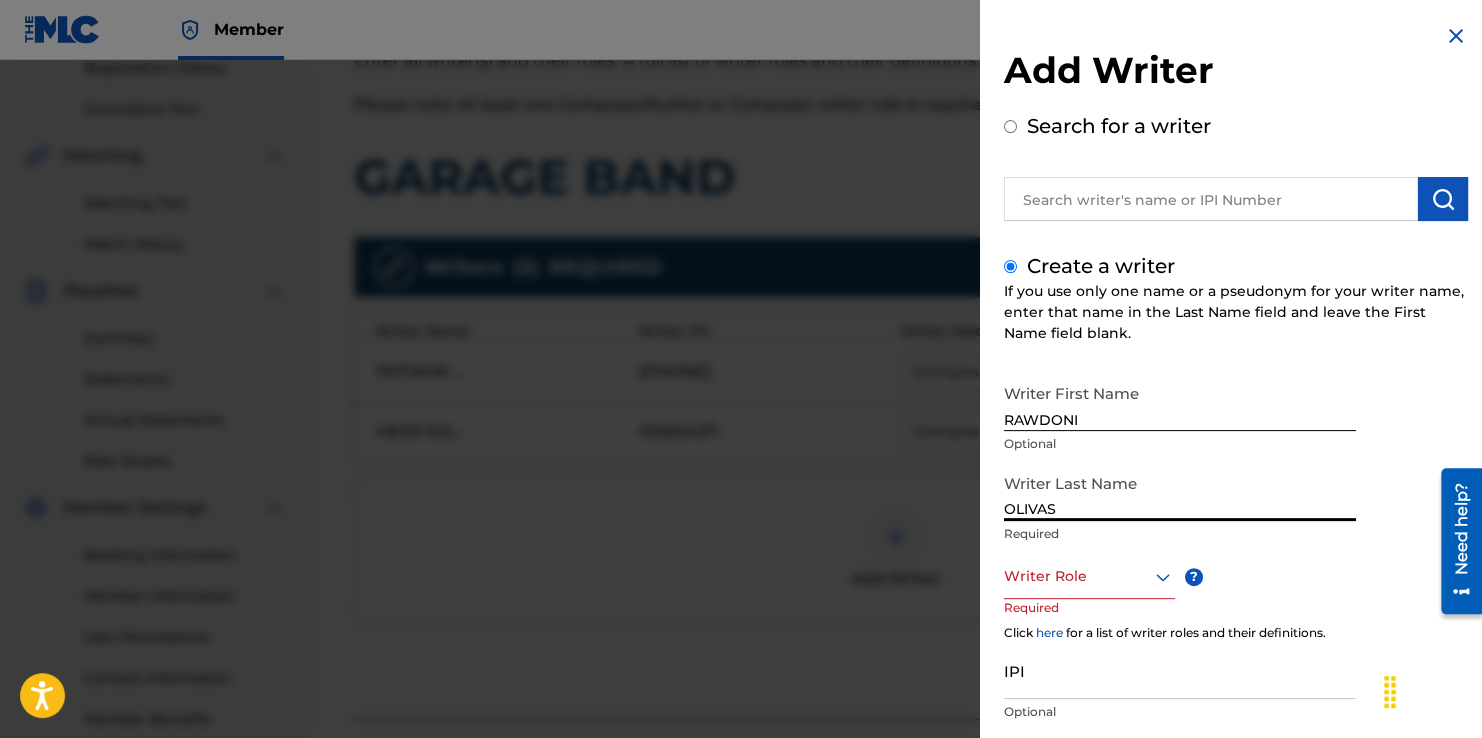 type on "OLIVAS" 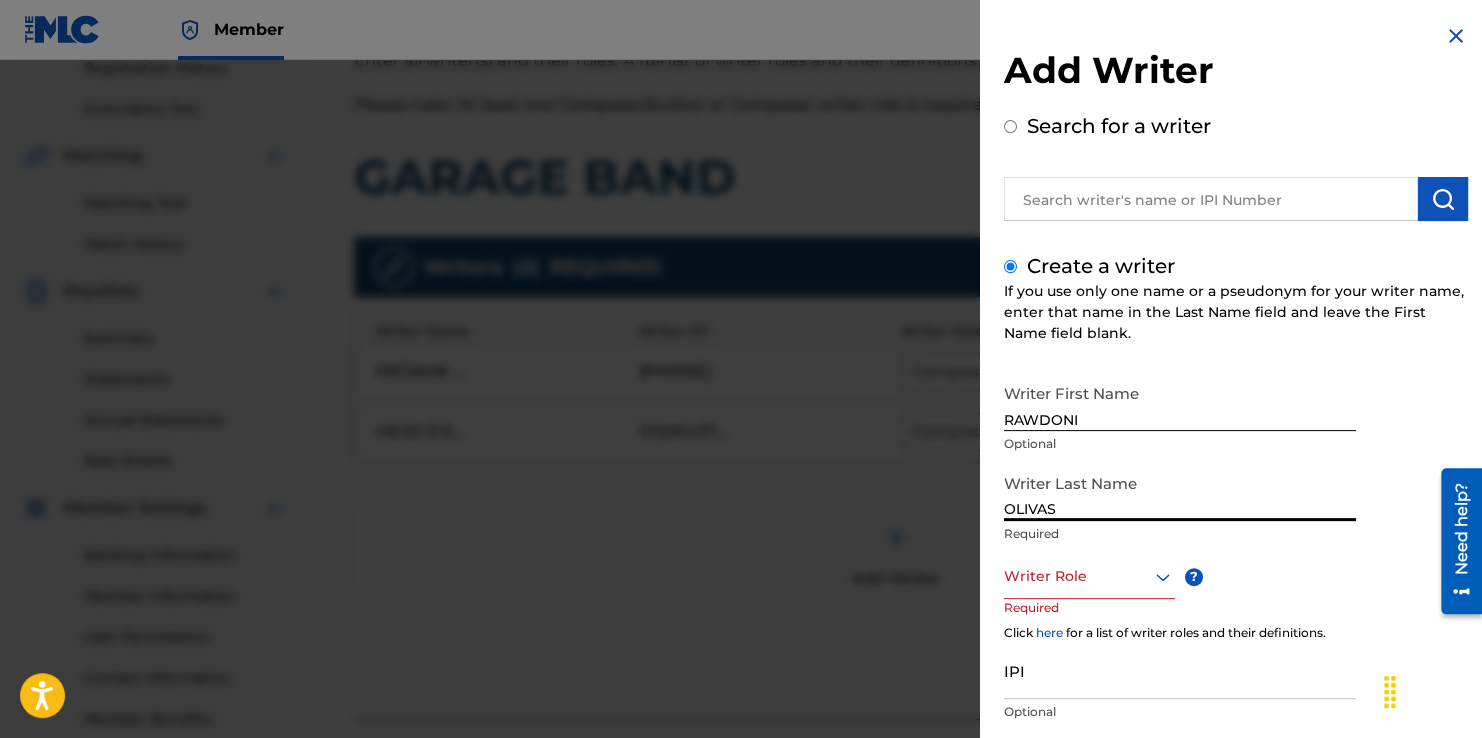 click on "RAWDONI" at bounding box center [1180, 402] 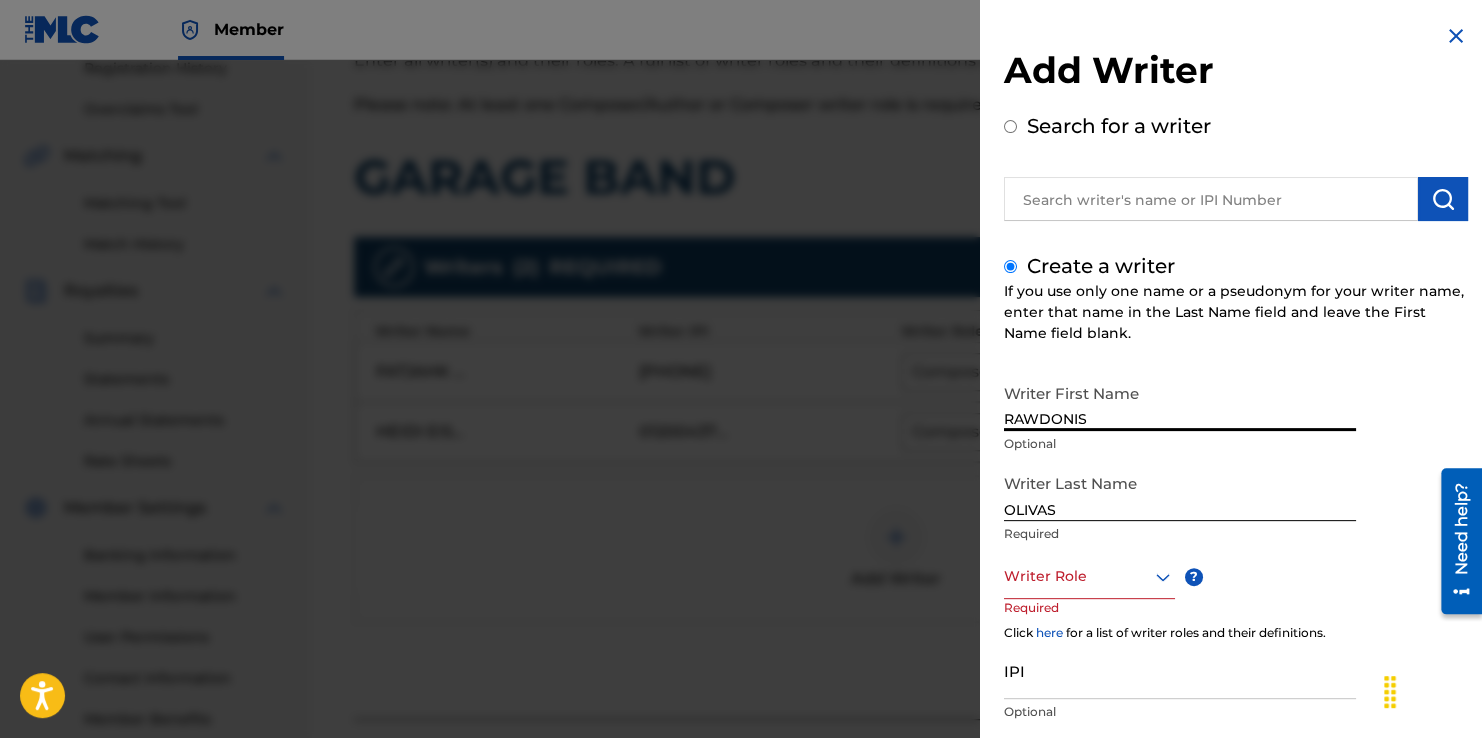 type on "RAWDONIS" 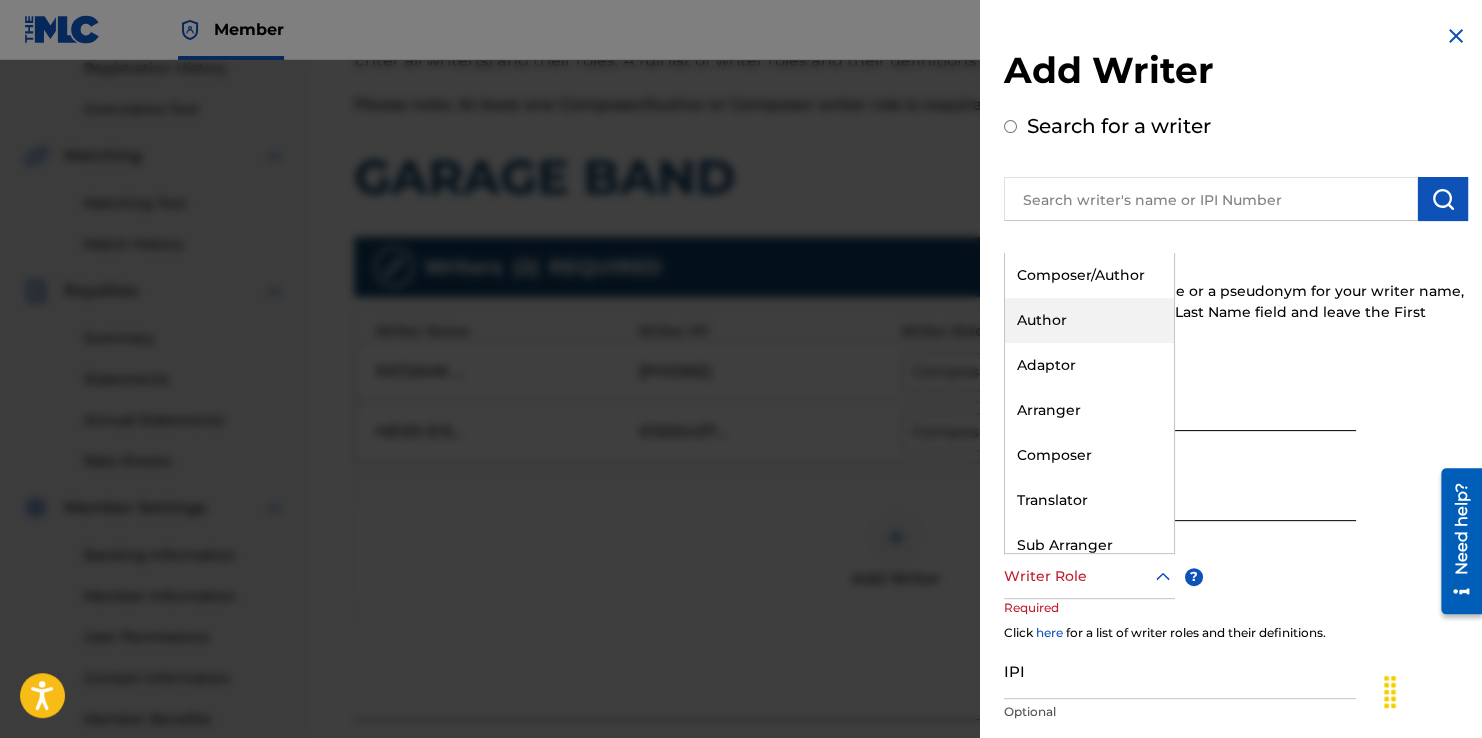 click on "Composer/Author" at bounding box center (1089, 275) 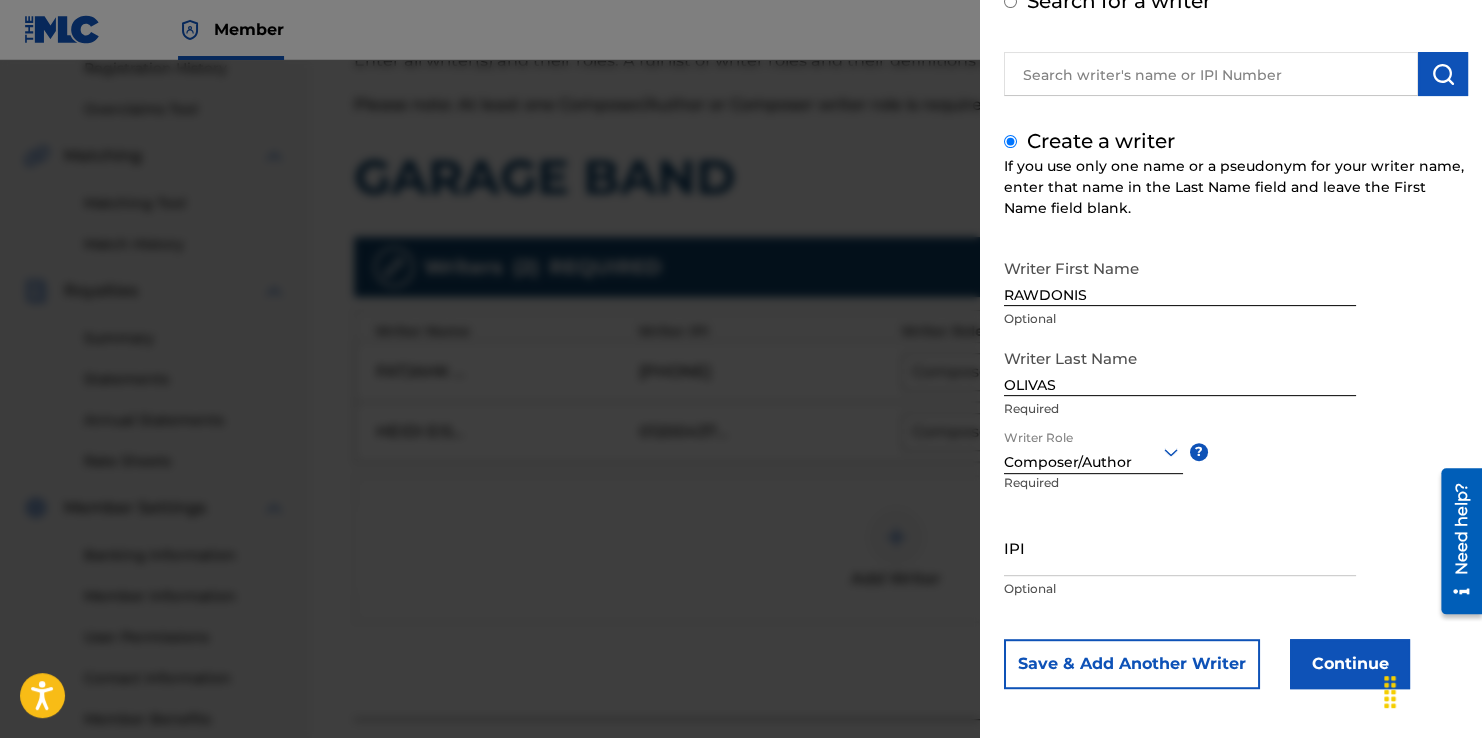 scroll, scrollTop: 129, scrollLeft: 0, axis: vertical 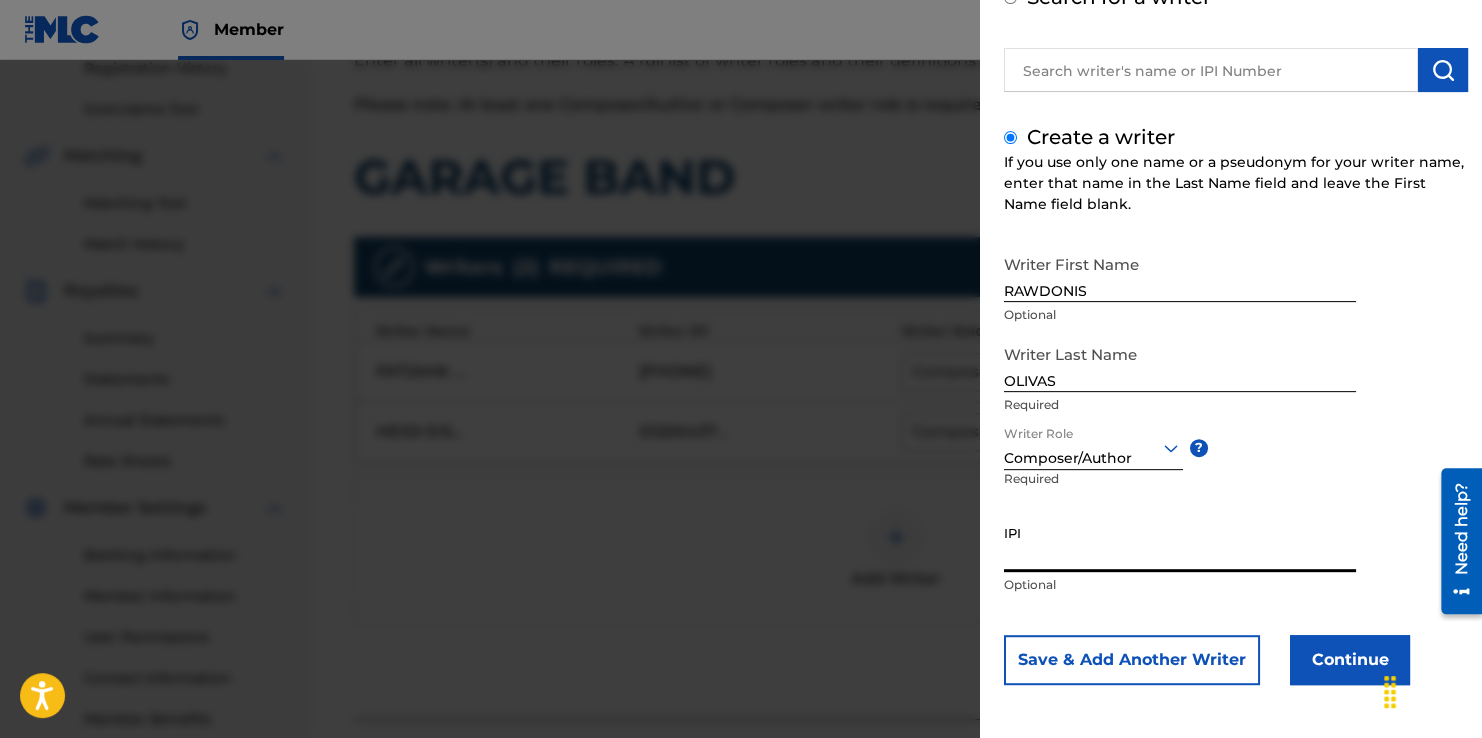 paste on "01298297394" 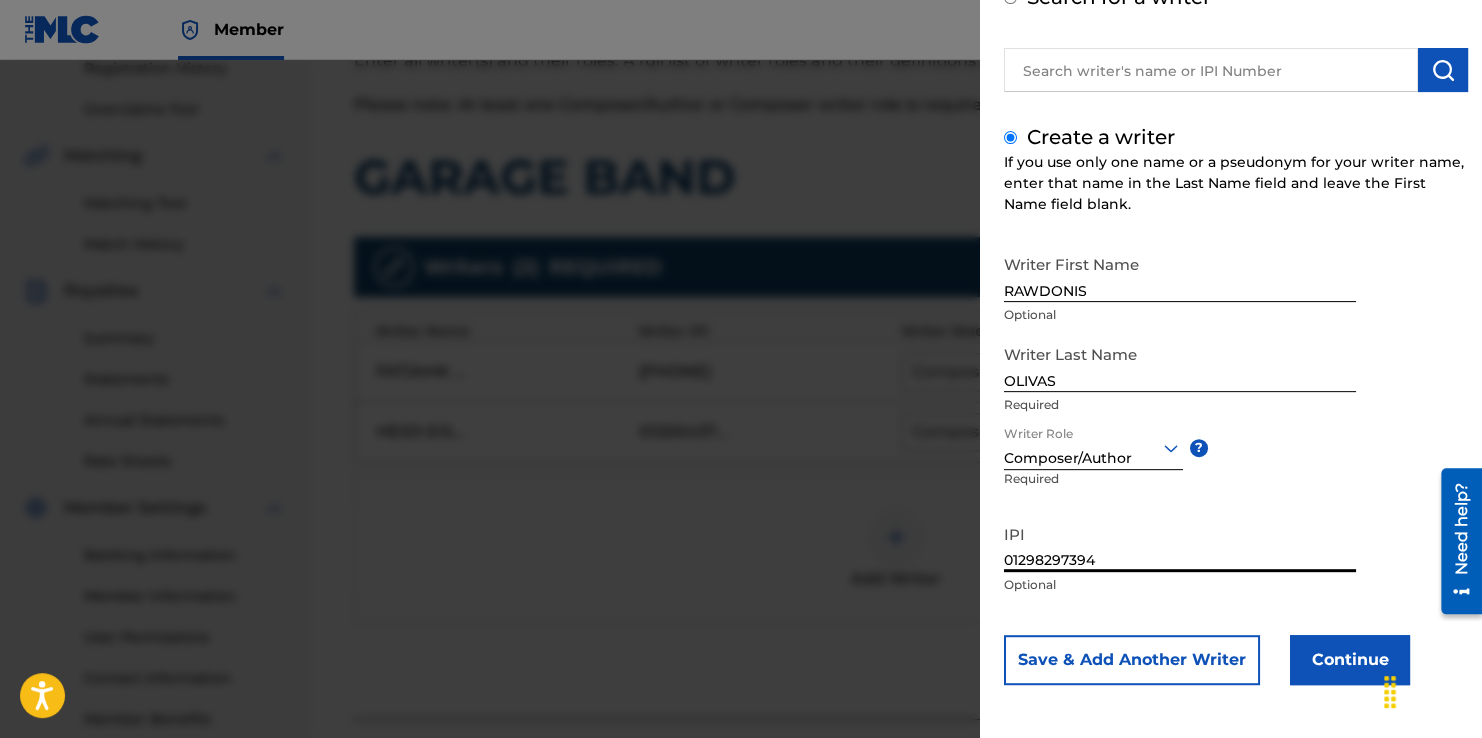 type on "01298297394" 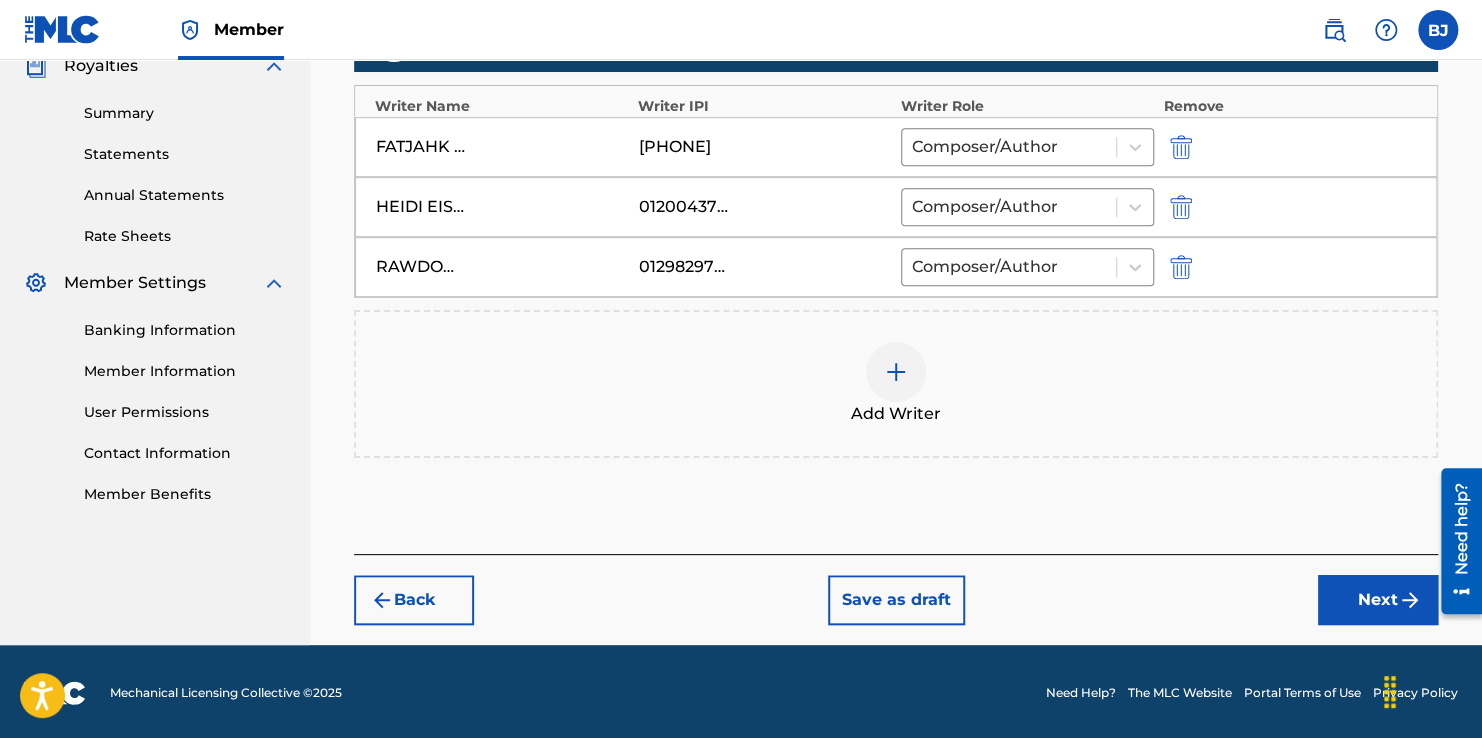click on "Next" at bounding box center (1378, 600) 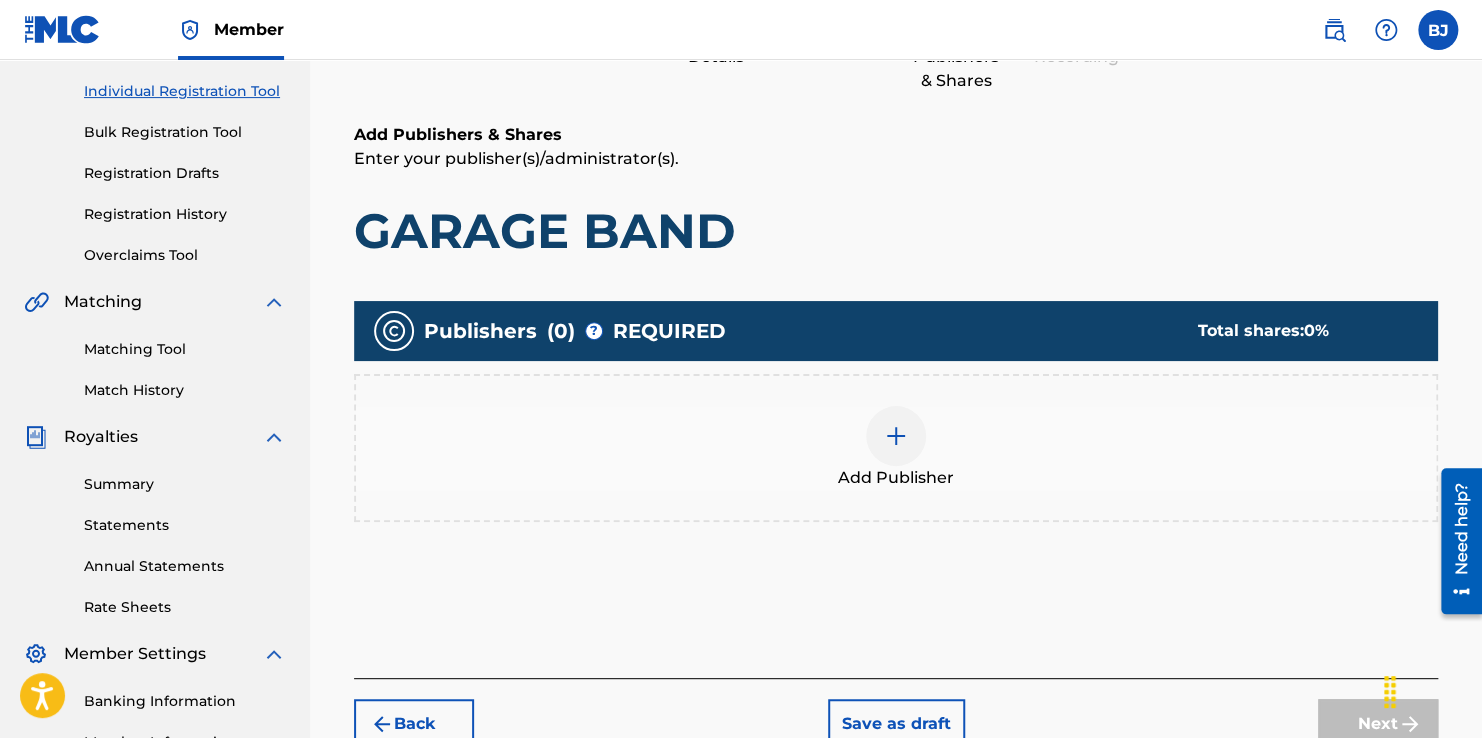 scroll, scrollTop: 90, scrollLeft: 0, axis: vertical 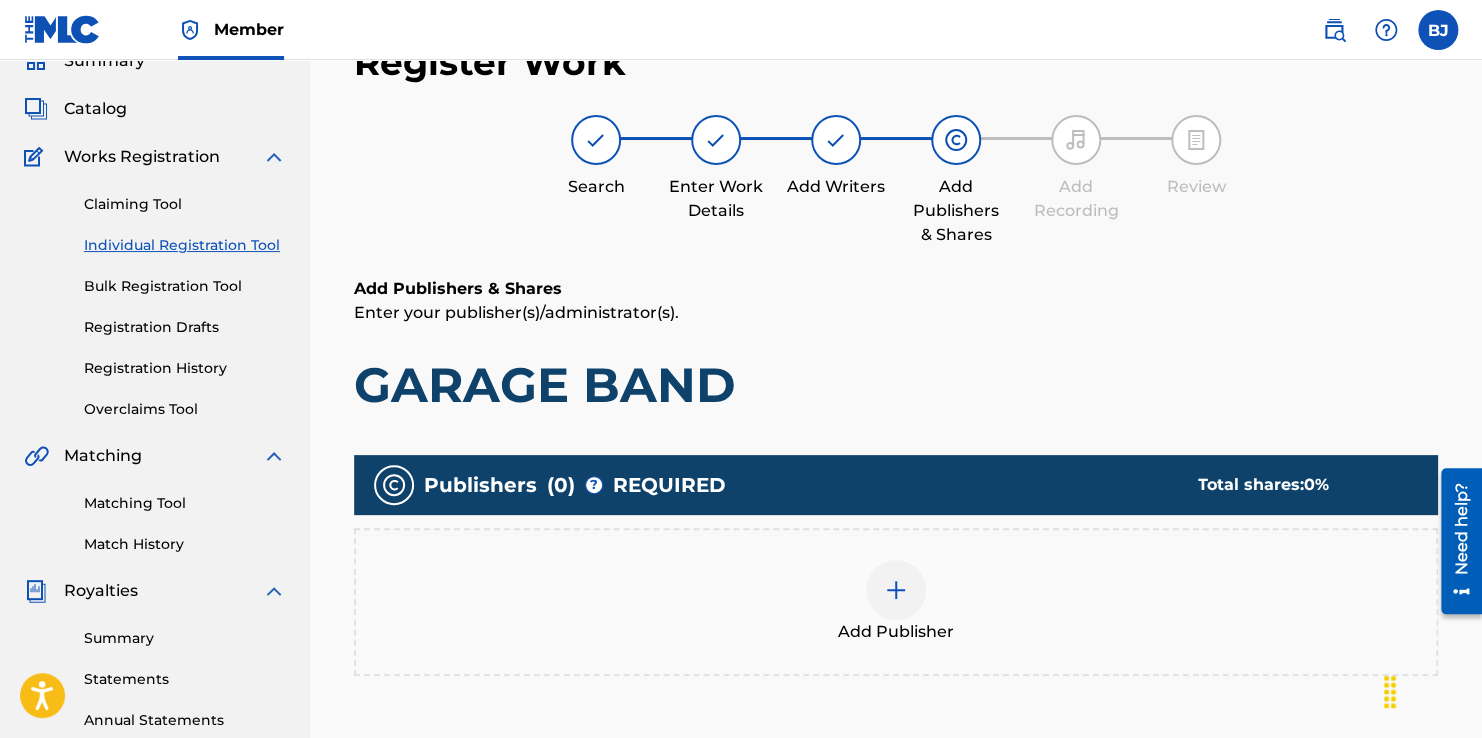click at bounding box center (896, 590) 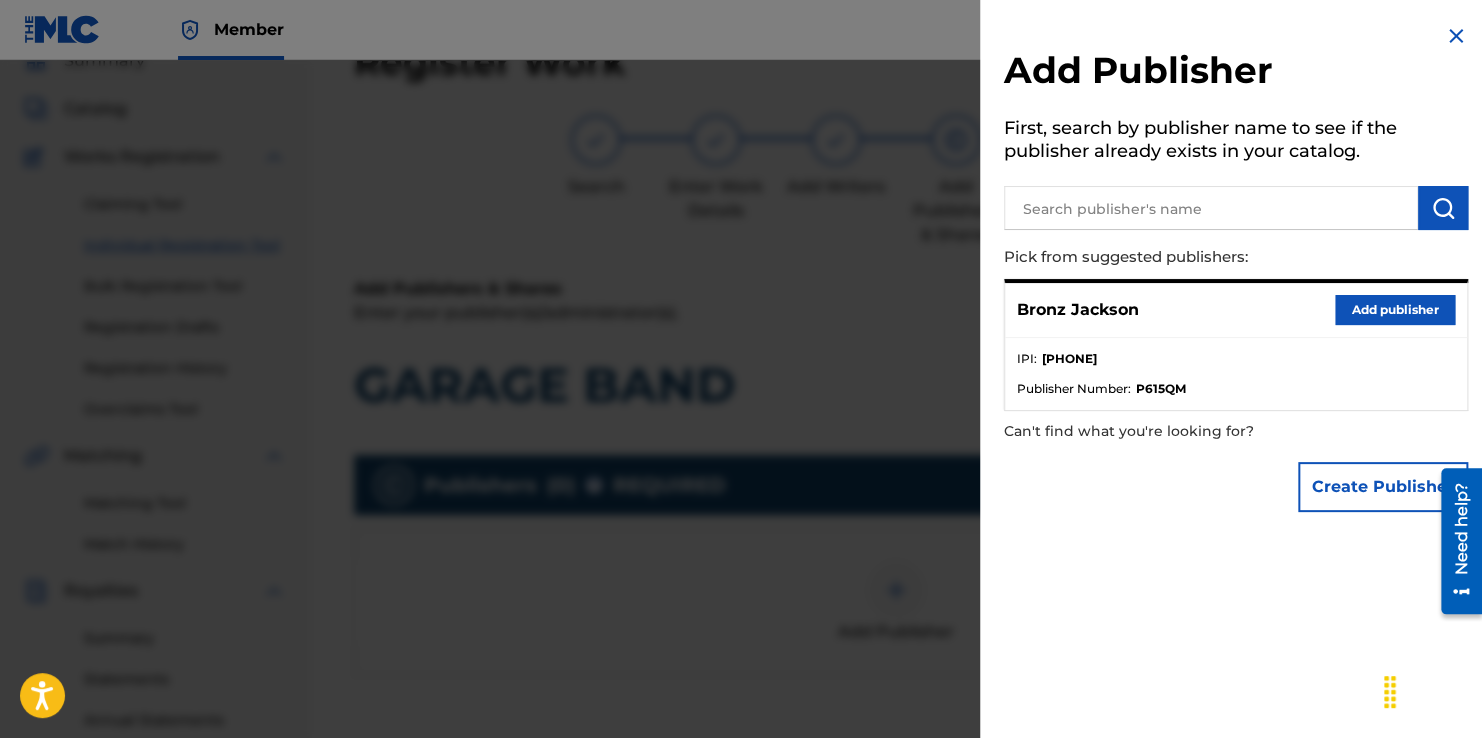 click on "Add publisher" at bounding box center (1395, 310) 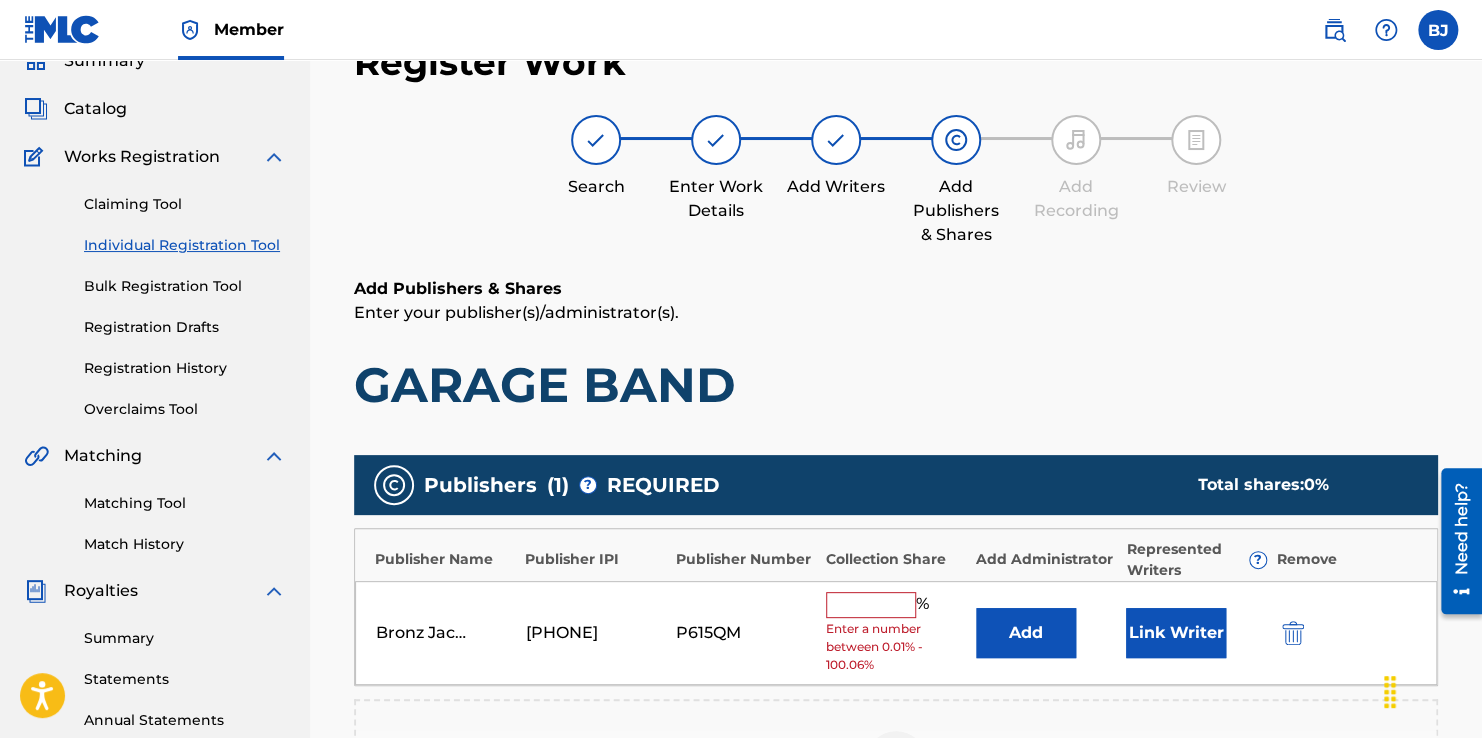 click at bounding box center [871, 605] 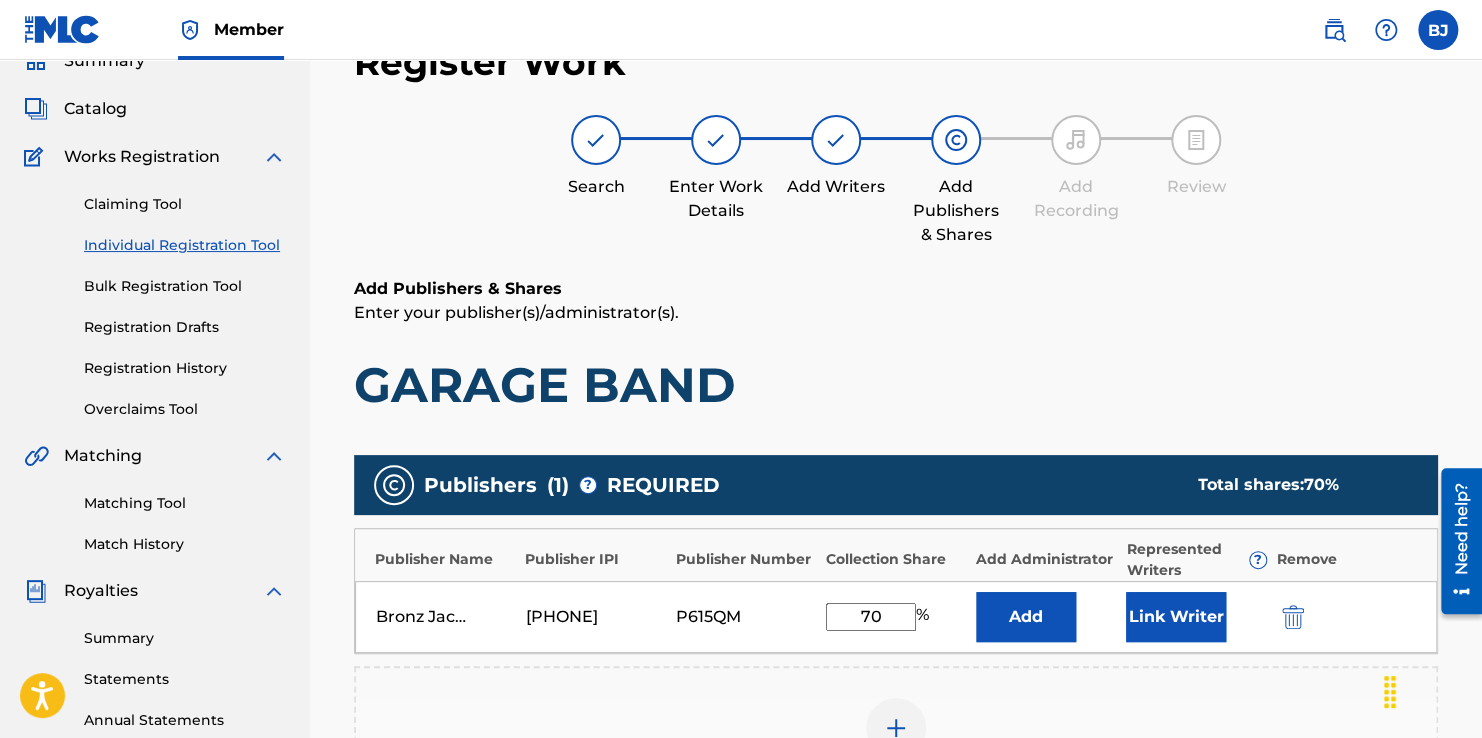 type on "70" 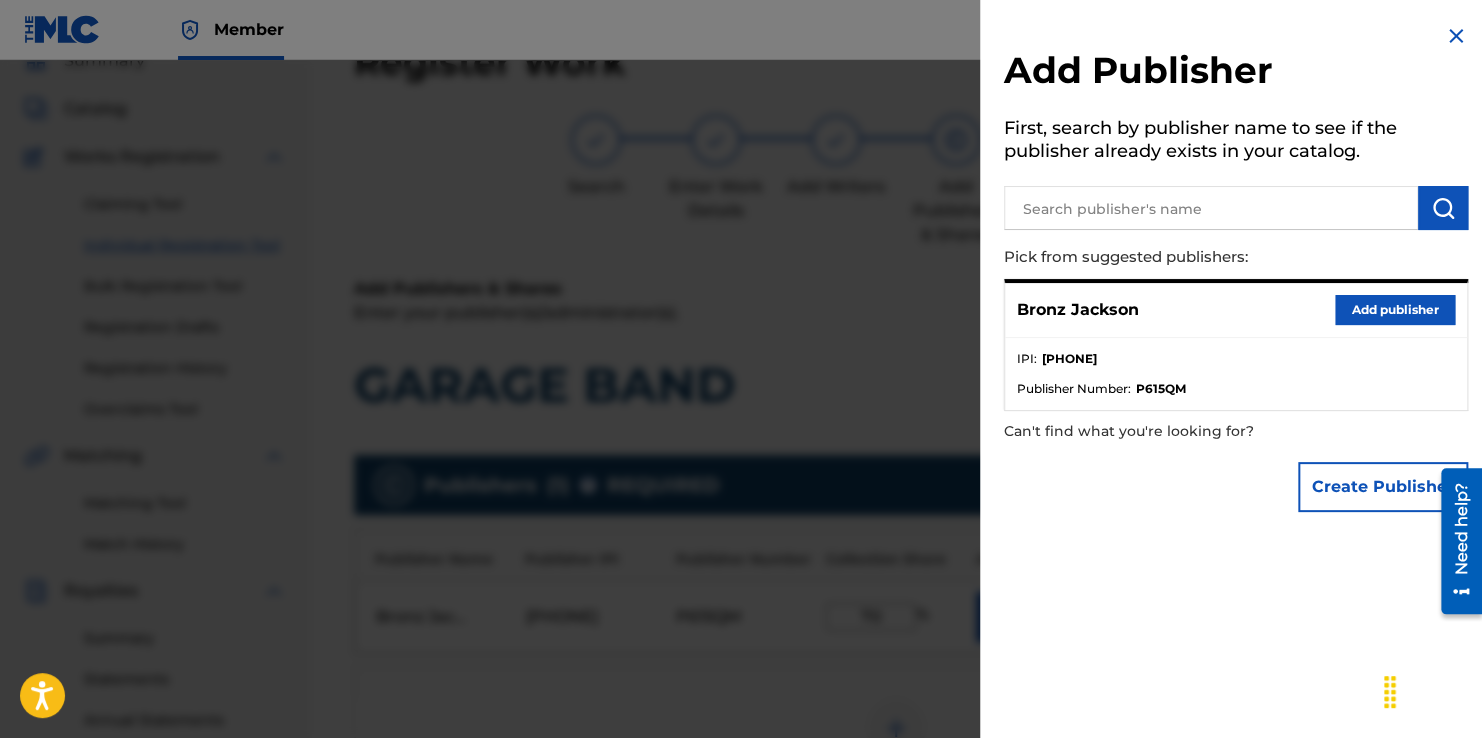 click at bounding box center [1456, 36] 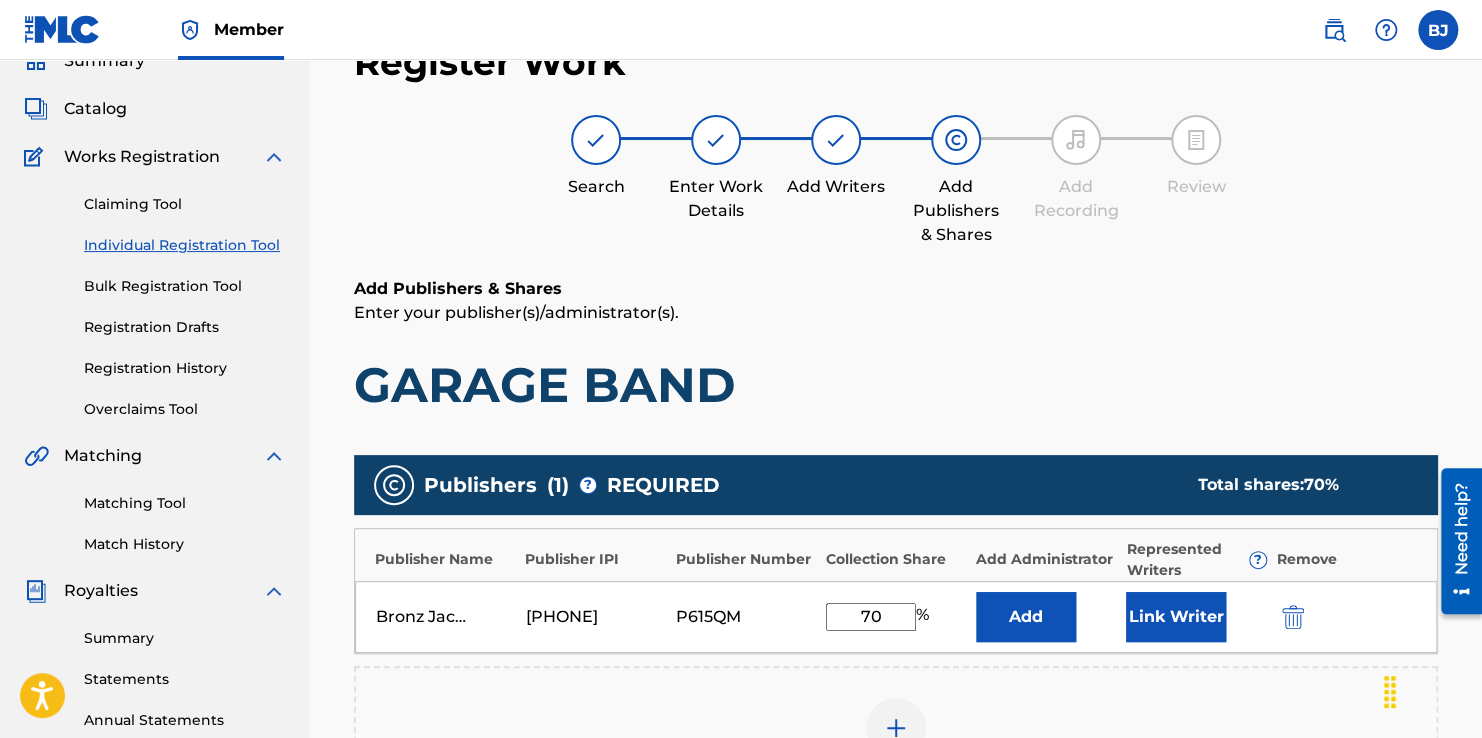 click on "Bronz Jackson 01261725659 P615QM 70 % Add Link Writer" at bounding box center [896, 617] 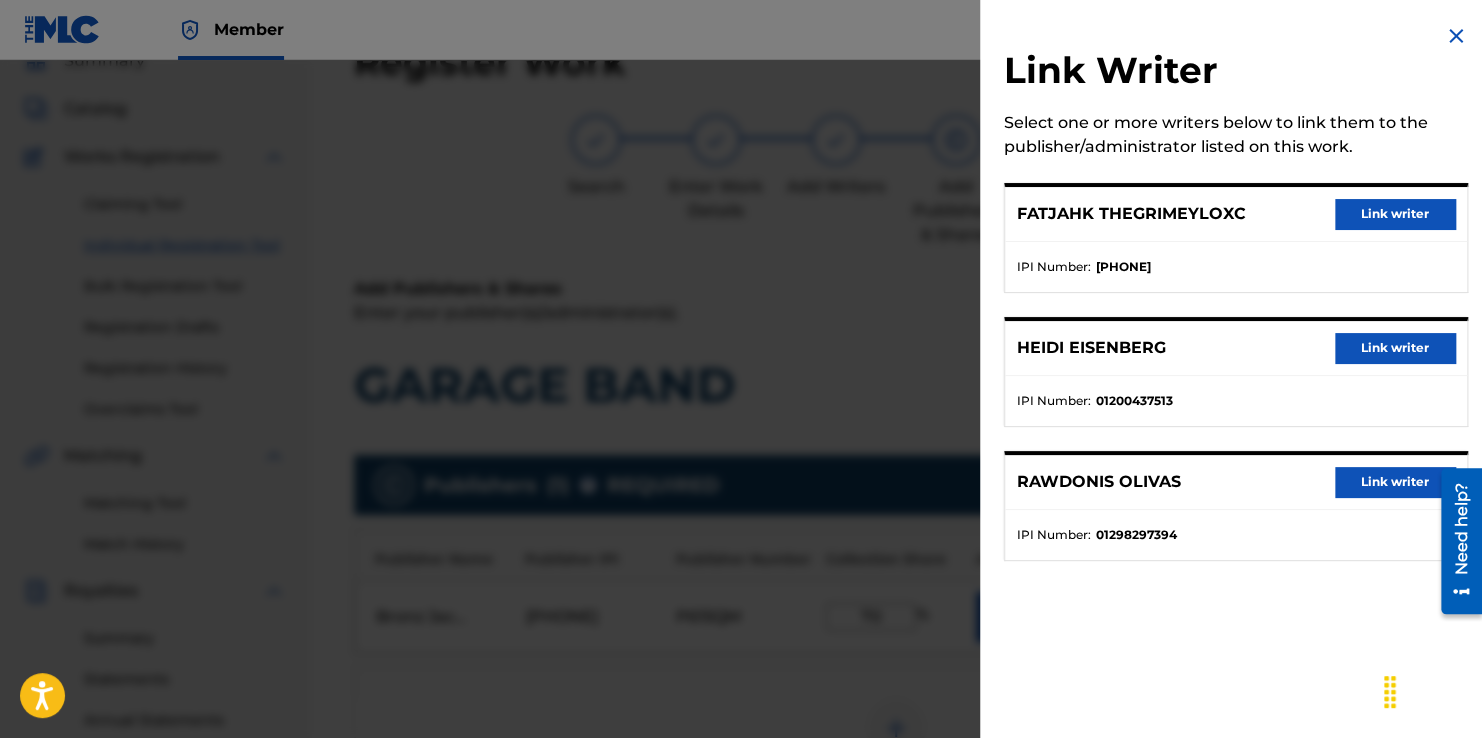 click on "Link writer" at bounding box center (1395, 214) 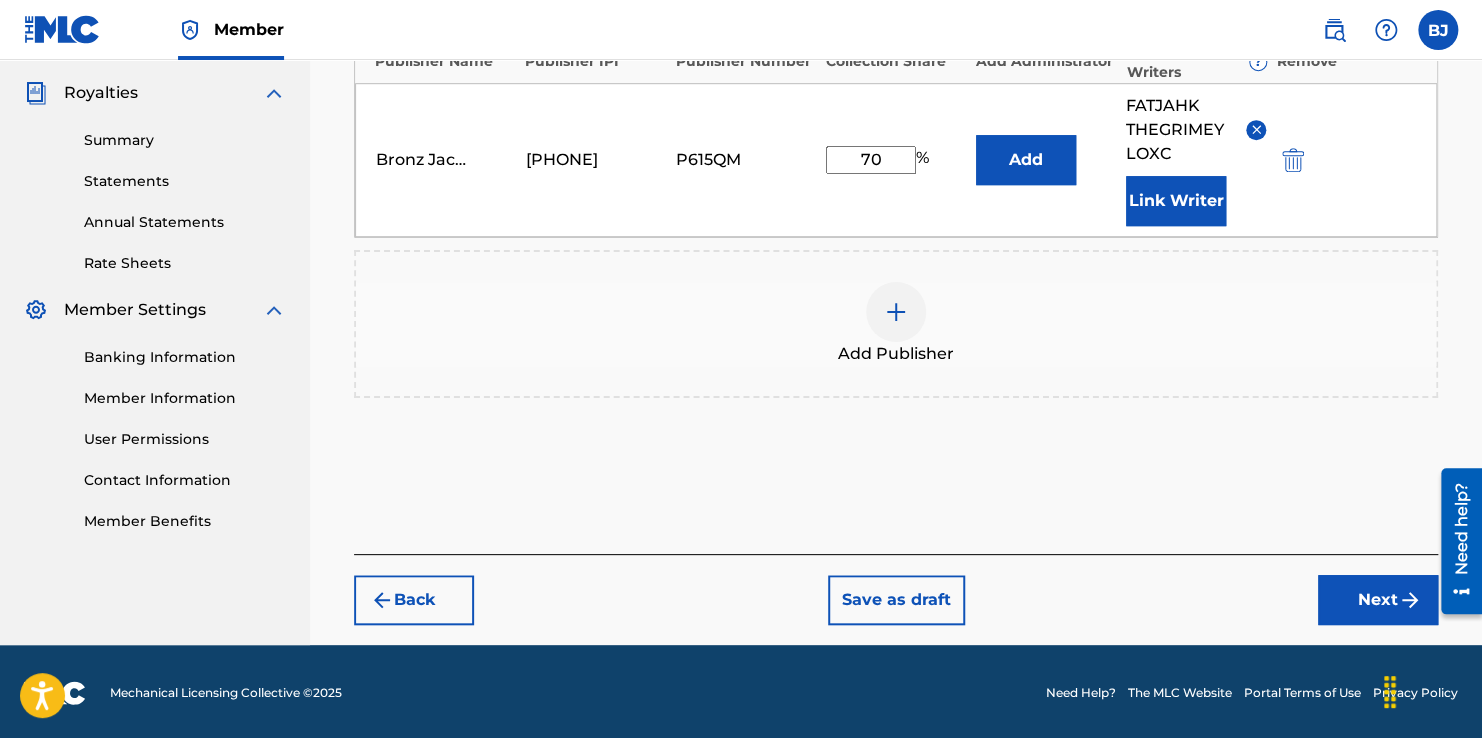 click on "Next" at bounding box center (1378, 600) 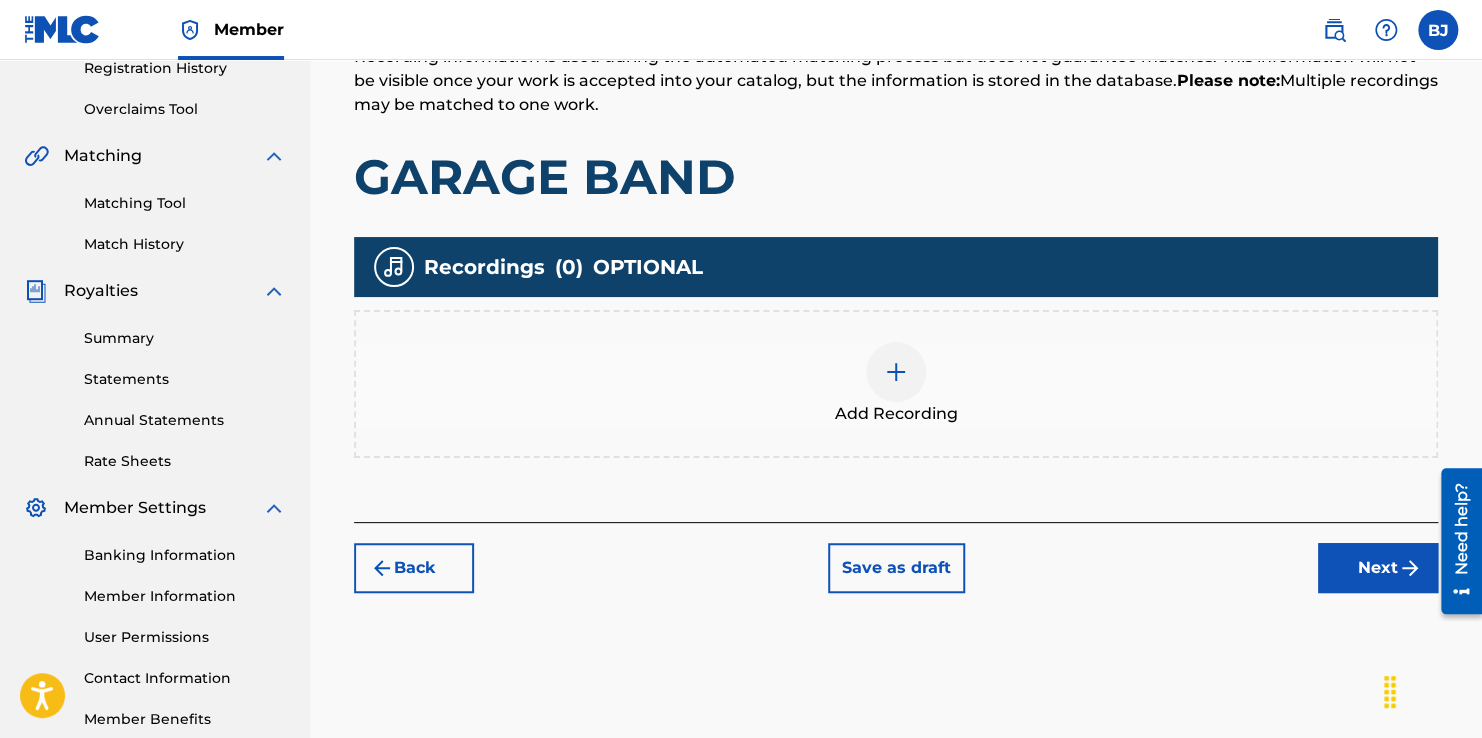 click on "Next" at bounding box center [1378, 568] 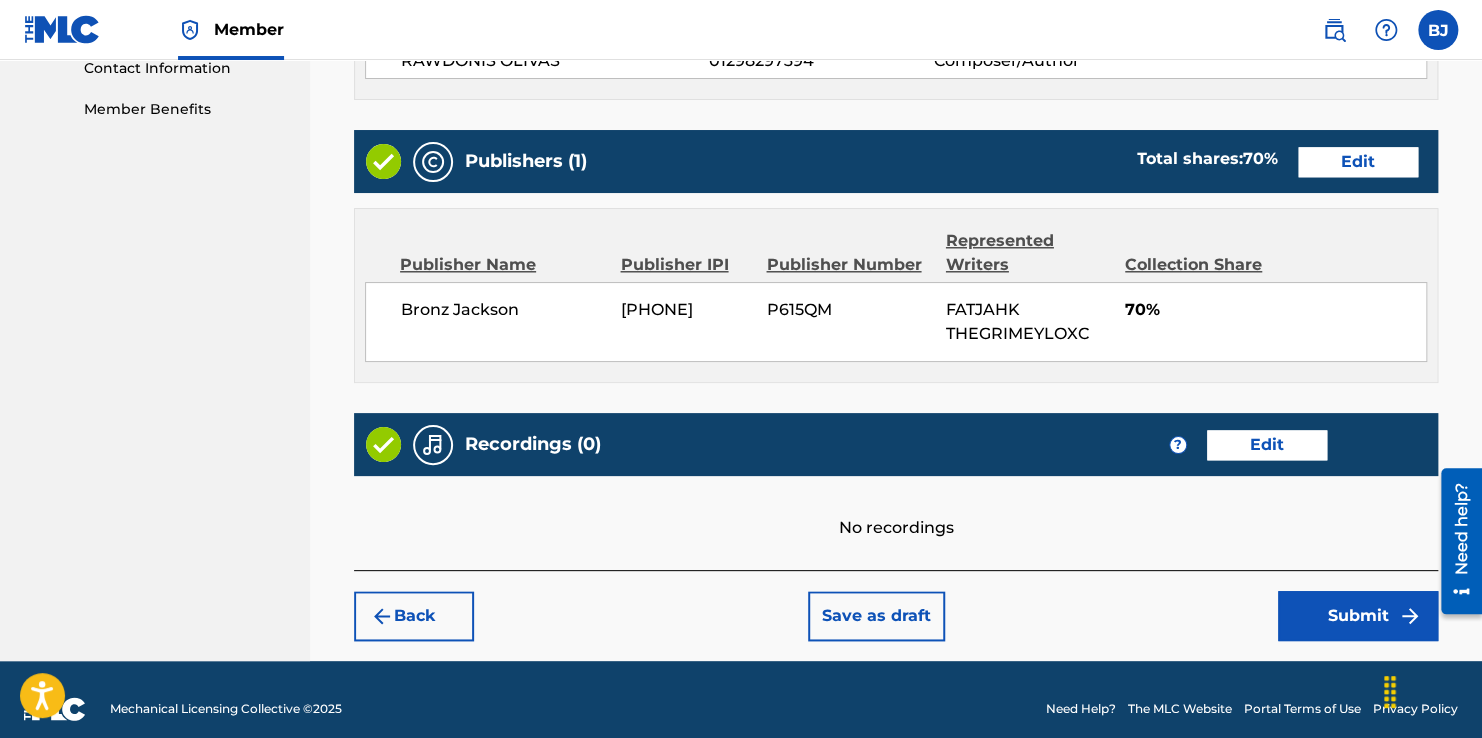 scroll, scrollTop: 1016, scrollLeft: 0, axis: vertical 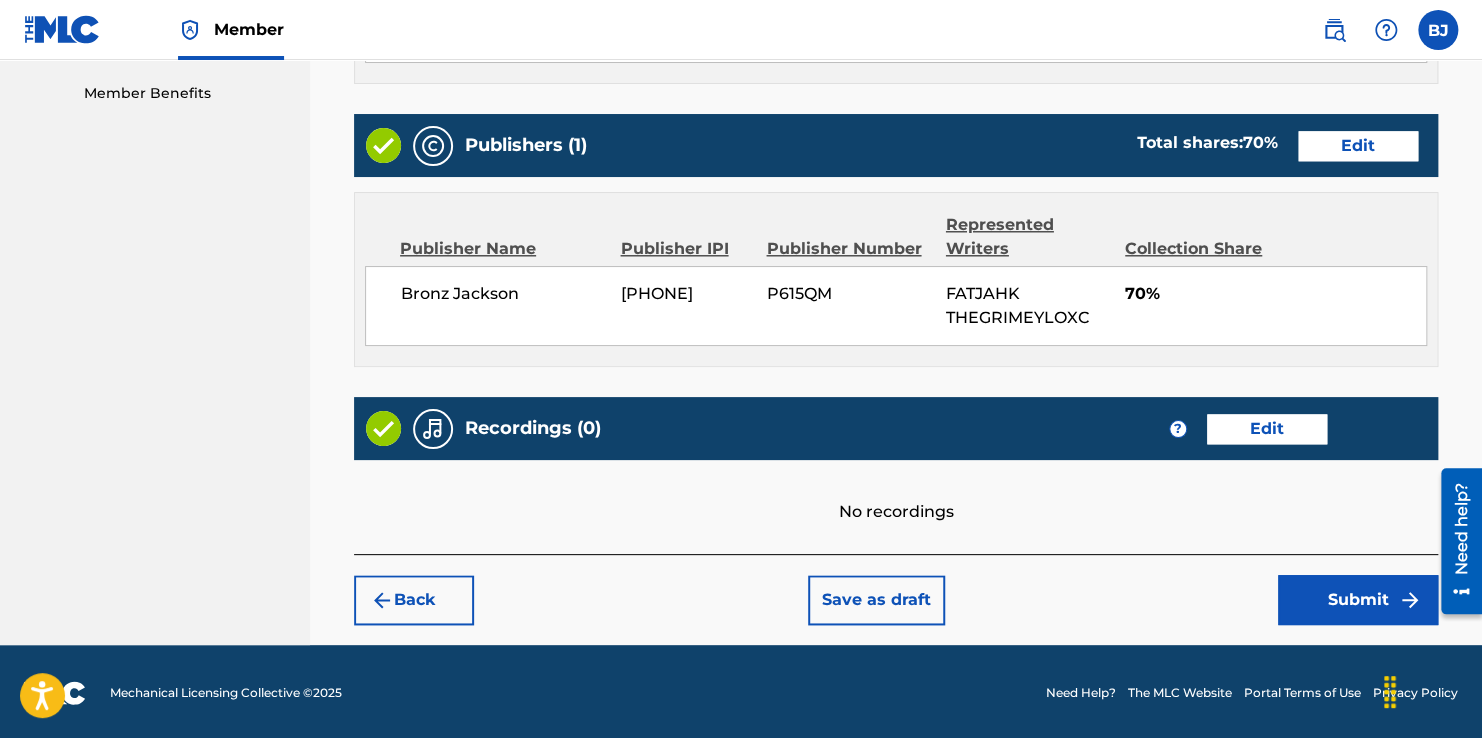 click on "Submit" at bounding box center [1358, 600] 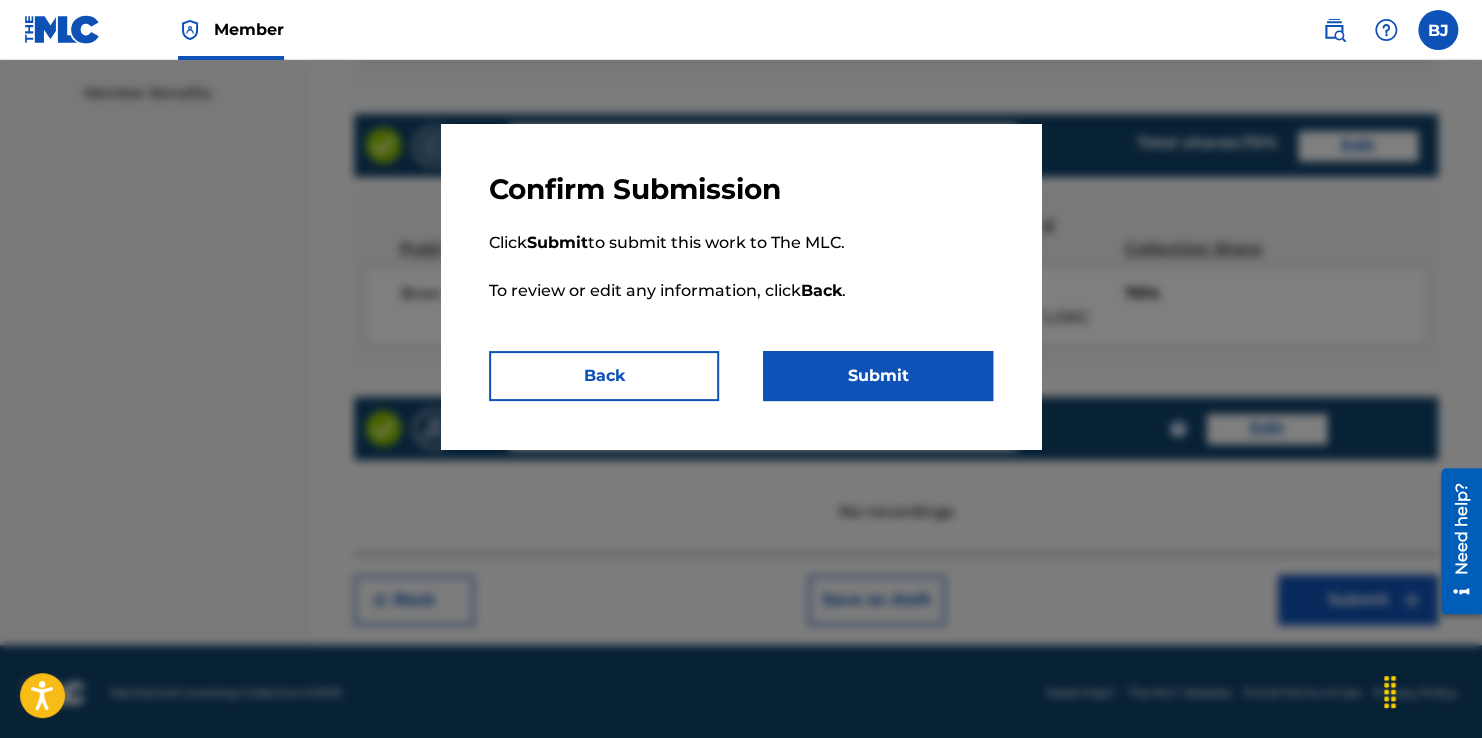 click on "Submit" at bounding box center [878, 376] 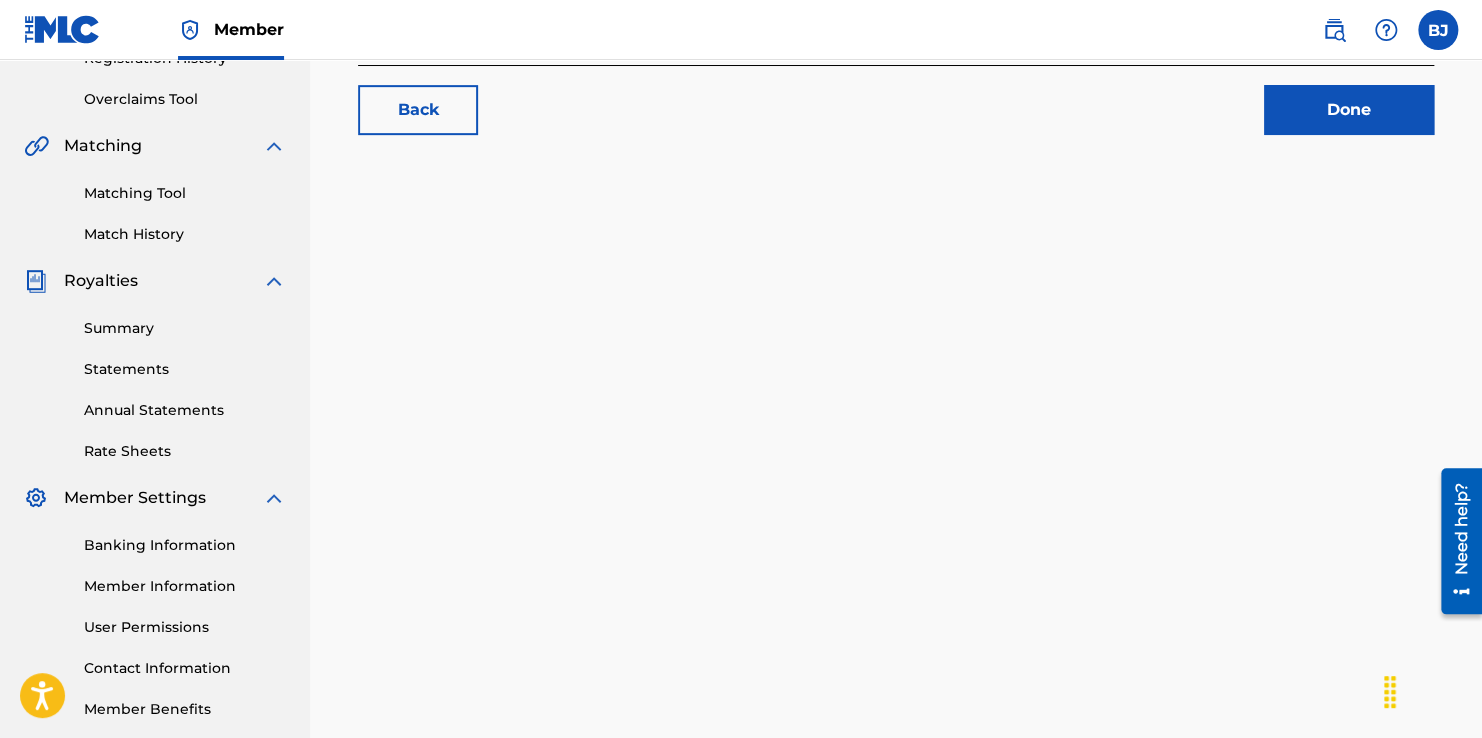 scroll, scrollTop: 0, scrollLeft: 0, axis: both 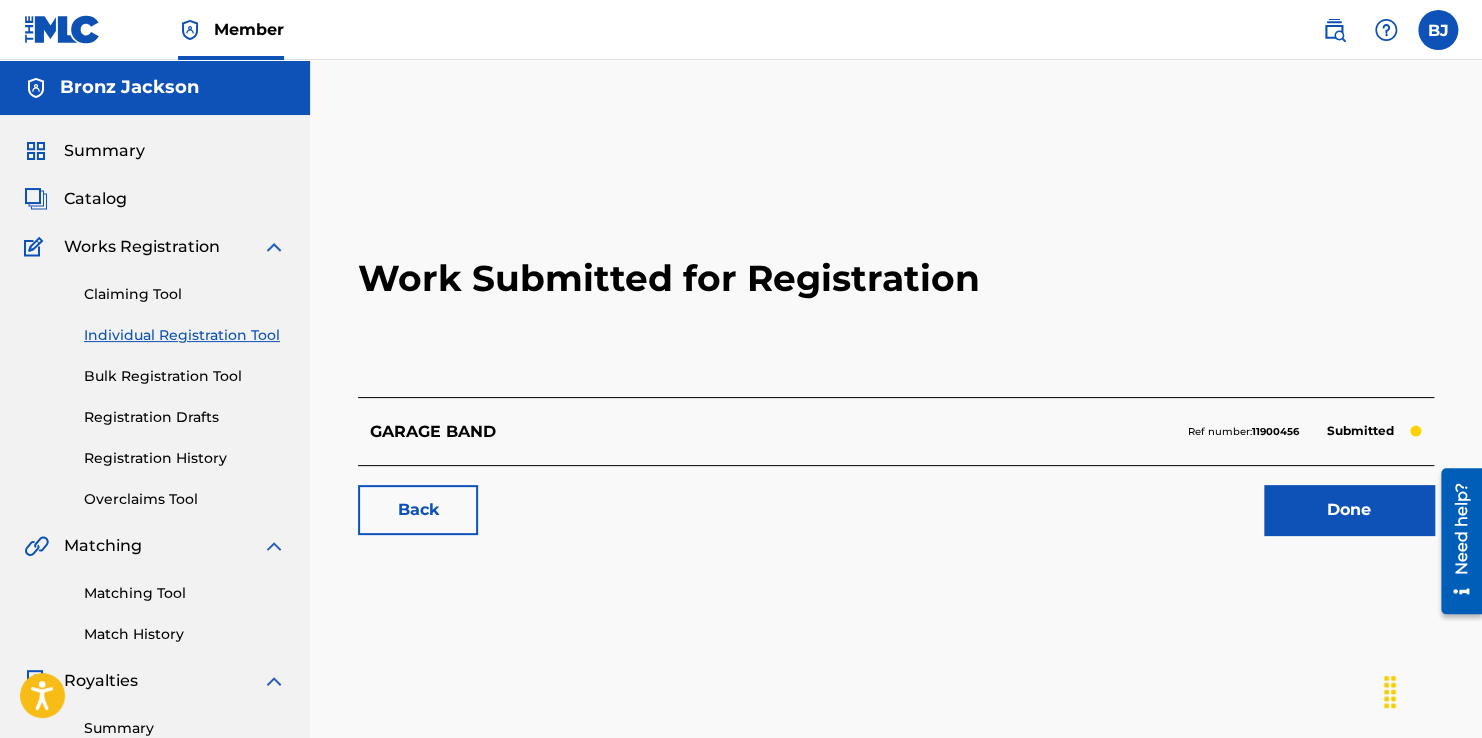 click at bounding box center (62, 29) 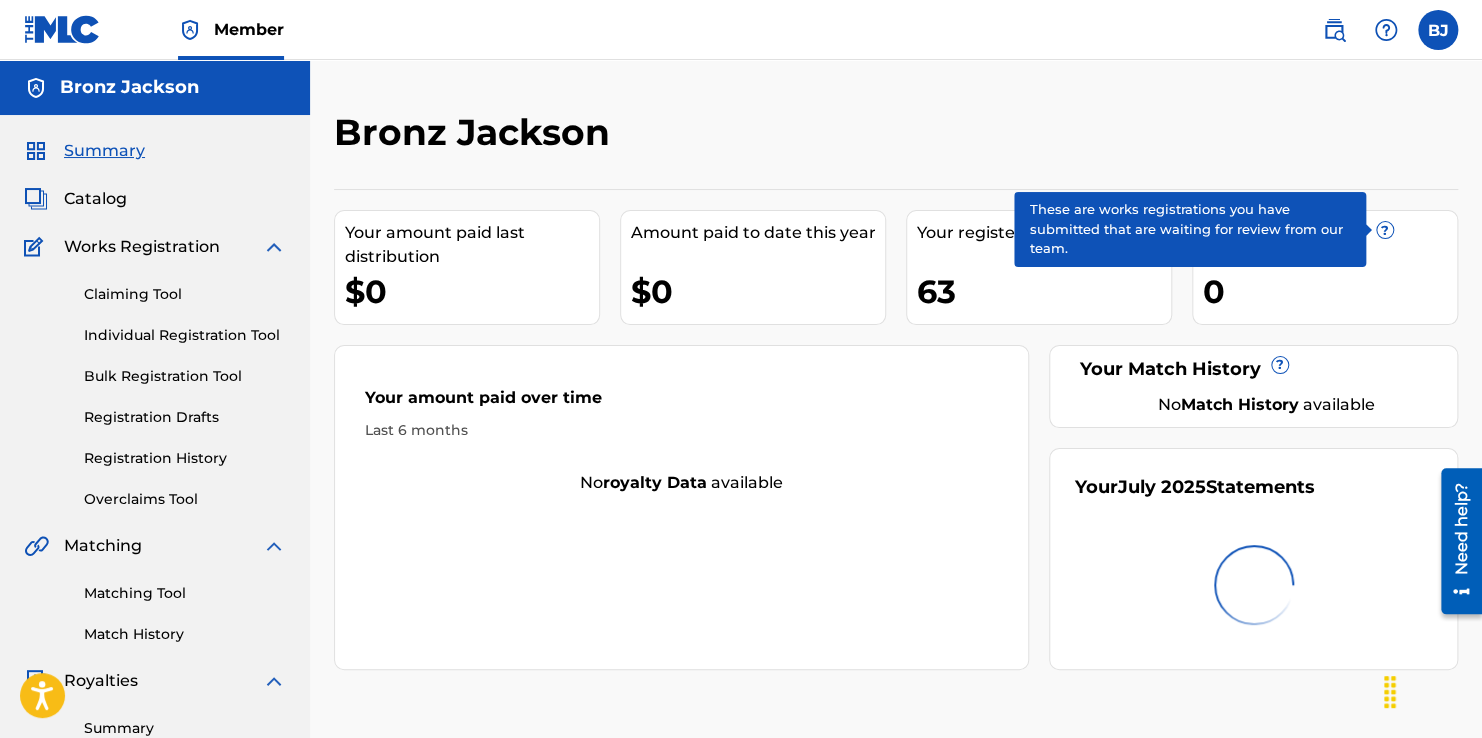 click on "?" at bounding box center [1385, 230] 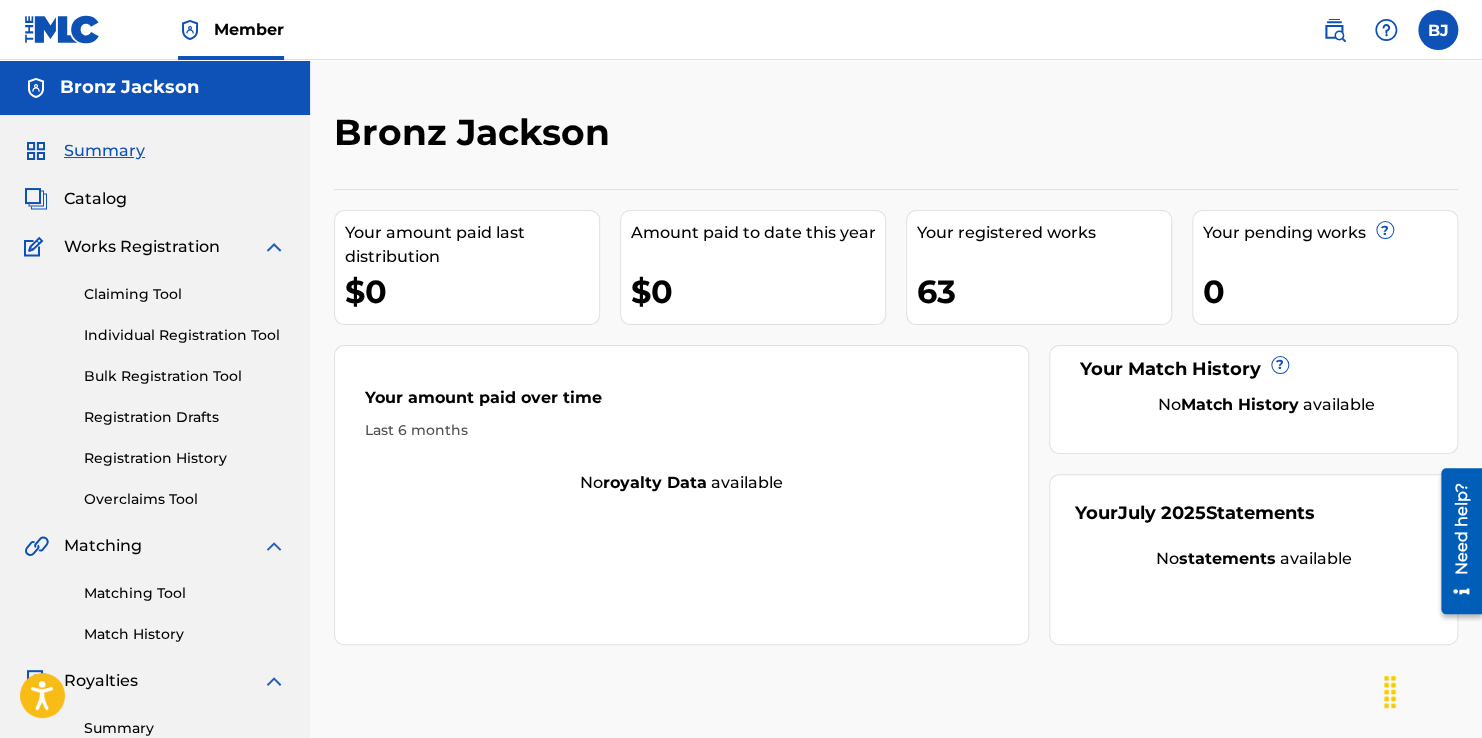 click on "0" at bounding box center [1330, 291] 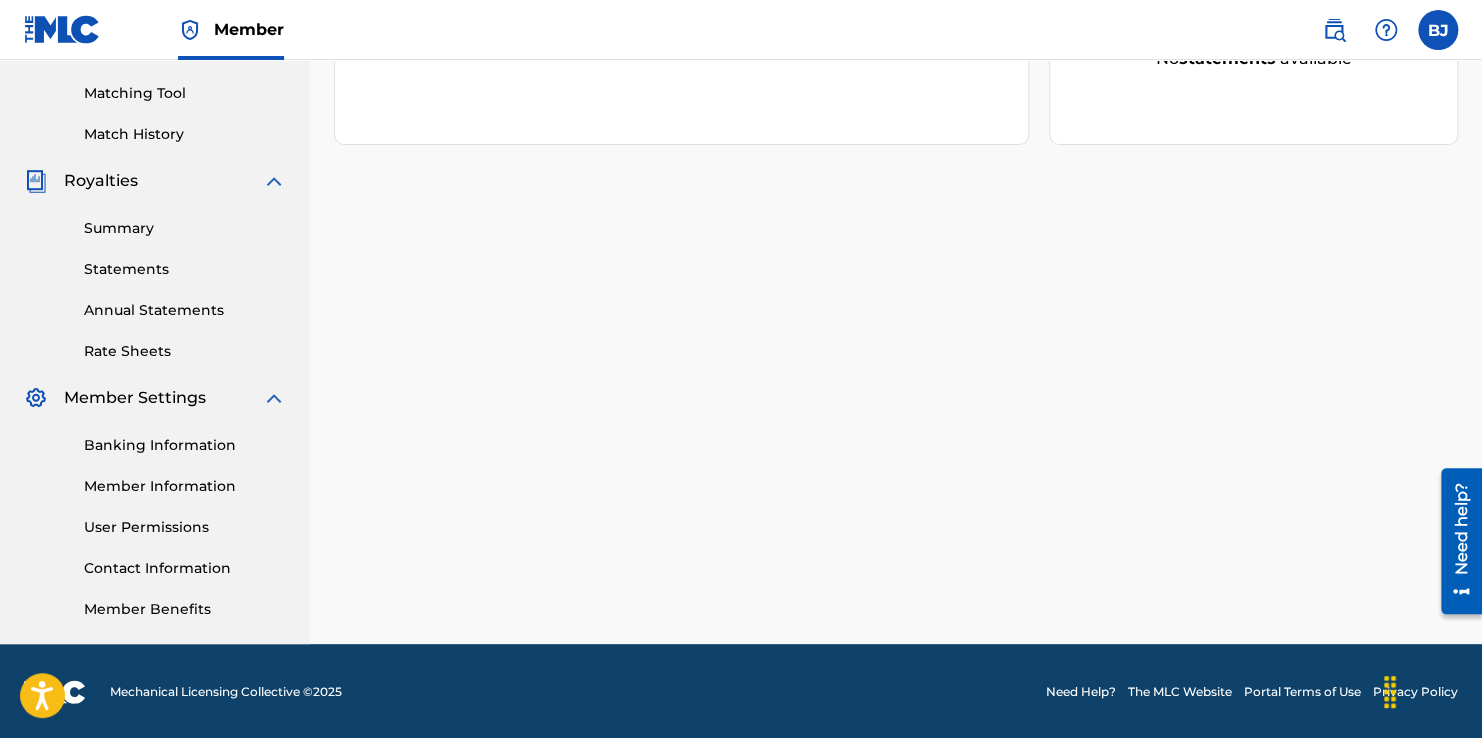 scroll, scrollTop: 0, scrollLeft: 0, axis: both 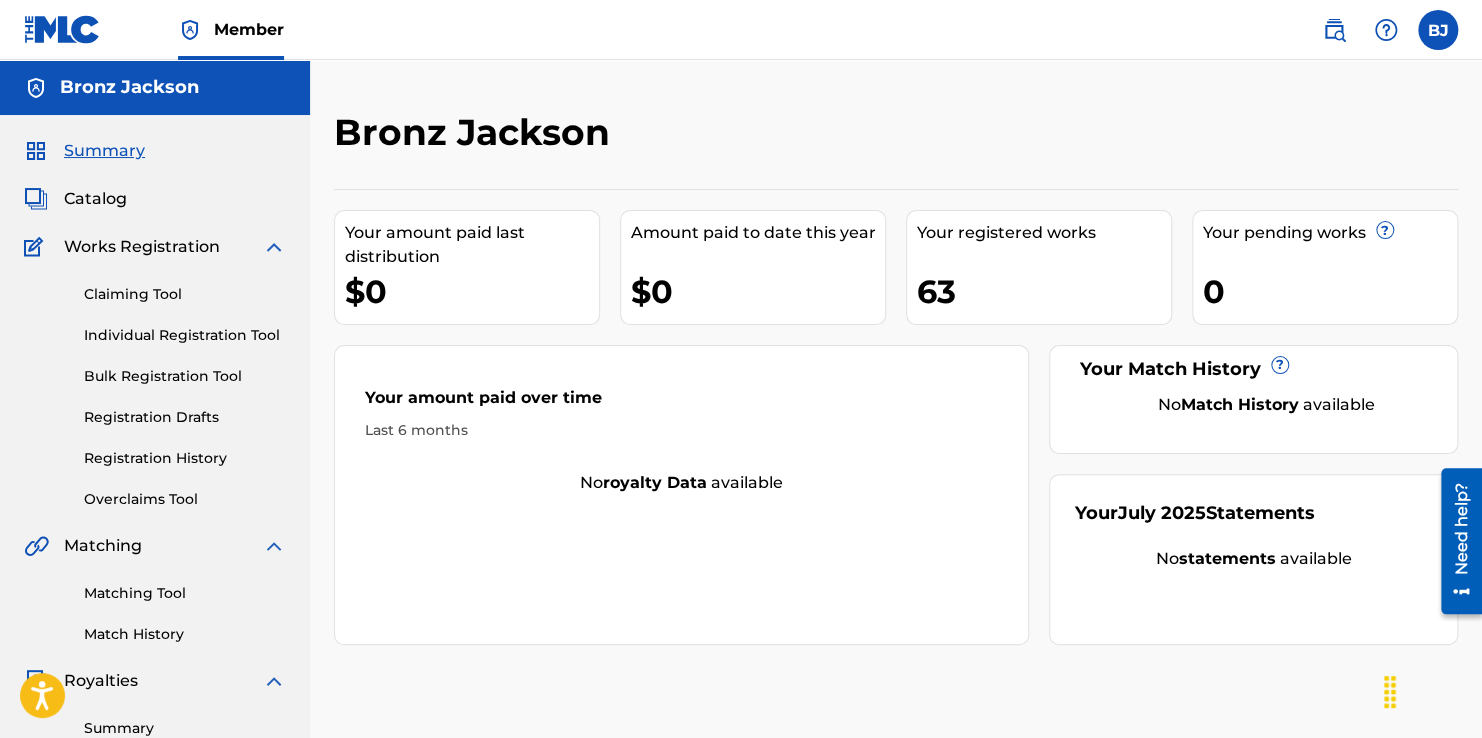 click on "Catalog" at bounding box center [95, 199] 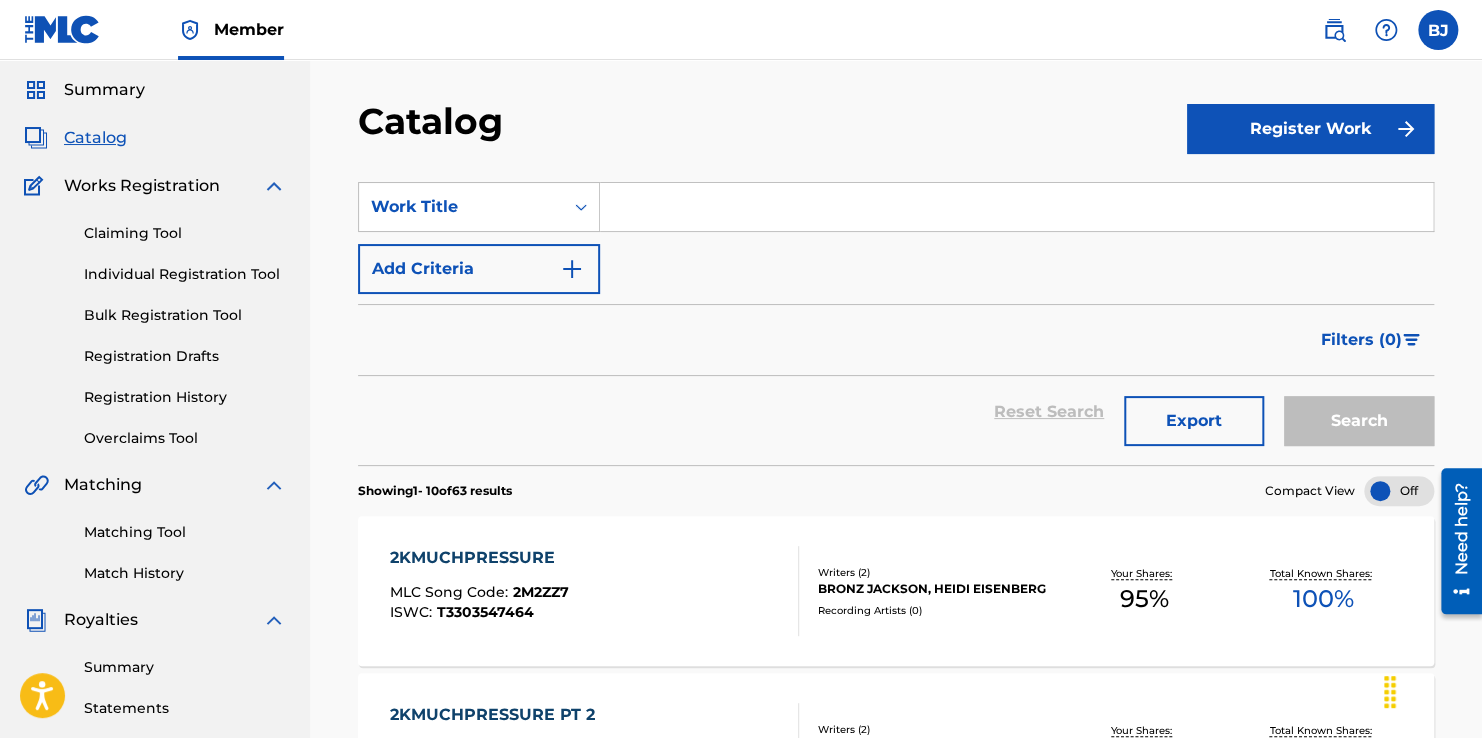 scroll, scrollTop: 0, scrollLeft: 0, axis: both 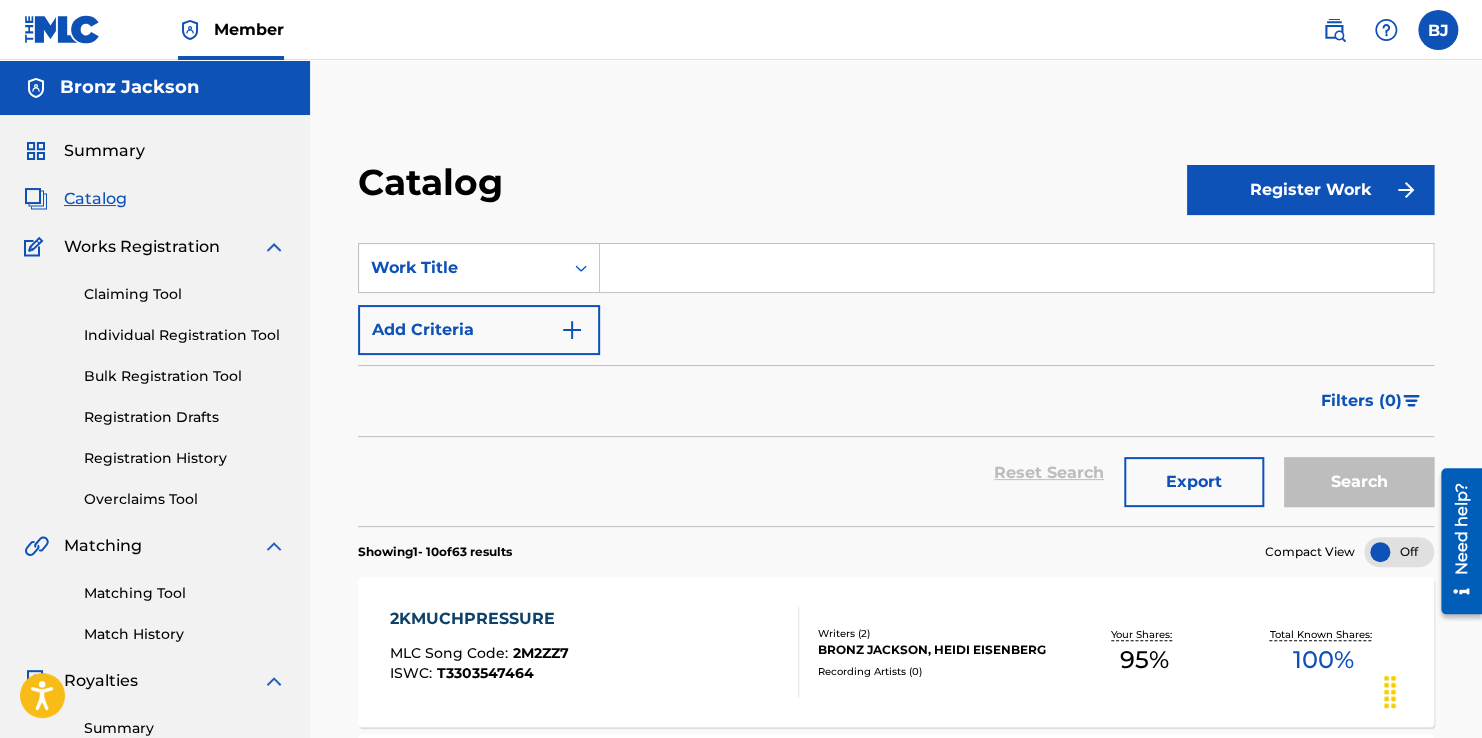 click at bounding box center [62, 29] 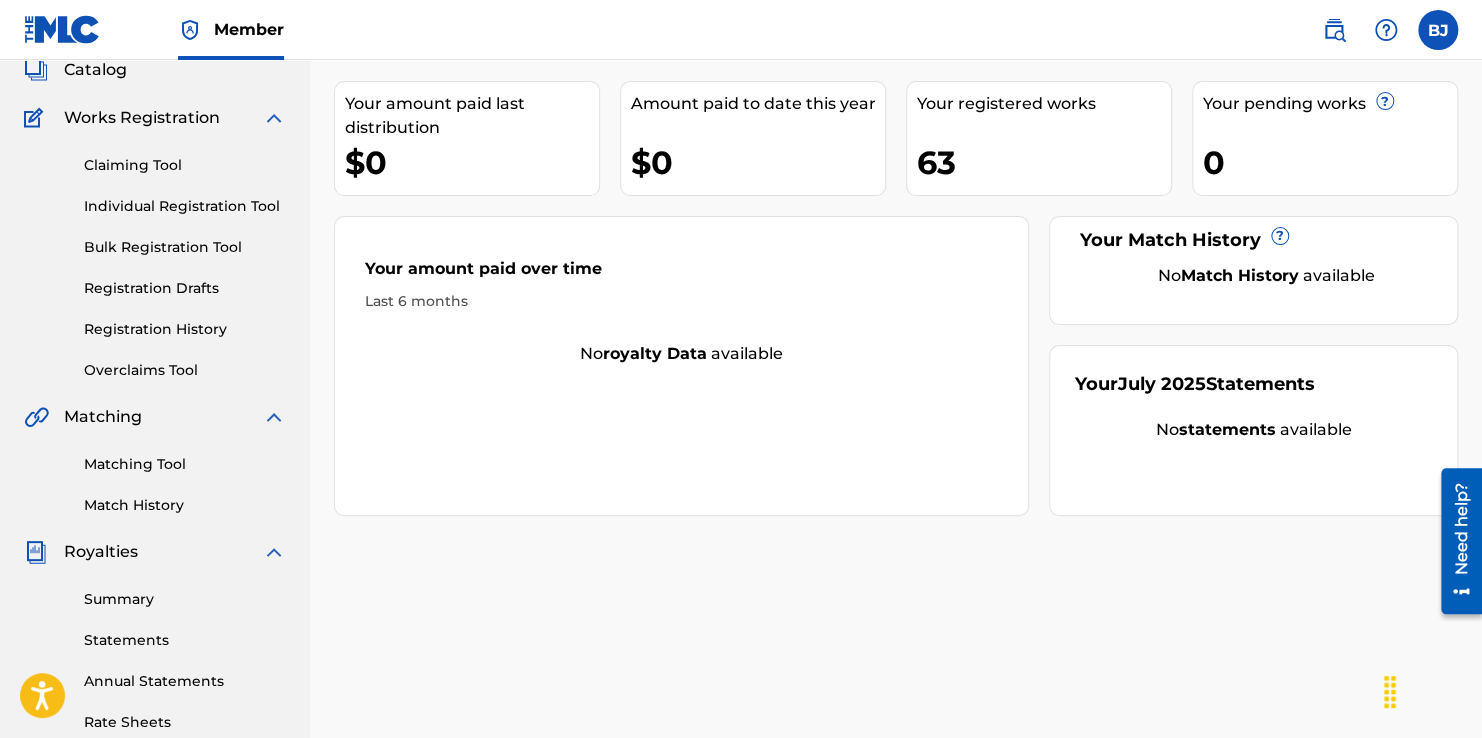 scroll, scrollTop: 0, scrollLeft: 0, axis: both 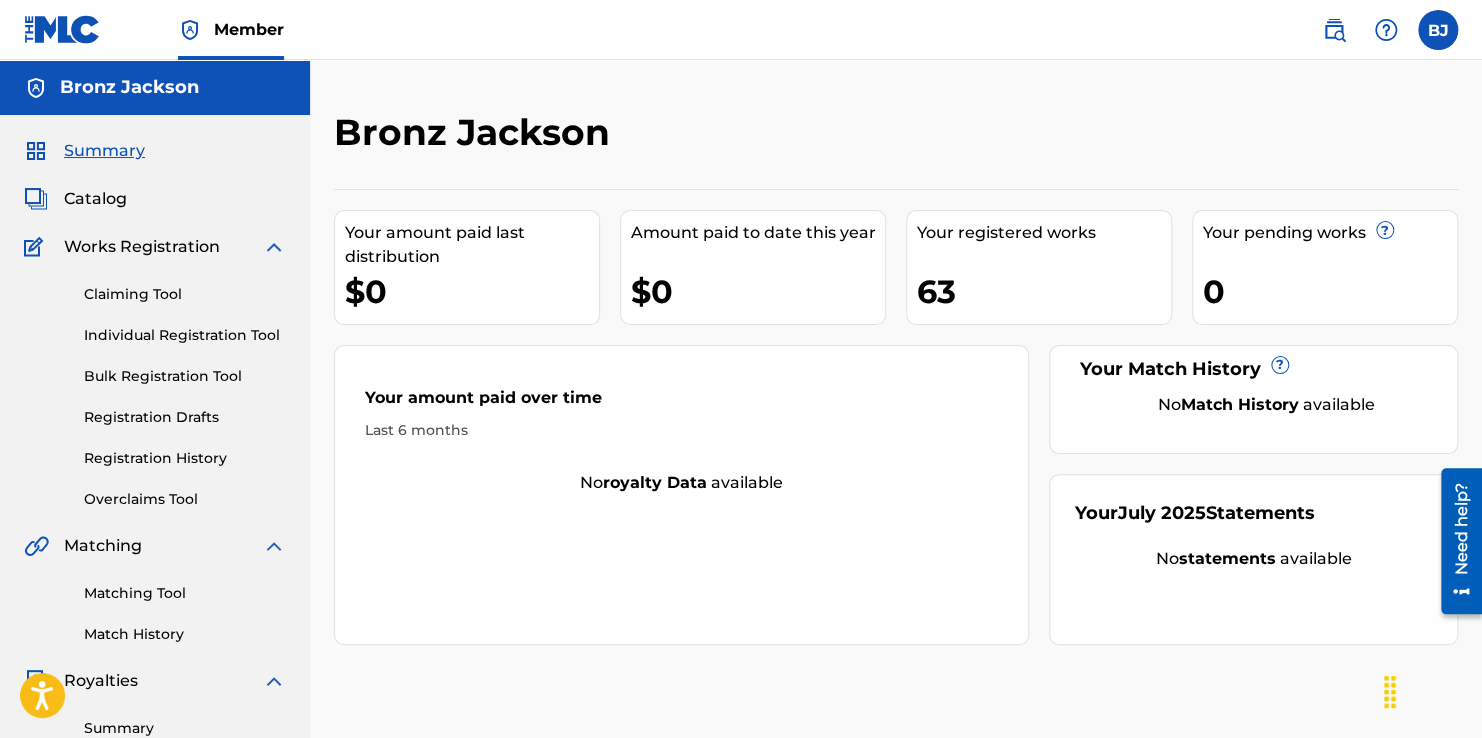 click on "Individual Registration Tool" at bounding box center [185, 335] 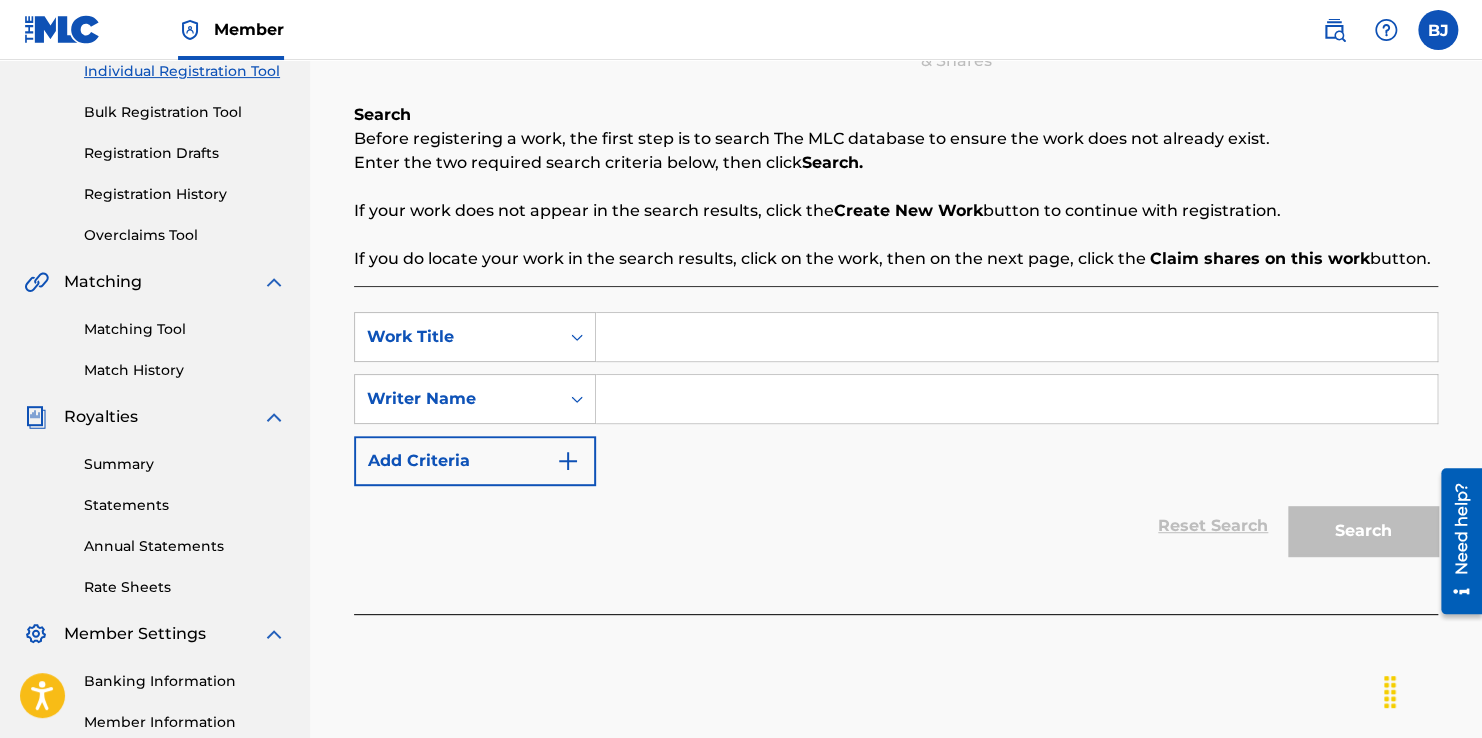 scroll, scrollTop: 1, scrollLeft: 0, axis: vertical 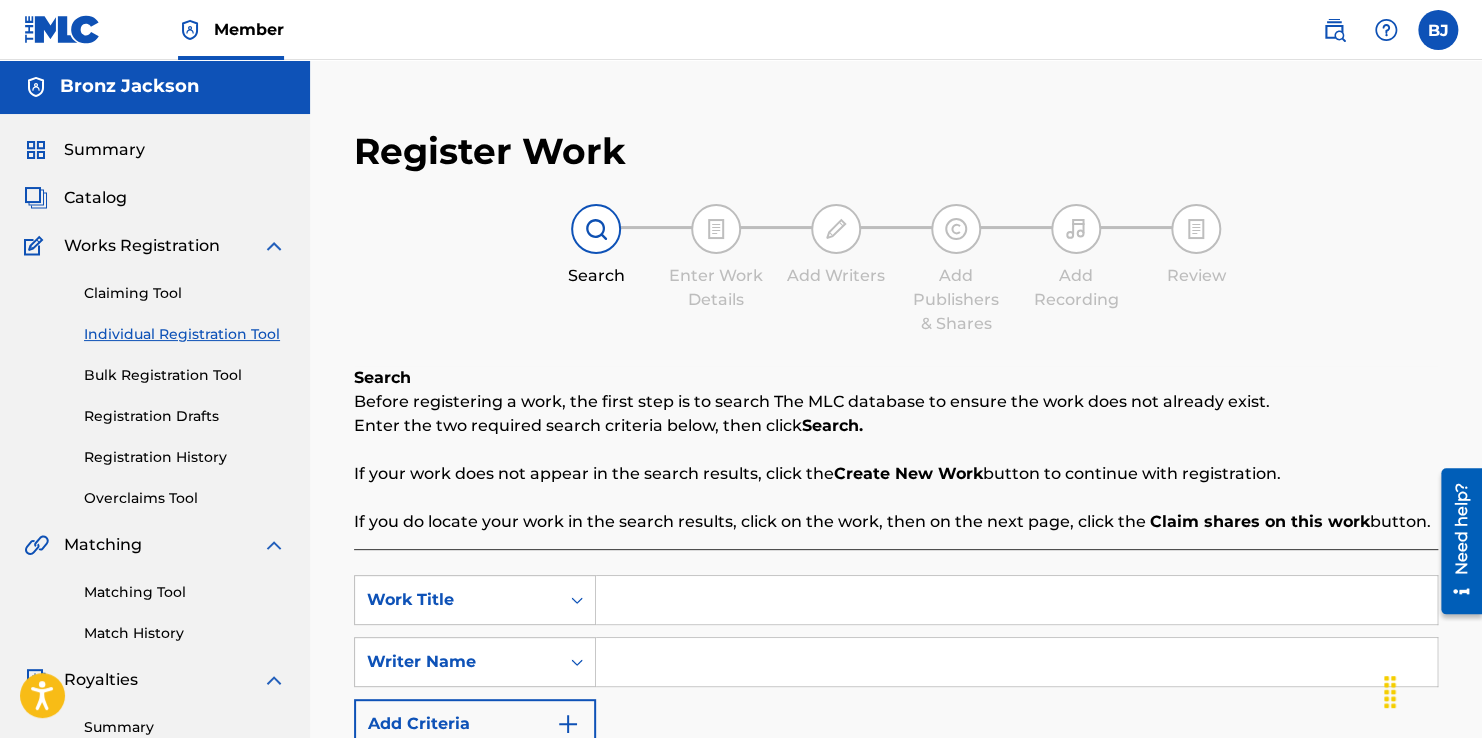 drag, startPoint x: 102, startPoint y: 445, endPoint x: 125, endPoint y: 457, distance: 25.942244 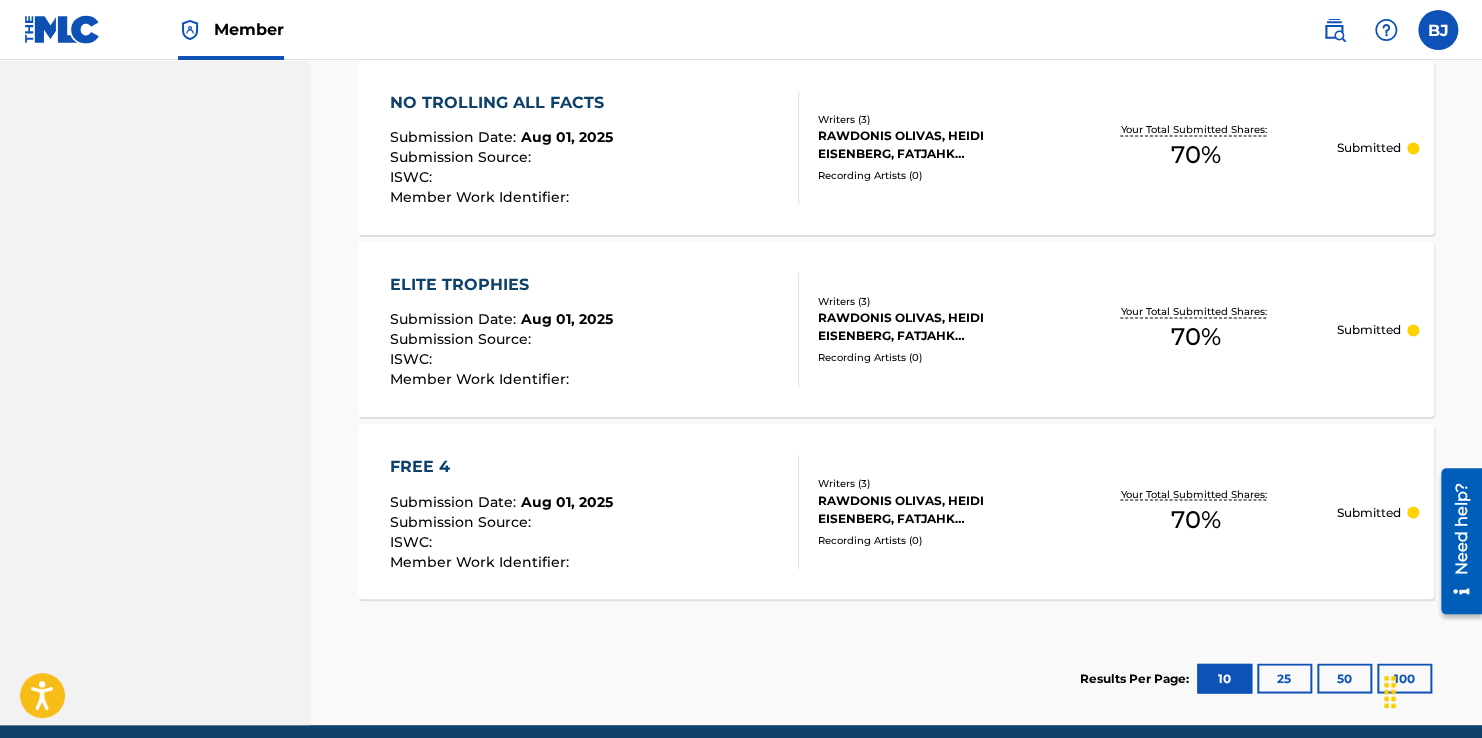 scroll, scrollTop: 1444, scrollLeft: 0, axis: vertical 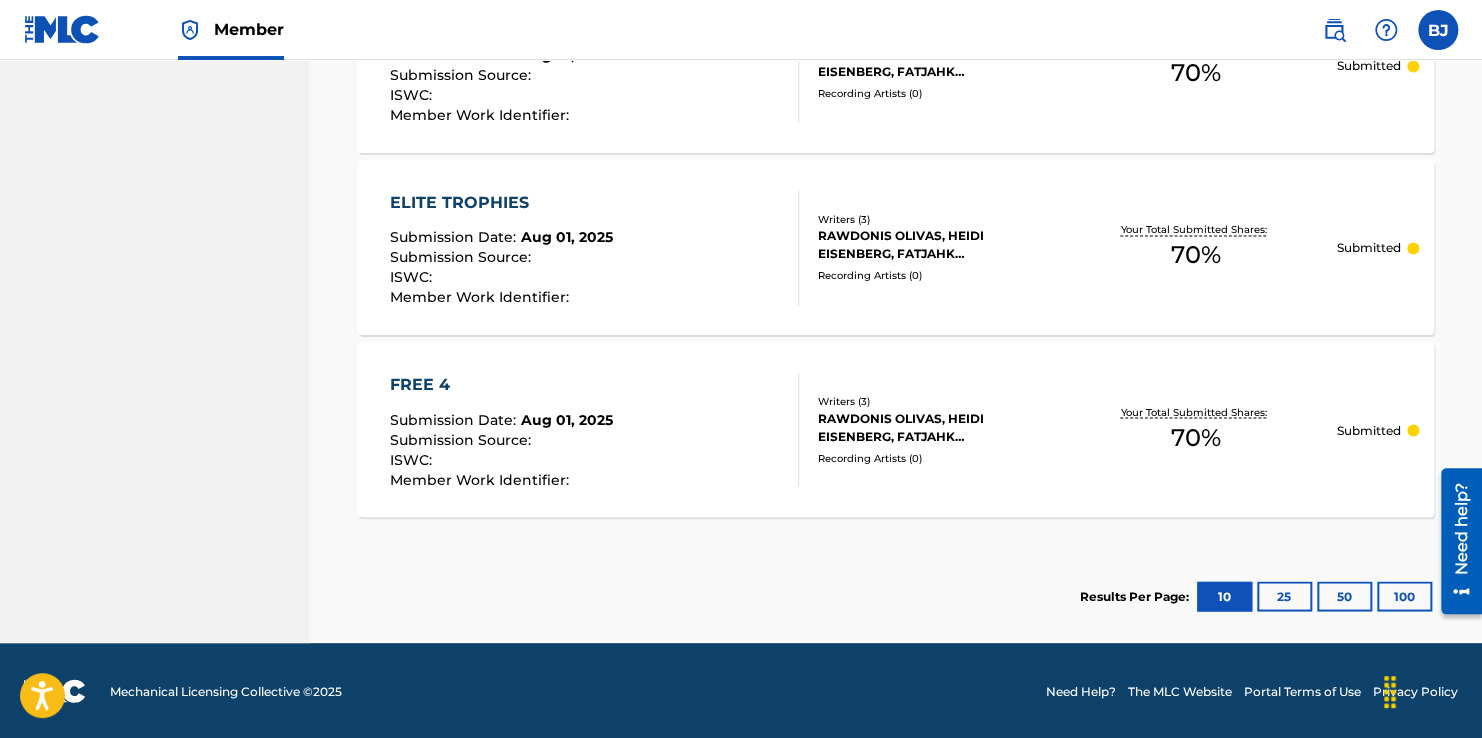 click on "25" at bounding box center [1284, 596] 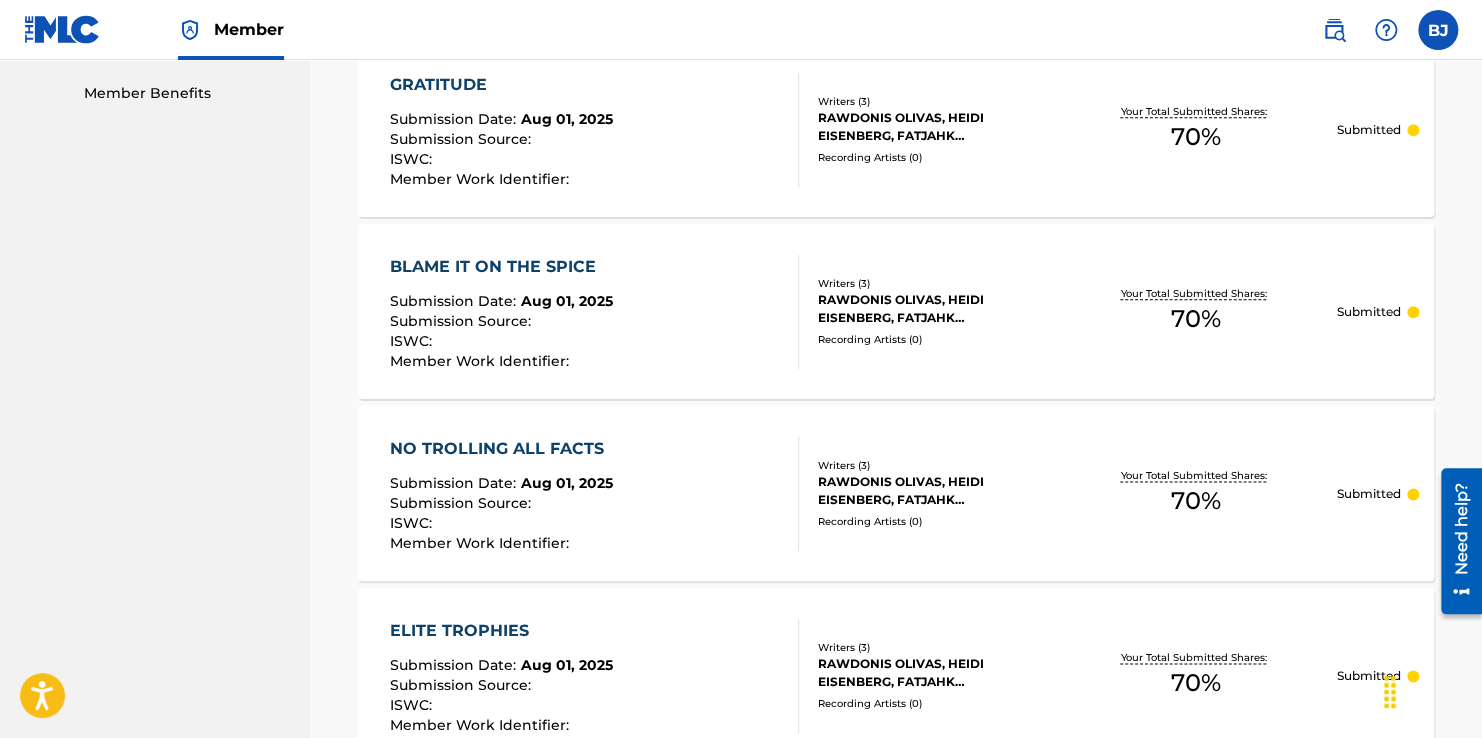 scroll, scrollTop: 1444, scrollLeft: 0, axis: vertical 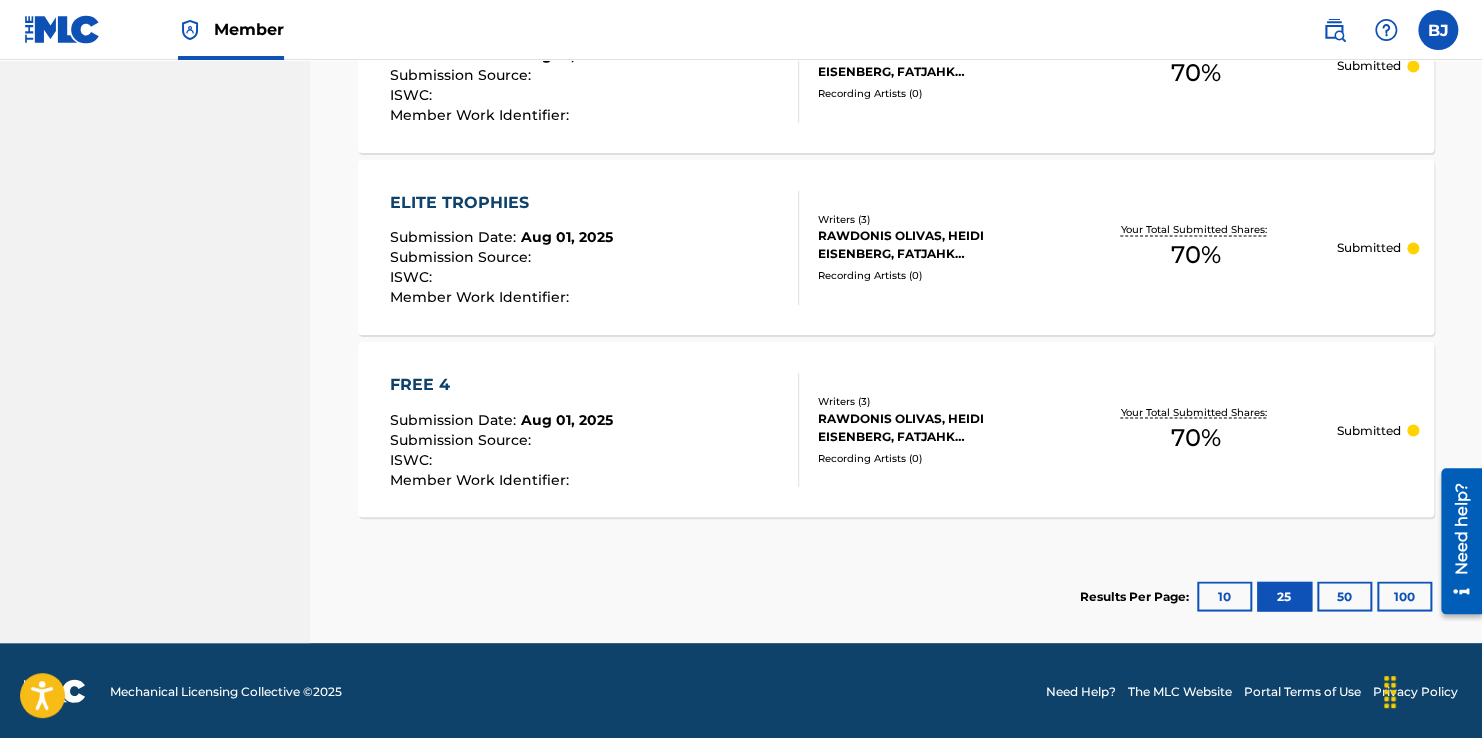 click on "50" at bounding box center [1344, 596] 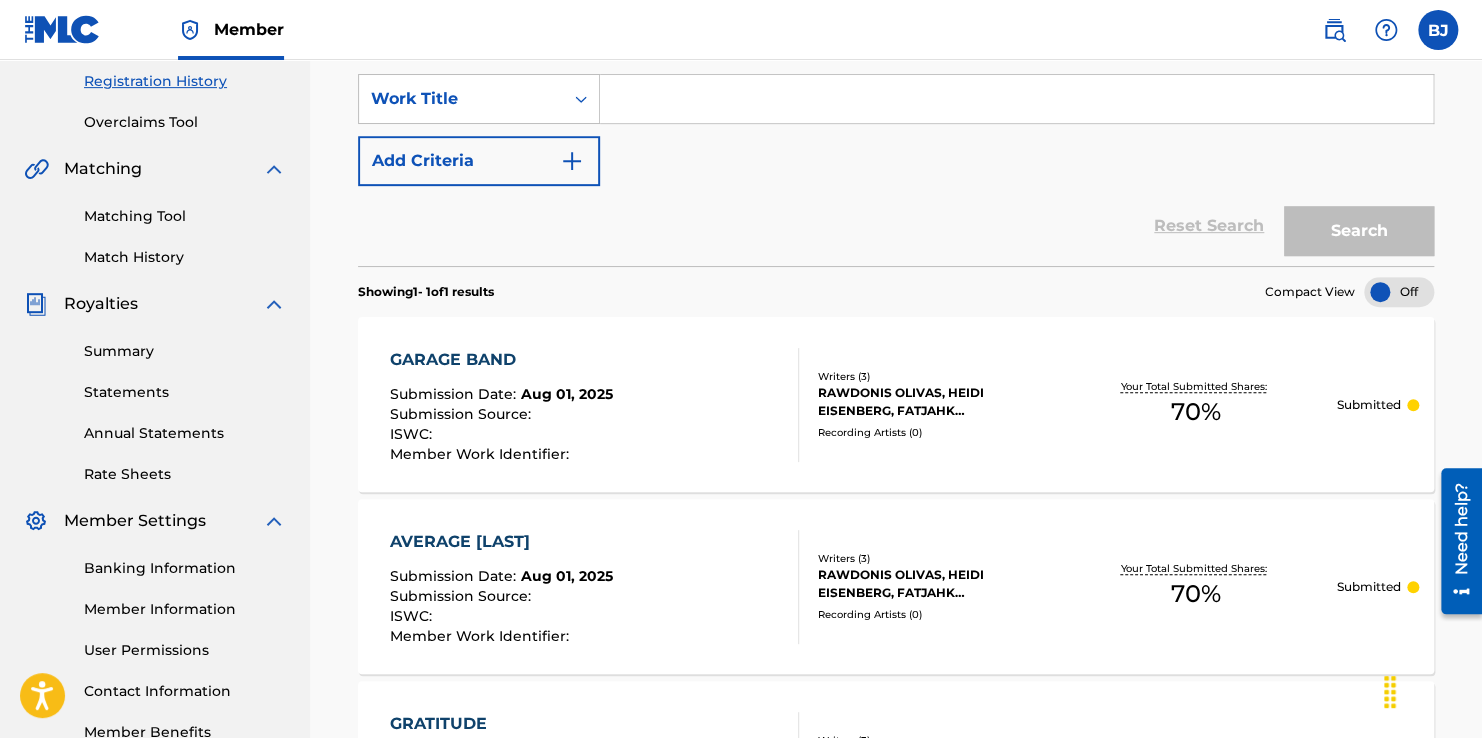 scroll, scrollTop: 200, scrollLeft: 0, axis: vertical 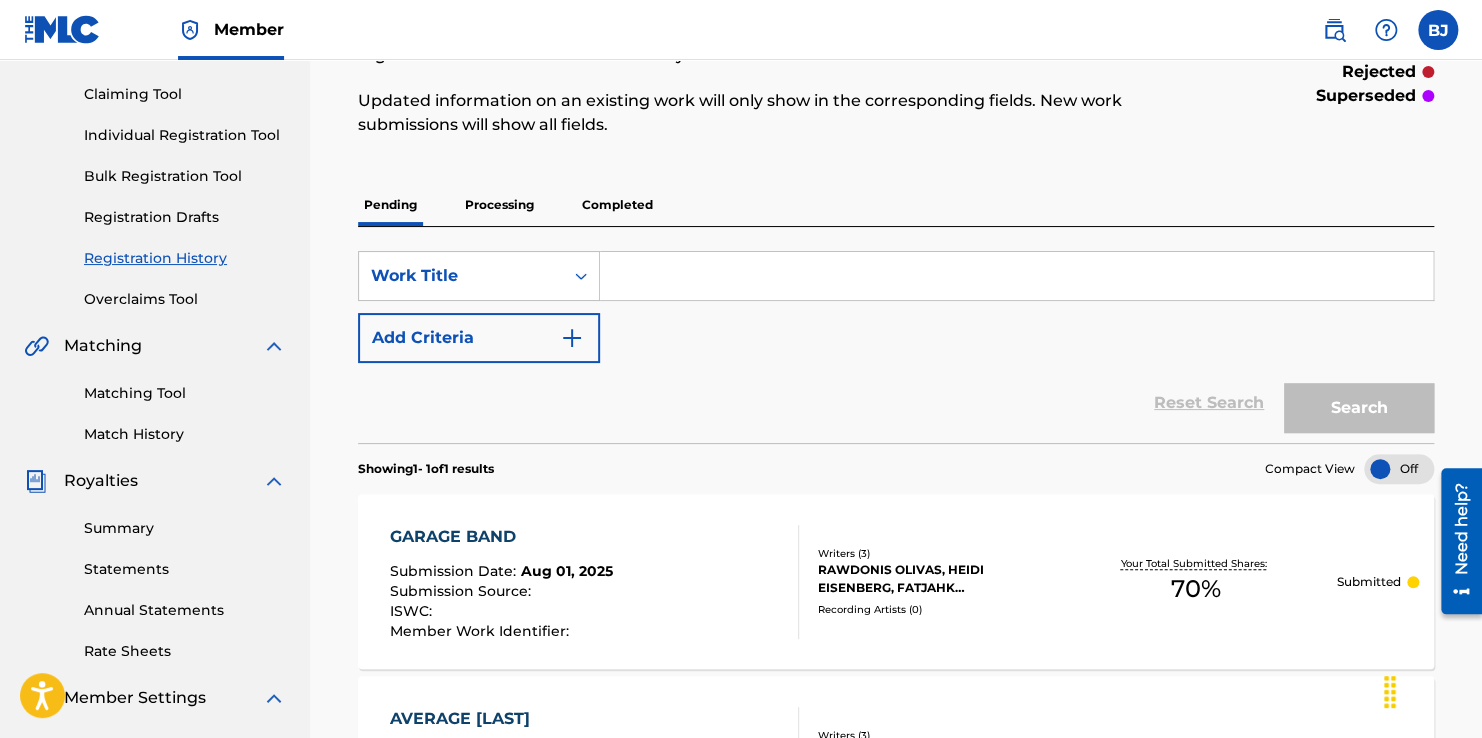 click on "Summary" at bounding box center (185, 528) 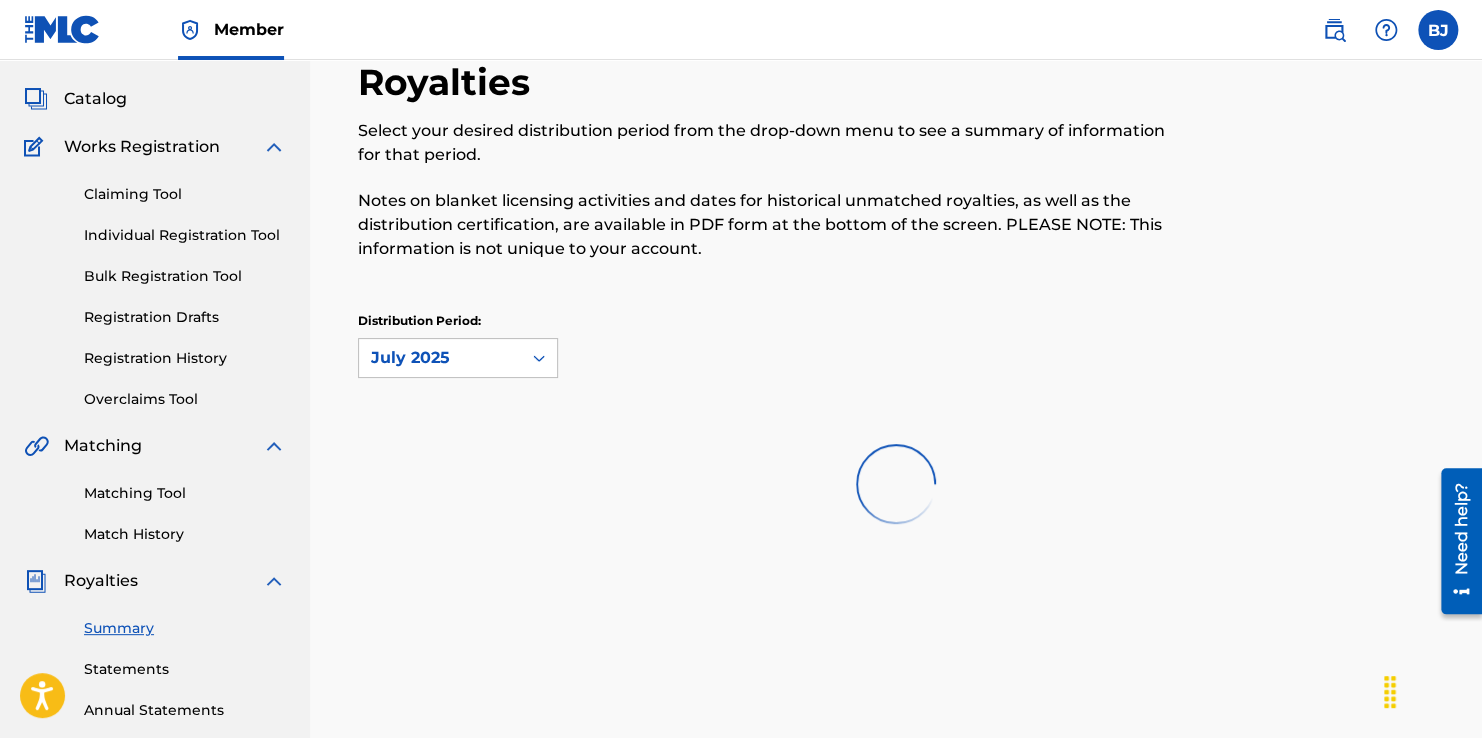 scroll, scrollTop: 300, scrollLeft: 0, axis: vertical 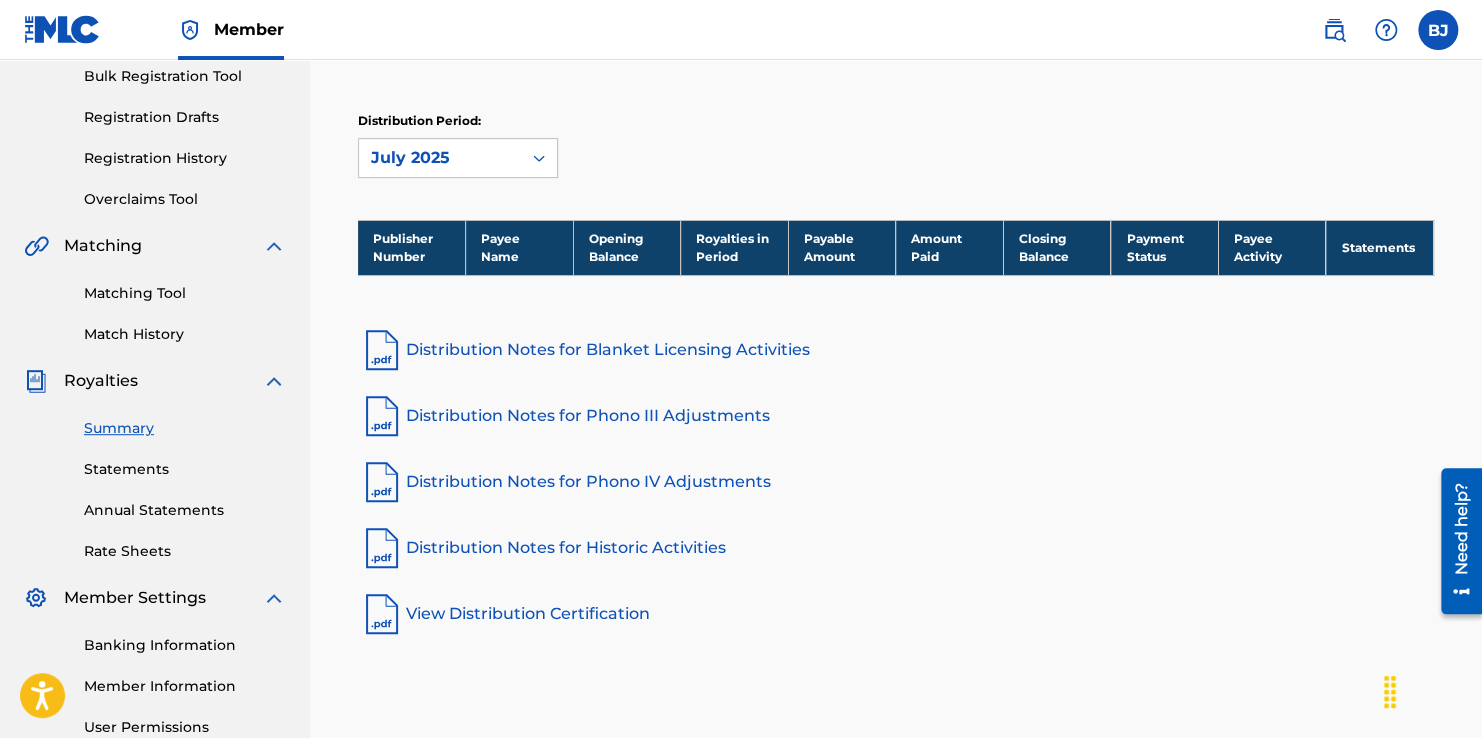 click on "Statements" at bounding box center [185, 469] 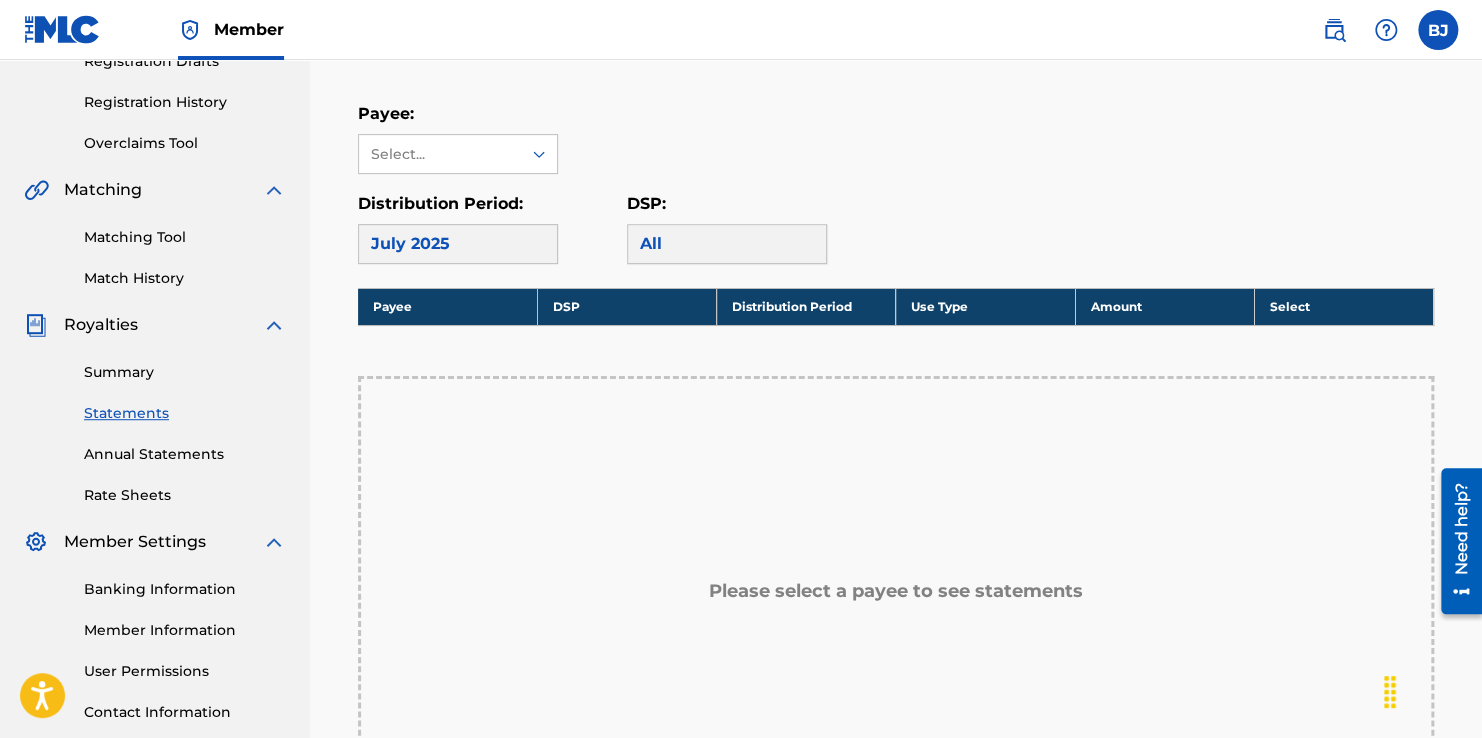 scroll, scrollTop: 29, scrollLeft: 0, axis: vertical 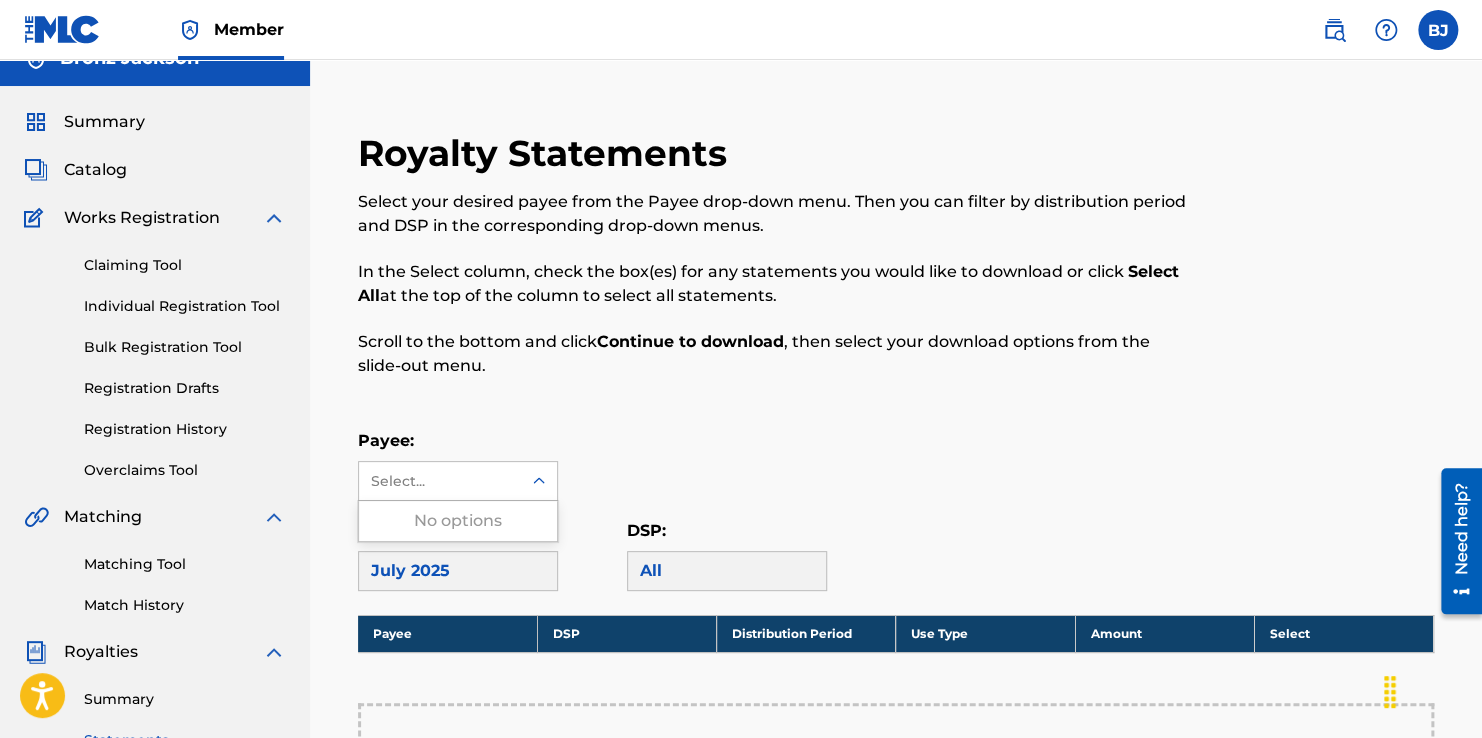 click on "Select..." at bounding box center [440, 481] 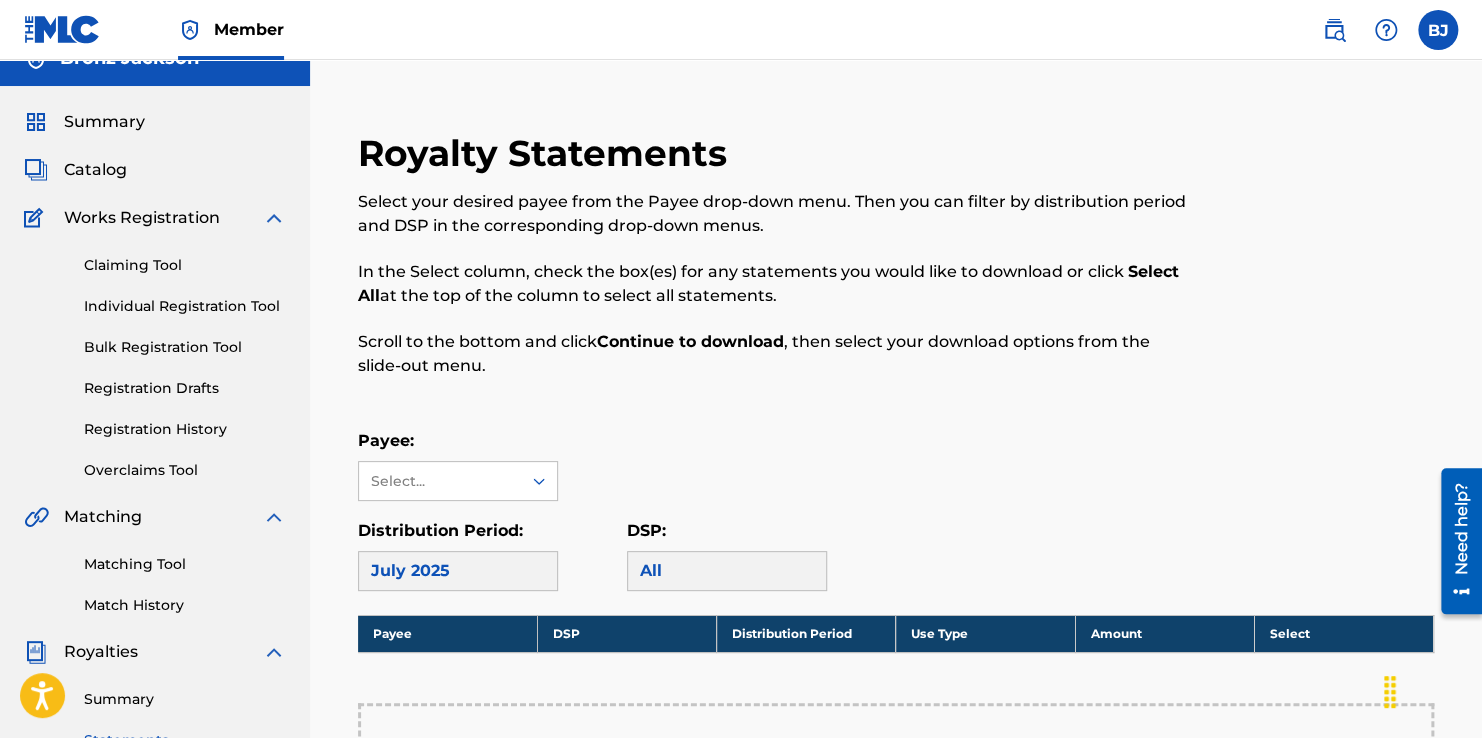click on "Summary" at bounding box center (104, 122) 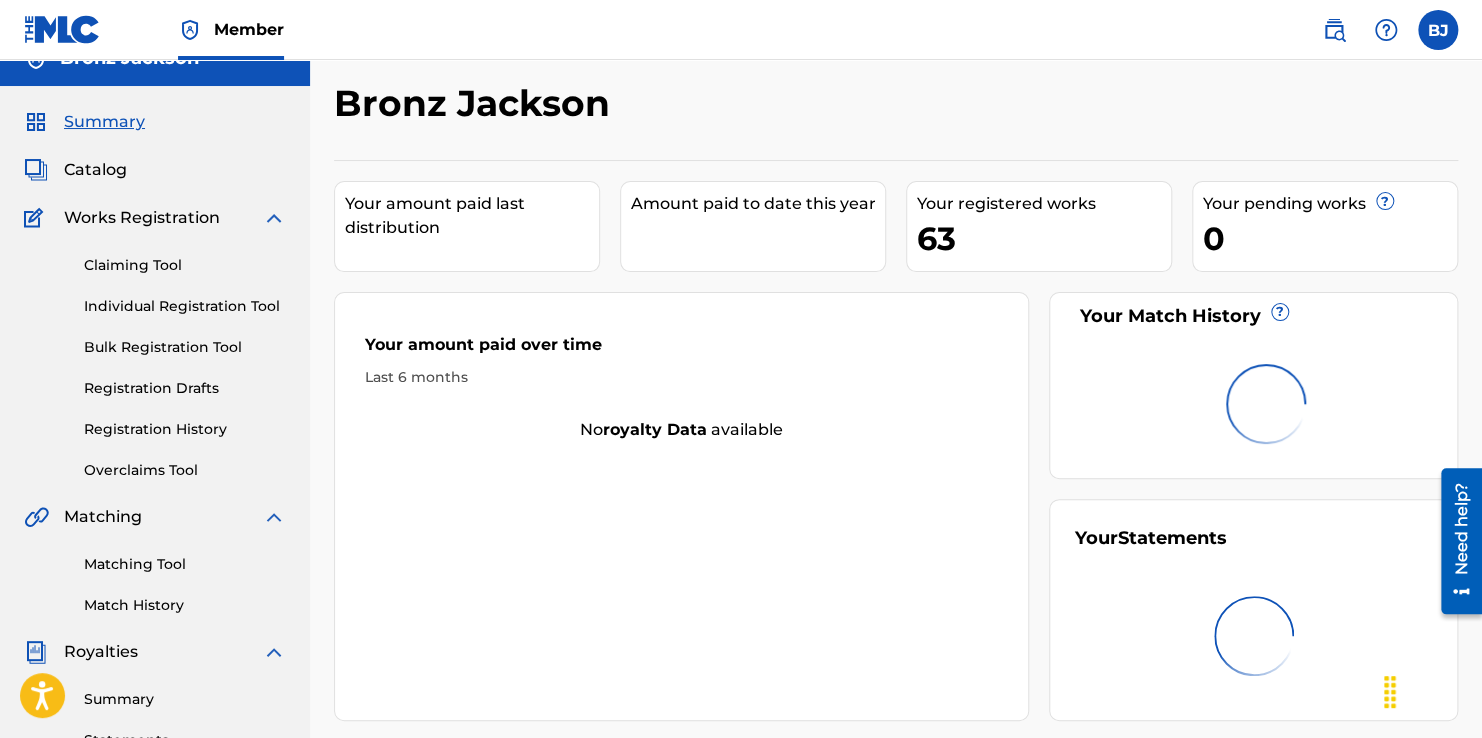 scroll, scrollTop: 0, scrollLeft: 0, axis: both 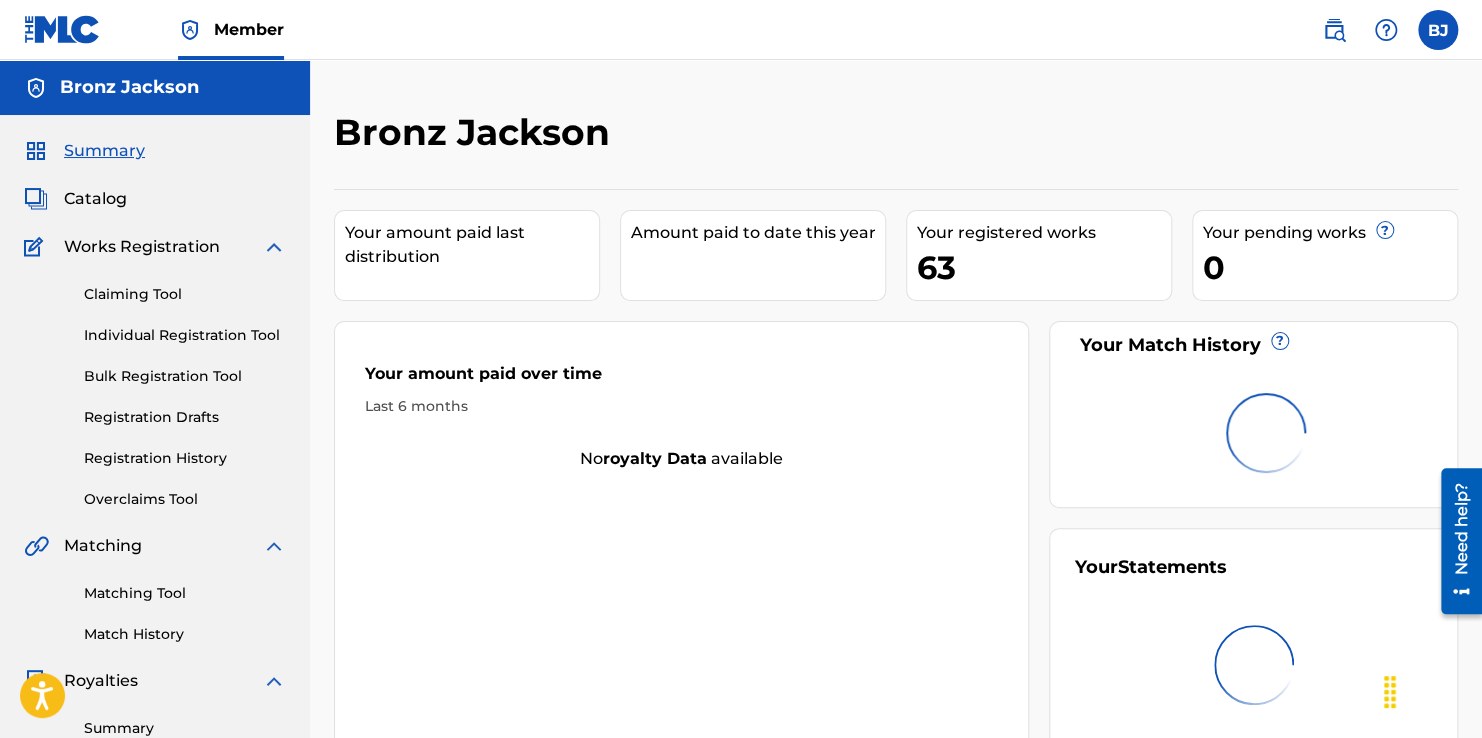 click on "Catalog" at bounding box center [95, 199] 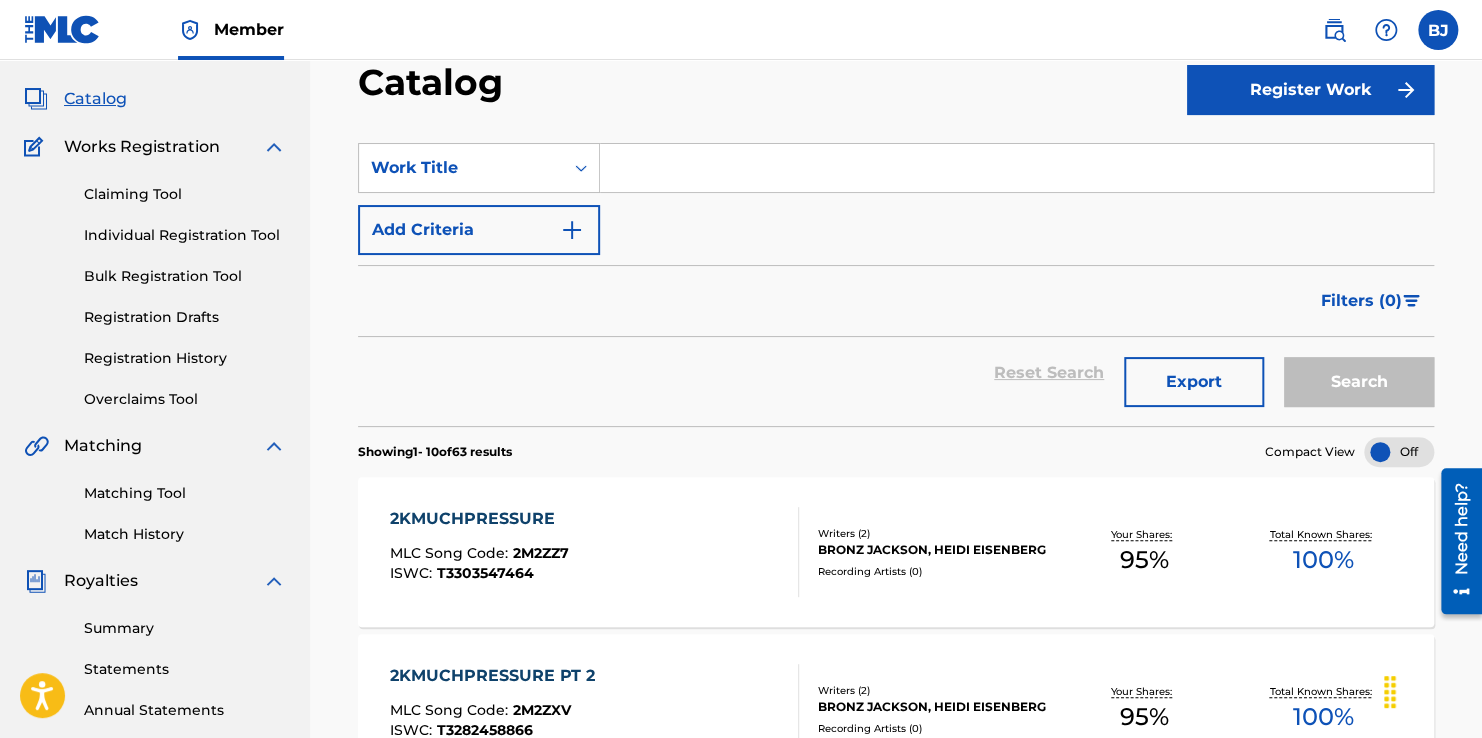 scroll, scrollTop: 0, scrollLeft: 0, axis: both 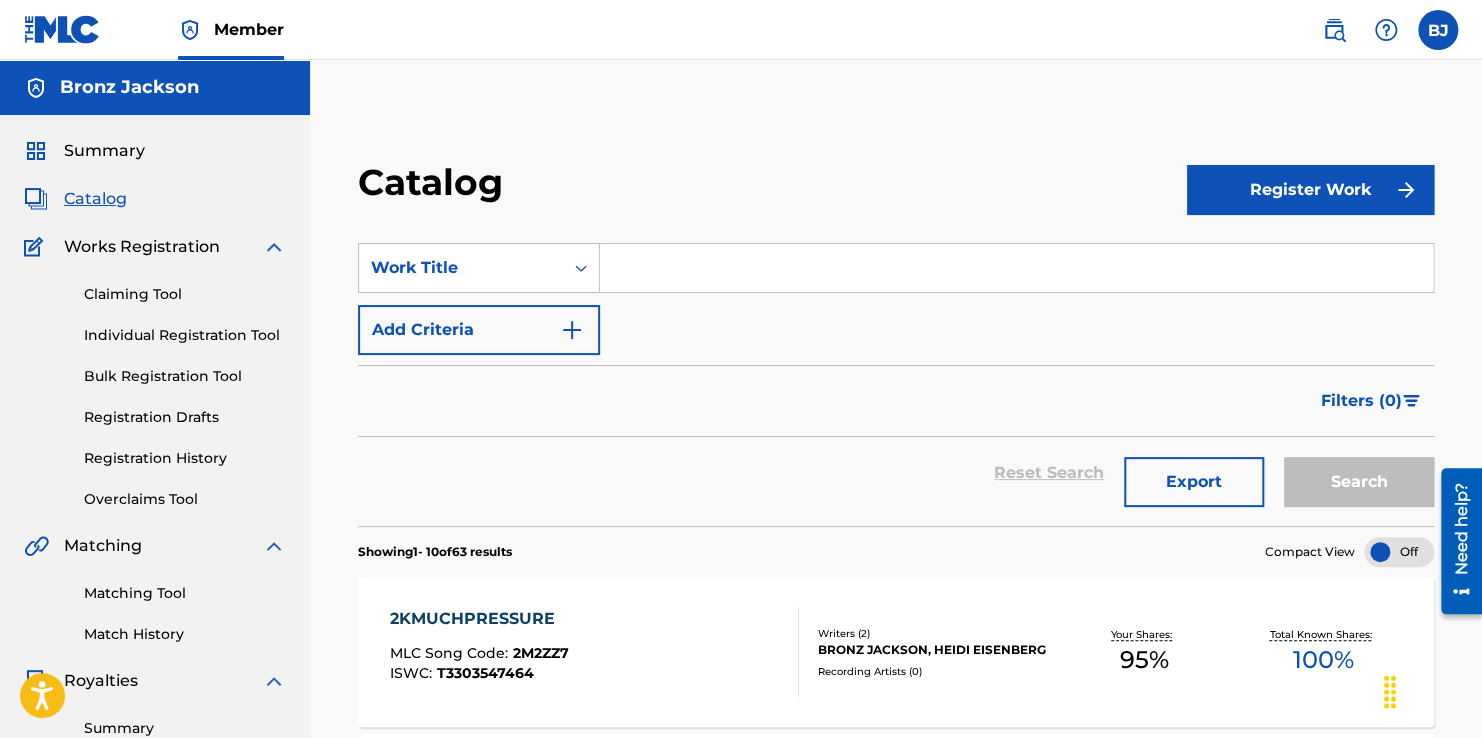 click at bounding box center (1438, 30) 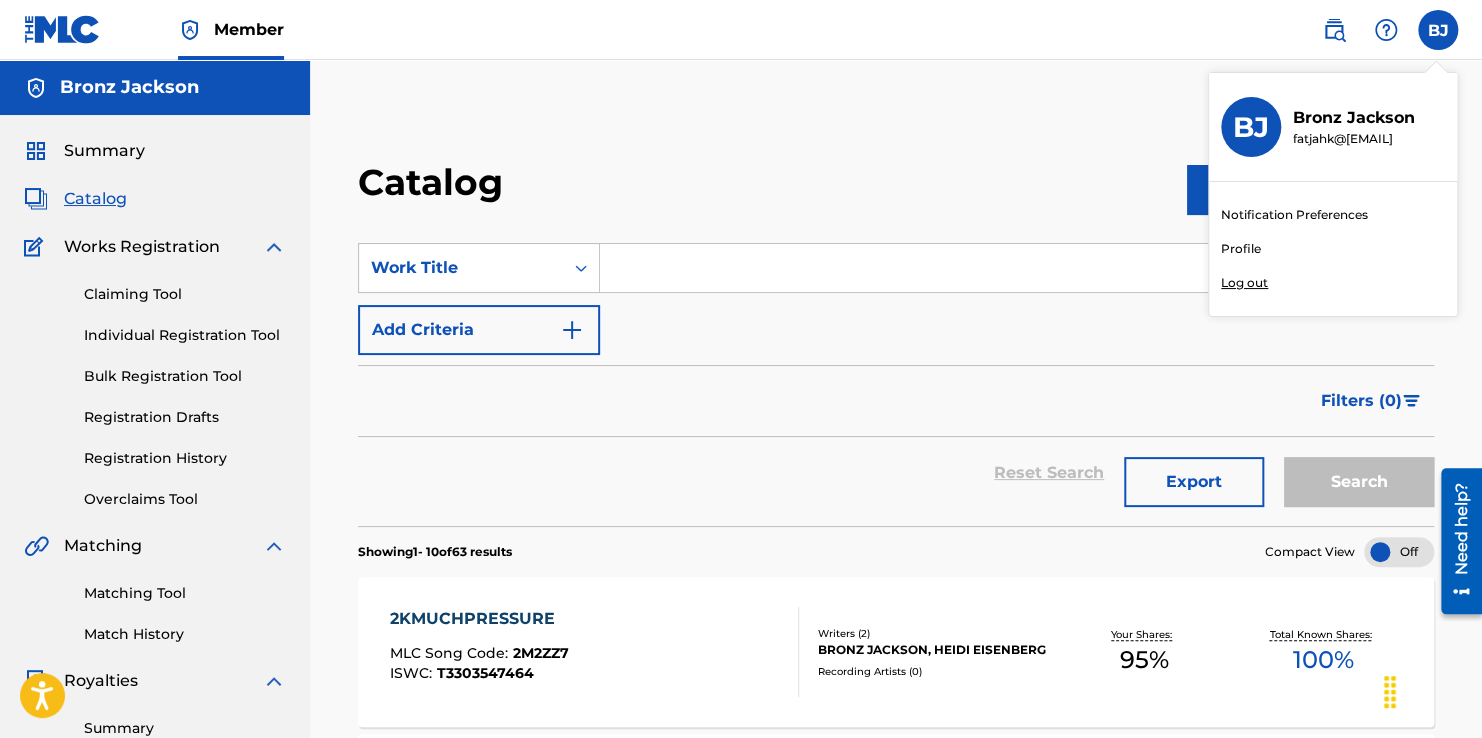 click on "Log out" at bounding box center [1244, 283] 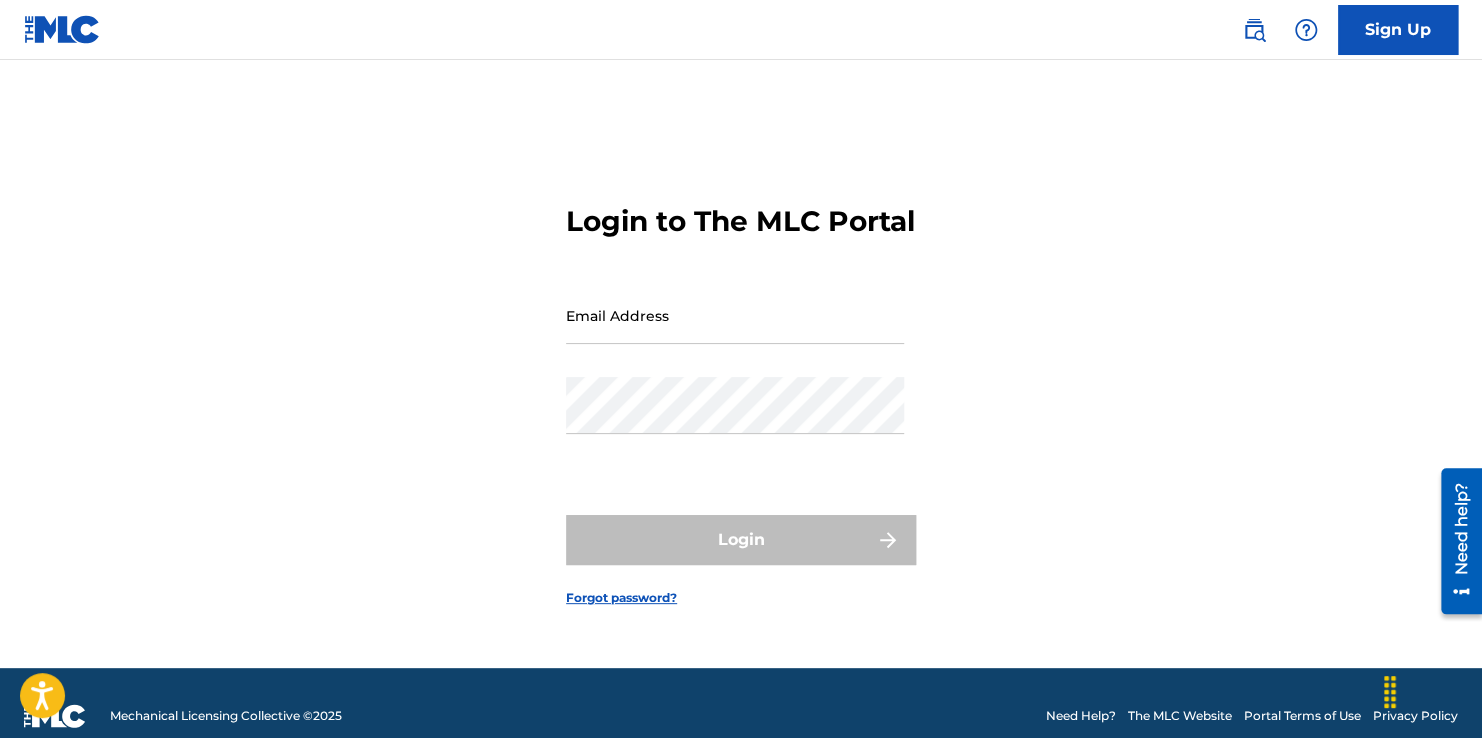type on "eisenbergheidi@[EMAIL]" 